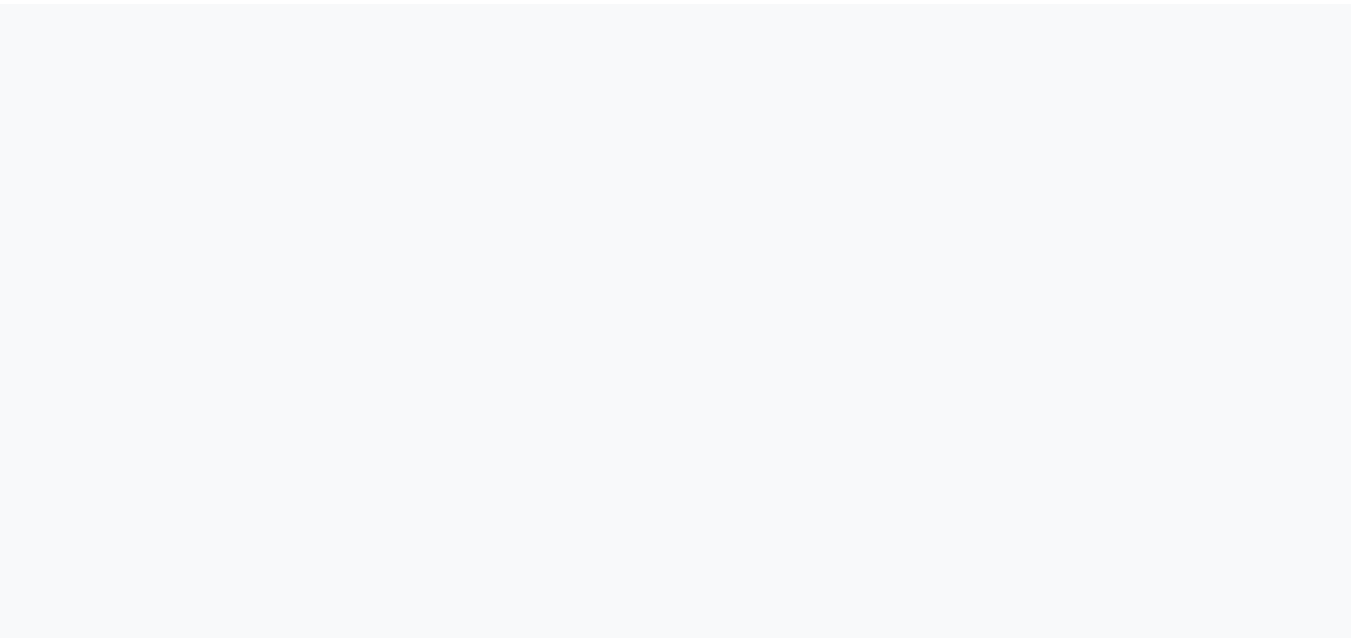 scroll, scrollTop: 0, scrollLeft: 0, axis: both 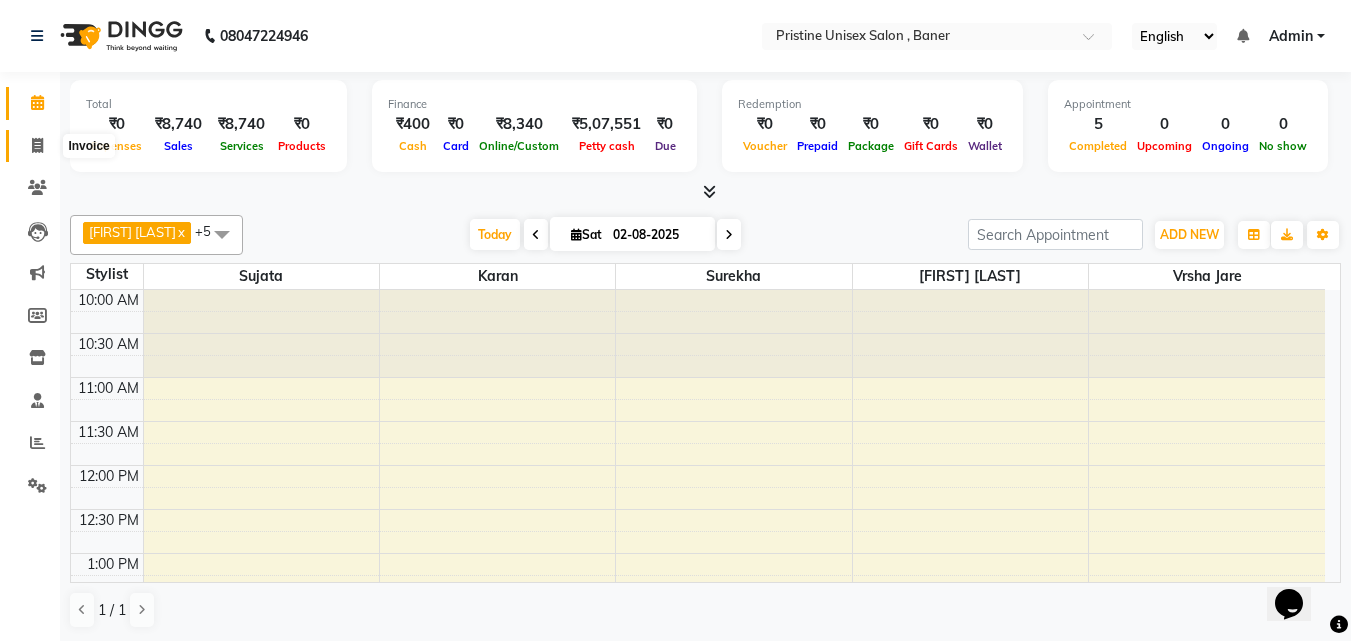 click 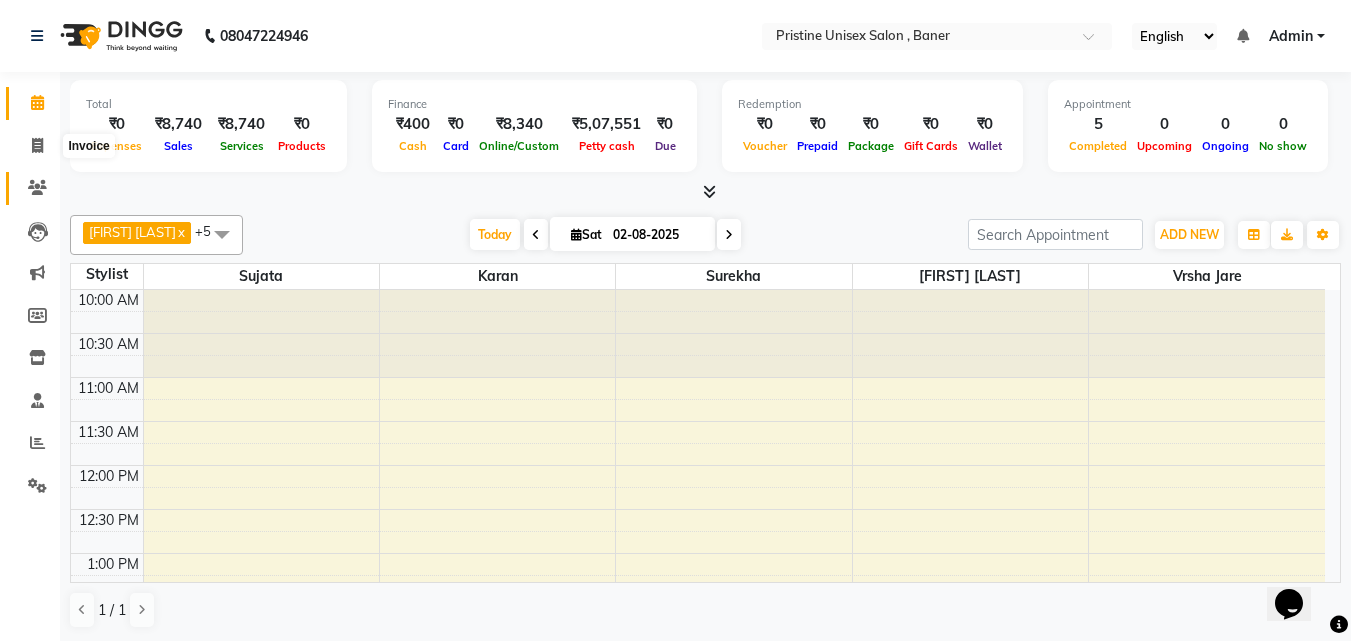 select on "6610" 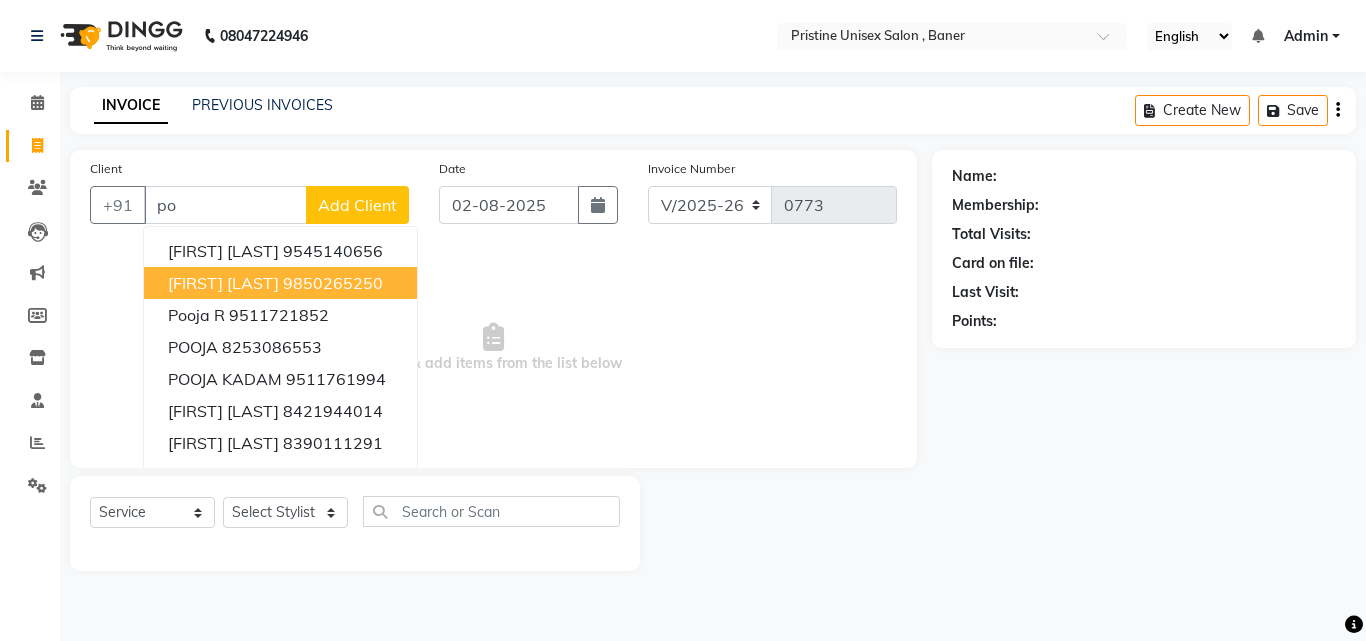 type on "p" 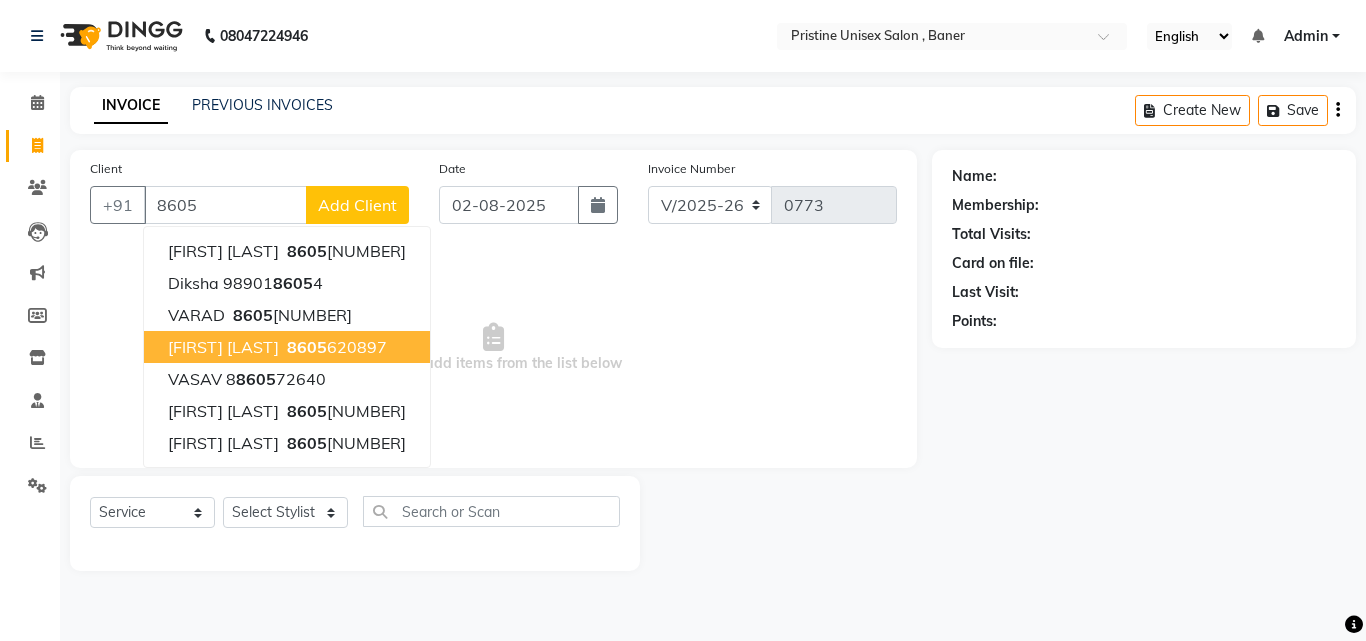 click on "8605" at bounding box center [307, 347] 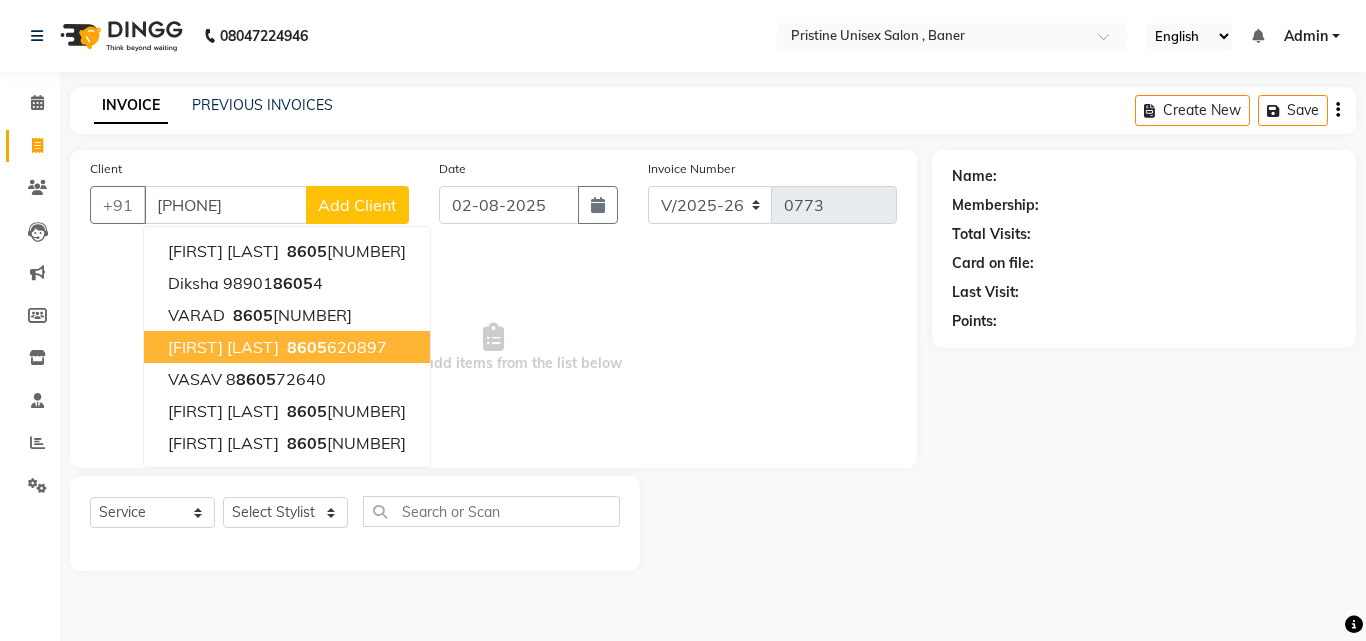 type on "[PHONE]" 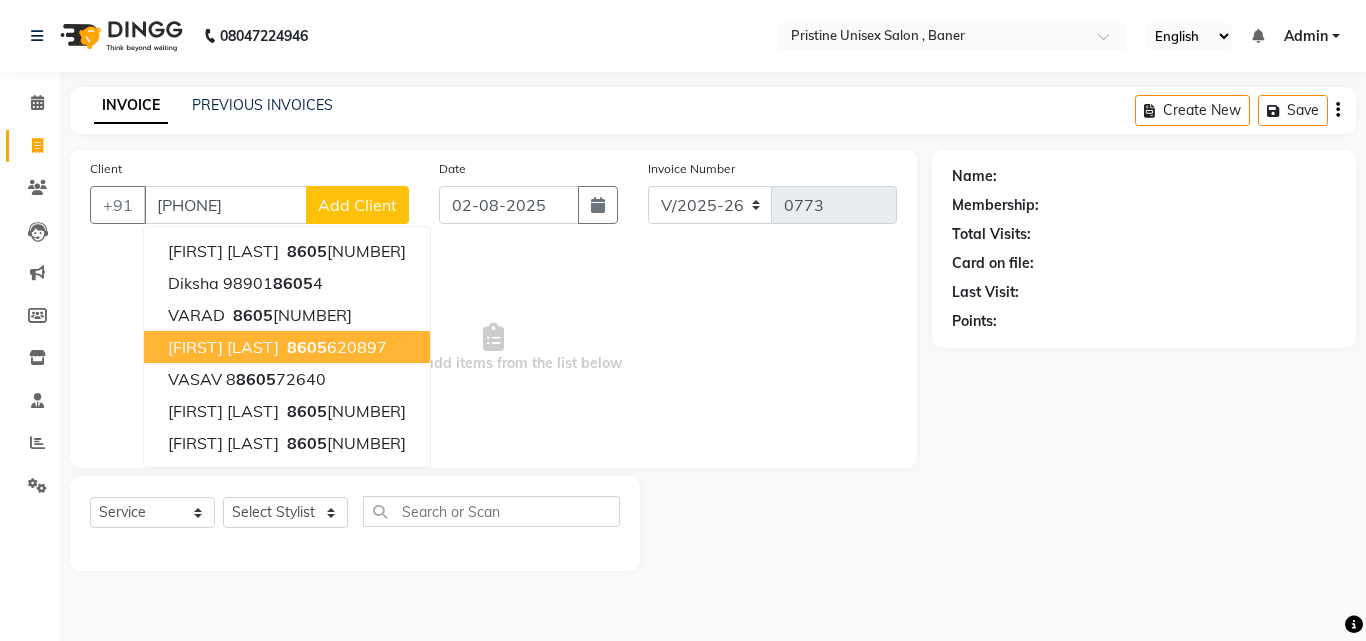 select on "1: Object" 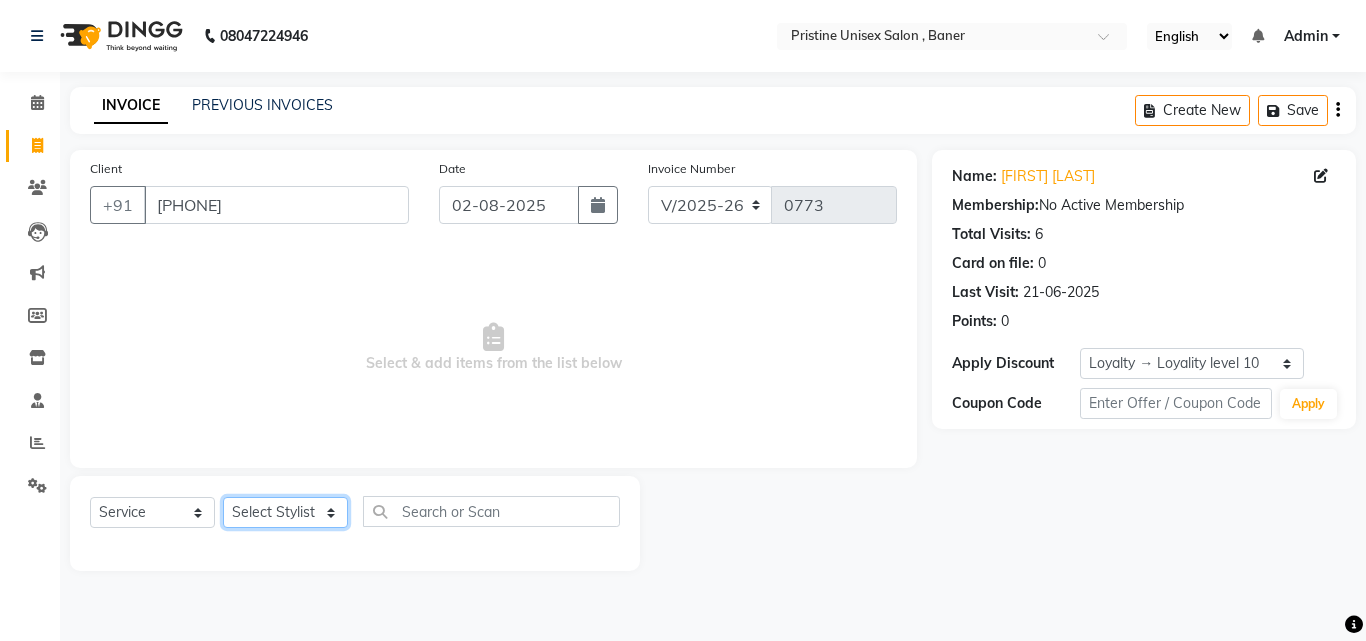 click on "Select Stylist ABHISHEKH Jaya Shinde Karan  Mahesh Rasal Mohd Monish Ahmed monika  NAAZ NIlesh pooja jaison Pooja Mam purva Sanket Sujata  Surekha Vandana  Chavan Vrsha jare" 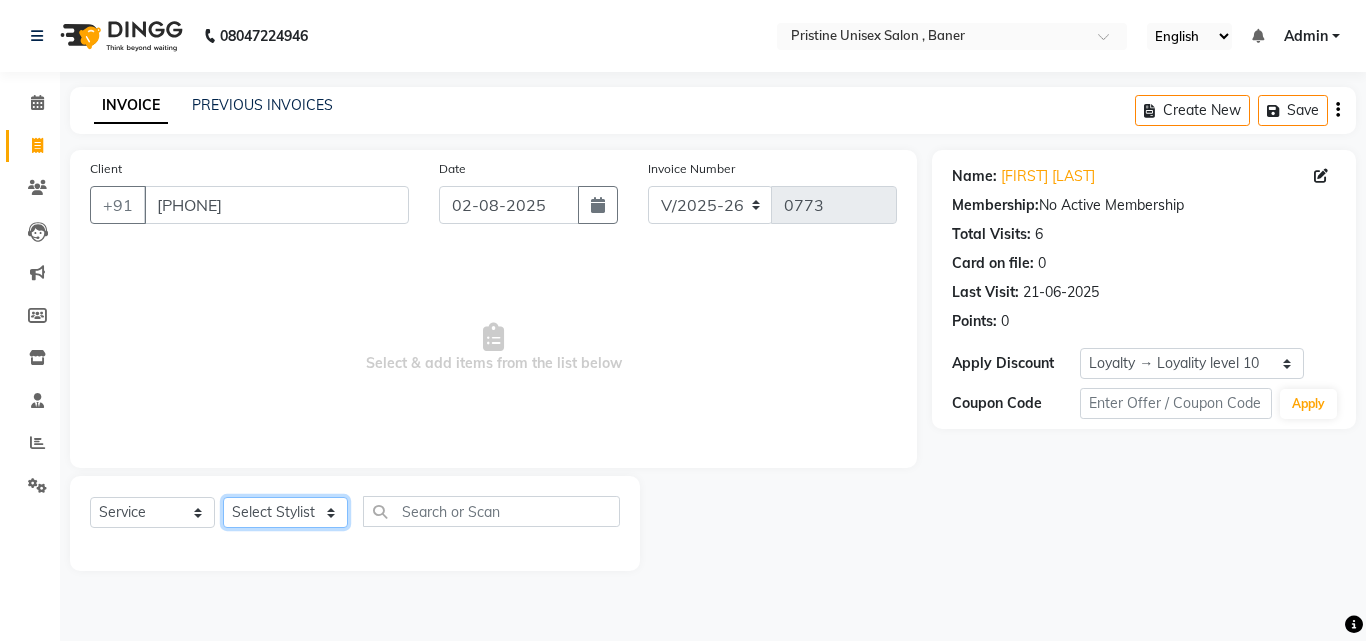 select on "50947" 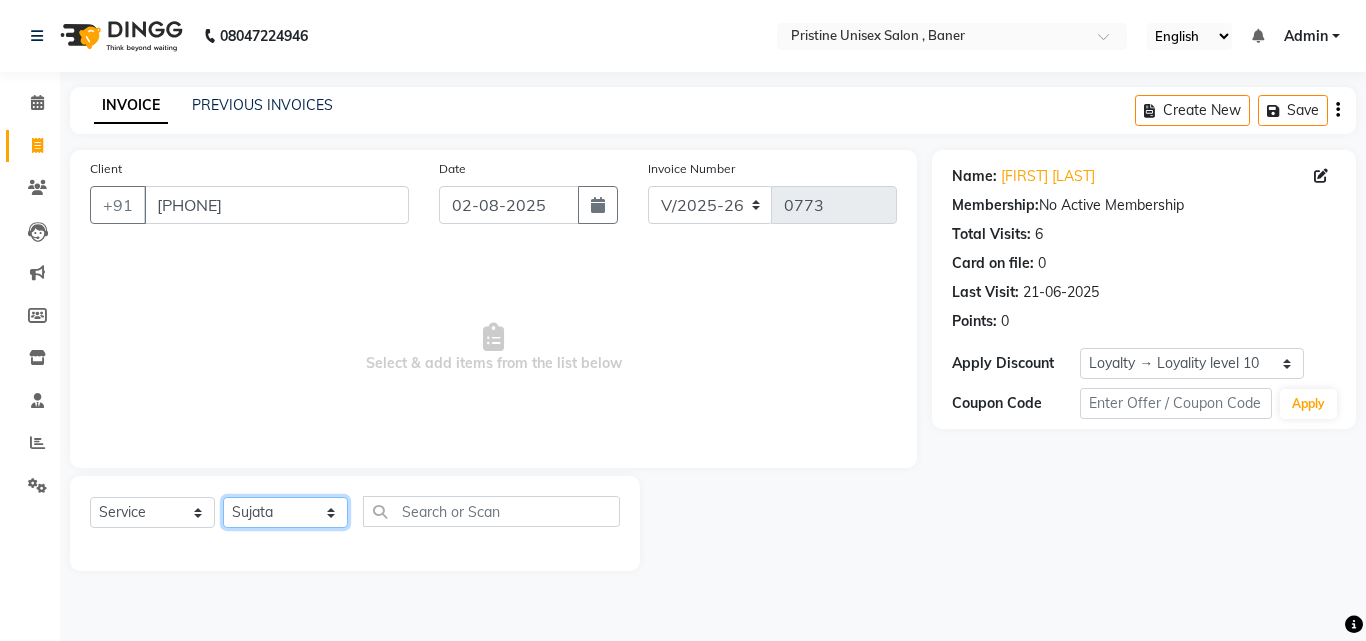 click on "Select Stylist ABHISHEKH Jaya Shinde Karan  Mahesh Rasal Mohd Monish Ahmed monika  NAAZ NIlesh pooja jaison Pooja Mam purva Sanket Sujata  Surekha Vandana  Chavan Vrsha jare" 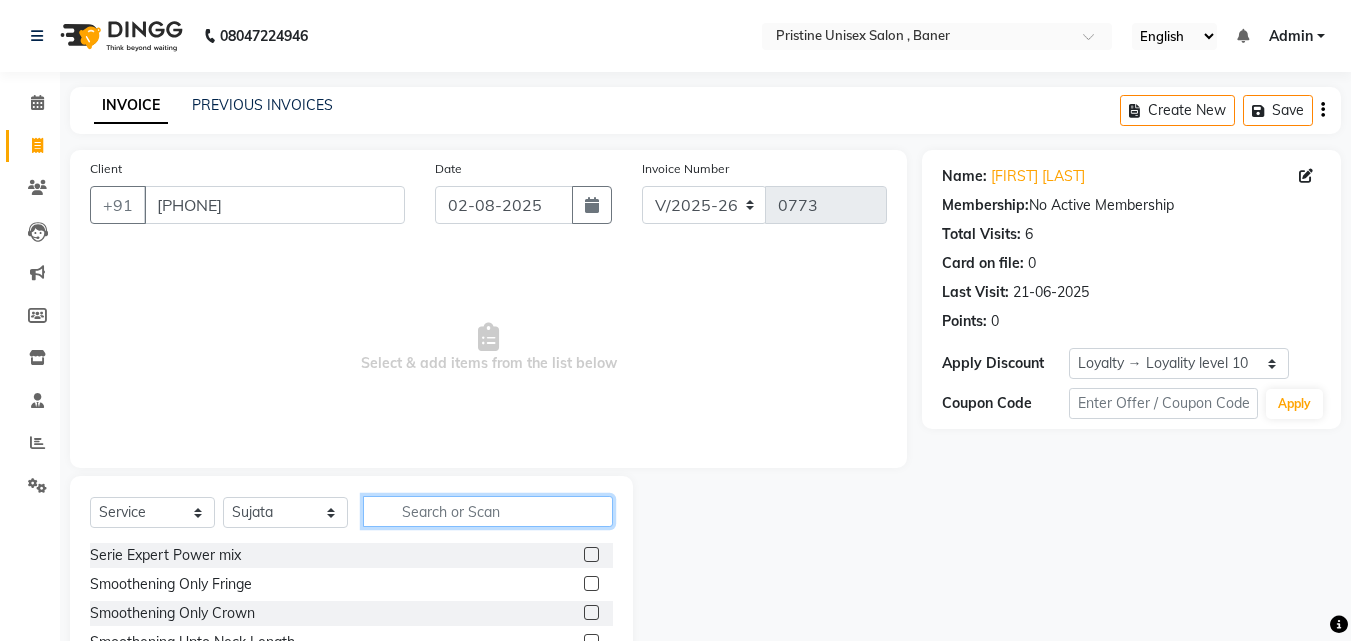 click 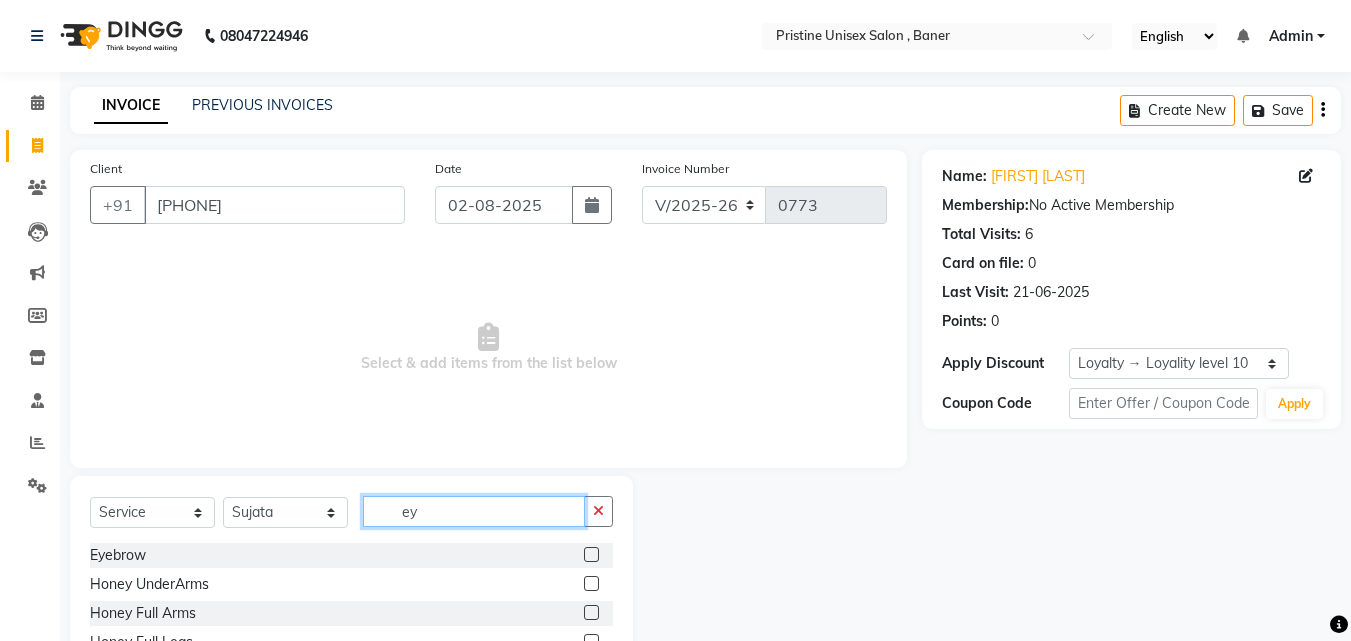 scroll, scrollTop: 100, scrollLeft: 0, axis: vertical 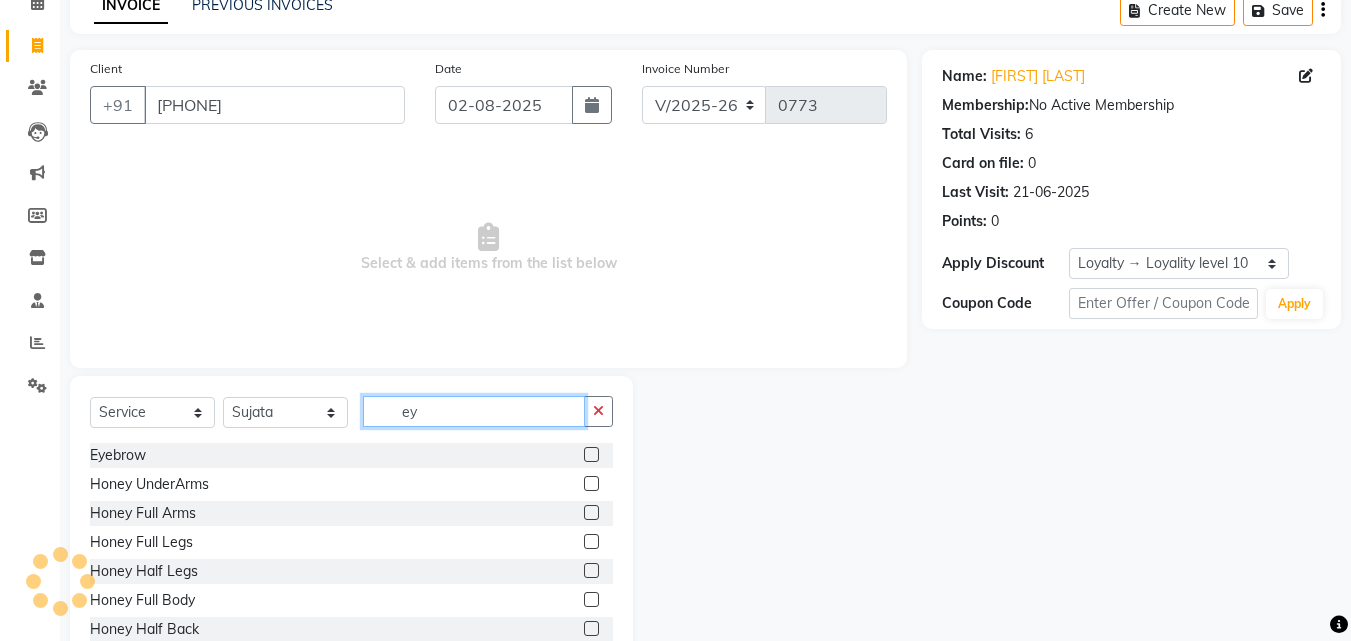 type on "ey" 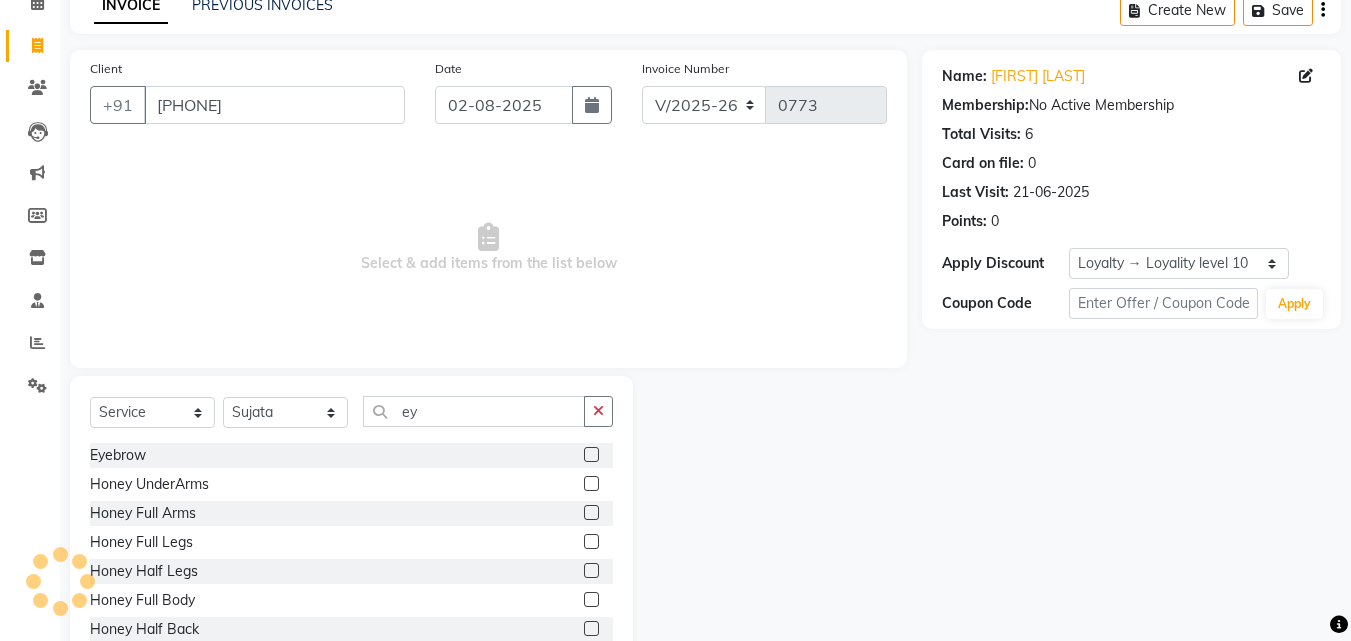 click 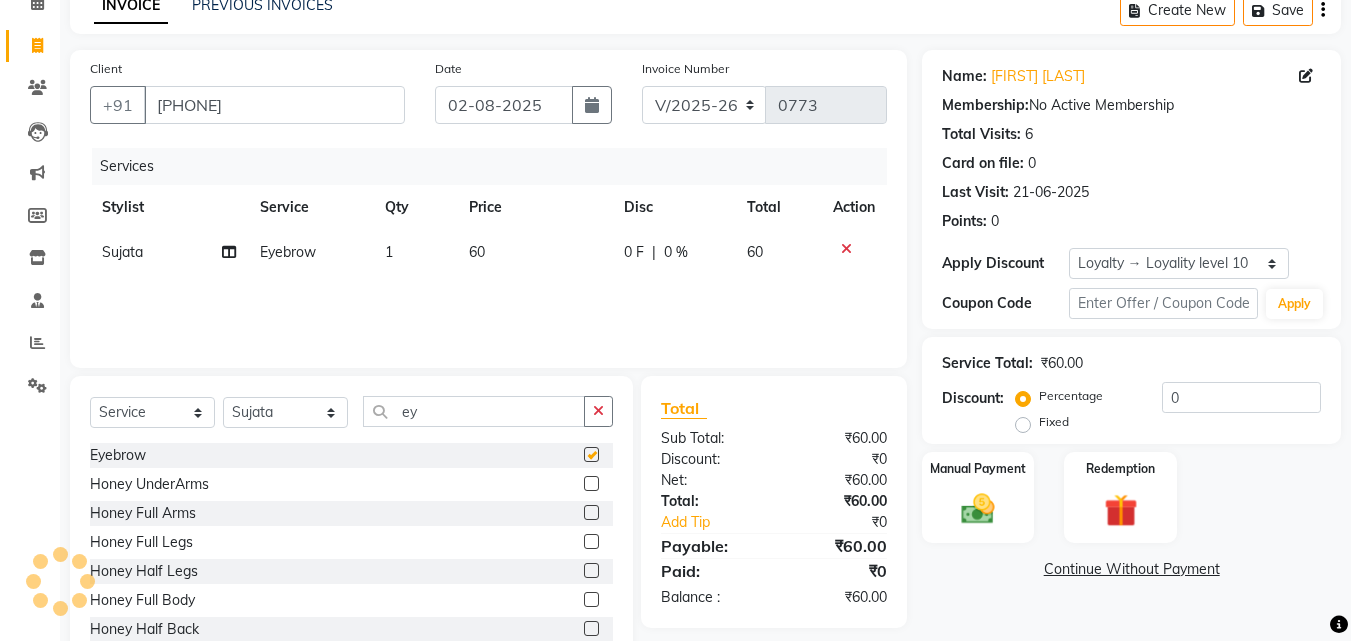 checkbox on "false" 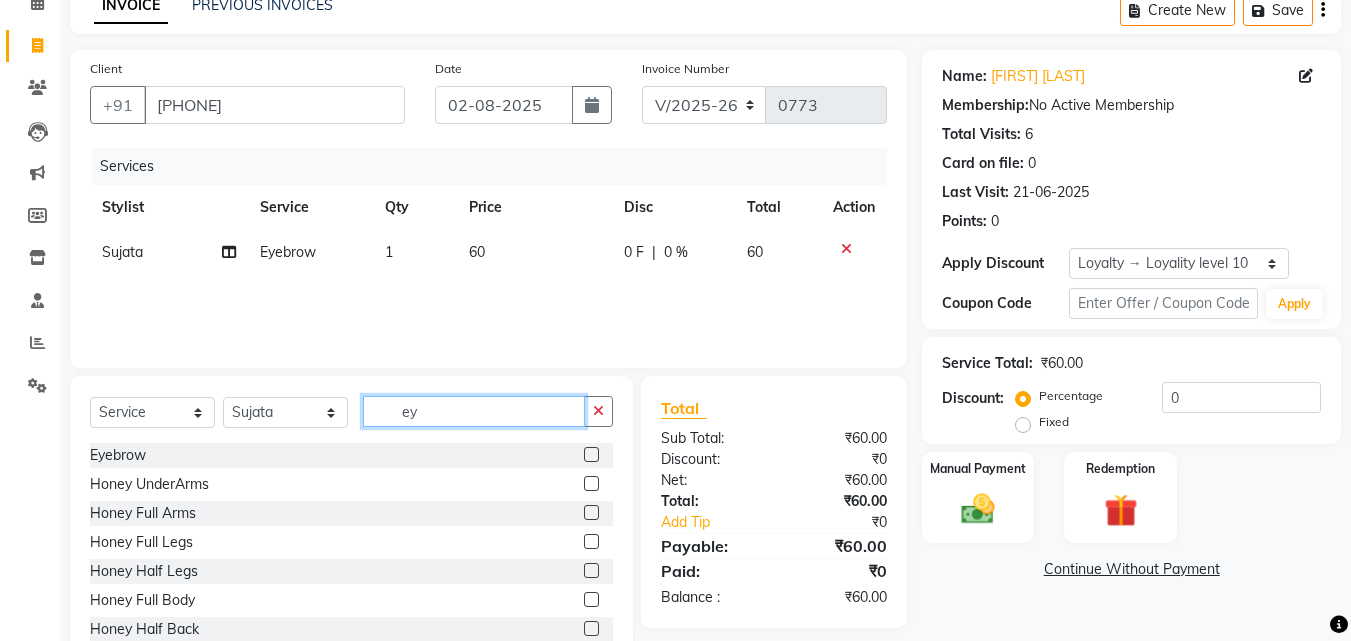drag, startPoint x: 503, startPoint y: 409, endPoint x: 318, endPoint y: 394, distance: 185.60712 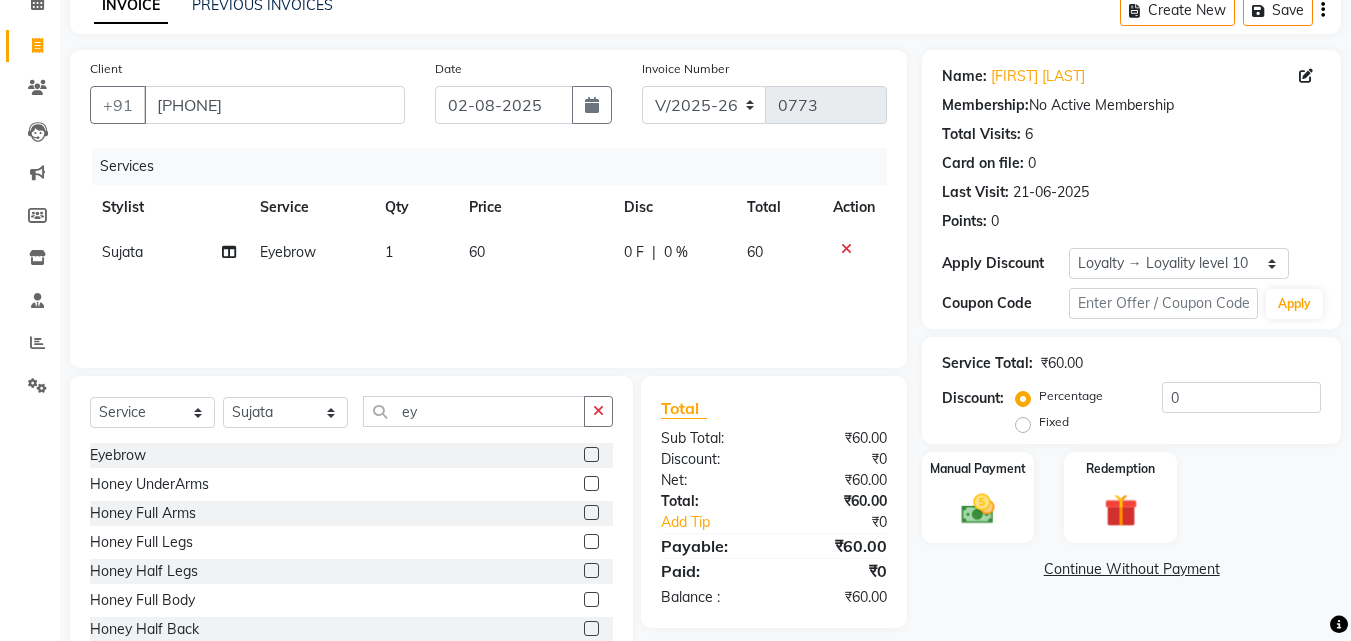 click on "Select  Service  Product  Membership  Package Voucher Prepaid Gift Card  Select Stylist ABHISHEKH Jaya Shinde Karan  Mahesh Rasal Mohd Monish Ahmed monika  NAAZ NIlesh pooja jaison Pooja Mam purva Sanket Sujata  Surekha Vandana  Chavan Vrsha jare ey" 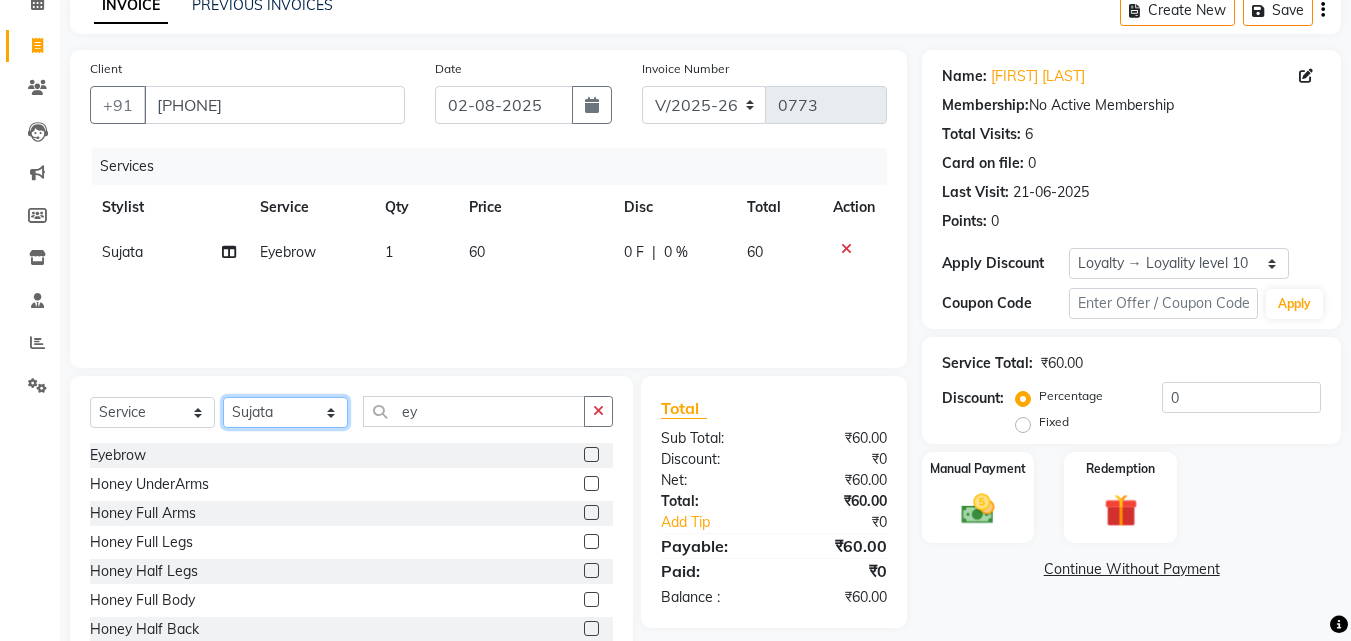 click on "Select Stylist ABHISHEKH Jaya Shinde Karan  Mahesh Rasal Mohd Monish Ahmed monika  NAAZ NIlesh pooja jaison Pooja Mam purva Sanket Sujata  Surekha Vandana  Chavan Vrsha jare" 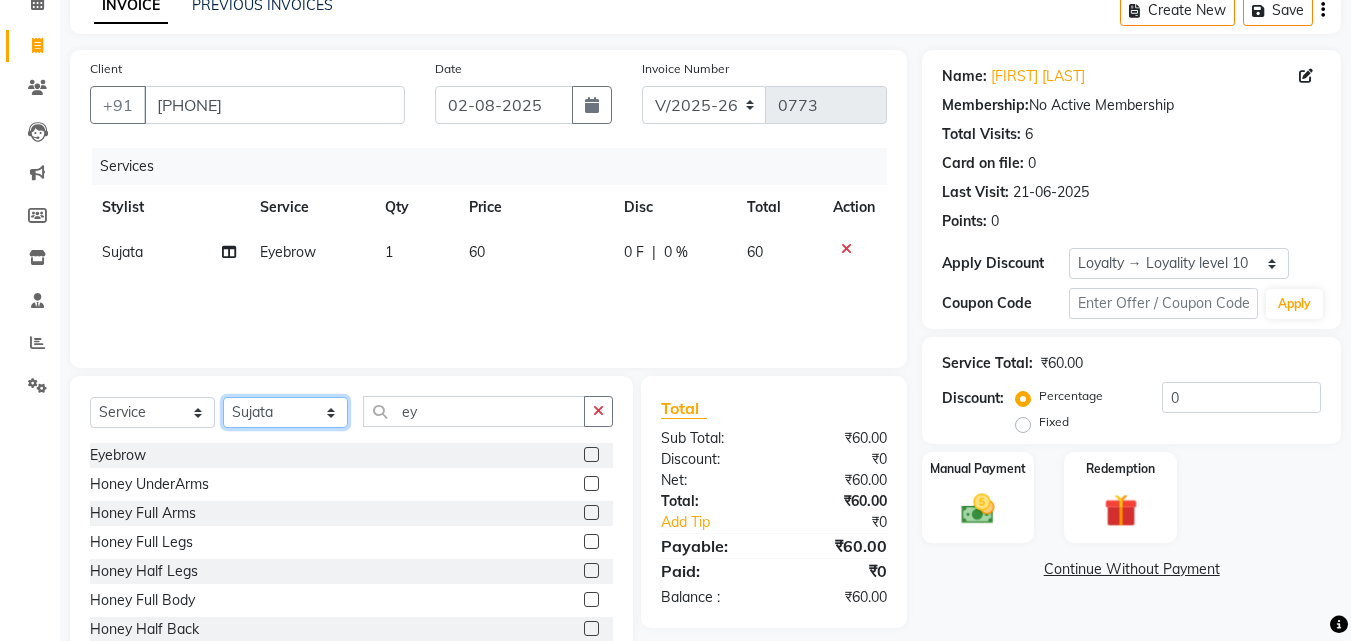 select on "86105" 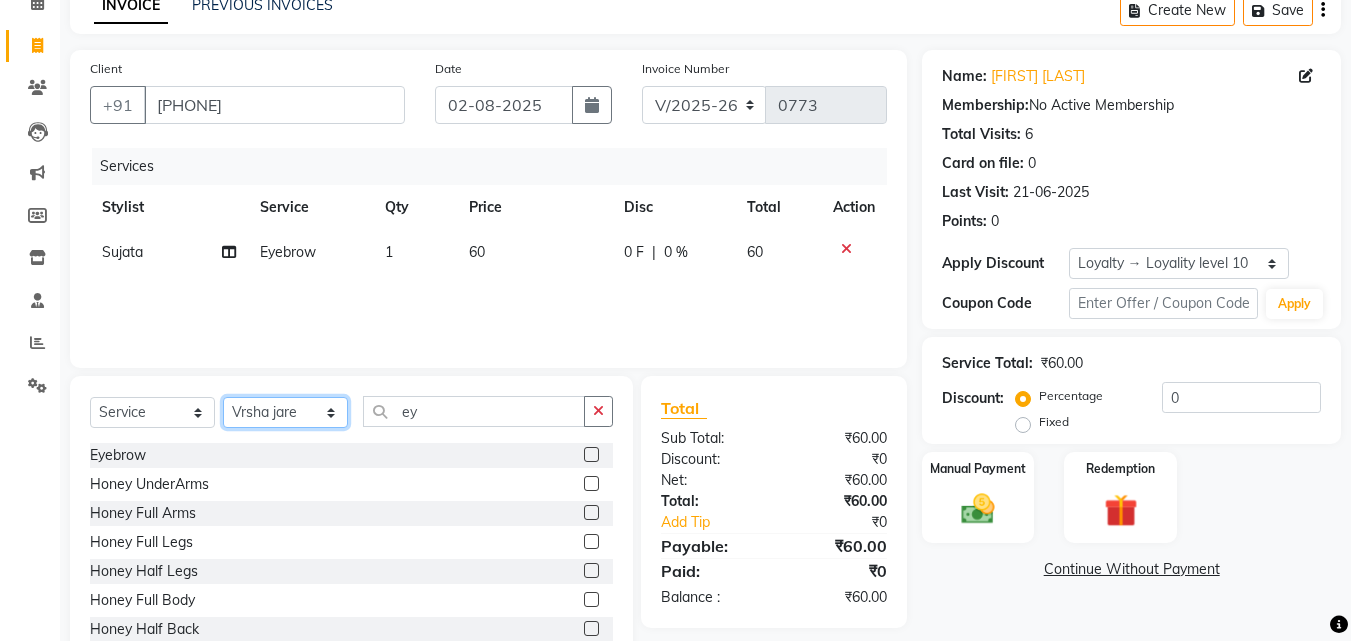 click on "Select Stylist ABHISHEKH Jaya Shinde Karan  Mahesh Rasal Mohd Monish Ahmed monika  NAAZ NIlesh pooja jaison Pooja Mam purva Sanket Sujata  Surekha Vandana  Chavan Vrsha jare" 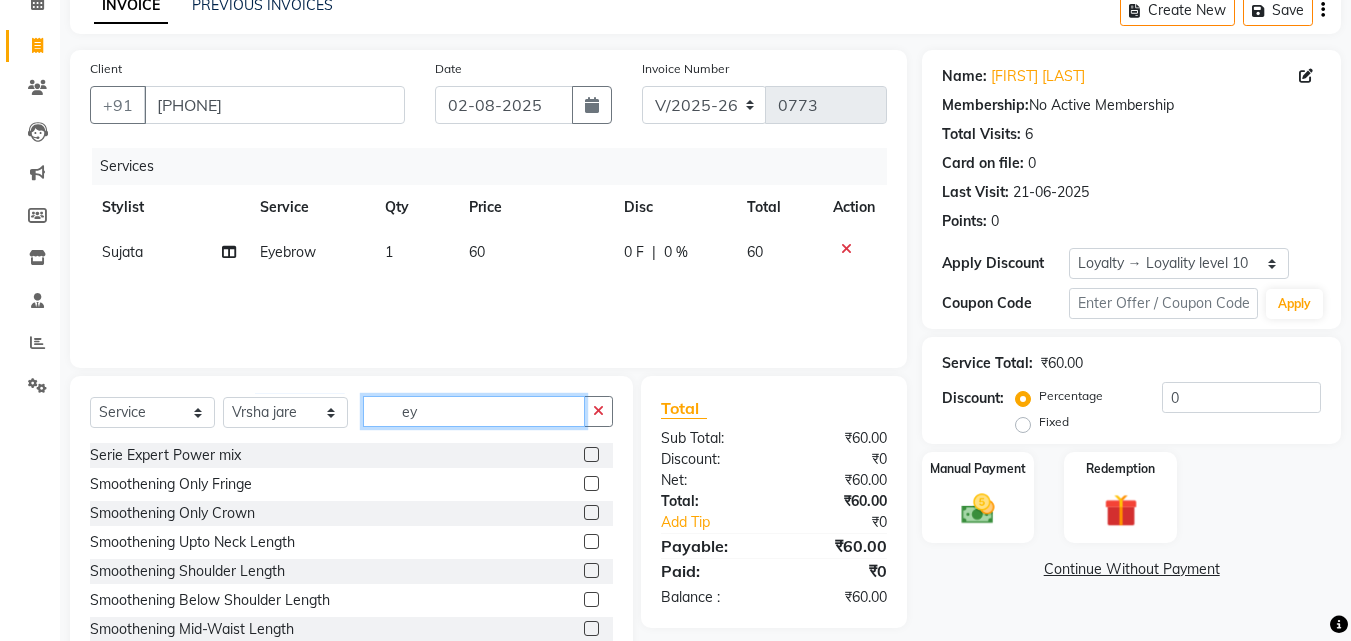 drag, startPoint x: 454, startPoint y: 413, endPoint x: 389, endPoint y: 409, distance: 65.12296 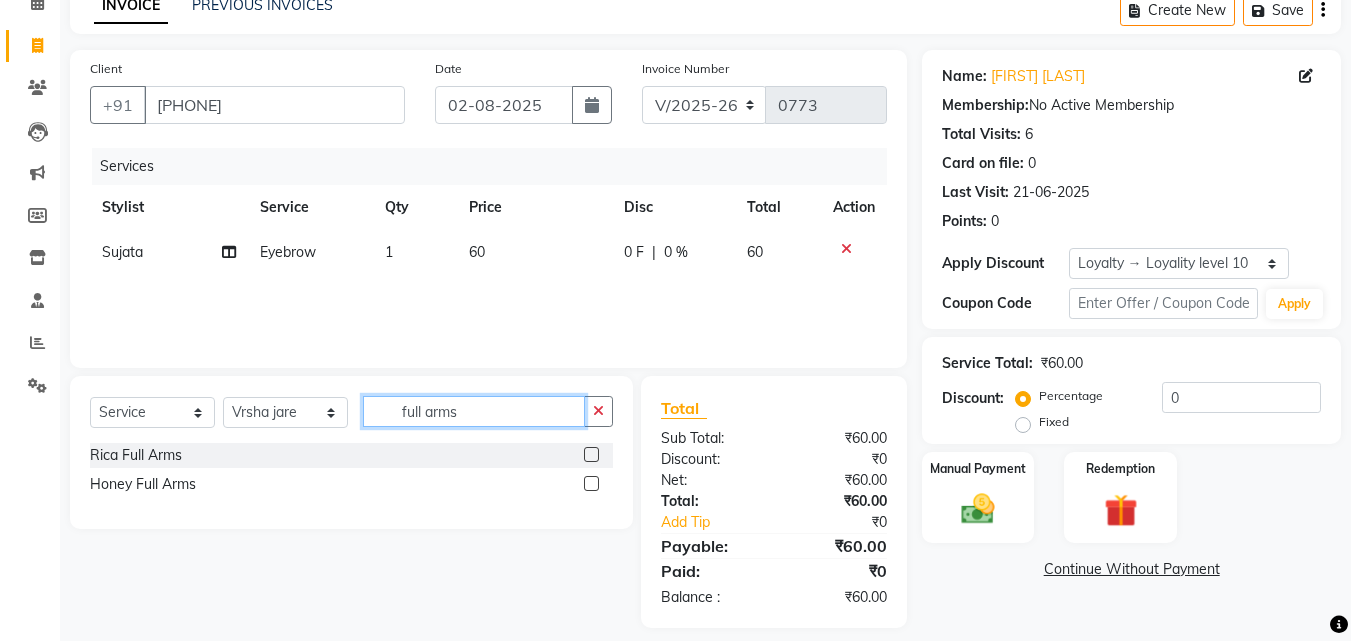 type on "full arms" 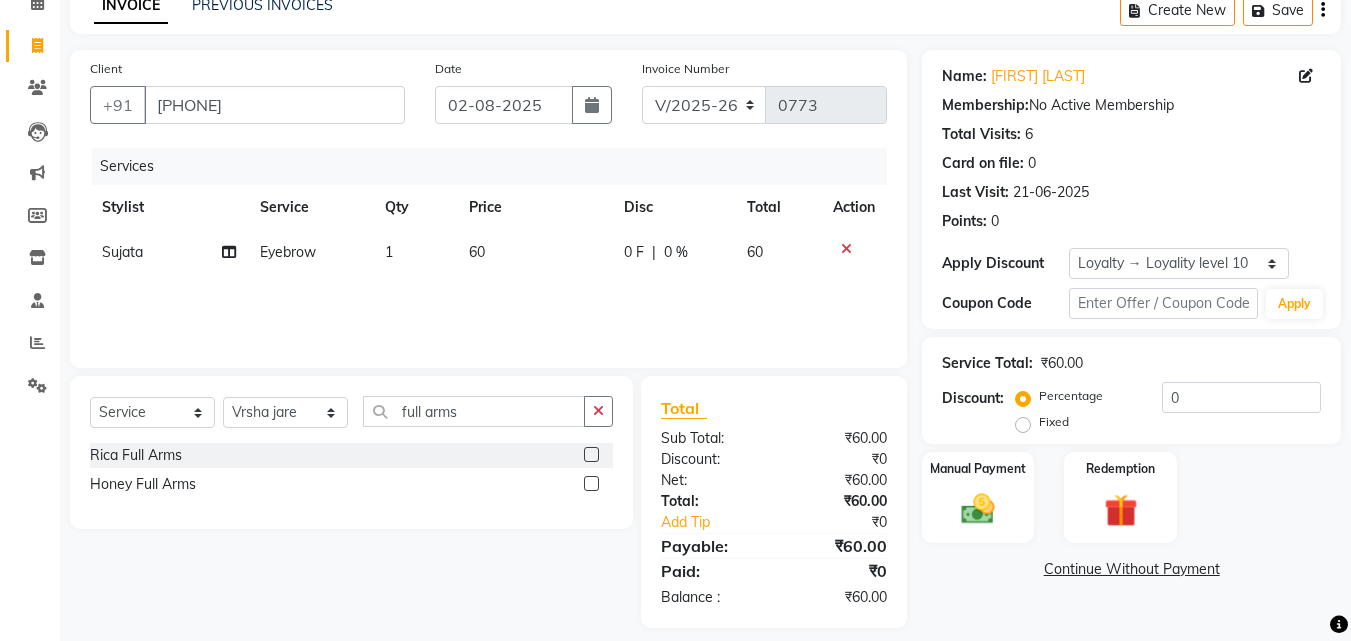 click 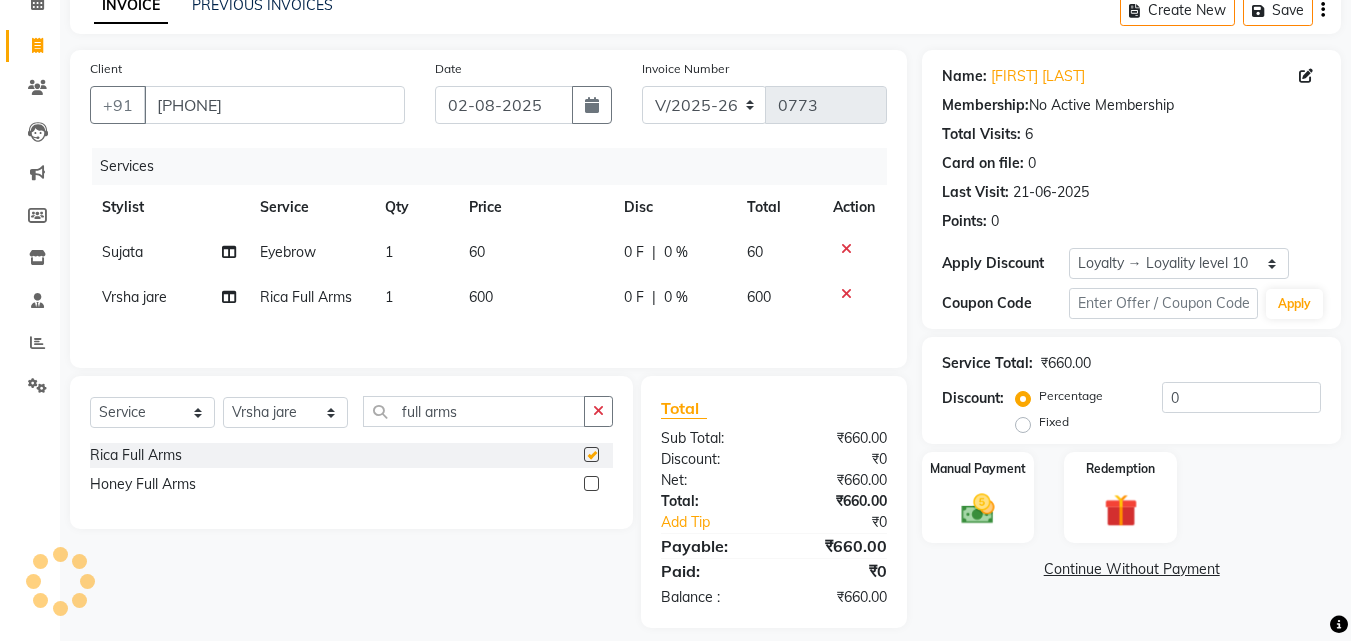 checkbox on "false" 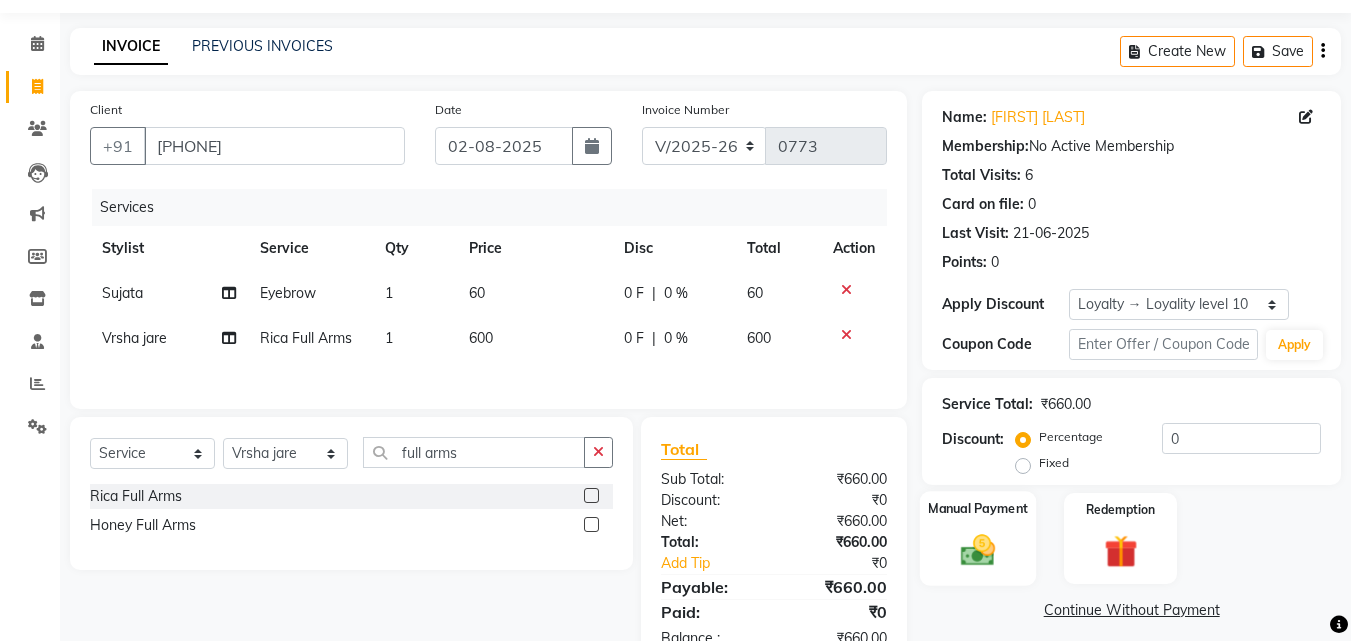 scroll, scrollTop: 0, scrollLeft: 0, axis: both 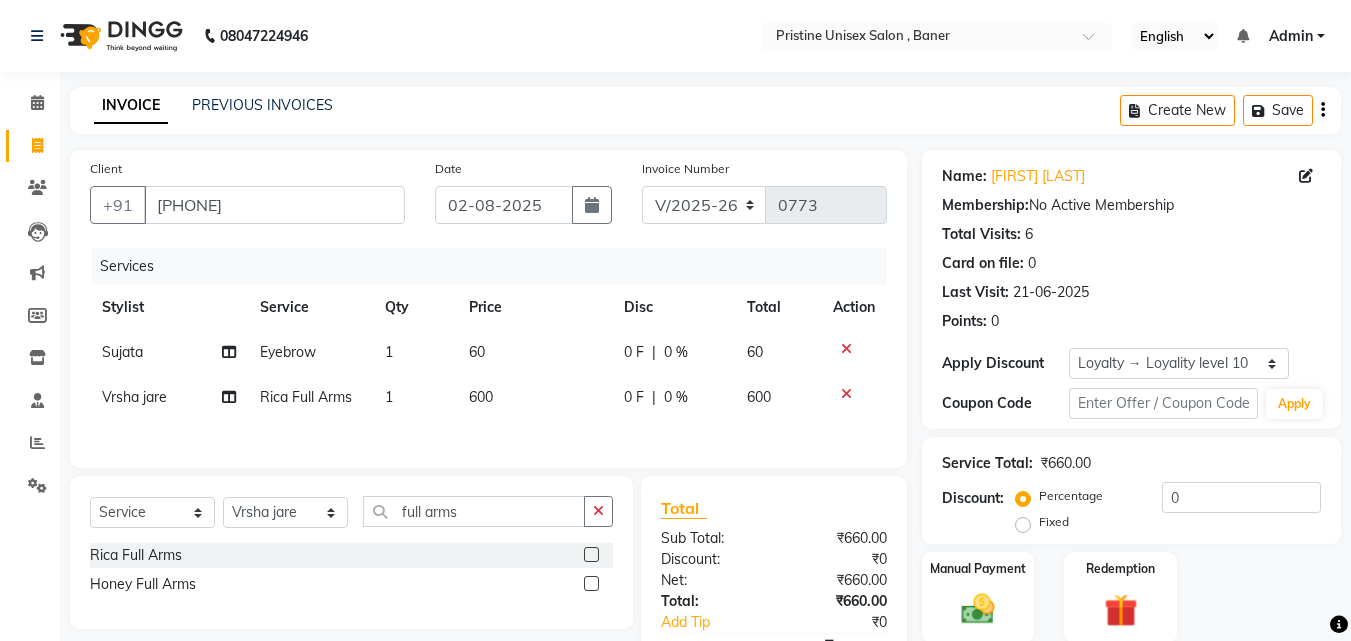 click on "INVOICE PREVIOUS INVOICES Create New   Save" 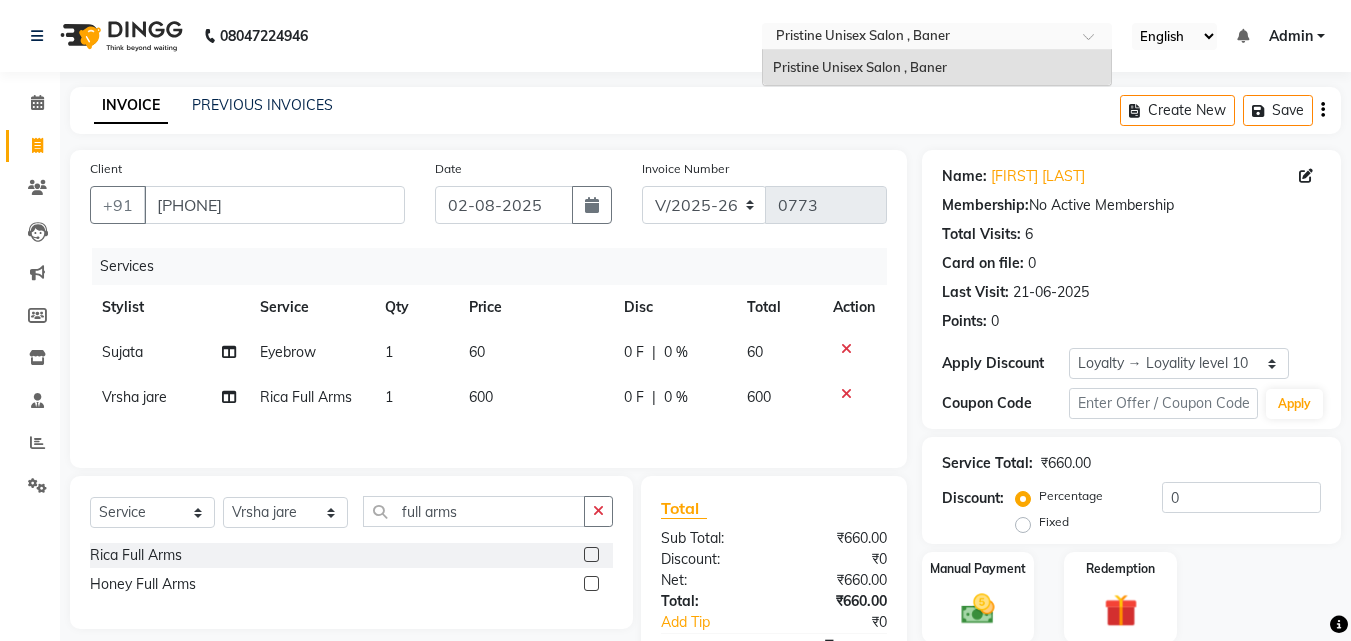 drag, startPoint x: 986, startPoint y: 39, endPoint x: 745, endPoint y: 22, distance: 241.59885 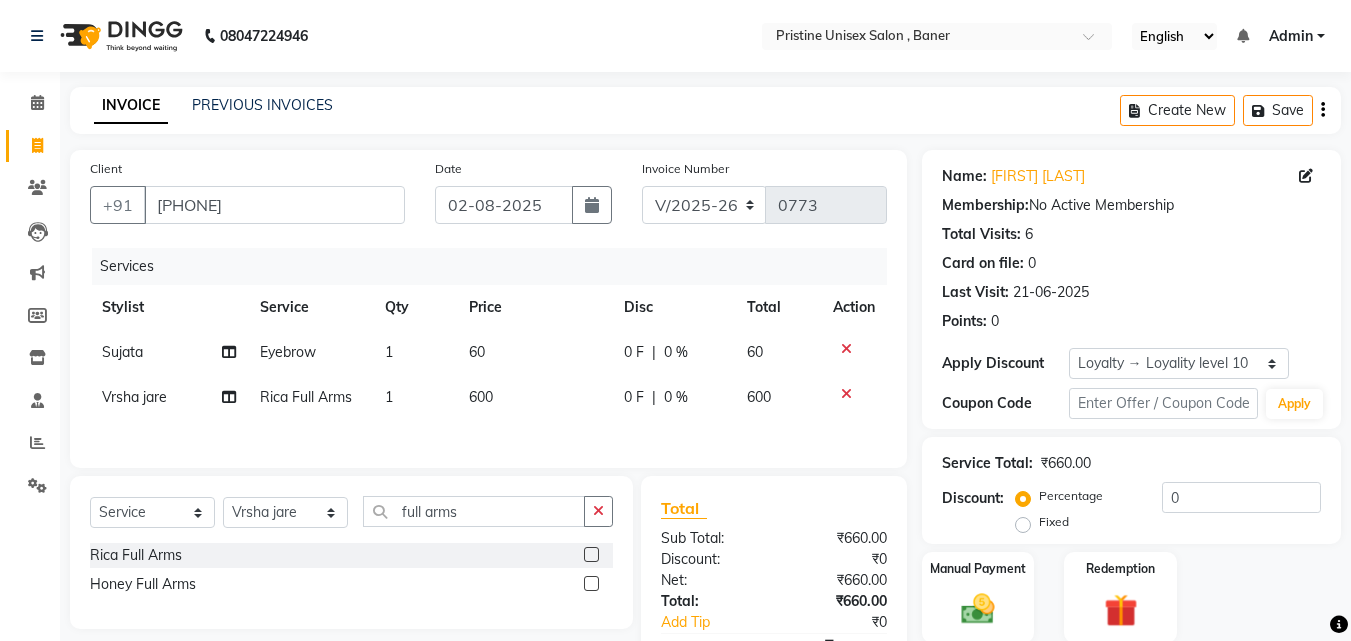 click on "08047224946 Select Location × Pristine Unisex Salon , Baner English ENGLISH Español العربية मराठी हिंदी ગુજરાતી தமிழ் 中文 Notifications nothing to show Admin Manage Profile Change Password Sign out  Version:3.15.11" 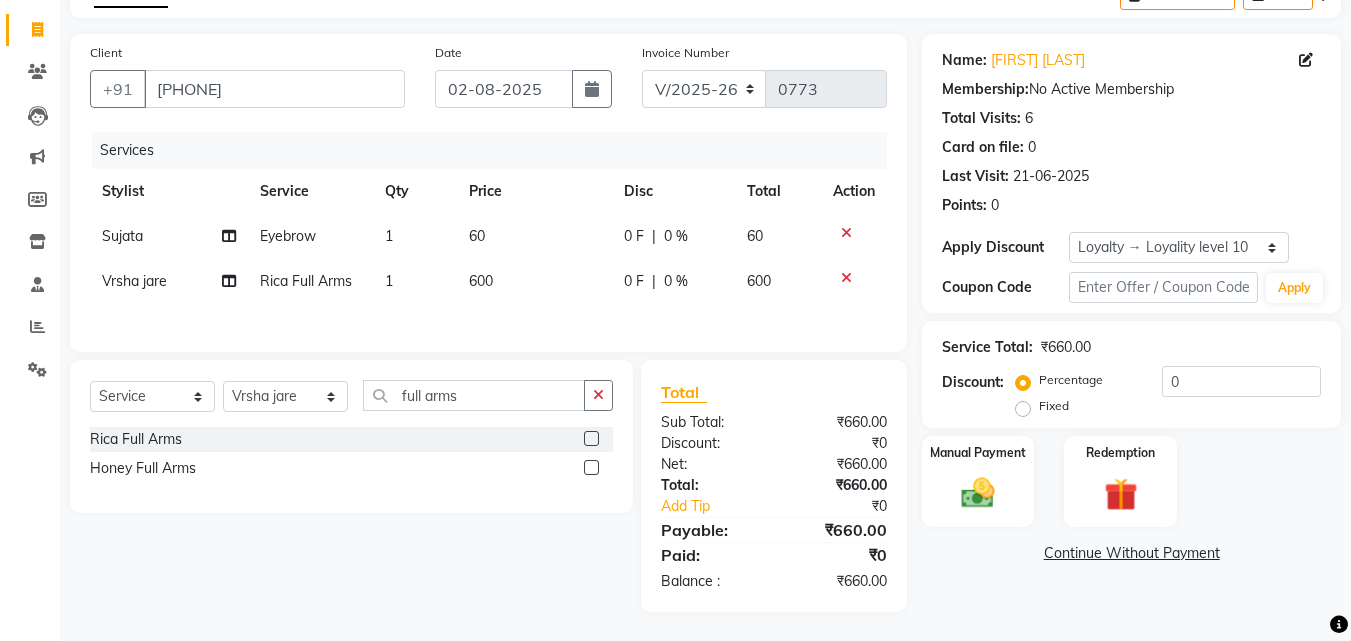 scroll, scrollTop: 120, scrollLeft: 0, axis: vertical 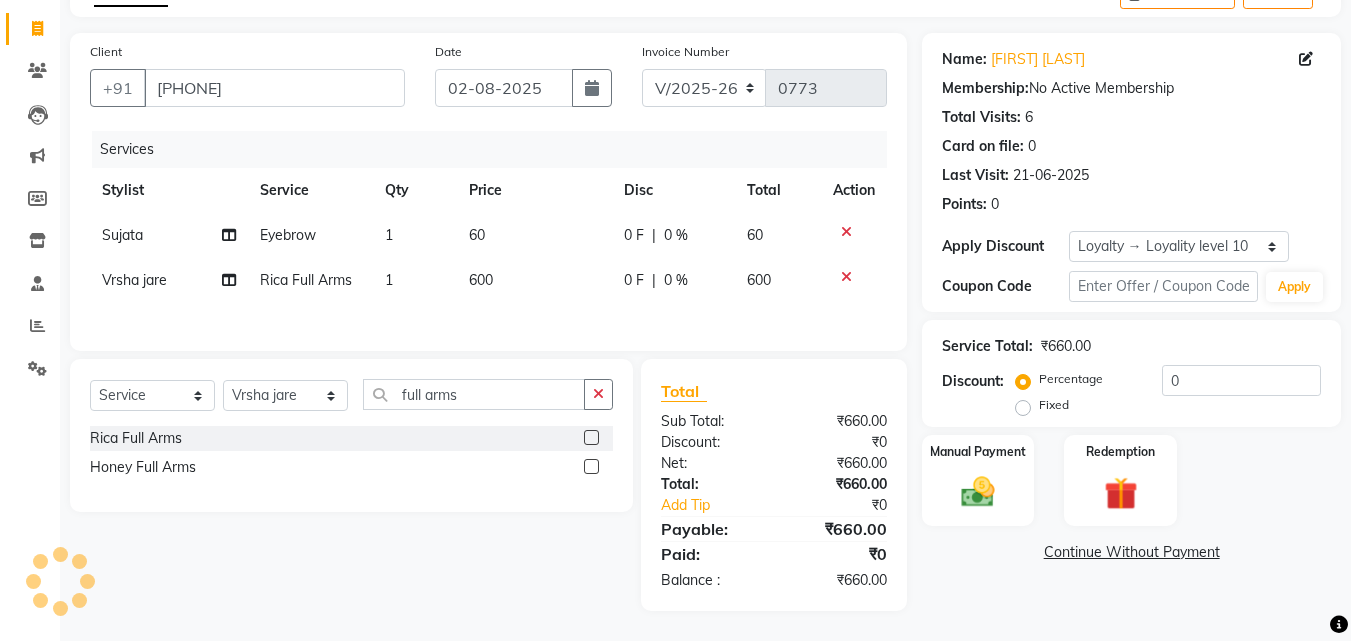 click 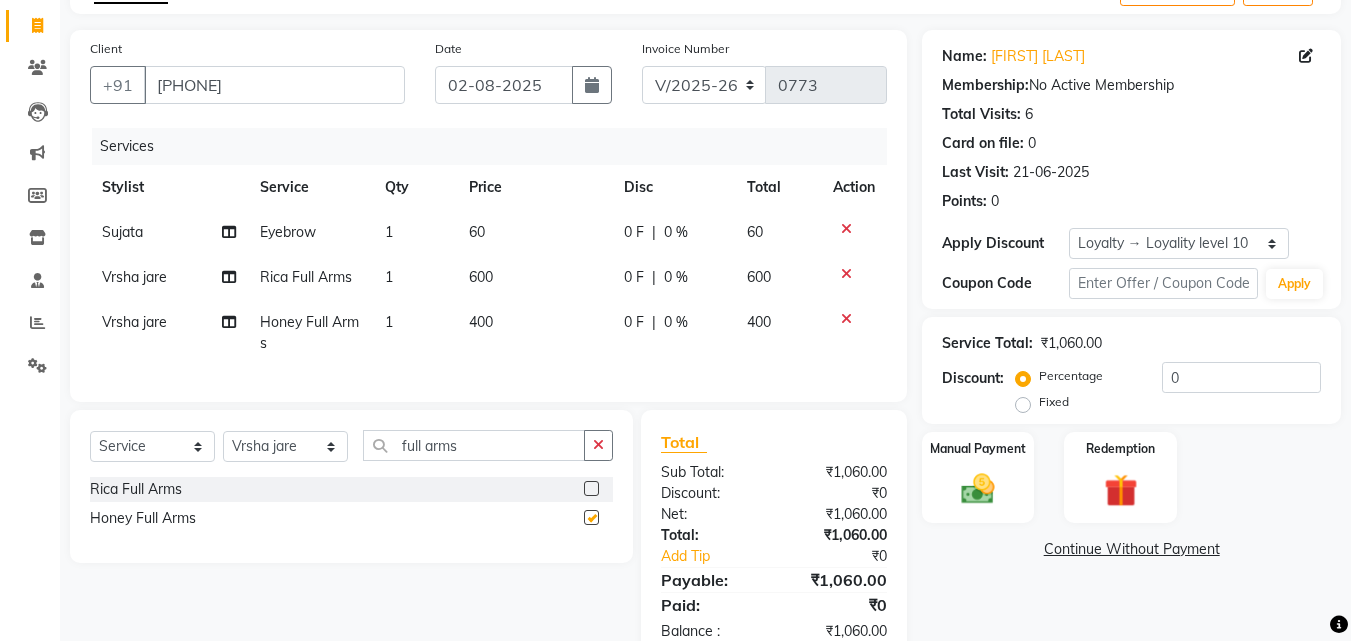 checkbox on "false" 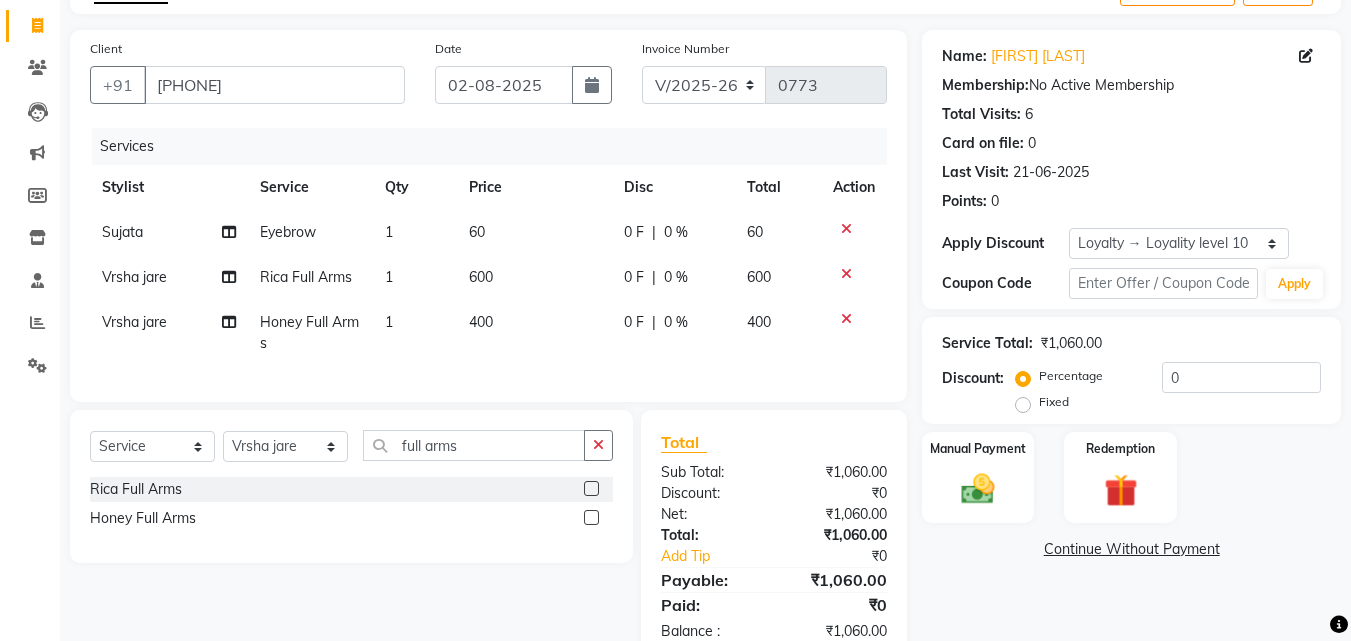 click 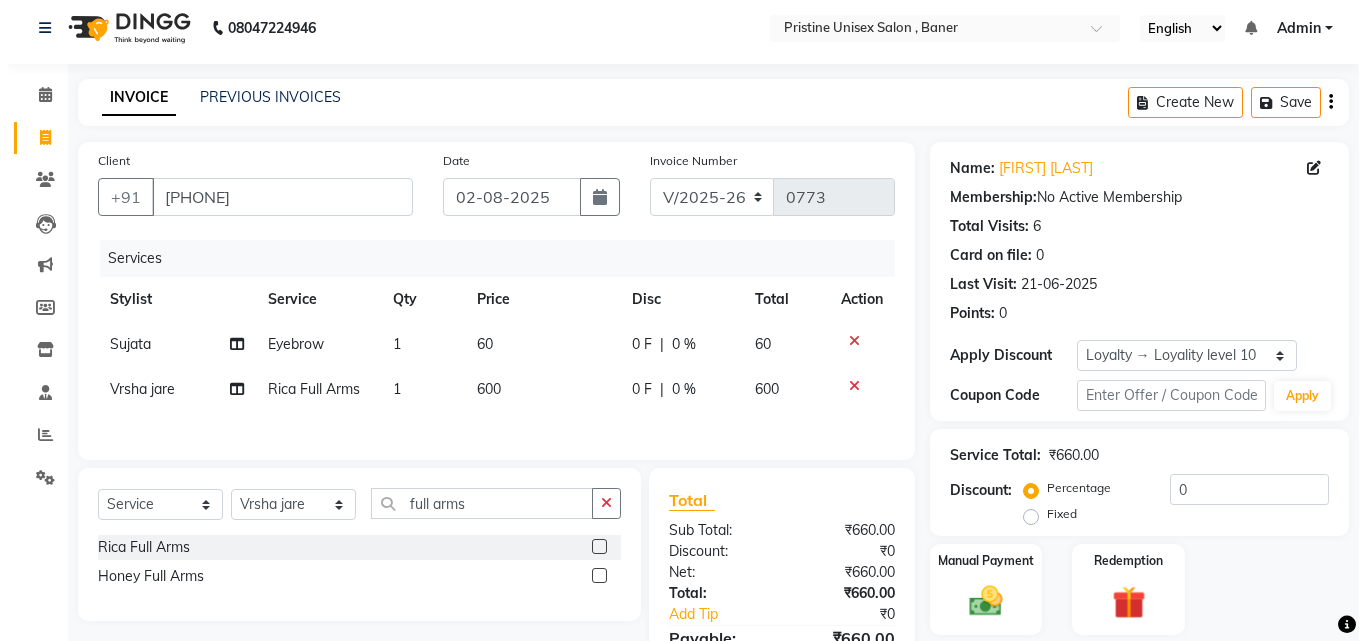 scroll, scrollTop: 0, scrollLeft: 0, axis: both 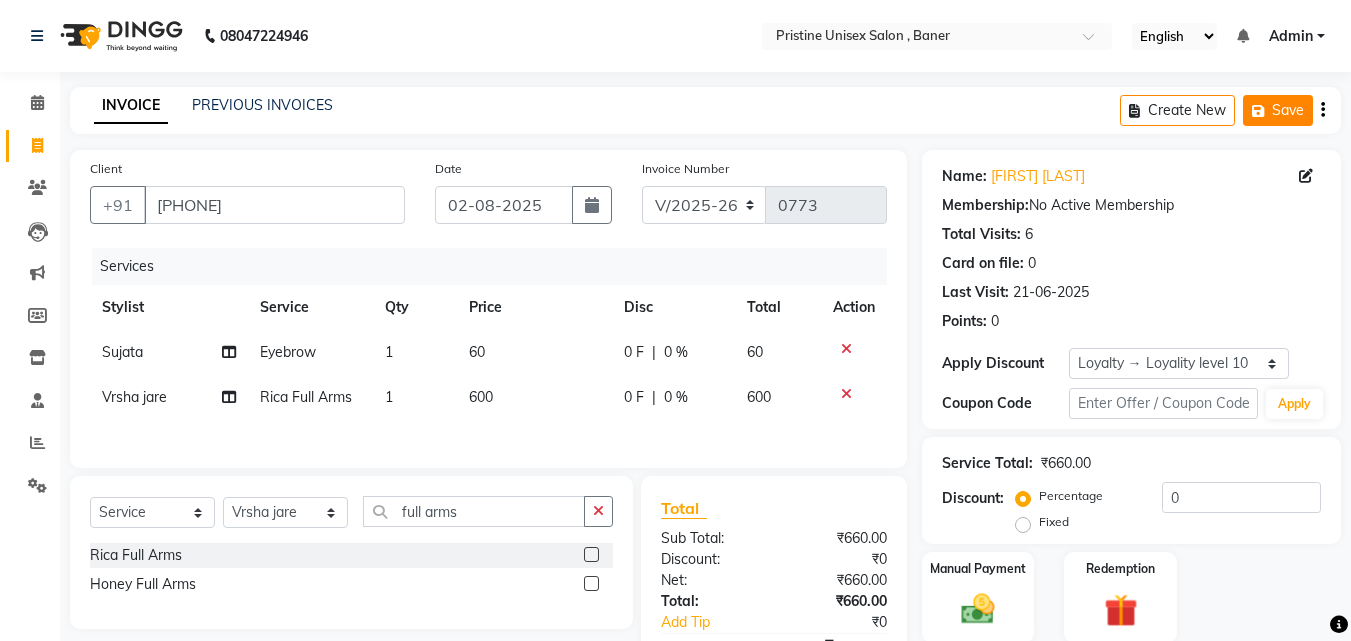 click on "Save" 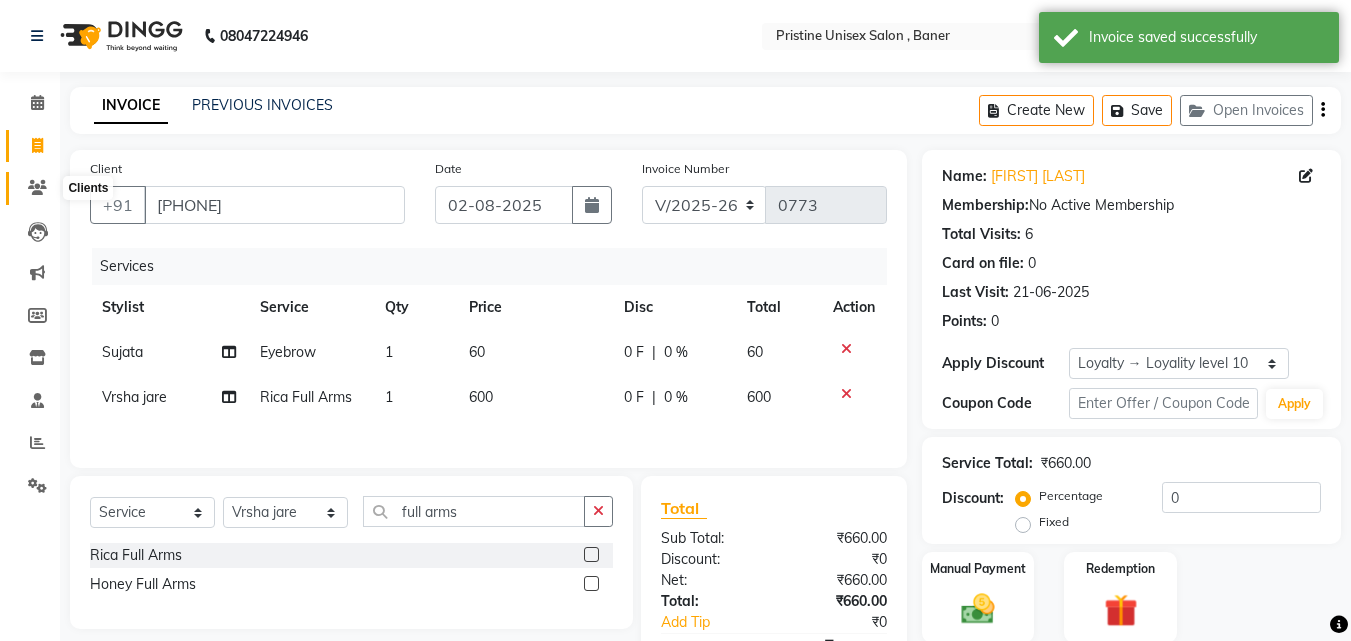 click 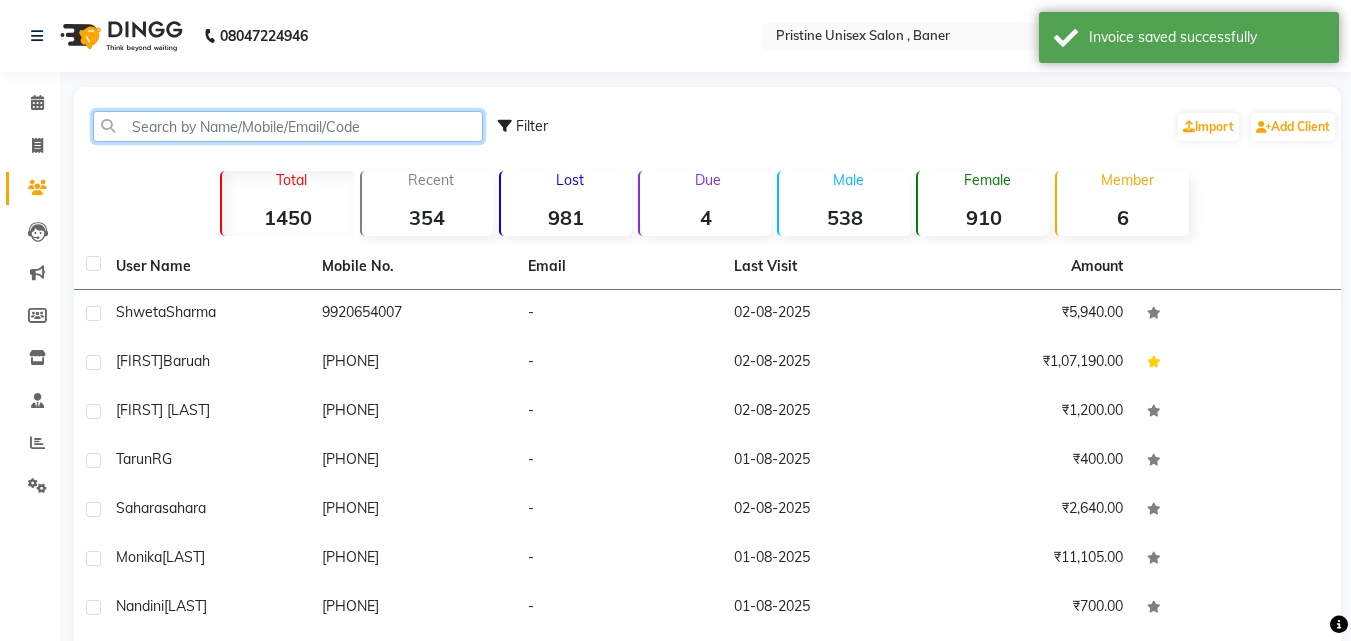 click 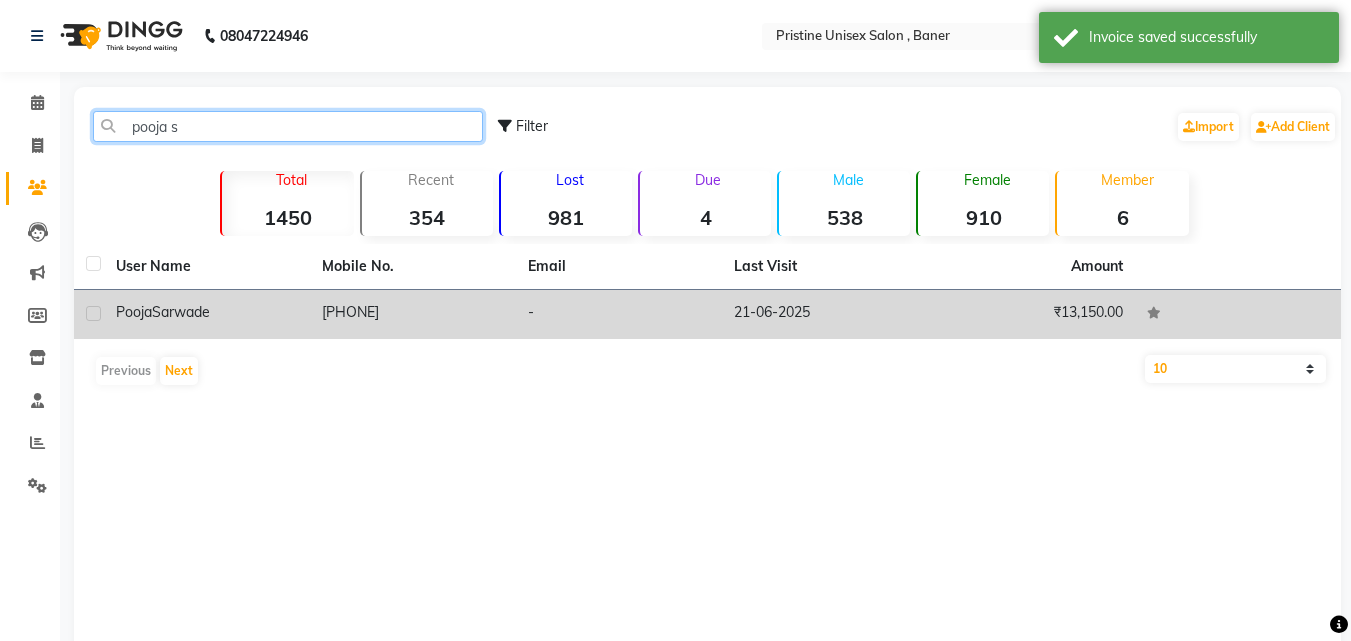 type on "pooja s" 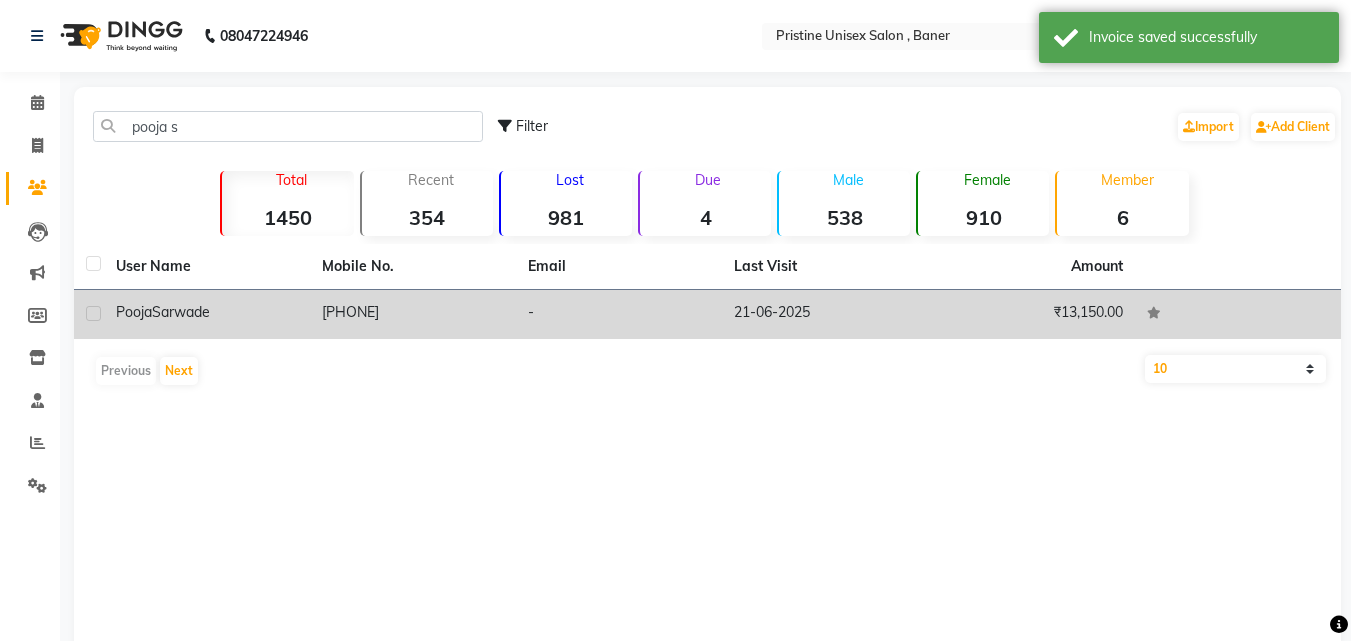 click on "[PHONE]" 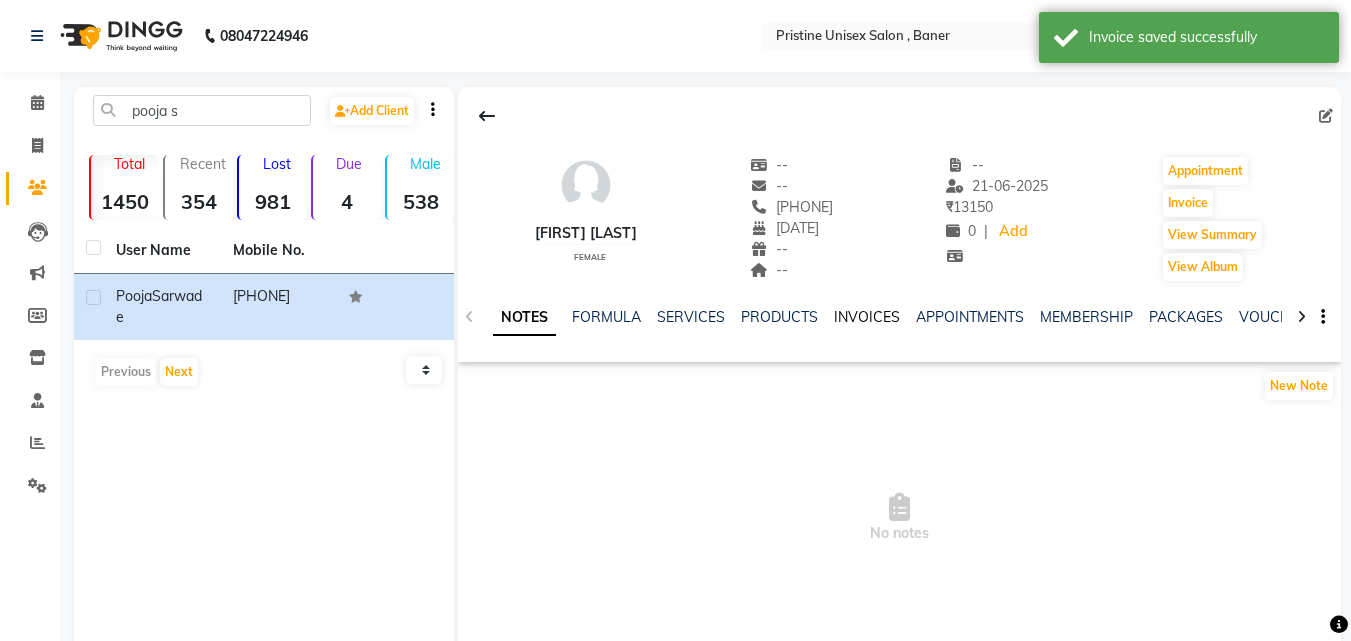 click on "INVOICES" 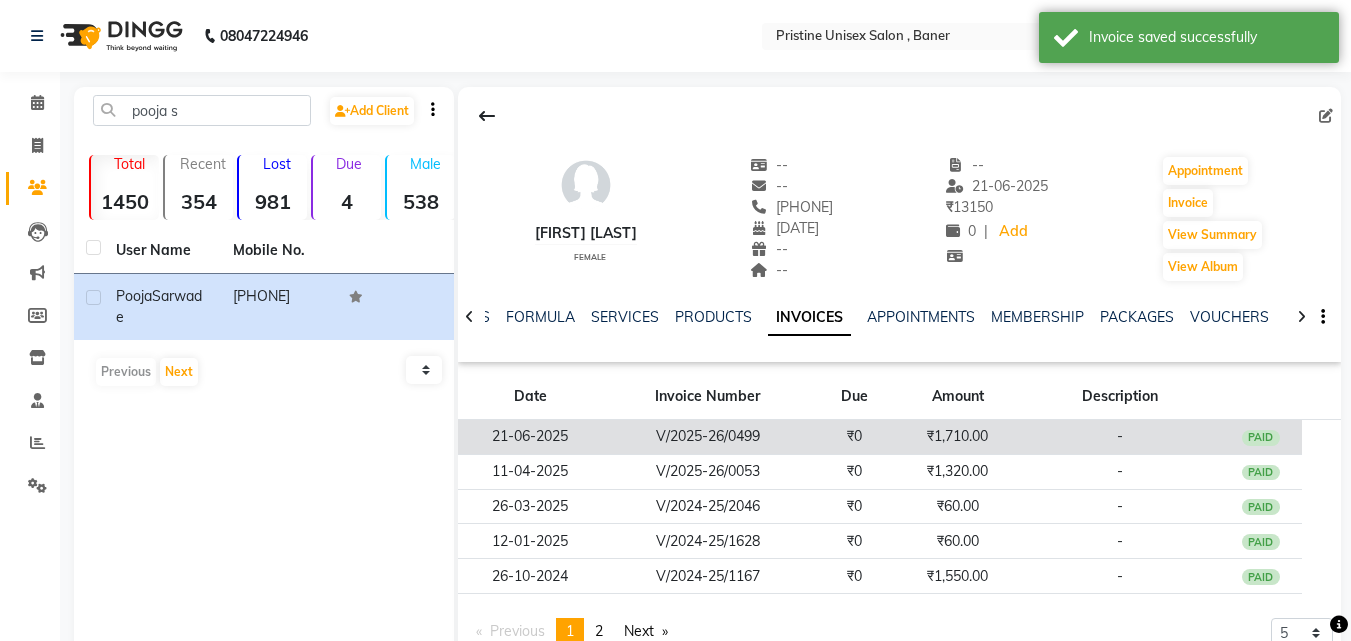 click on "₹1,710.00" 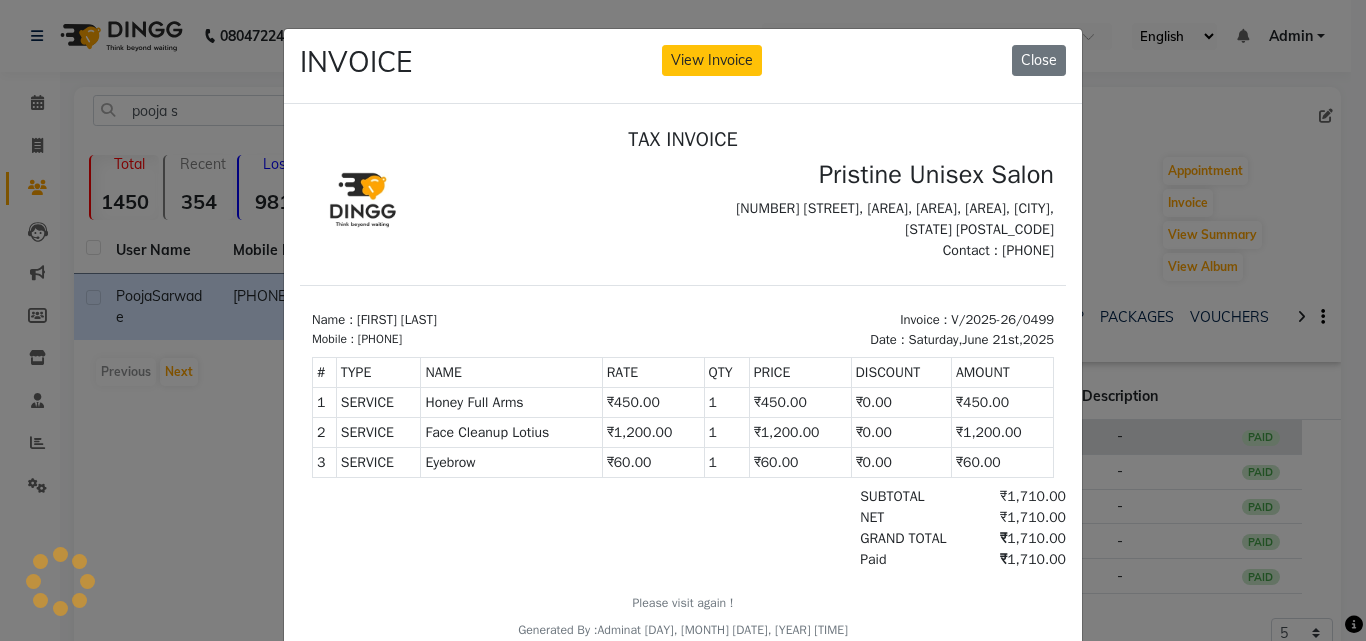 scroll, scrollTop: 0, scrollLeft: 0, axis: both 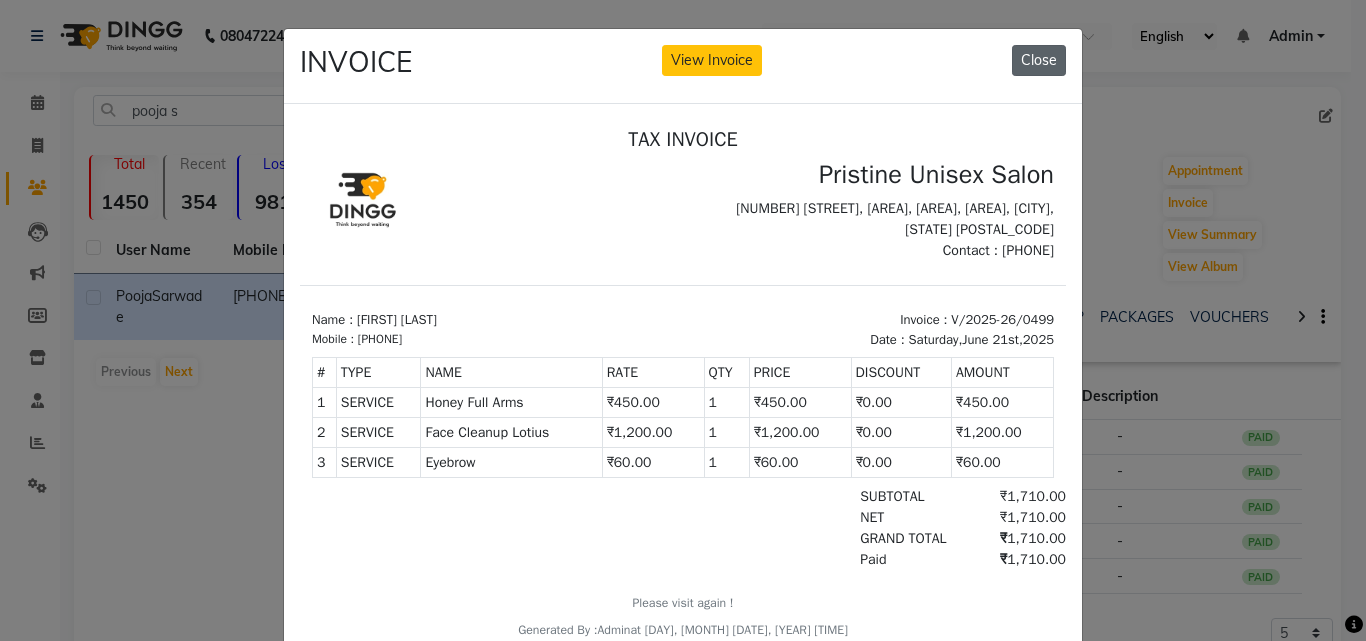 click on "Close" 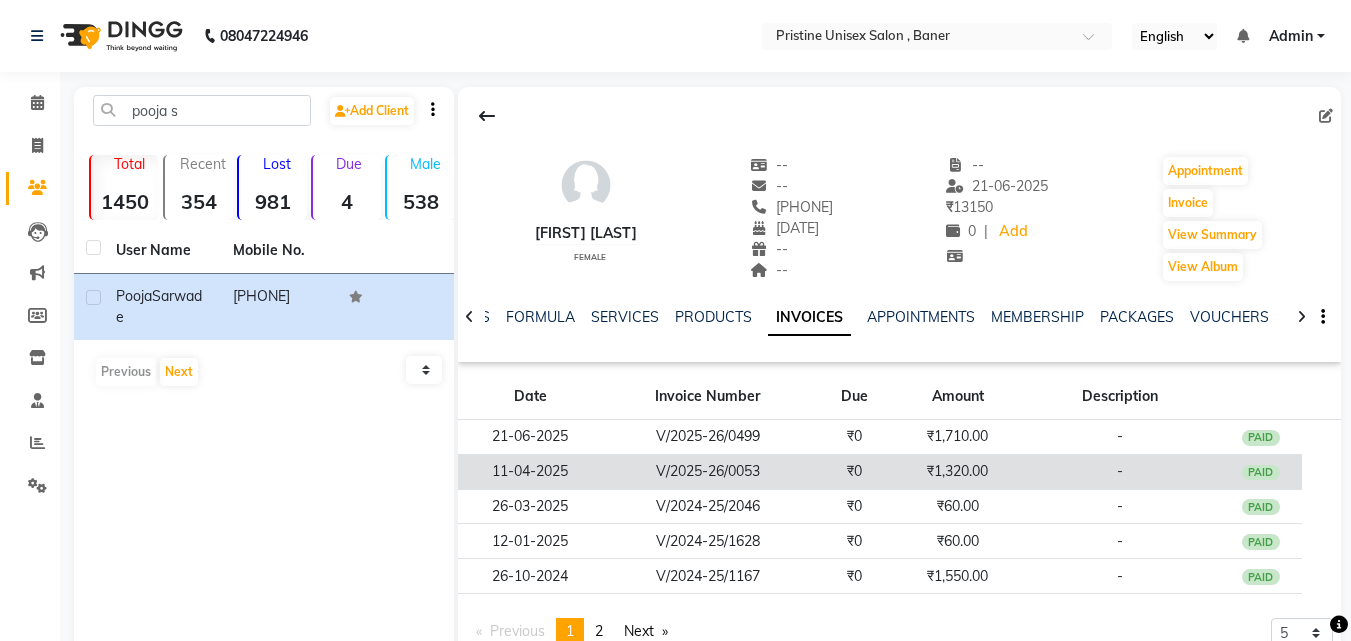 click on "V/2025-26/0053" 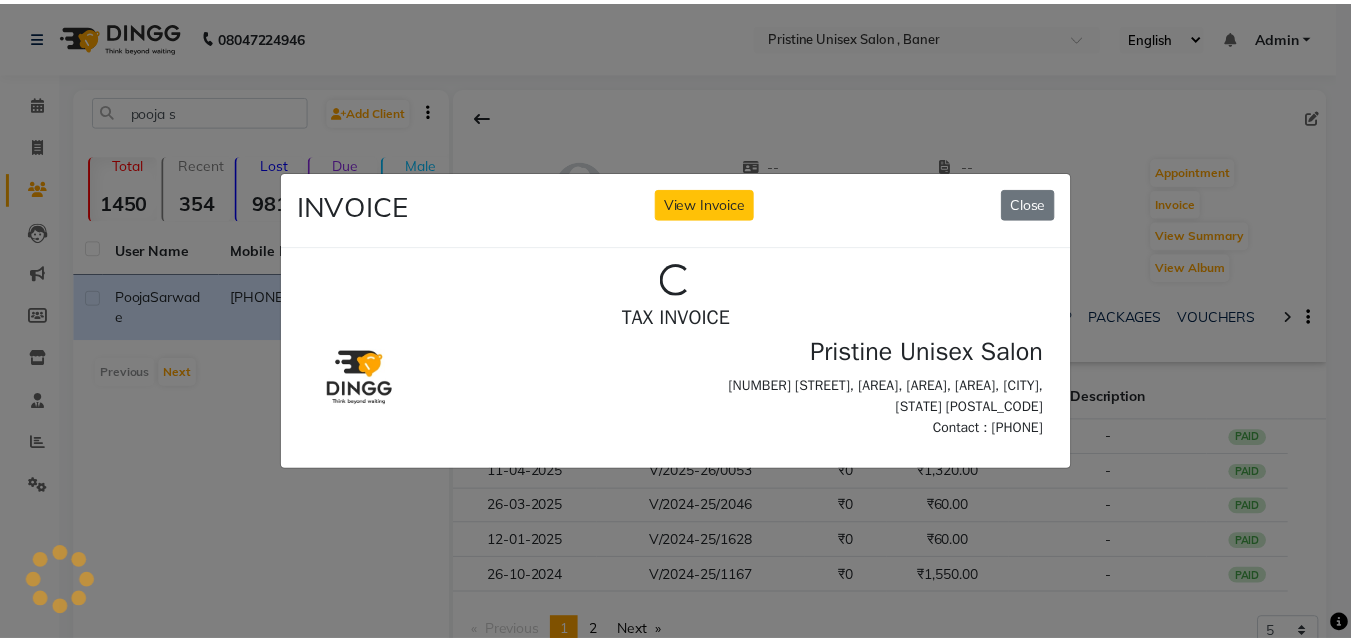 scroll, scrollTop: 0, scrollLeft: 0, axis: both 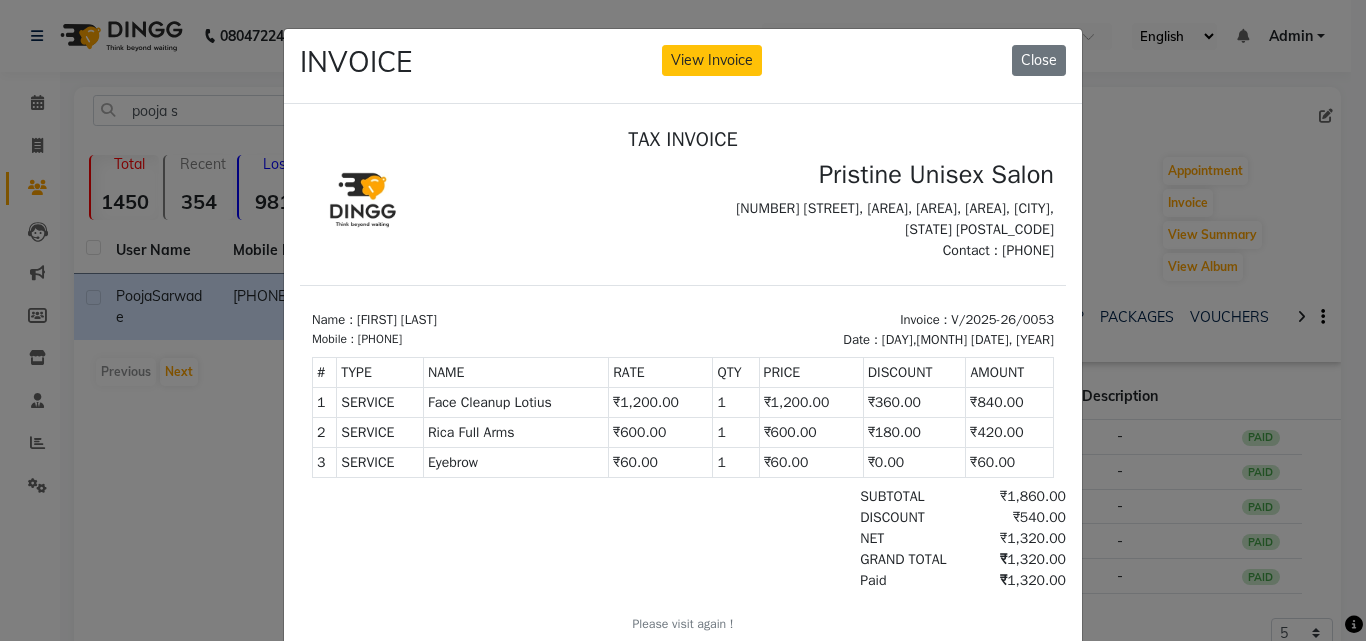 drag, startPoint x: 604, startPoint y: 437, endPoint x: 667, endPoint y: 421, distance: 65 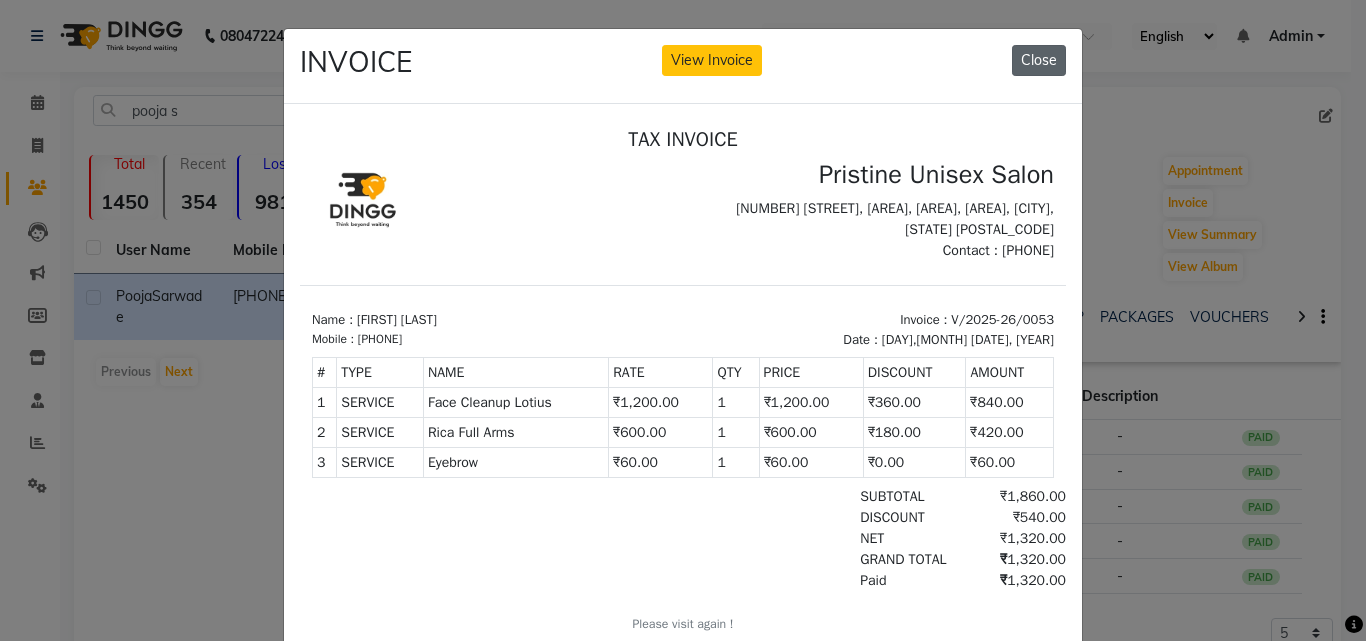 click on "Close" 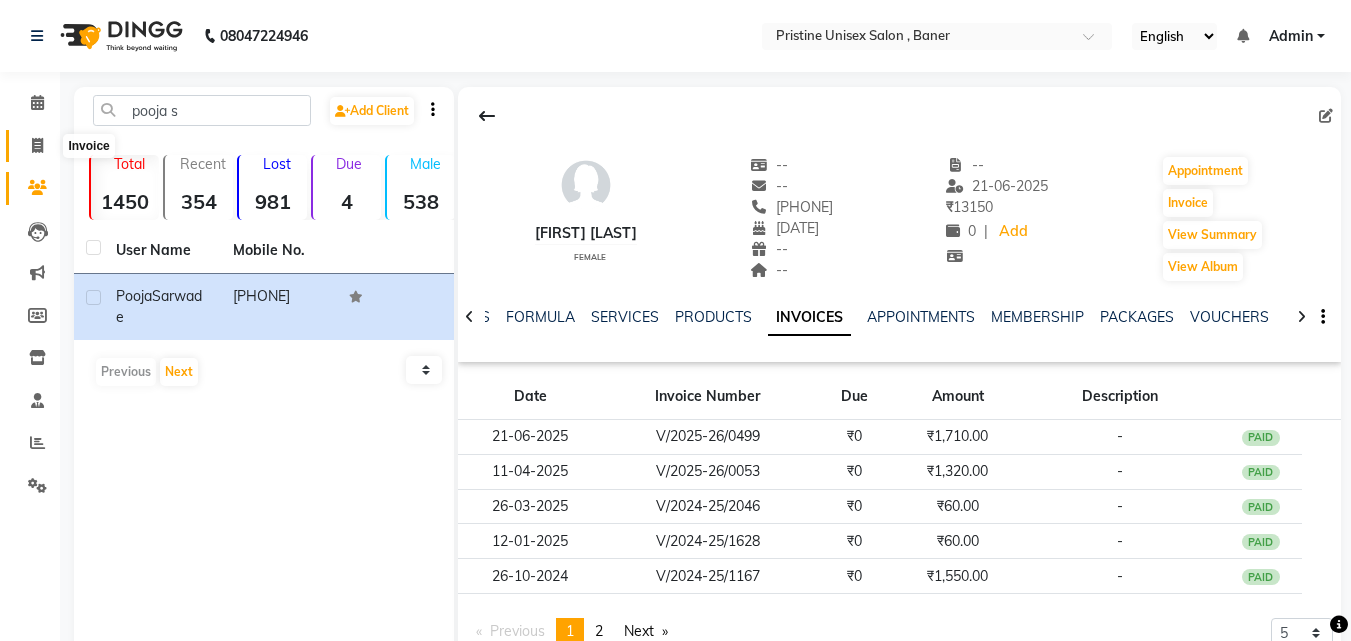 click 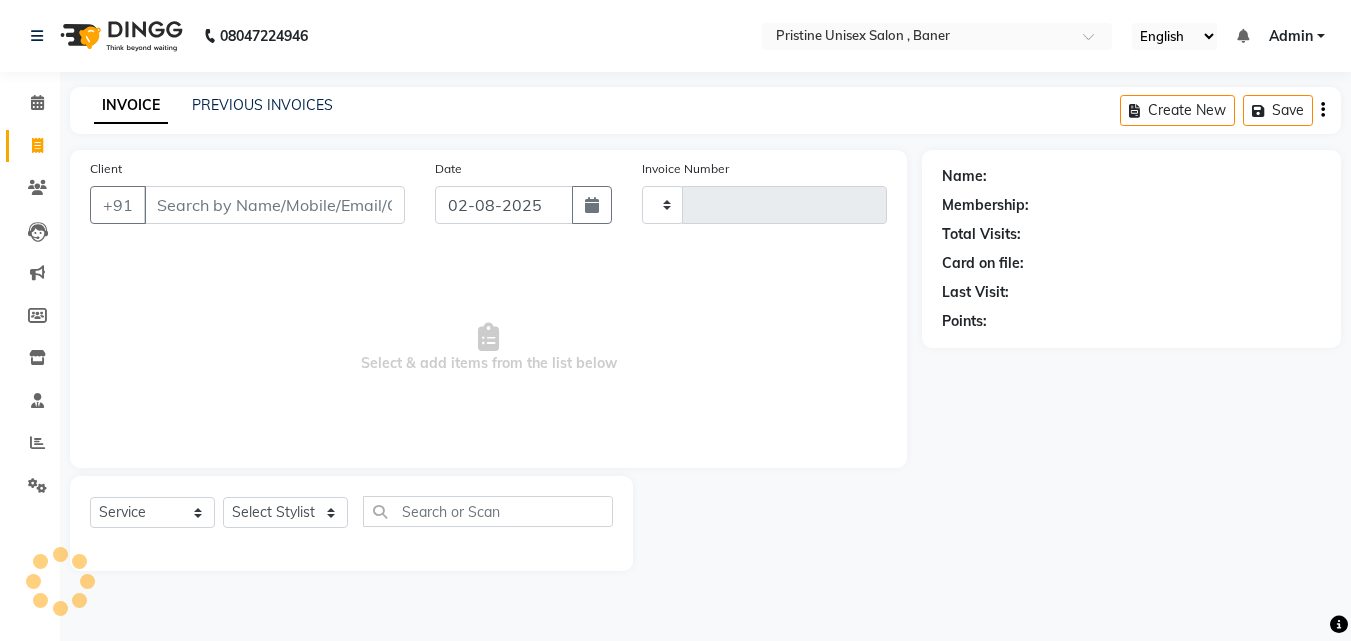 type on "0773" 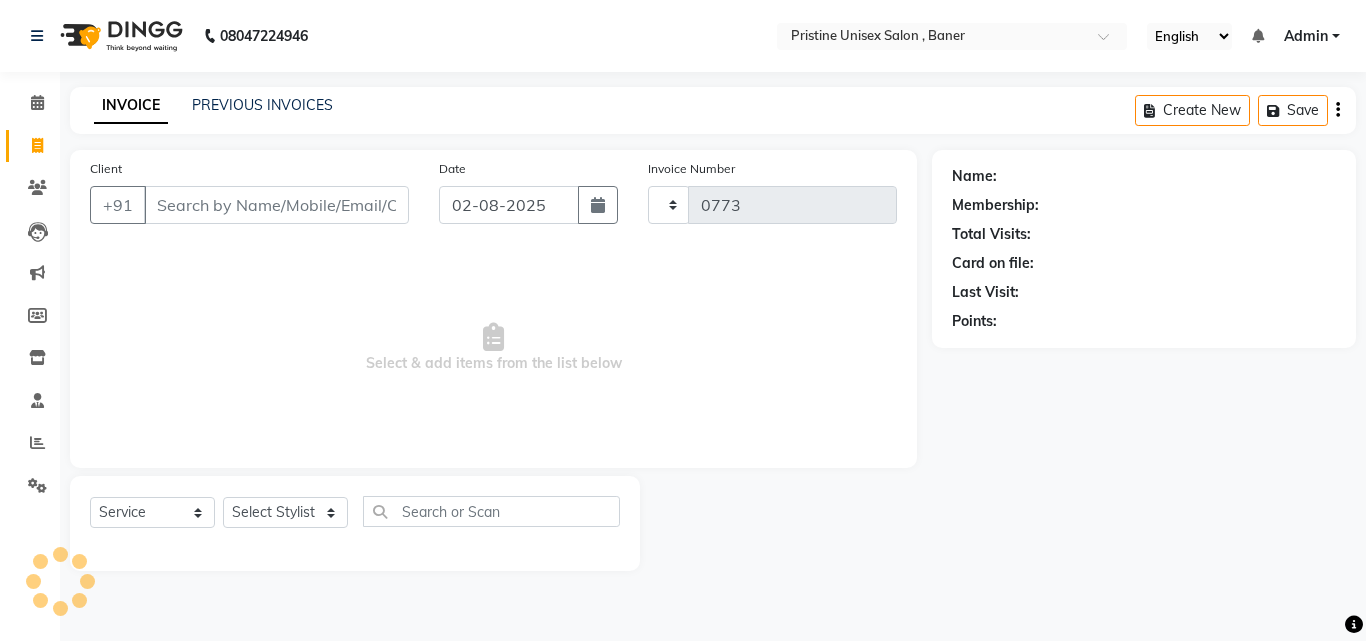 select on "6610" 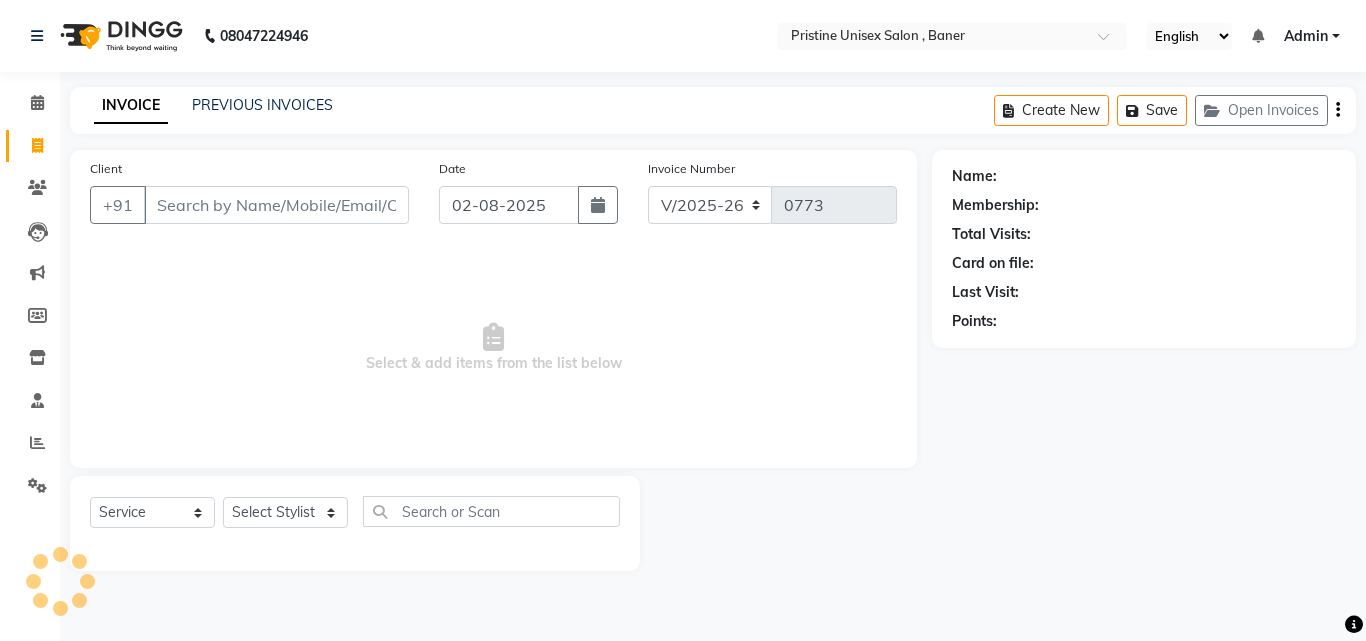 click on "Client" at bounding box center (276, 205) 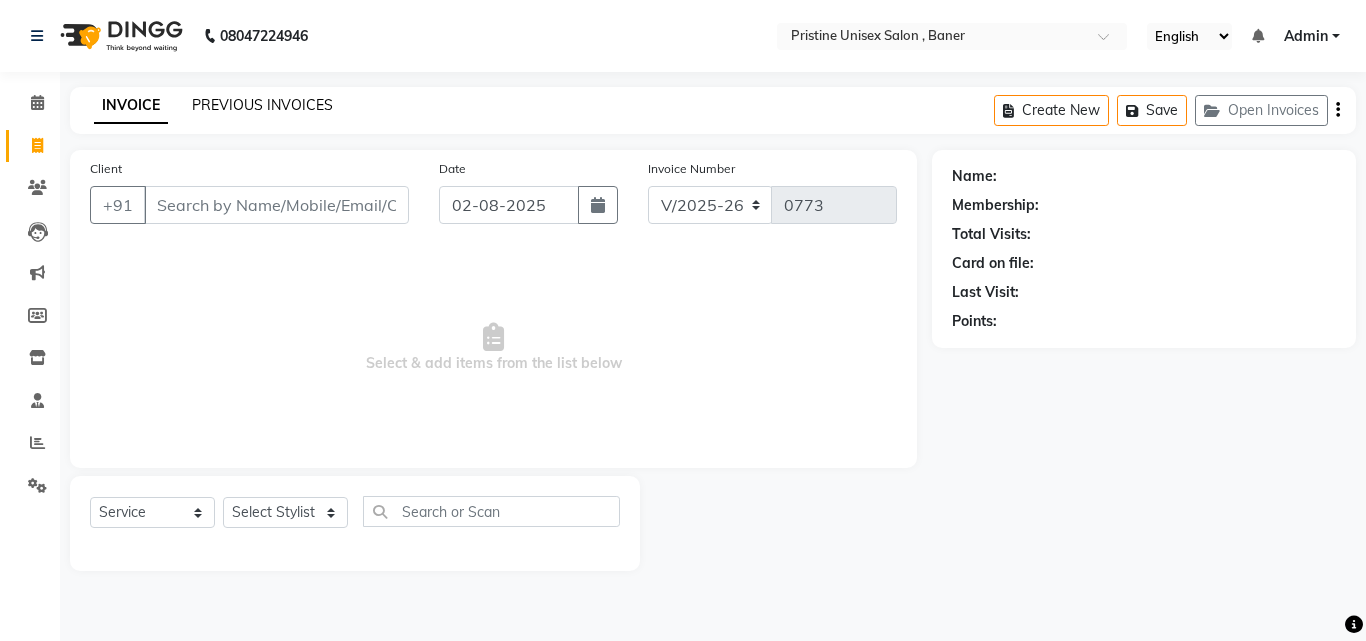 click on "PREVIOUS INVOICES" 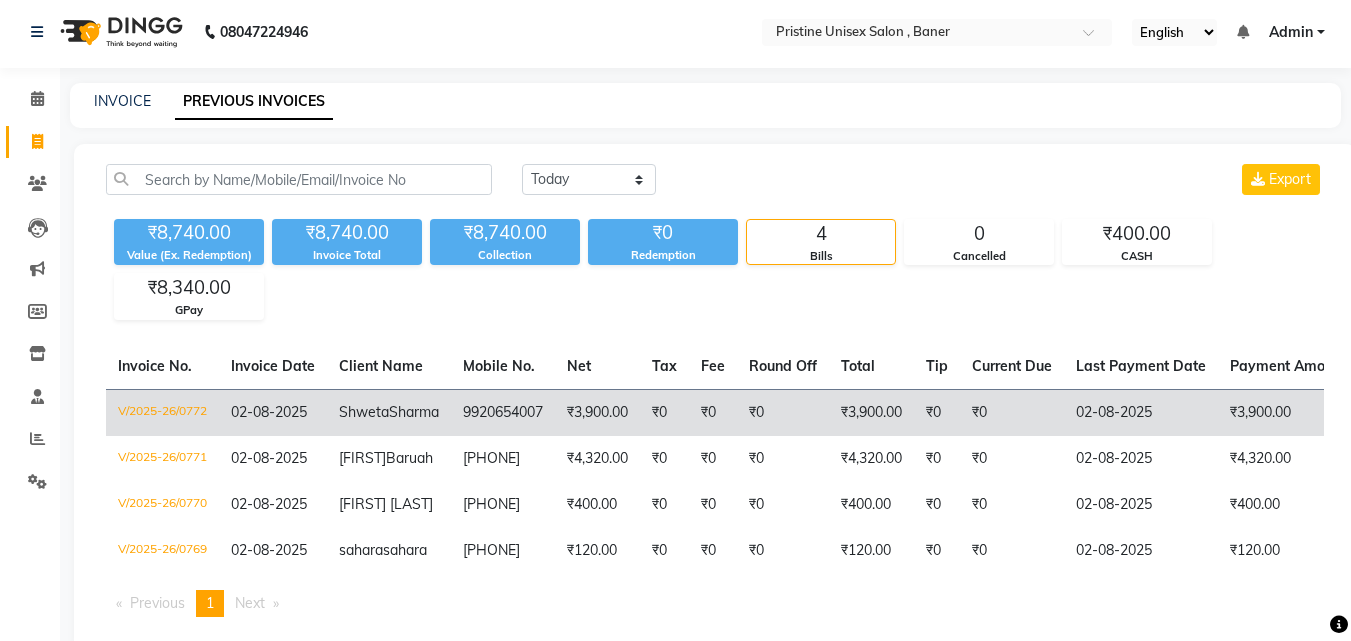scroll, scrollTop: 0, scrollLeft: 0, axis: both 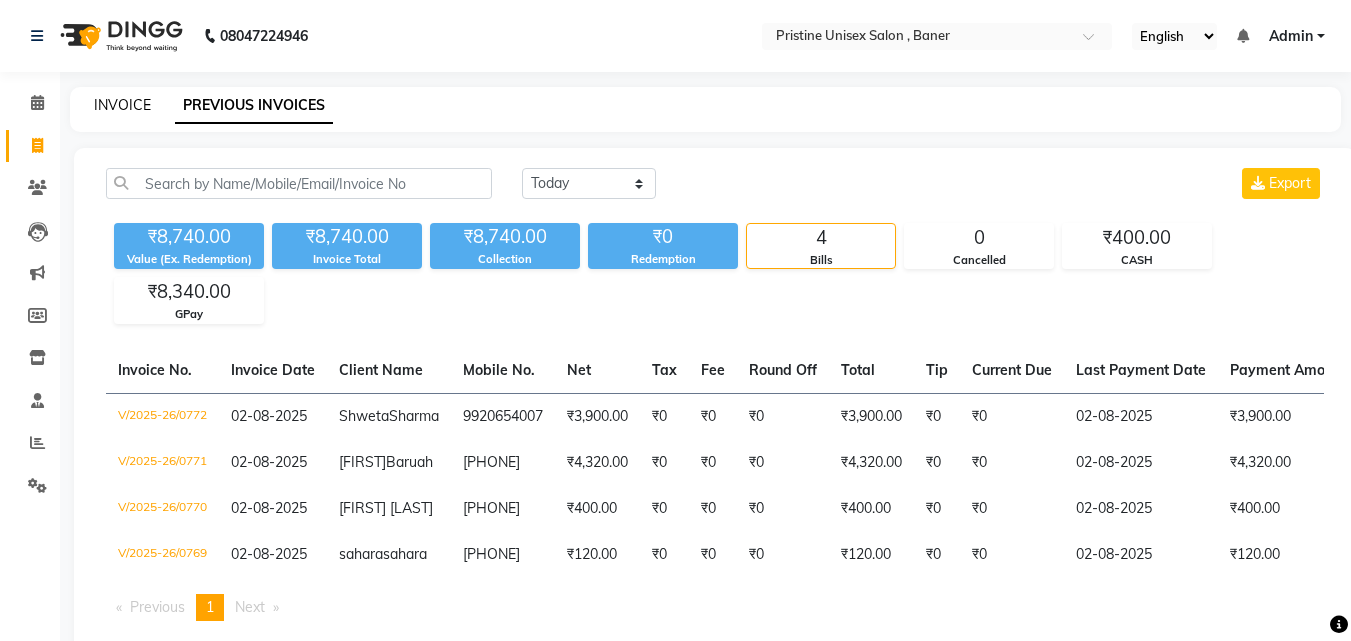 click on "INVOICE" 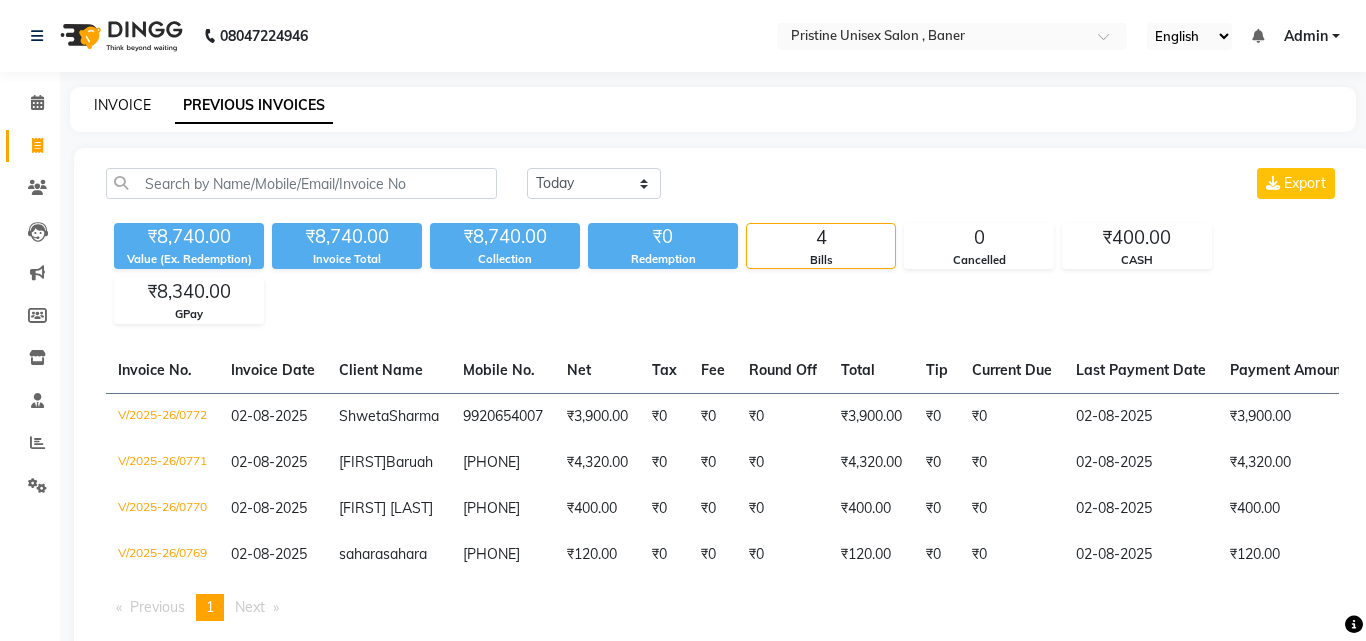 select on "6610" 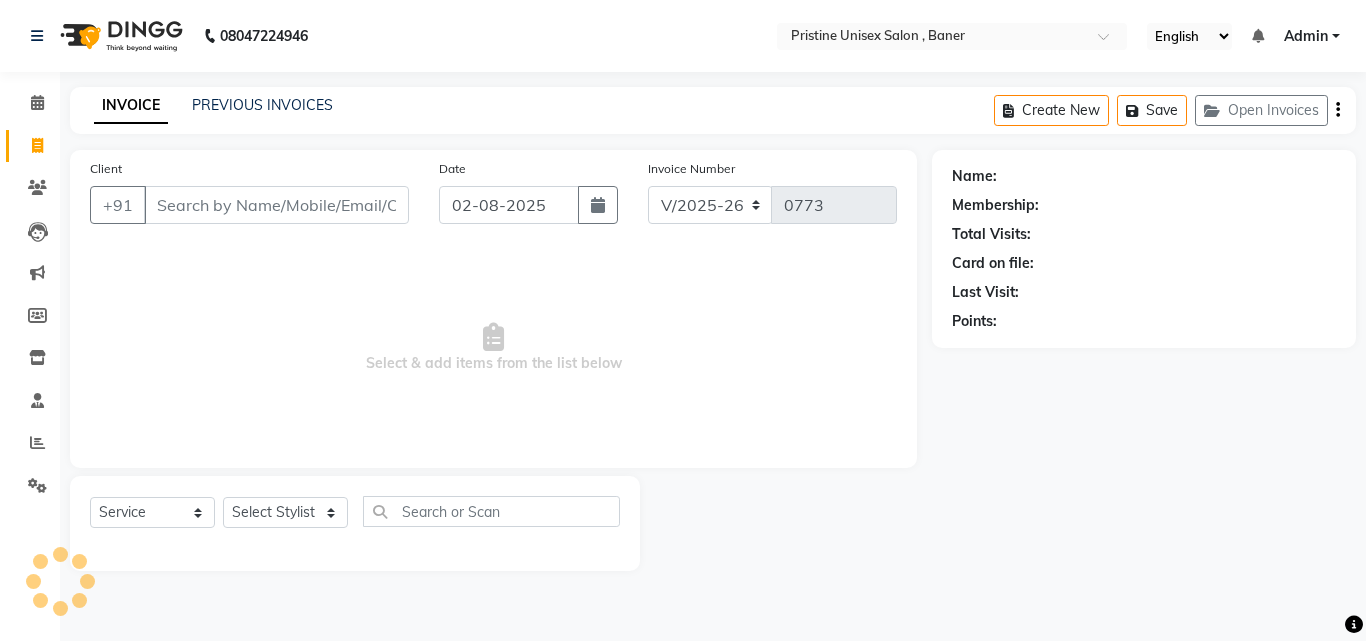 click on "Client" at bounding box center [276, 205] 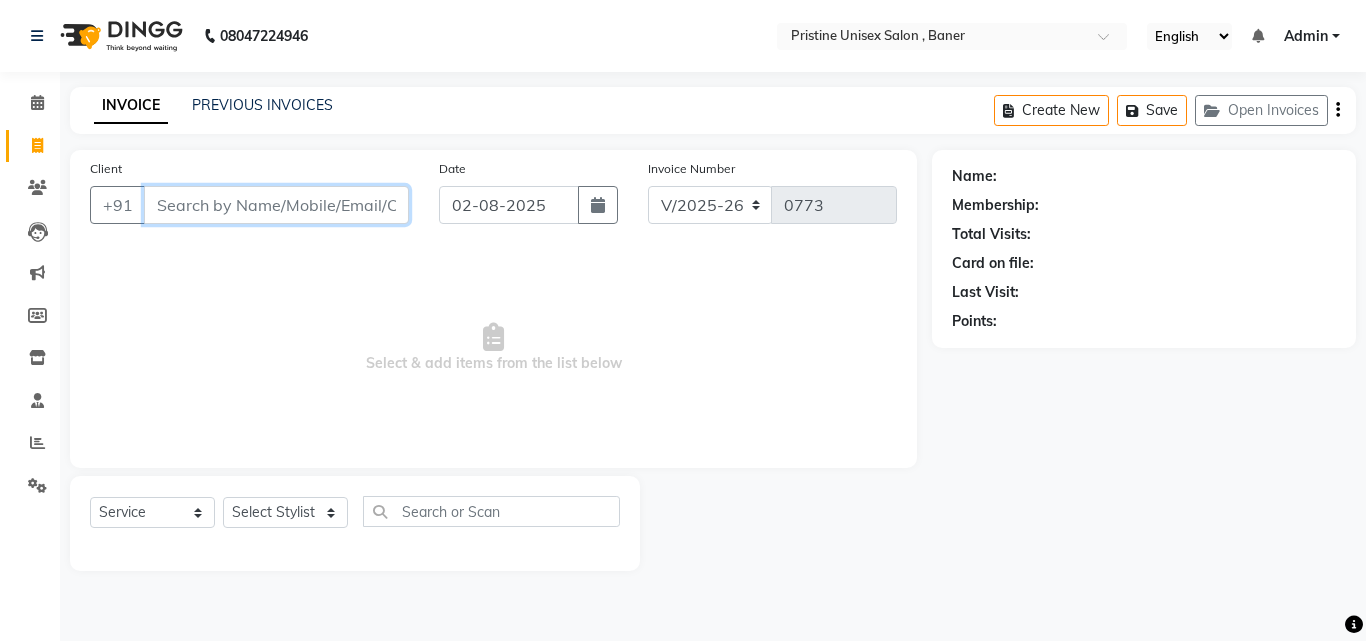 click on "Client" at bounding box center (276, 205) 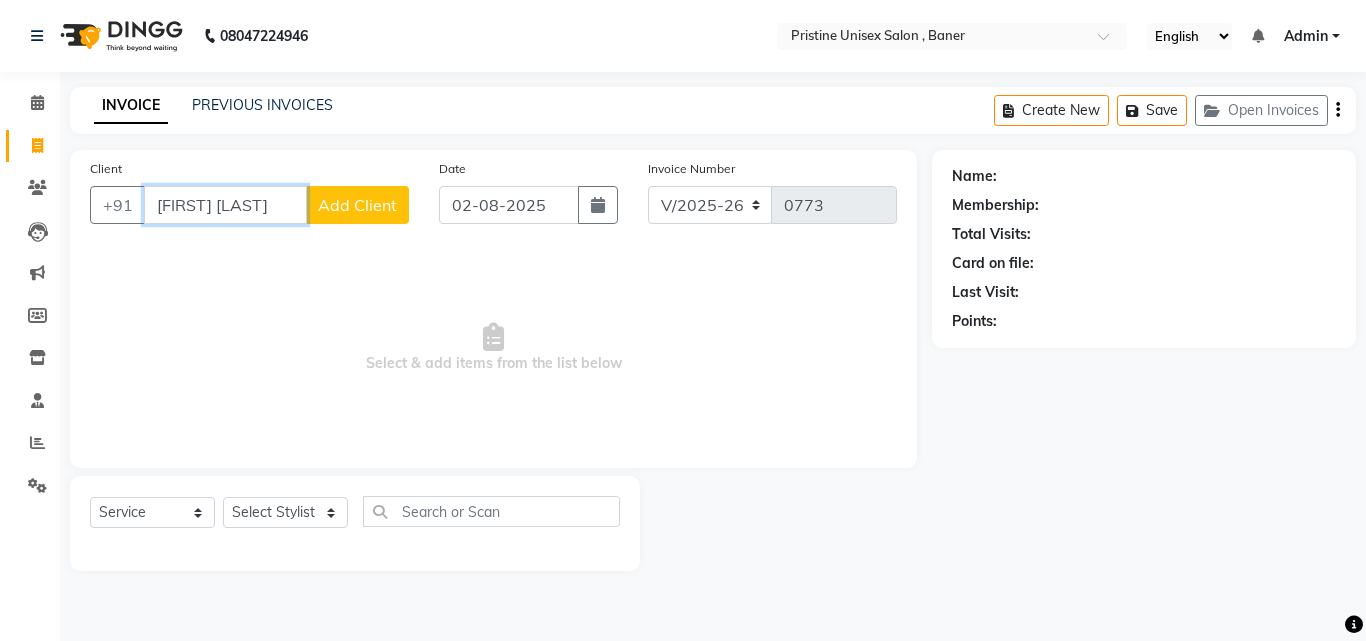 drag, startPoint x: 252, startPoint y: 203, endPoint x: 145, endPoint y: 193, distance: 107.46627 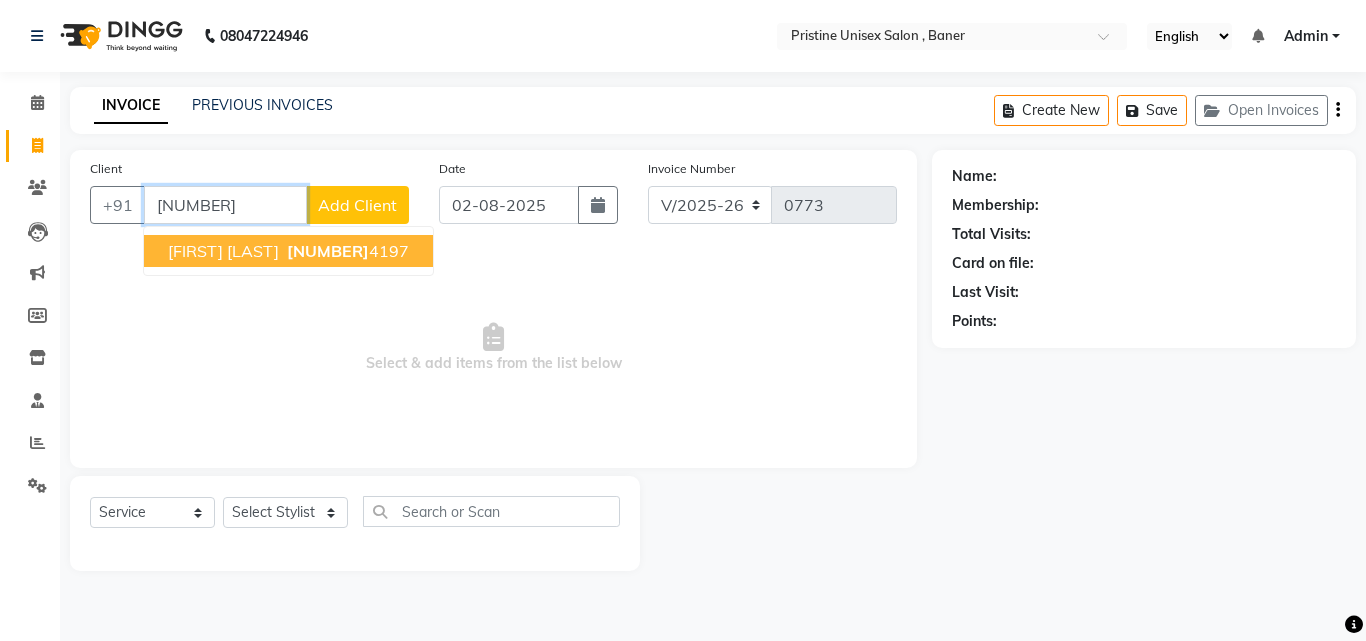 click on "ALI SAMNANI" at bounding box center [223, 251] 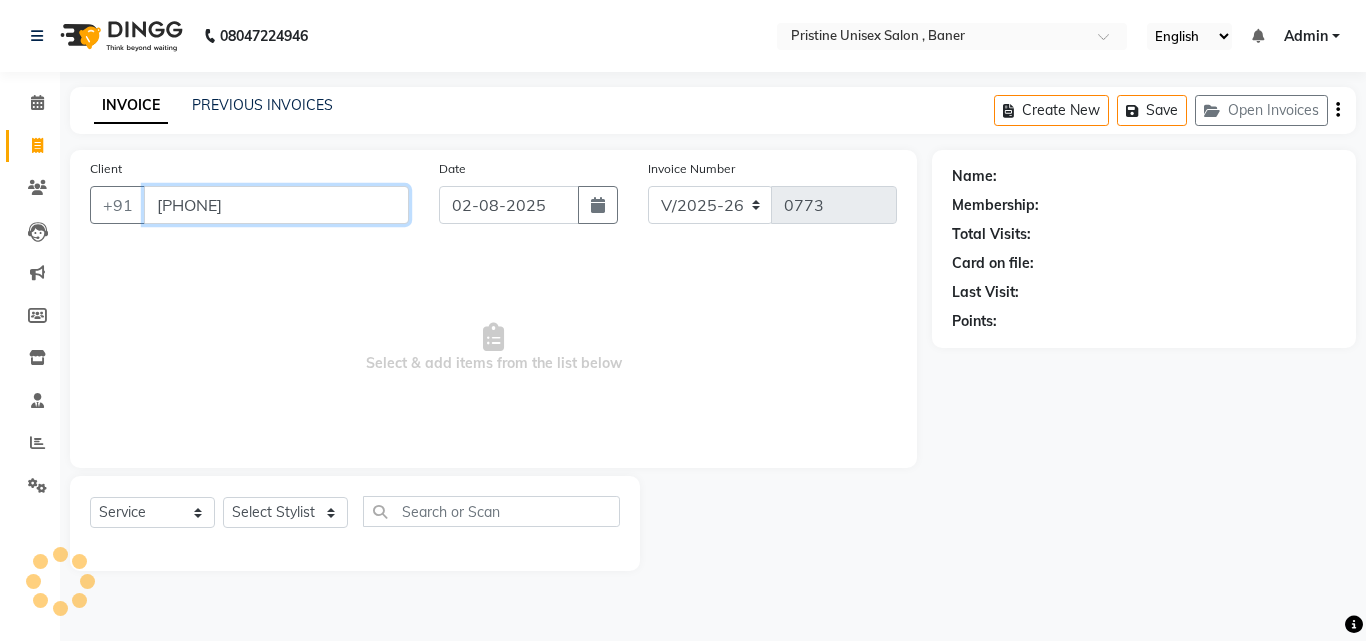 type on "[PHONE]" 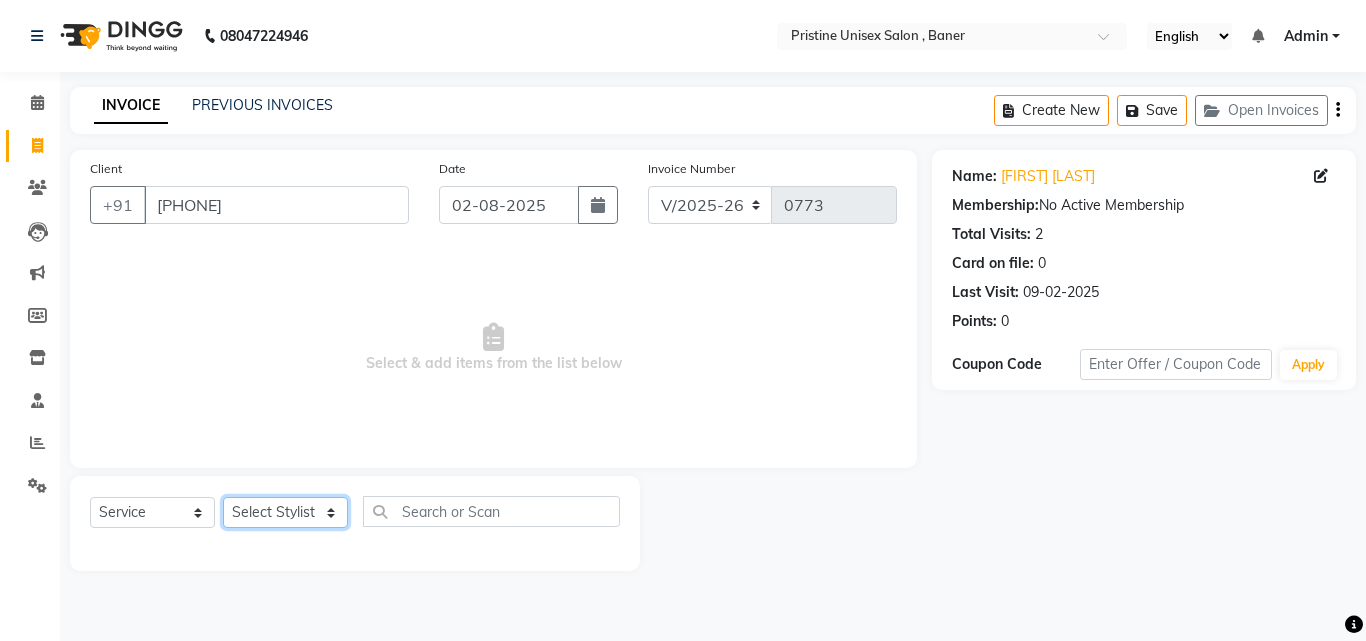 click on "Select Stylist ABHISHEKH Jaya Shinde Karan  Mahesh Rasal Mohd Monish Ahmed monika  NAAZ NIlesh pooja jaison Pooja Mam purva Sanket Sujata  Surekha Vandana  Chavan Vrsha jare" 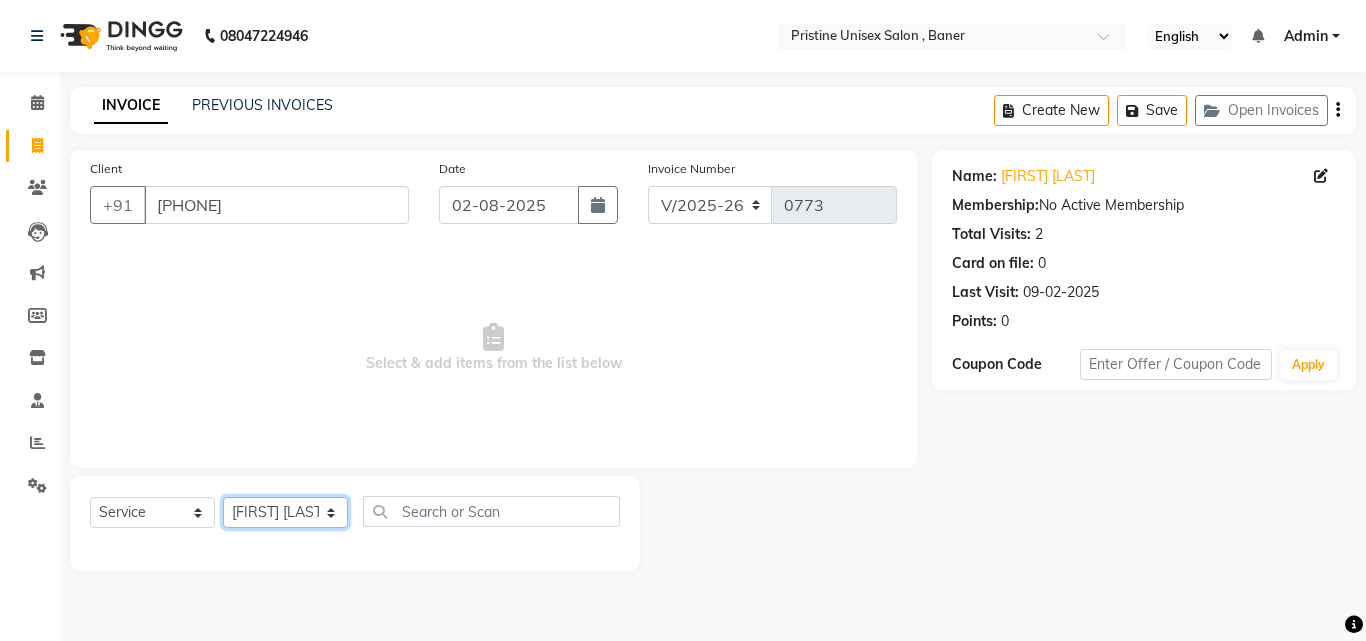 click on "Select Stylist ABHISHEKH Jaya Shinde Karan  Mahesh Rasal Mohd Monish Ahmed monika  NAAZ NIlesh pooja jaison Pooja Mam purva Sanket Sujata  Surekha Vandana  Chavan Vrsha jare" 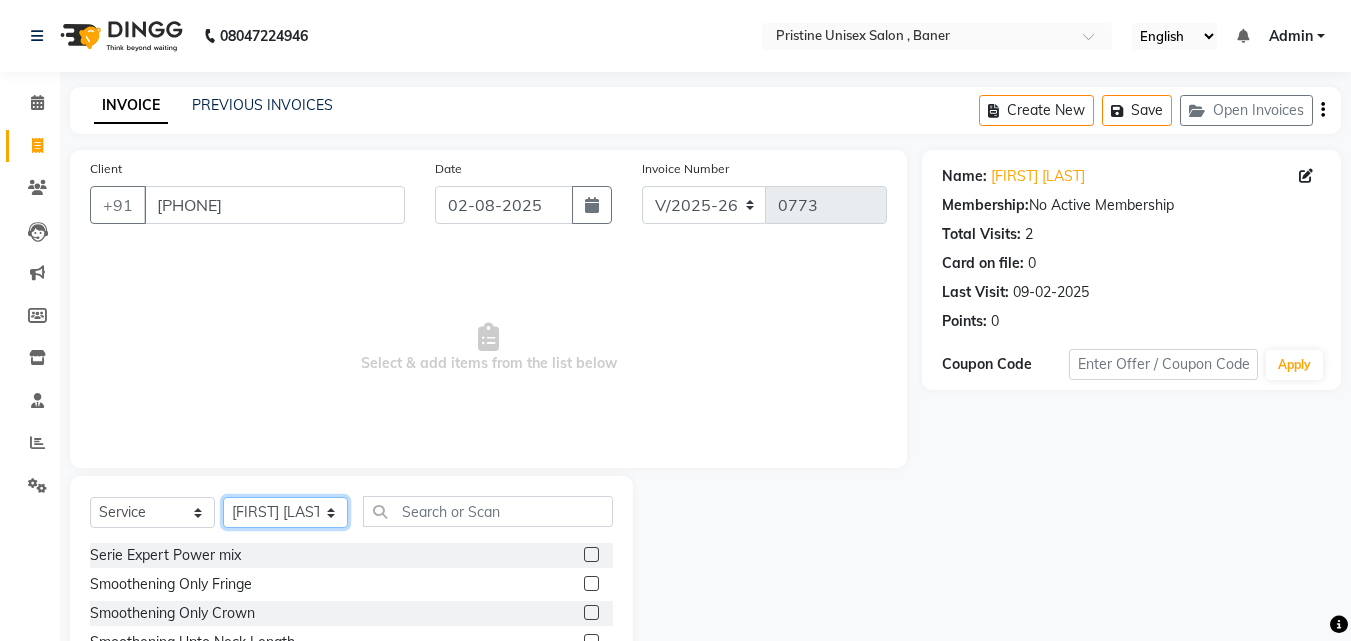 scroll, scrollTop: 100, scrollLeft: 0, axis: vertical 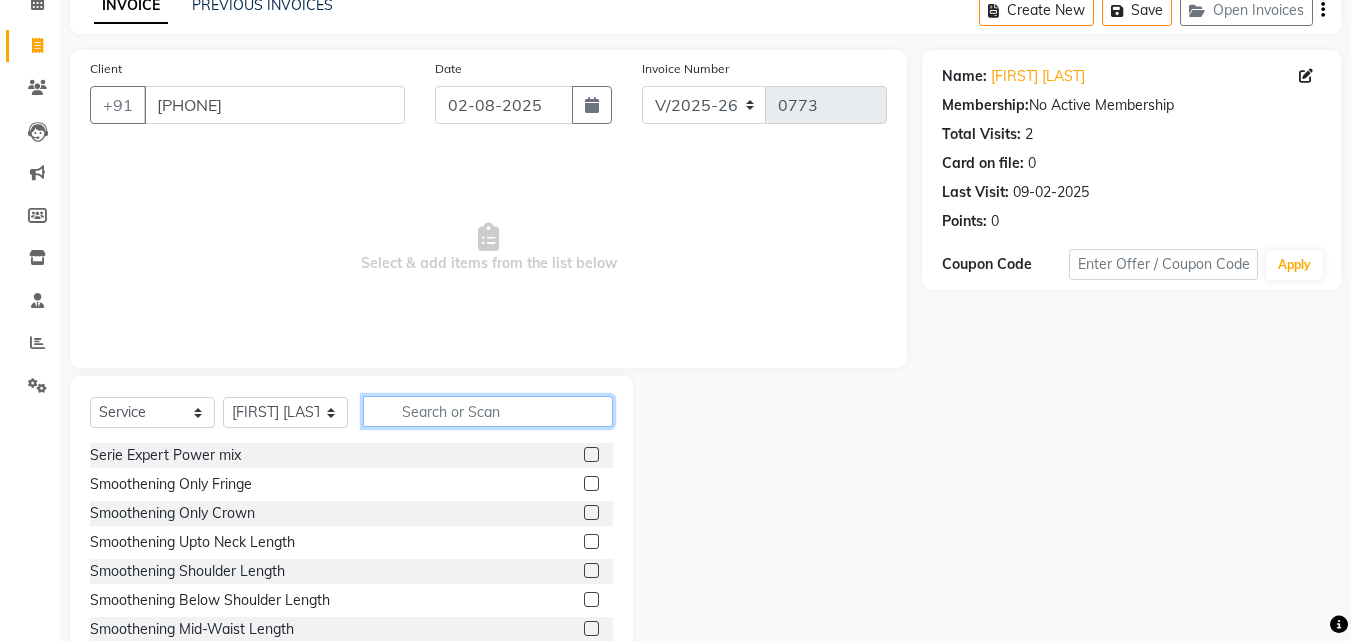 click 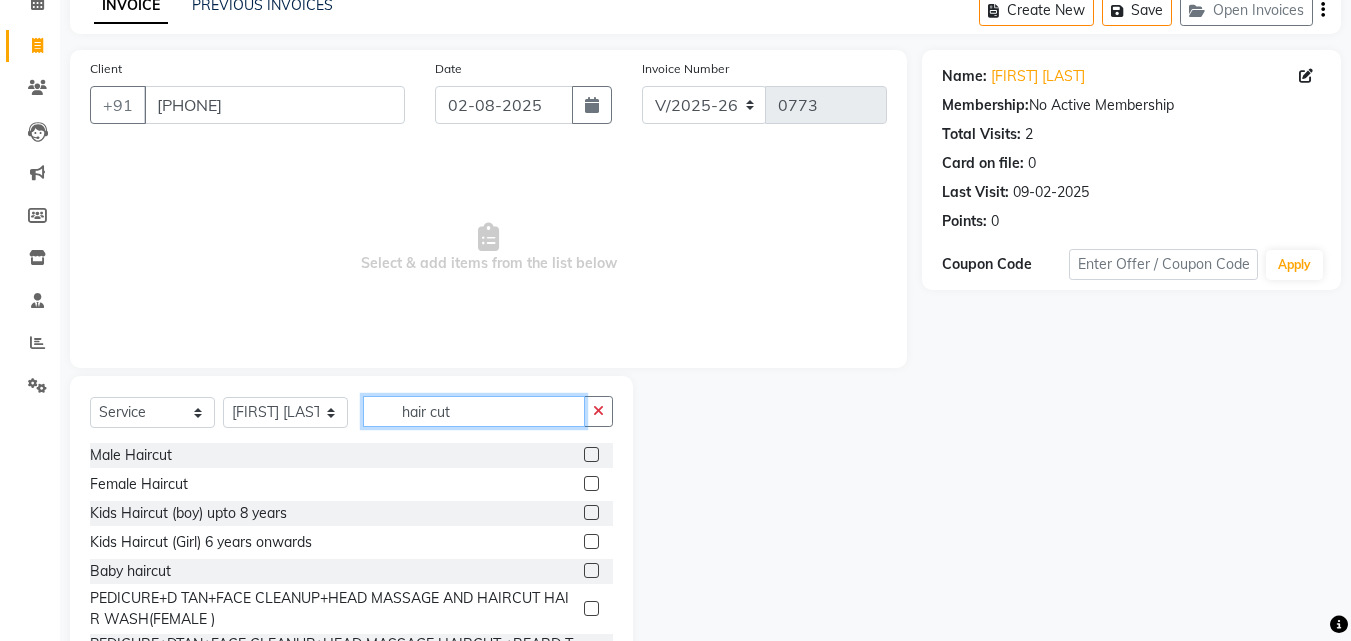type on "hair cut" 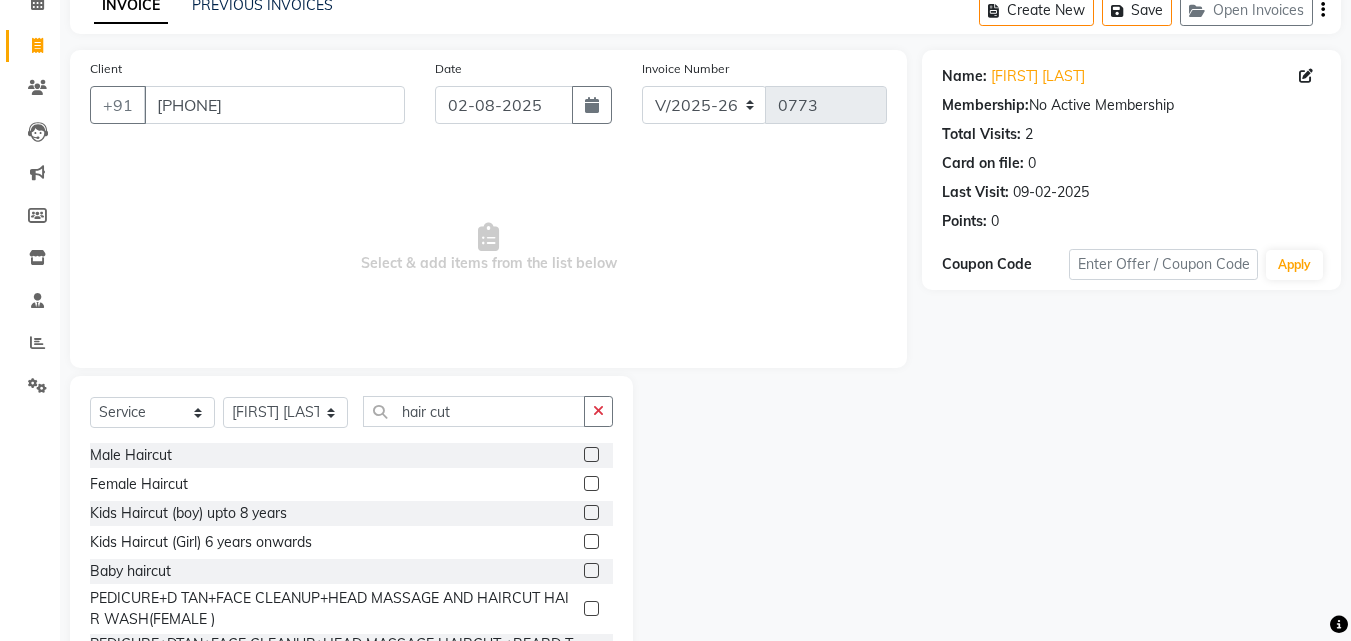 click 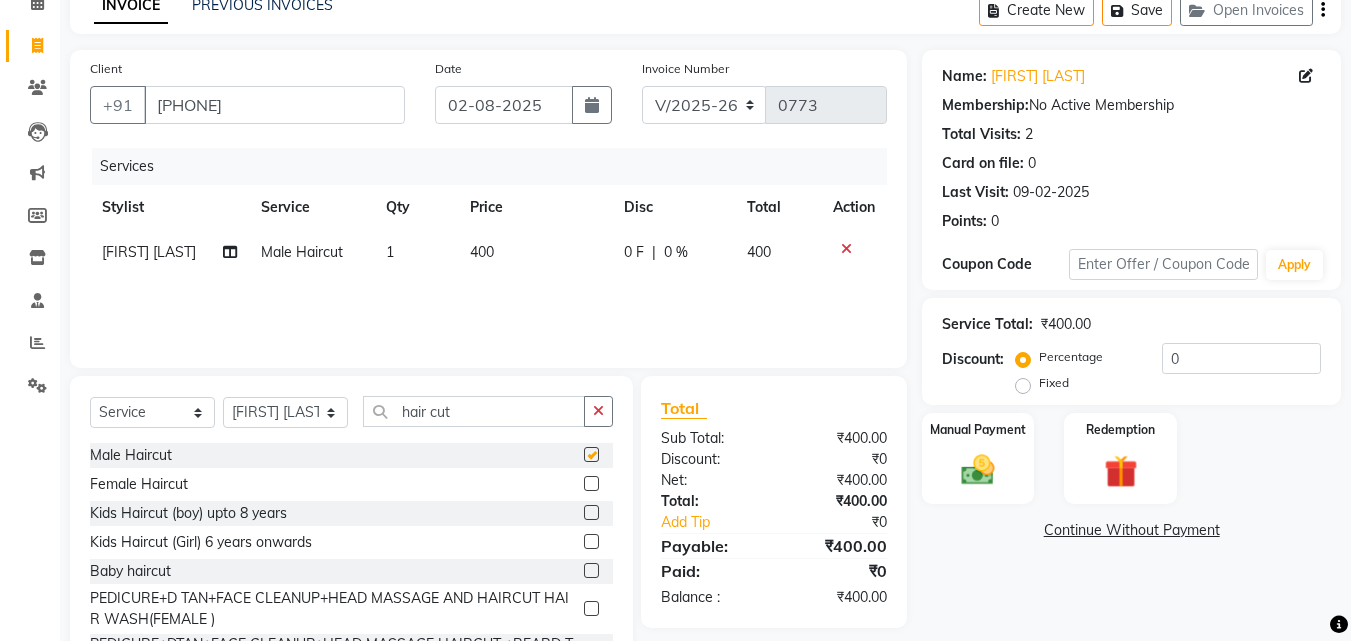 checkbox on "false" 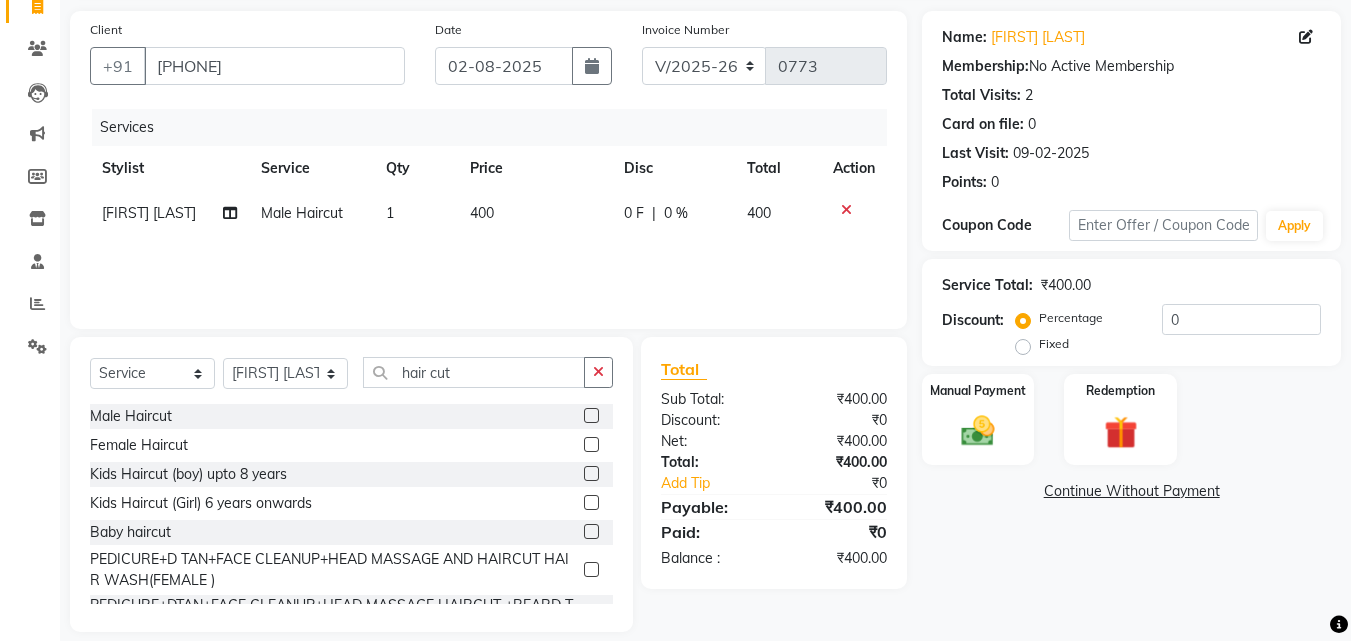 scroll, scrollTop: 160, scrollLeft: 0, axis: vertical 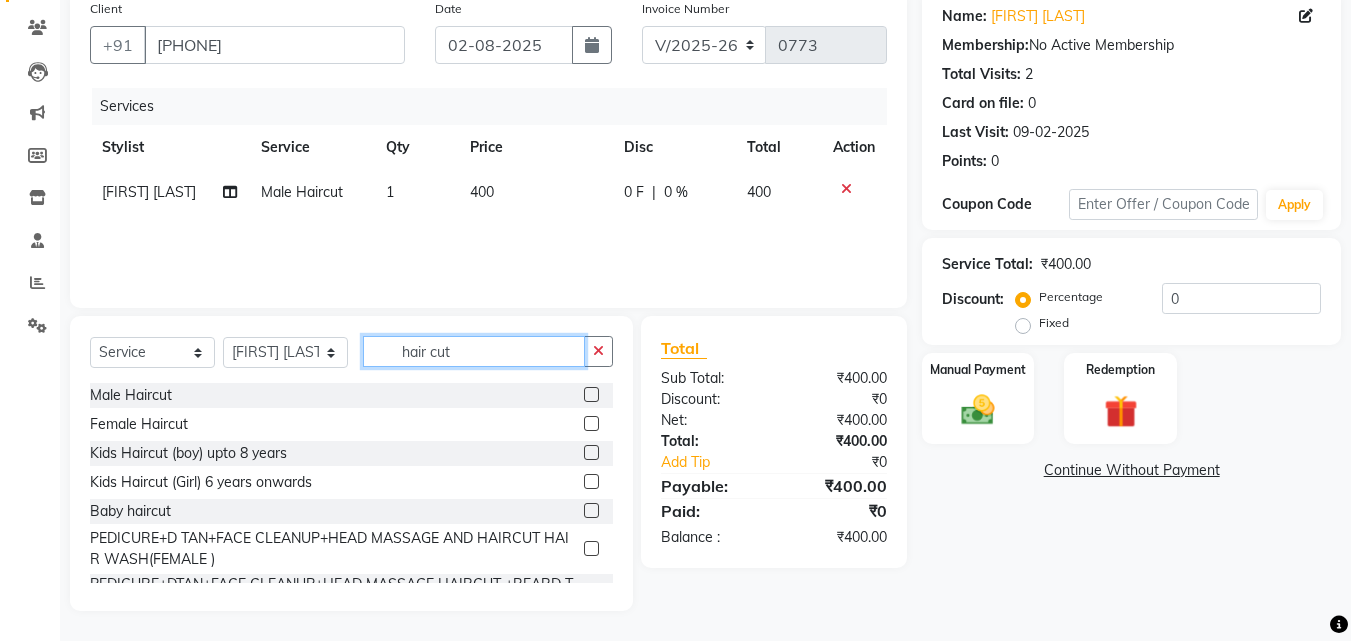 drag, startPoint x: 489, startPoint y: 353, endPoint x: 394, endPoint y: 341, distance: 95.7549 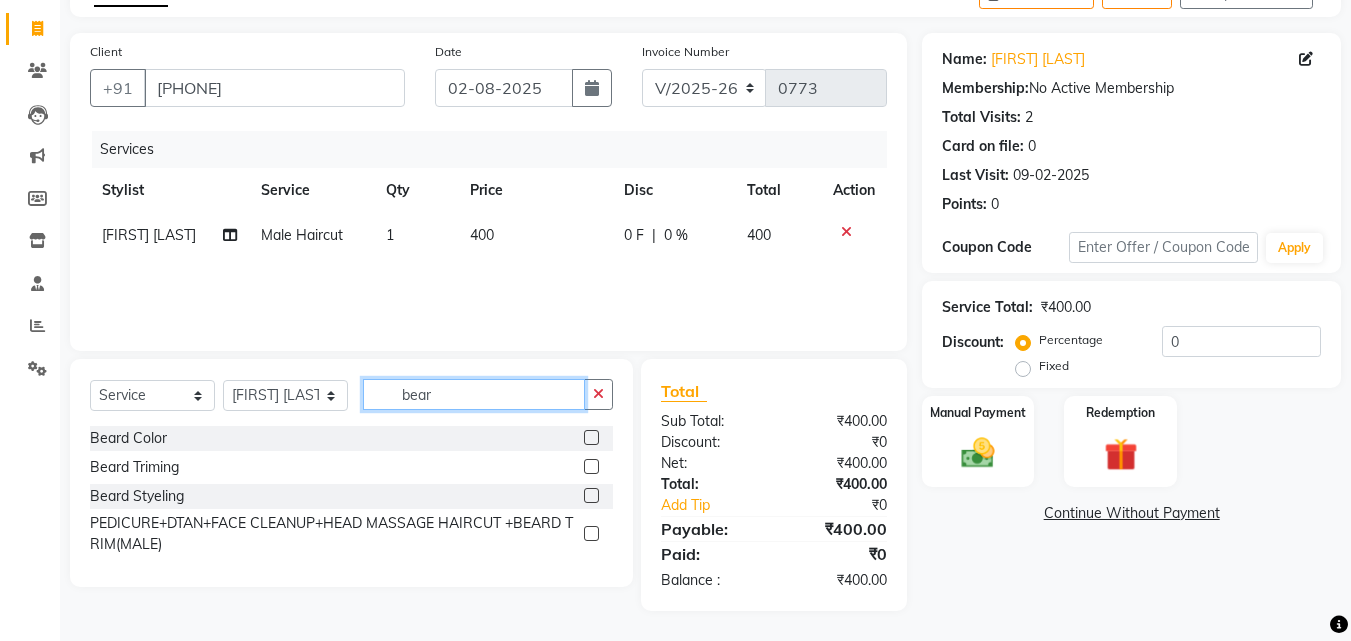 scroll, scrollTop: 117, scrollLeft: 0, axis: vertical 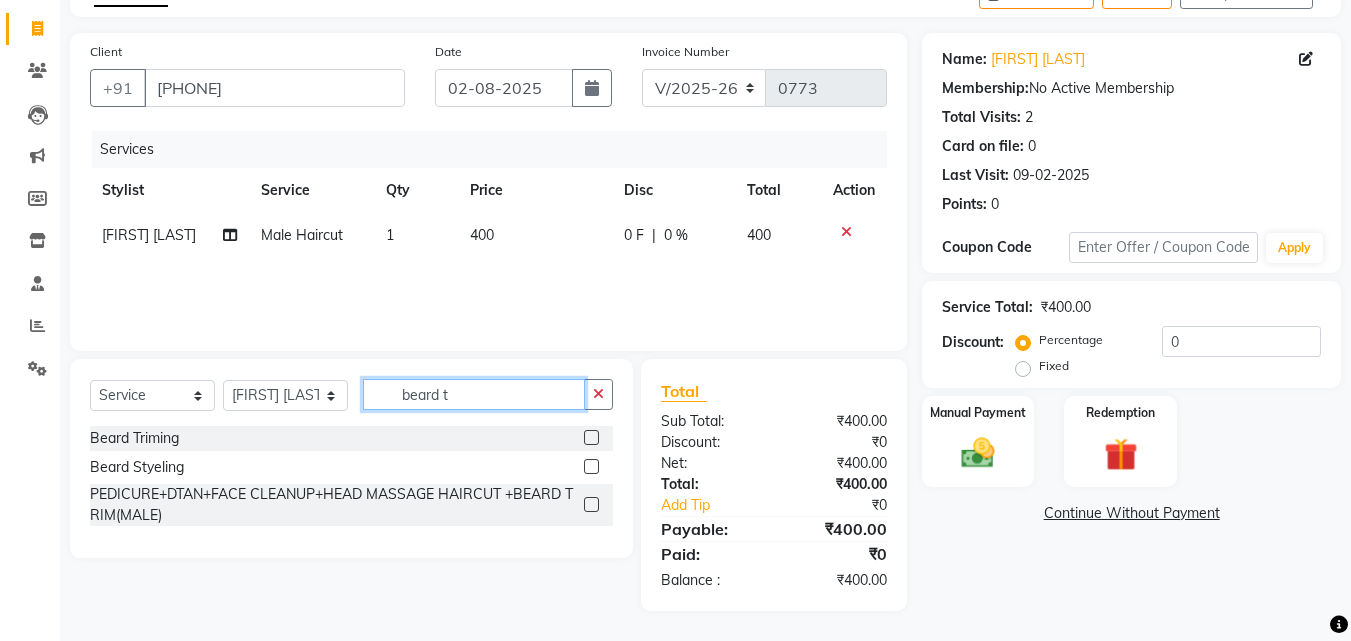 type on "beard t" 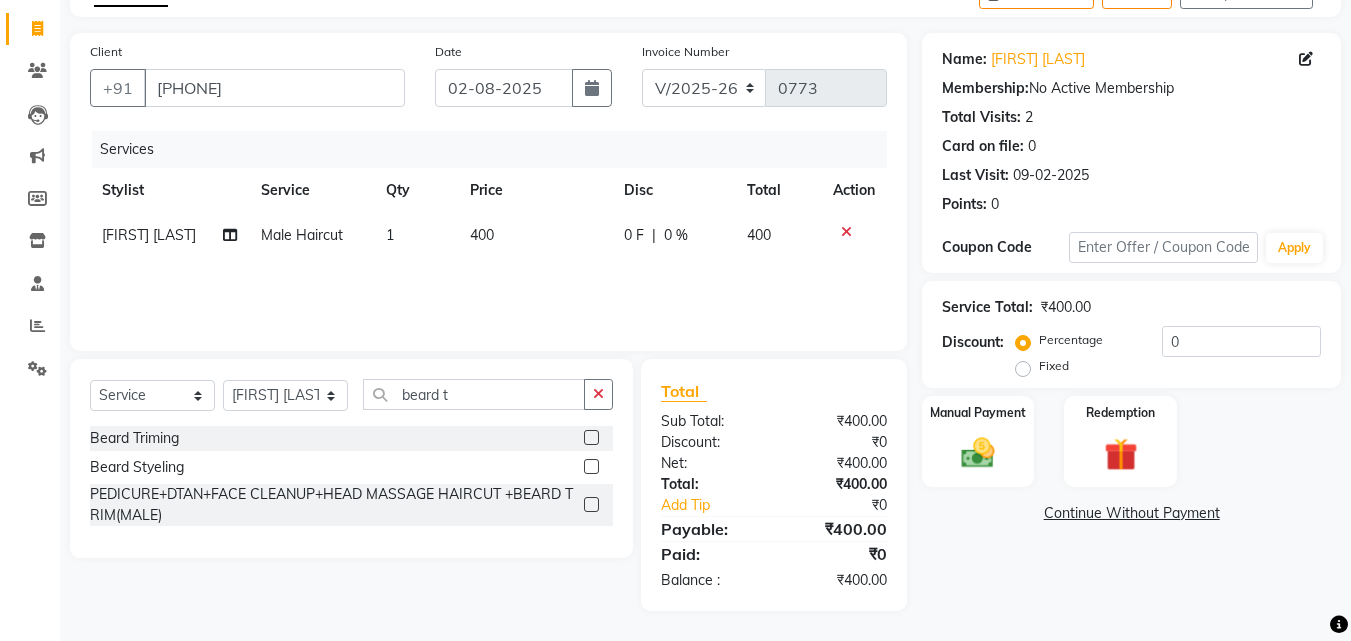 click on "Services Stylist Service Qty Price Disc Total Action Mohd Monish Ahmed Male Haircut 1 400 0 F | 0 % 400" 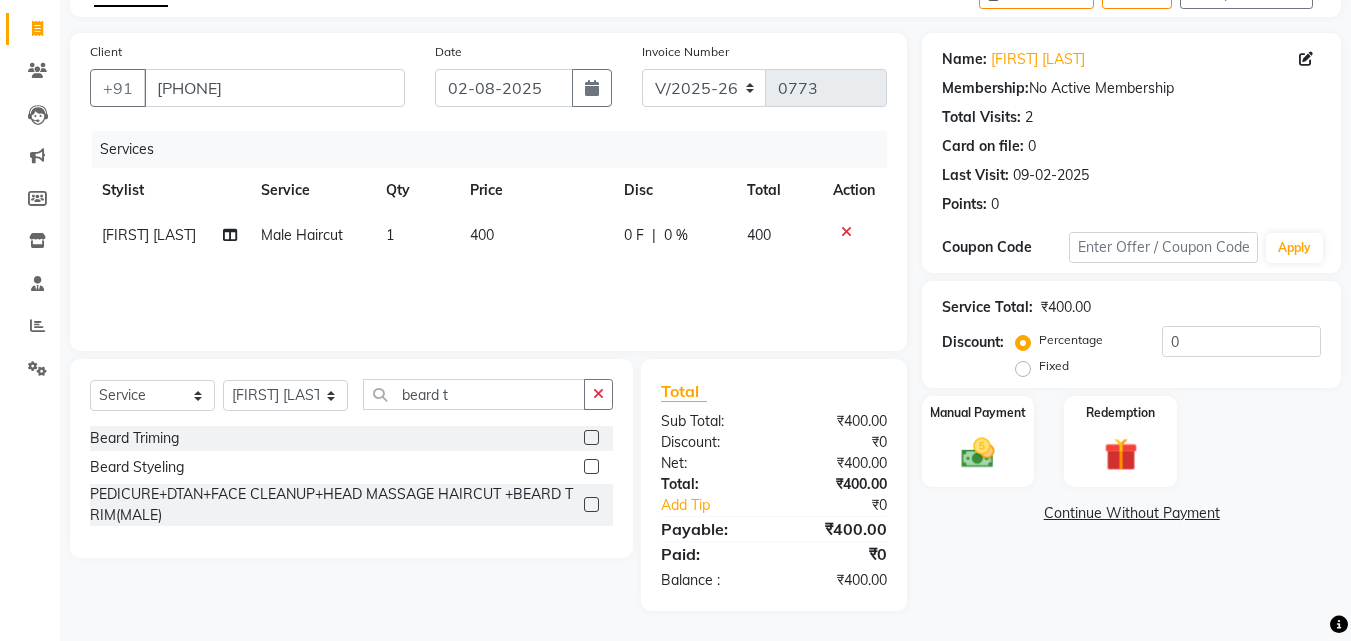 click 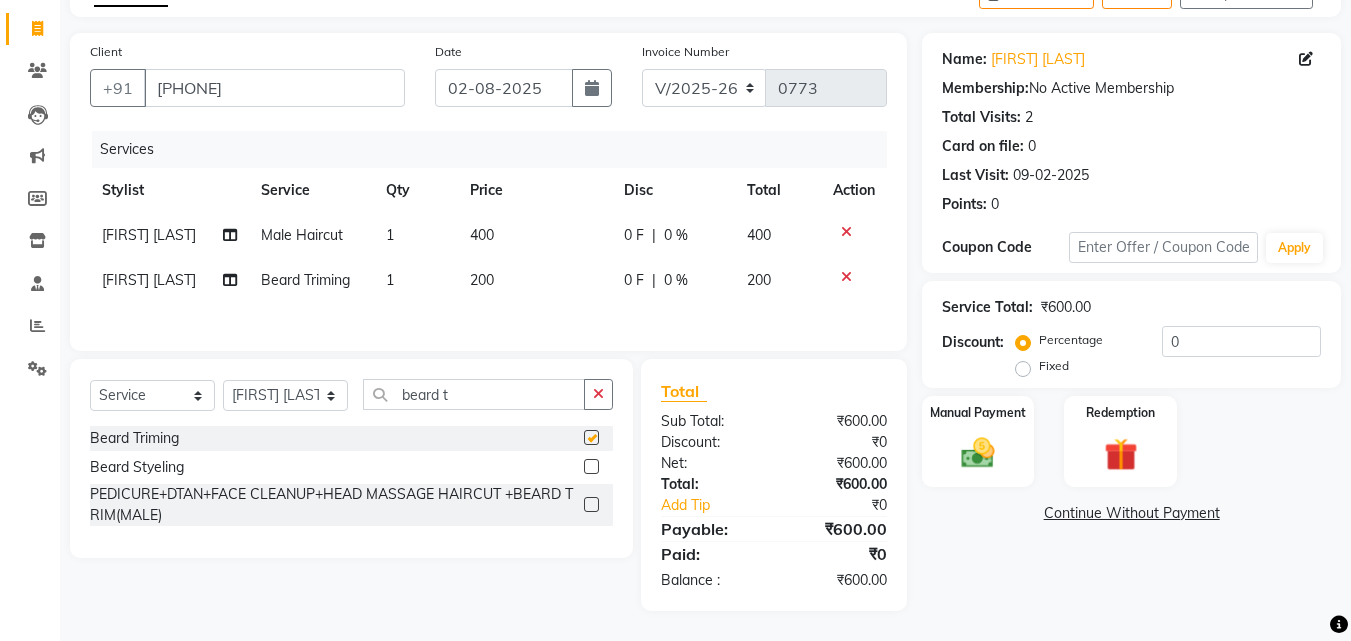 checkbox on "false" 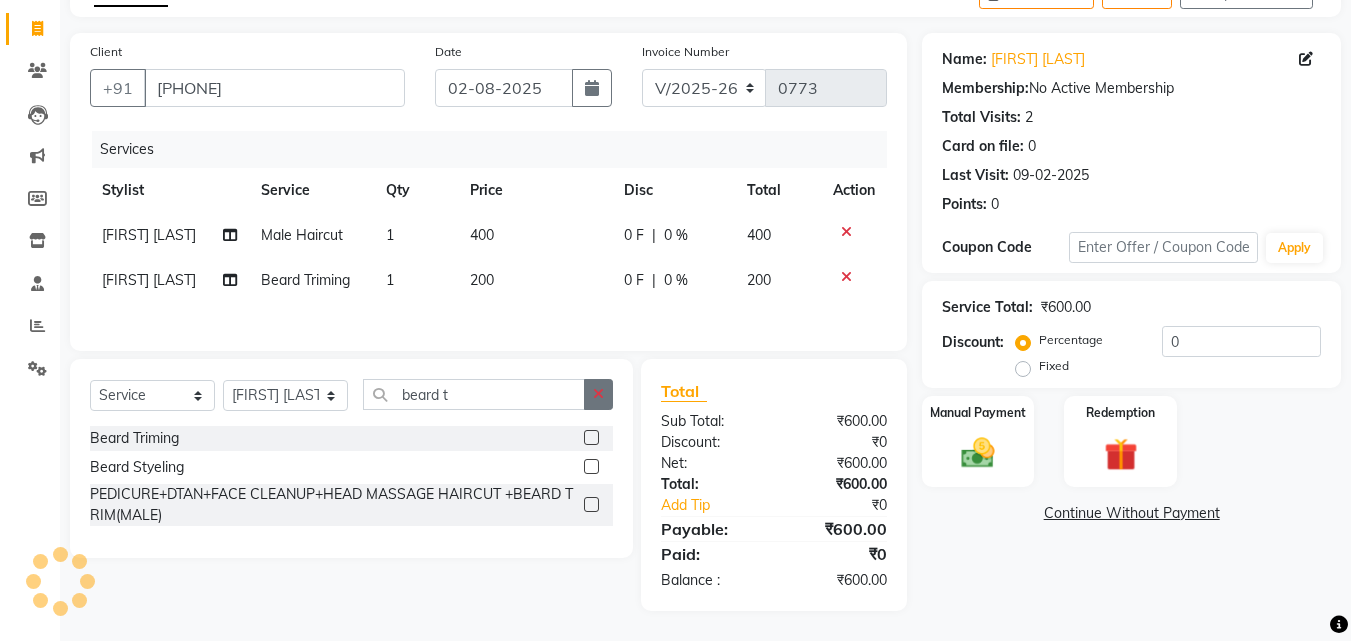 click 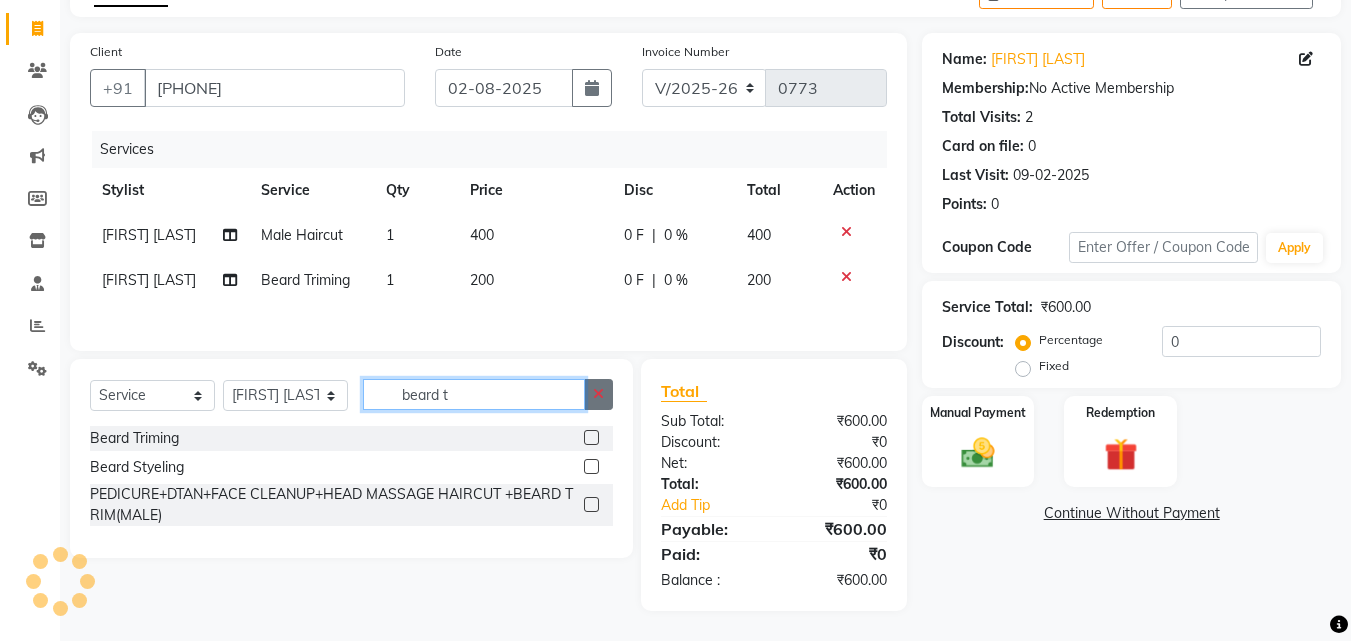 type 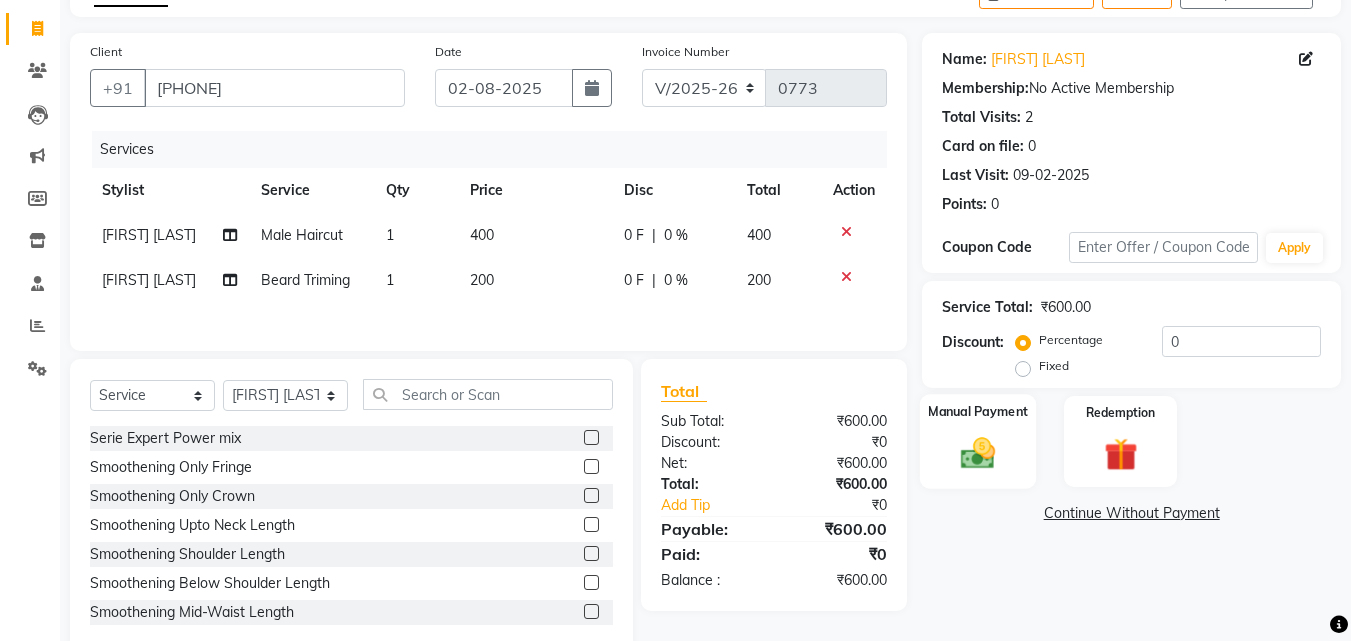 click 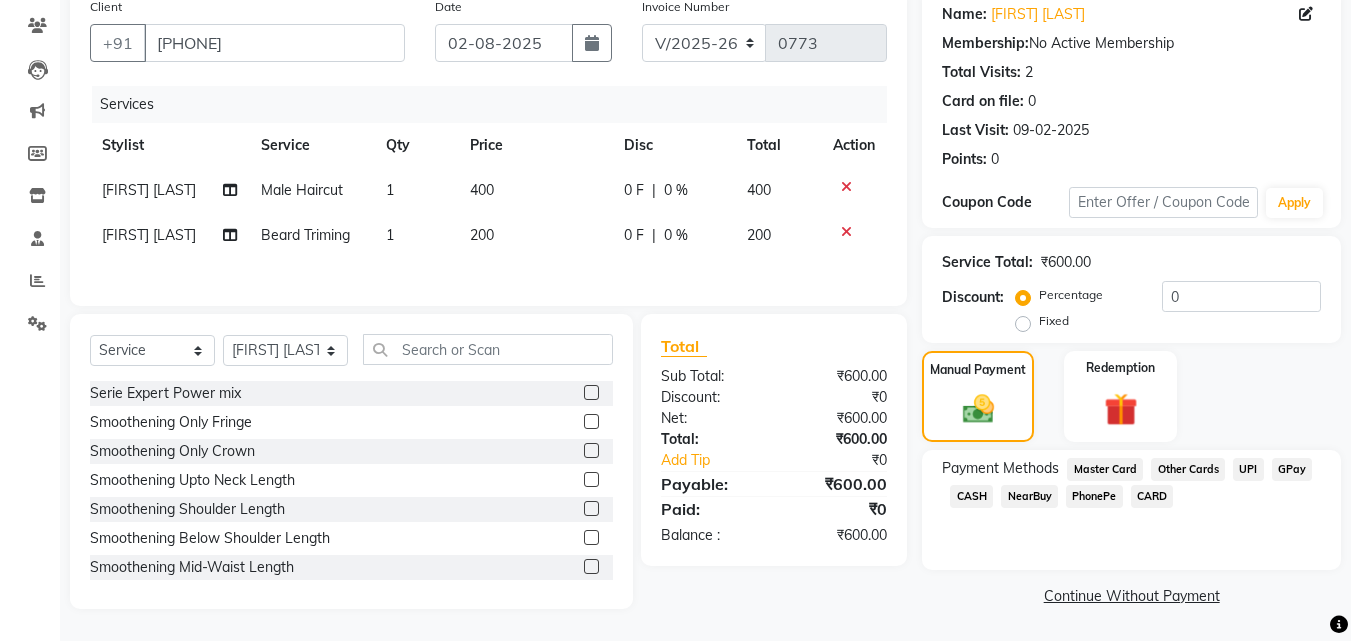 scroll, scrollTop: 205, scrollLeft: 0, axis: vertical 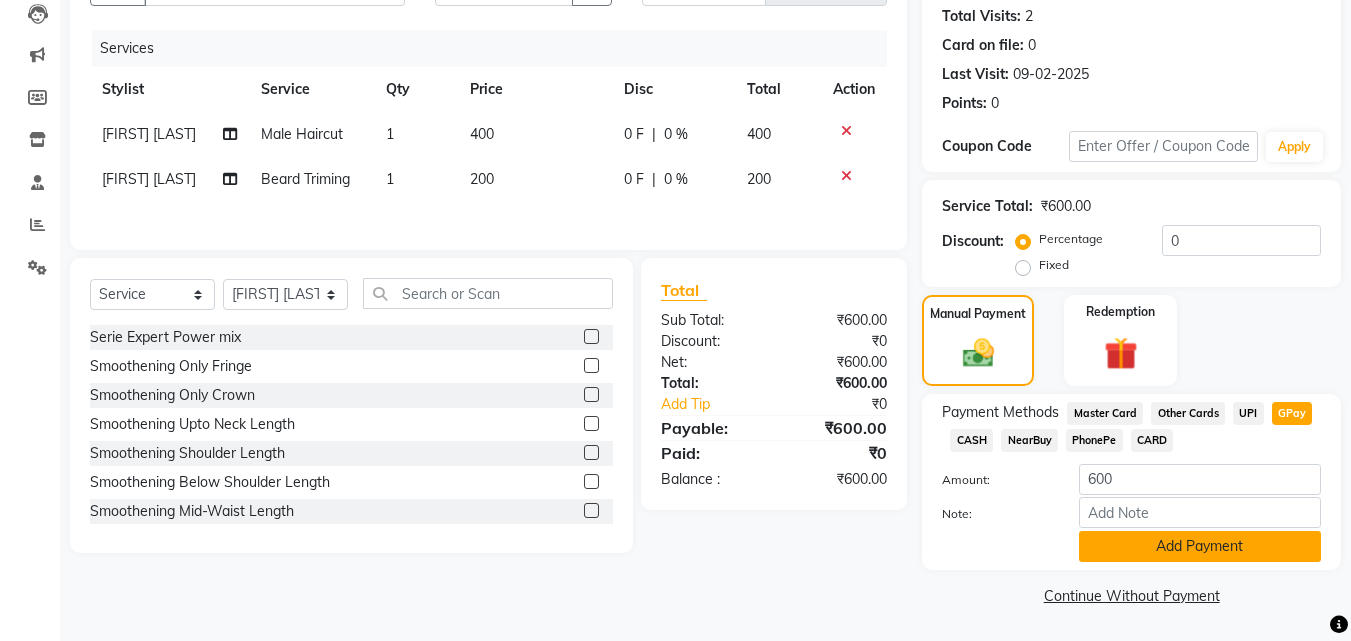 click on "Add Payment" 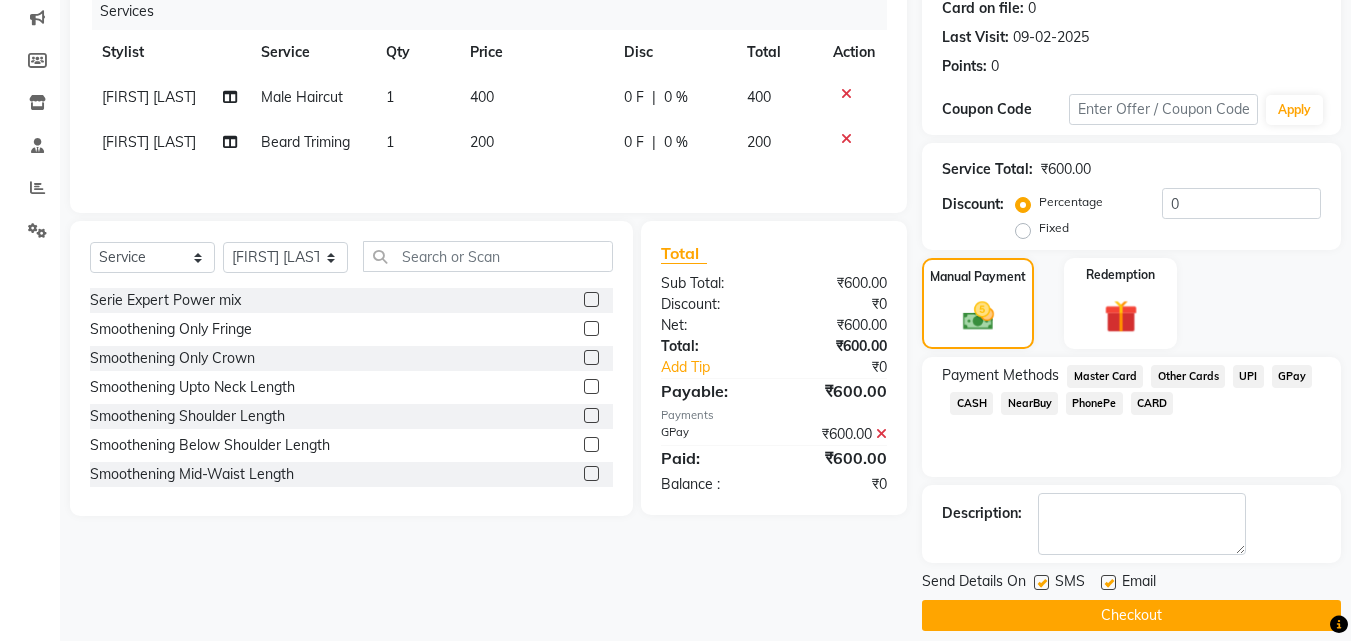 scroll, scrollTop: 275, scrollLeft: 0, axis: vertical 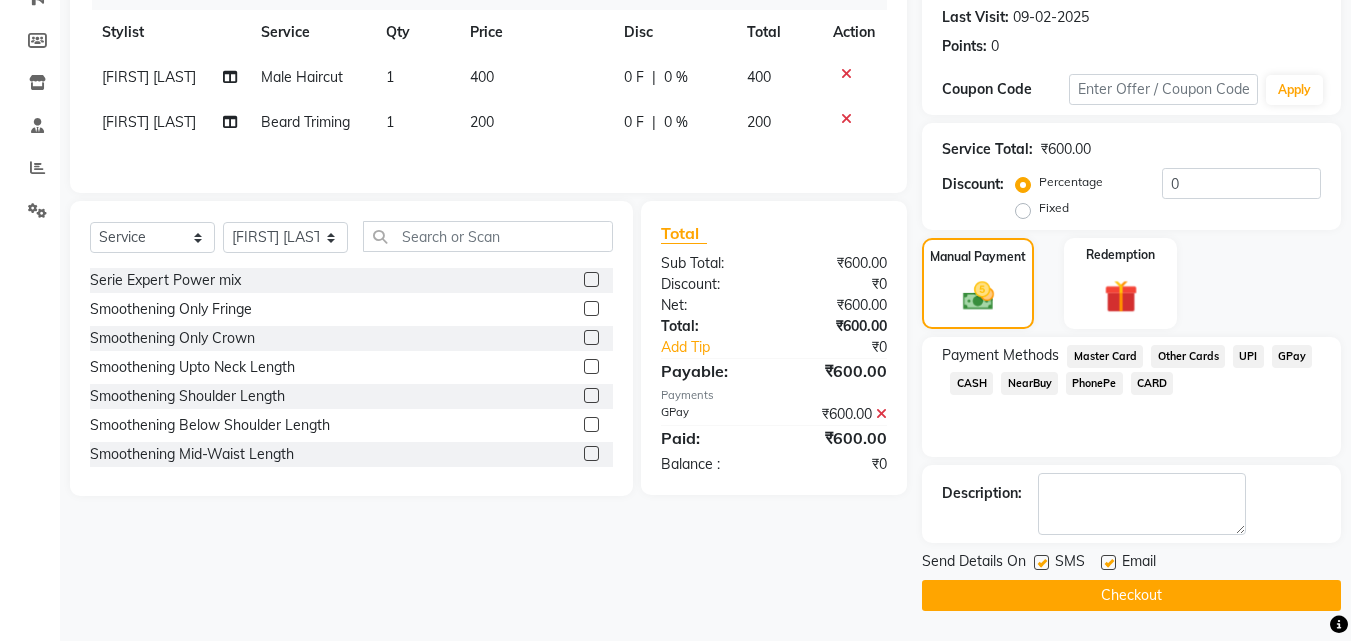 drag, startPoint x: 1197, startPoint y: 593, endPoint x: 288, endPoint y: 447, distance: 920.6503 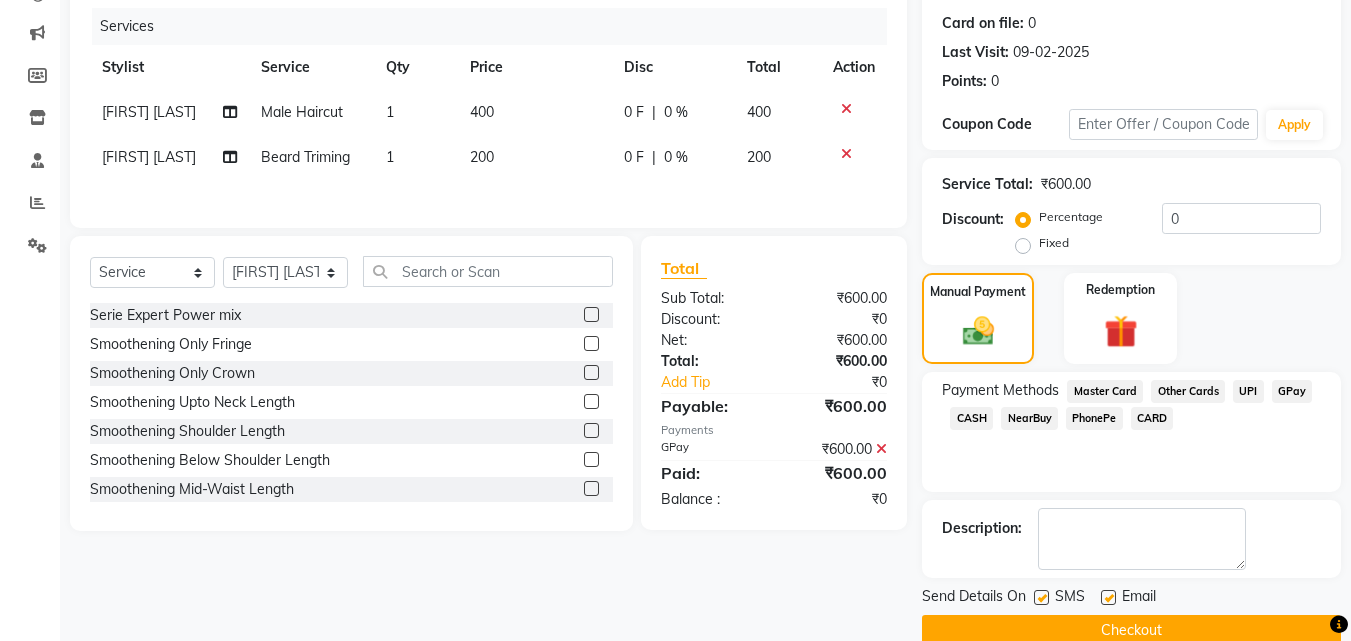scroll, scrollTop: 275, scrollLeft: 0, axis: vertical 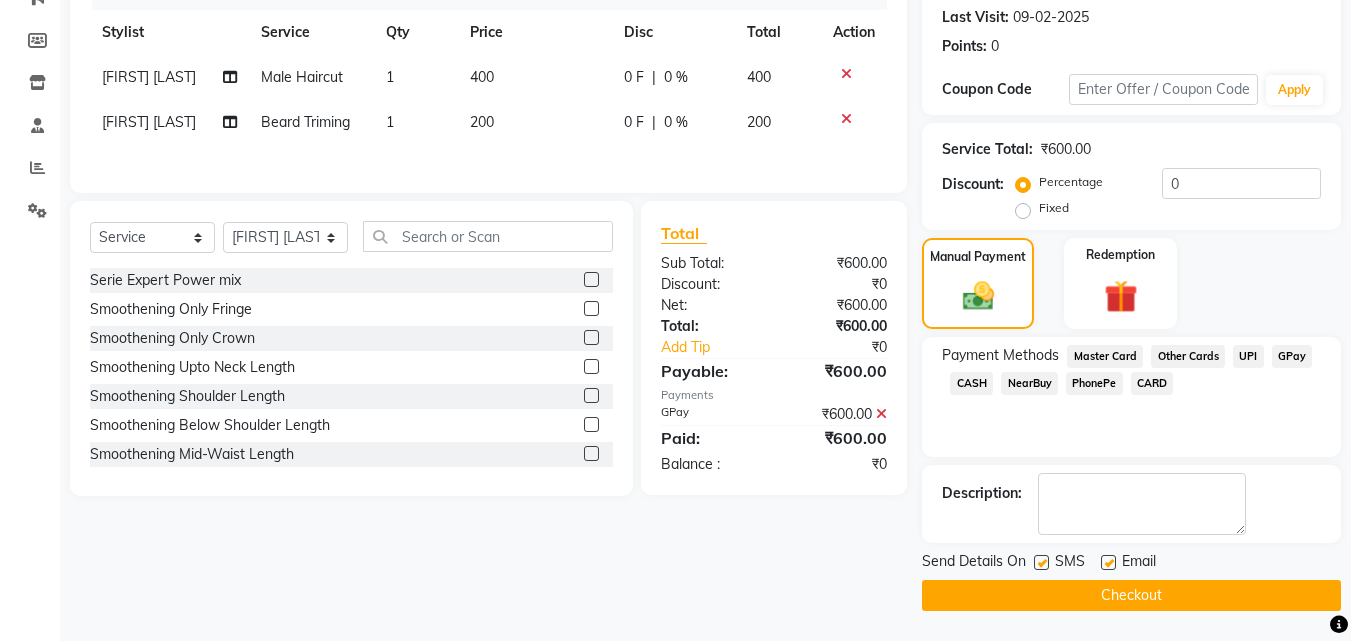 click on "Checkout" 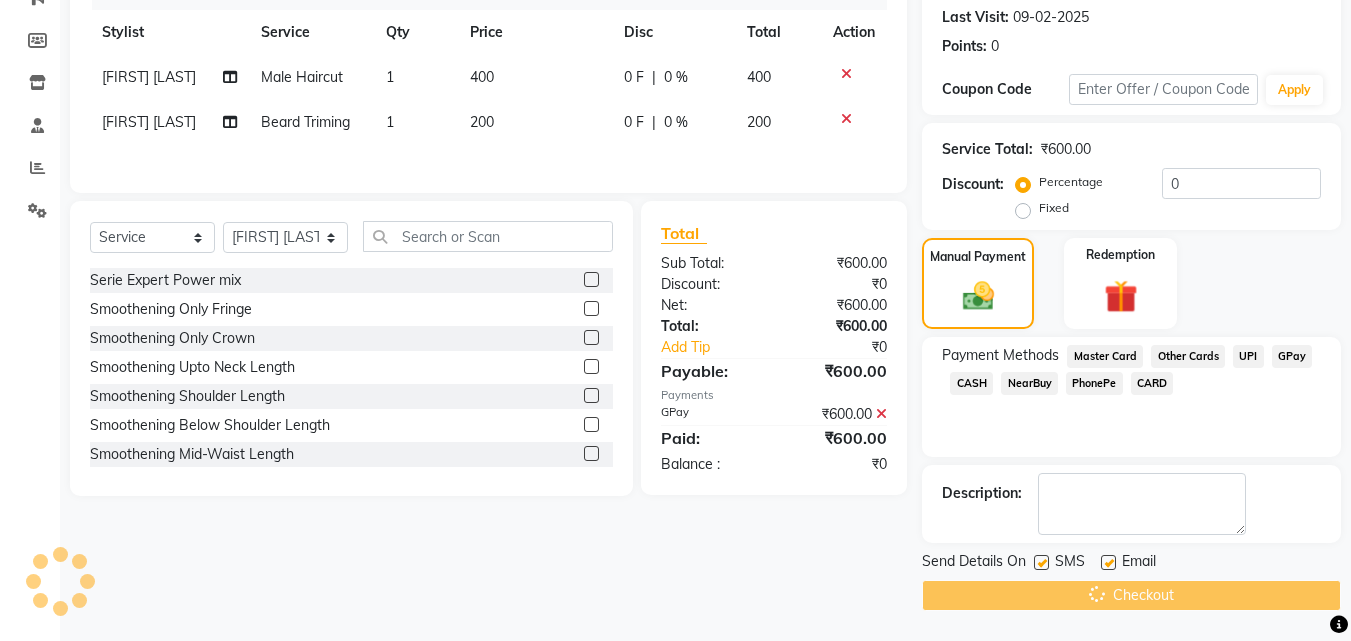 scroll, scrollTop: 173, scrollLeft: 0, axis: vertical 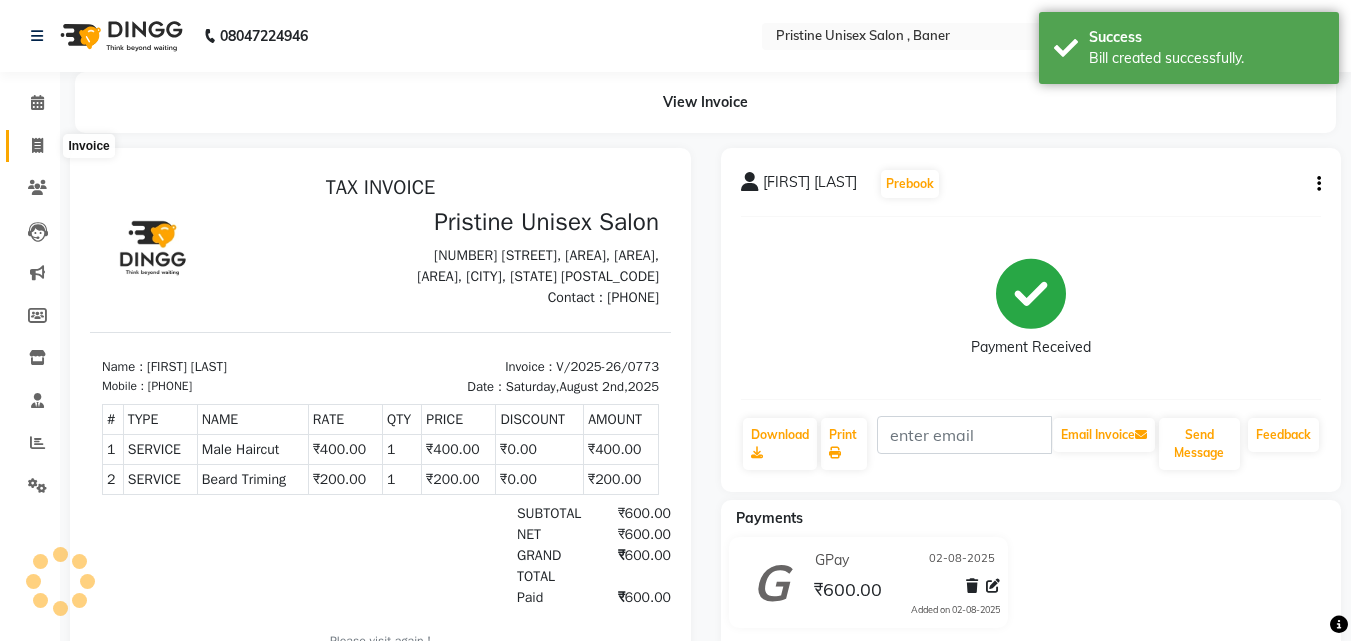 click 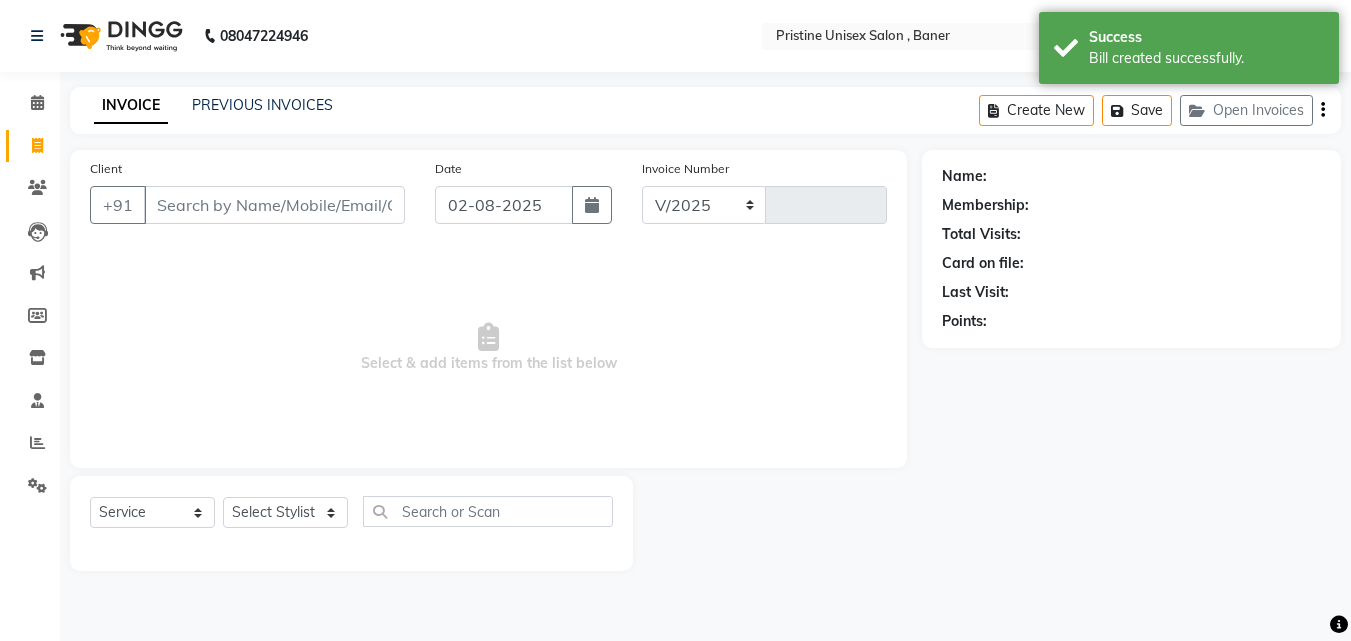 select on "6610" 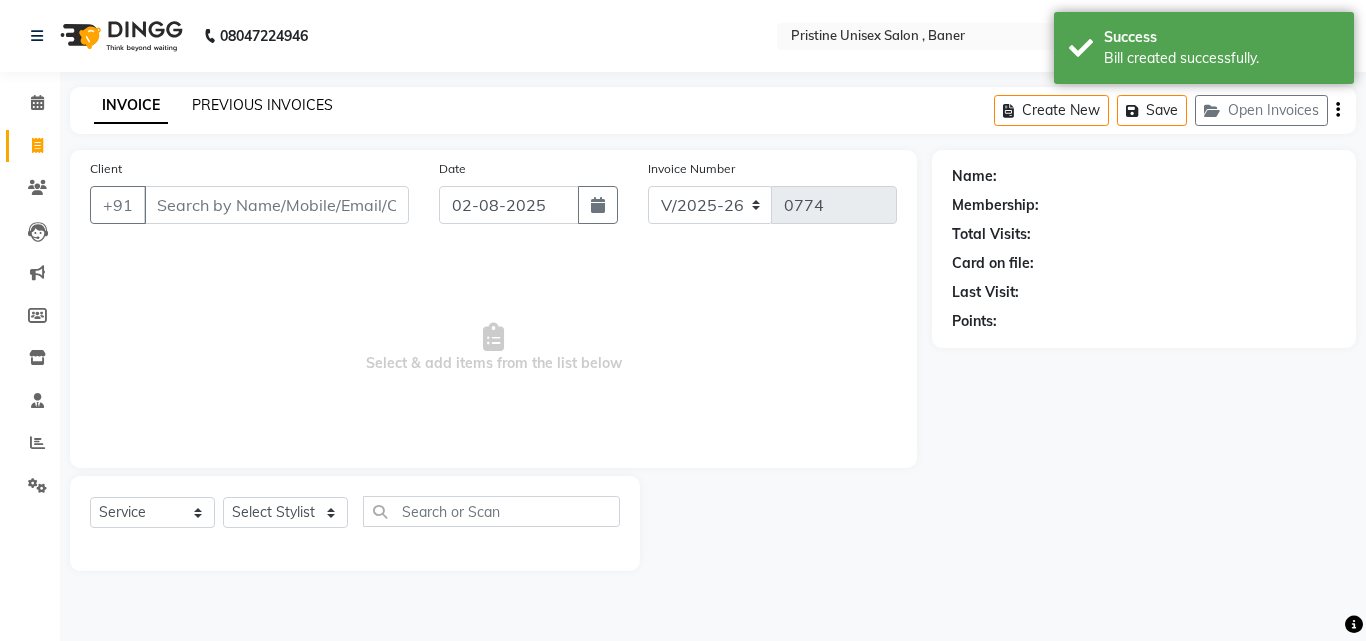 click on "PREVIOUS INVOICES" 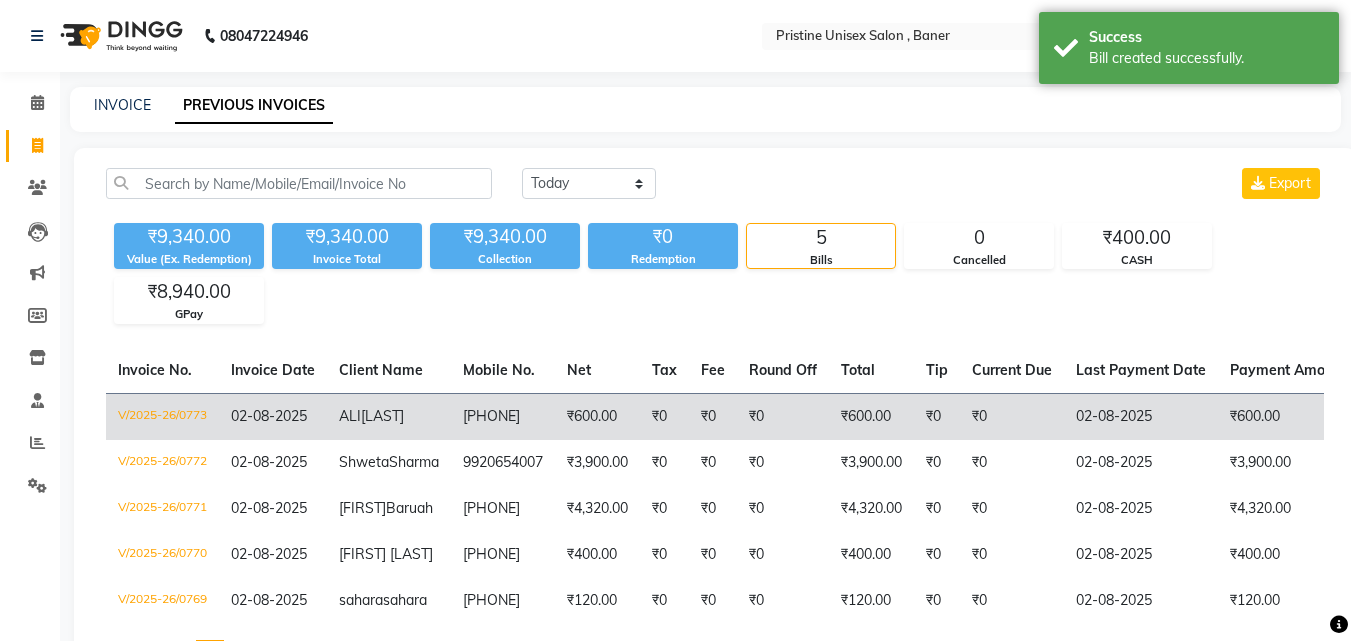 click on "[LAST]" 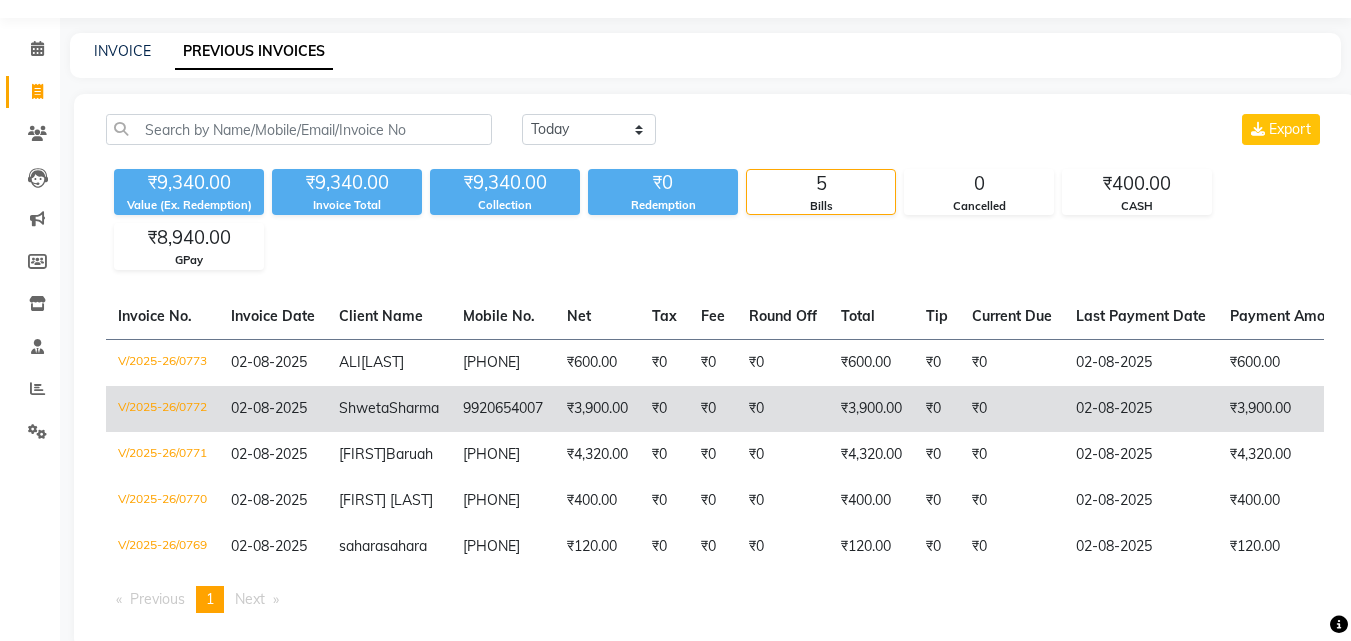 scroll, scrollTop: 100, scrollLeft: 0, axis: vertical 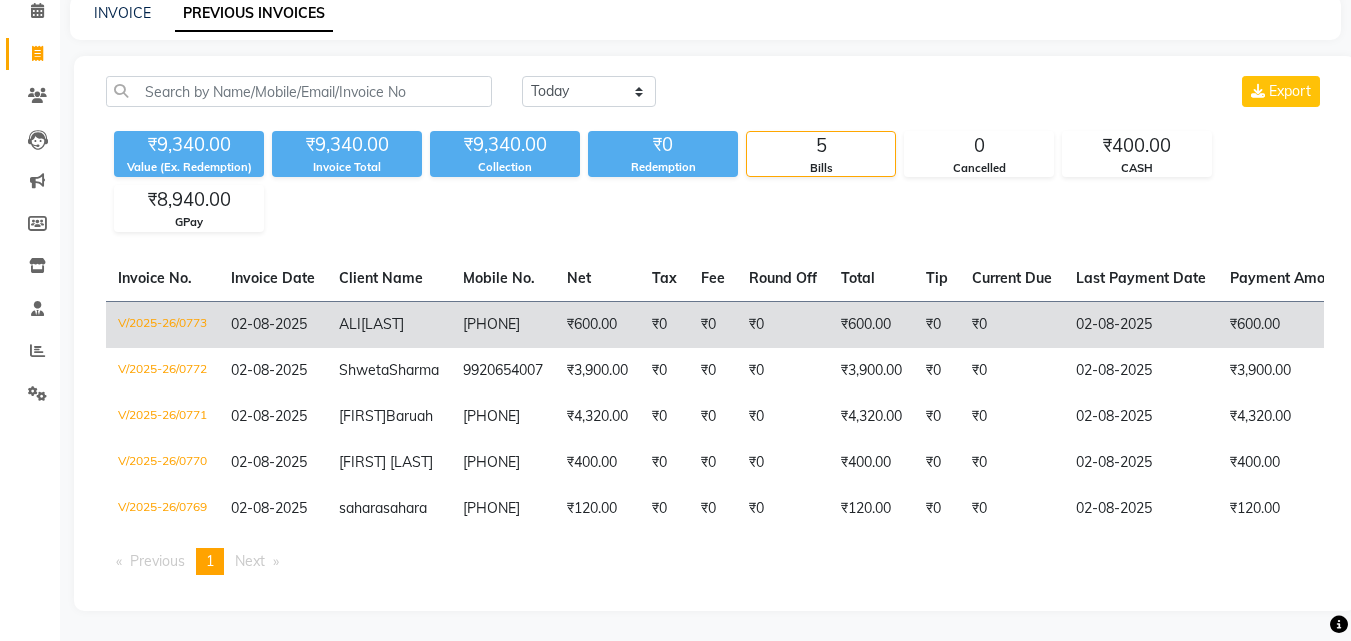 click on "02-08-2025" 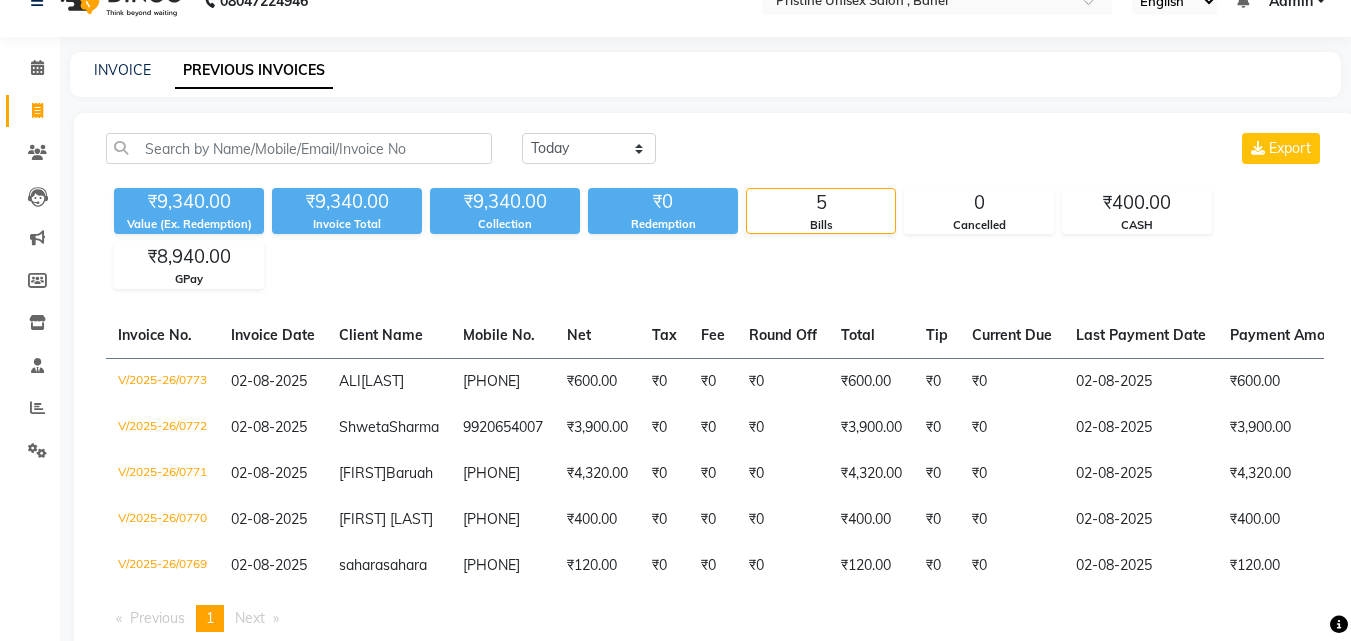 scroll, scrollTop: 0, scrollLeft: 0, axis: both 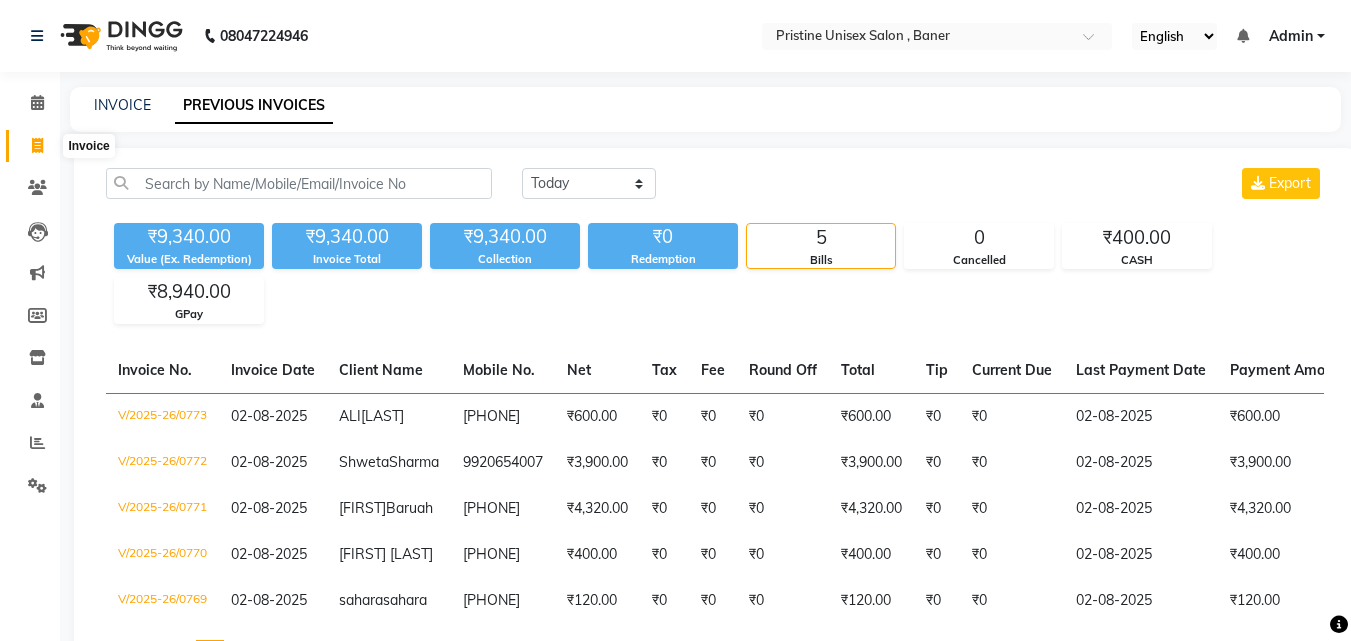 click 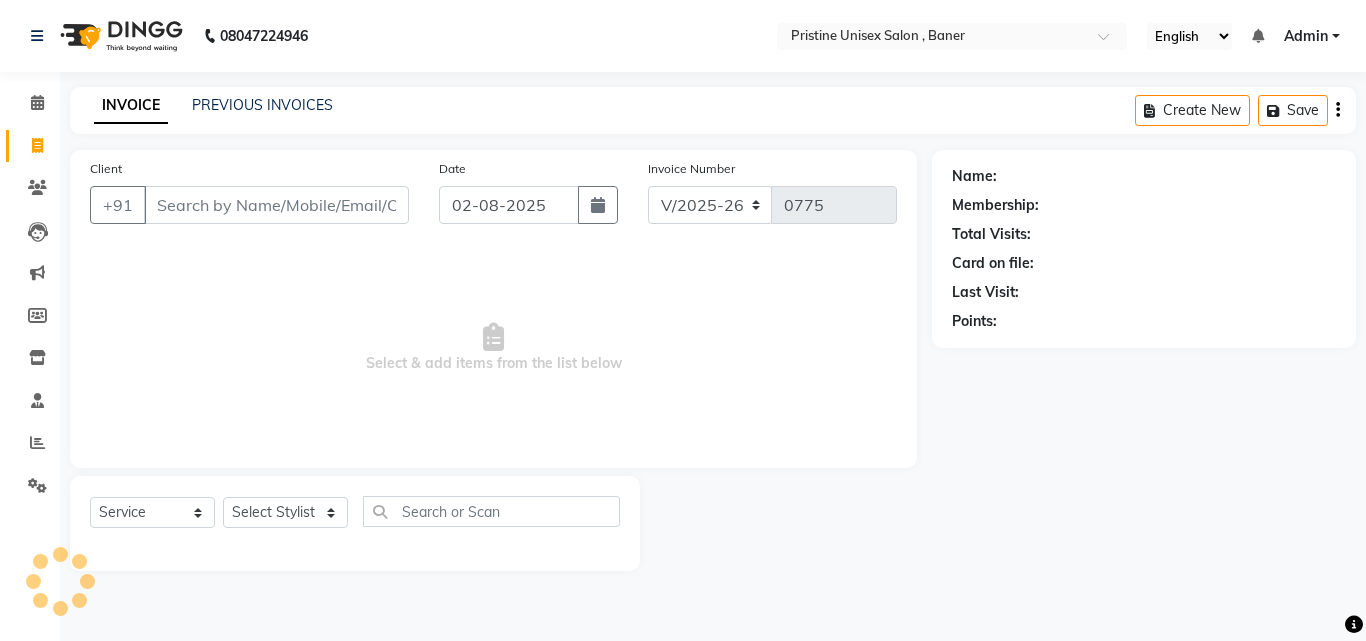 click on "Client" at bounding box center (276, 205) 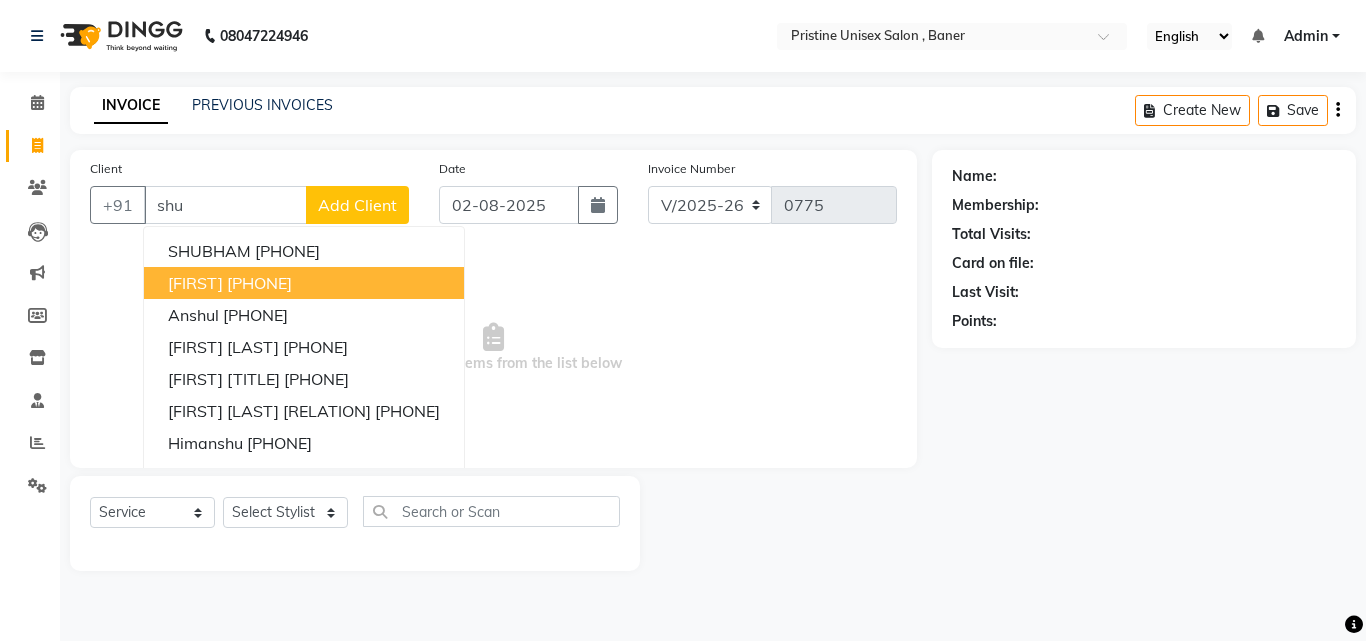 click on "shubendu  7507300669" at bounding box center [304, 283] 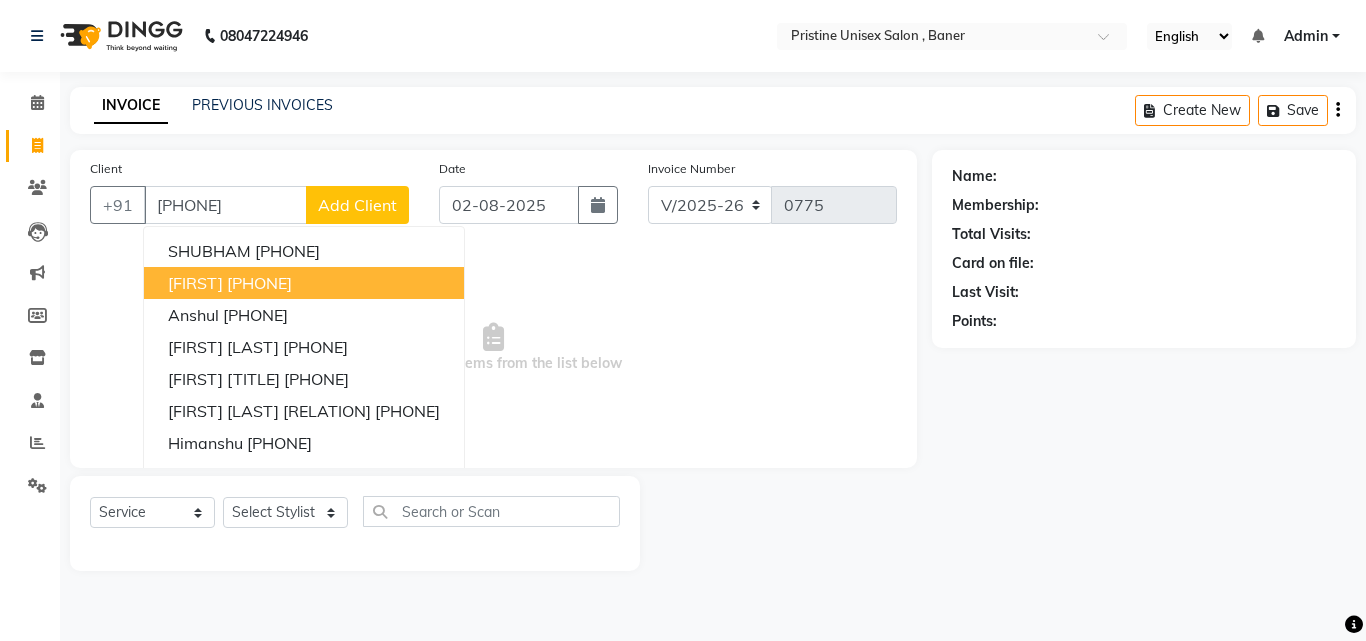 type on "[PHONE]" 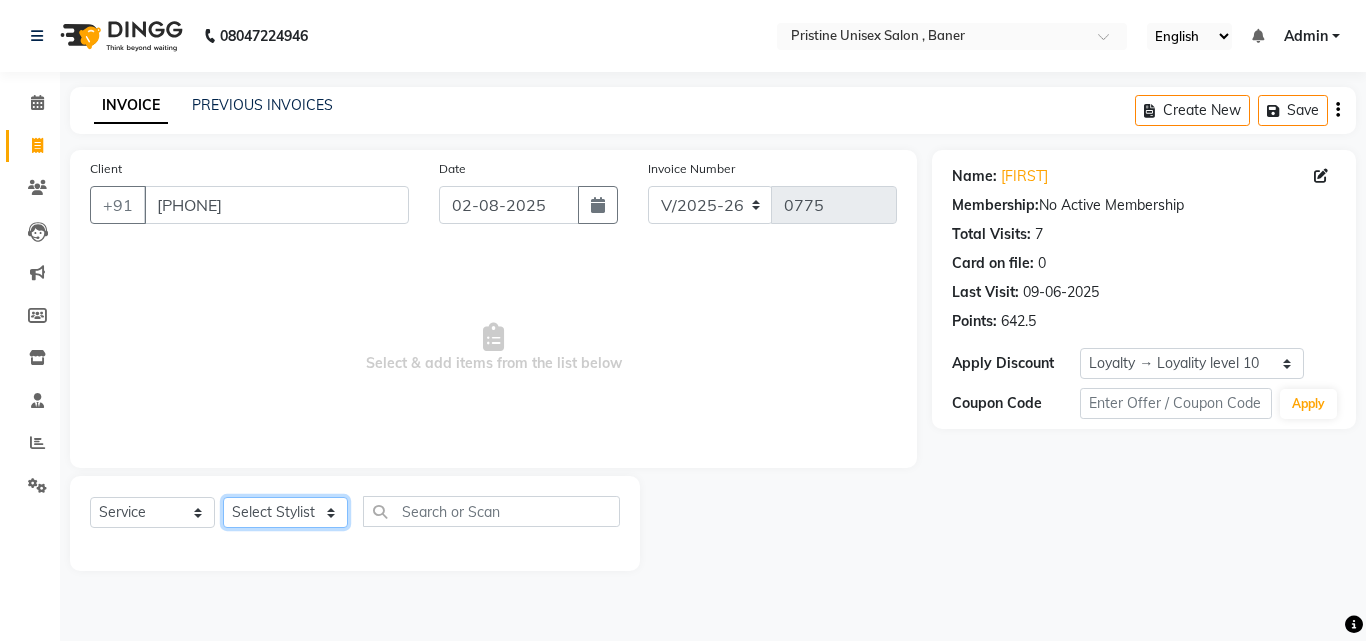 click on "Select Stylist ABHISHEKH Jaya Shinde Karan  Mahesh Rasal Mohd Monish Ahmed monika  NAAZ NIlesh pooja jaison Pooja Mam purva Sanket Sujata  Surekha Vandana  Chavan Vrsha jare" 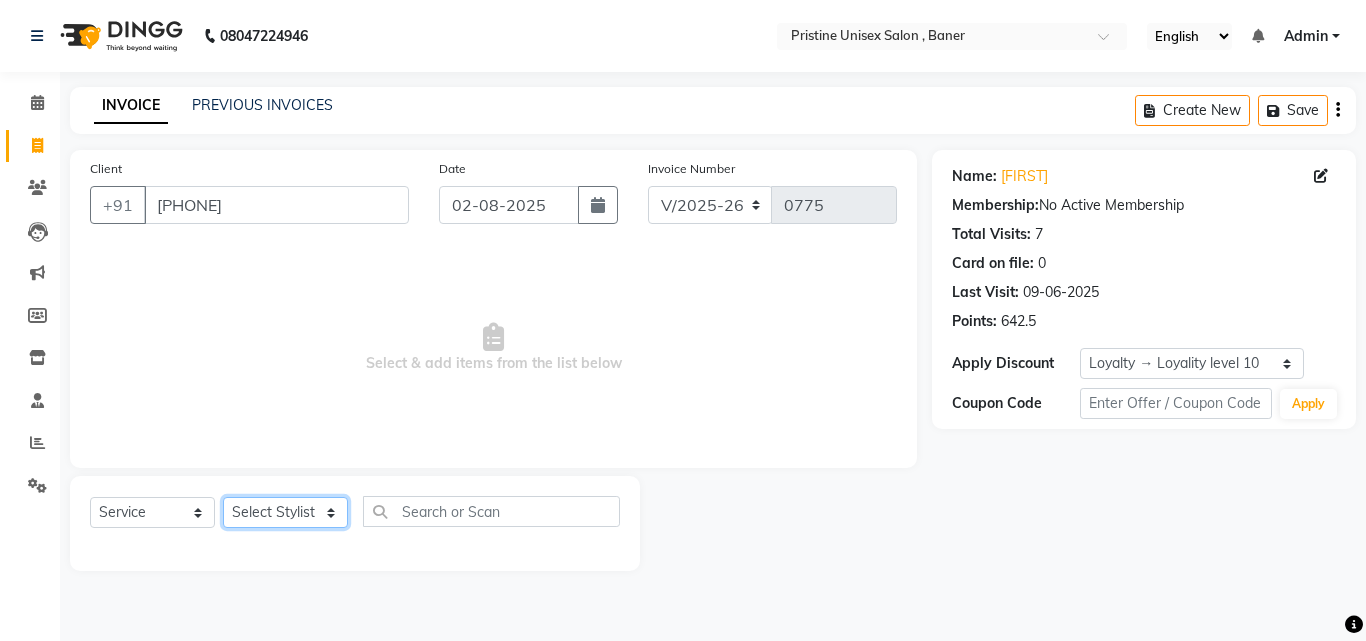 select on "50947" 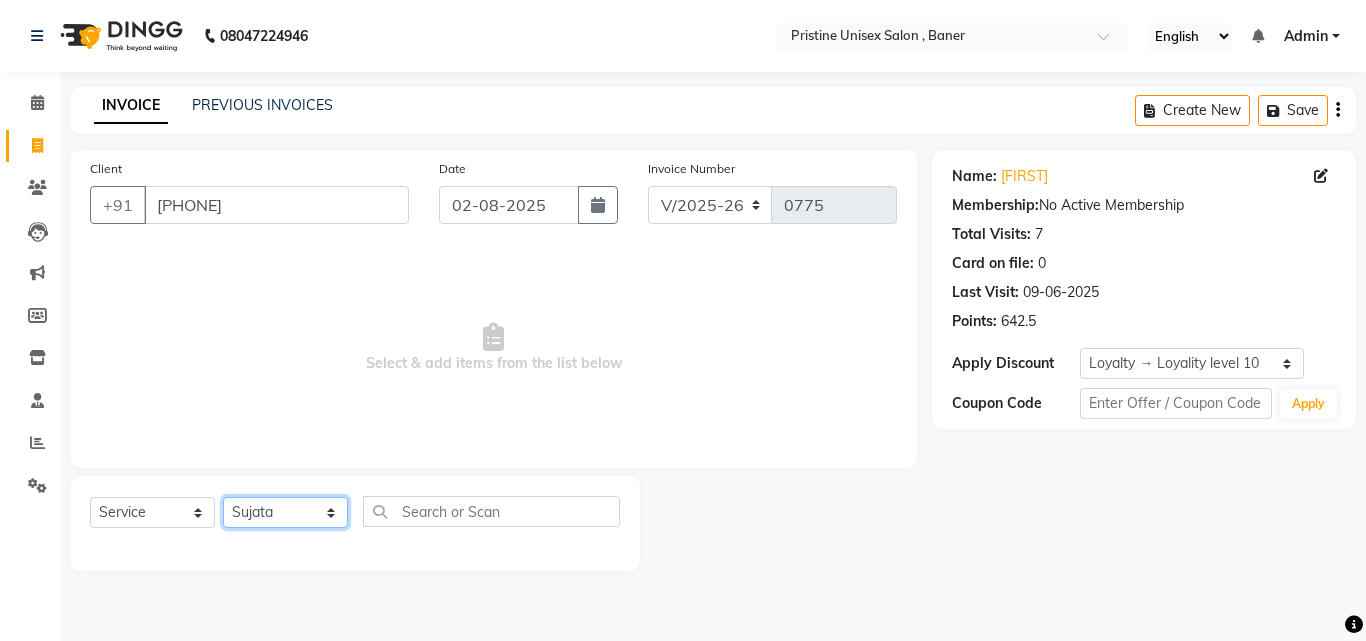 click on "Select Stylist ABHISHEKH Jaya Shinde Karan  Mahesh Rasal Mohd Monish Ahmed monika  NAAZ NIlesh pooja jaison Pooja Mam purva Sanket Sujata  Surekha Vandana  Chavan Vrsha jare" 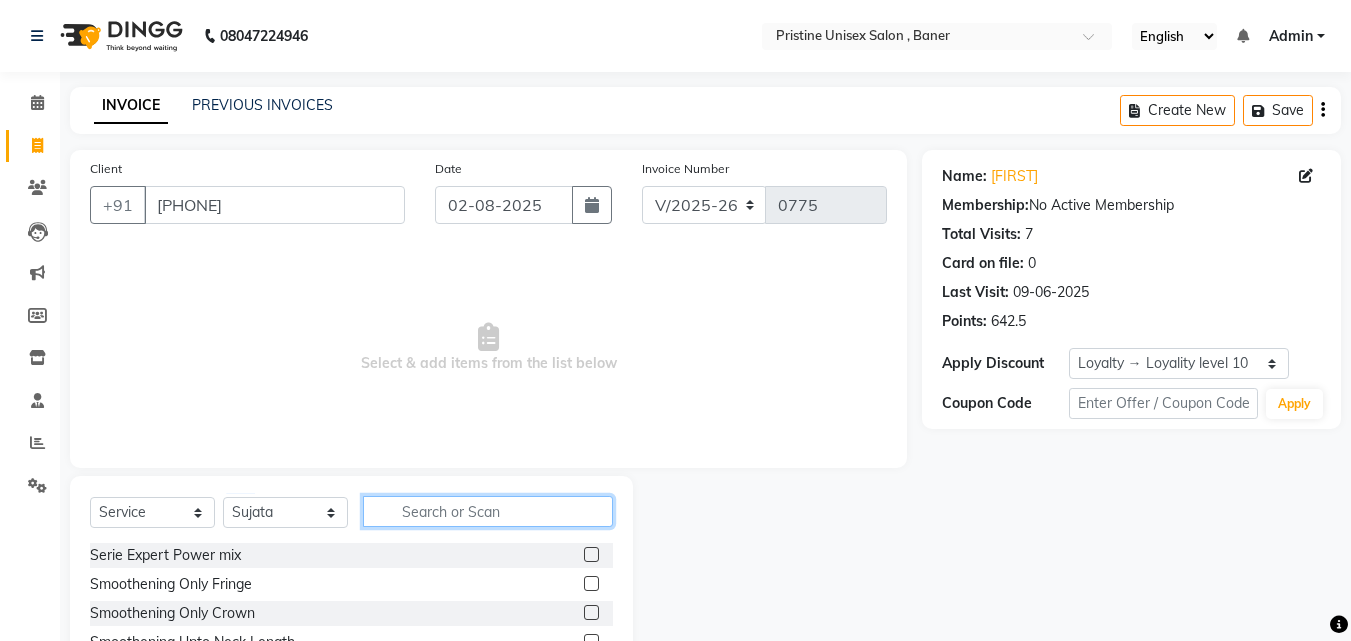 click 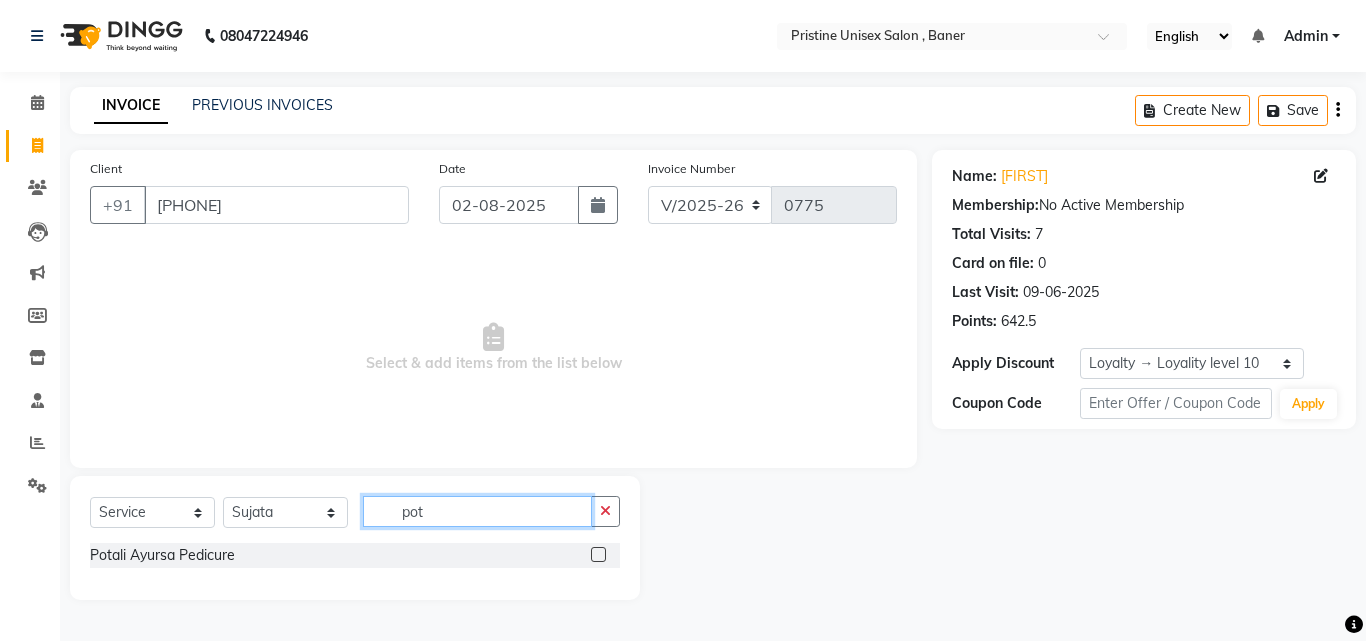 type on "pot" 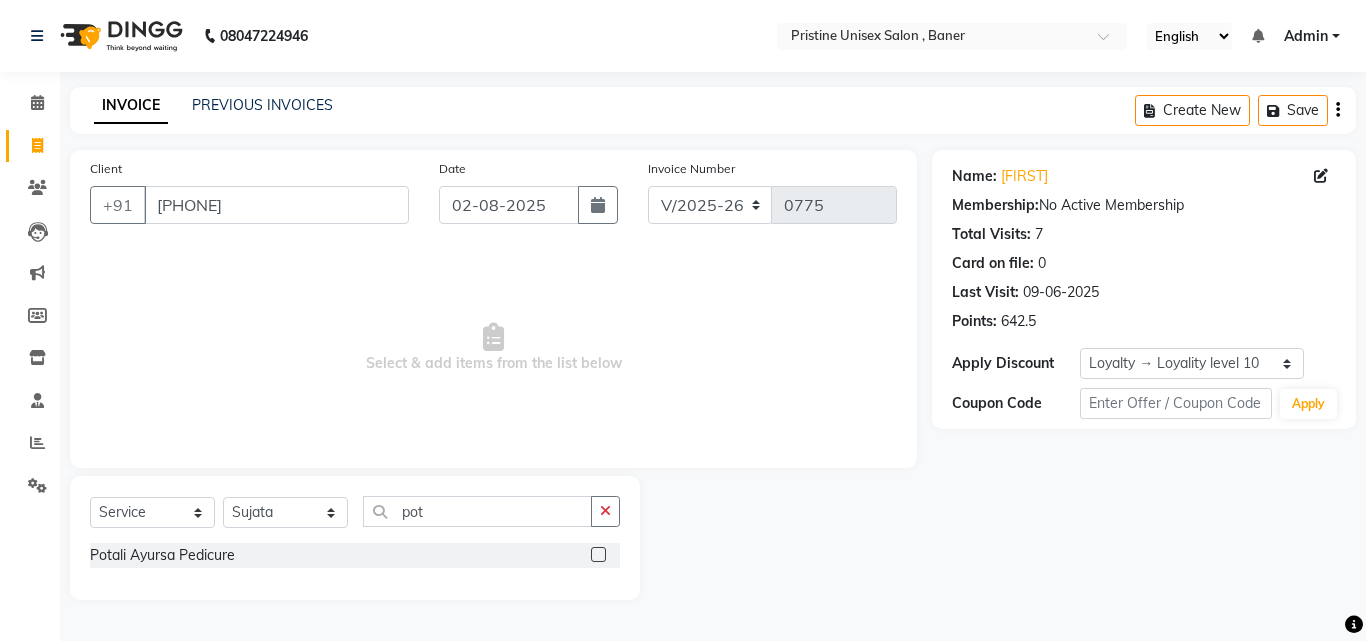 click 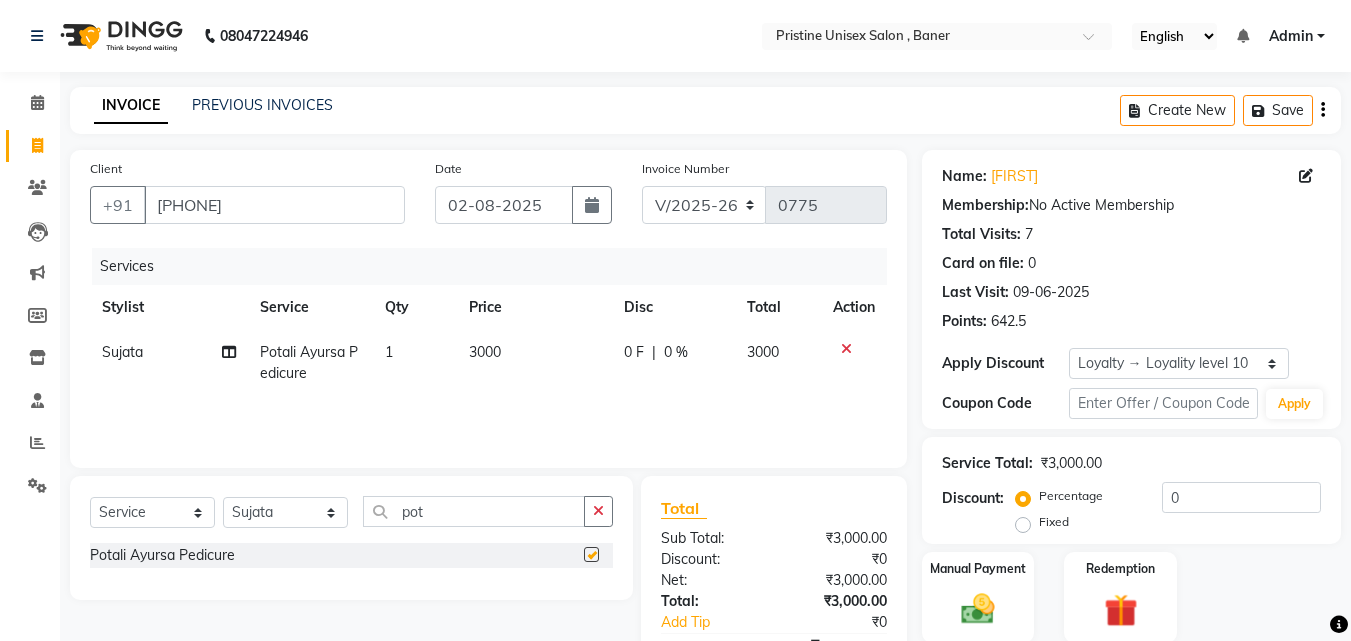 checkbox on "false" 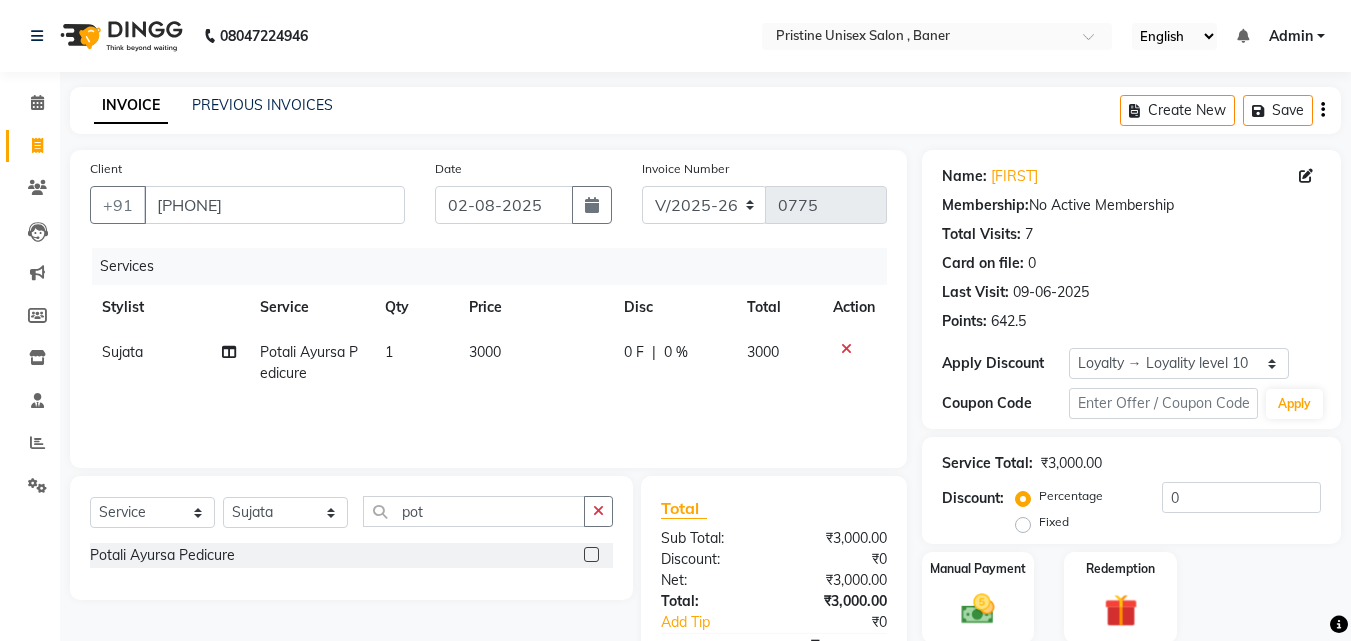 scroll, scrollTop: 100, scrollLeft: 0, axis: vertical 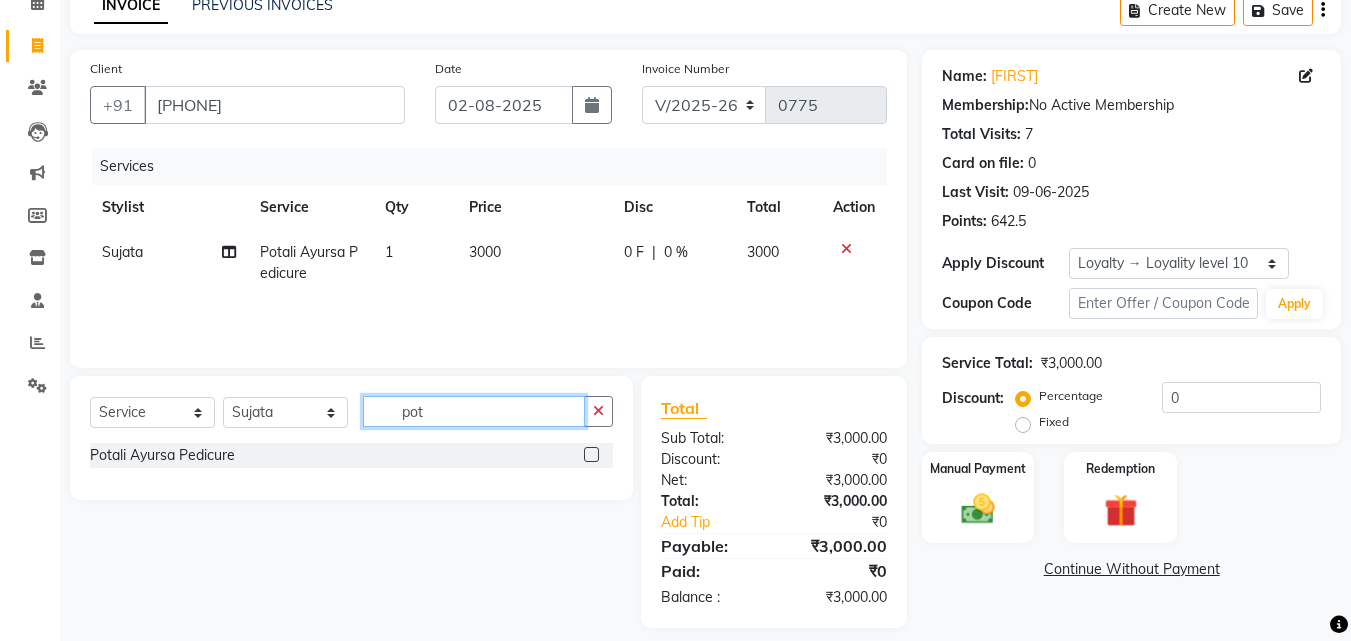 drag, startPoint x: 472, startPoint y: 407, endPoint x: 393, endPoint y: 410, distance: 79.05694 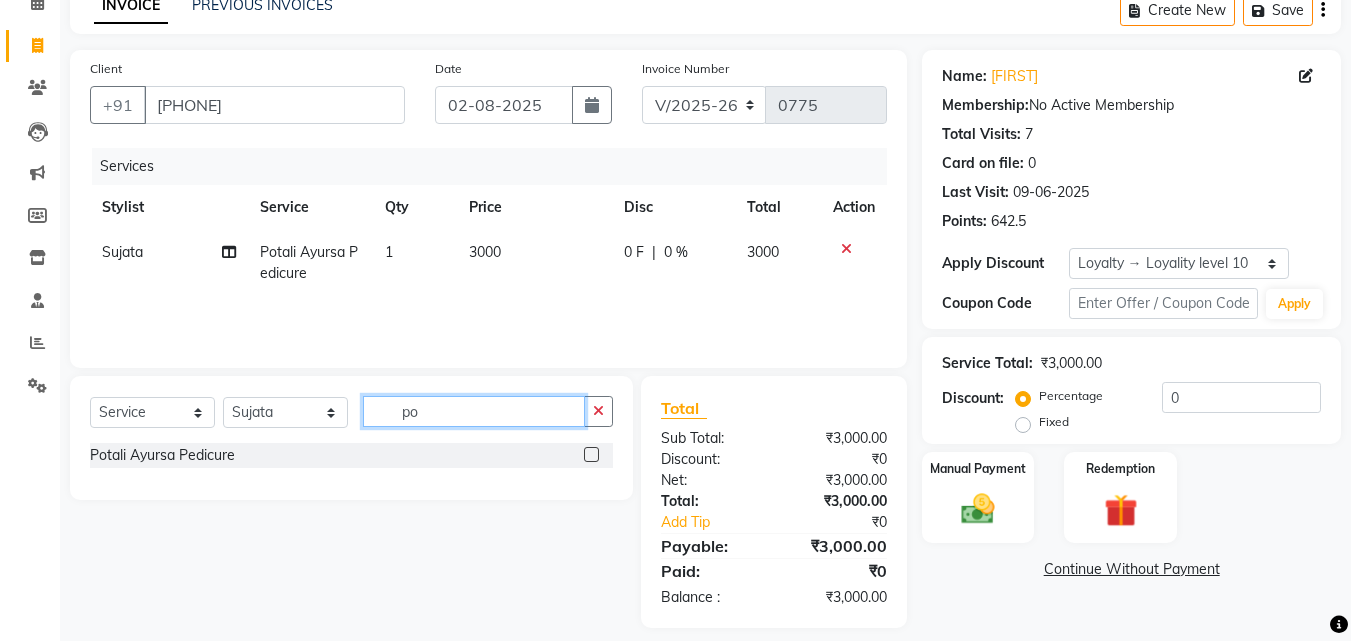 type on "p" 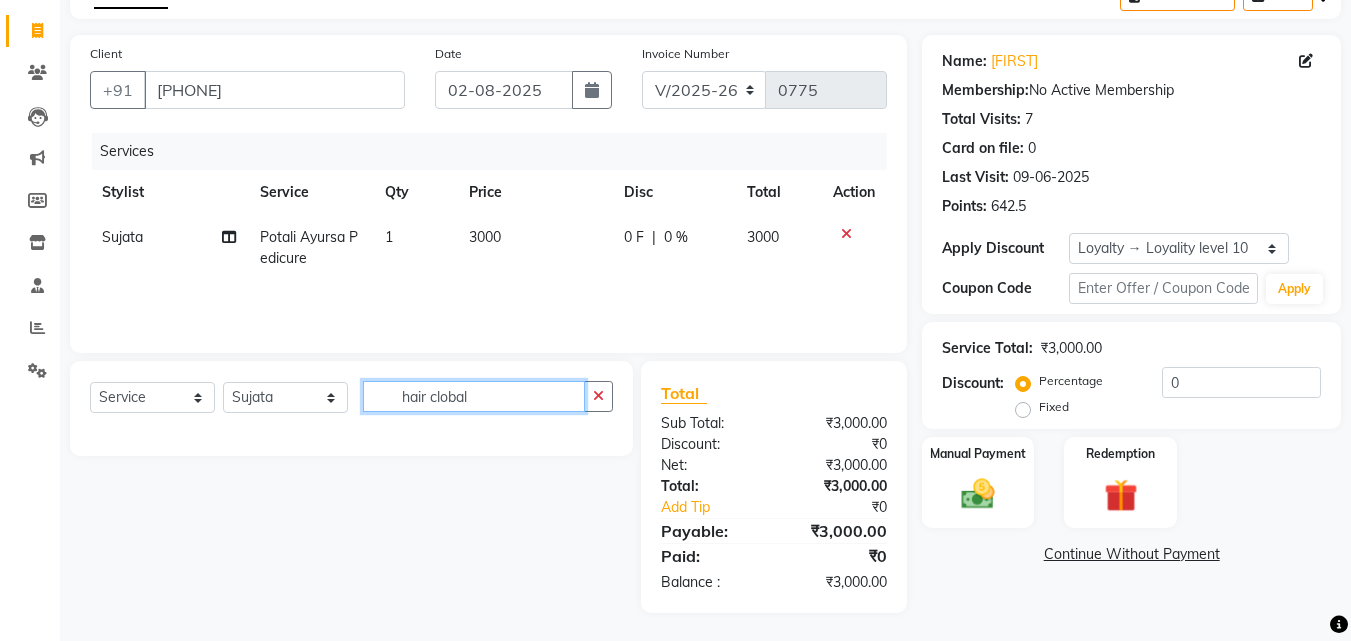 scroll, scrollTop: 117, scrollLeft: 0, axis: vertical 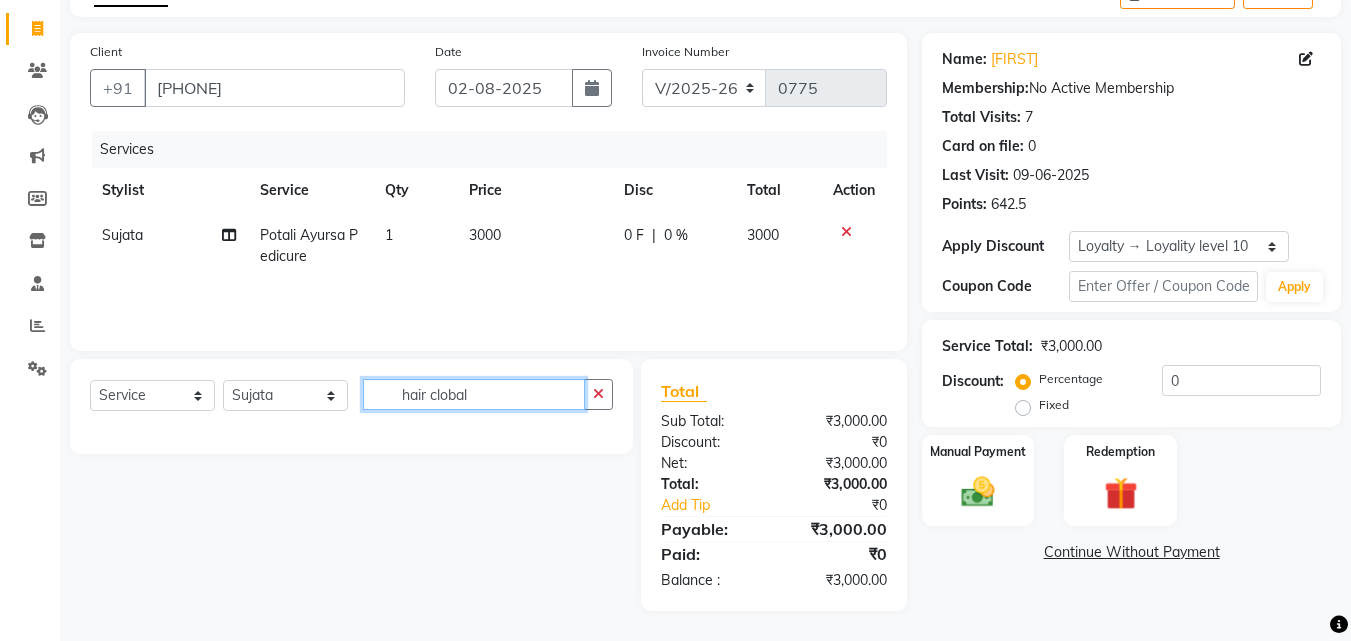 drag, startPoint x: 498, startPoint y: 395, endPoint x: 430, endPoint y: 393, distance: 68.0294 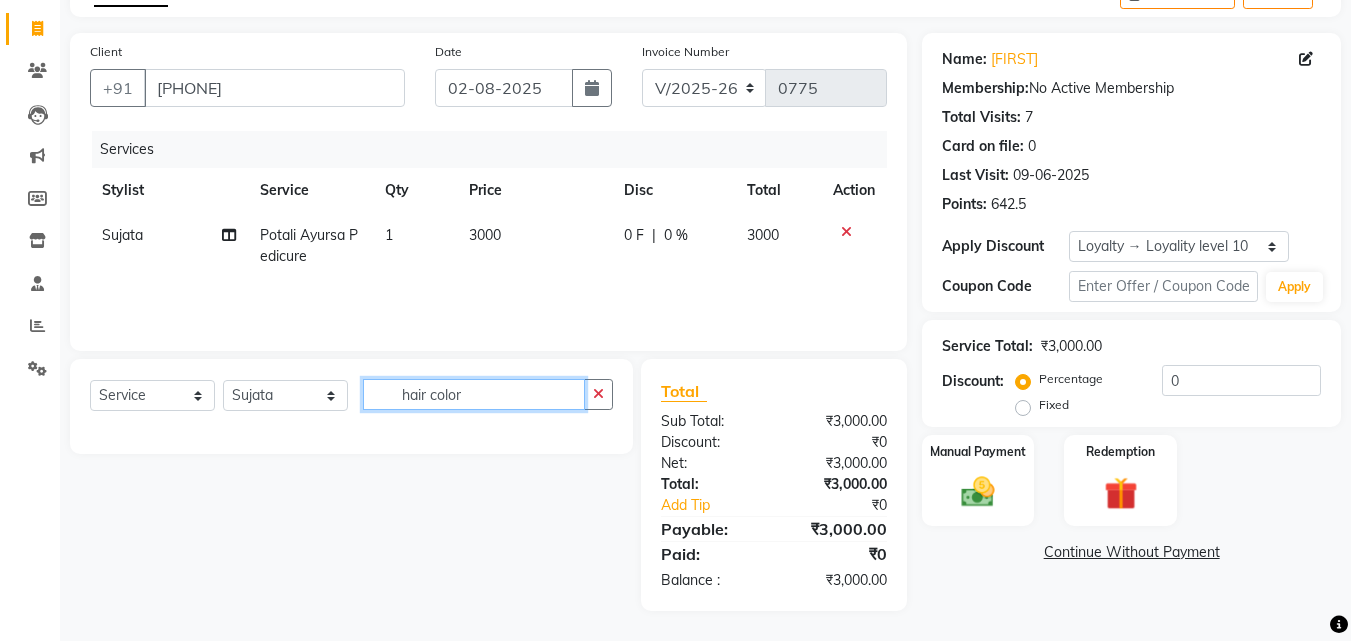 drag, startPoint x: 427, startPoint y: 397, endPoint x: 478, endPoint y: 393, distance: 51.156624 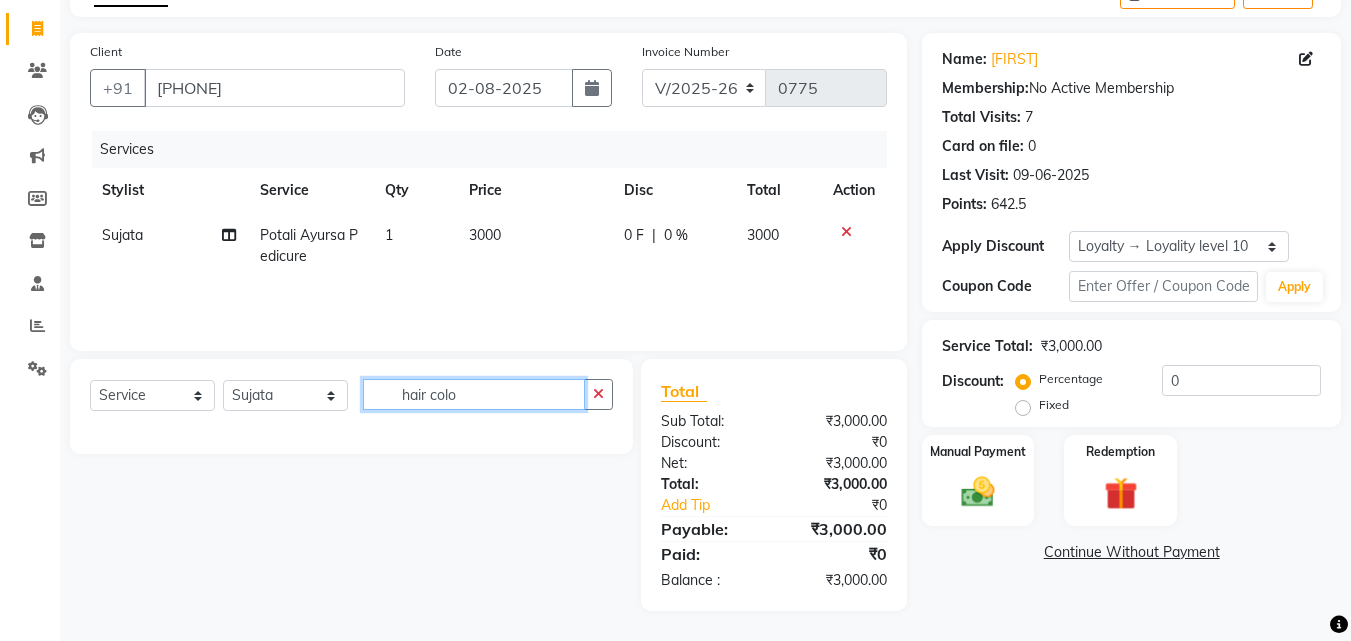 drag, startPoint x: 484, startPoint y: 401, endPoint x: 389, endPoint y: 394, distance: 95.257545 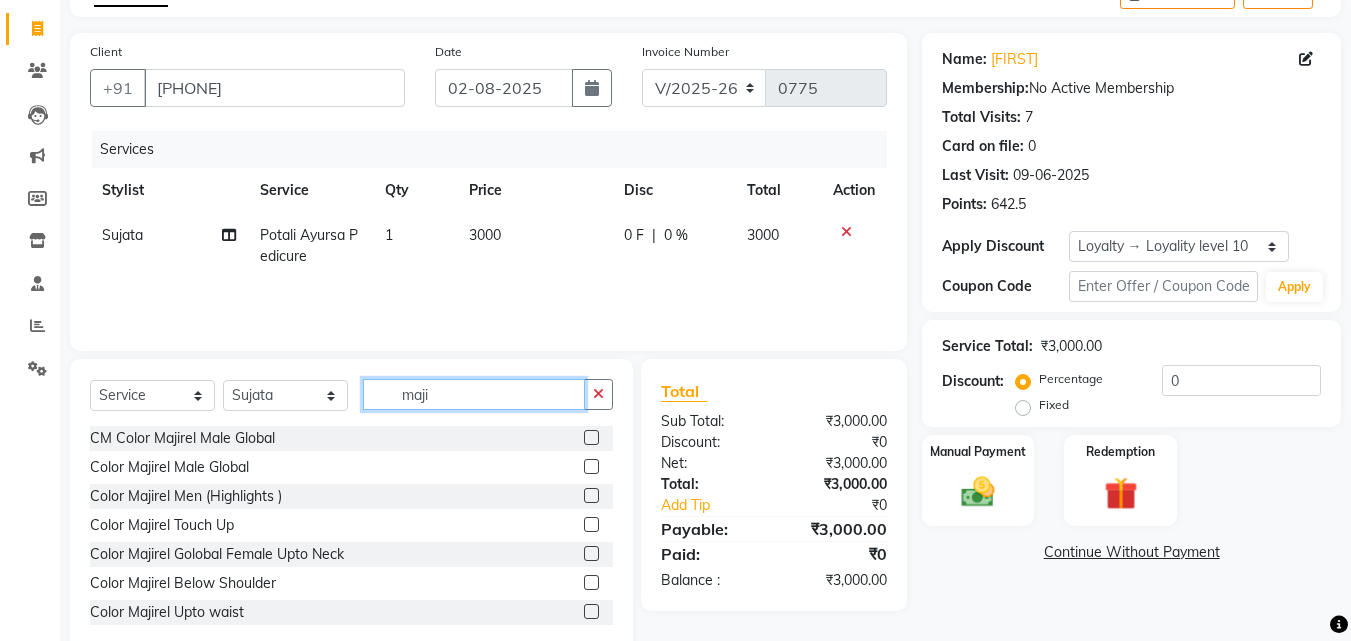 type on "maji" 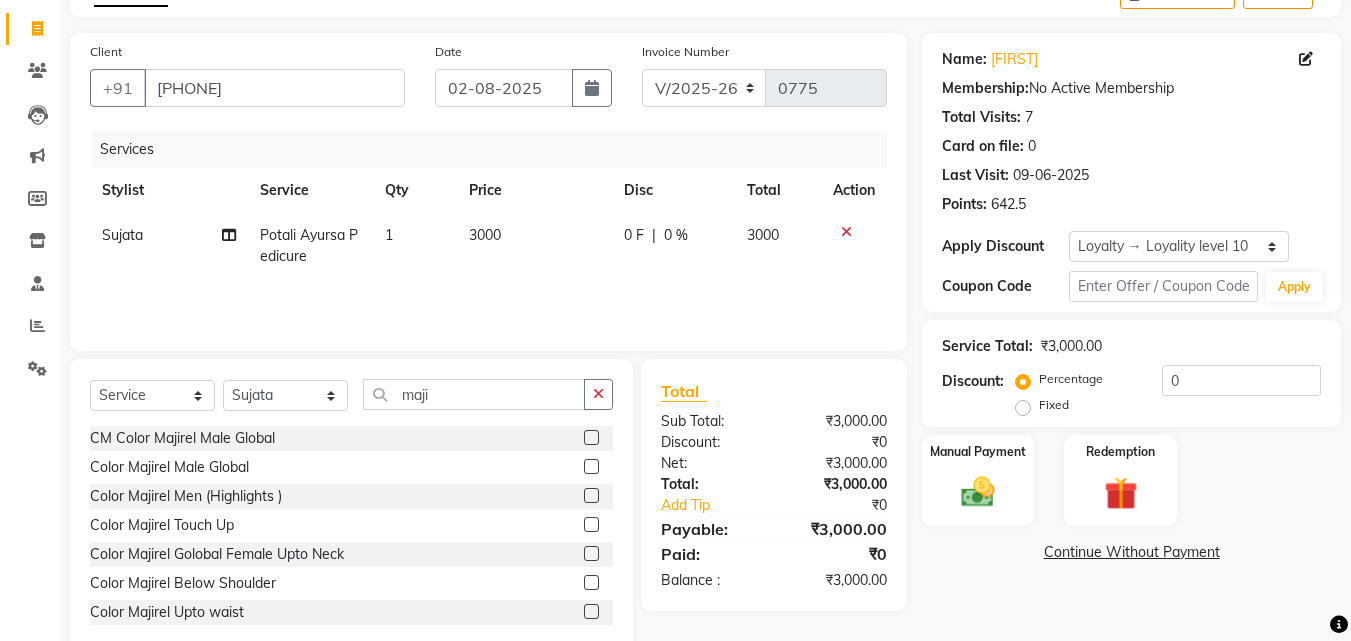 click 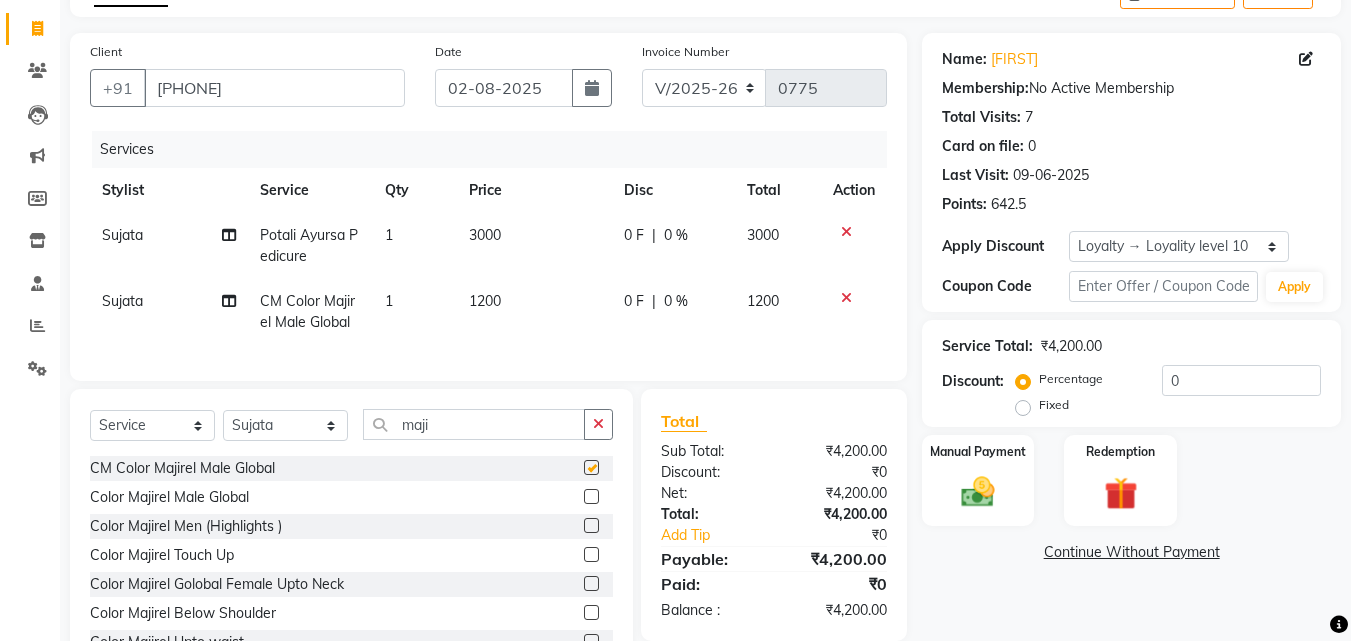 checkbox on "false" 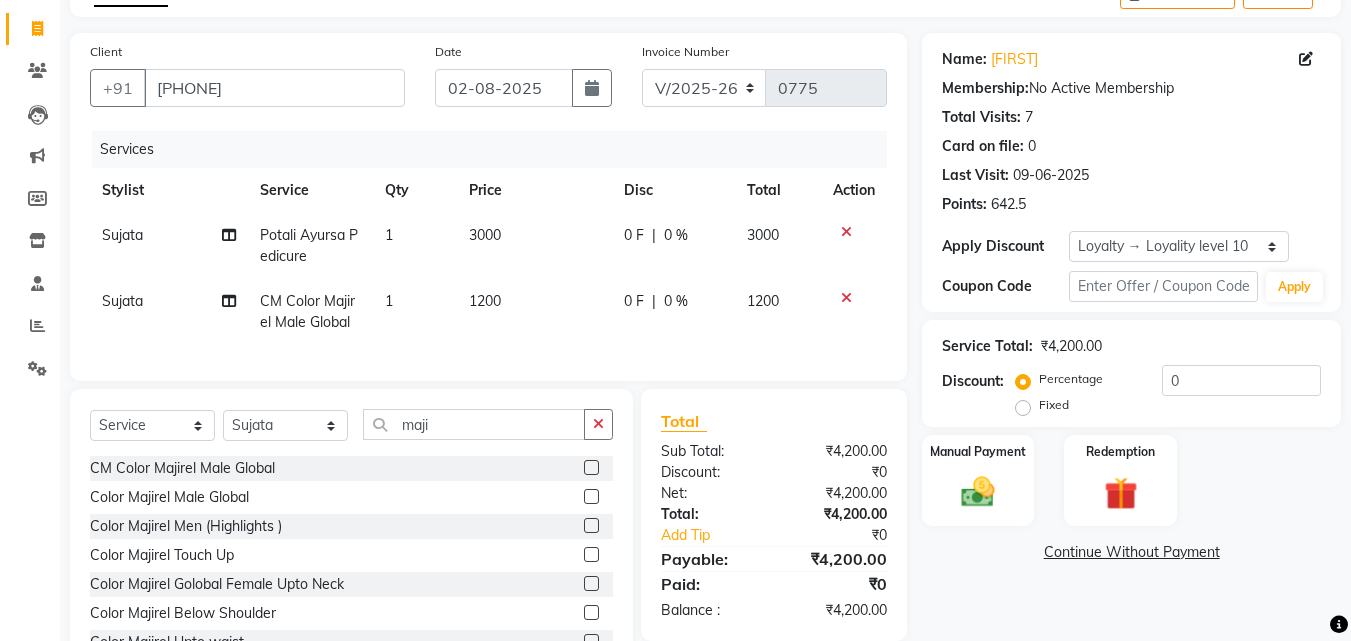 click 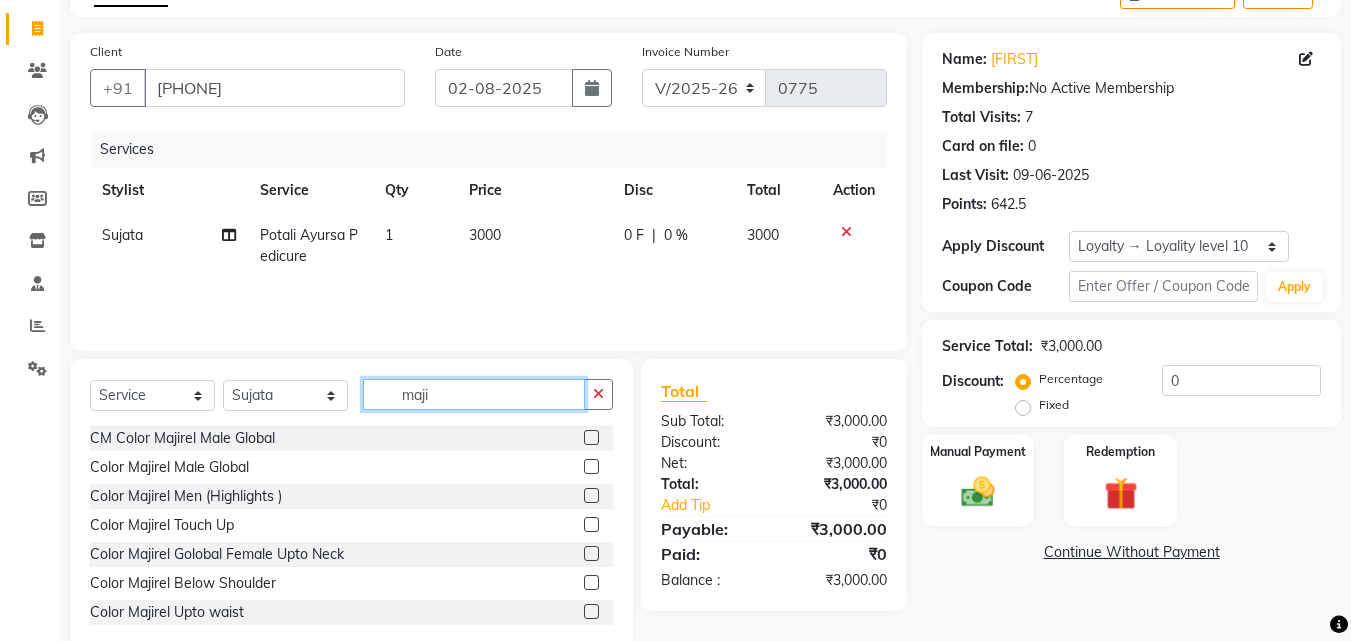 drag, startPoint x: 509, startPoint y: 393, endPoint x: 367, endPoint y: 389, distance: 142.05632 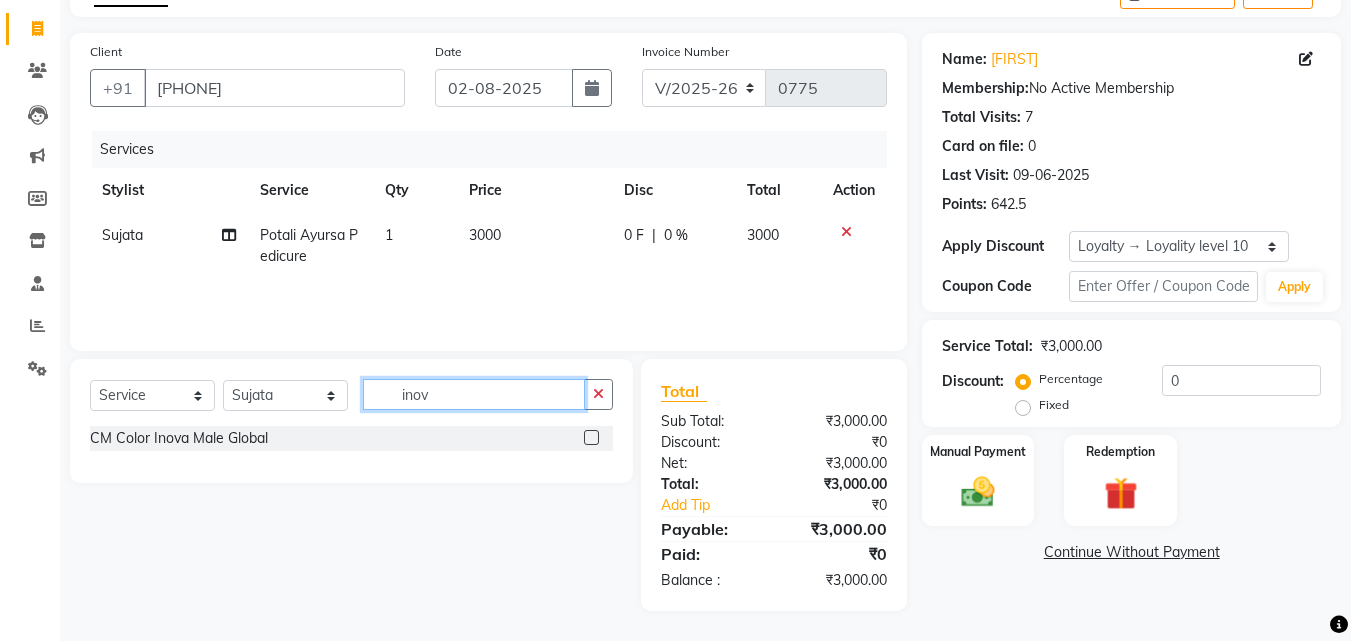 type on "inov" 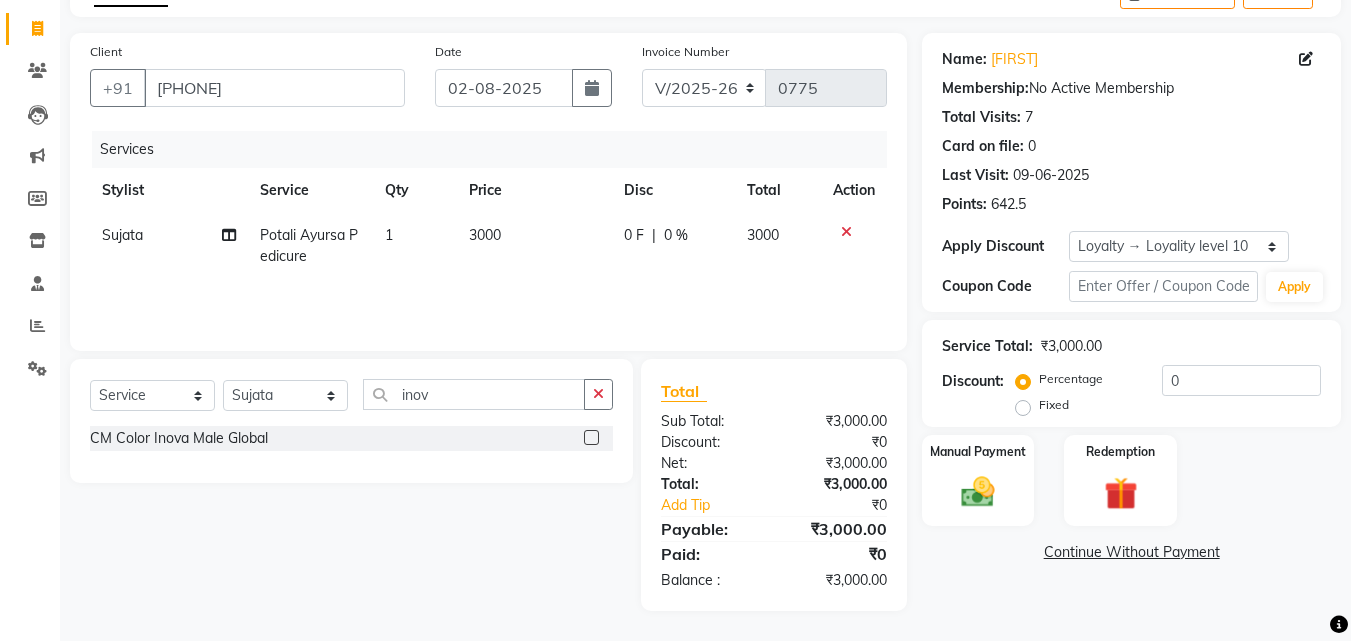 click 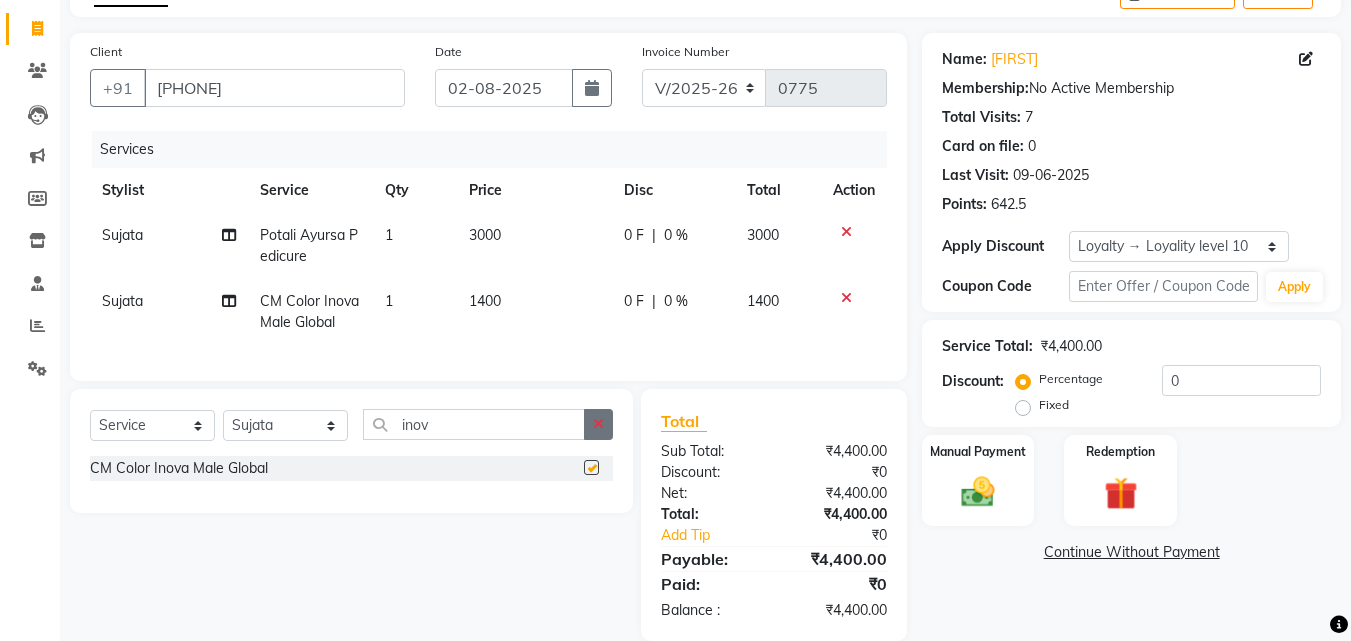checkbox on "false" 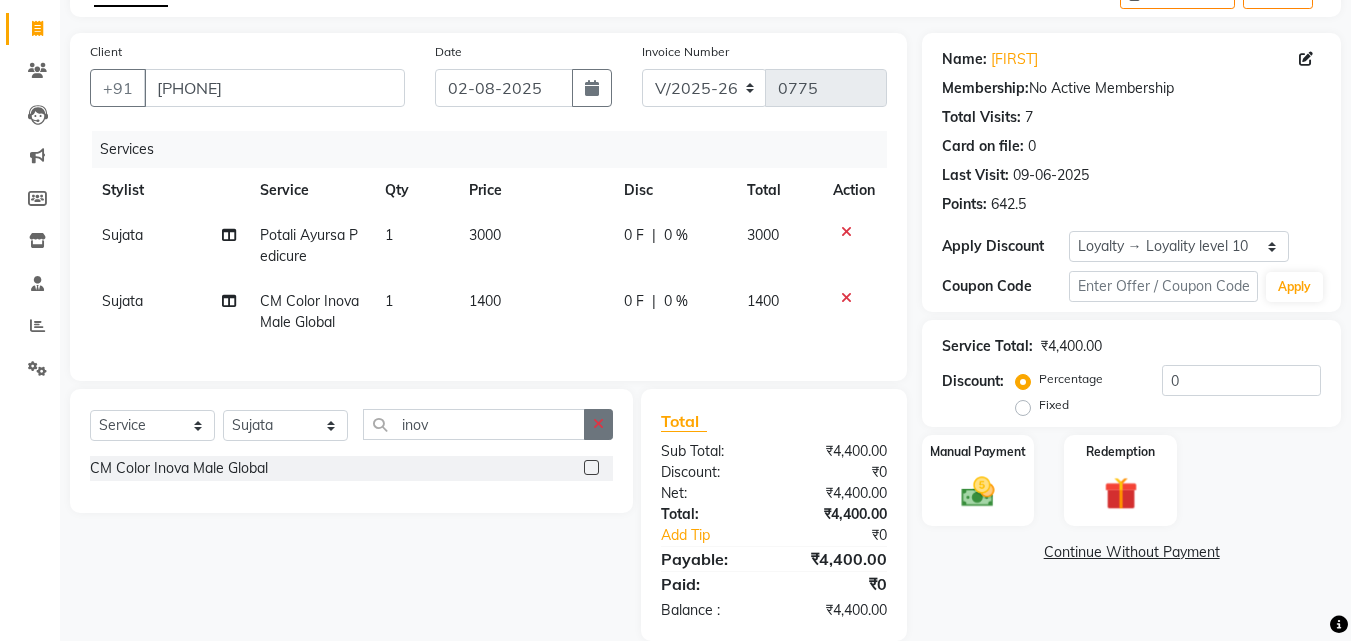scroll, scrollTop: 162, scrollLeft: 0, axis: vertical 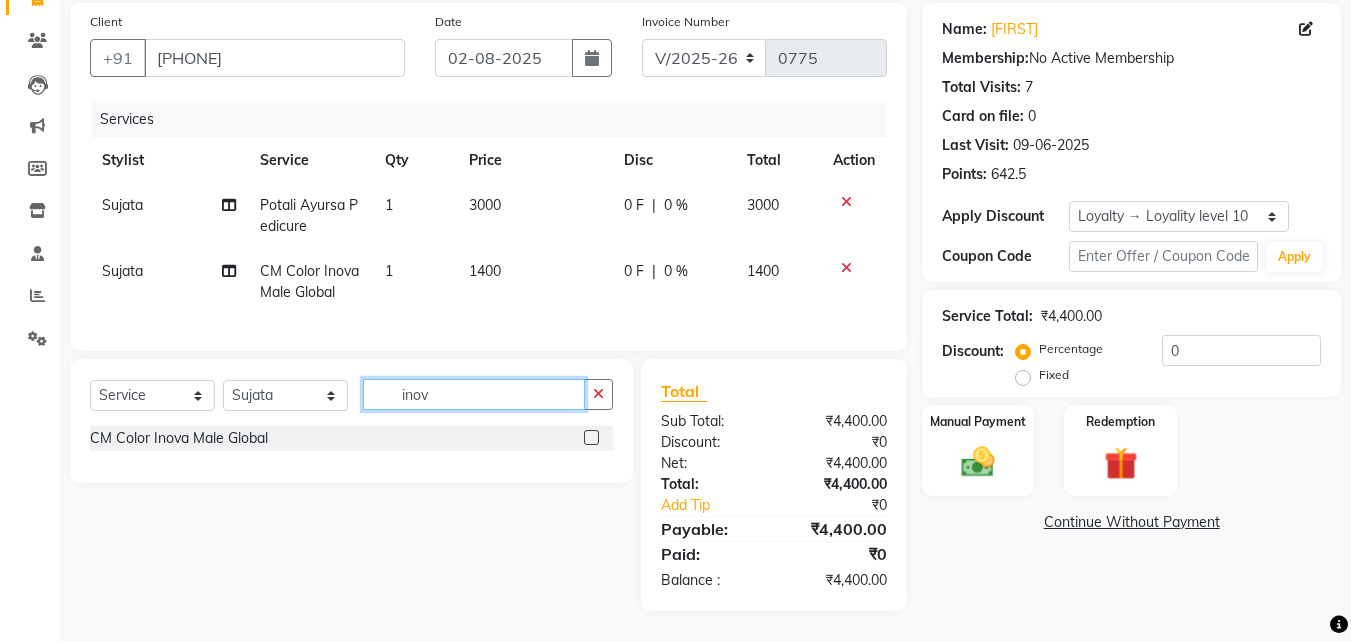 drag, startPoint x: 511, startPoint y: 404, endPoint x: 346, endPoint y: 402, distance: 165.01212 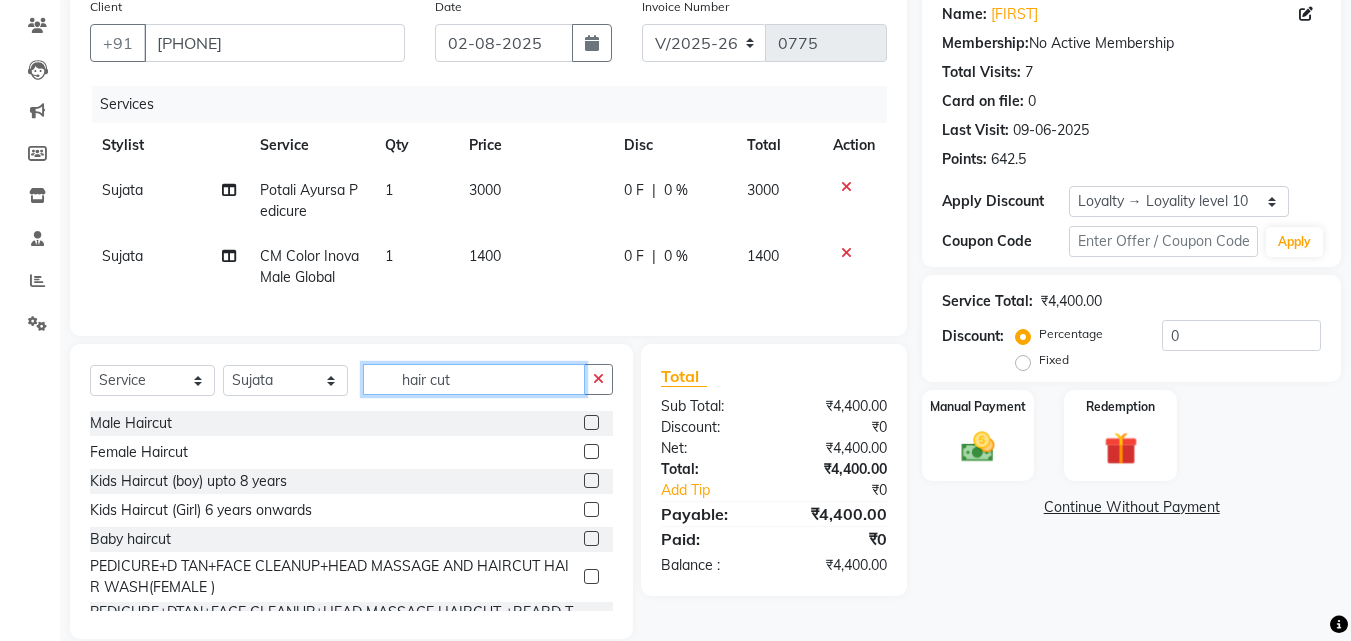 type on "hair cut" 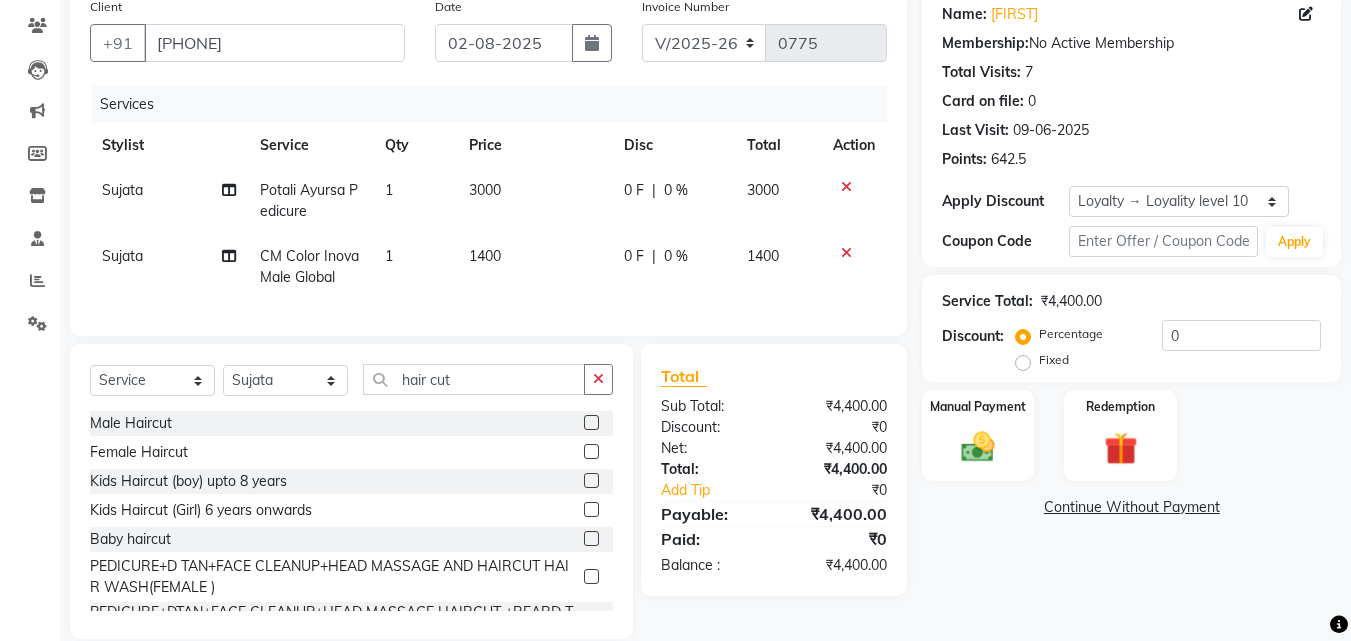 click 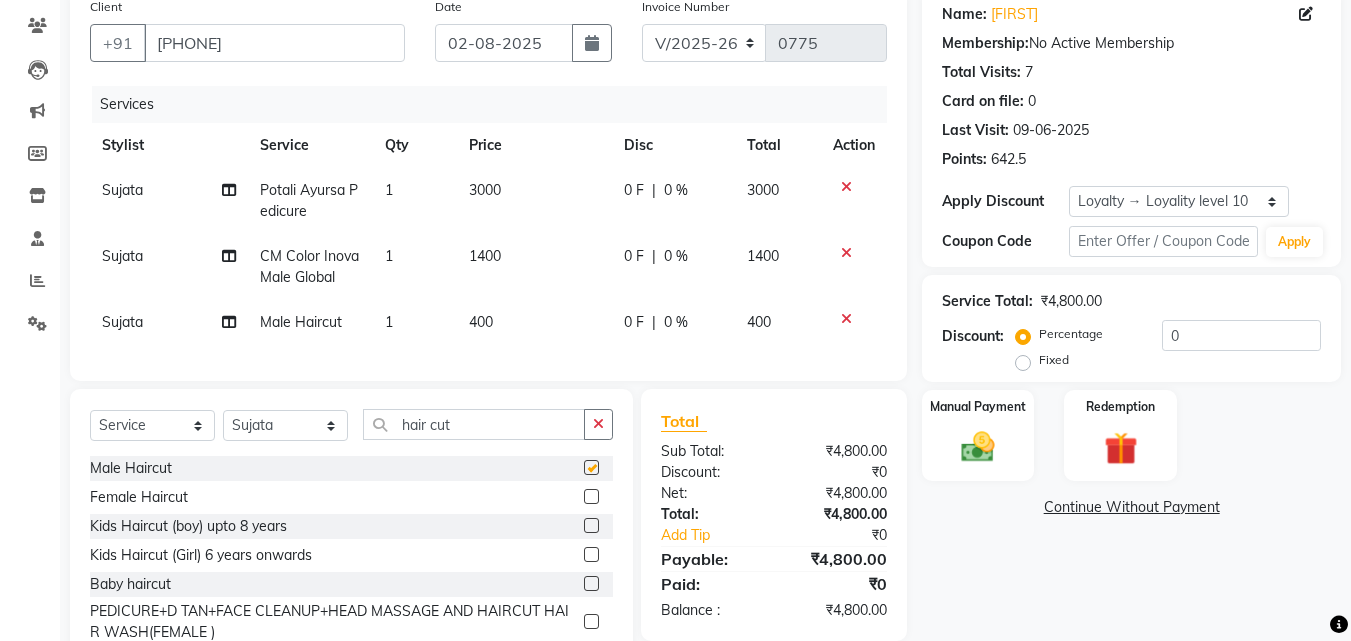 checkbox on "false" 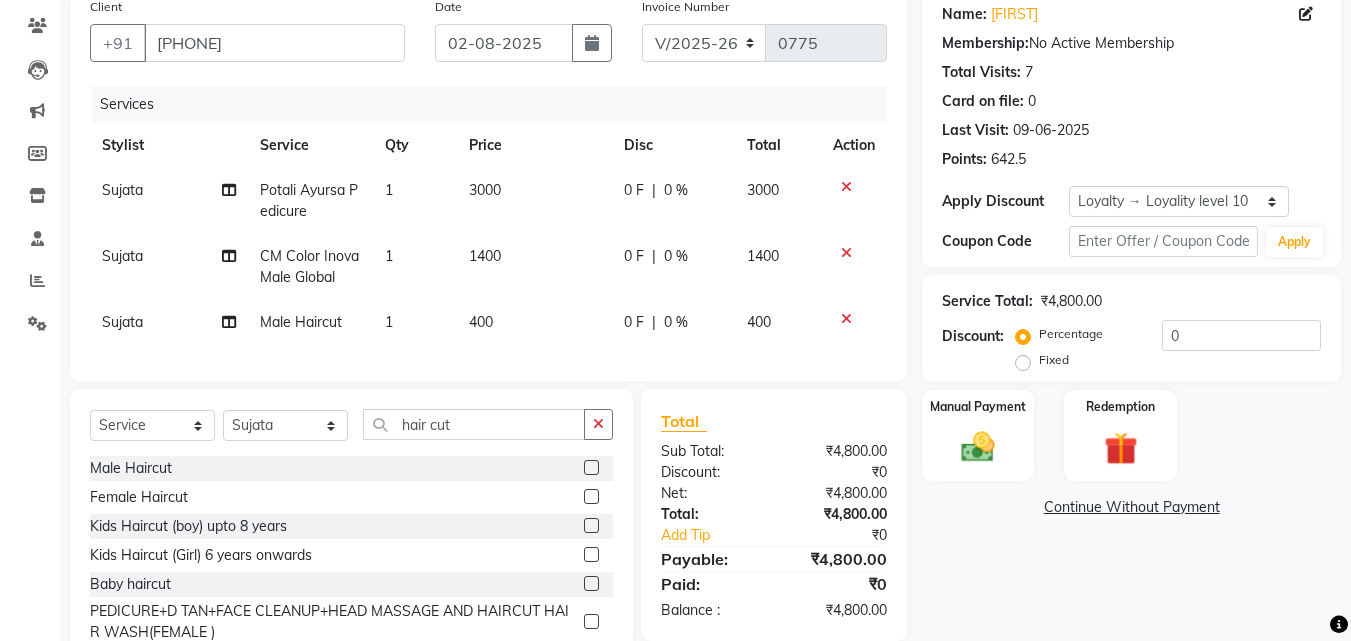 click on "Sujata" 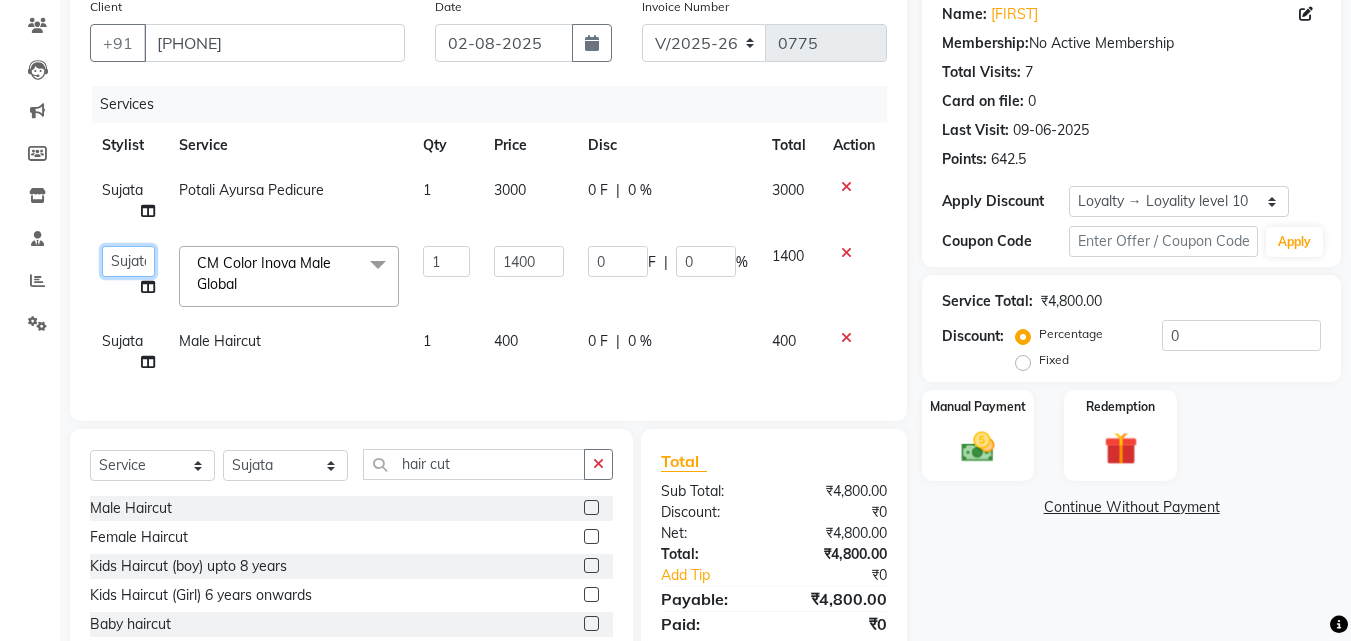 click on "ABHISHEKH   Jaya Shinde   Karan    Mahesh Rasal   Mohd Monish Ahmed   monika    NAAZ   NIlesh   pooja jaison   Pooja Mam   purva   Sanket   Sujata    Surekha   Vandana  Chavan   Vrsha jare" 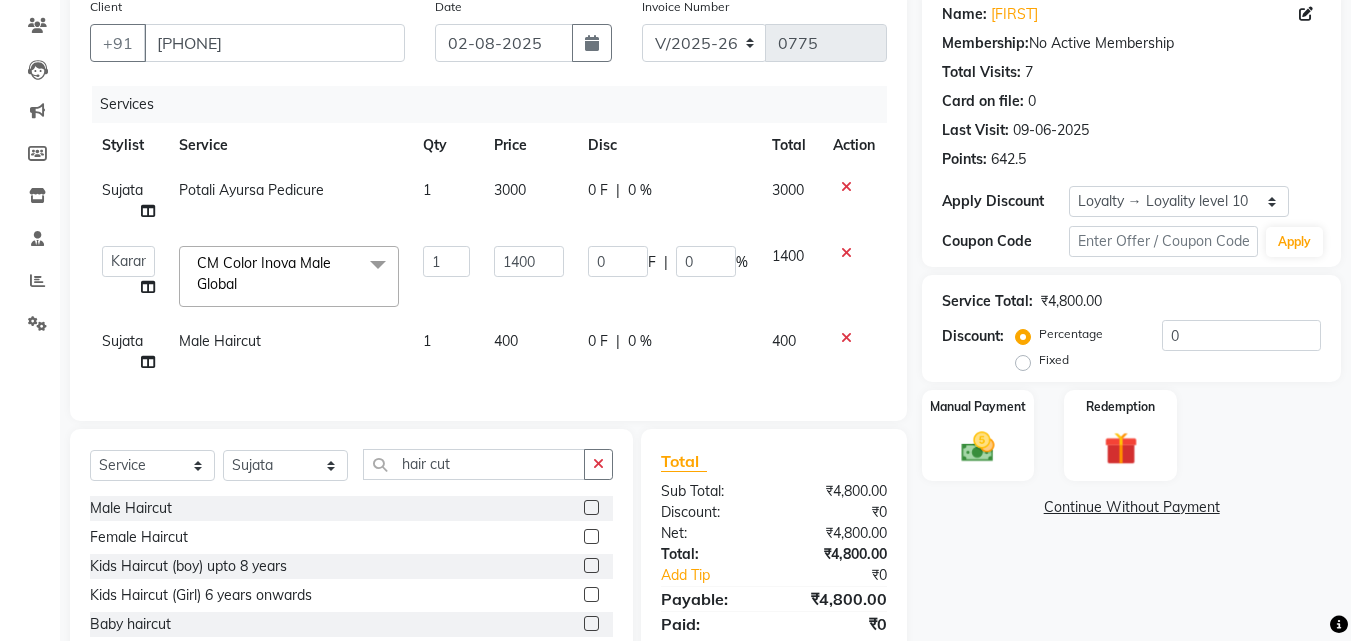 select on "51203" 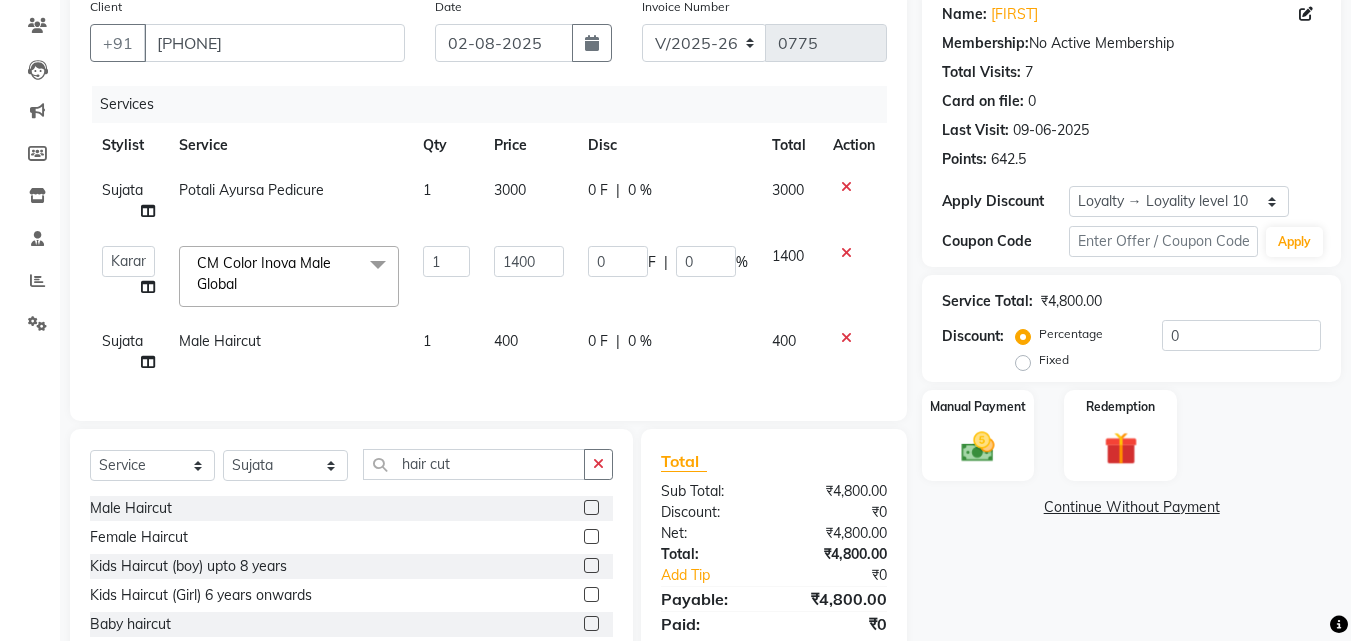 click on "Sujata" 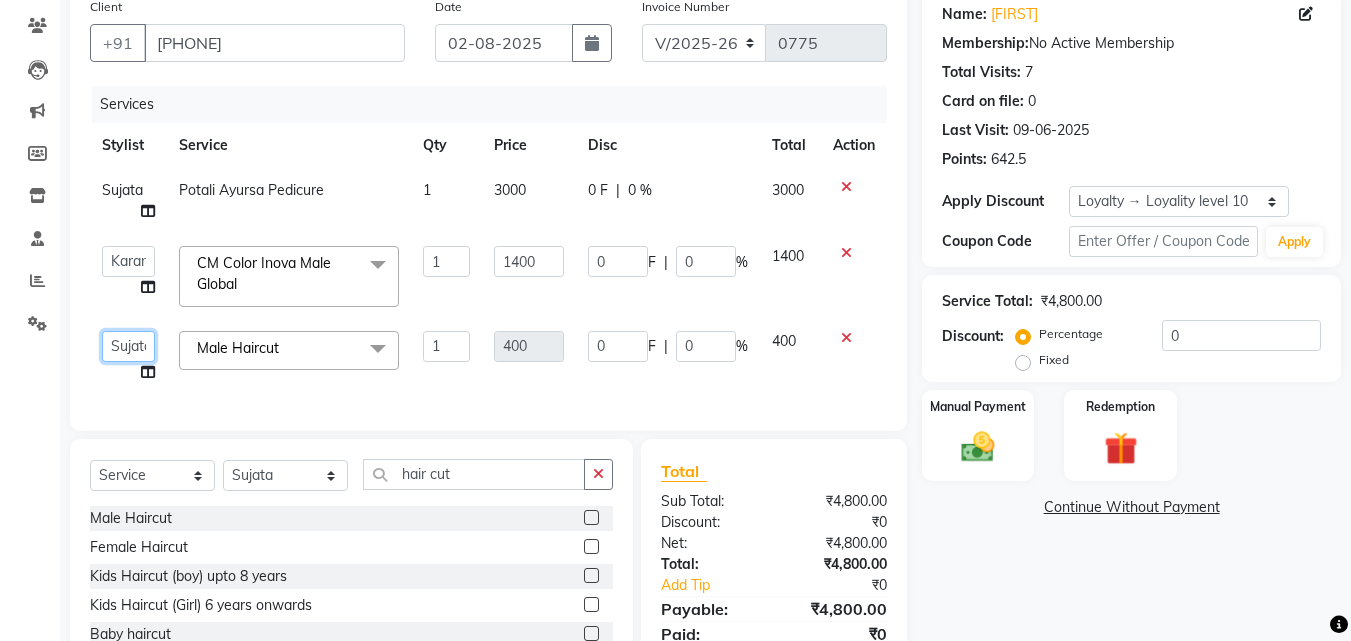 click on "ABHISHEKH   Jaya Shinde   Karan    Mahesh Rasal   Mohd Monish Ahmed   monika    NAAZ   NIlesh   pooja jaison   Pooja Mam   purva   Sanket   Sujata    Surekha   Vandana  Chavan   Vrsha jare" 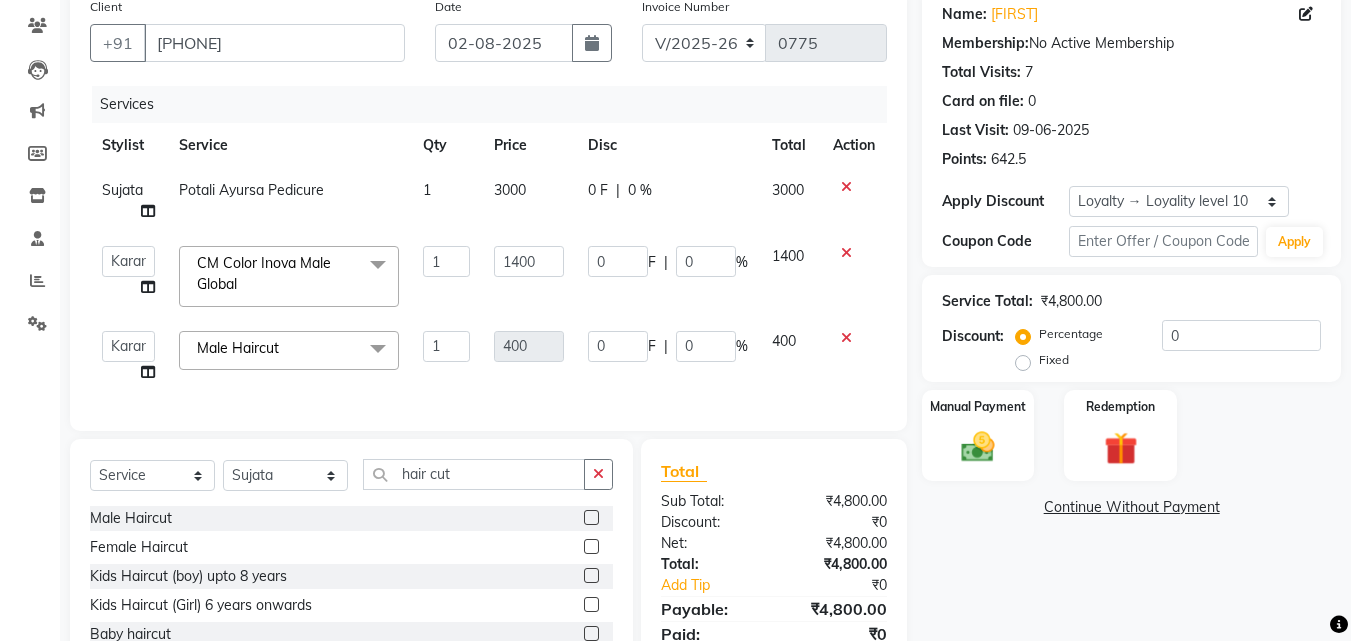 select on "51203" 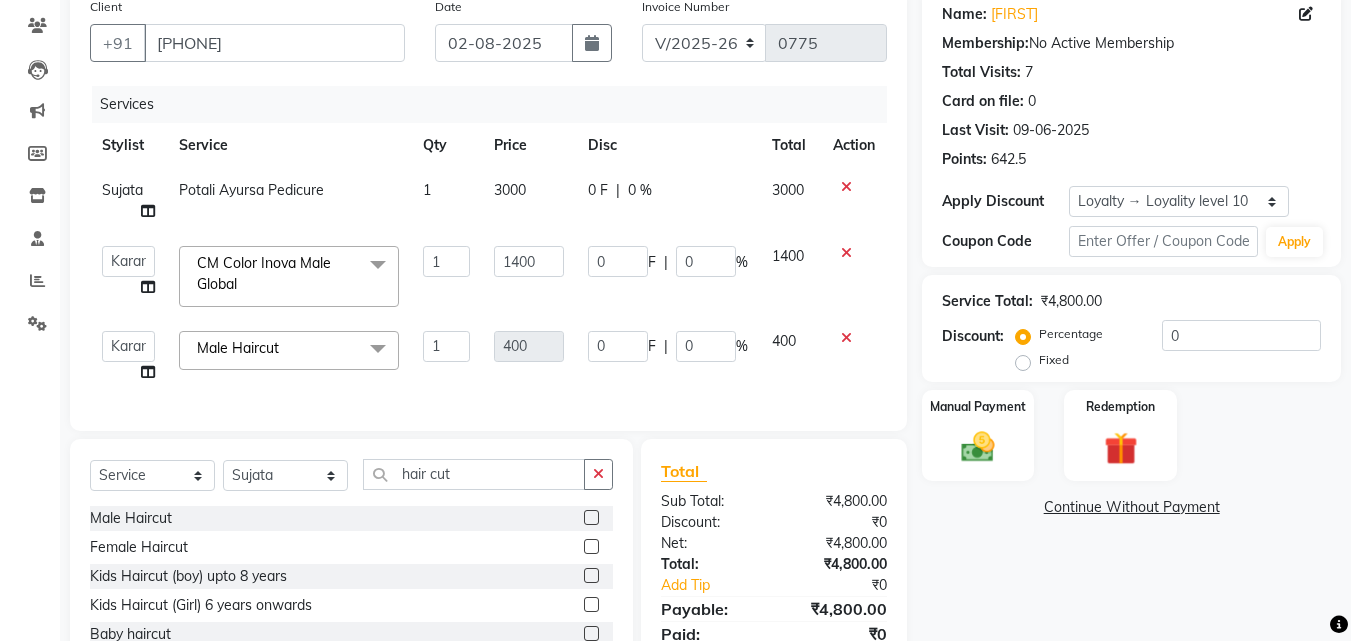 click on "Calendar  Invoice  Clients  Leads   Marketing  Members  Inventory  Staff  Reports  Settings Completed InProgress Upcoming Dropped Tentative Check-In Confirm Bookings Generate Report Segments Page Builder" 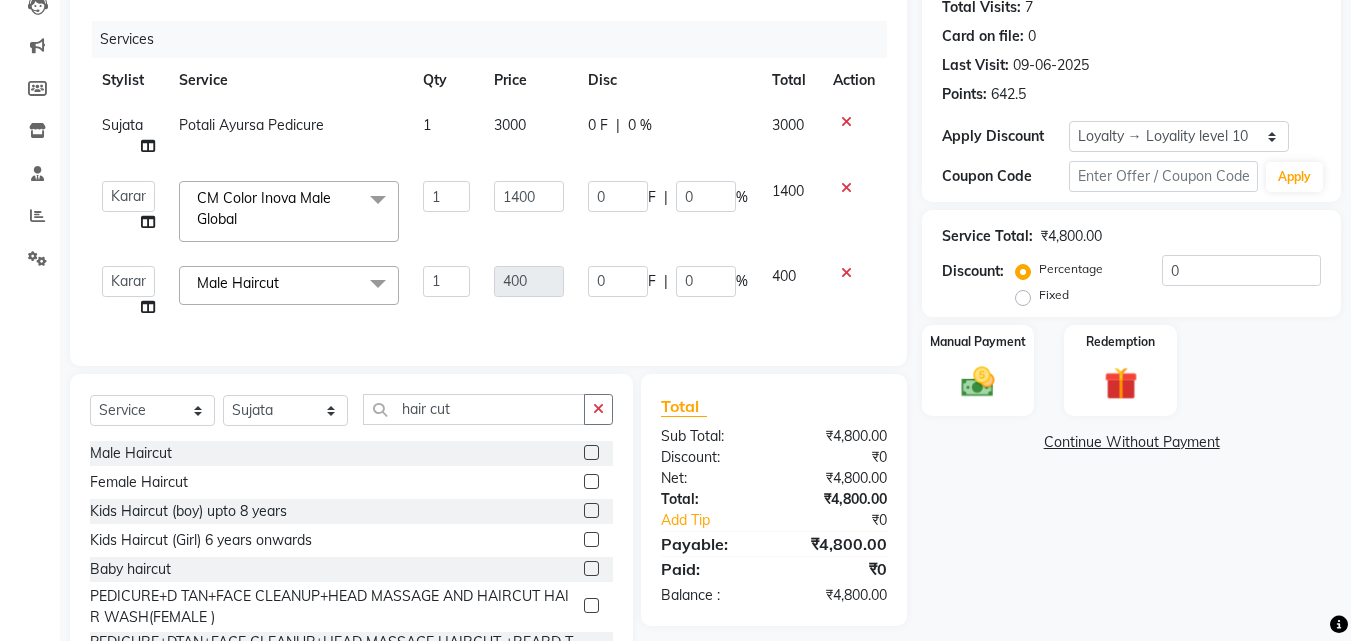 scroll, scrollTop: 262, scrollLeft: 0, axis: vertical 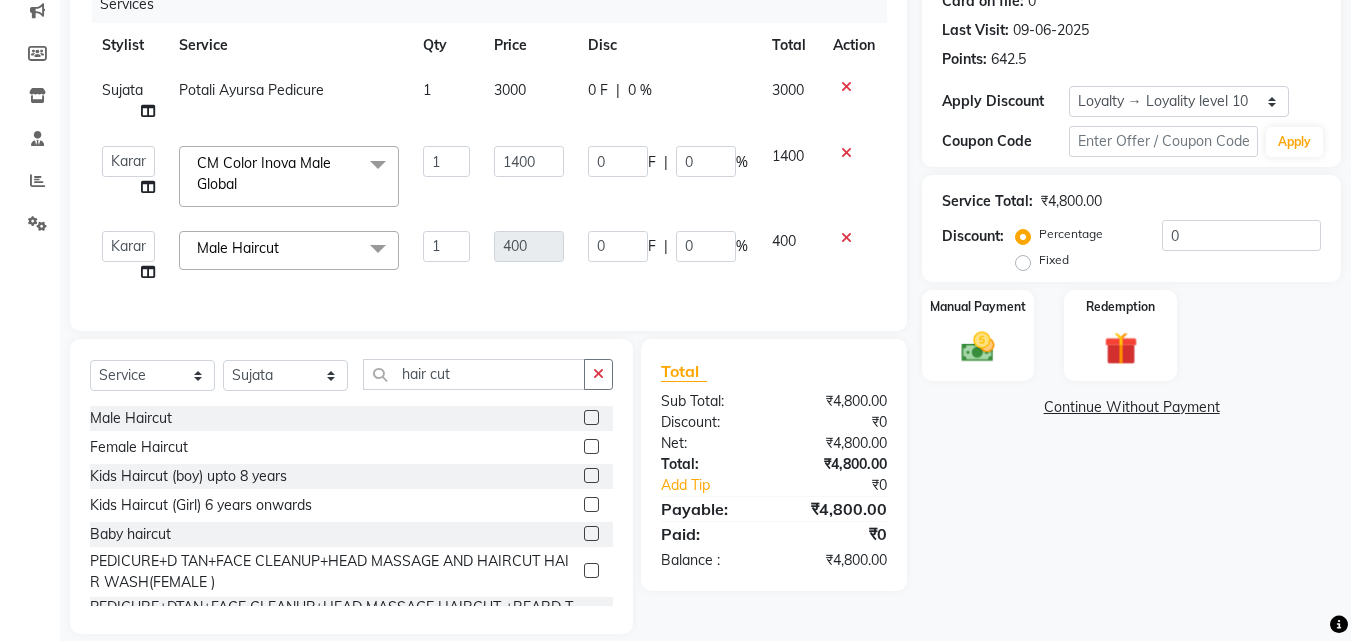click on "Name: Shubendu  Membership:  No Active Membership  Total Visits:  7 Card on file:  0 Last Visit:   09-06-2025 Points:   642.5  Apply Discount Select  Loyalty → Loyality level 10  Coupon Code Apply Service Total:  ₹4,800.00  Discount:  Percentage   Fixed  0 Manual Payment Redemption  Continue Without Payment" 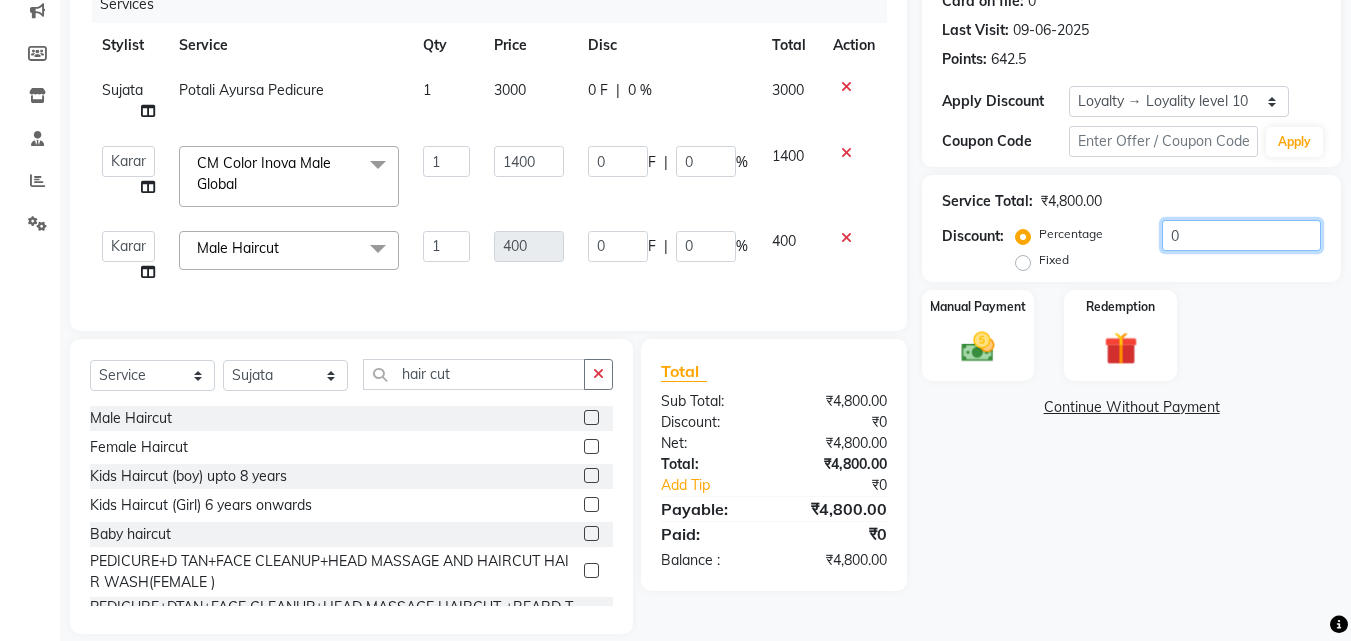 drag, startPoint x: 1207, startPoint y: 235, endPoint x: 1151, endPoint y: 235, distance: 56 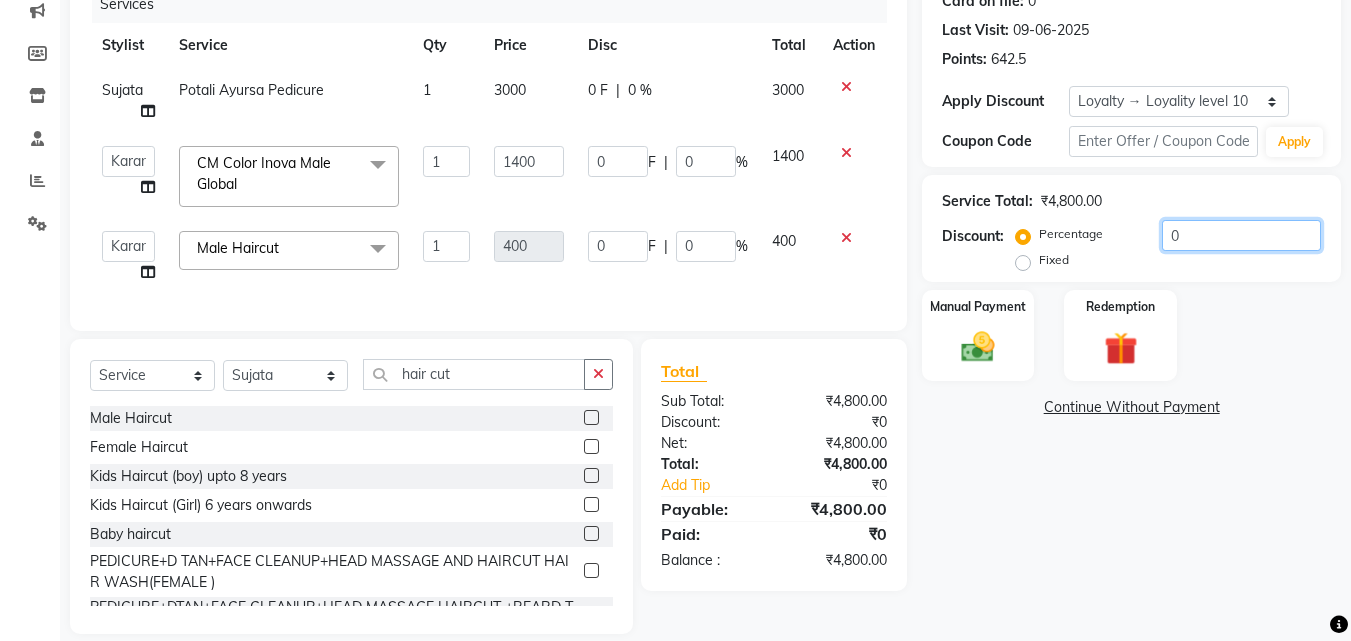 type on "1" 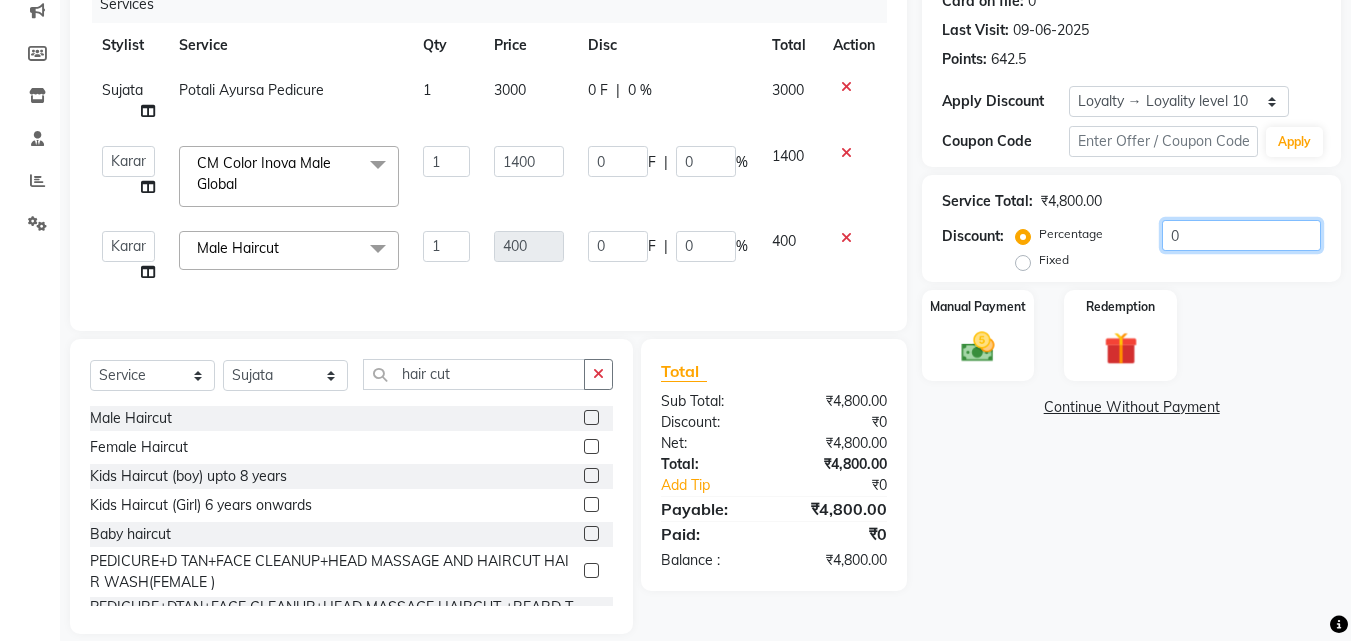 type on "14" 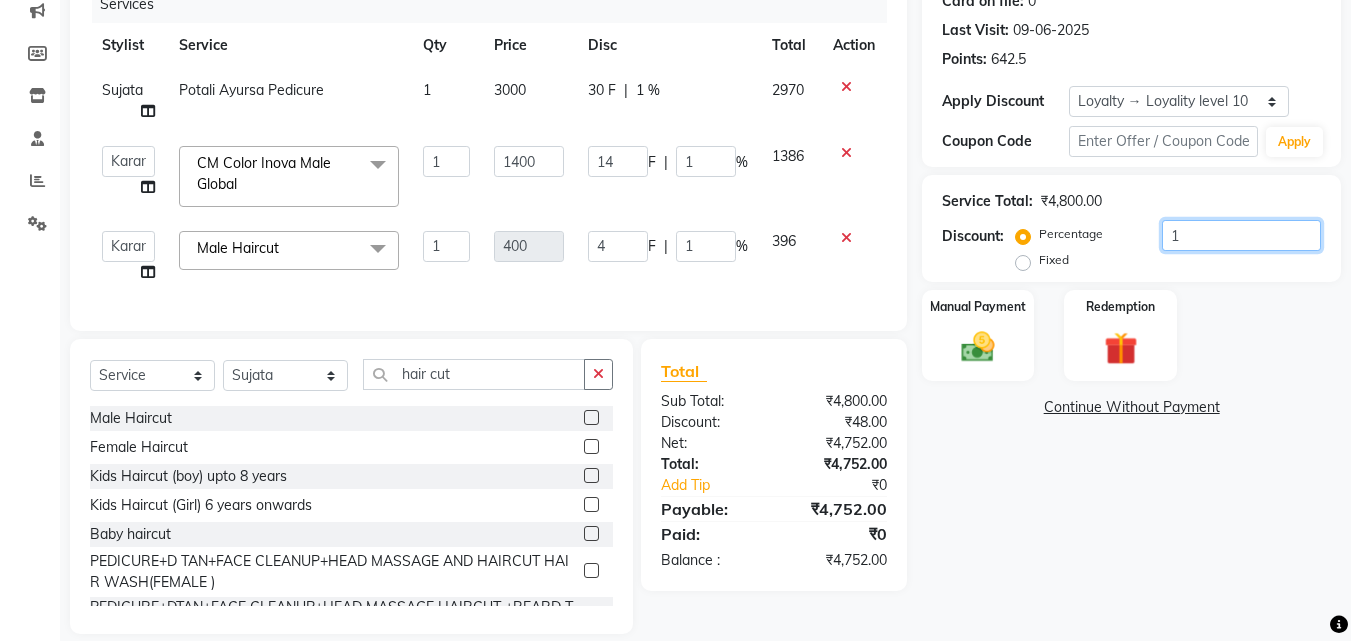 type on "10" 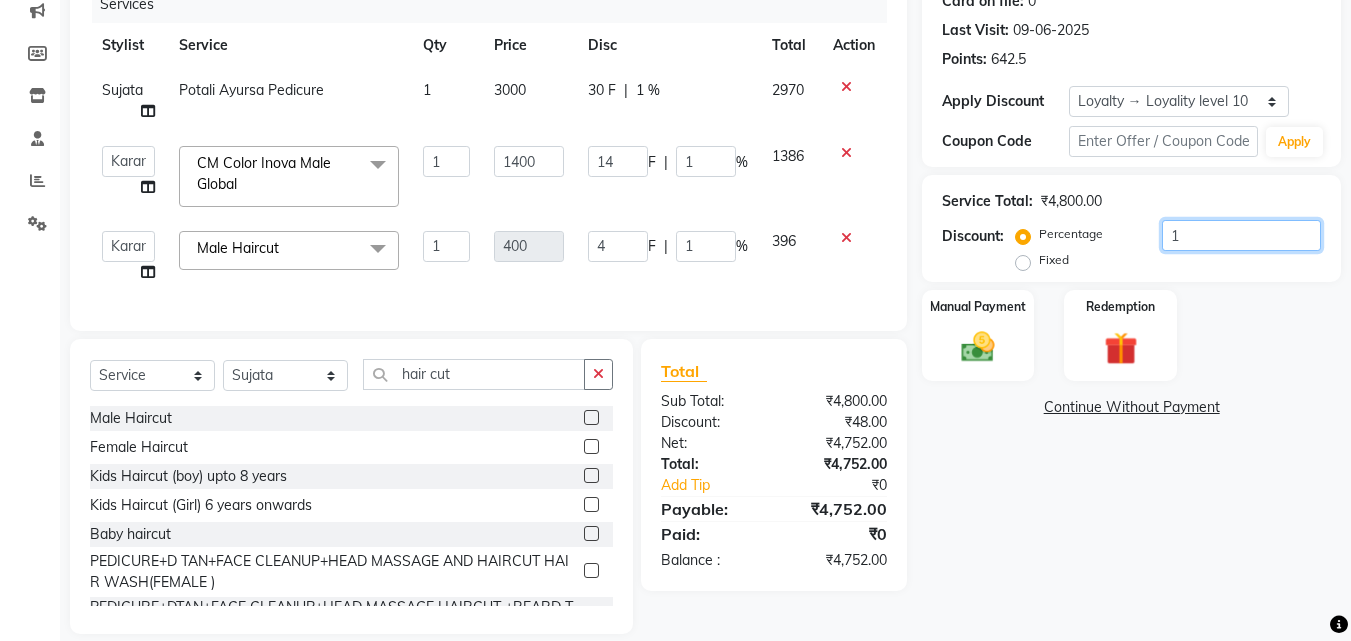 type on "140" 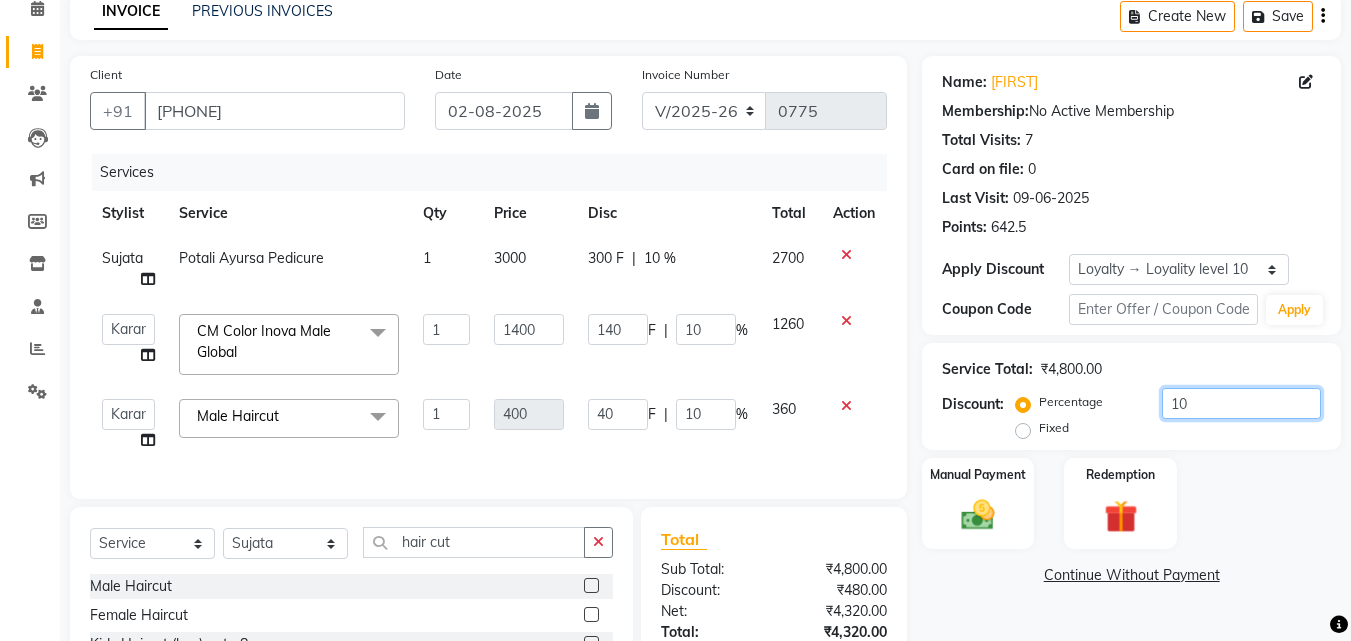 scroll, scrollTop: 0, scrollLeft: 0, axis: both 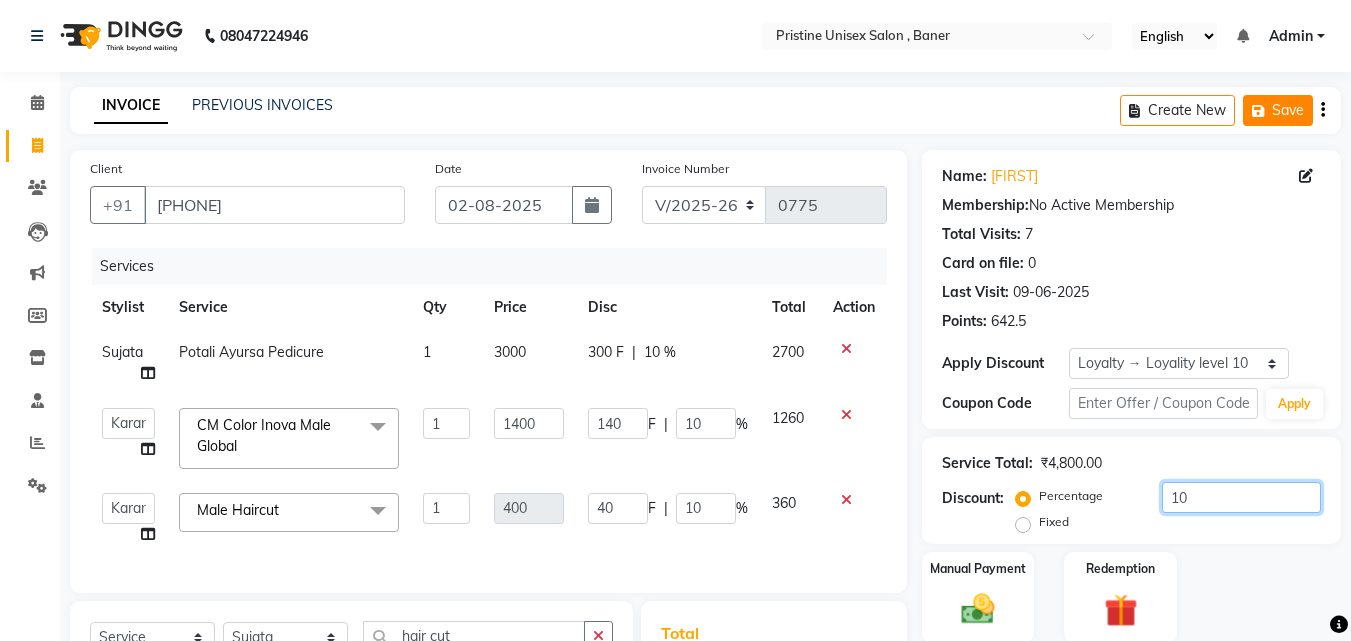 type on "10" 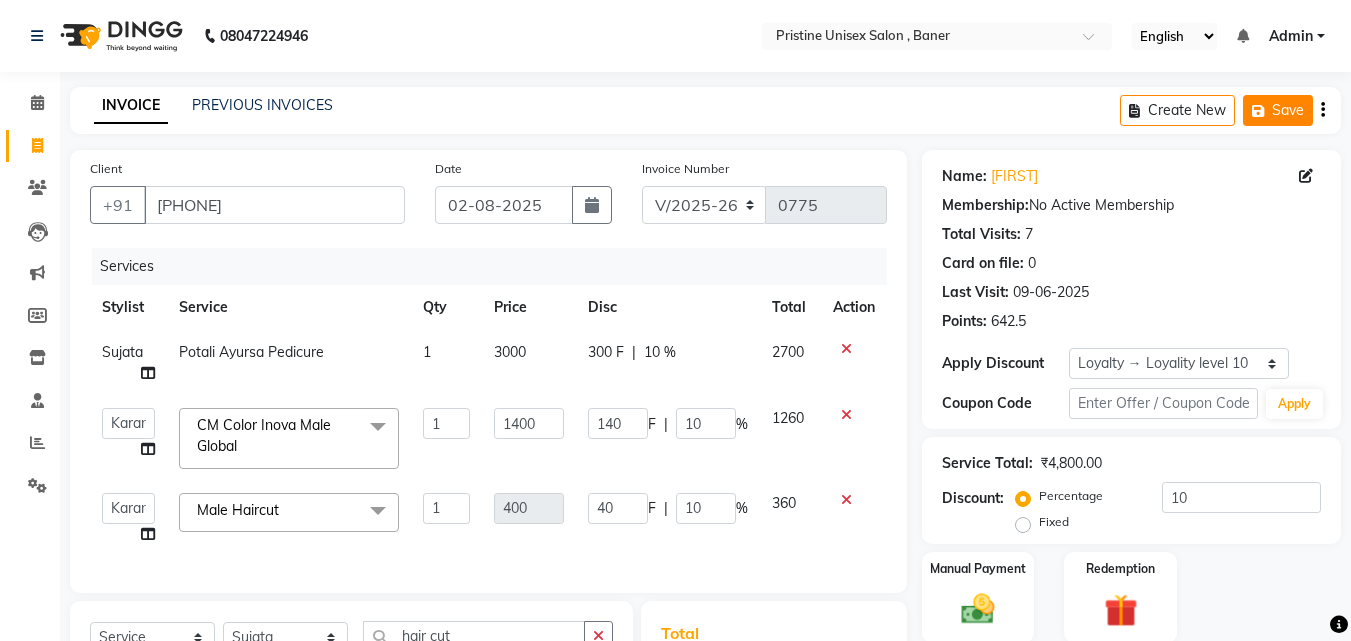 click on "Save" 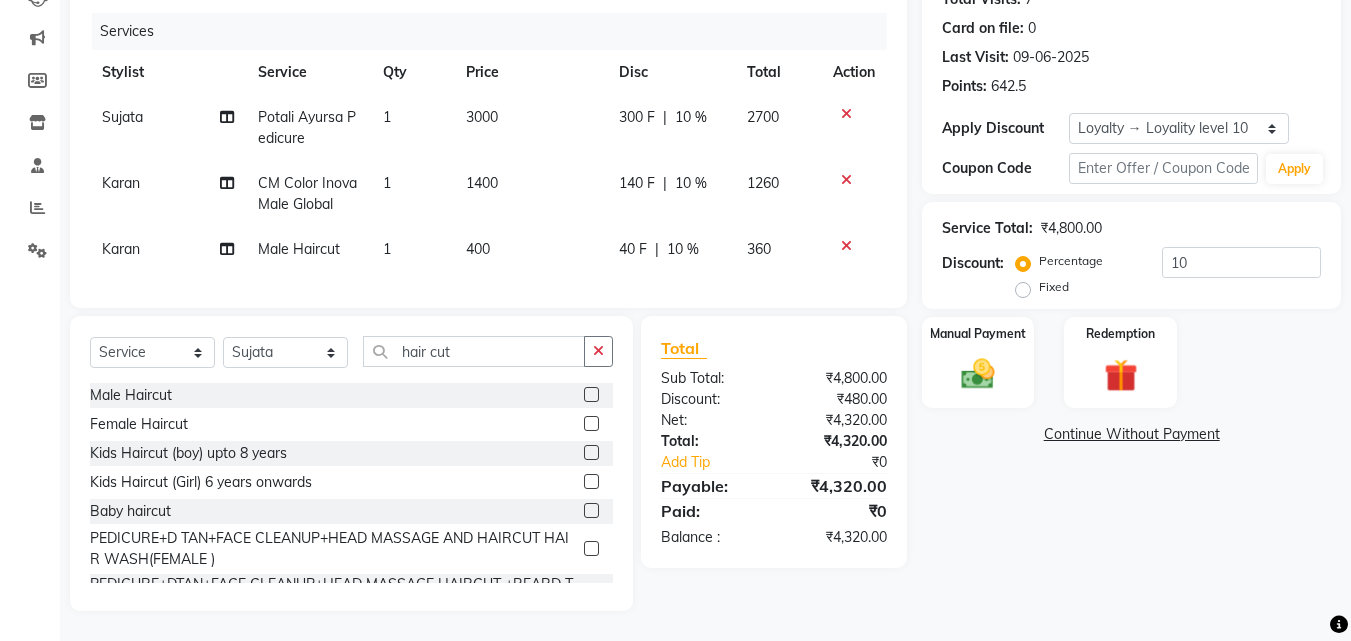 scroll, scrollTop: 250, scrollLeft: 0, axis: vertical 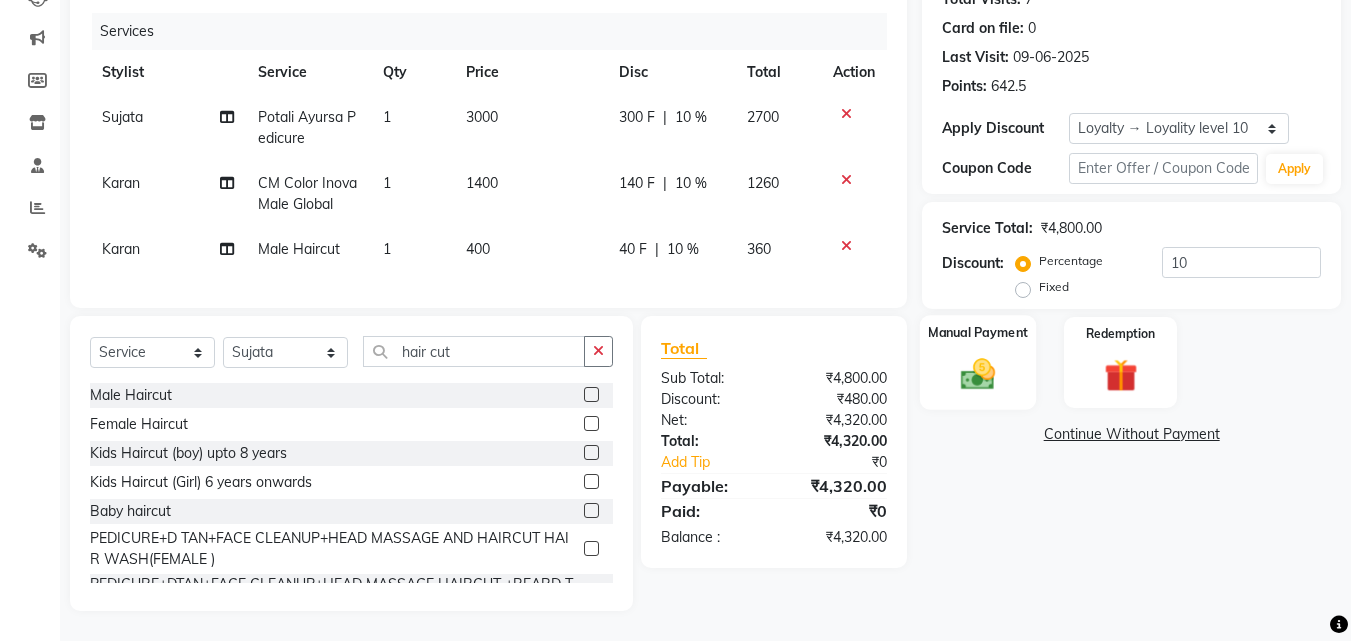 click 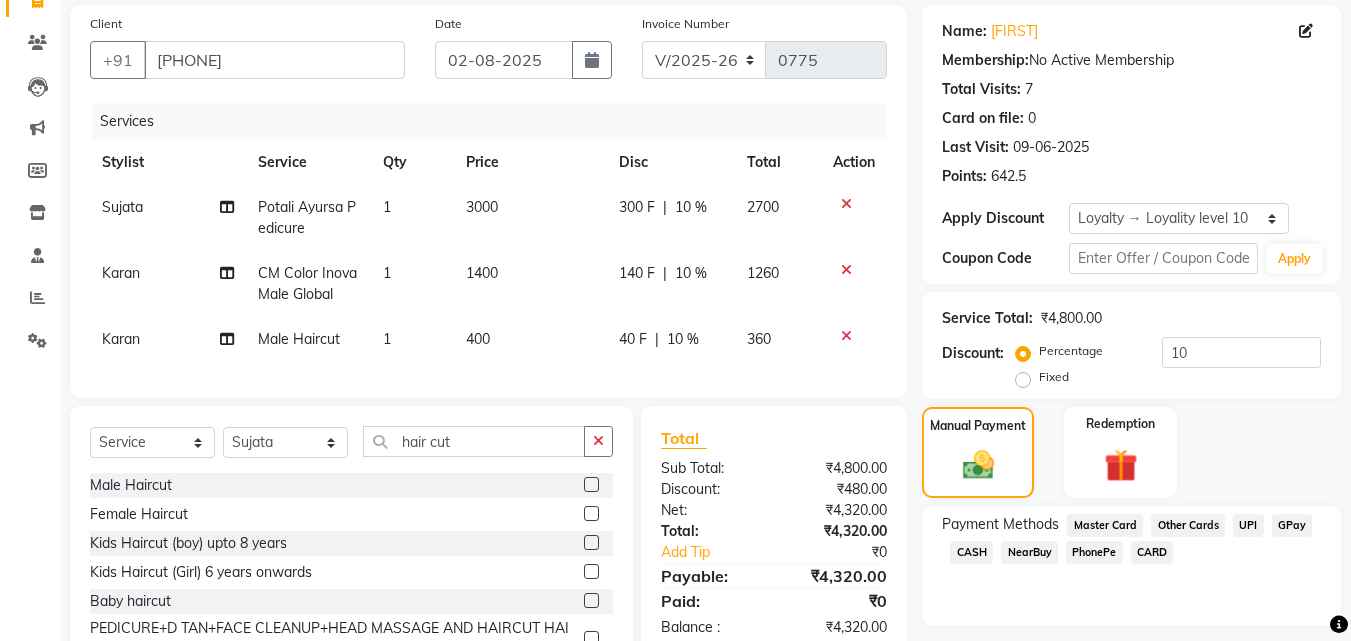 scroll, scrollTop: 250, scrollLeft: 0, axis: vertical 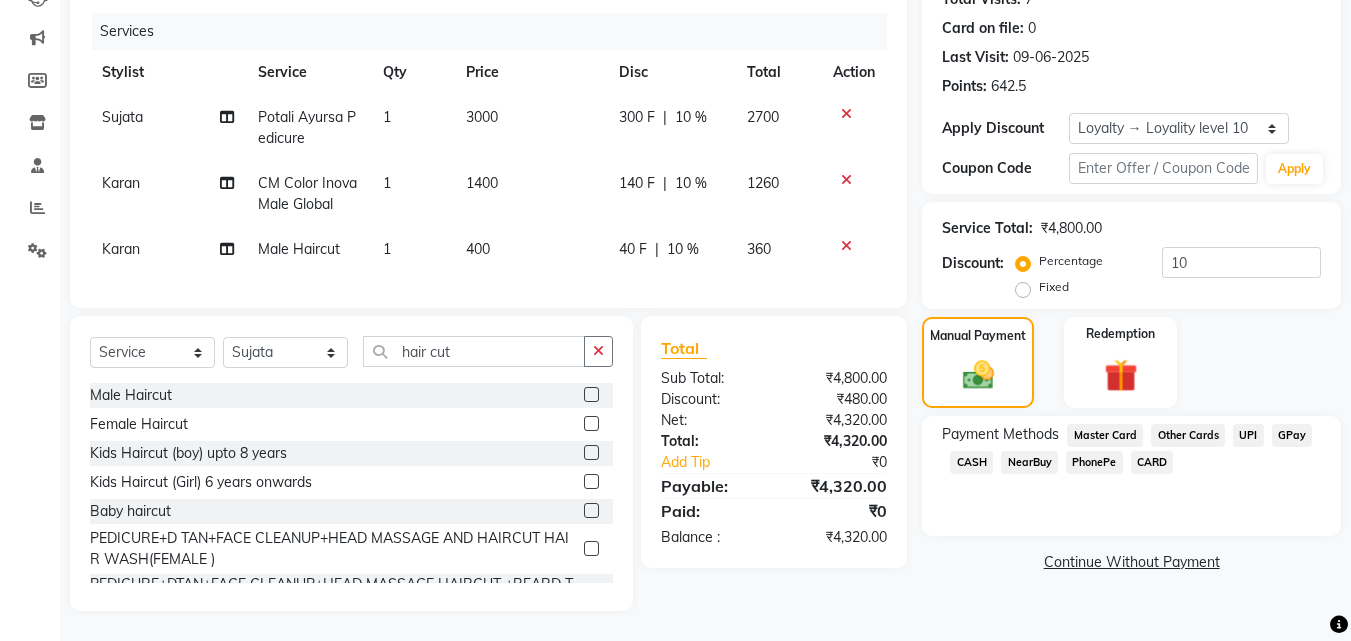 click on "CARD" 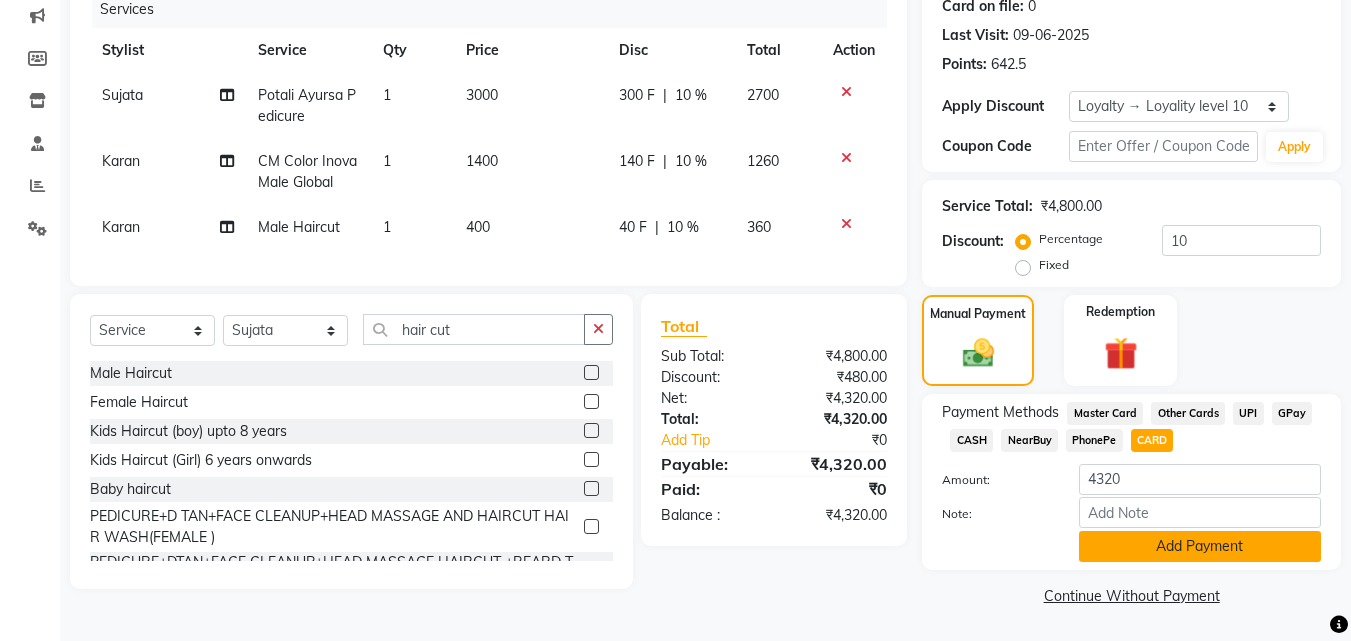 click on "Add Payment" 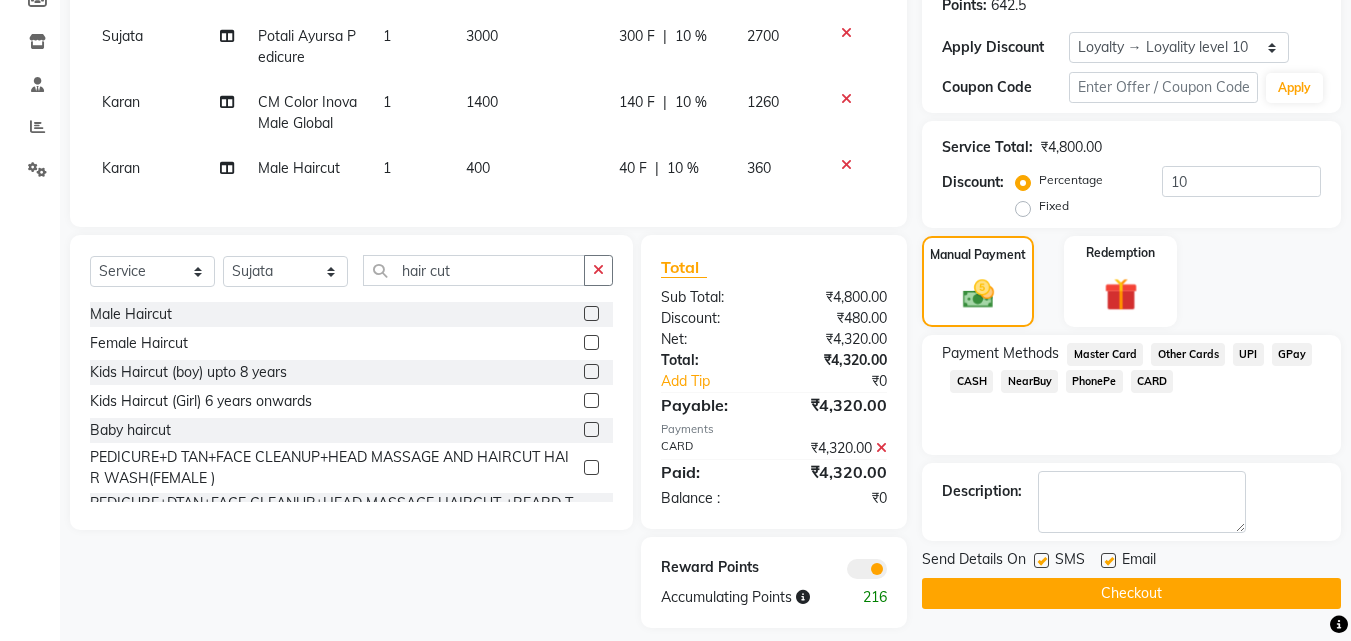 scroll, scrollTop: 348, scrollLeft: 0, axis: vertical 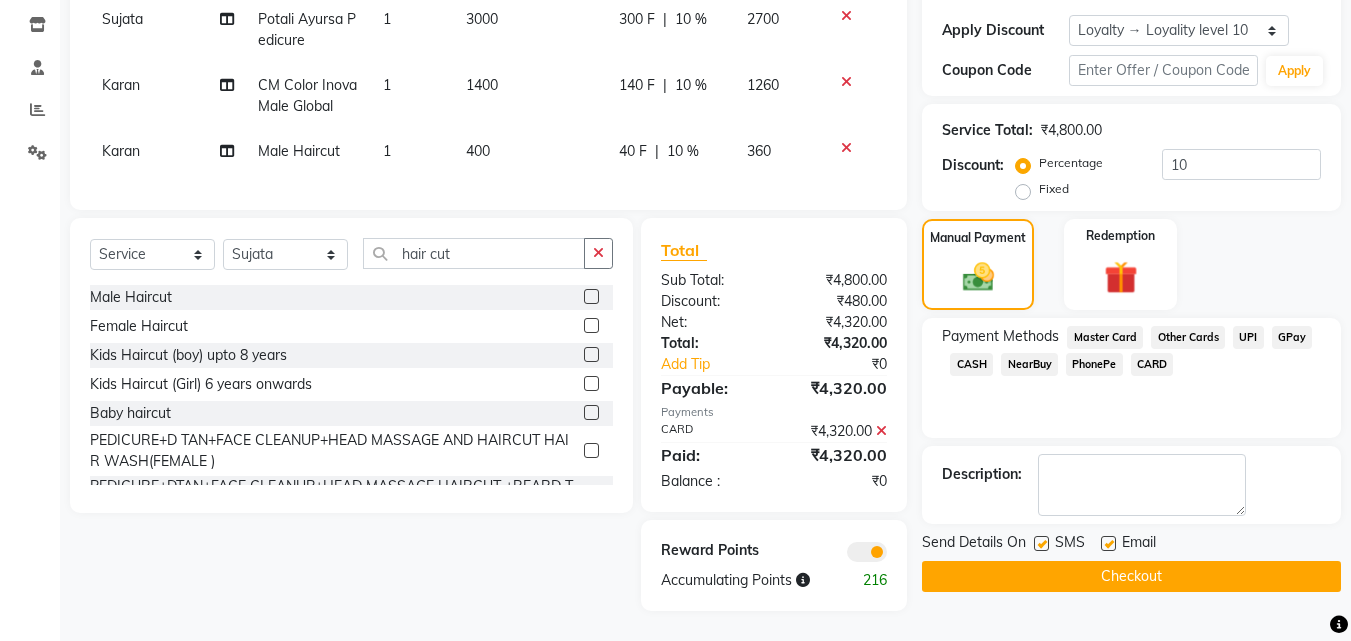 click on "Checkout" 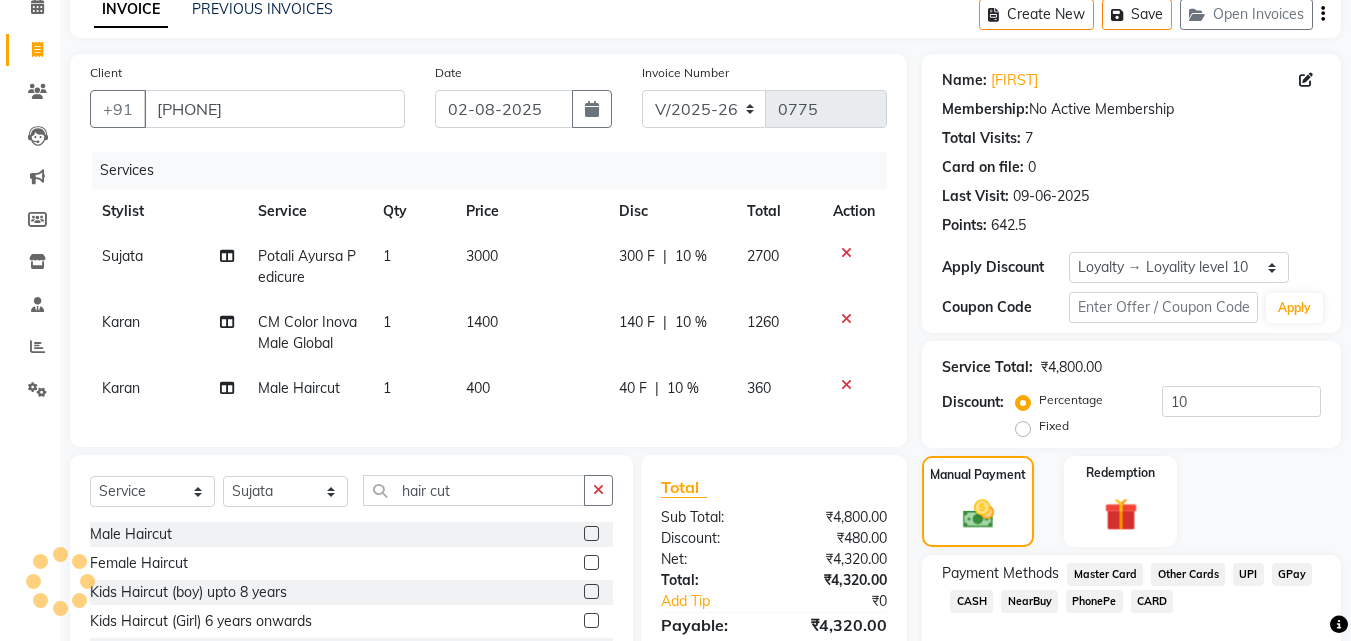 scroll, scrollTop: 48, scrollLeft: 0, axis: vertical 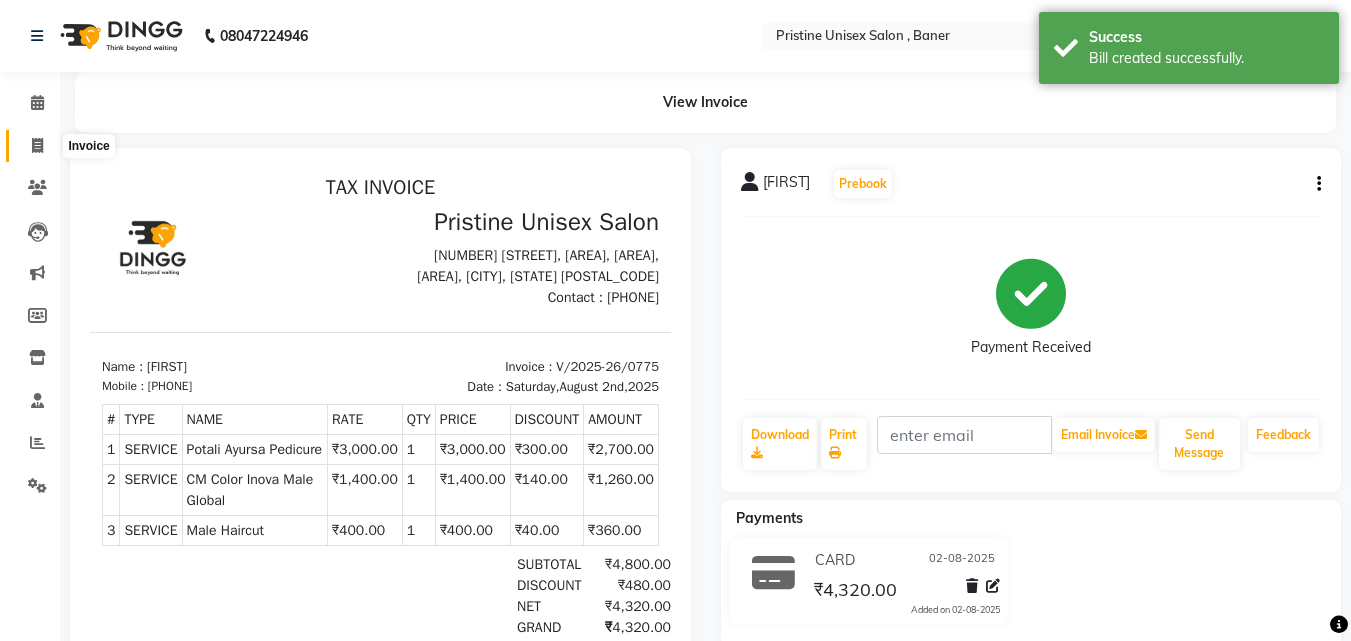 click 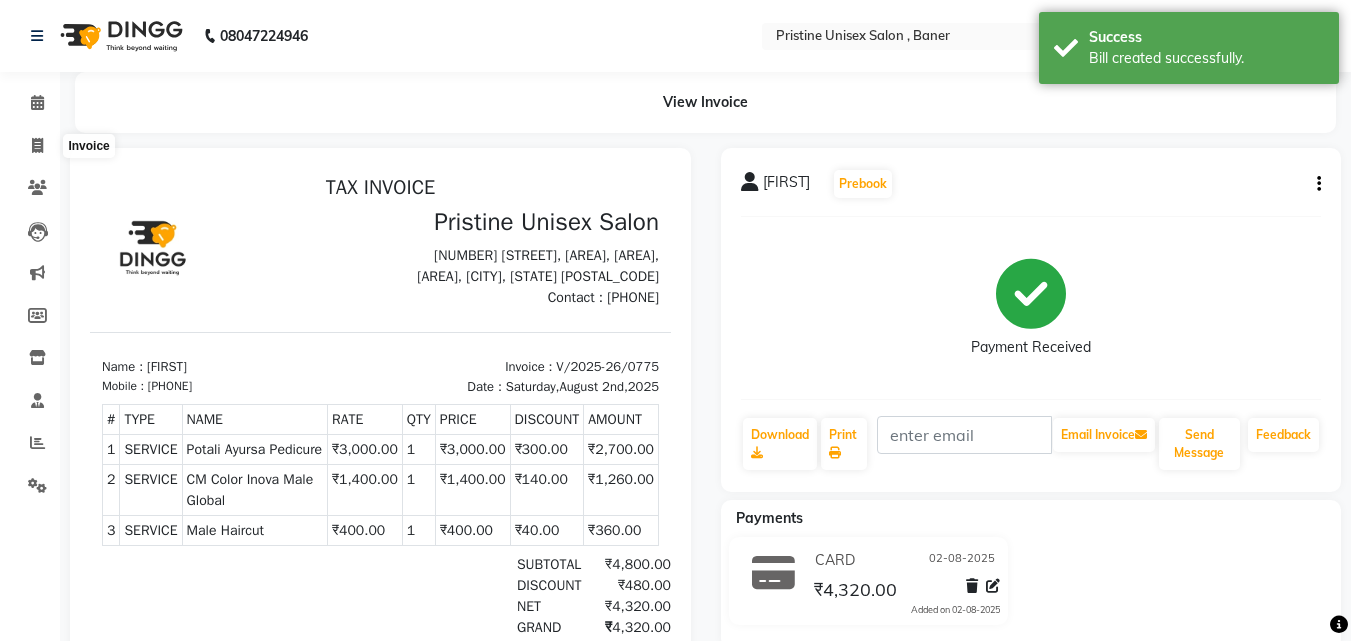 select on "6610" 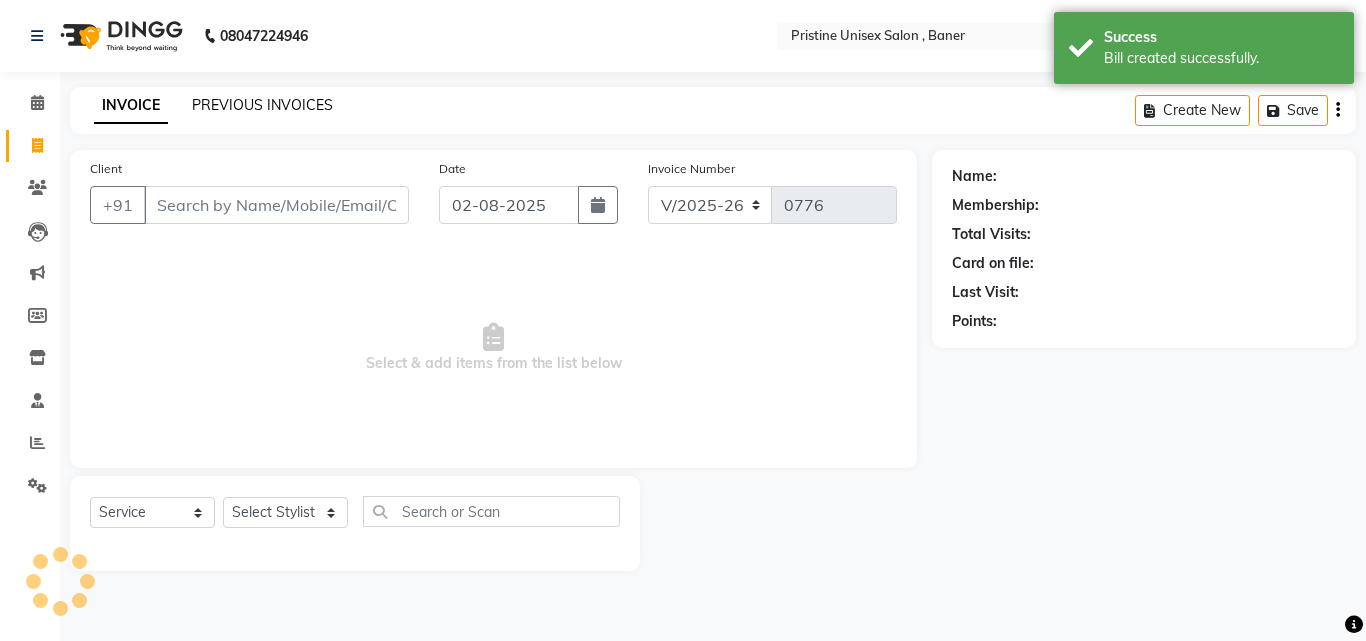 click on "PREVIOUS INVOICES" 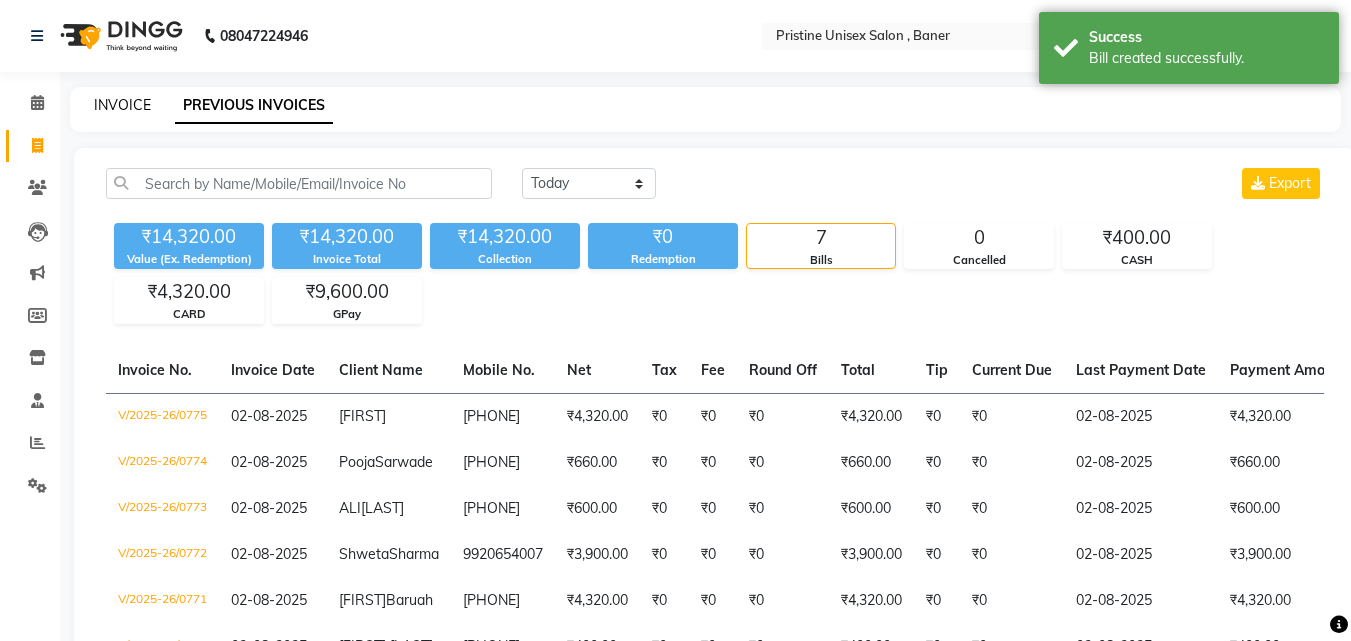 click on "INVOICE" 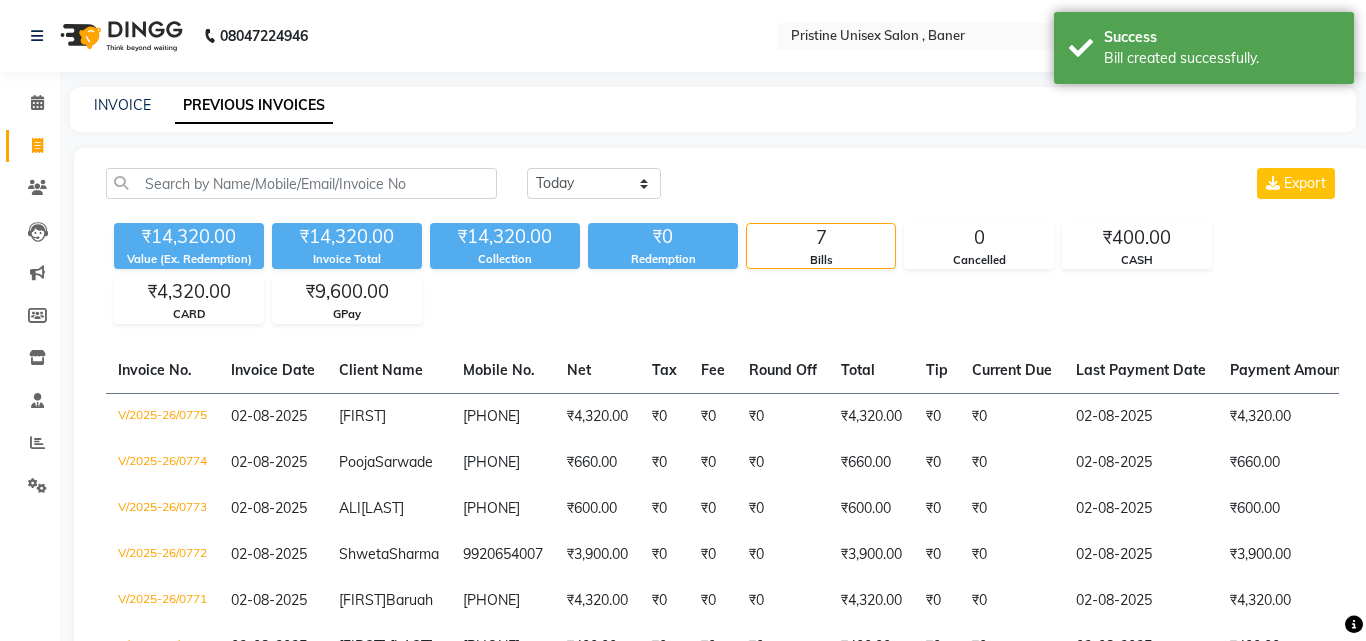 select on "6610" 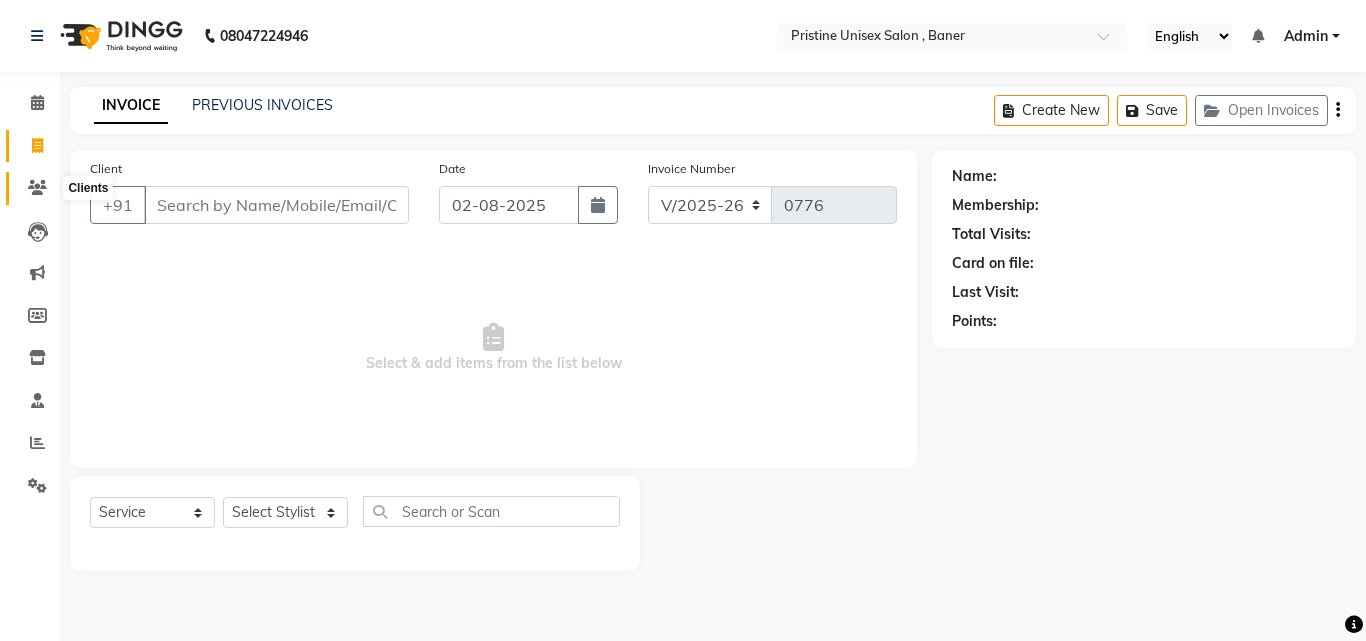 click 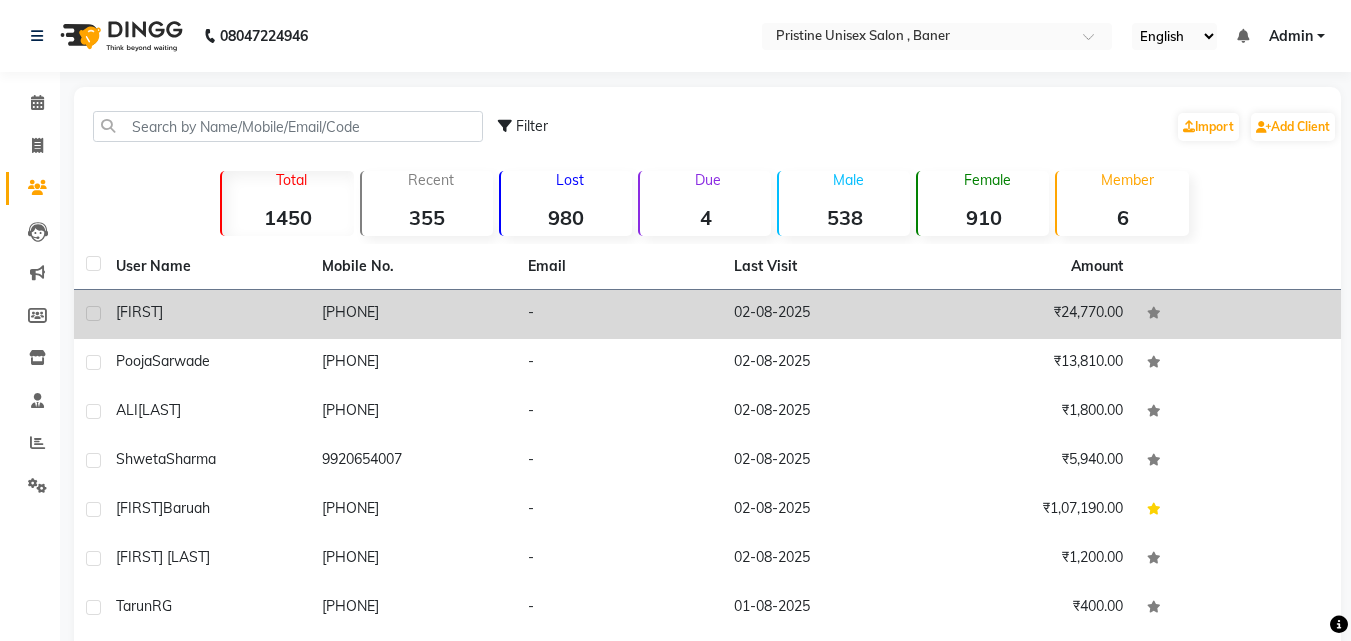 click on "02-08-2025" 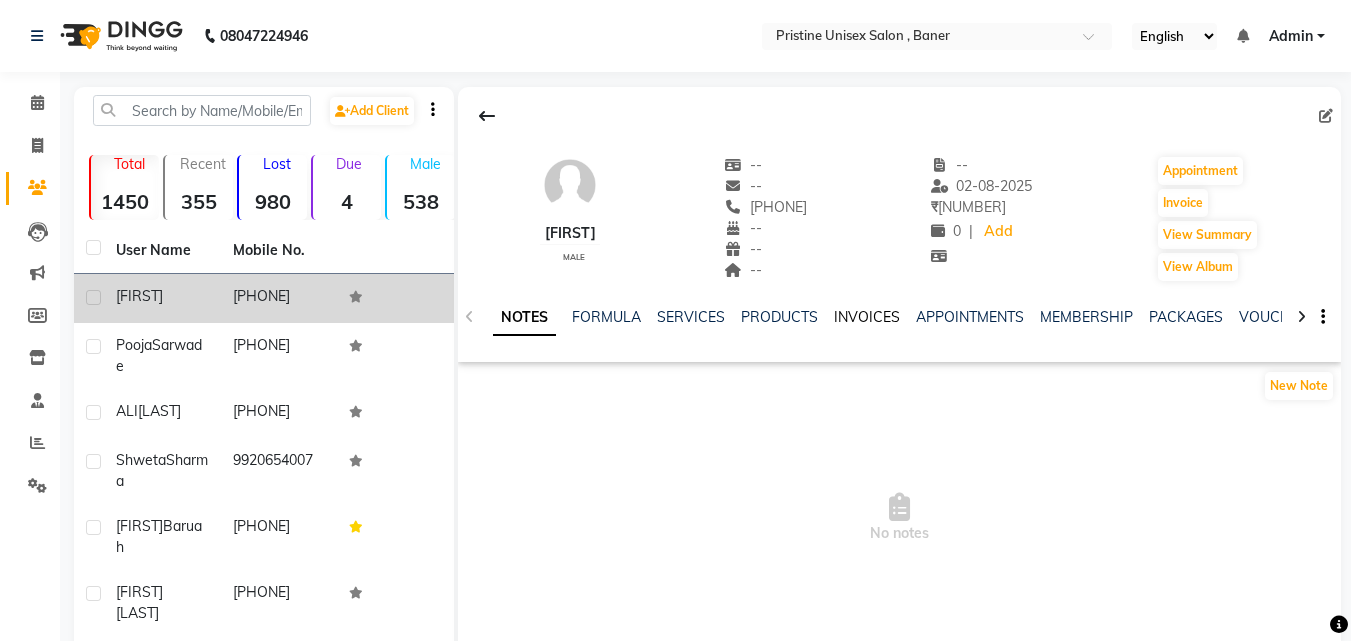 click on "INVOICES" 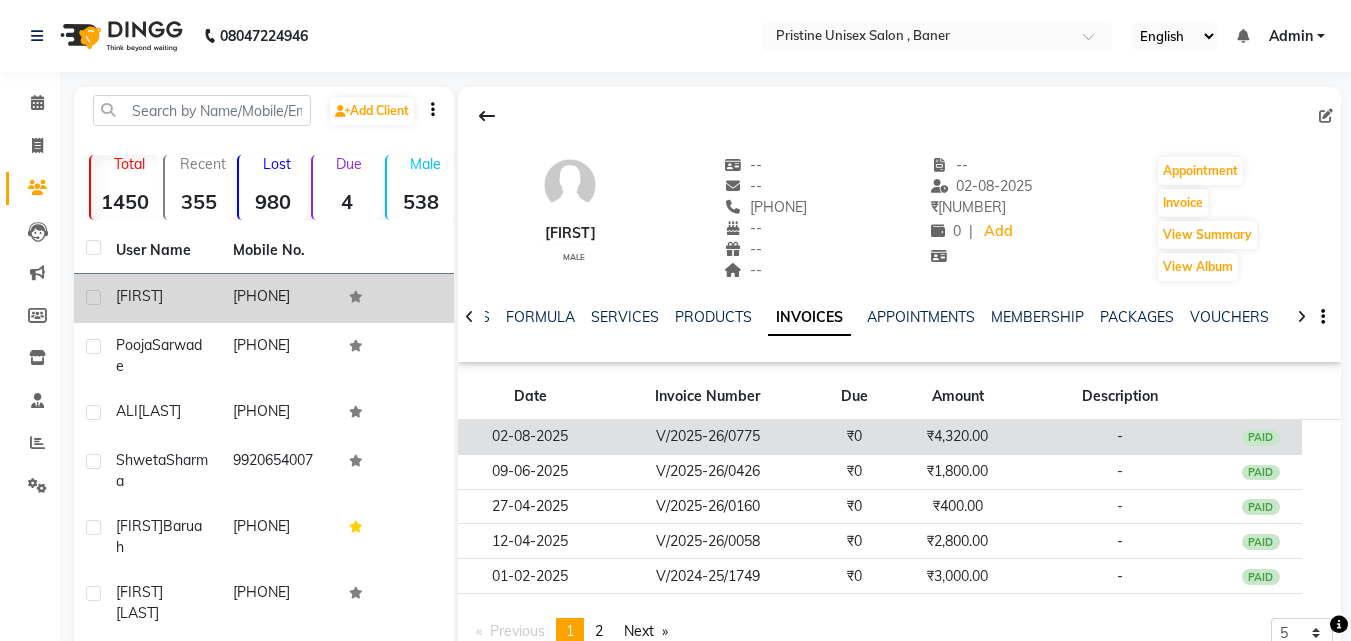 click on "V/2025-26/0775" 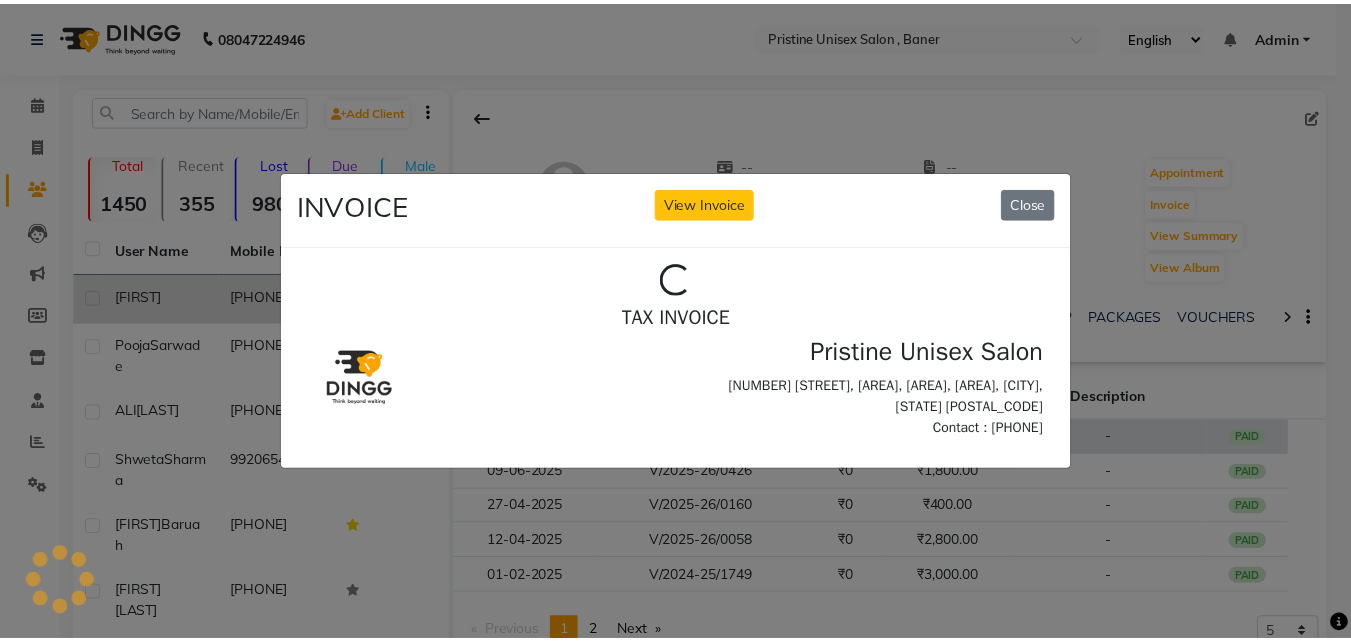 scroll, scrollTop: 0, scrollLeft: 0, axis: both 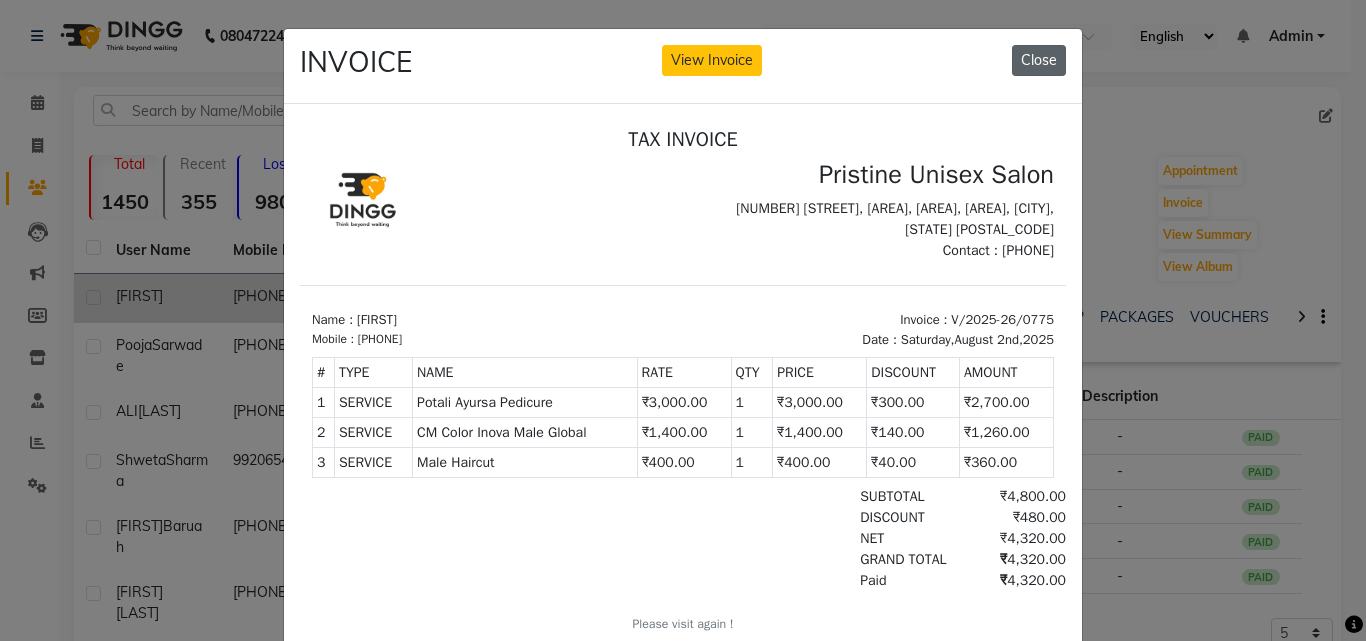 click on "Close" 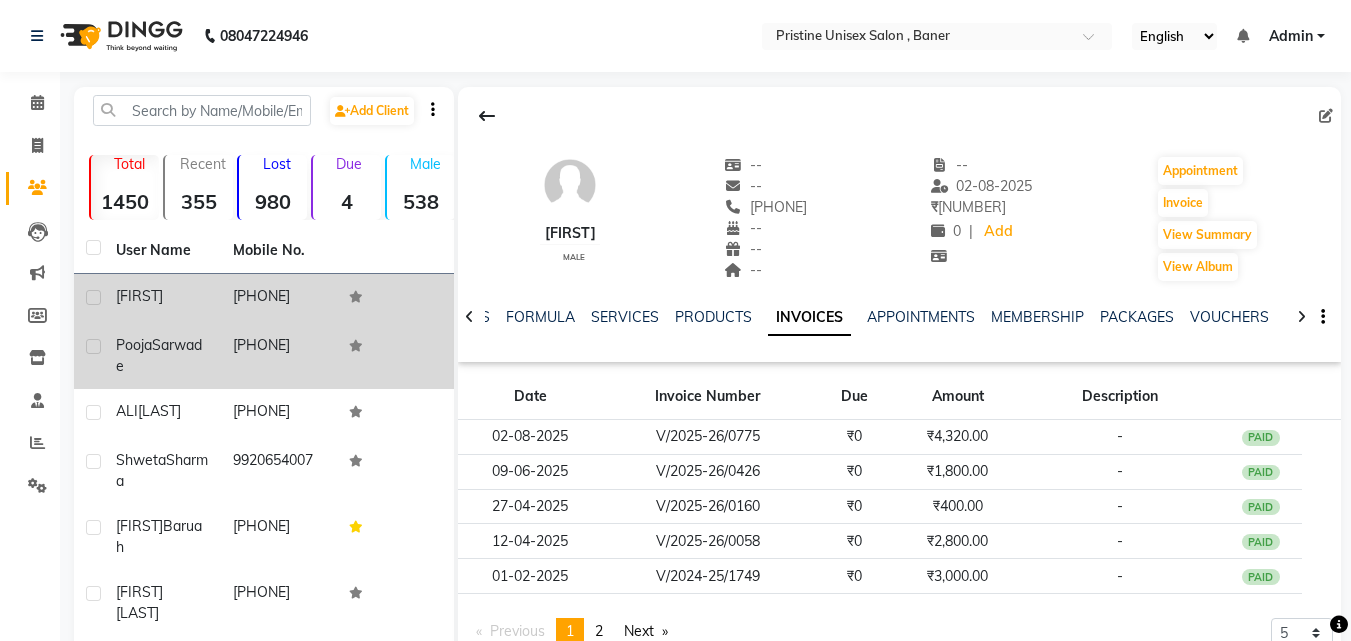 click on "Pooja  Sarwade" 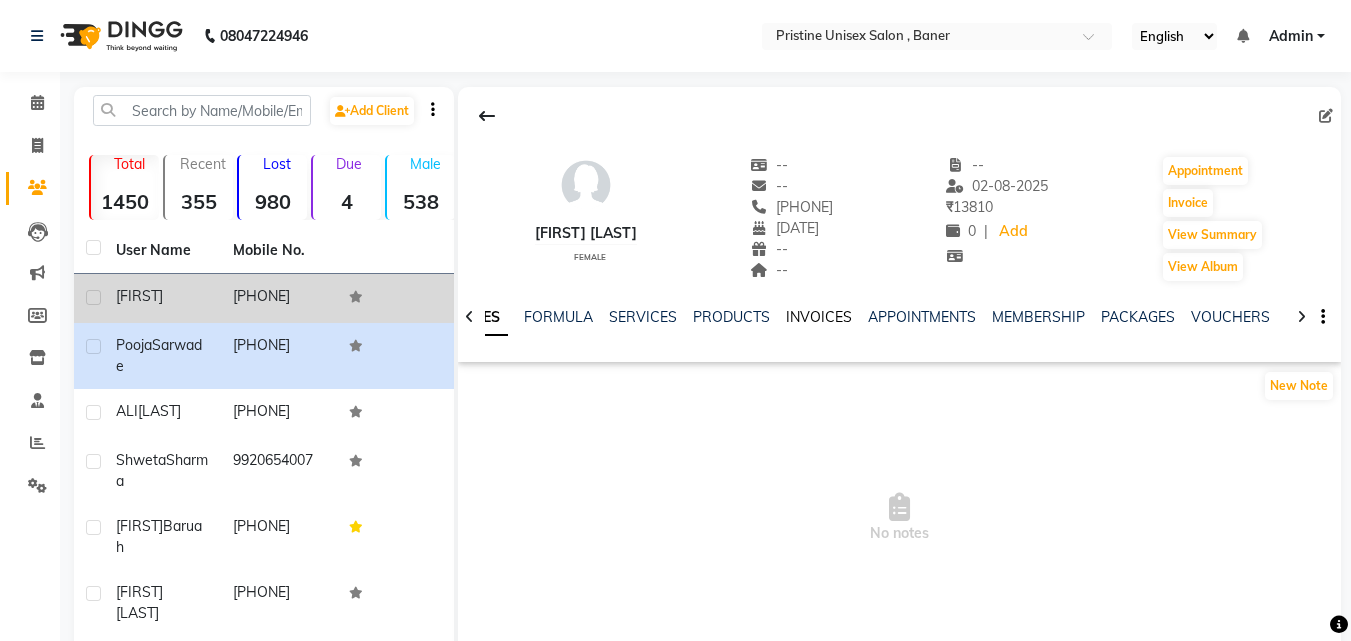 click on "INVOICES" 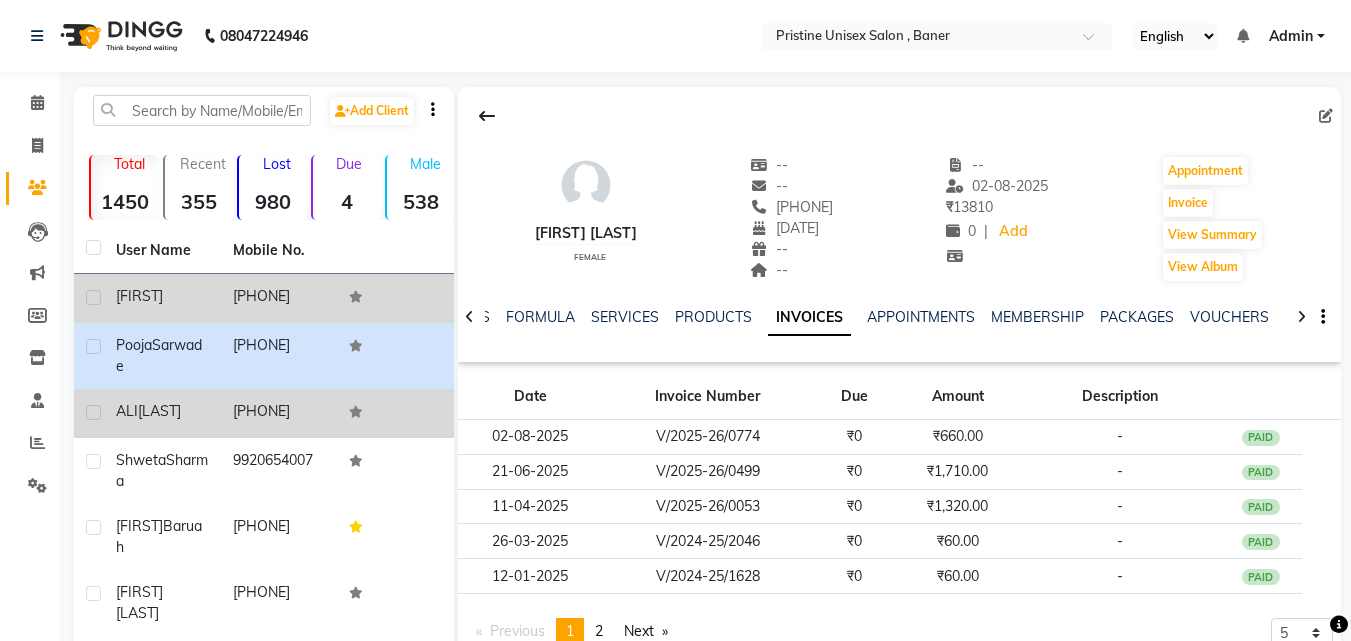 click on "ALI  SAMNANI" 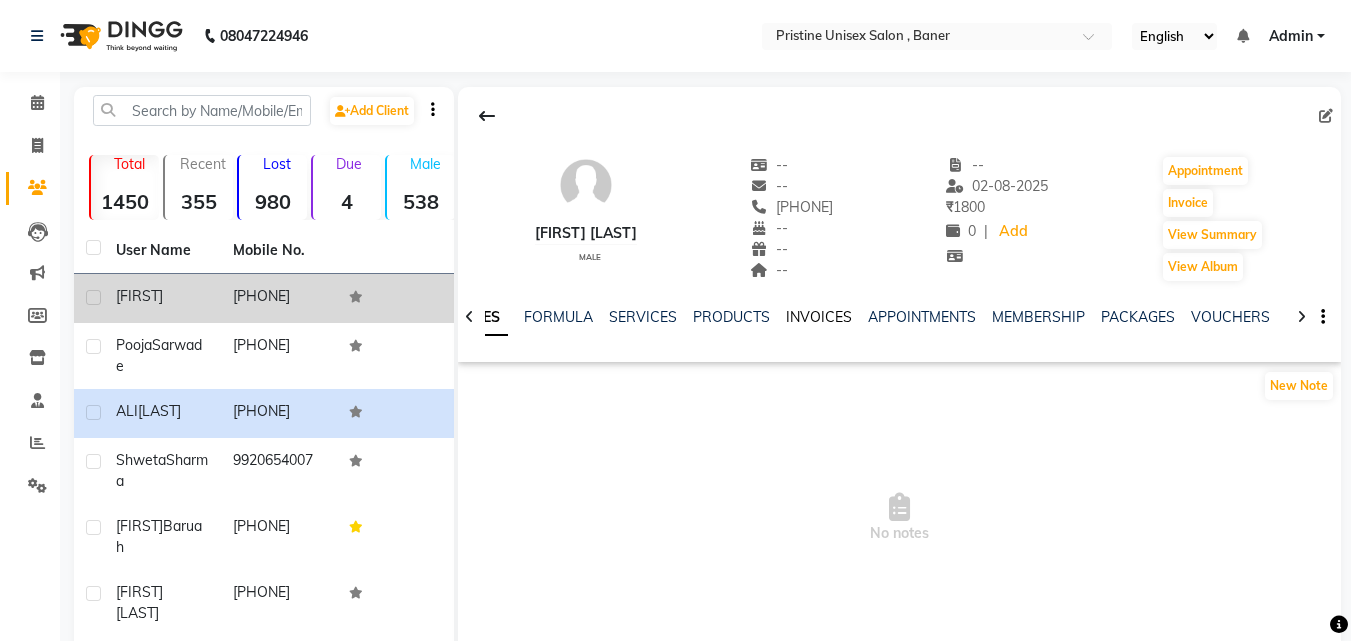 click on "INVOICES" 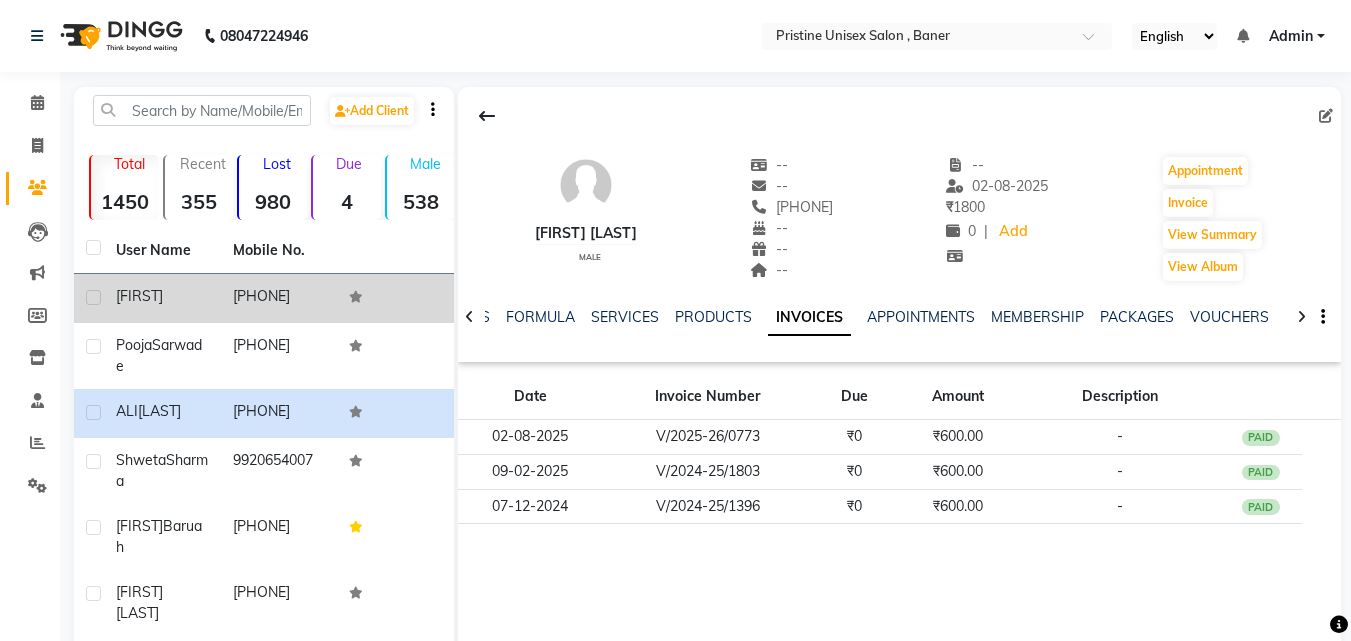 click on "Invoice" 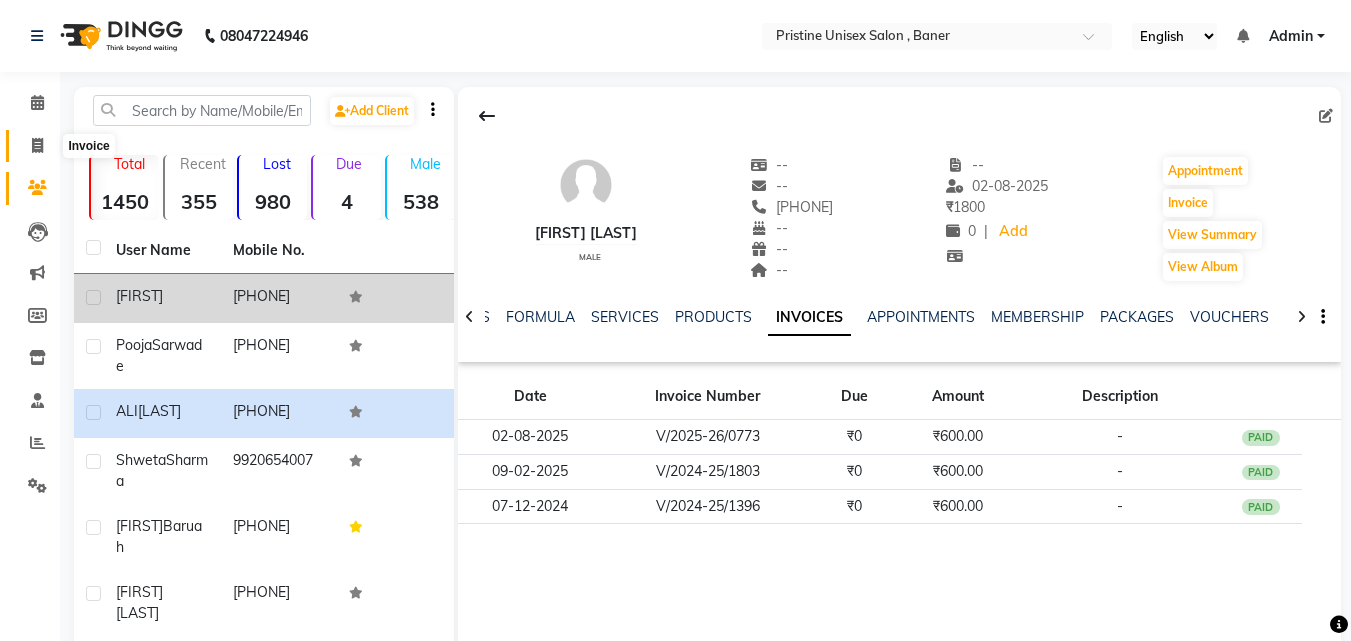click 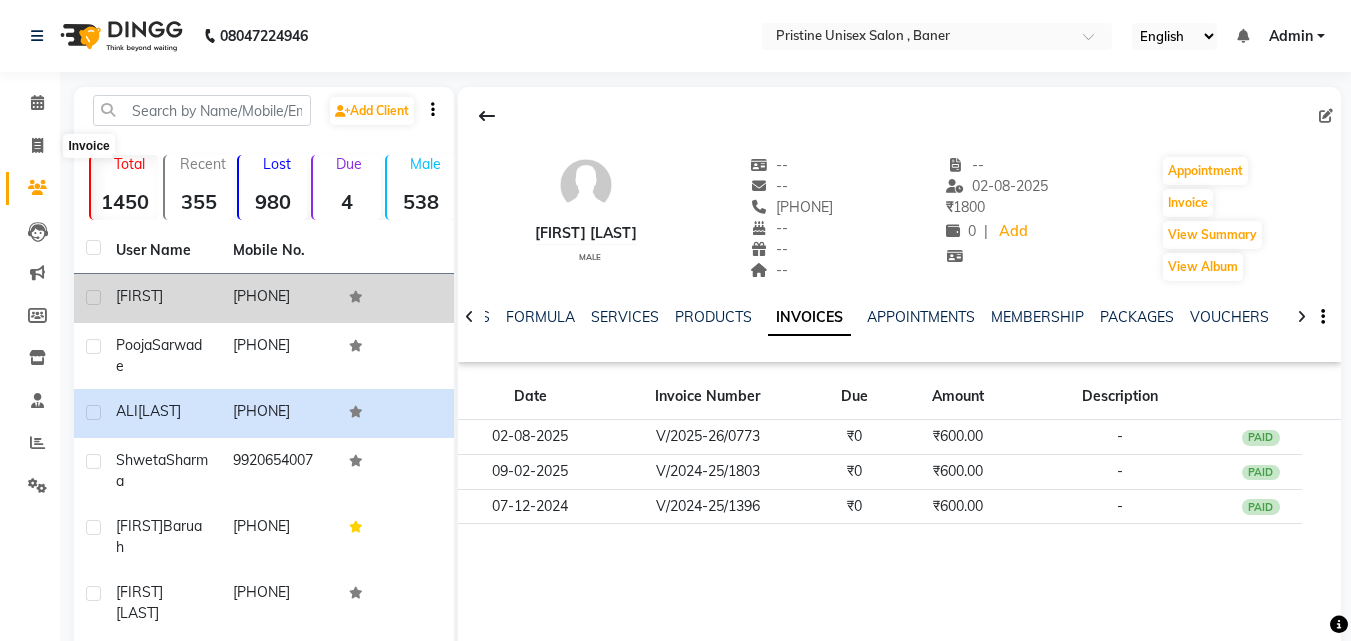 select on "6610" 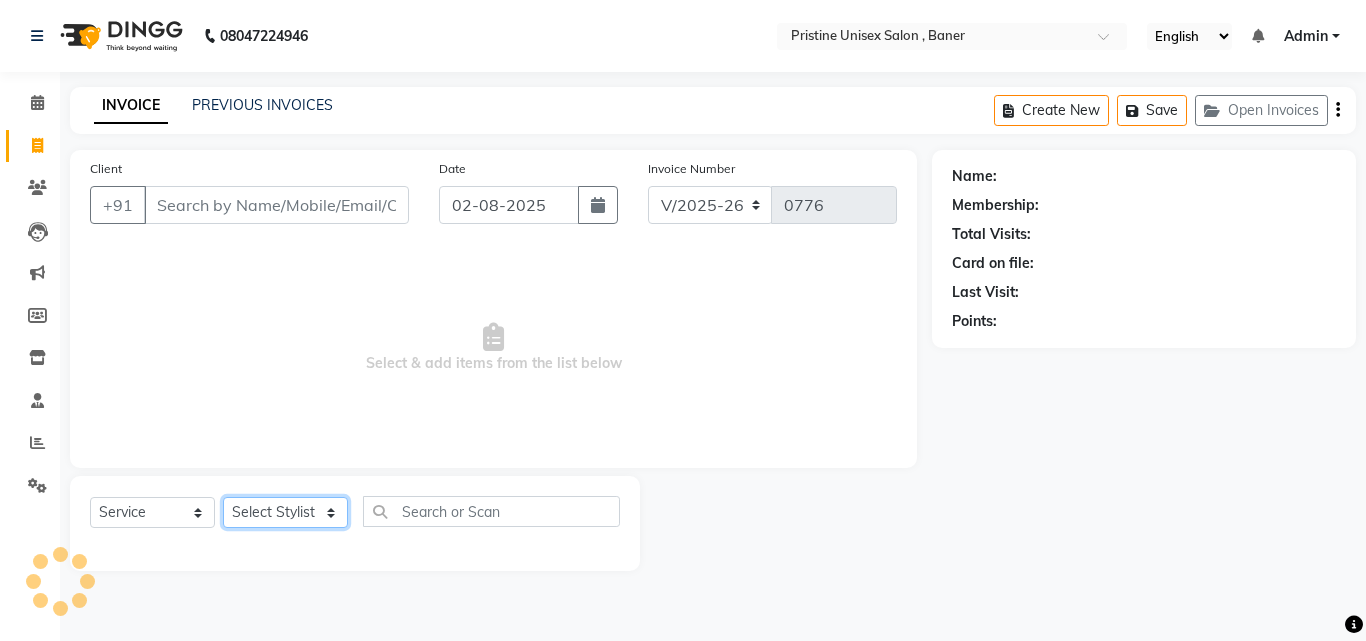 click on "Select Stylist ABHISHEKH Jaya Shinde Karan  Mahesh Rasal Mohd Monish Ahmed monika  NAAZ NIlesh pooja jaison Pooja Mam purva Sanket Sujata  Surekha Vandana  Chavan Vrsha jare" 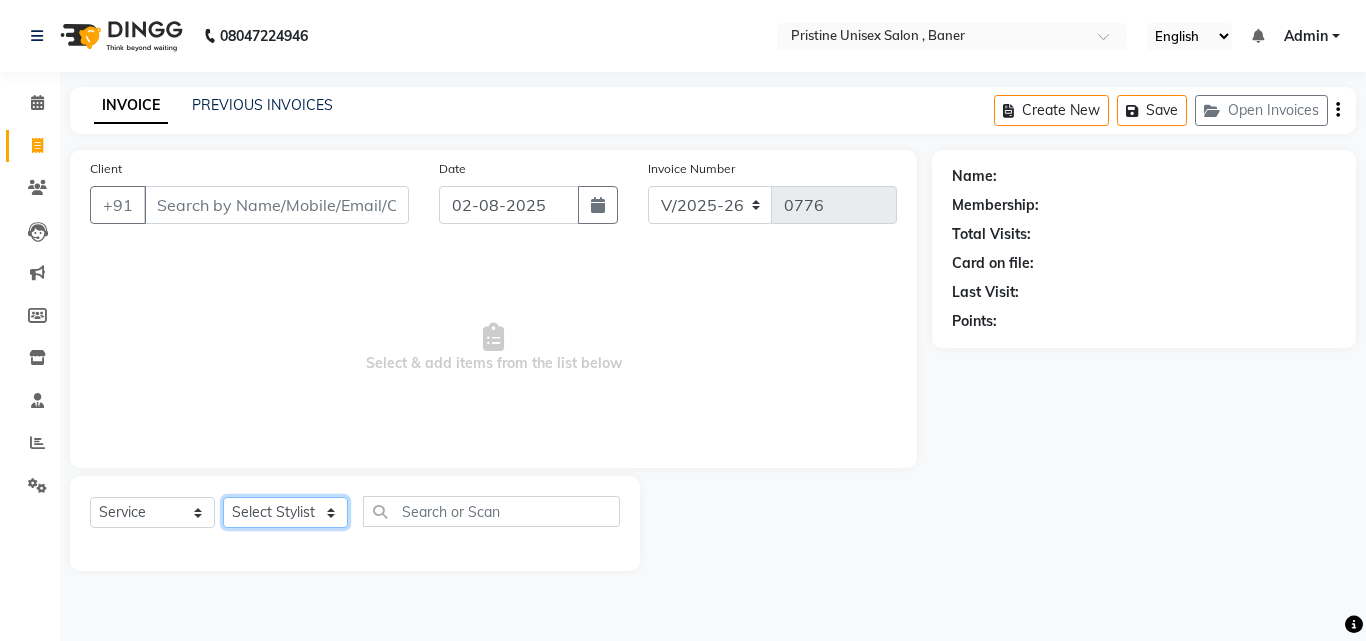 select on "86105" 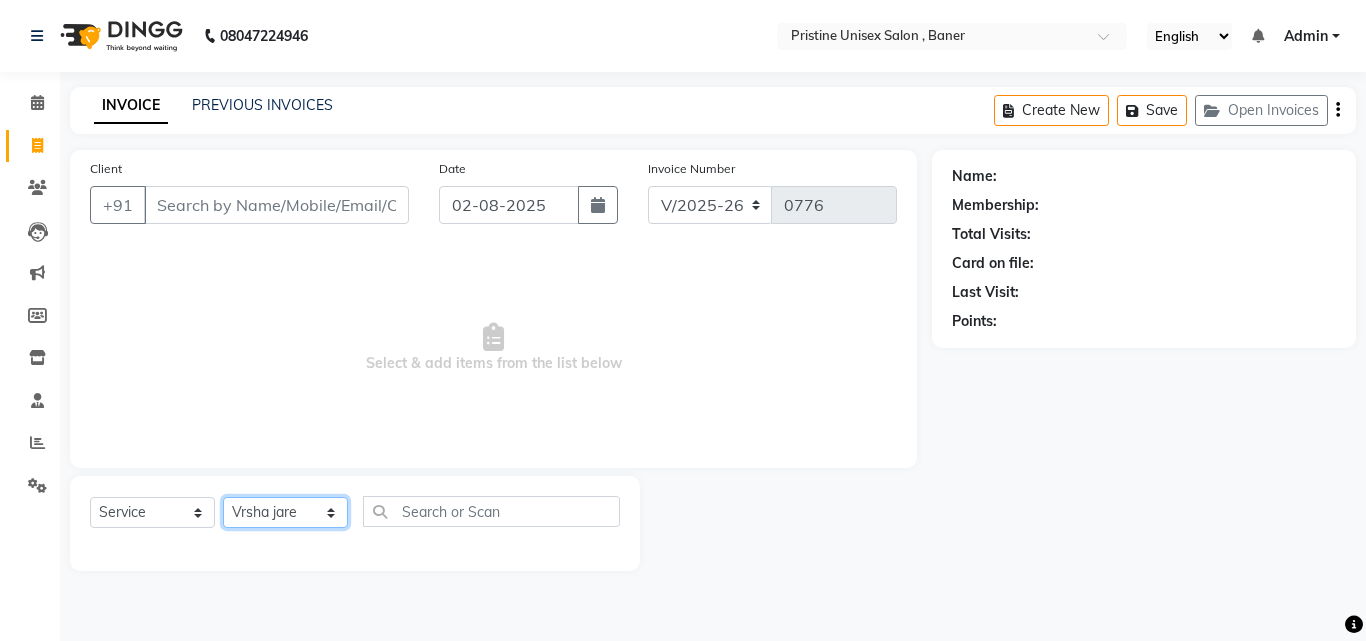 click on "Select Stylist ABHISHEKH Jaya Shinde Karan  Mahesh Rasal Mohd Monish Ahmed monika  NAAZ NIlesh pooja jaison Pooja Mam purva Sanket Sujata  Surekha Vandana  Chavan Vrsha jare" 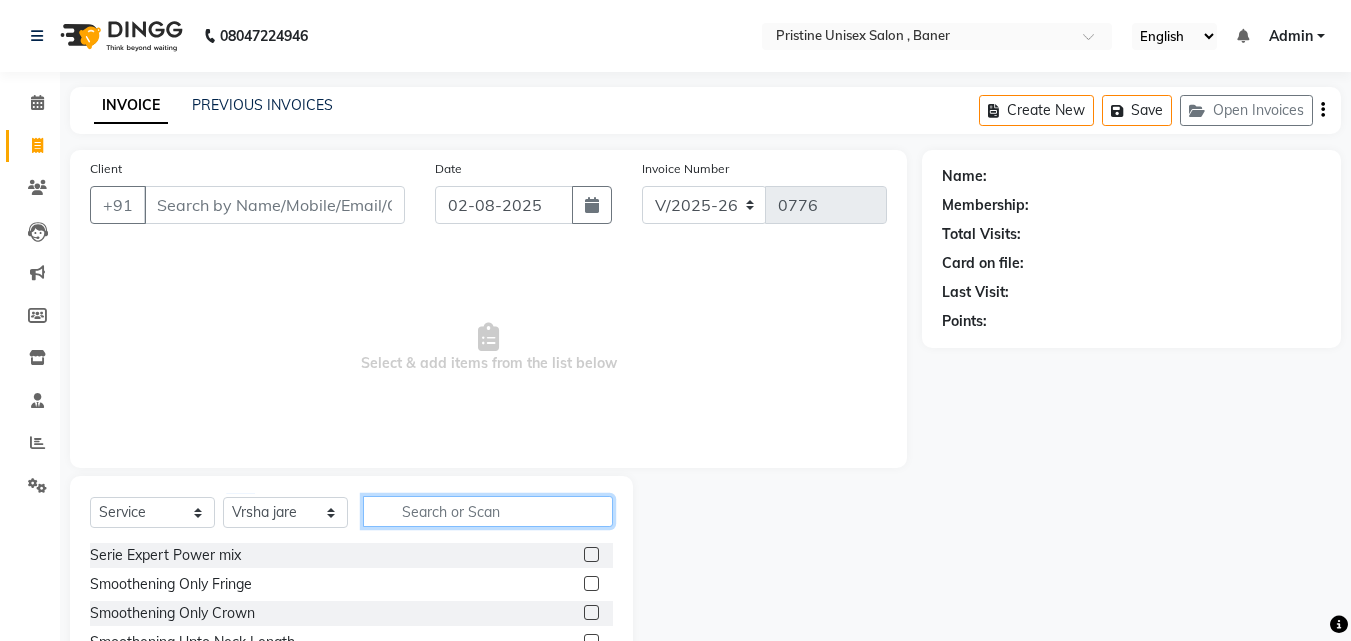 click 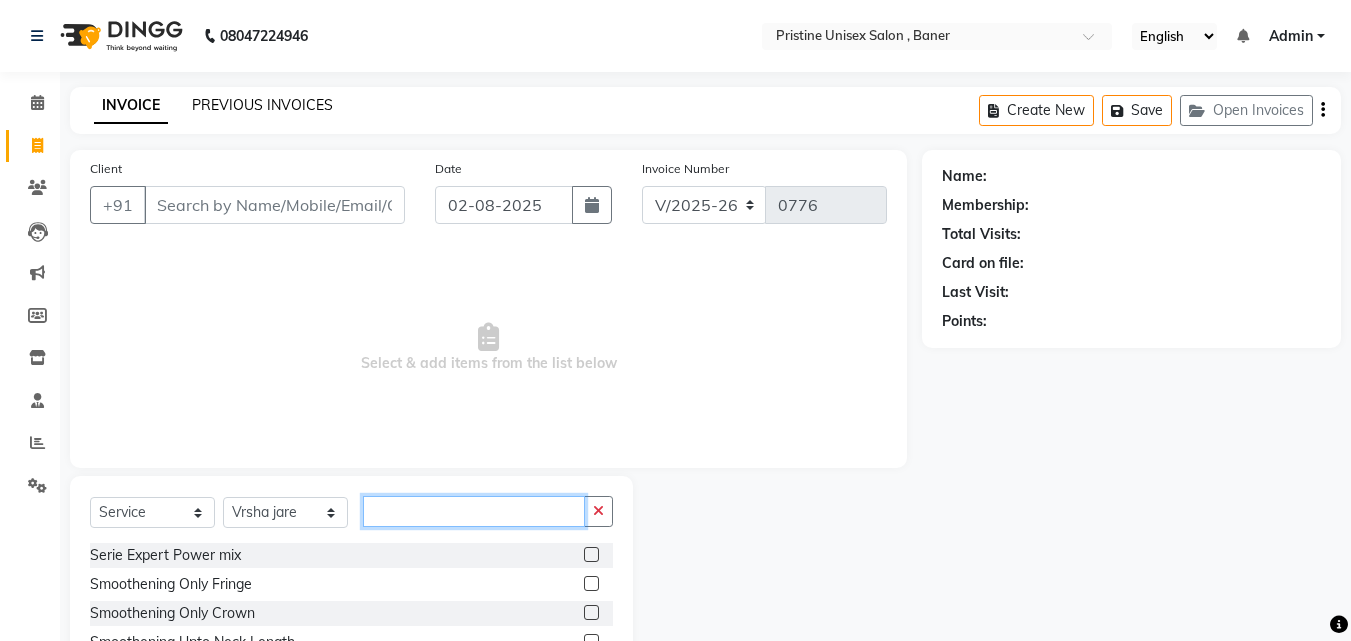 type 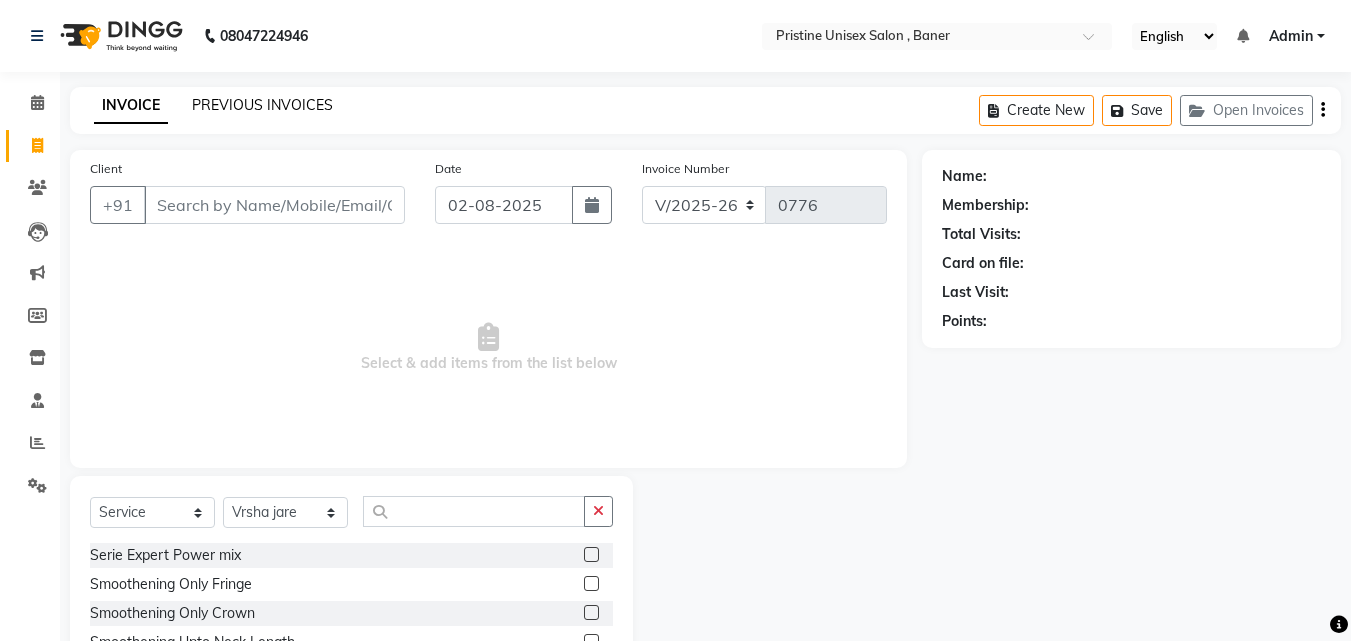 click on "PREVIOUS INVOICES" 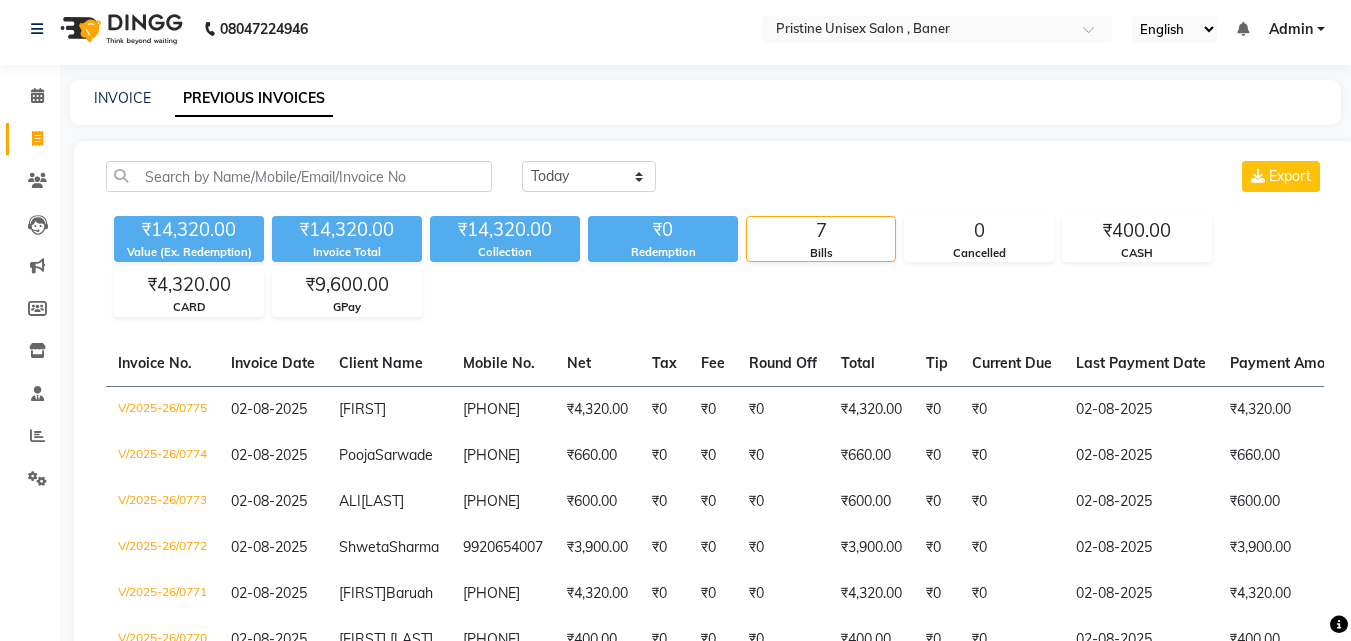 scroll, scrollTop: 0, scrollLeft: 0, axis: both 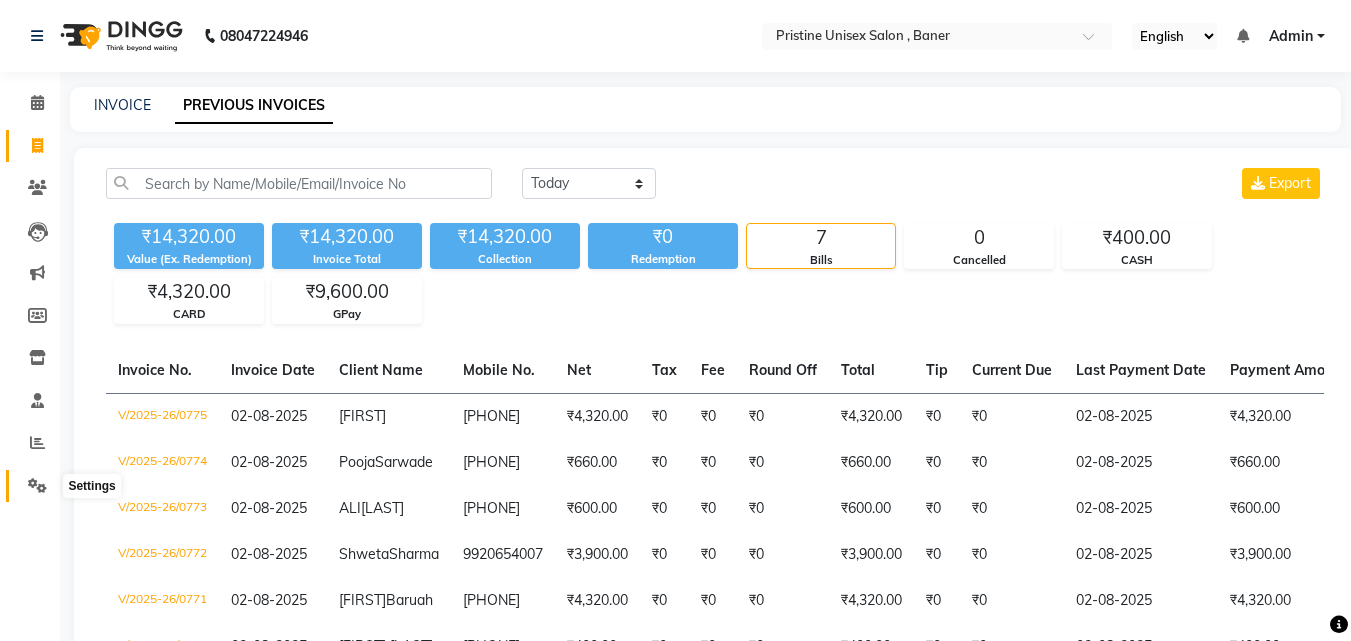 click 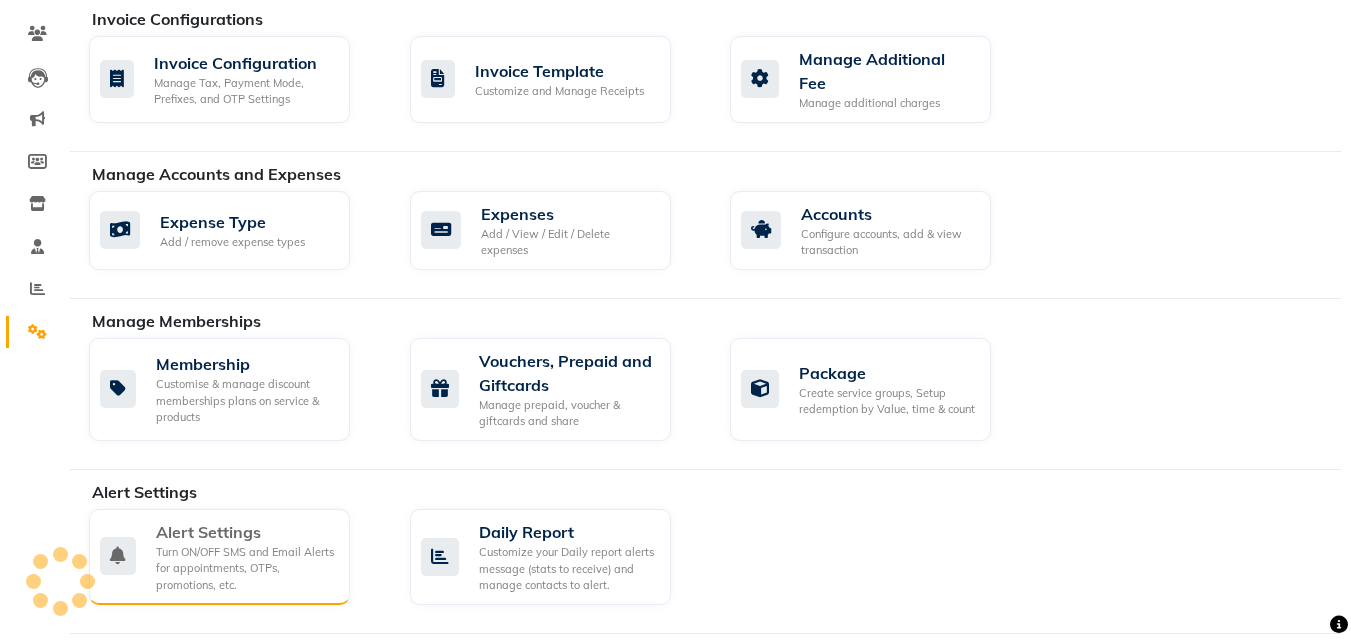 scroll, scrollTop: 300, scrollLeft: 0, axis: vertical 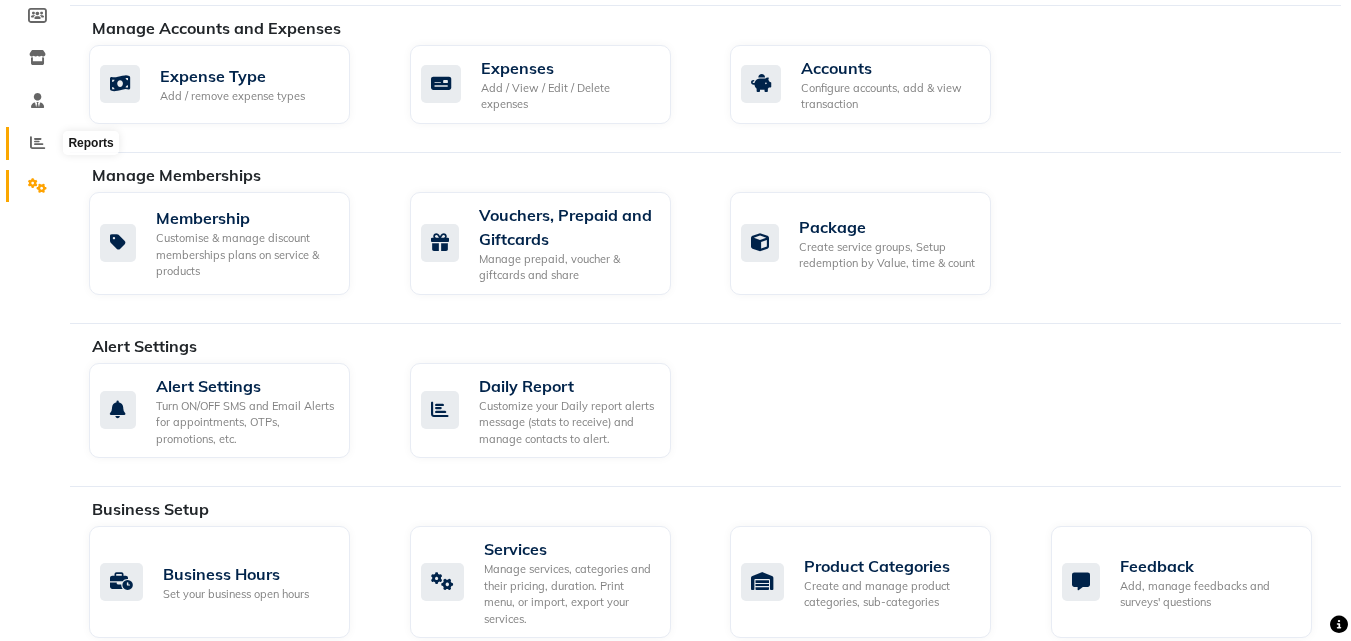 click 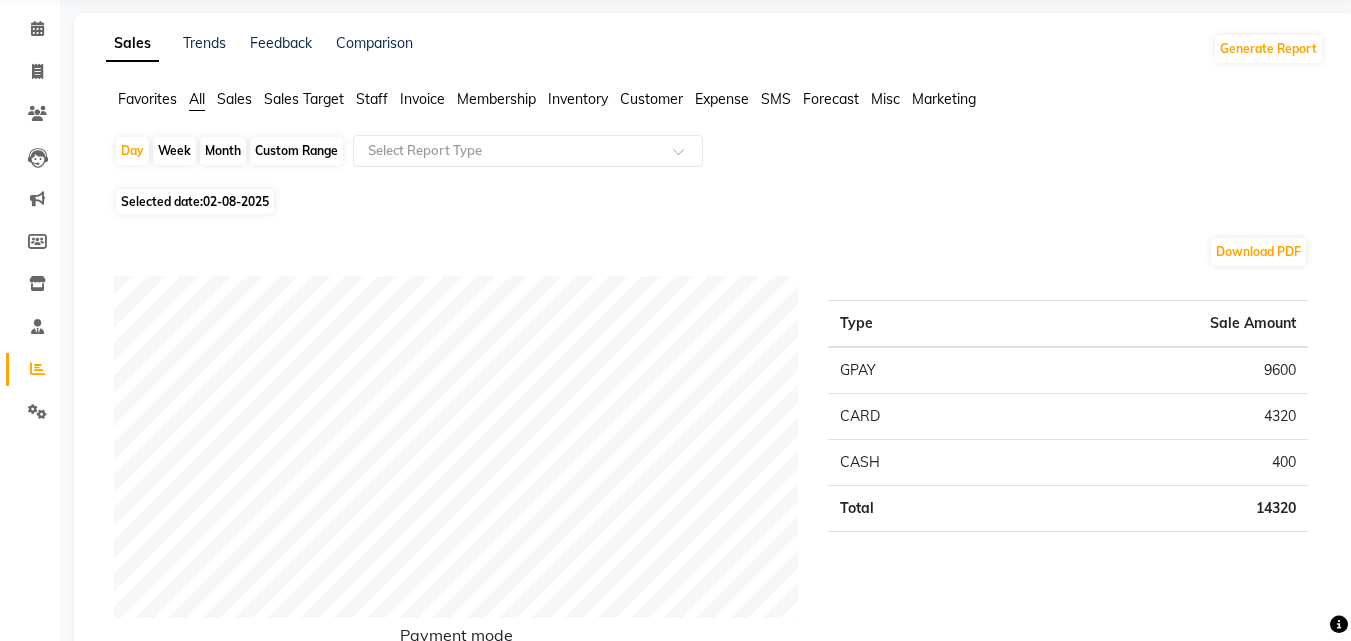 scroll, scrollTop: 0, scrollLeft: 0, axis: both 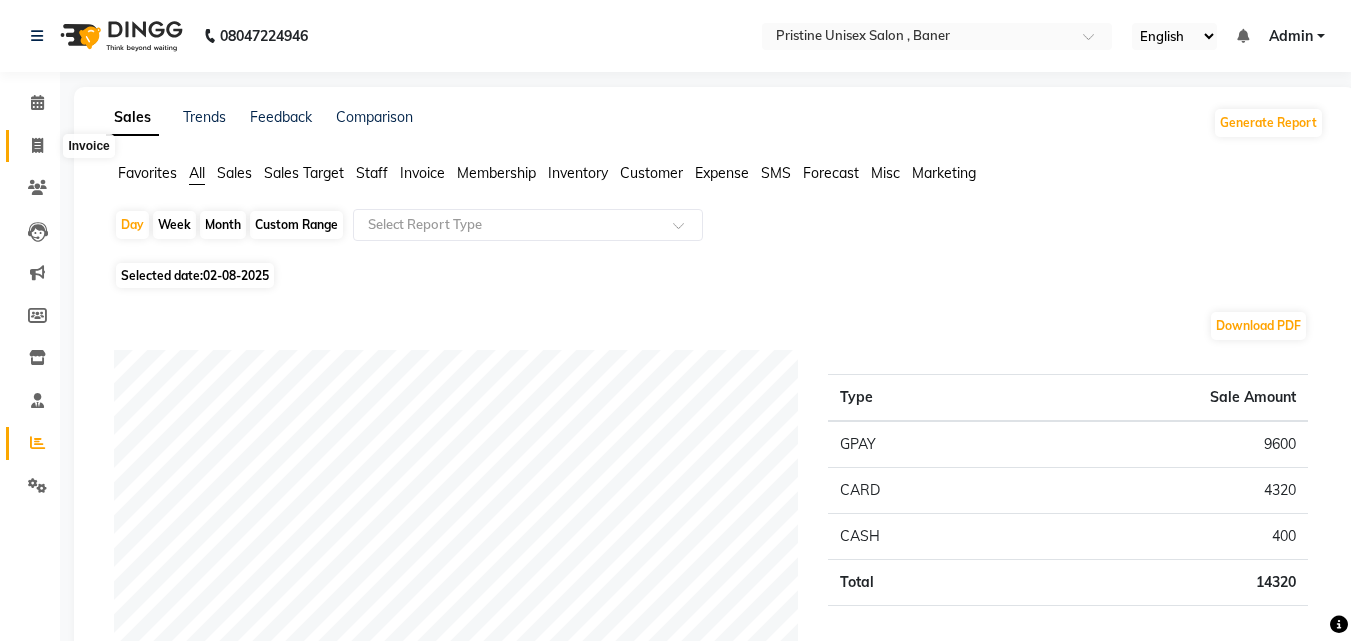 click 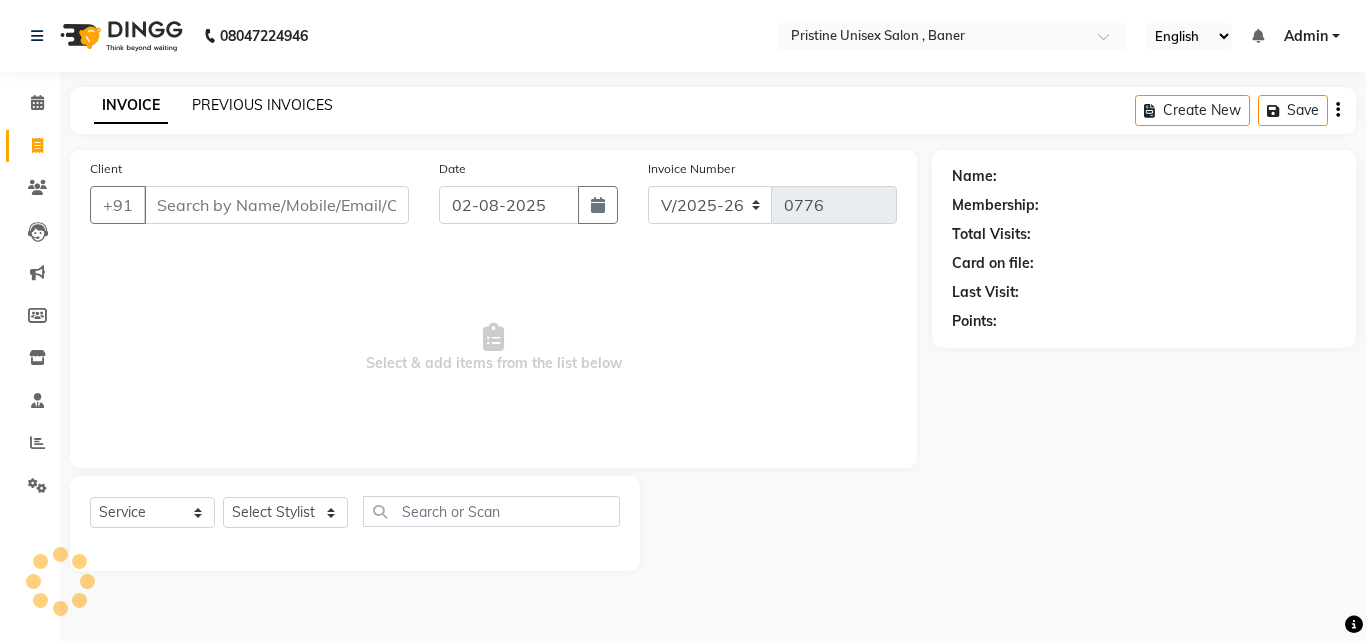 click on "PREVIOUS INVOICES" 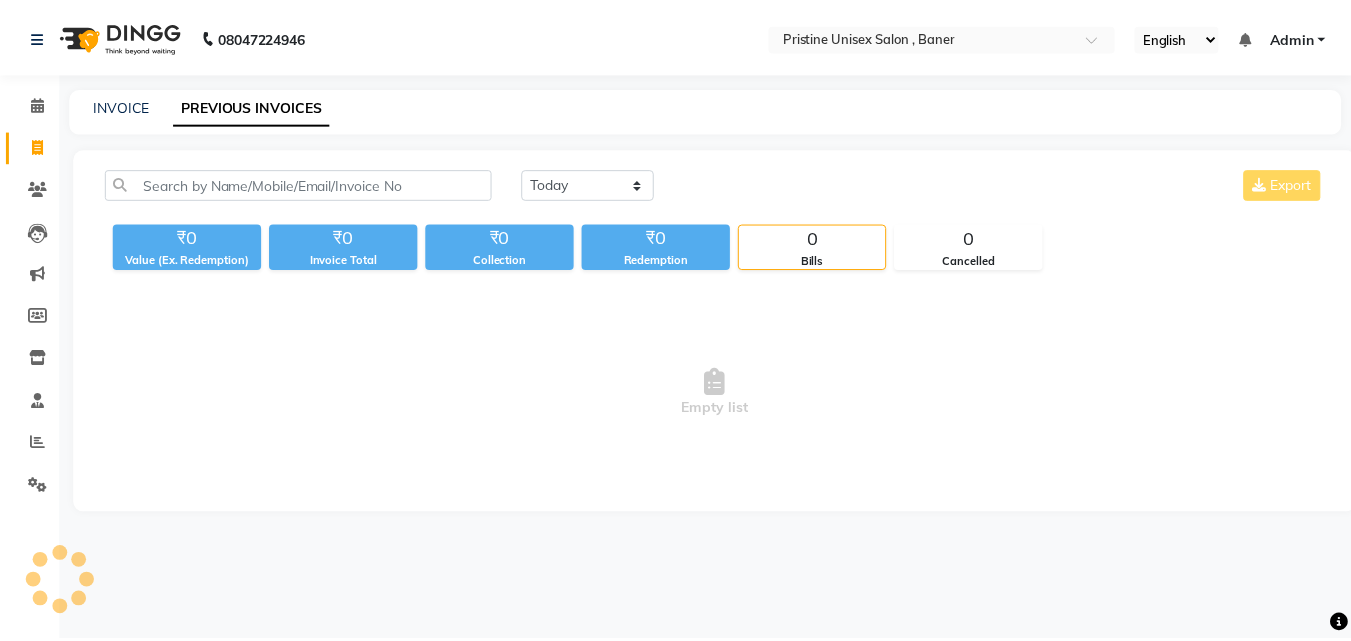 scroll, scrollTop: 319, scrollLeft: 0, axis: vertical 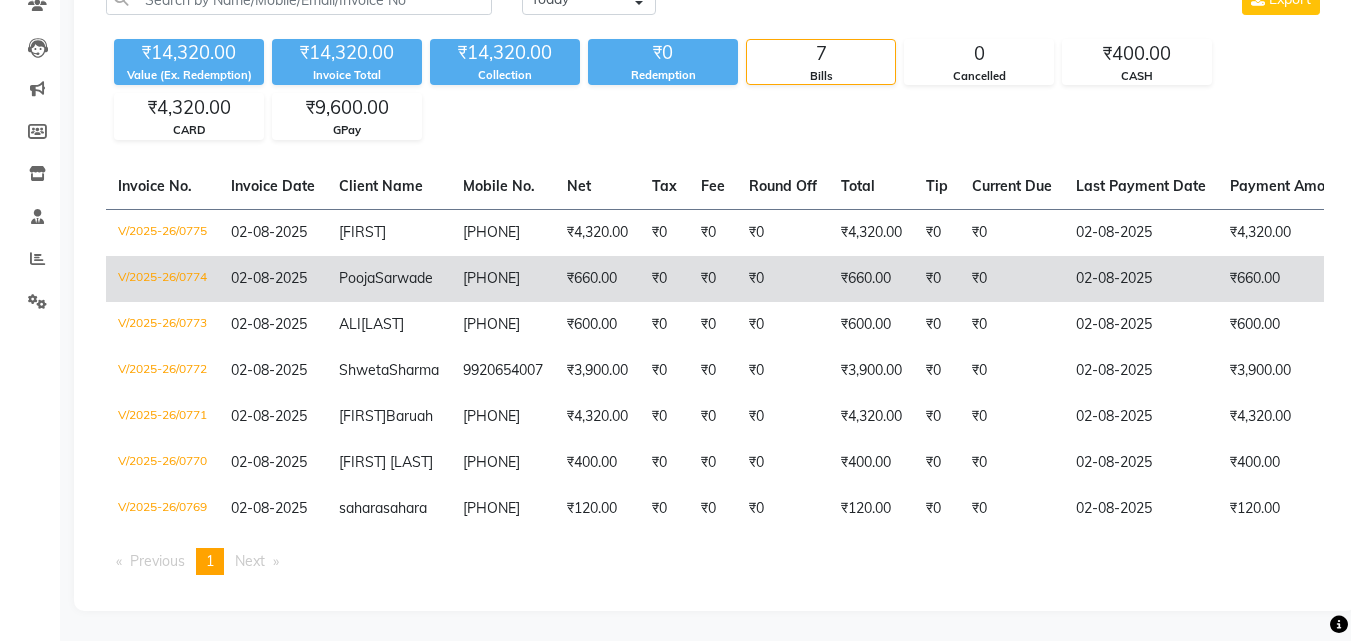 click on "[PHONE]" 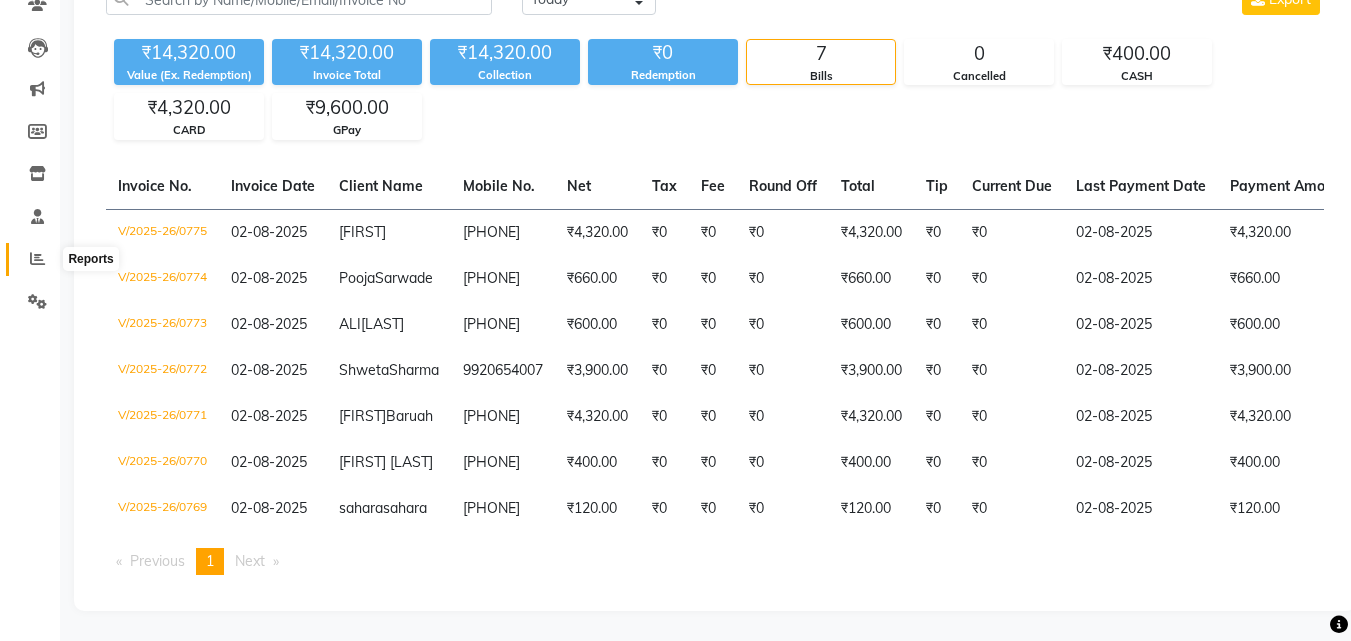 click 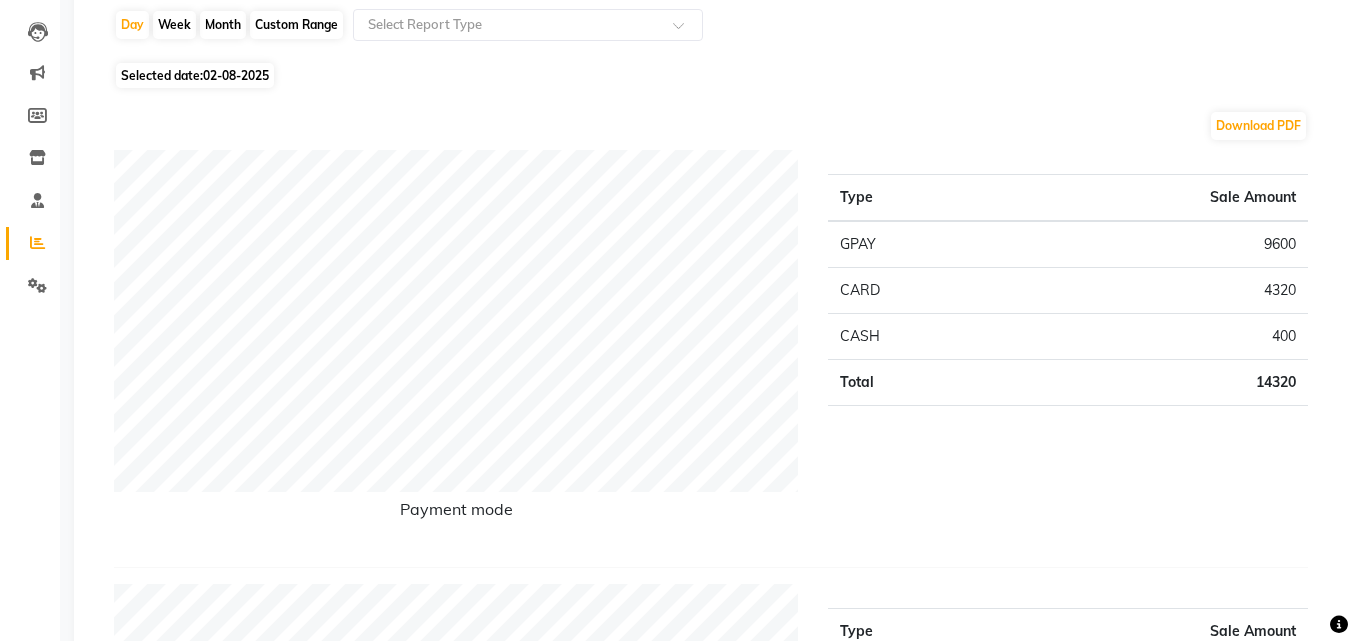 scroll, scrollTop: 0, scrollLeft: 0, axis: both 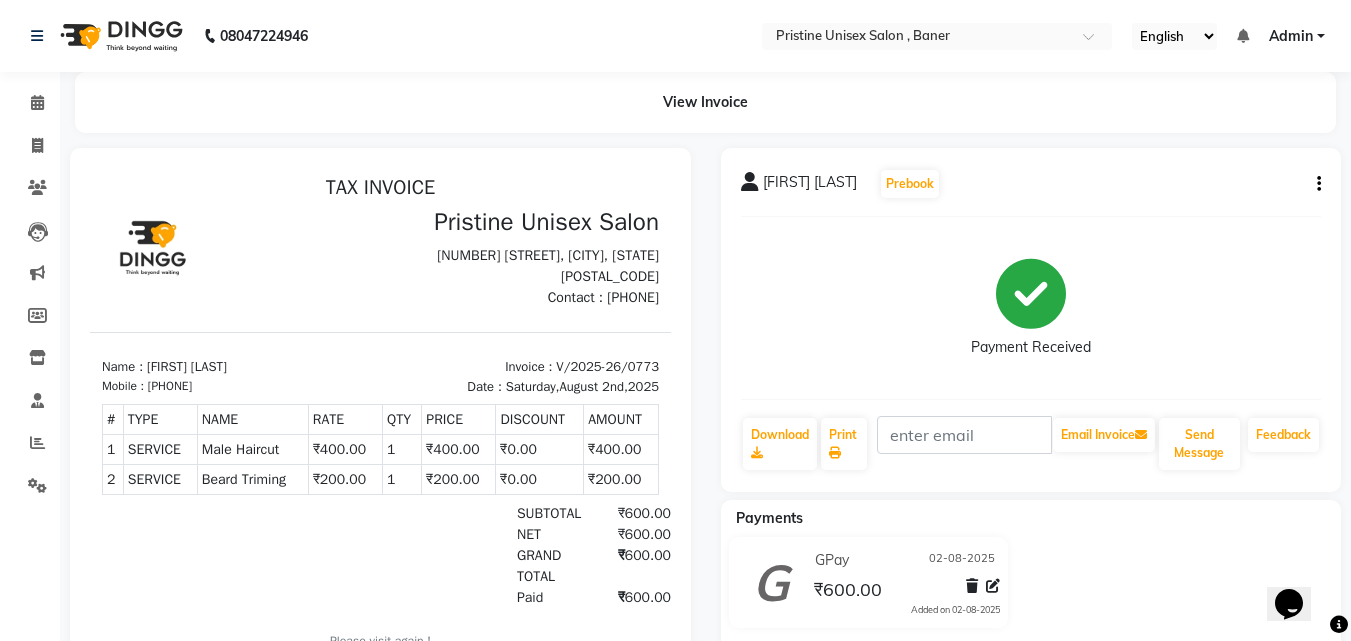click 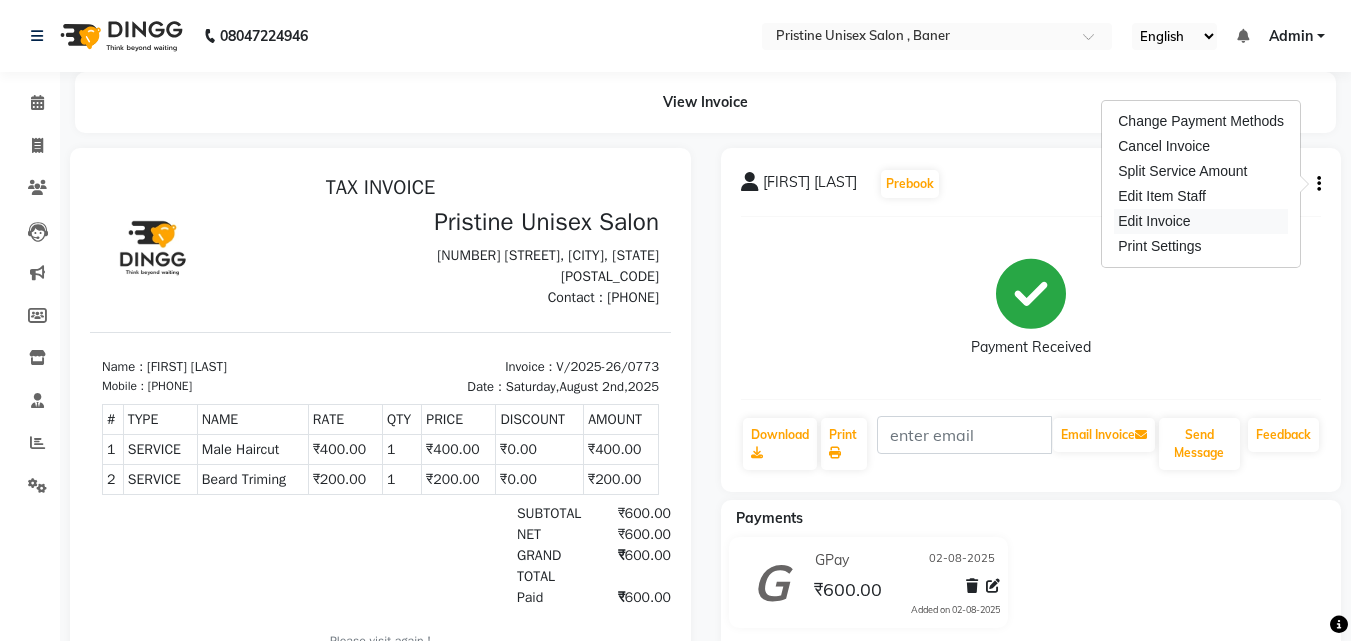 click on "Edit Invoice" at bounding box center (1201, 221) 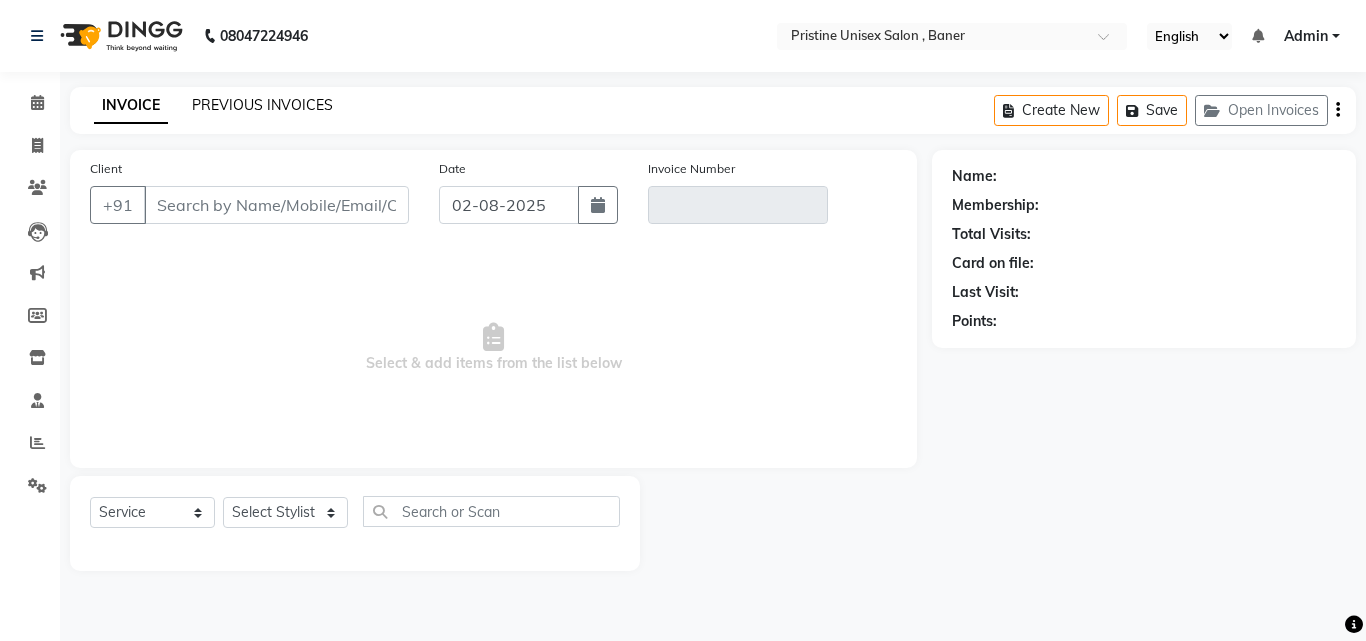 type on "[PHONE]" 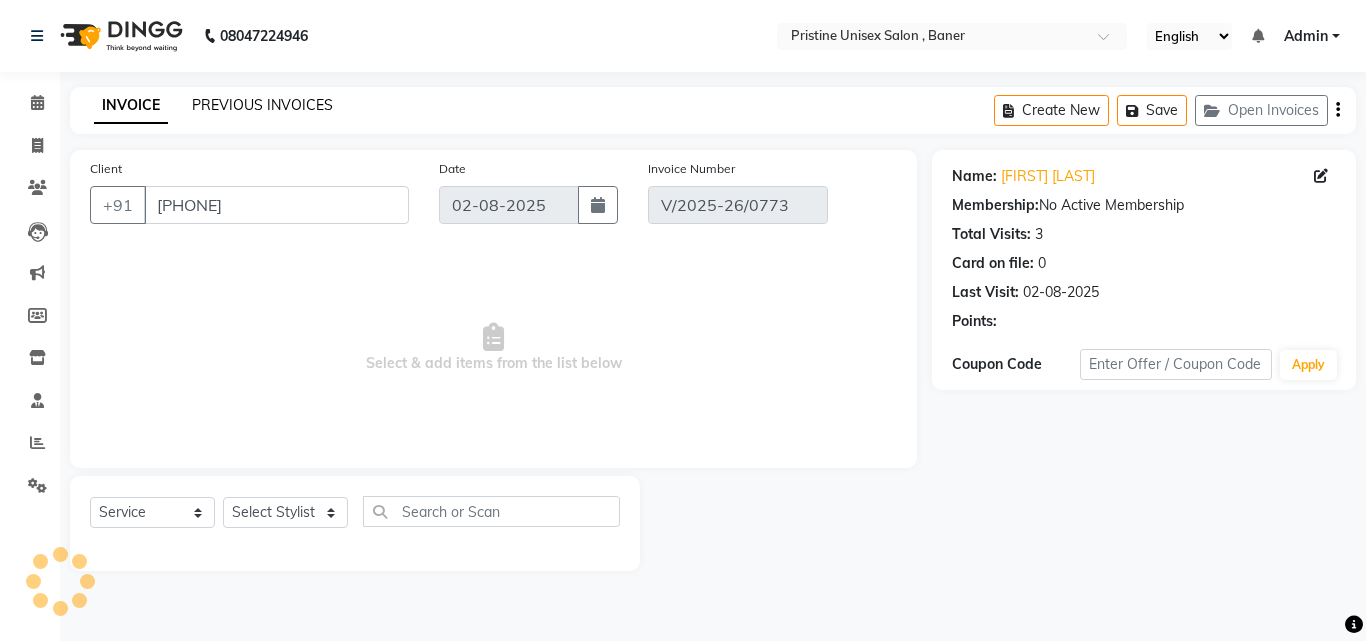 select on "select" 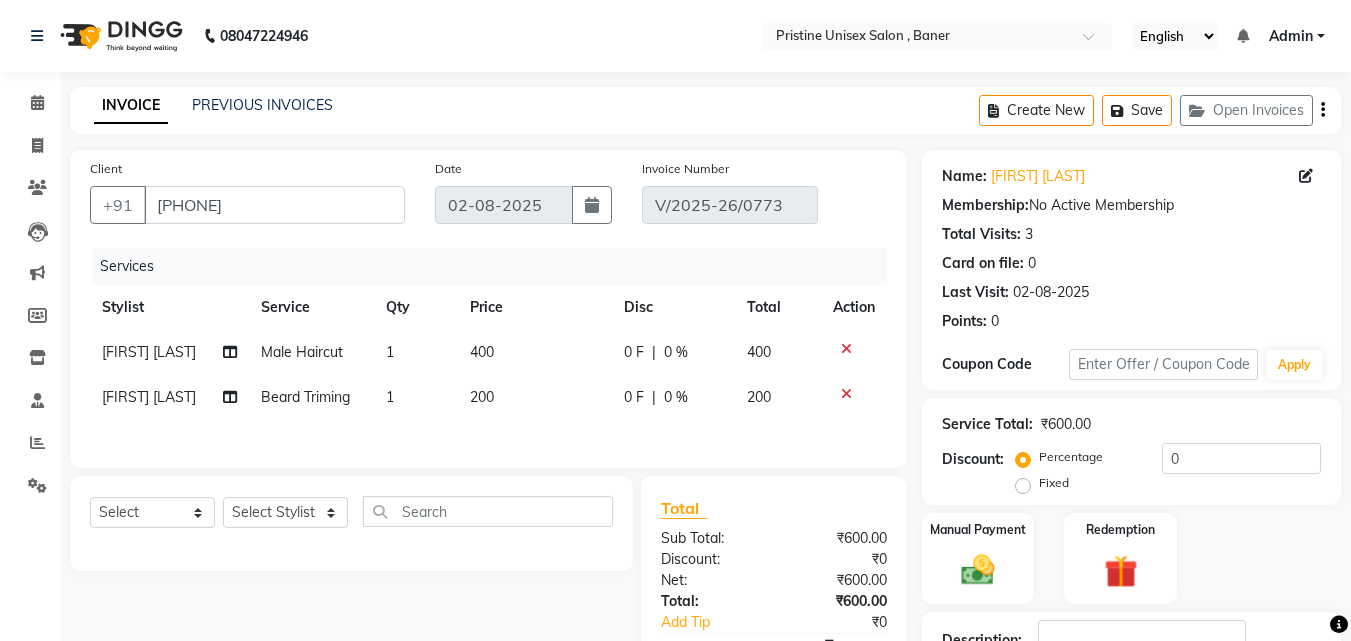 click 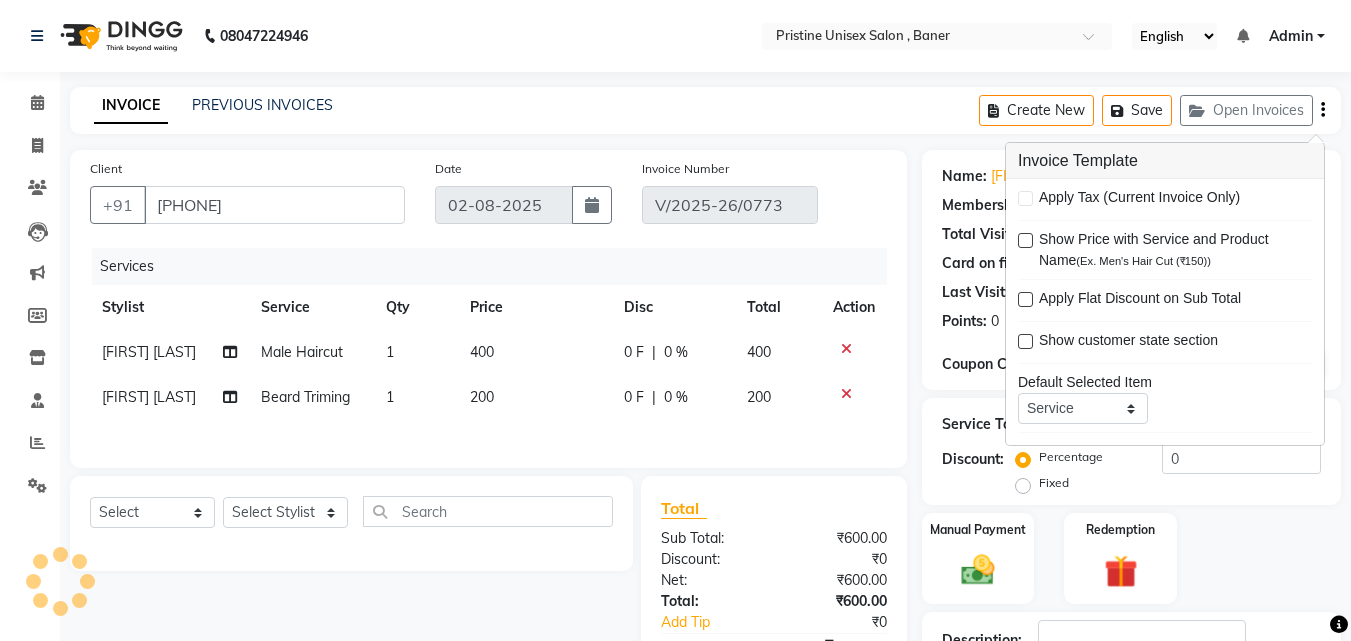 click on "Select Location × Pristine Unisex Salon , Baner English ENGLISH Español العربية मराठी हिंदी ગુજરાતી தமிழ் 中文 Notifications nothing to show Admin Manage Profile Change Password Sign out  Version:3.15.11" 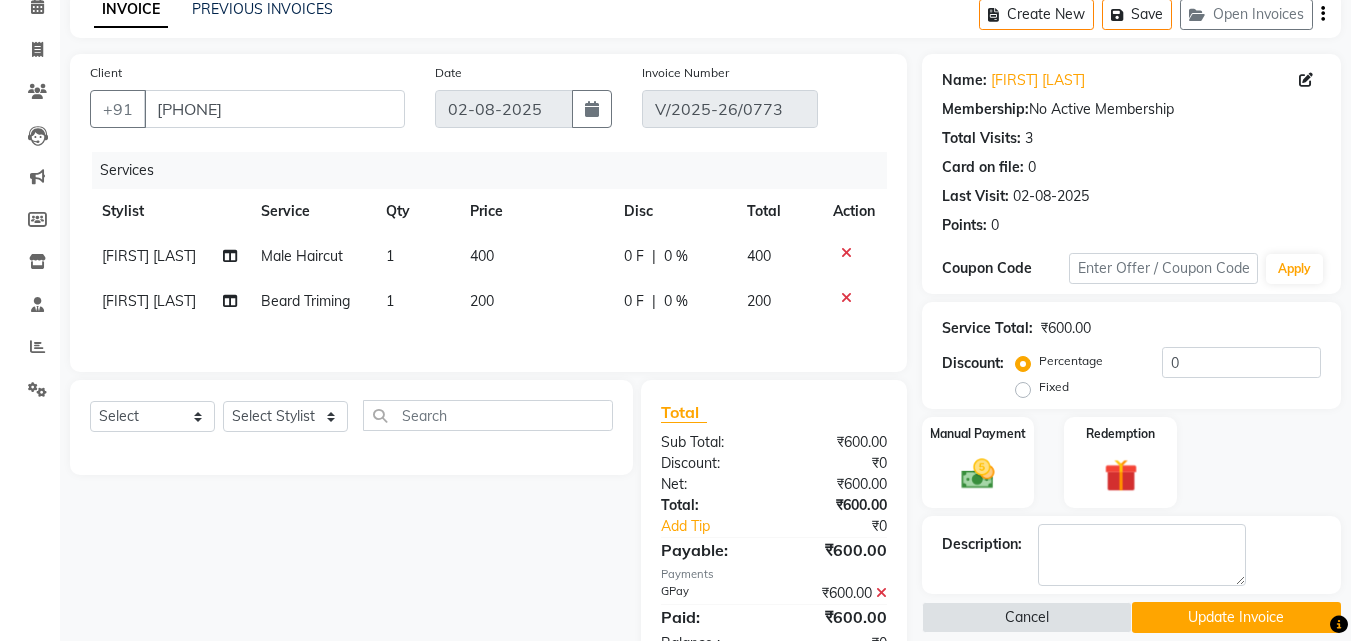 scroll, scrollTop: 200, scrollLeft: 0, axis: vertical 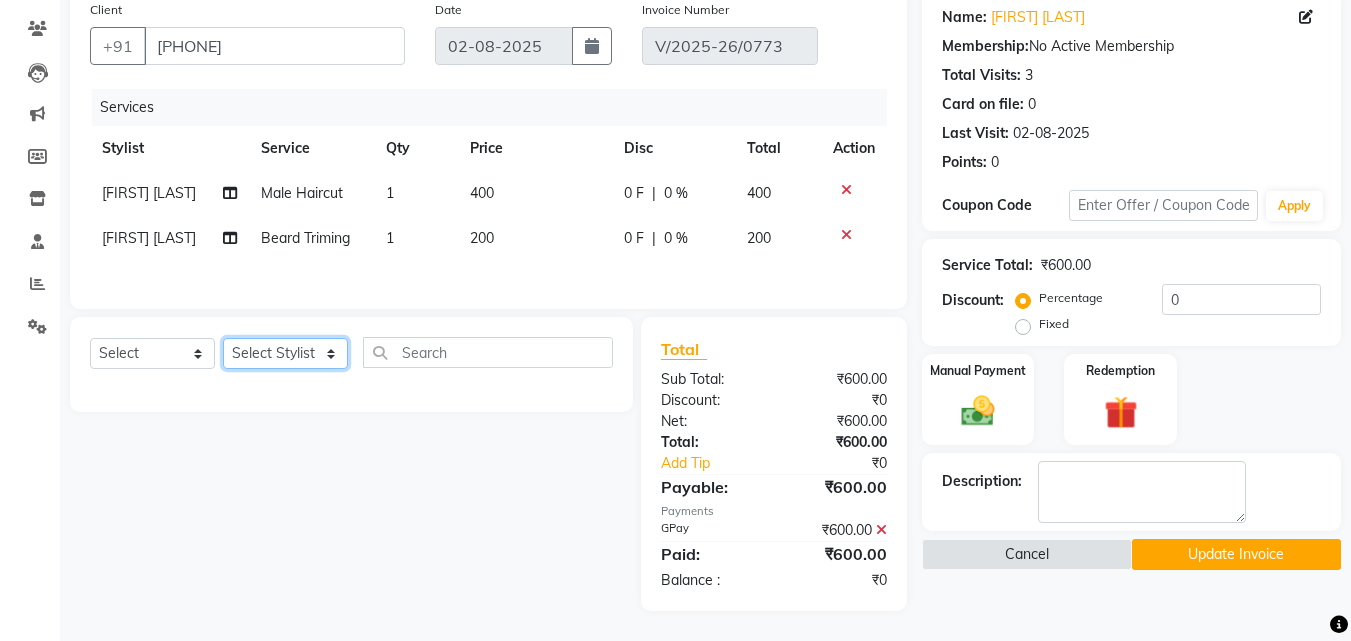 click on "Select Stylist ABHISHEKH Jaya Shinde Karan  Mahesh Rasal Mohd Monish Ahmed monika  NAAZ NIlesh pooja jaison Pooja Mam purva Sanket Sujata  Surekha Vandana  Chavan Vrsha jare" 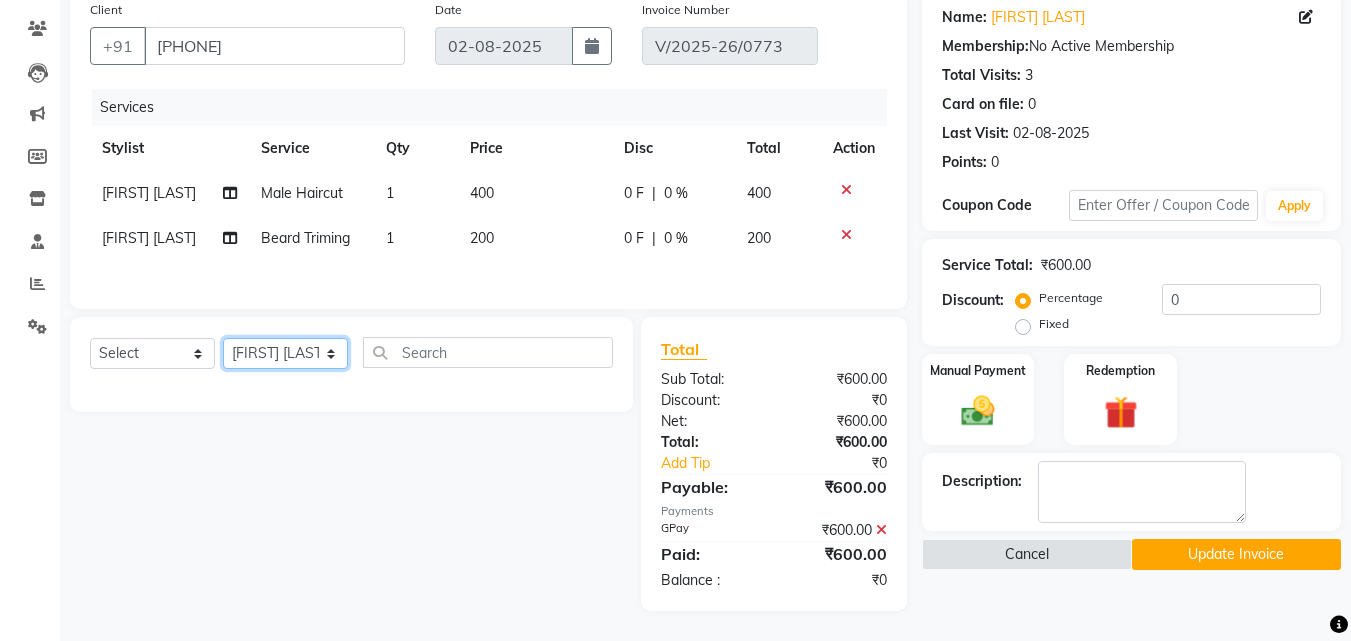 click on "Select Stylist ABHISHEKH Jaya Shinde Karan  Mahesh Rasal Mohd Monish Ahmed monika  NAAZ NIlesh pooja jaison Pooja Mam purva Sanket Sujata  Surekha Vandana  Chavan Vrsha jare" 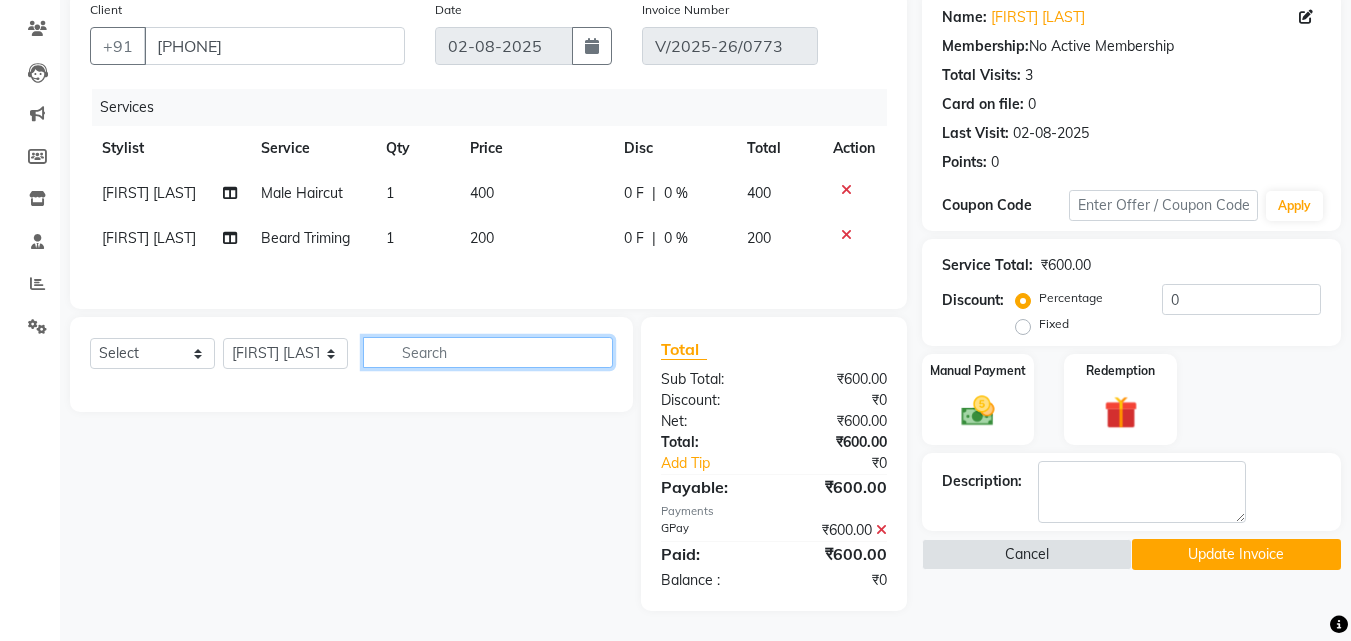 click 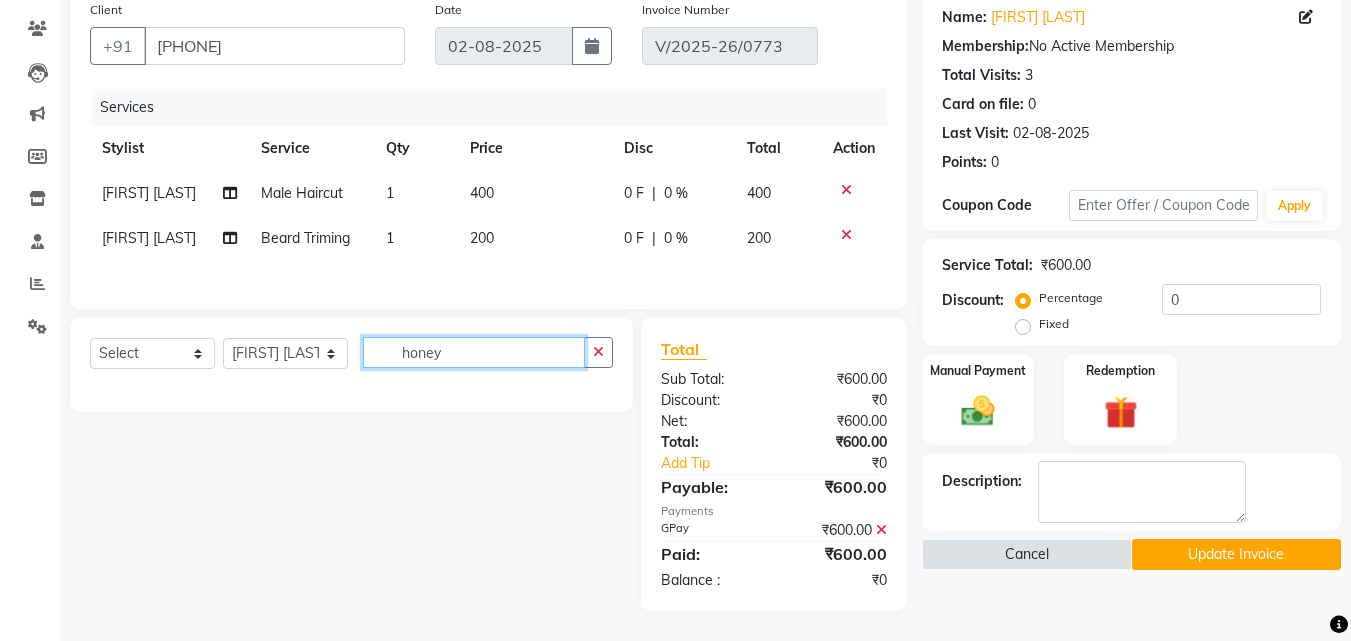 drag, startPoint x: 551, startPoint y: 356, endPoint x: 394, endPoint y: 338, distance: 158.02847 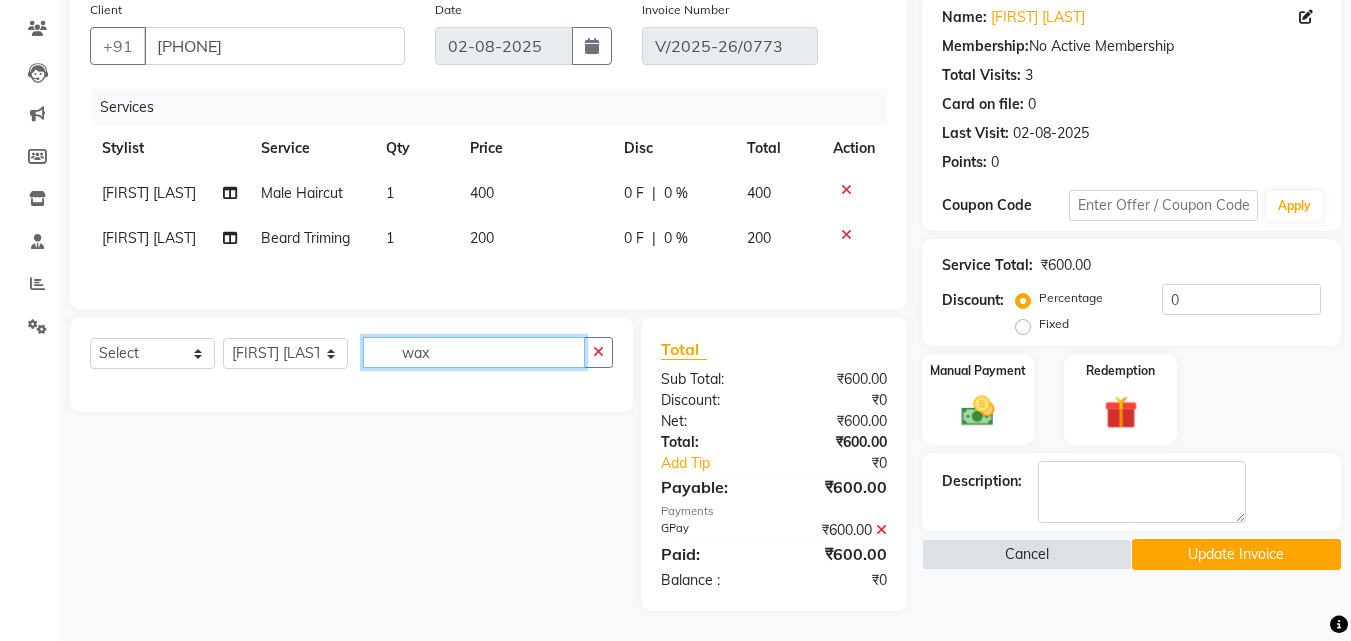 drag, startPoint x: 493, startPoint y: 354, endPoint x: 362, endPoint y: 347, distance: 131.18689 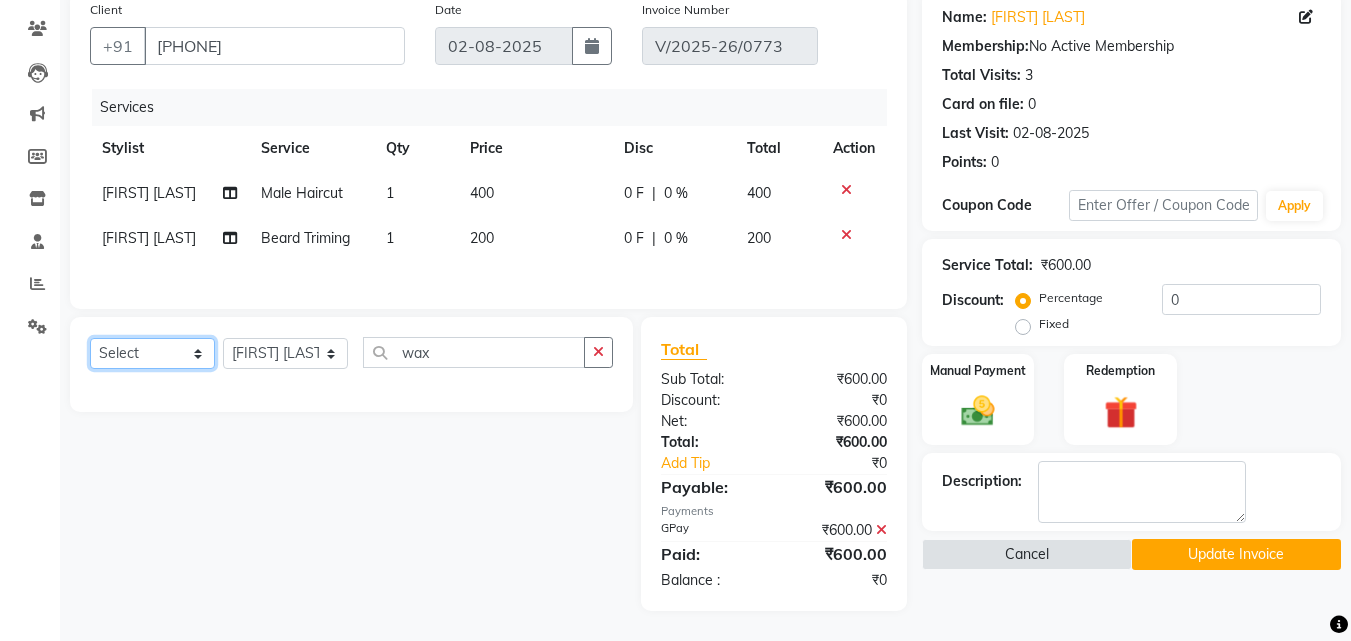 click on "Select  Service  Product  Membership  Package Voucher Prepaid Gift Card" 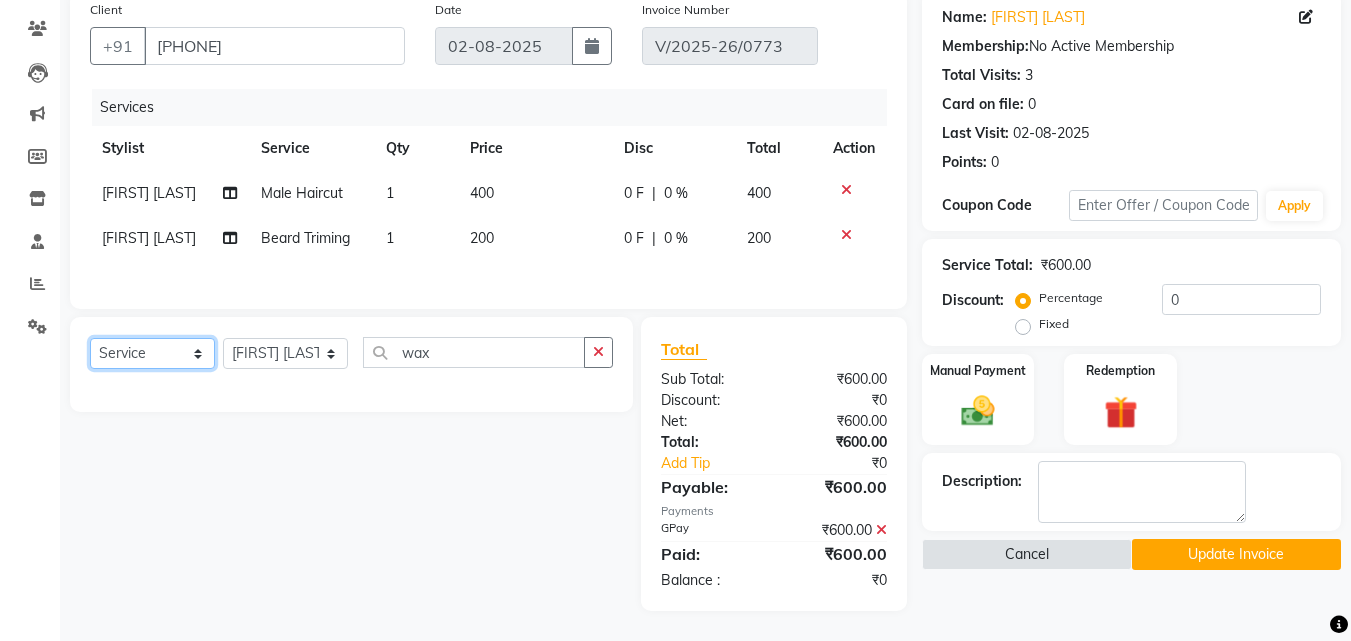 click on "Select  Service  Product  Membership  Package Voucher Prepaid Gift Card" 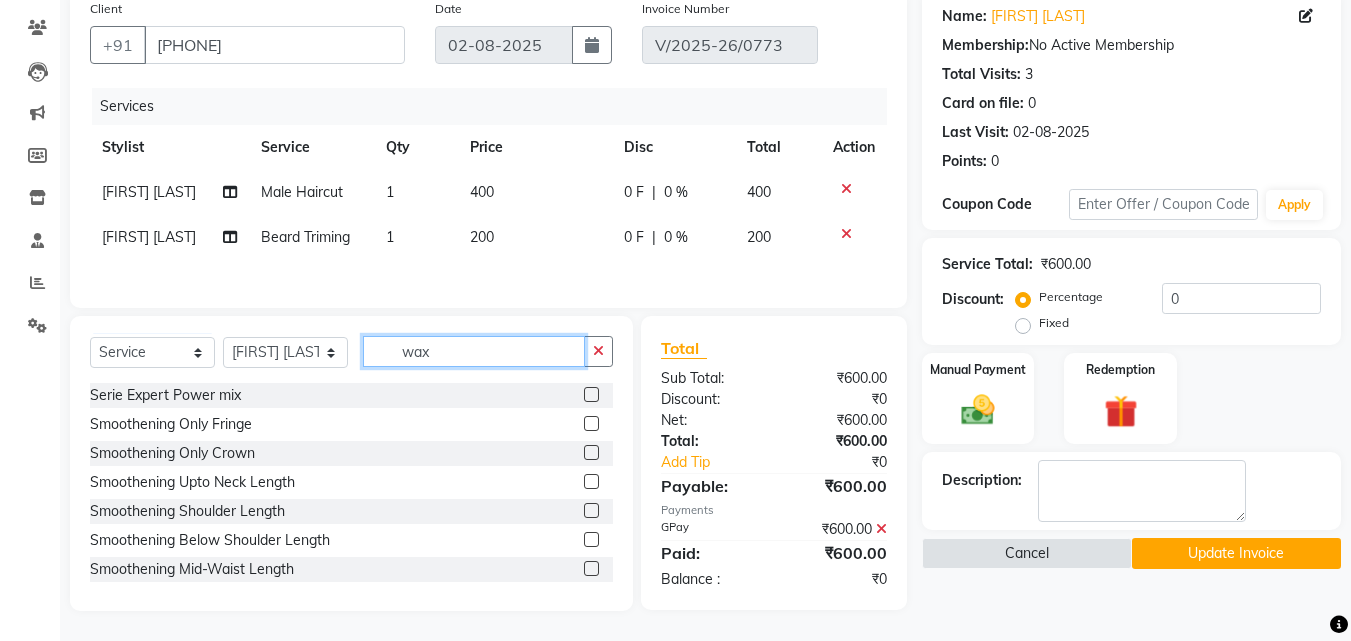 click on "wax" 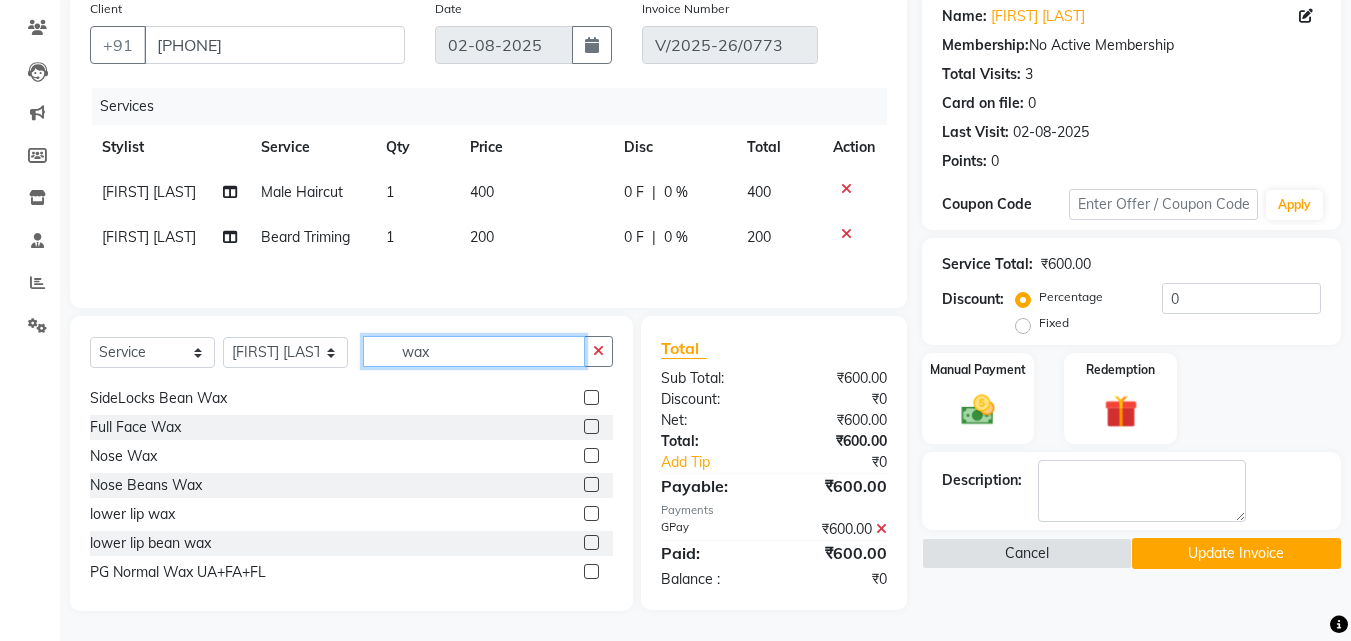 scroll, scrollTop: 235, scrollLeft: 0, axis: vertical 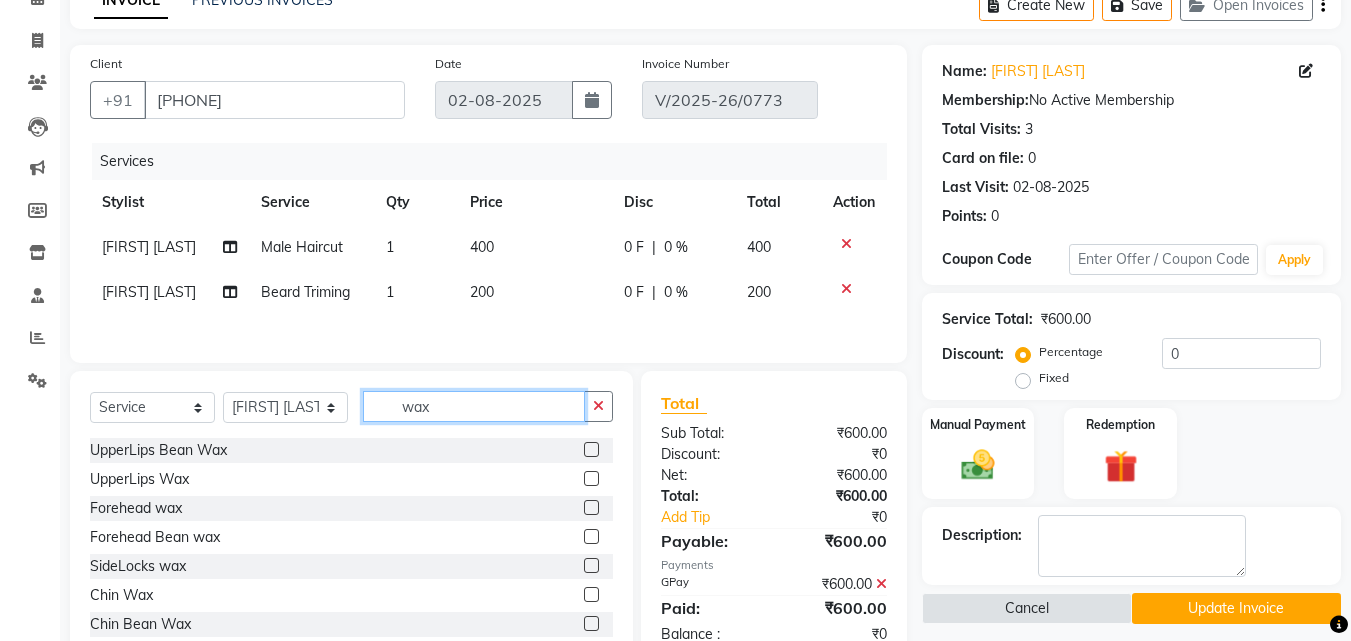 drag, startPoint x: 485, startPoint y: 450, endPoint x: 392, endPoint y: 452, distance: 93.0215 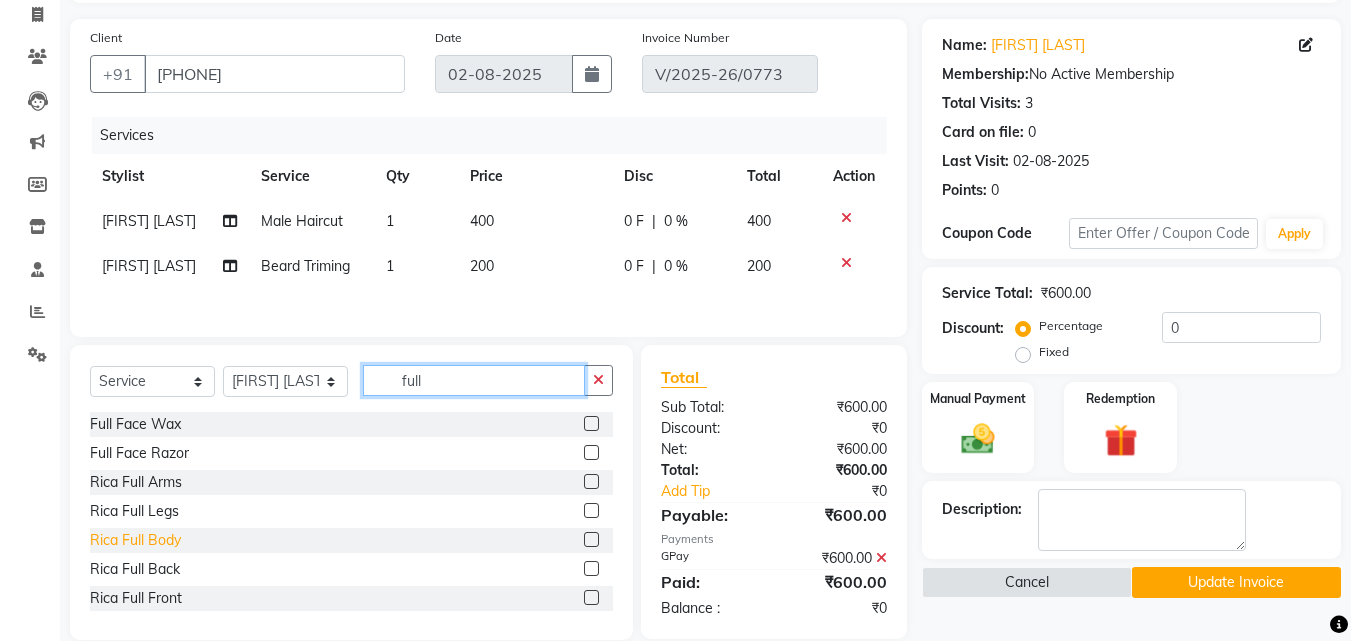 scroll, scrollTop: 205, scrollLeft: 0, axis: vertical 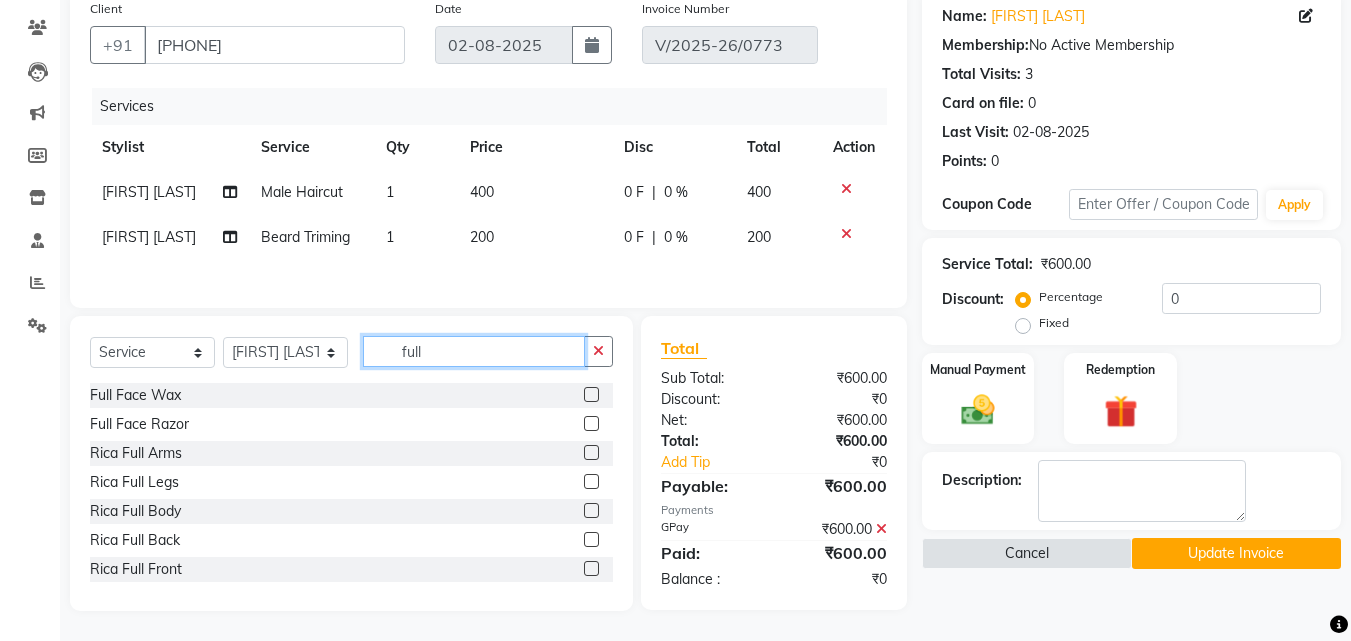 drag, startPoint x: 473, startPoint y: 363, endPoint x: 409, endPoint y: 360, distance: 64.070274 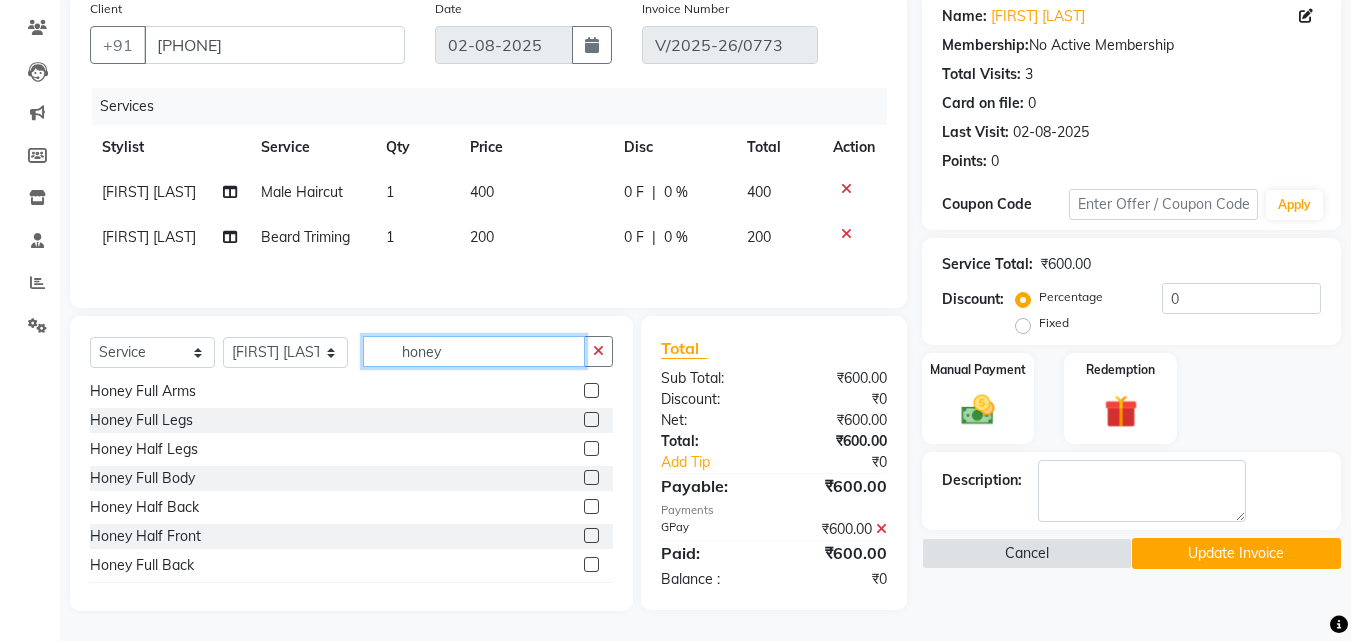 scroll, scrollTop: 61, scrollLeft: 0, axis: vertical 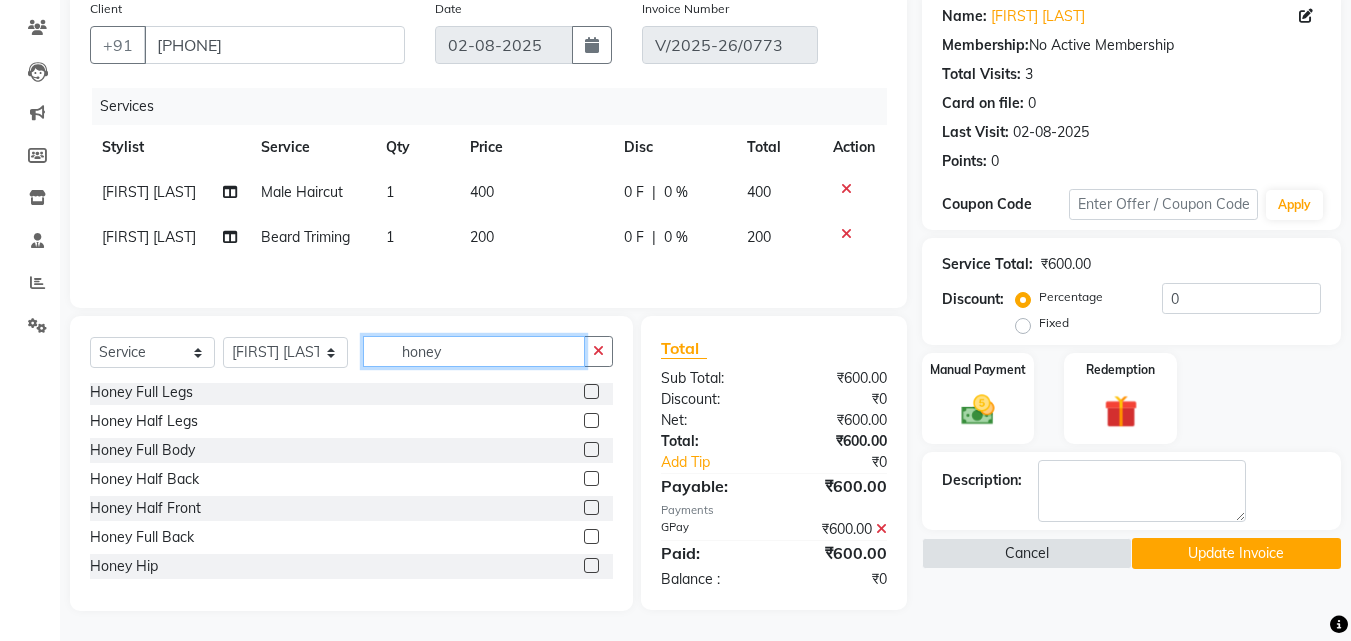 type on "honey" 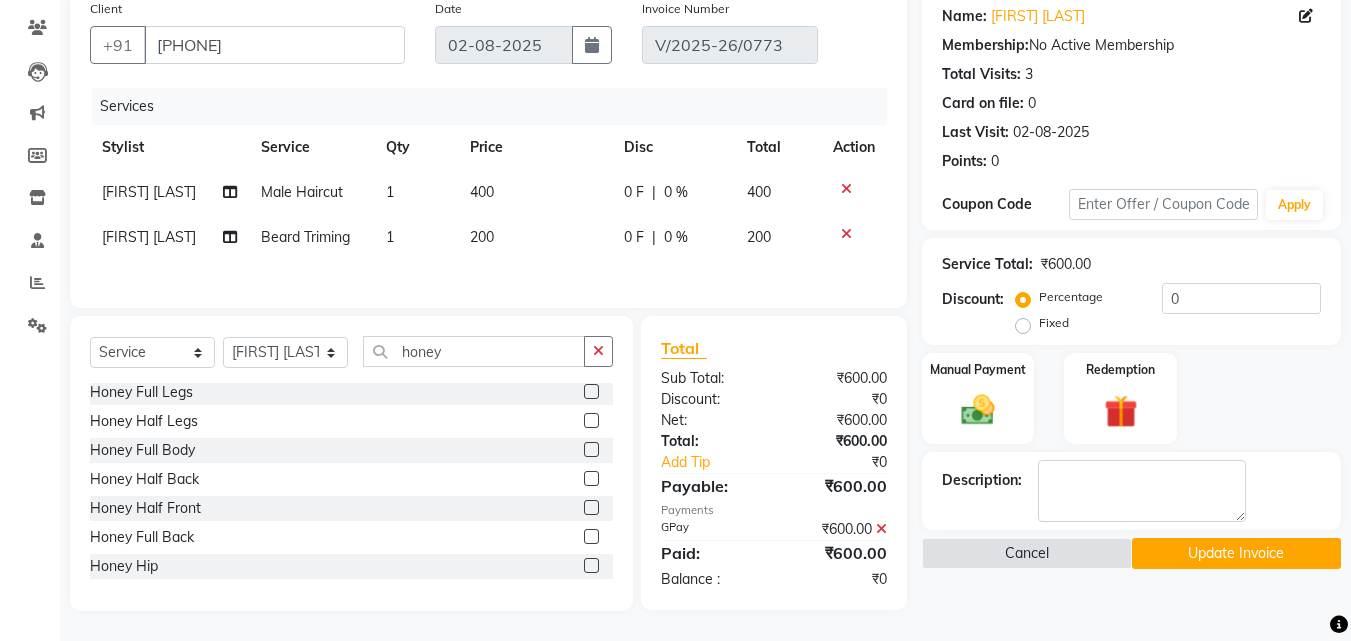 click 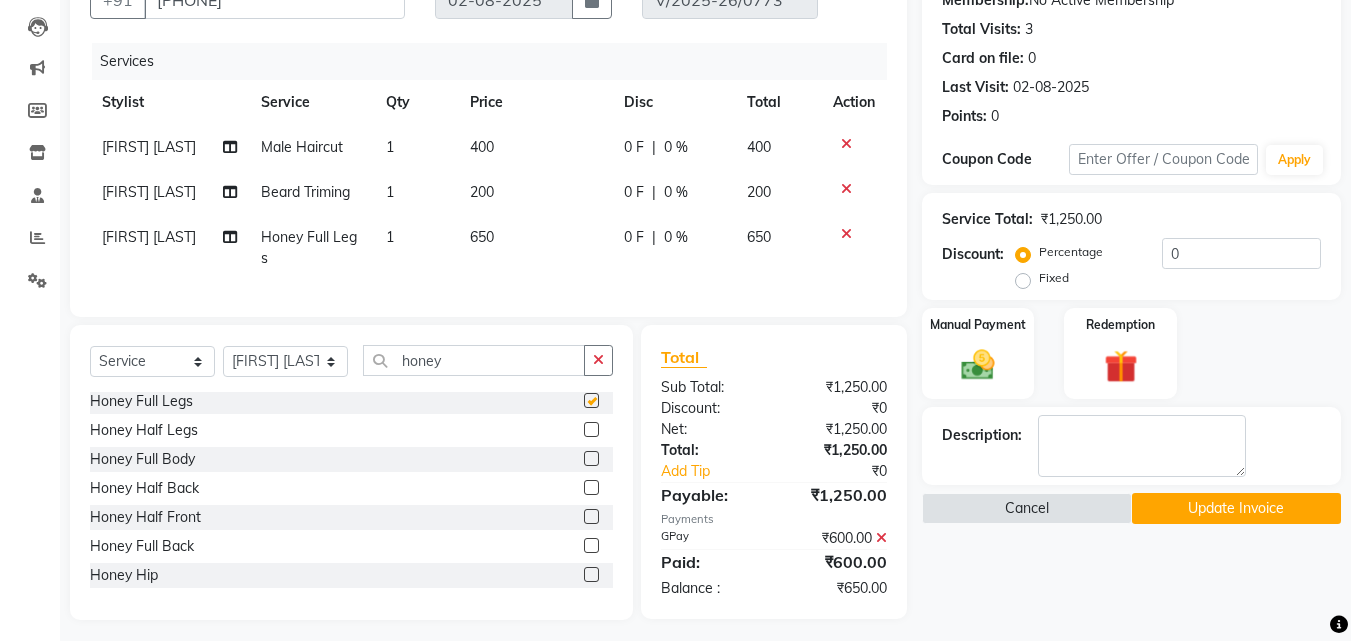 checkbox on "false" 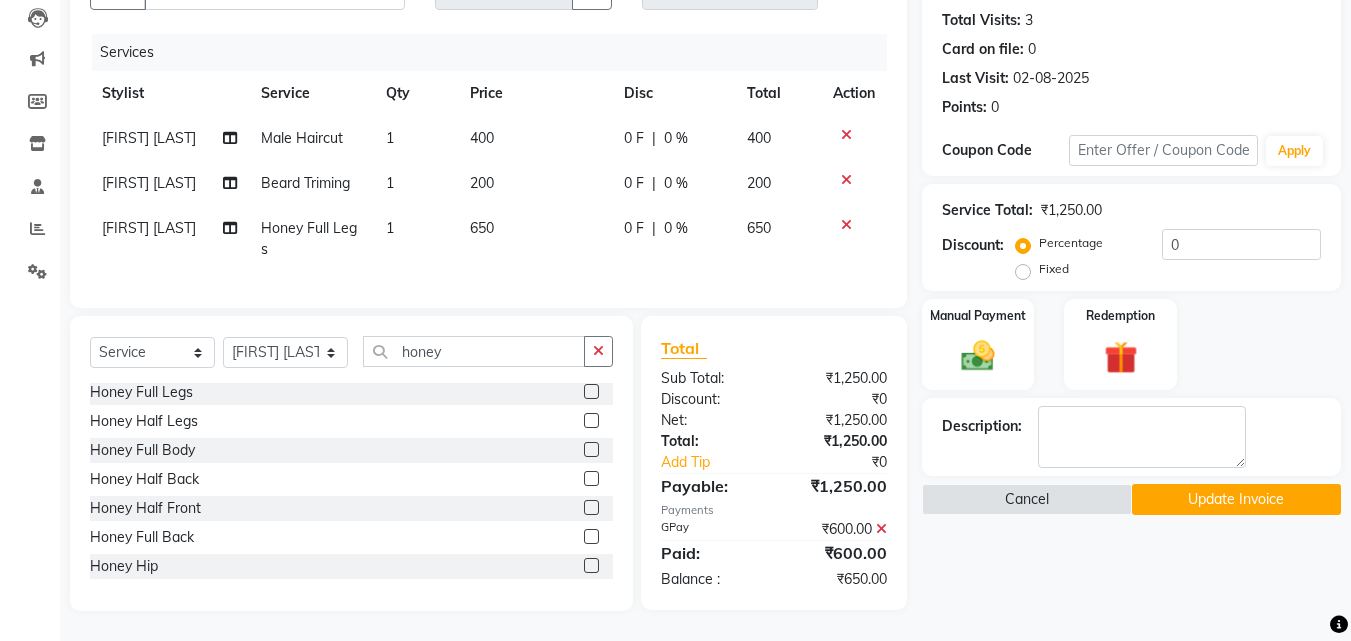 scroll, scrollTop: 271, scrollLeft: 0, axis: vertical 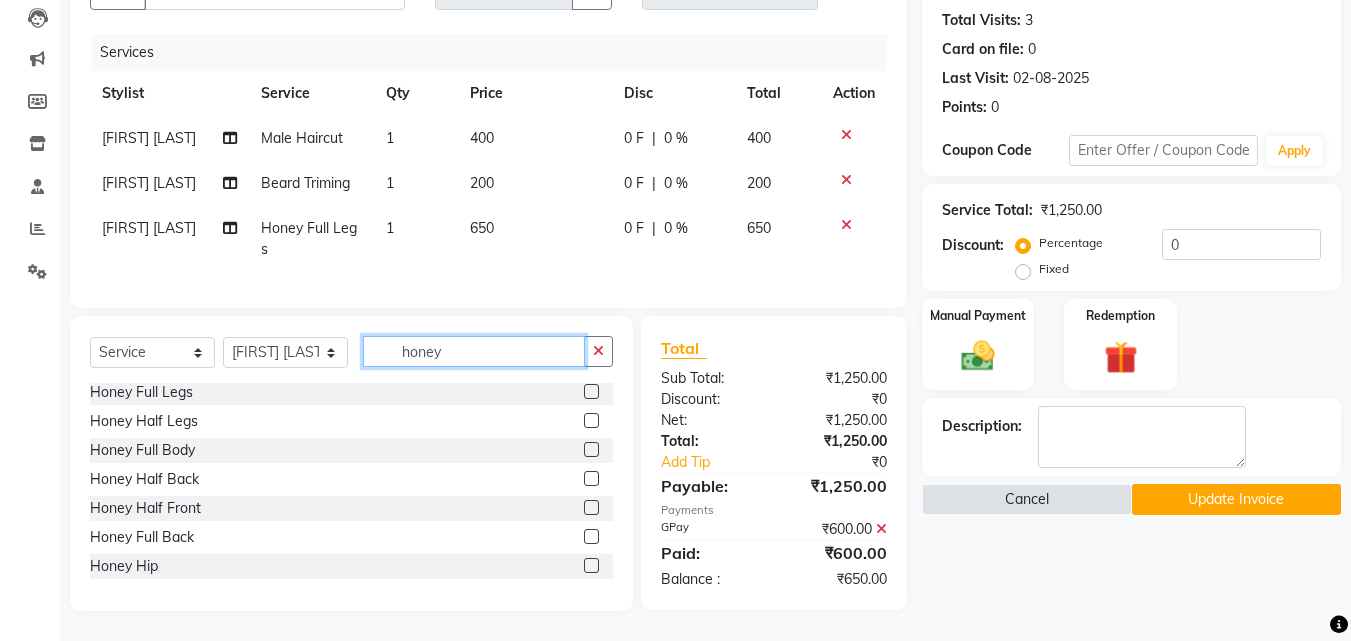 drag, startPoint x: 478, startPoint y: 355, endPoint x: 381, endPoint y: 348, distance: 97.25225 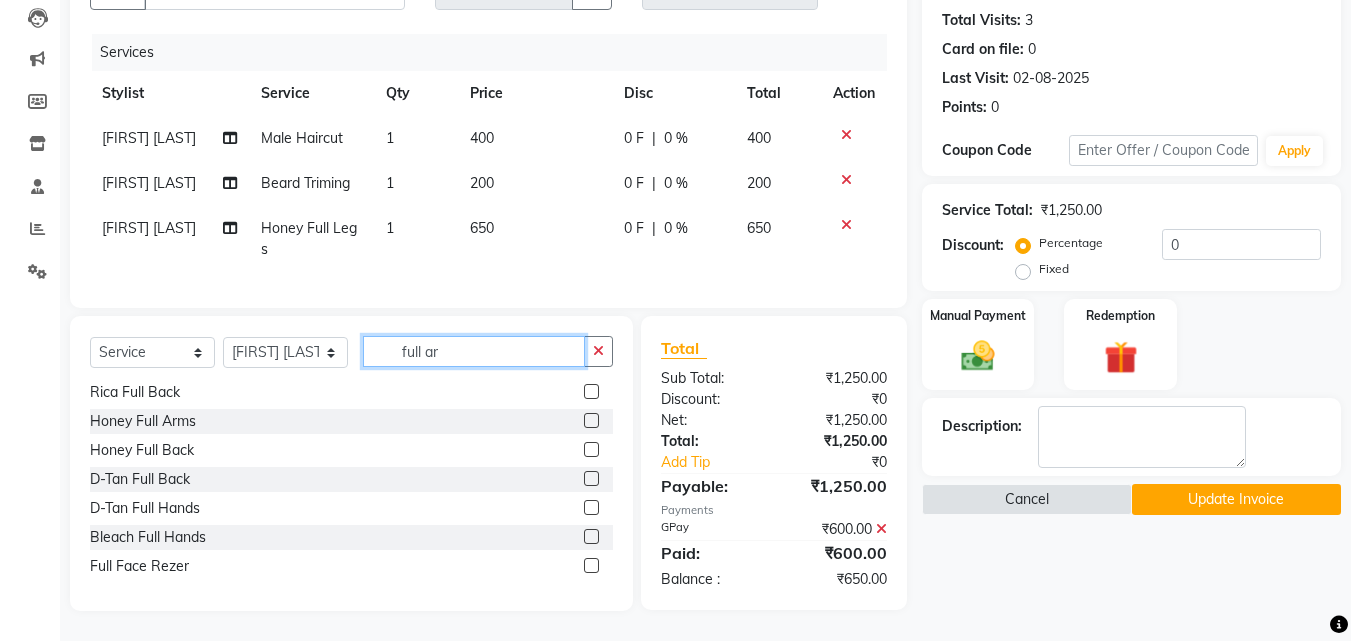 scroll, scrollTop: 0, scrollLeft: 0, axis: both 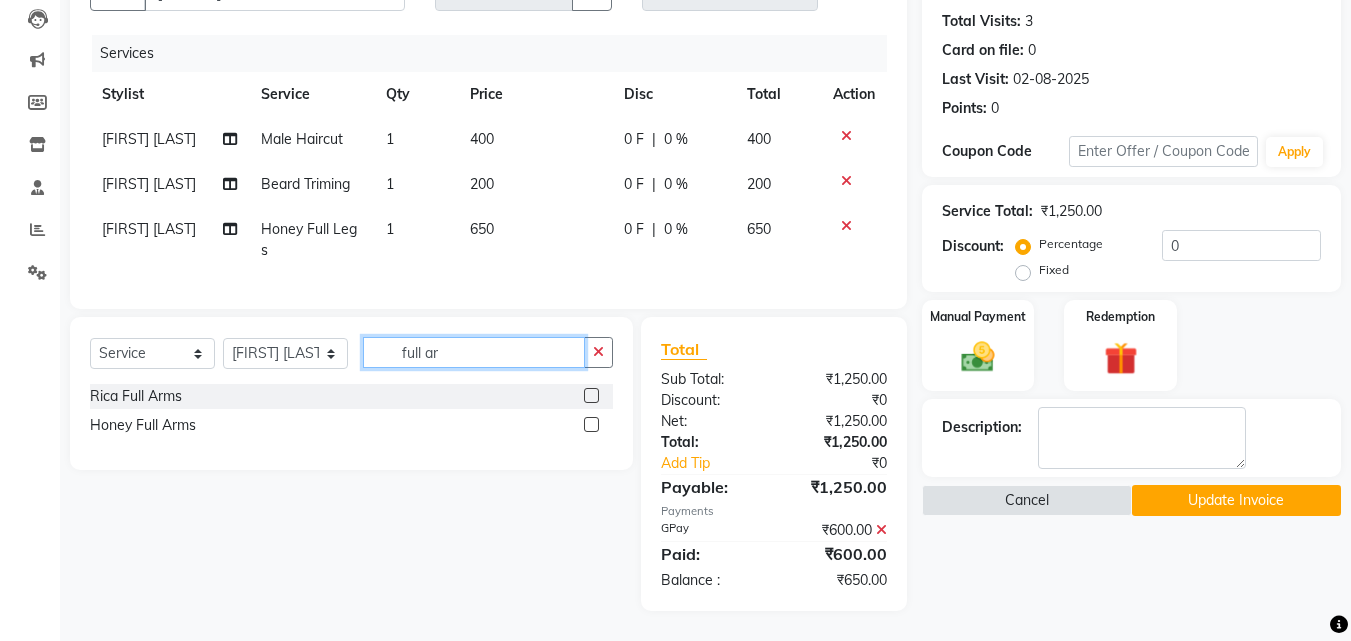 type on "full ar" 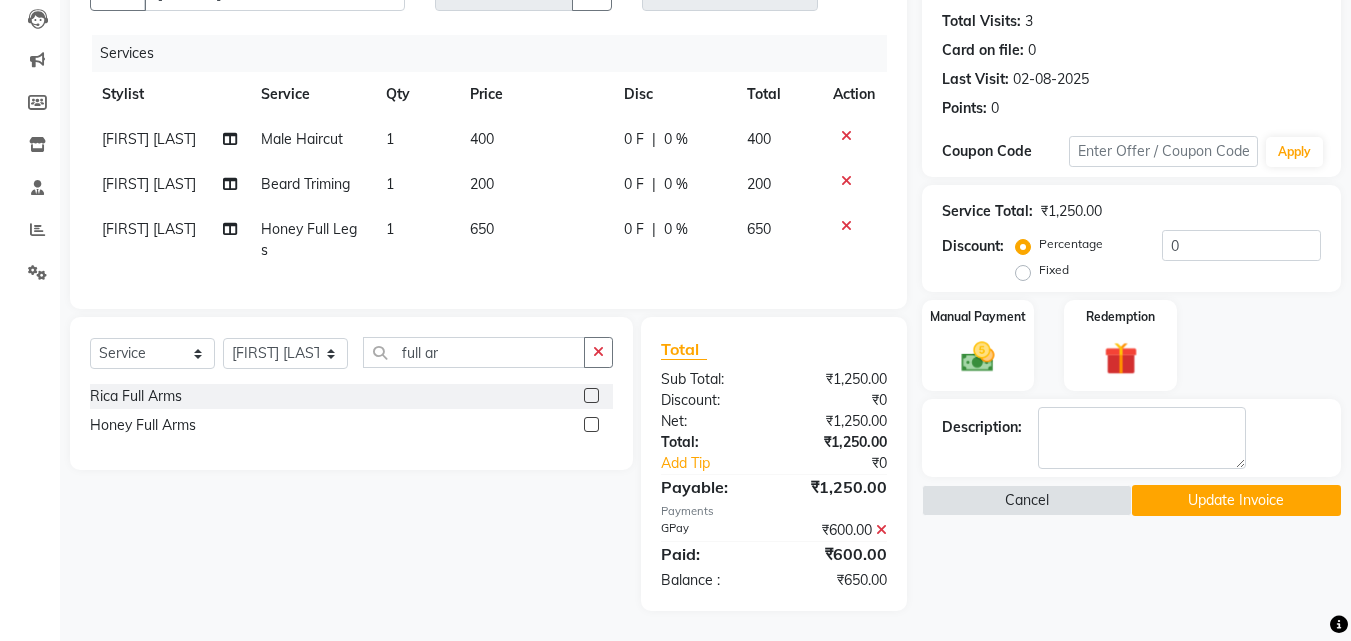 click 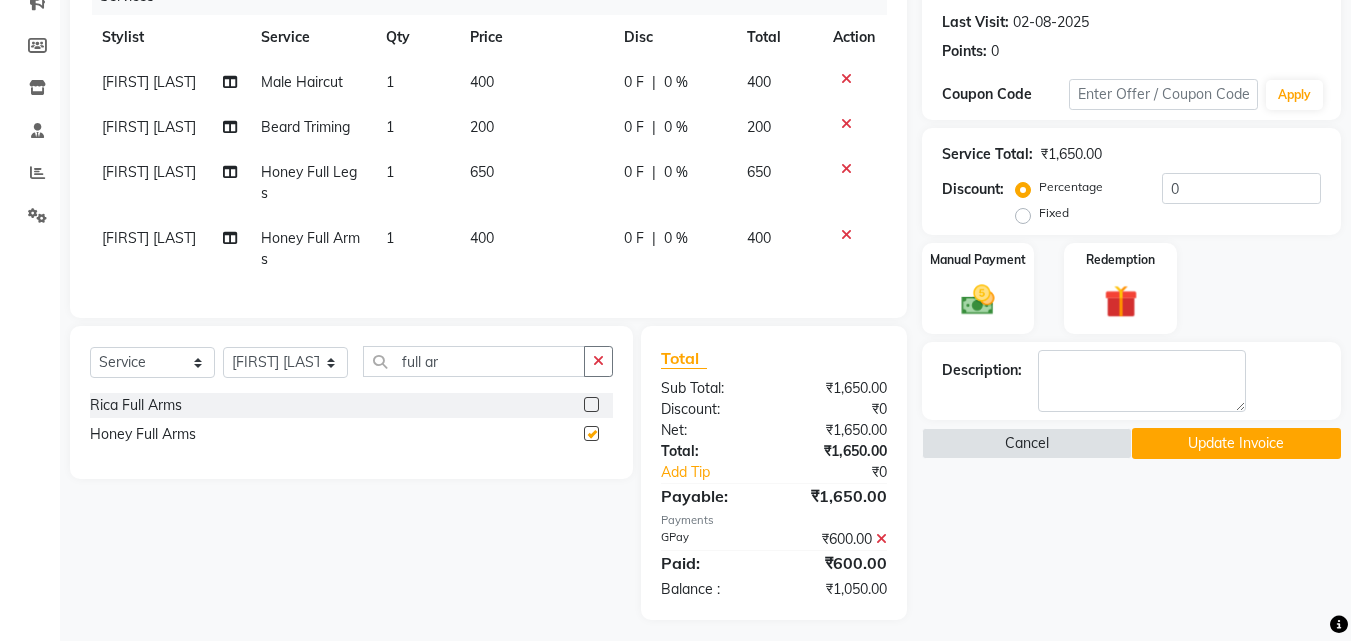 checkbox on "false" 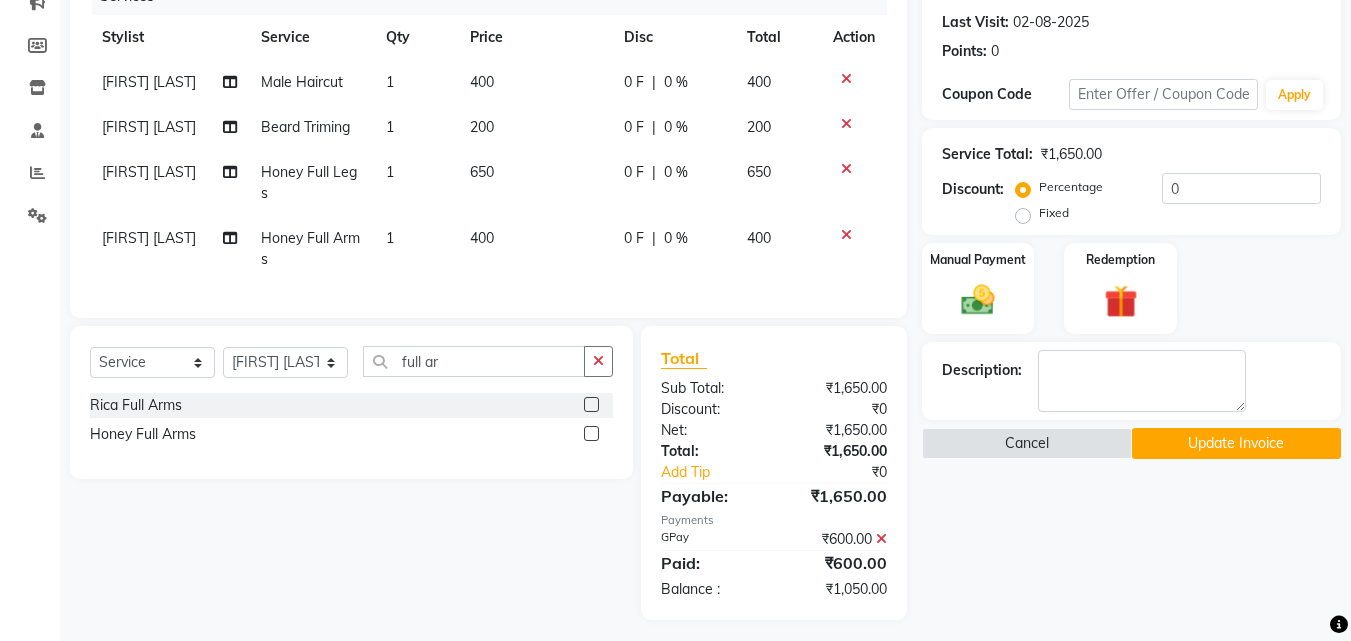click 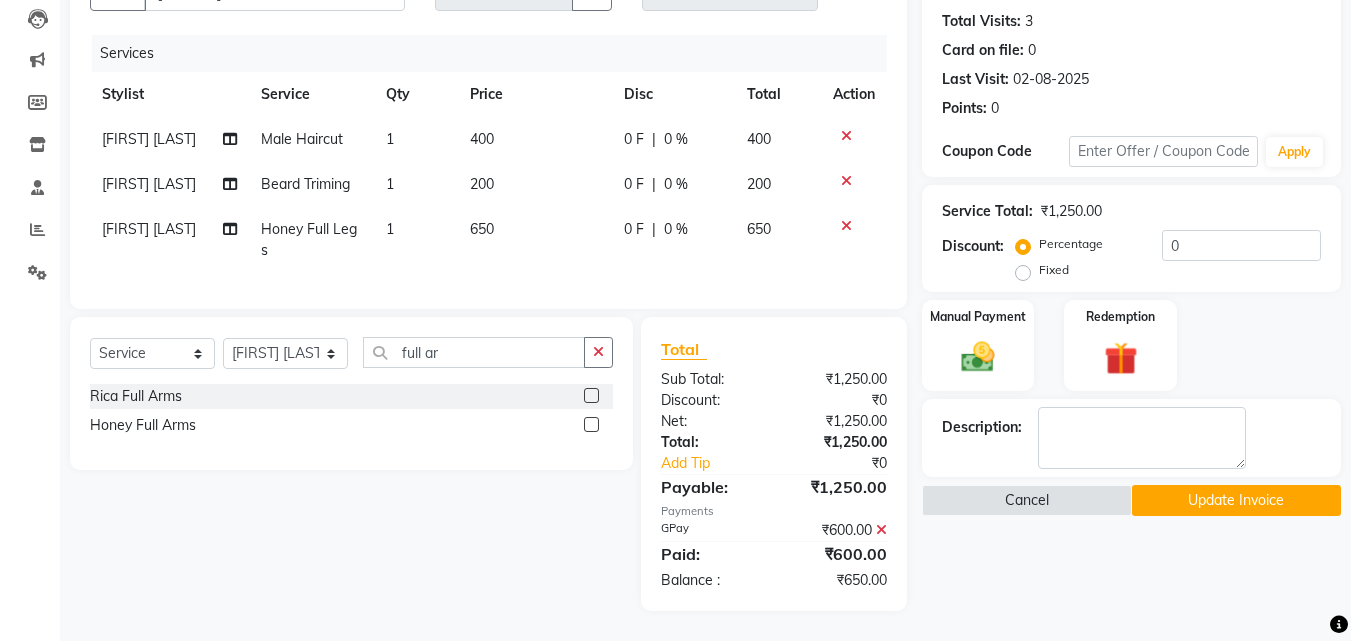 click 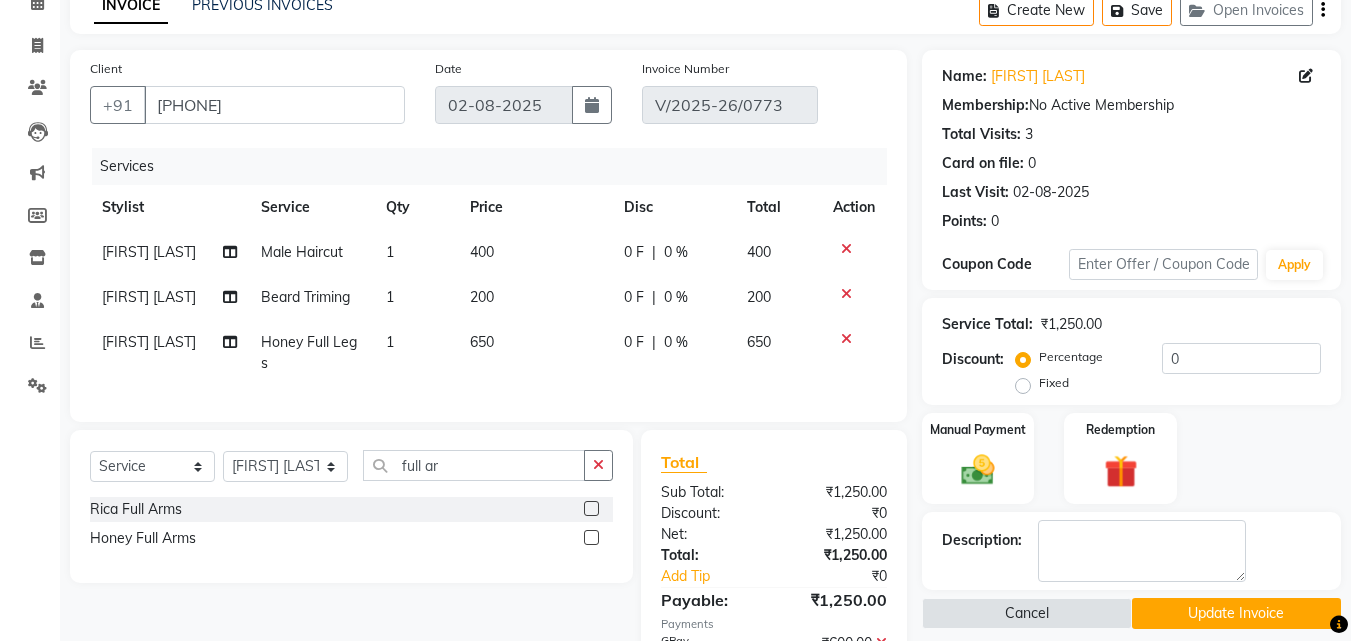 scroll, scrollTop: 70, scrollLeft: 0, axis: vertical 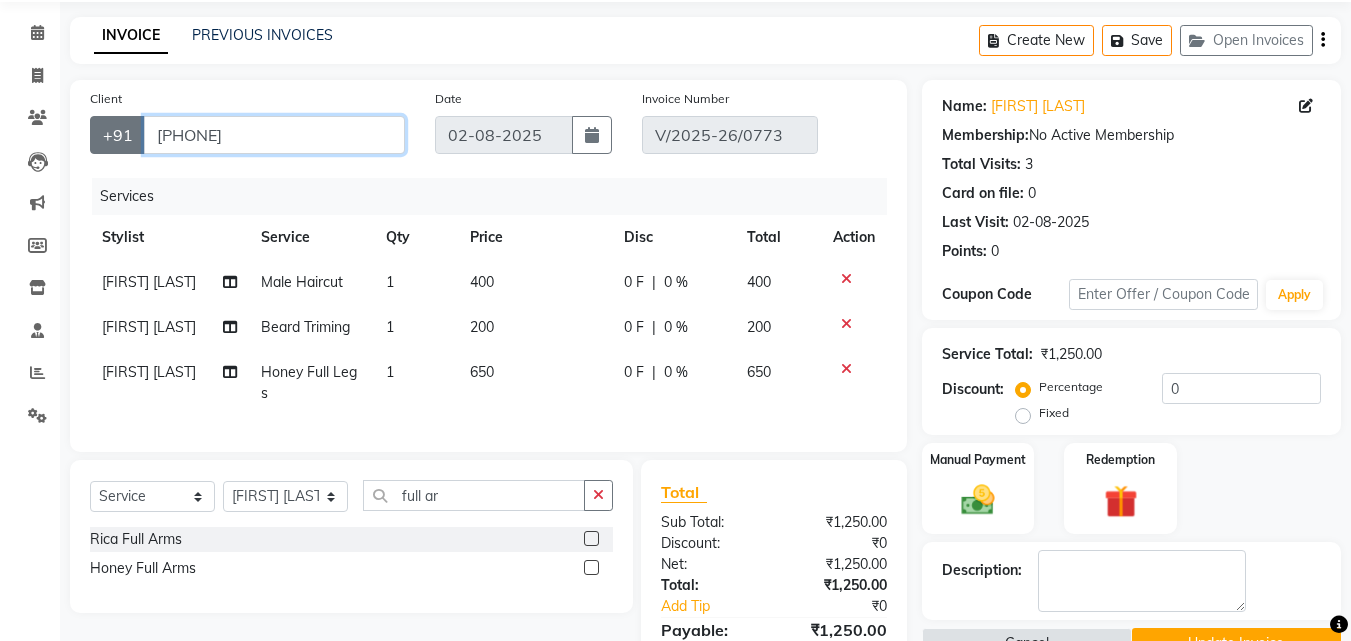 drag, startPoint x: 368, startPoint y: 129, endPoint x: 133, endPoint y: 131, distance: 235.00851 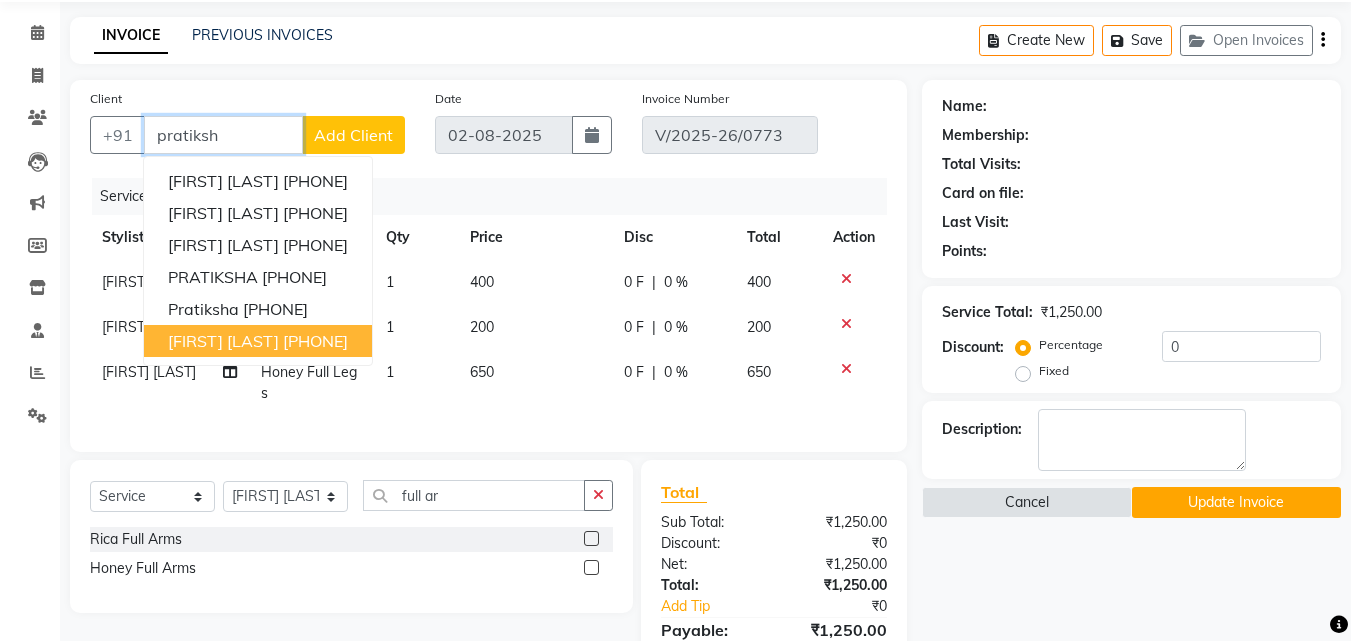 click on "pratiksha mahalle" at bounding box center (223, 341) 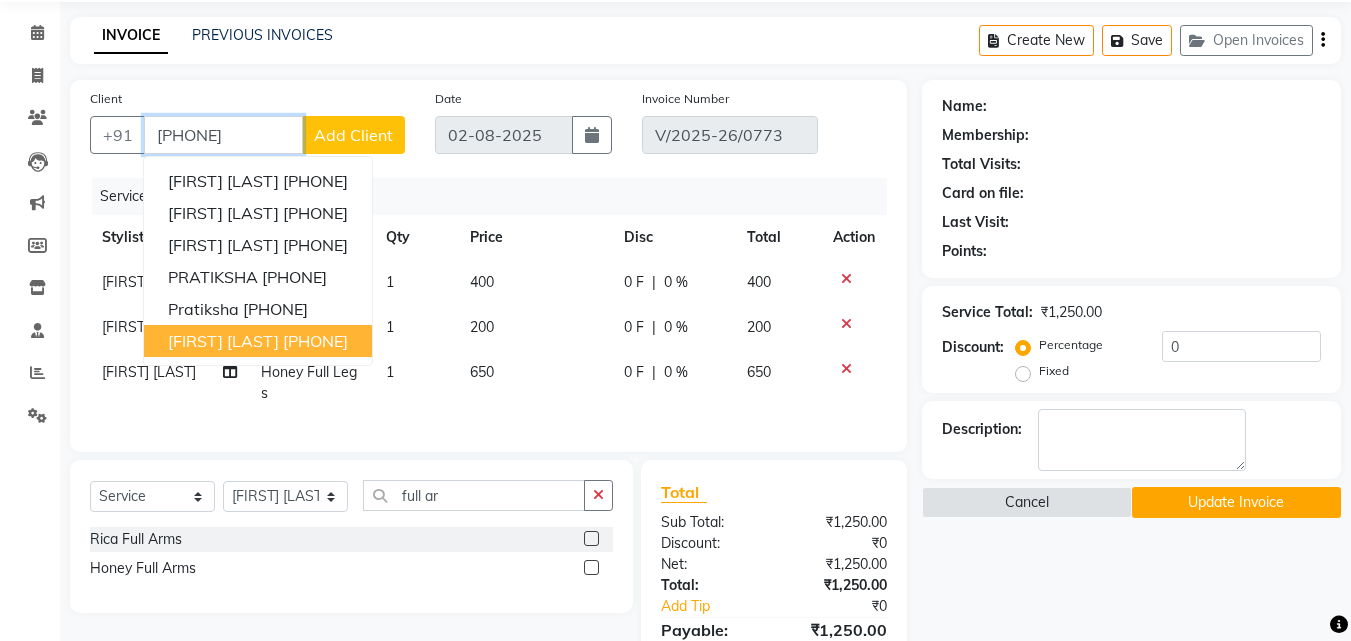 type on "7028734541" 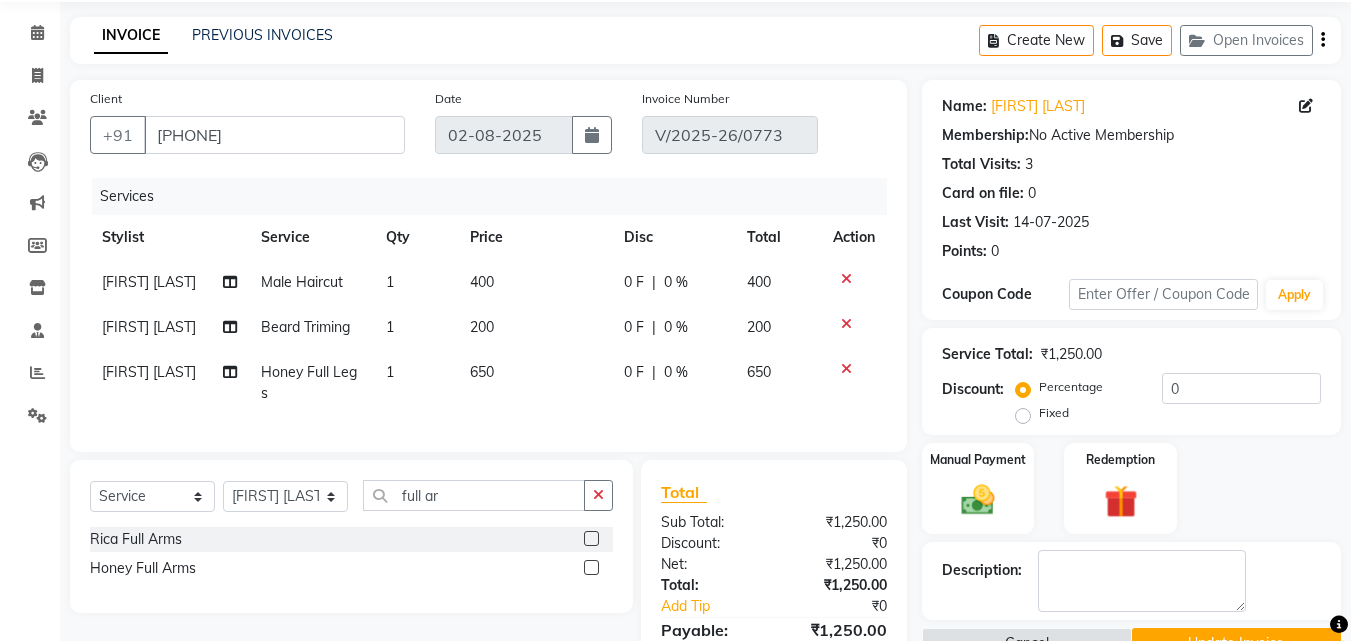 drag, startPoint x: 844, startPoint y: 270, endPoint x: 843, endPoint y: 281, distance: 11.045361 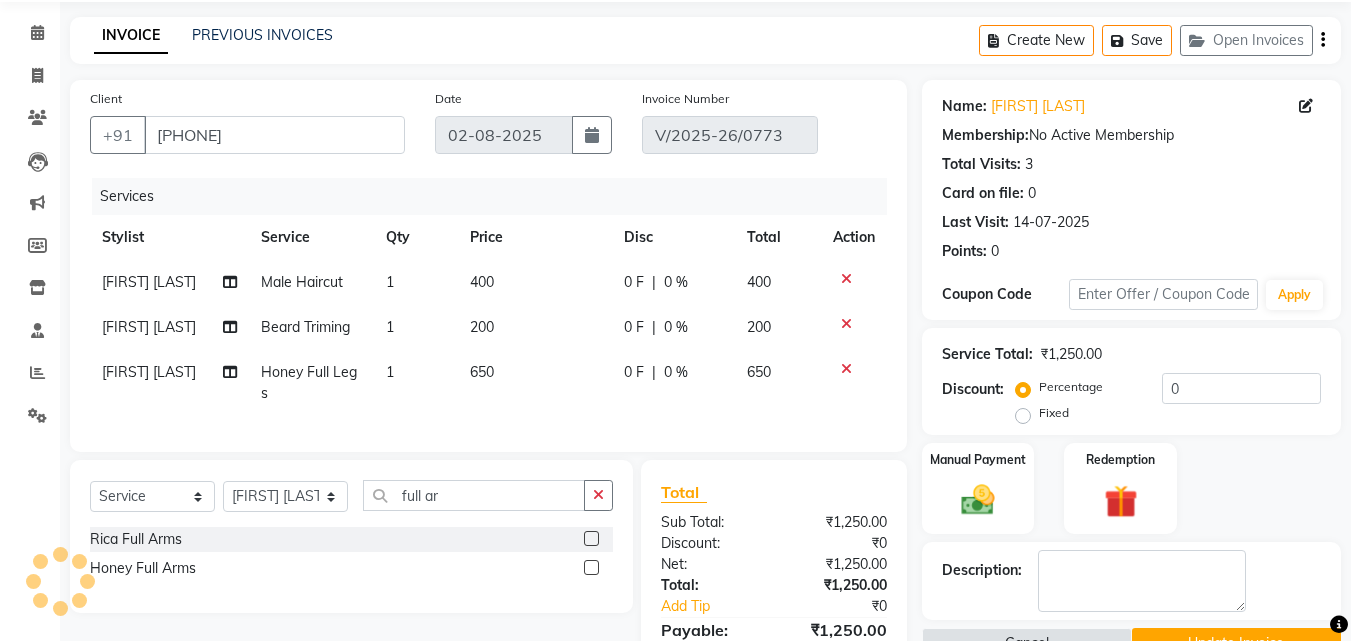 click 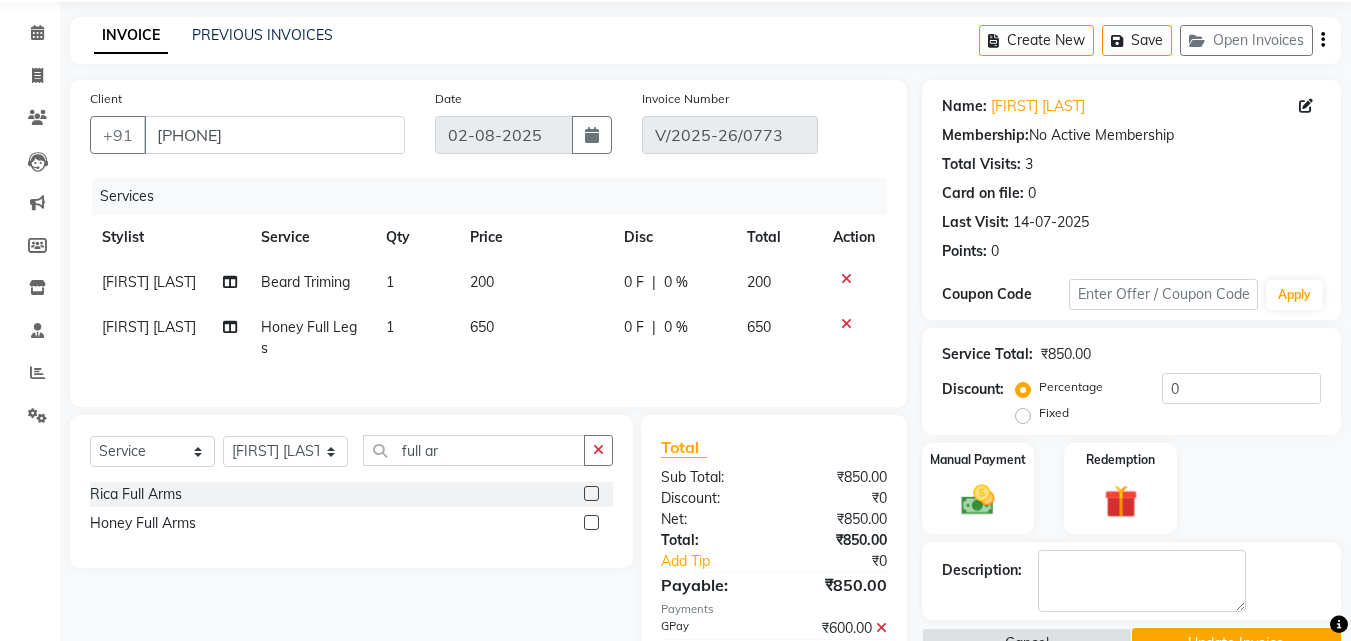 click 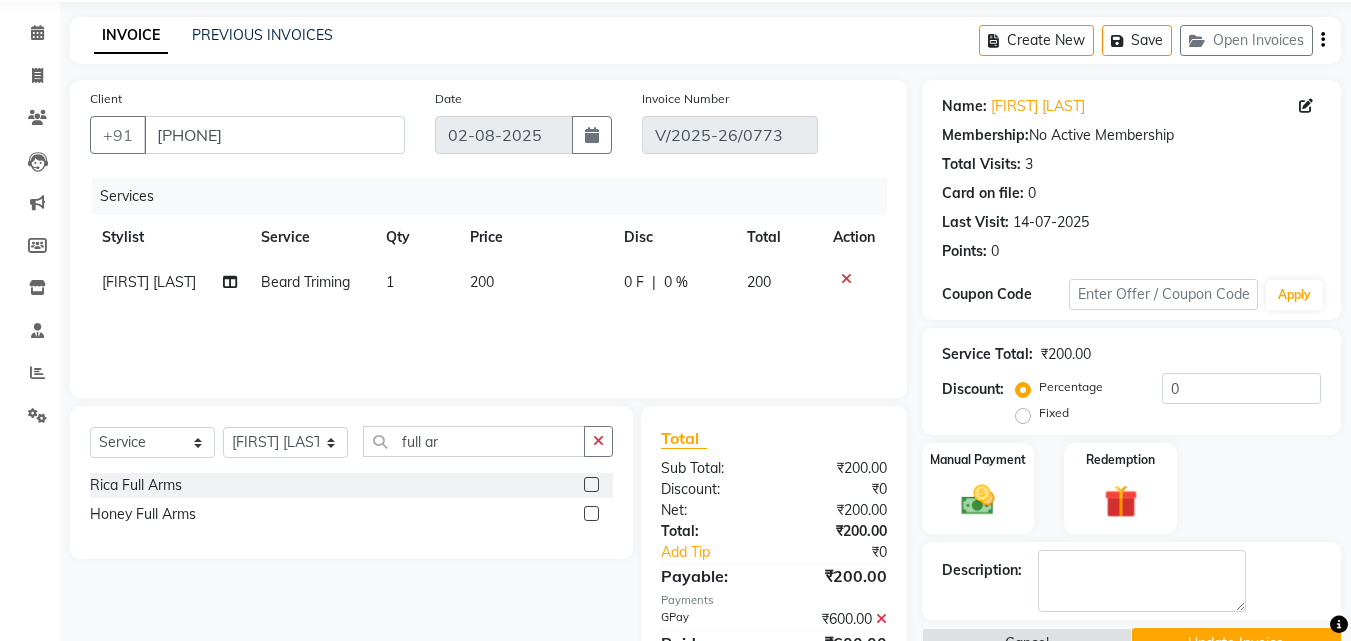 click 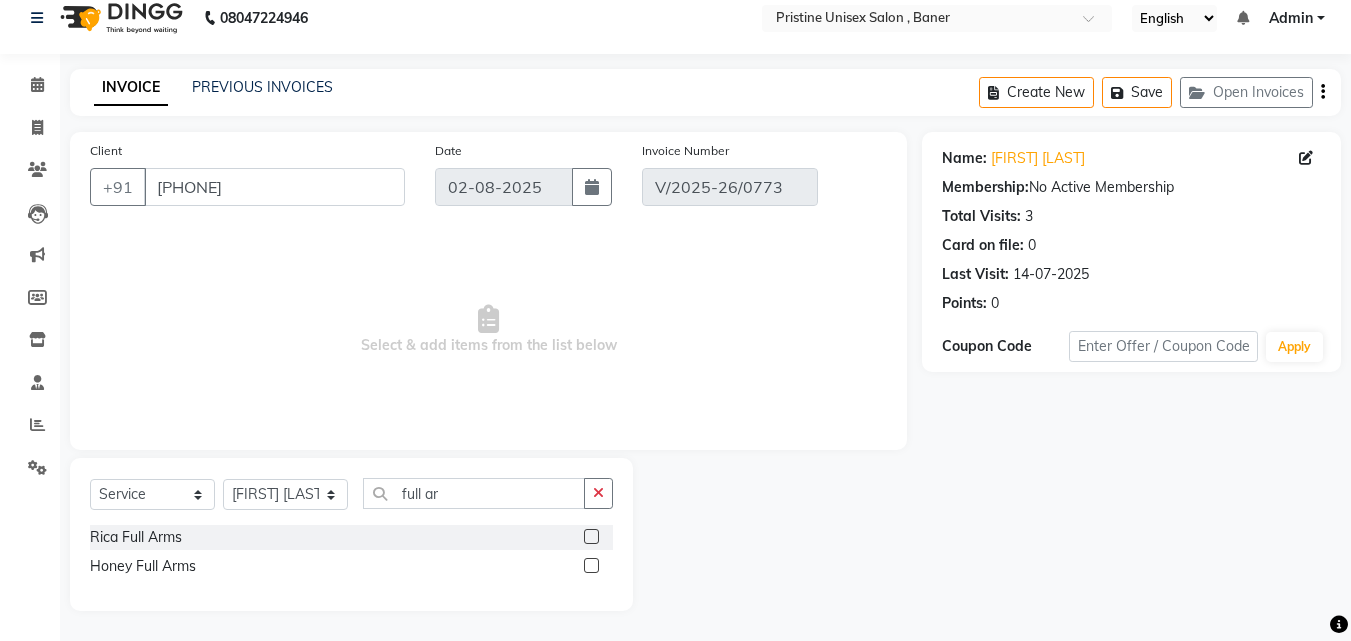 scroll, scrollTop: 18, scrollLeft: 0, axis: vertical 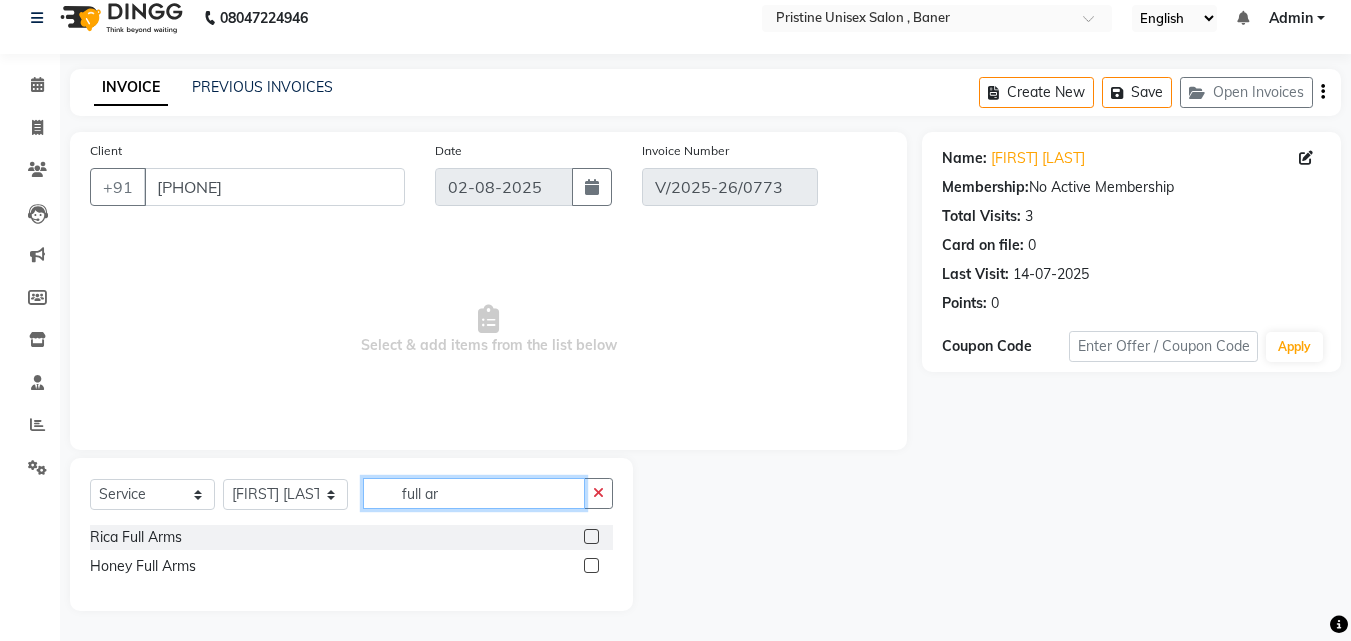 drag, startPoint x: 431, startPoint y: 491, endPoint x: 360, endPoint y: 482, distance: 71.568146 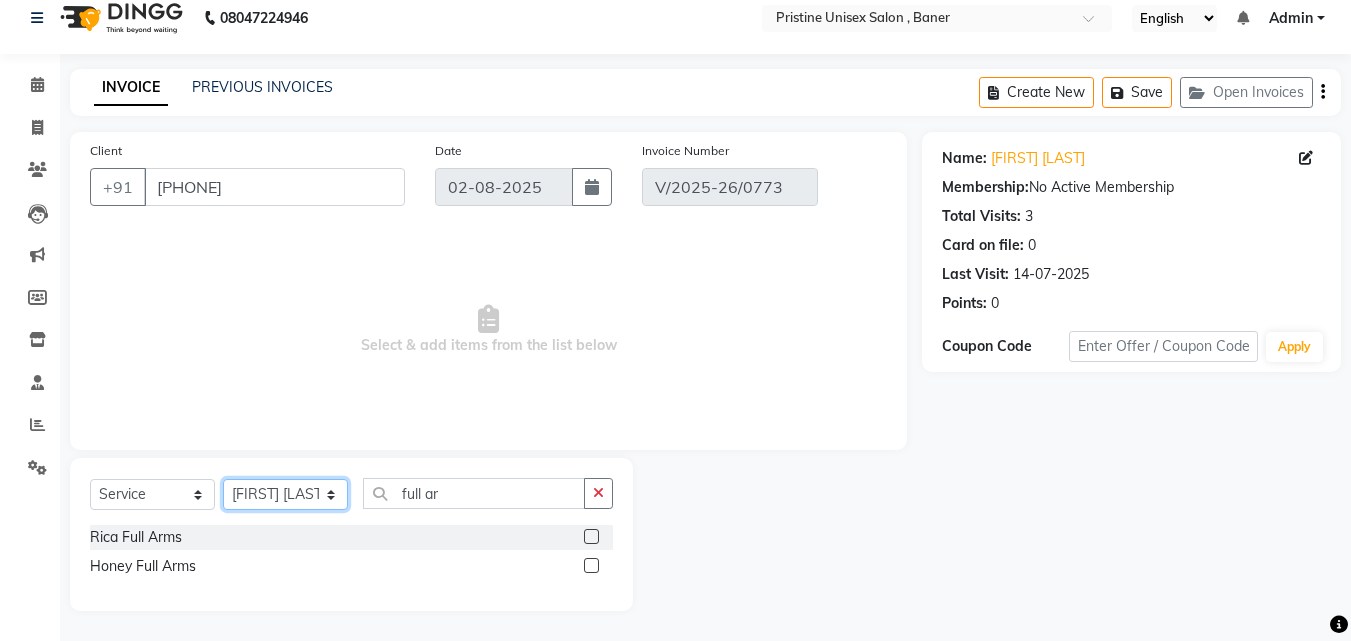click on "Select Stylist ABHISHEKH Jaya Shinde Karan  Mahesh Rasal Mohd Monish Ahmed monika  NAAZ NIlesh pooja jaison Pooja Mam purva Sanket Sujata  Surekha Vandana  Chavan Vrsha jare" 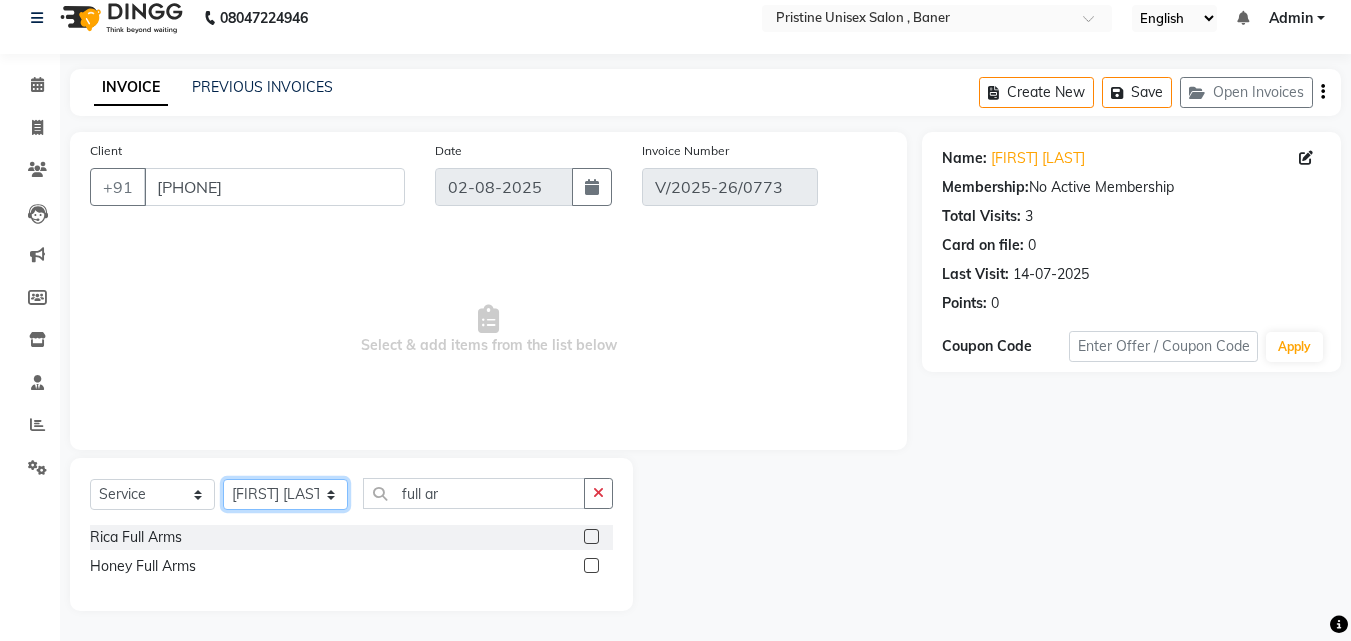 select on "86105" 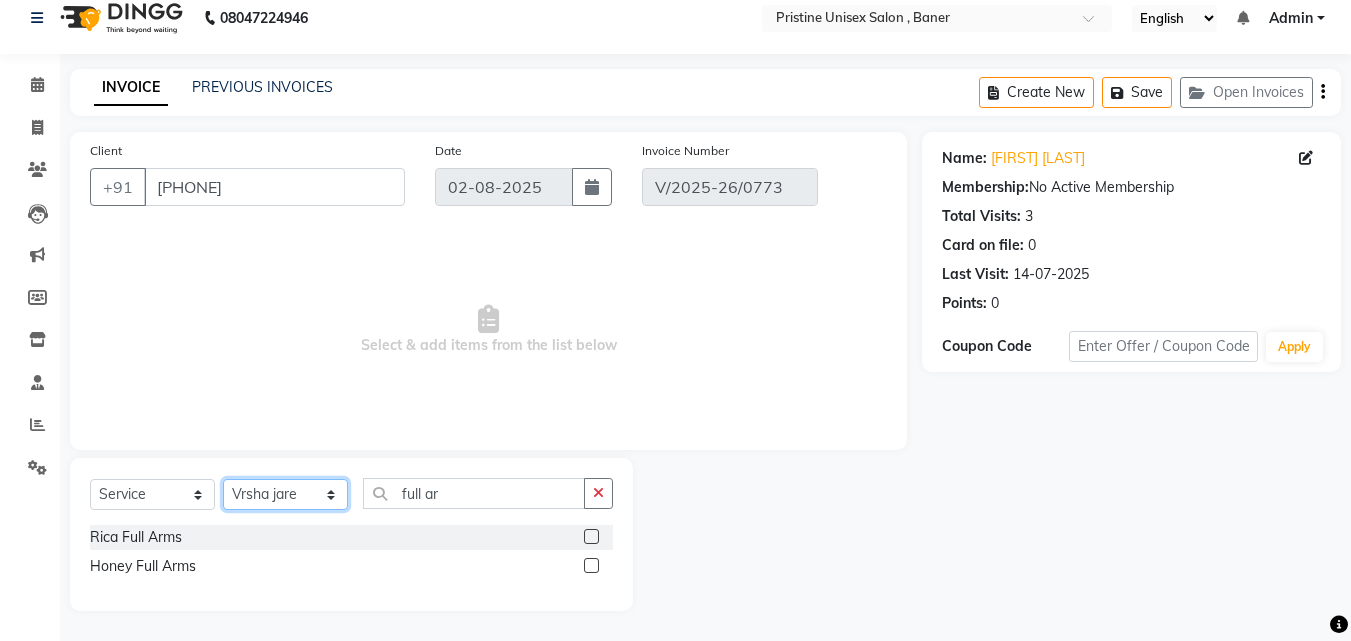 click on "Select Stylist ABHISHEKH Jaya Shinde Karan  Mahesh Rasal Mohd Monish Ahmed monika  NAAZ NIlesh pooja jaison Pooja Mam purva Sanket Sujata  Surekha Vandana  Chavan Vrsha jare" 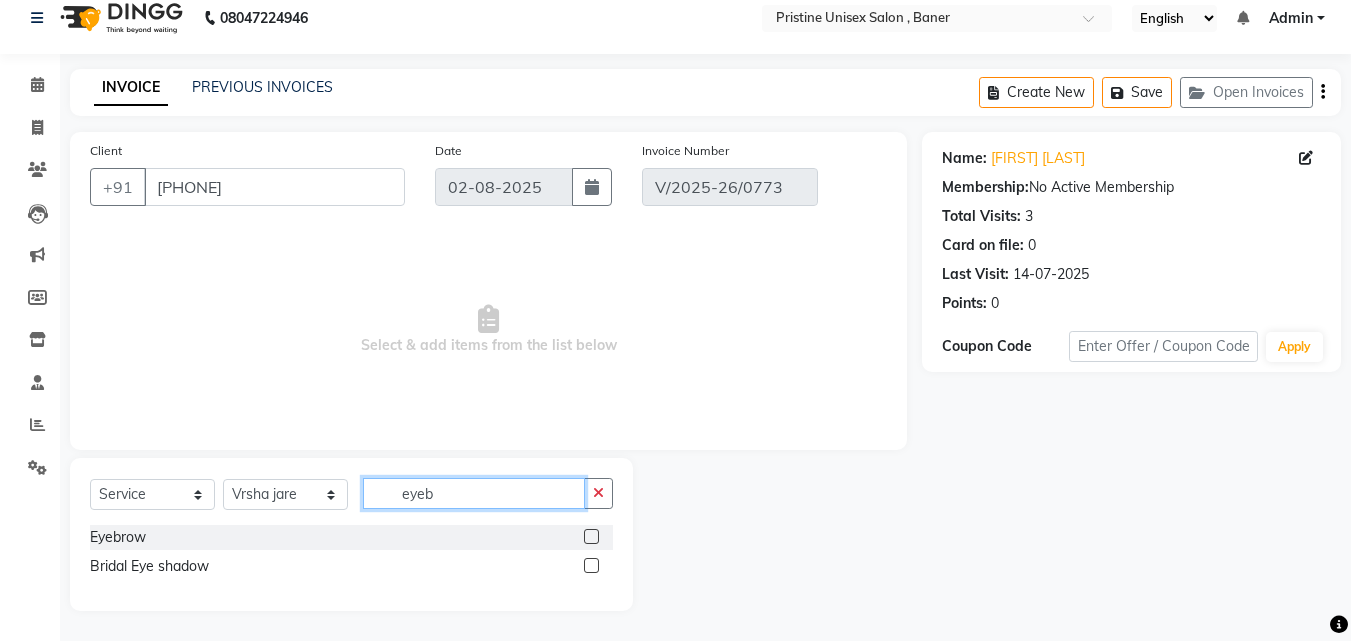 scroll, scrollTop: 0, scrollLeft: 0, axis: both 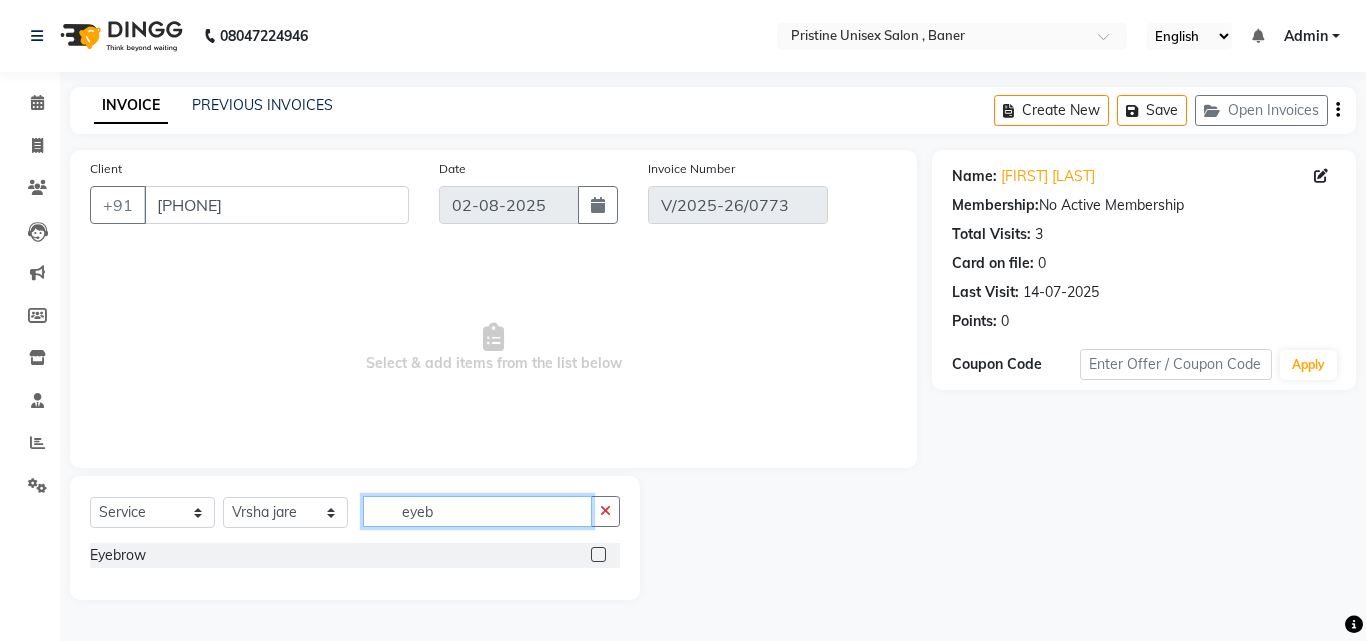 type on "eyeb" 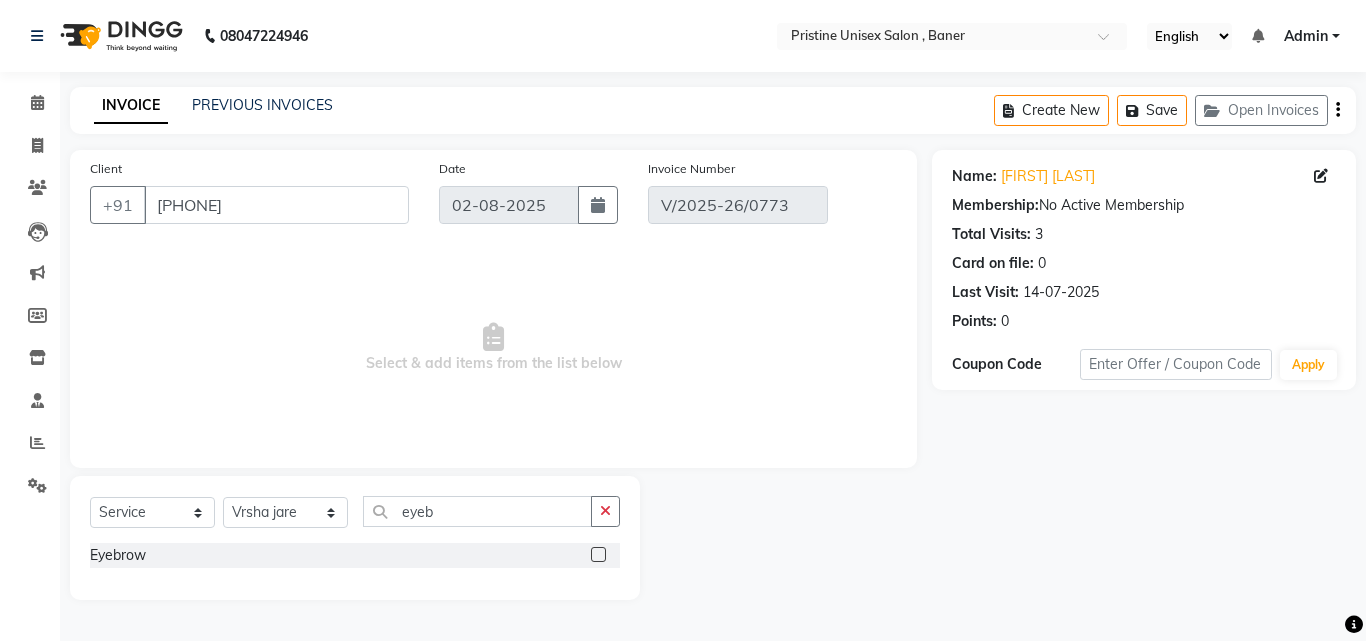 click 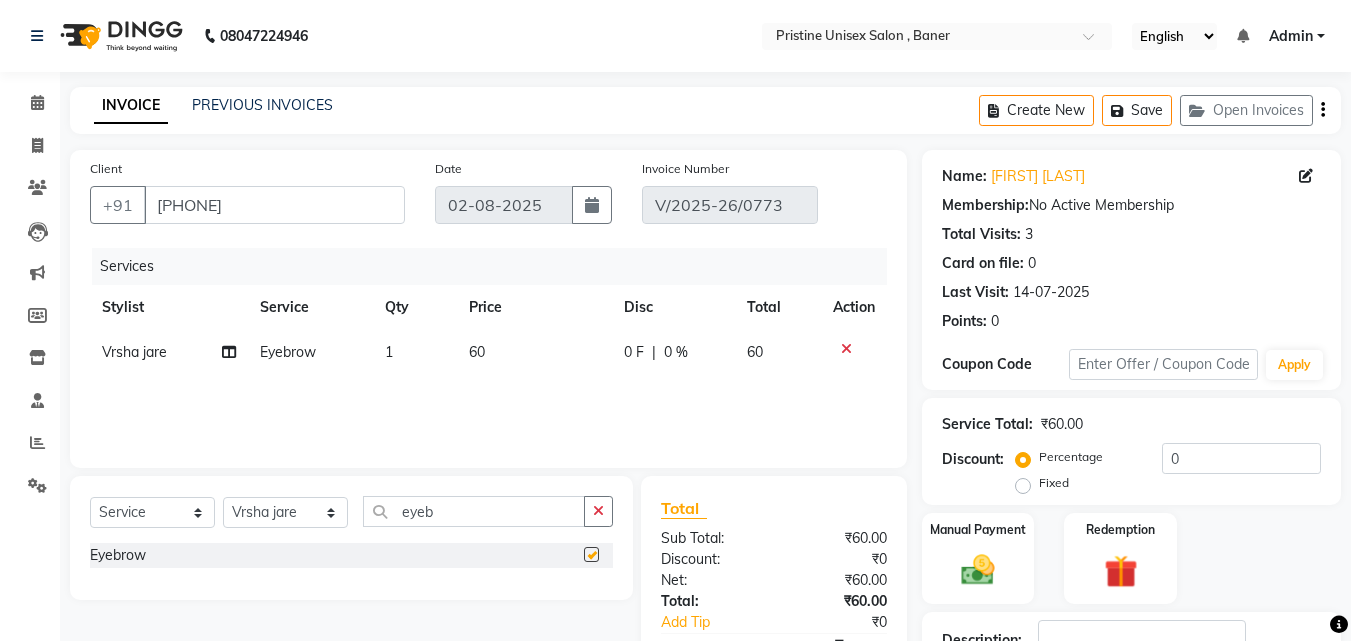 checkbox on "false" 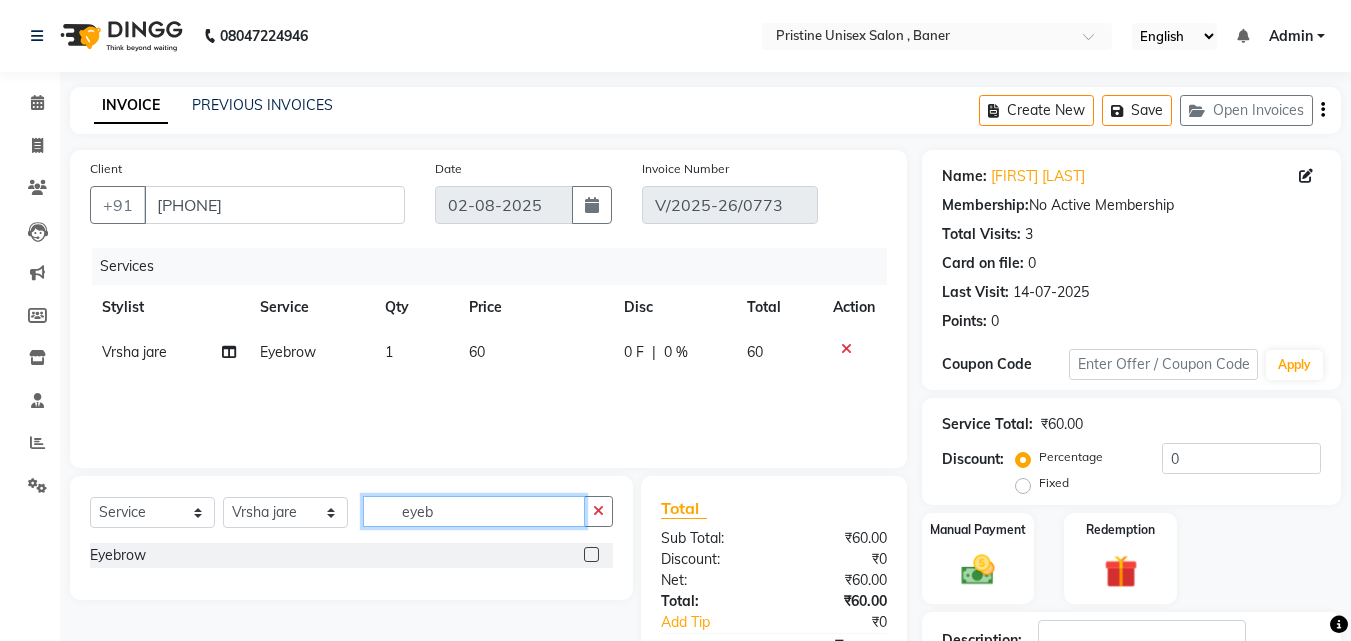 drag, startPoint x: 461, startPoint y: 519, endPoint x: 367, endPoint y: 523, distance: 94.08507 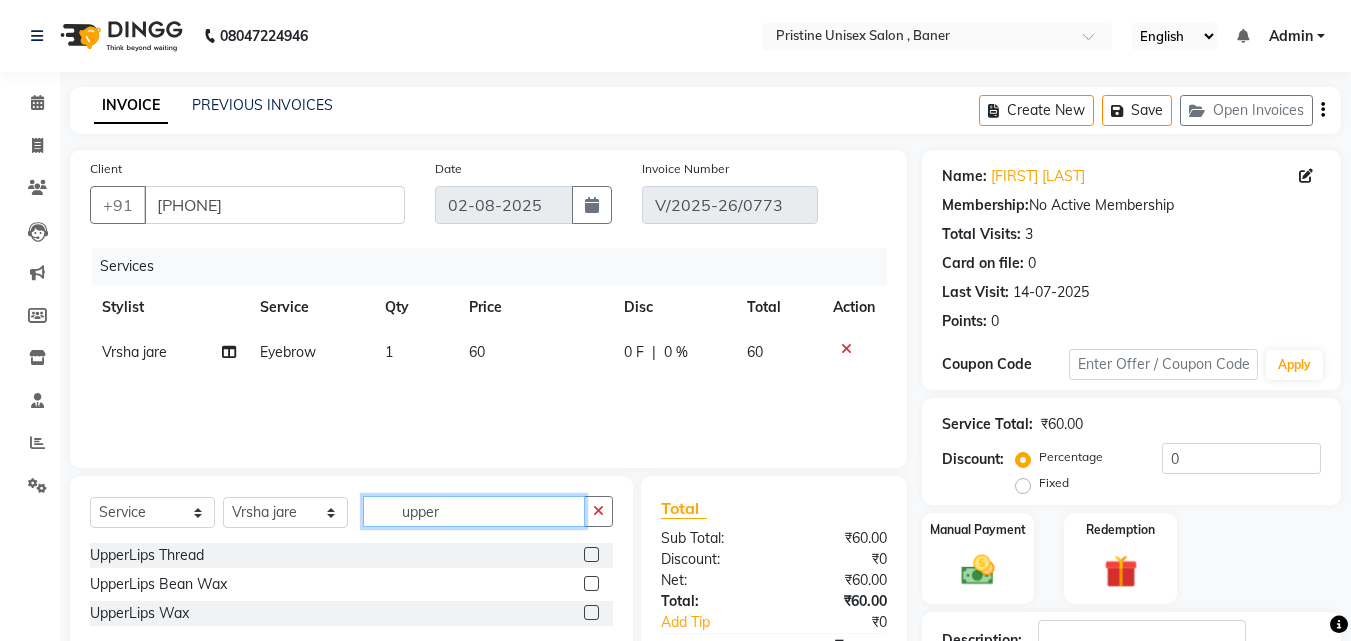 type on "upper" 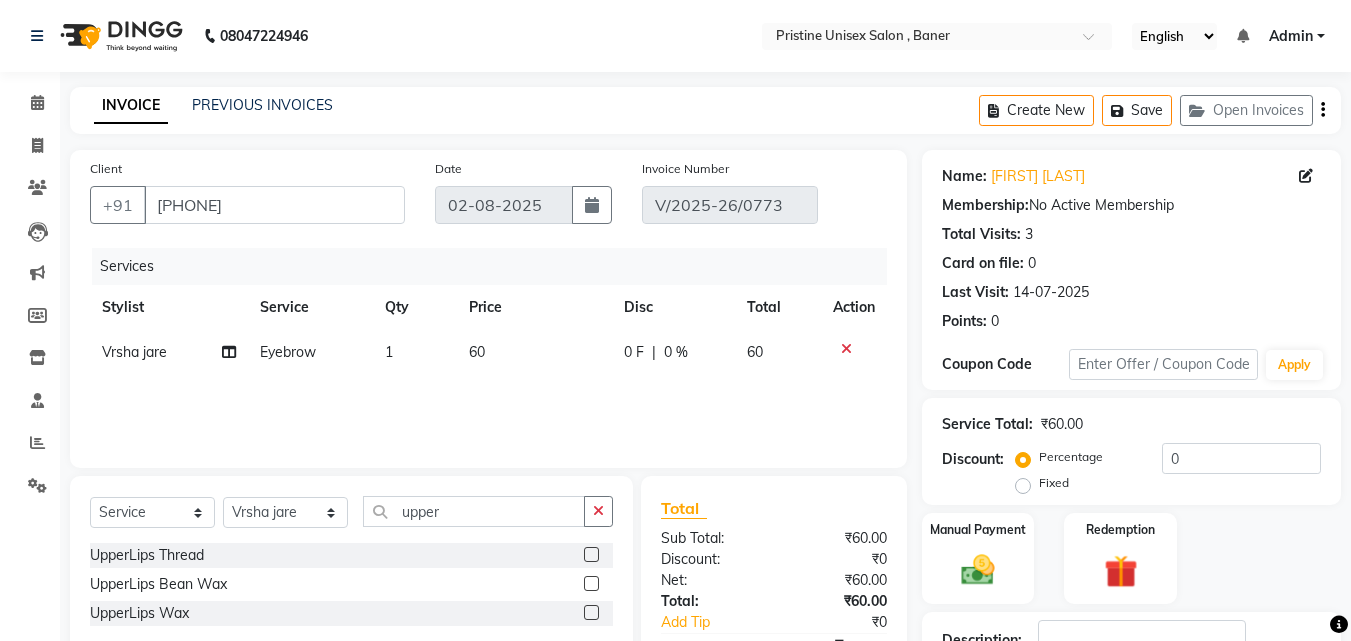 click 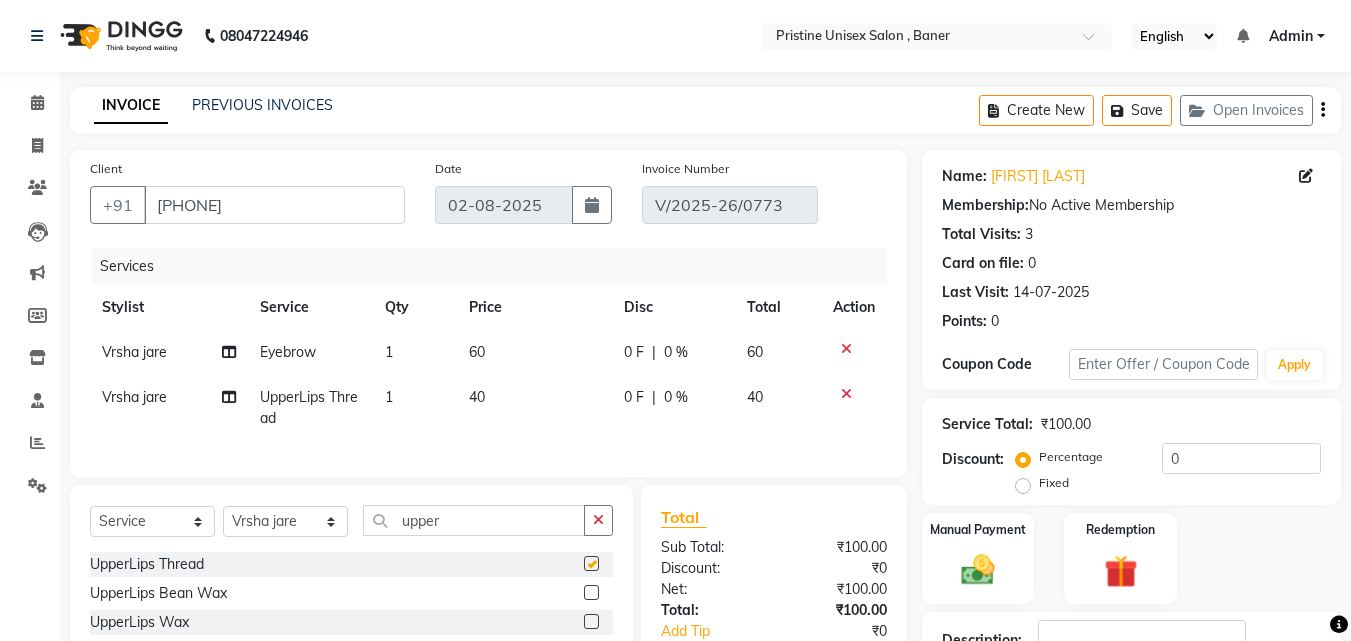 checkbox on "false" 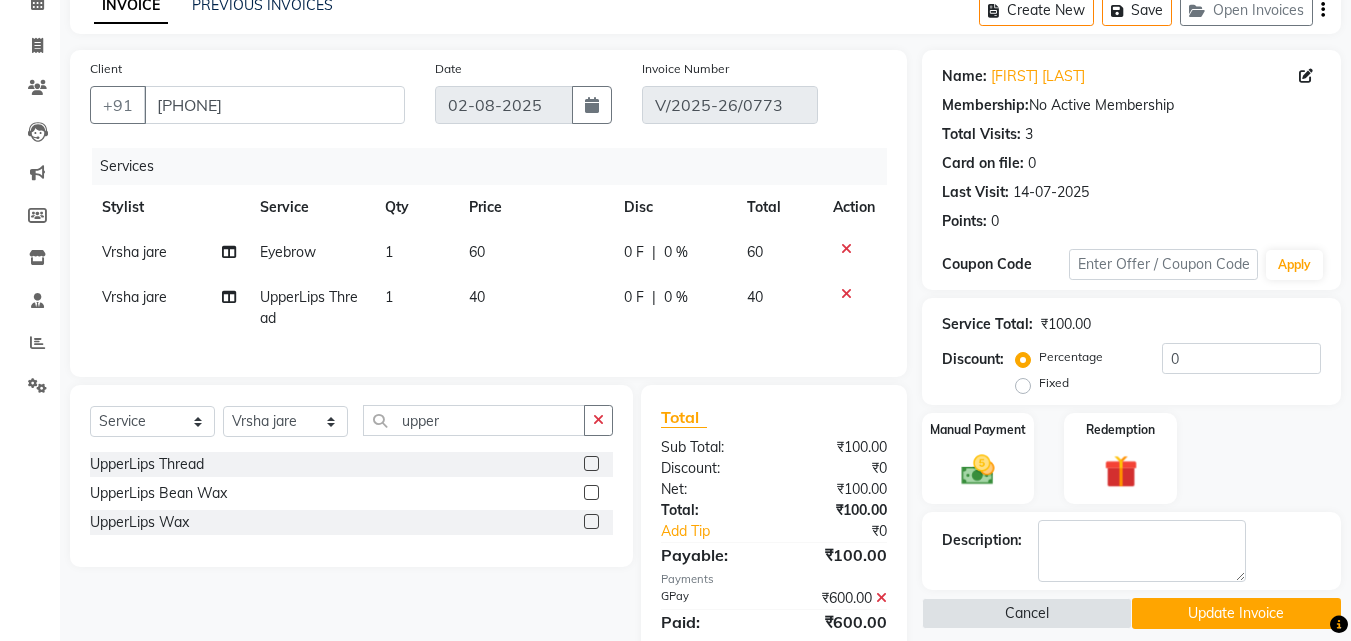 scroll, scrollTop: 200, scrollLeft: 0, axis: vertical 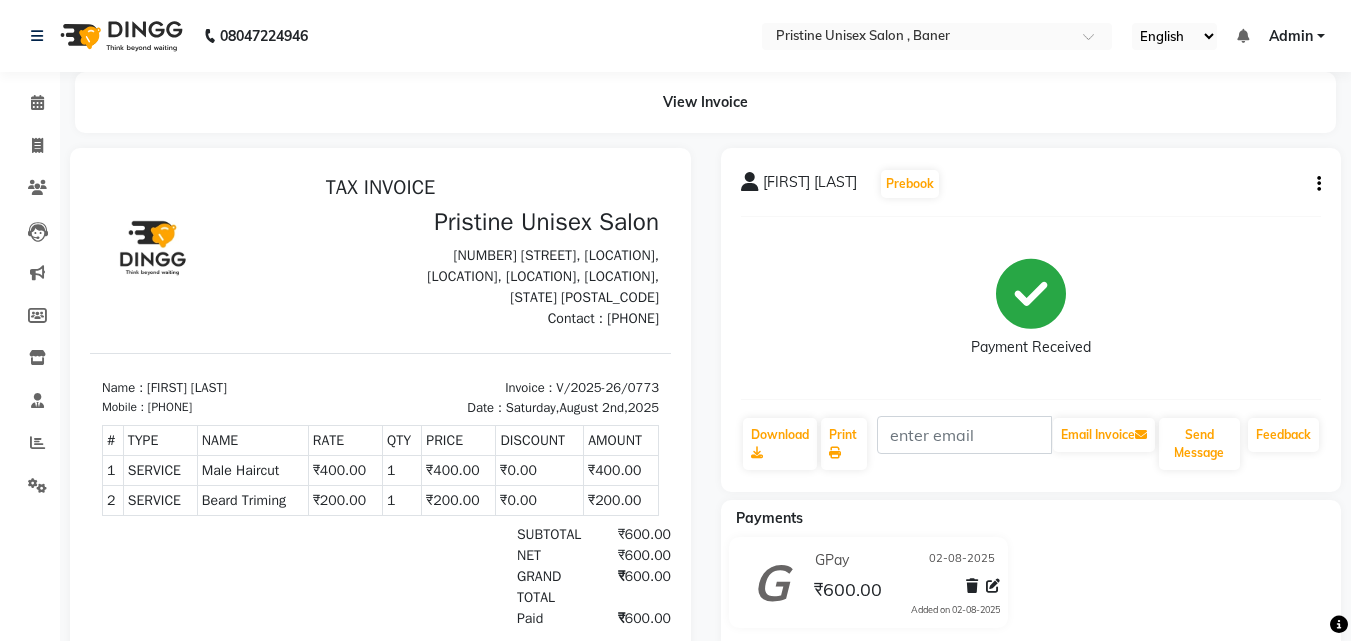 click on "[FIRST] [LAST]  Prebook   Payment Received  Download  Print   Email Invoice   Send Message Feedback" 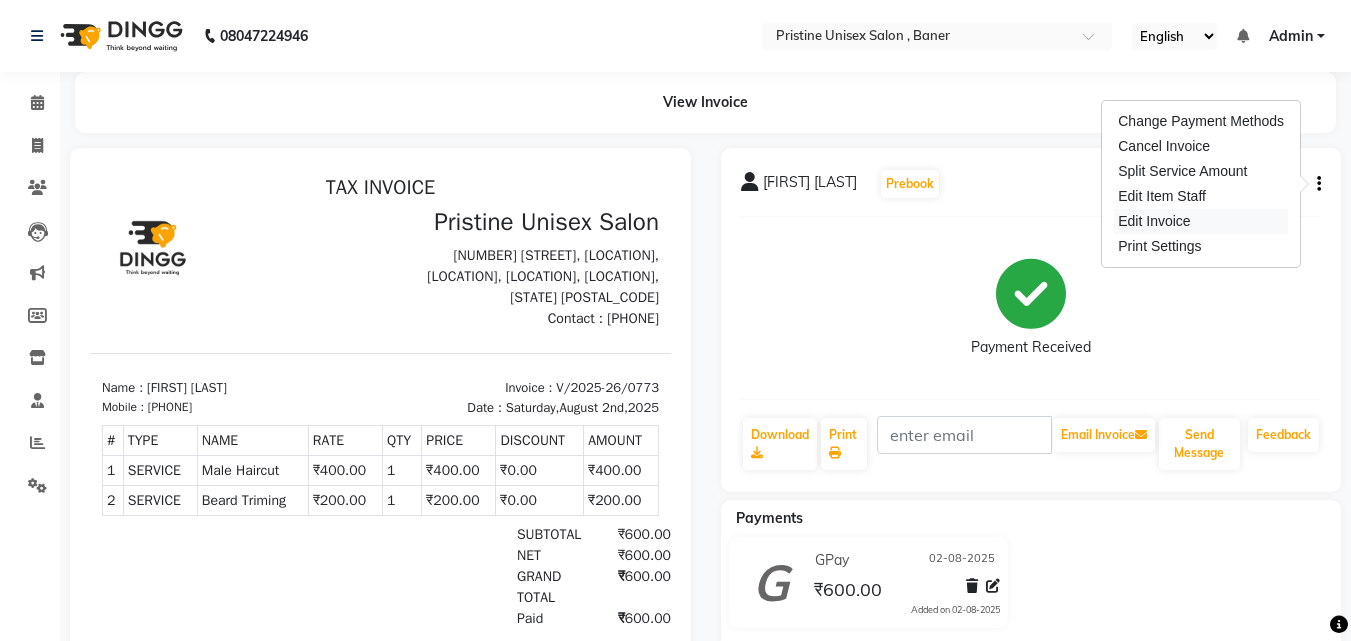 click on "Edit Invoice" at bounding box center [1201, 221] 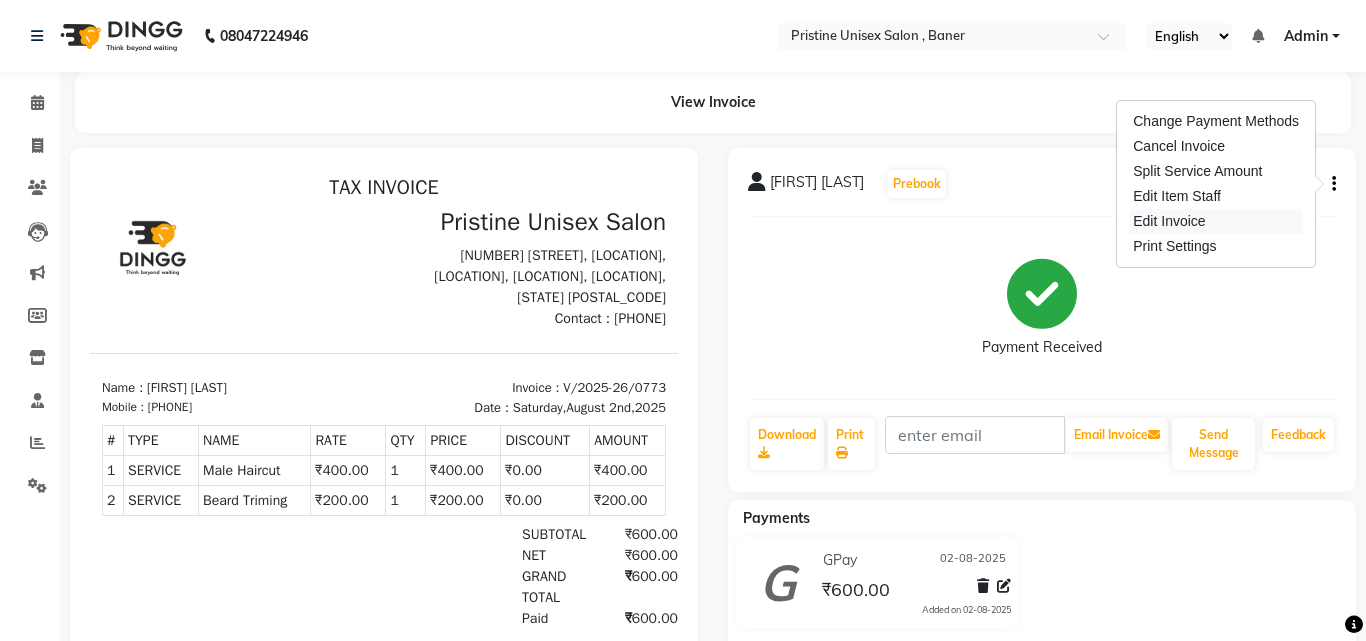 select on "service" 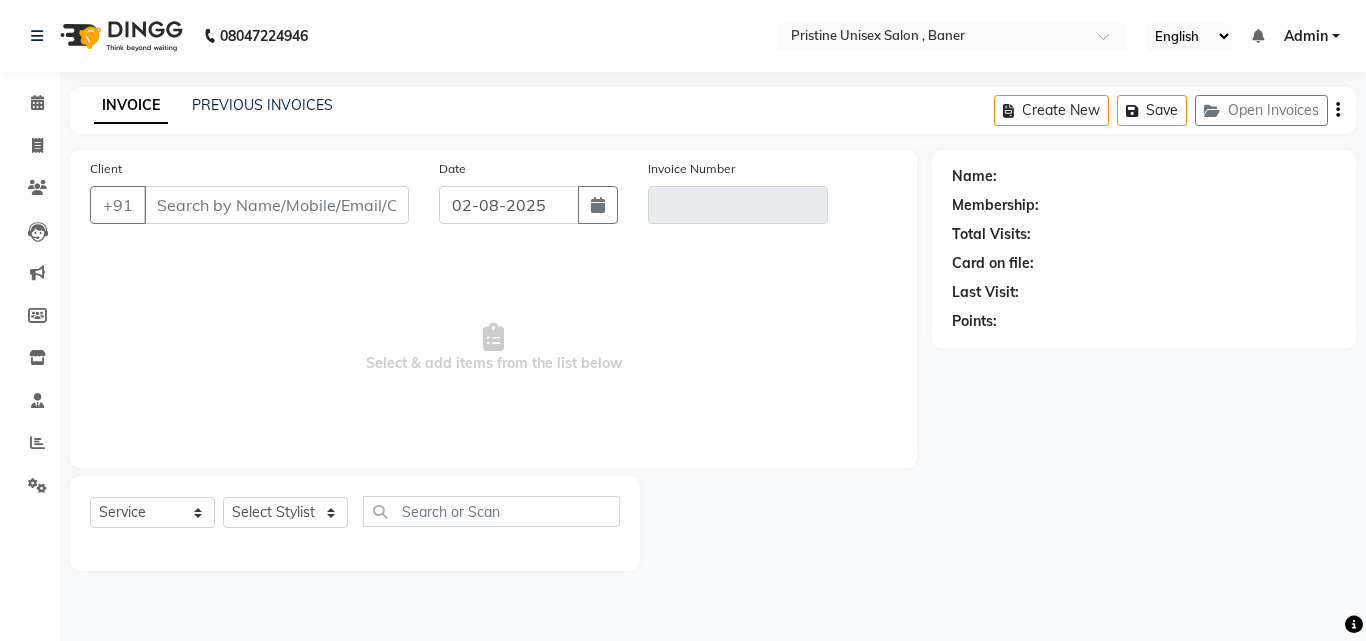 type on "[PHONE]" 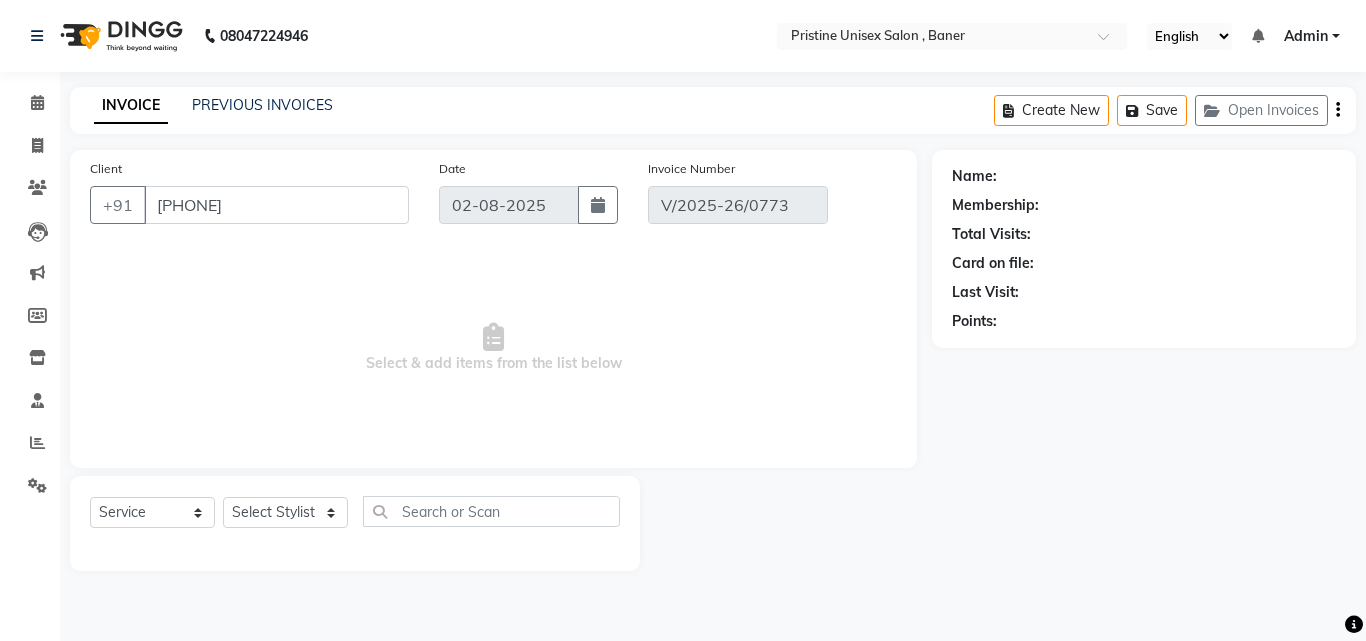 select on "select" 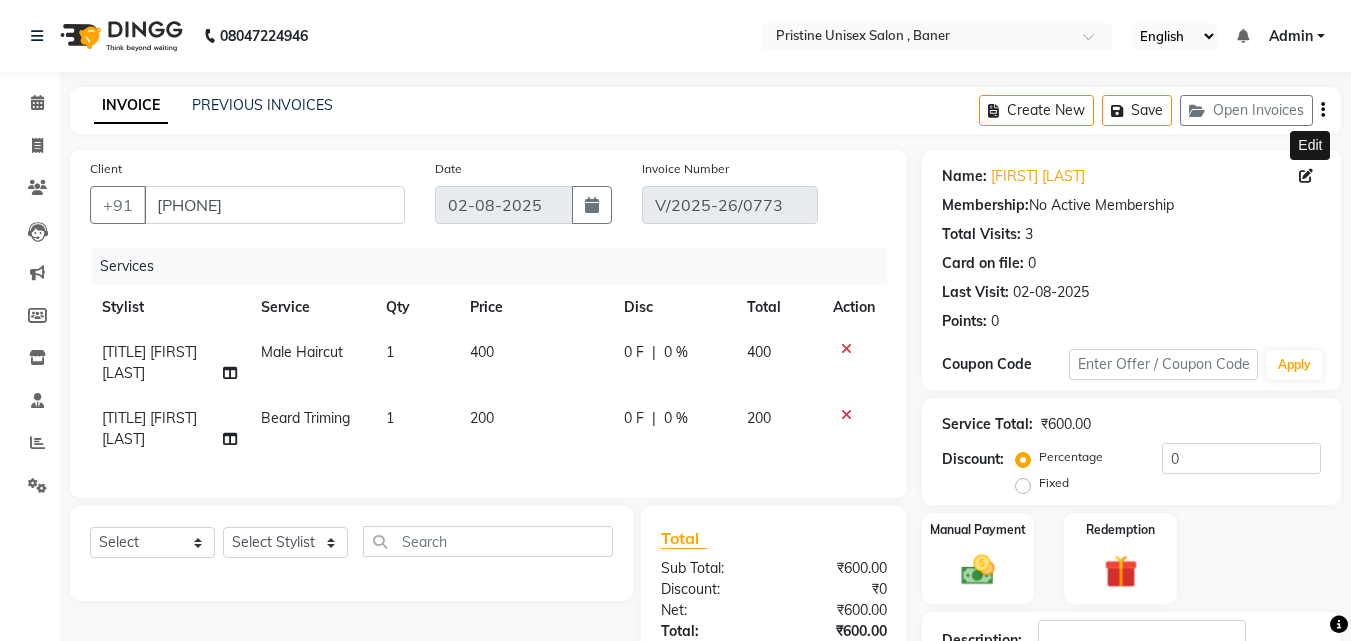 click 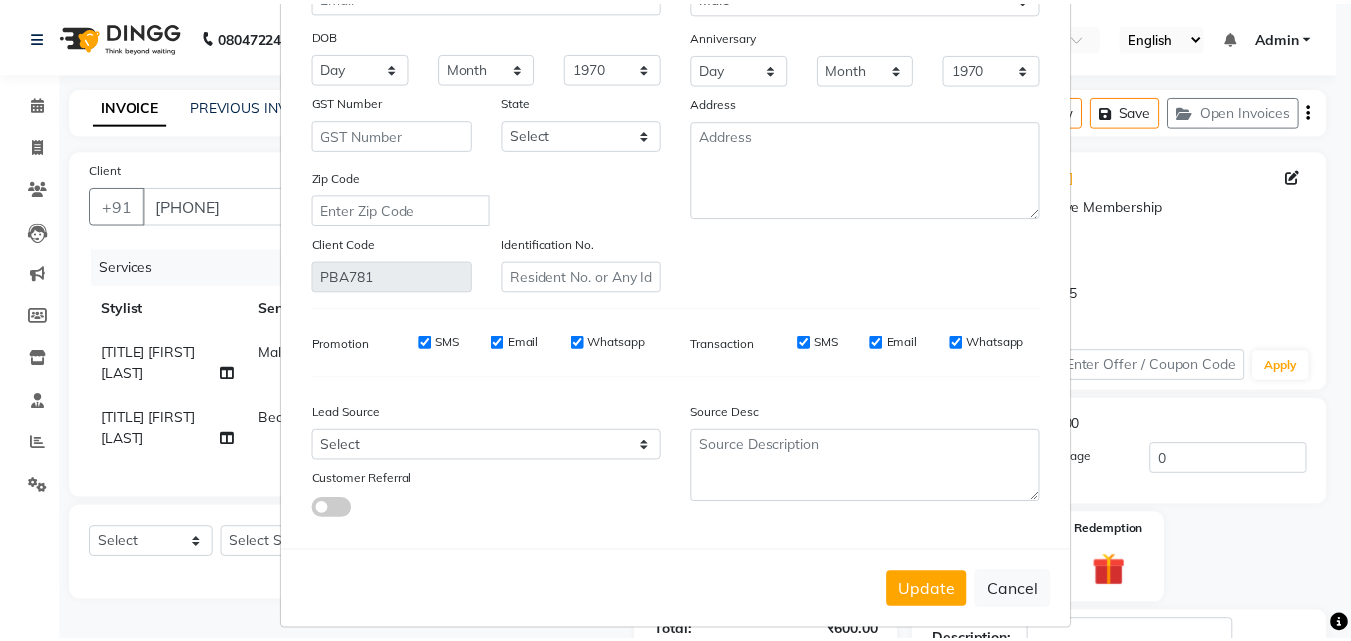 scroll, scrollTop: 246, scrollLeft: 0, axis: vertical 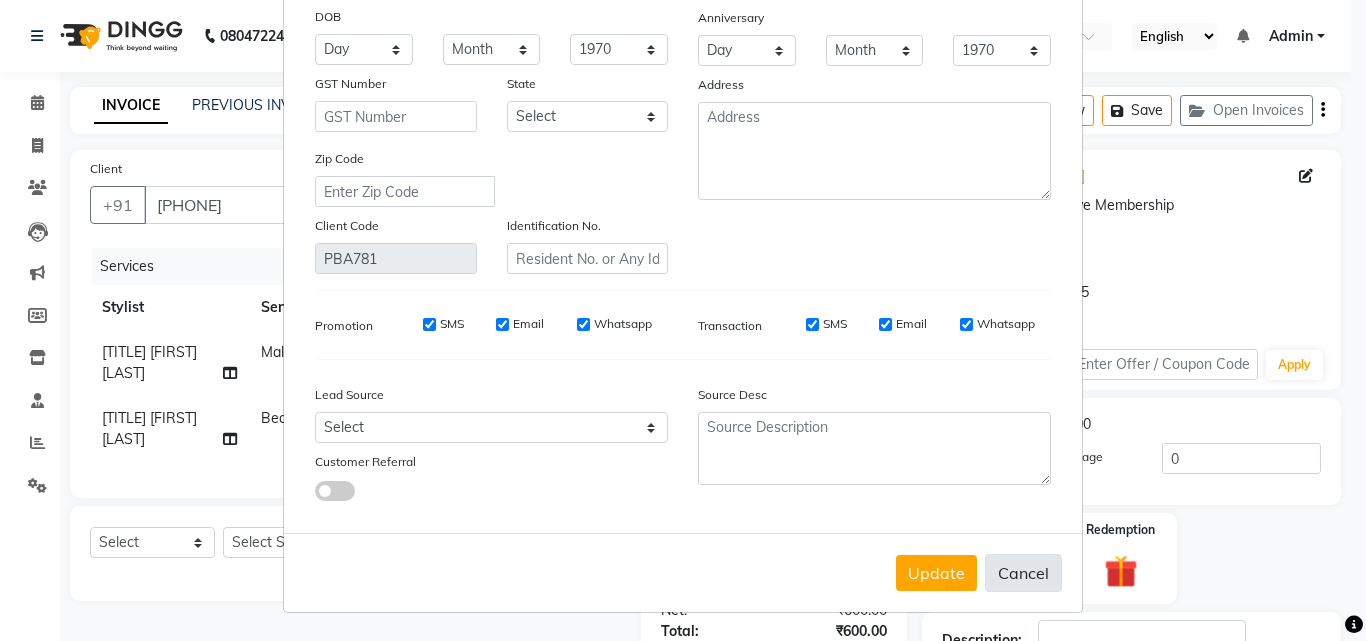 click on "Cancel" at bounding box center (1023, 573) 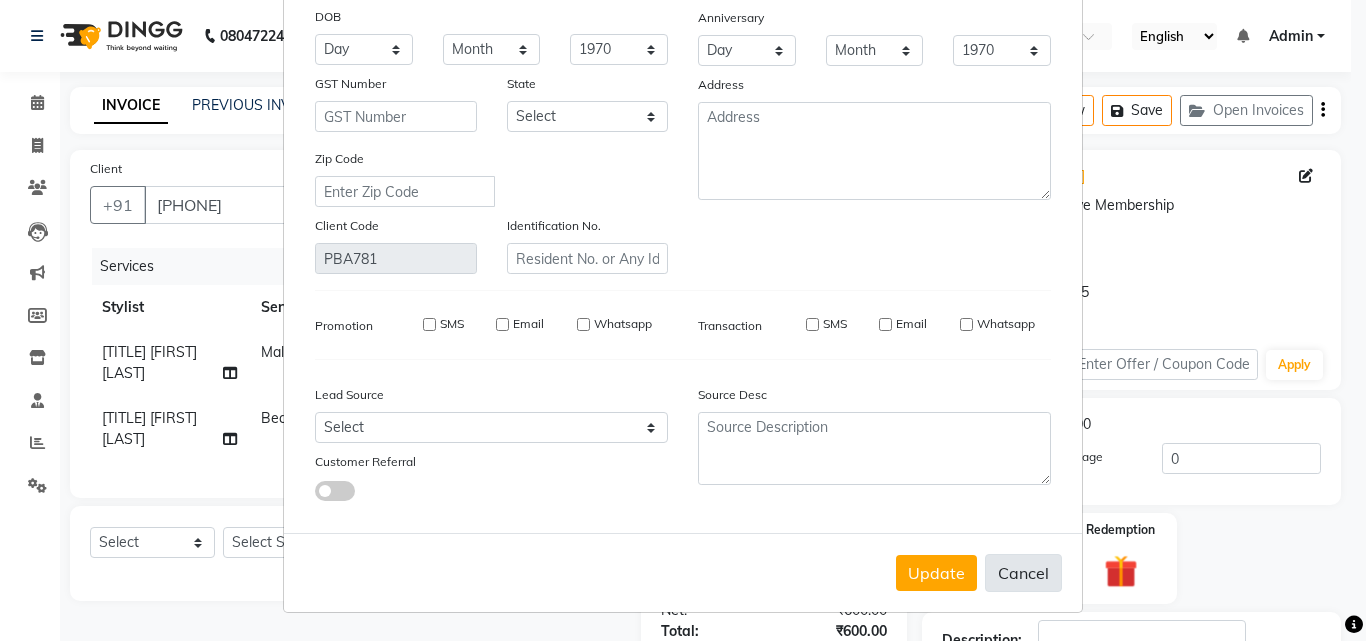 type 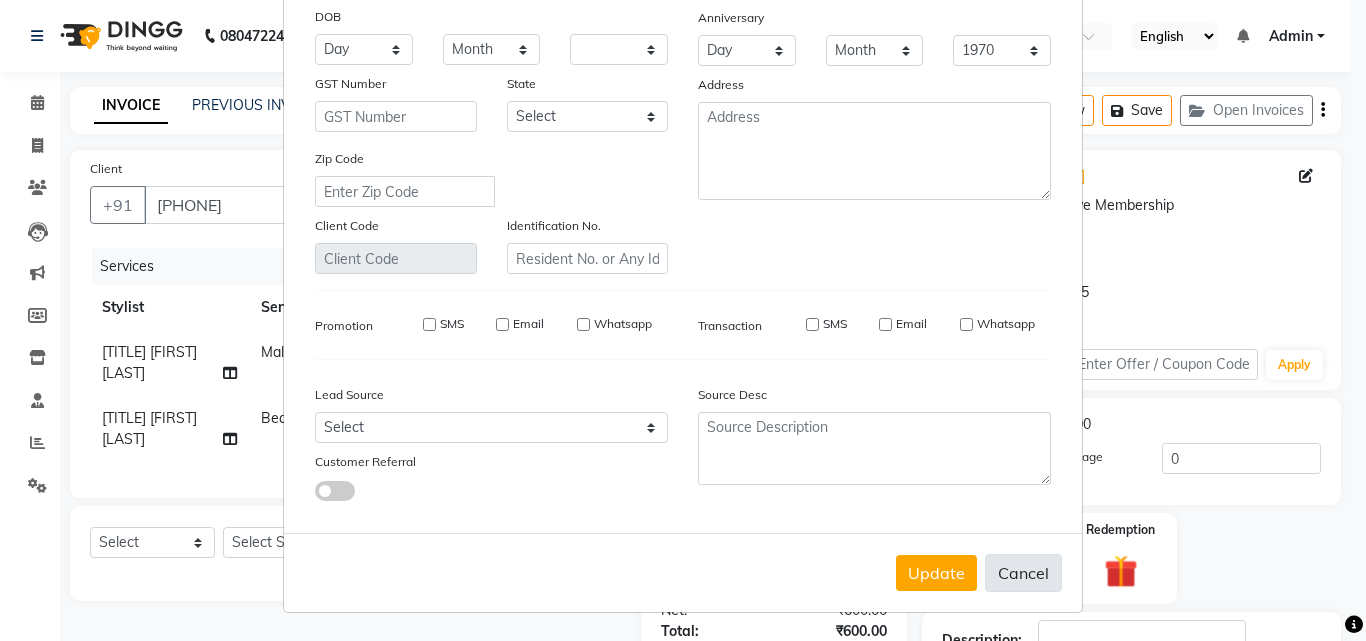 select 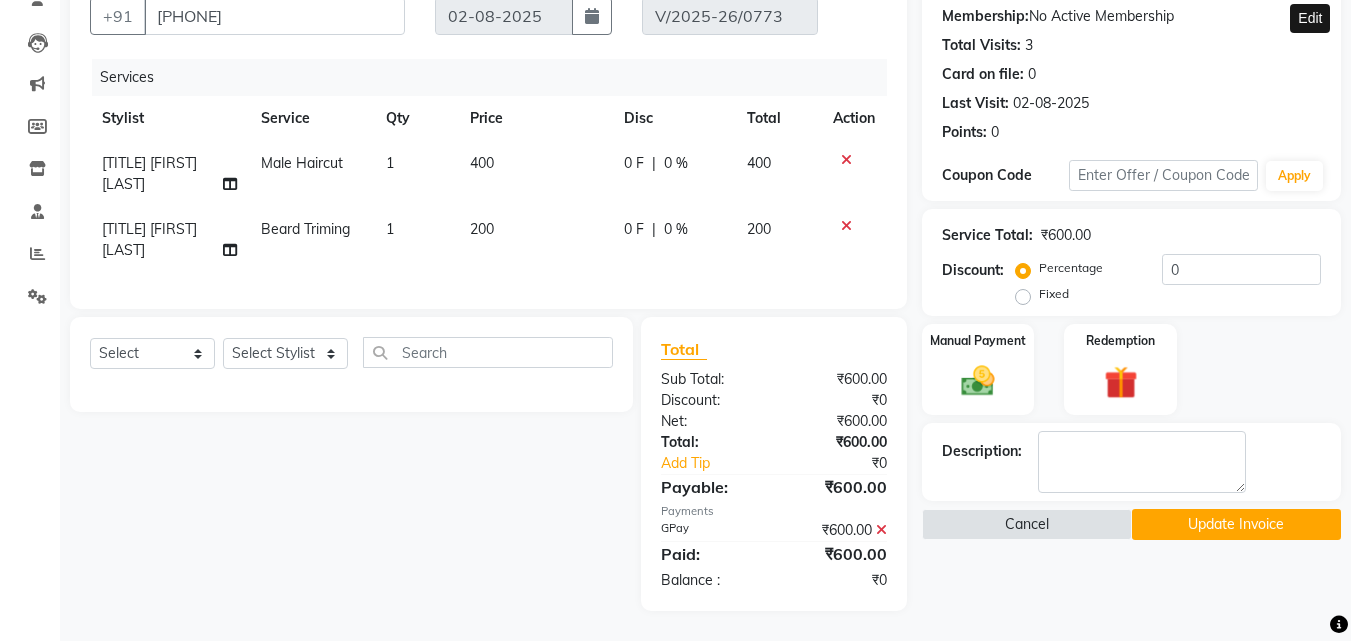 scroll, scrollTop: 204, scrollLeft: 0, axis: vertical 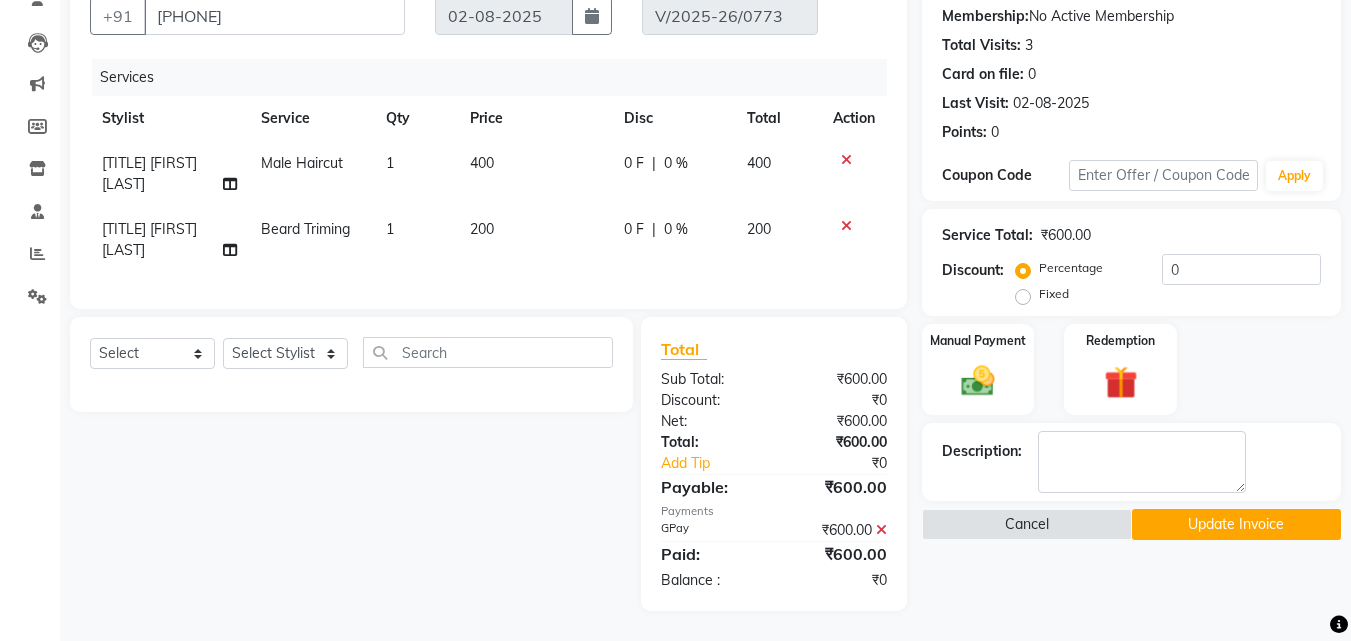 click on "Update Invoice" 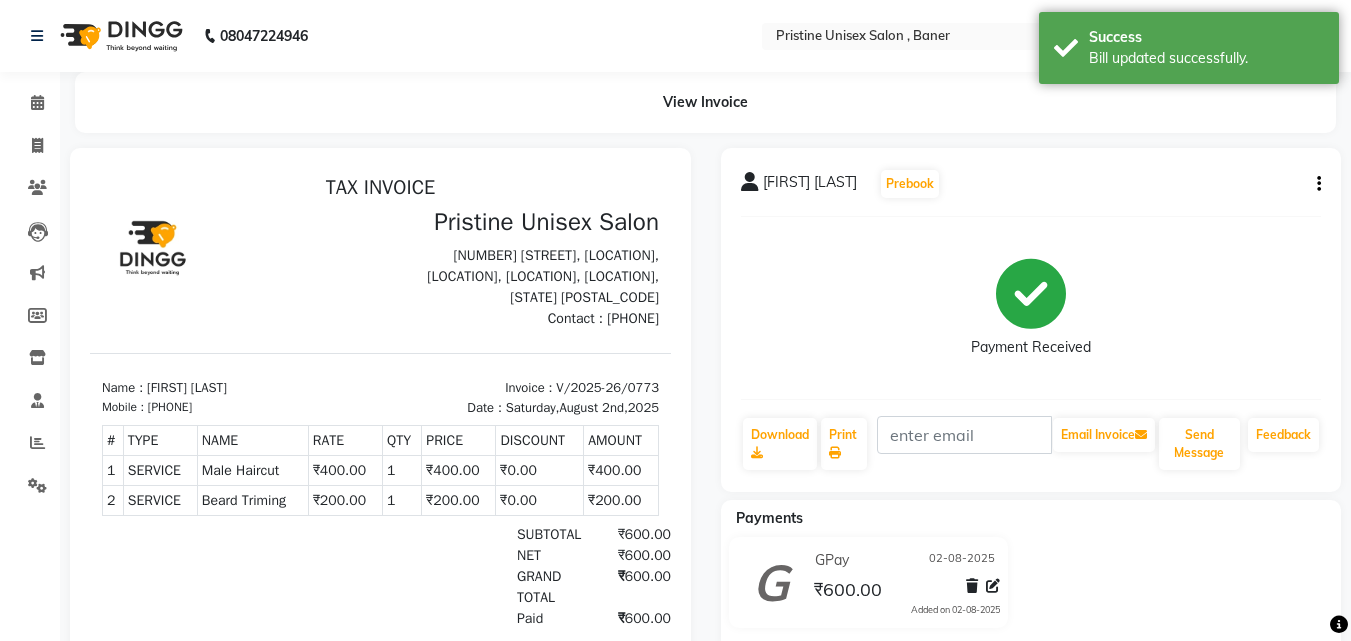 scroll, scrollTop: 0, scrollLeft: 0, axis: both 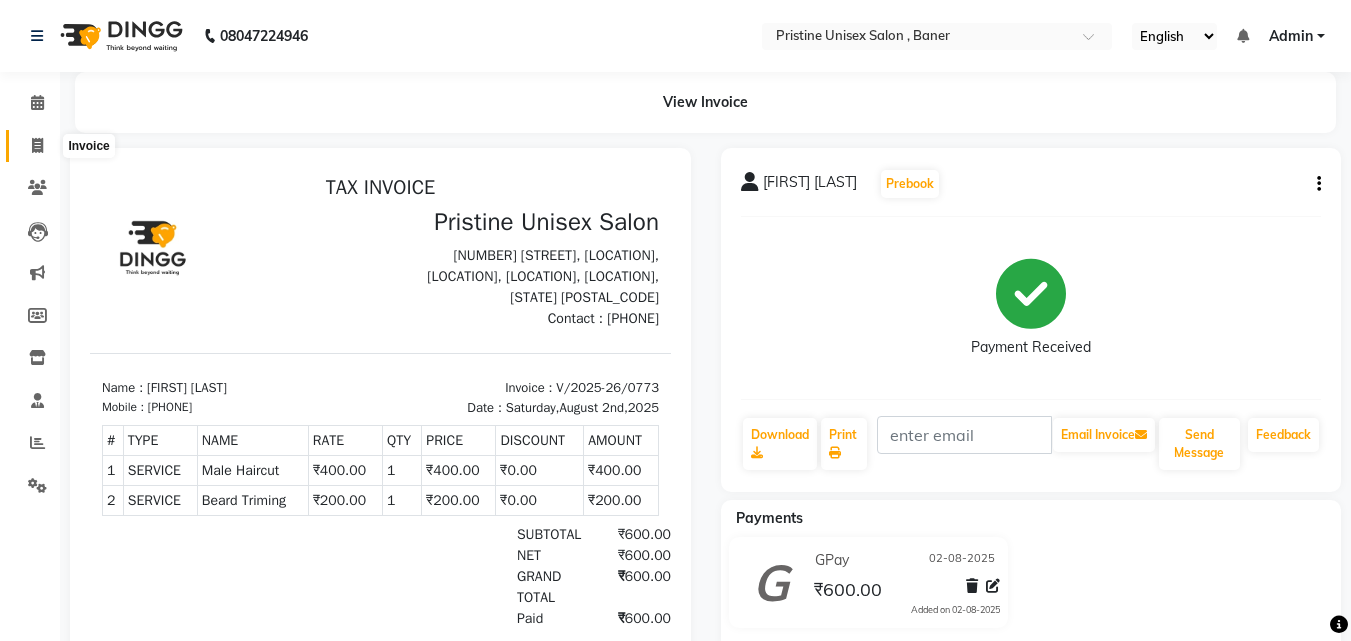 drag, startPoint x: 30, startPoint y: 155, endPoint x: 45, endPoint y: 145, distance: 18.027756 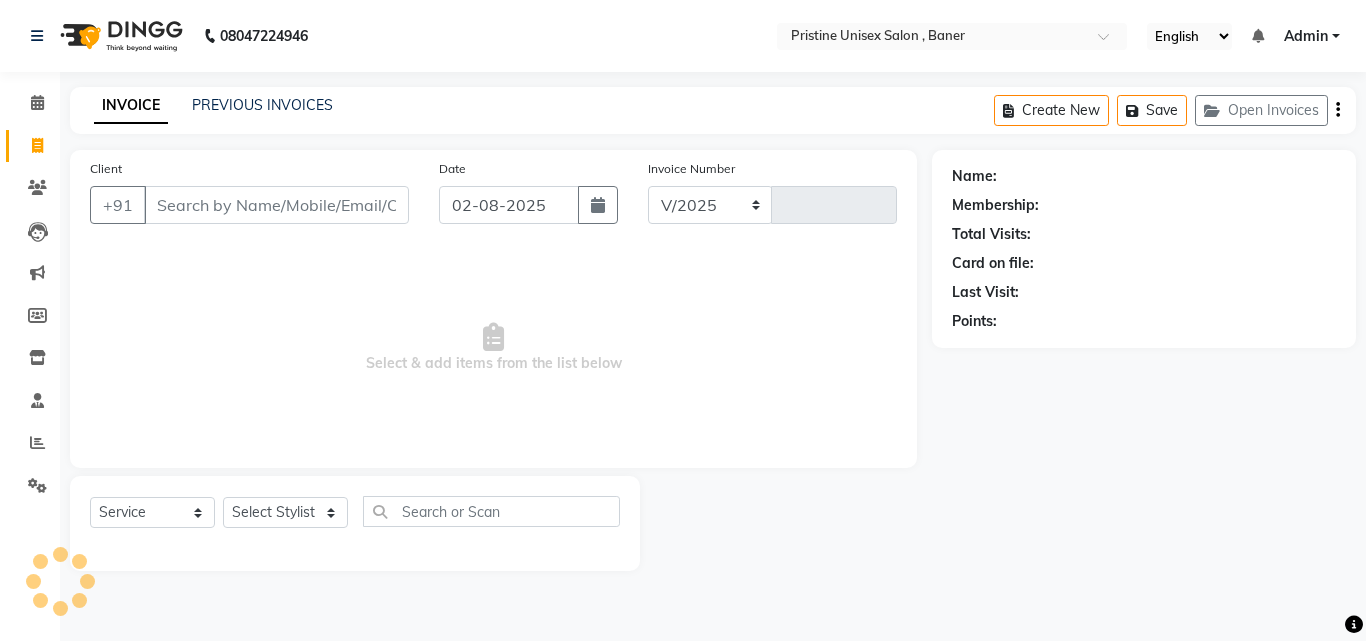 select on "6610" 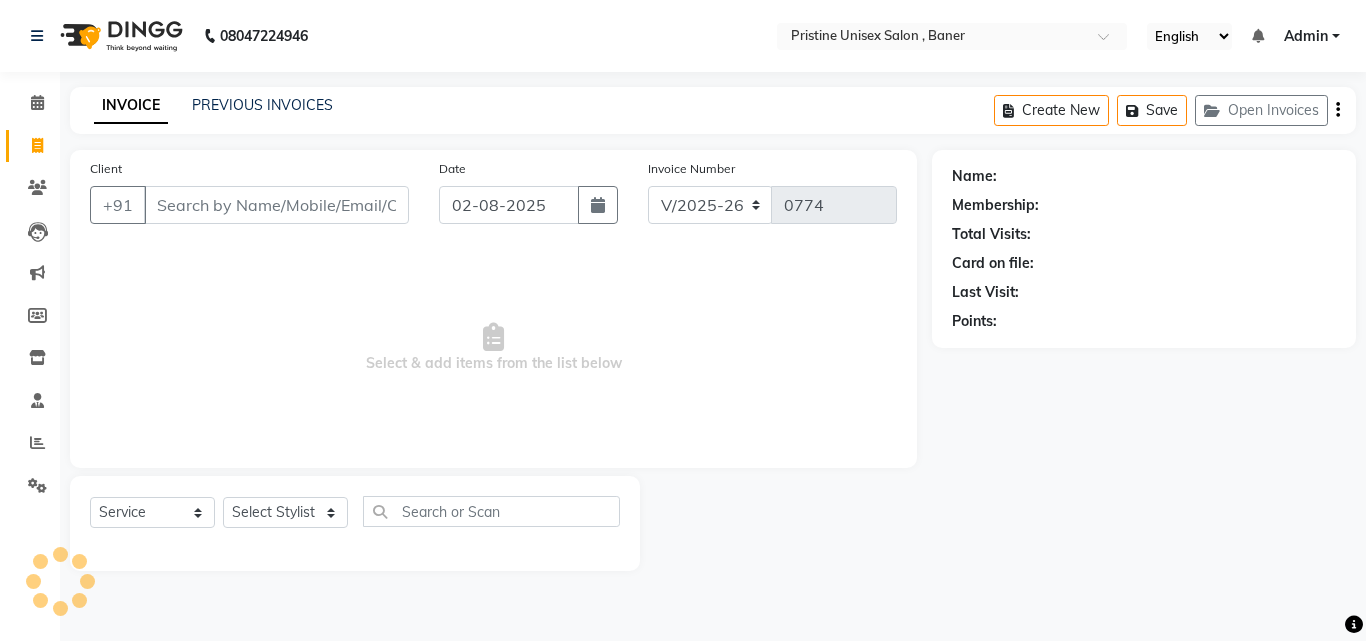 click on "Client" at bounding box center [276, 205] 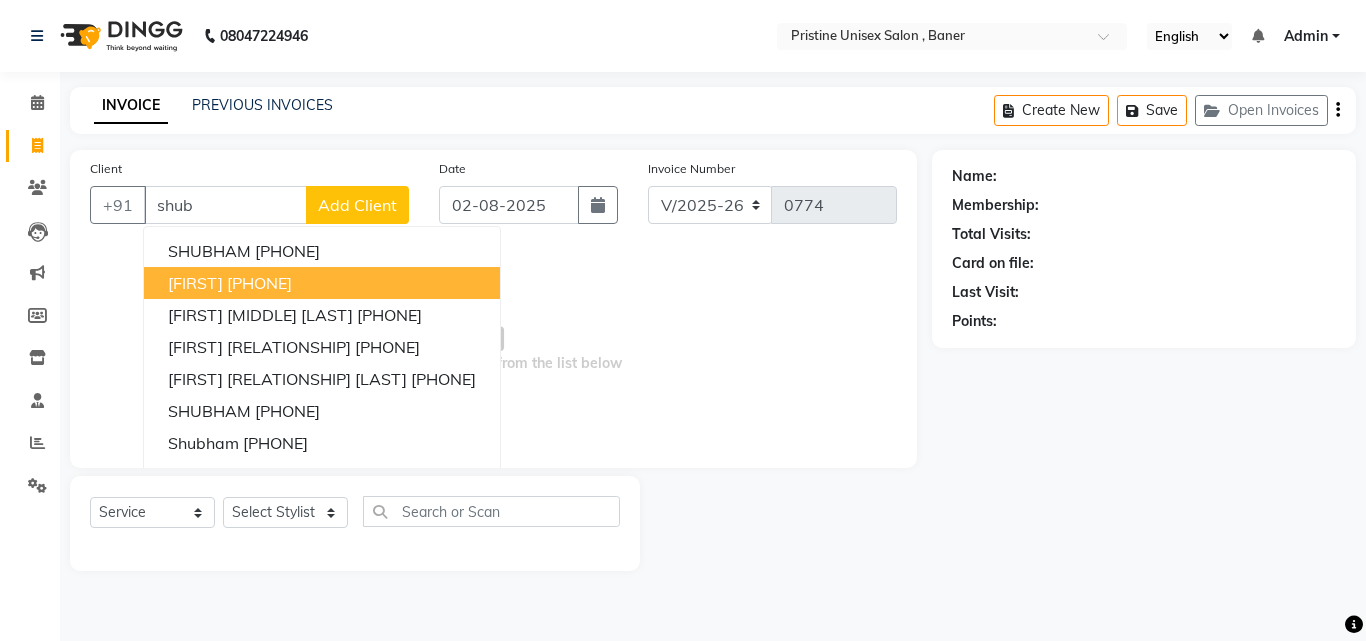 click on "[PHONE]" at bounding box center (259, 283) 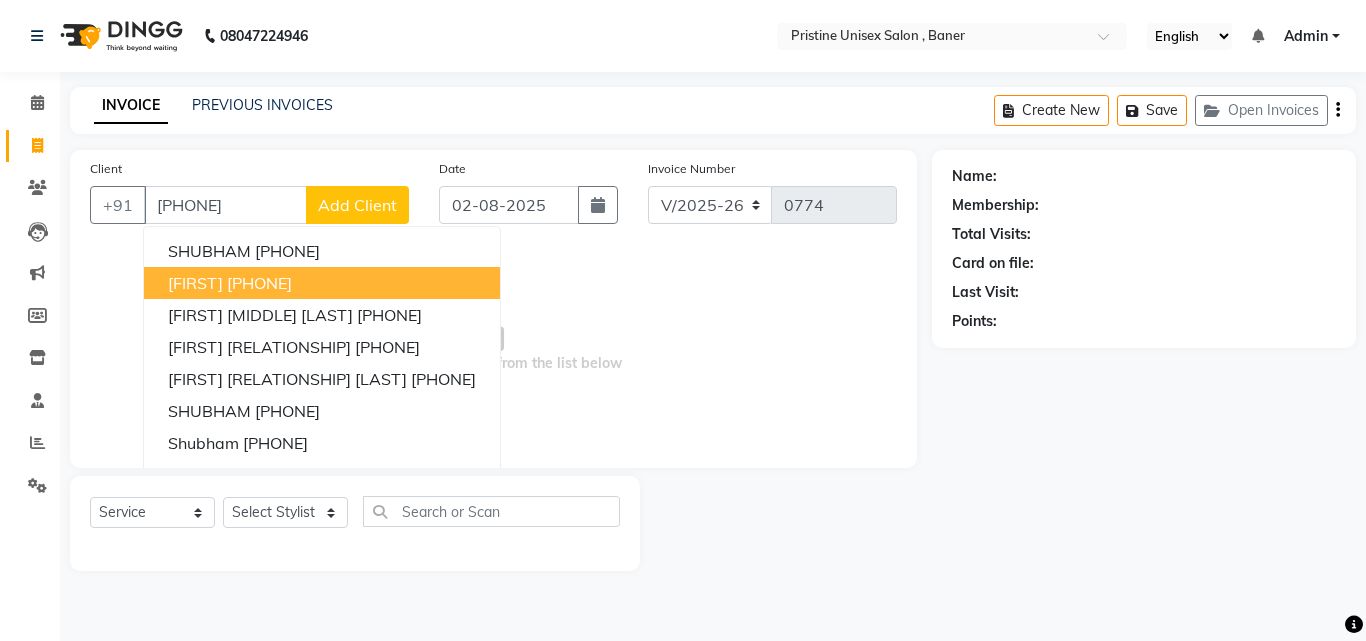 type on "[PHONE]" 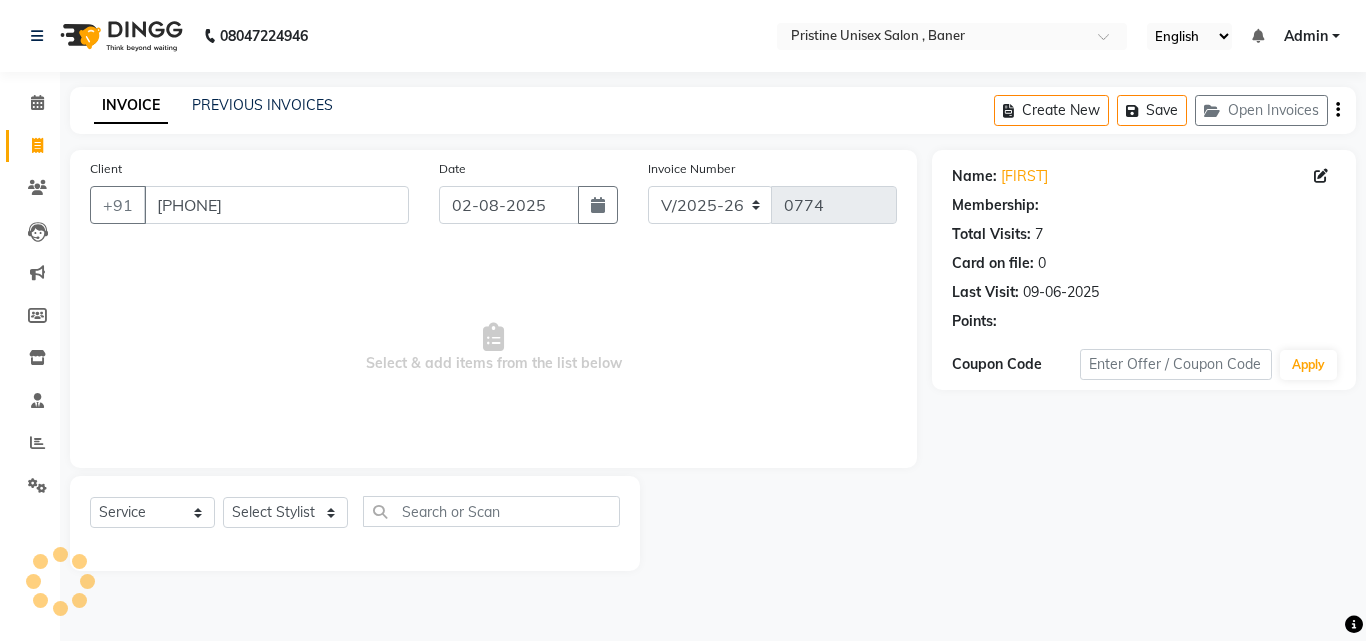select on "1: Object" 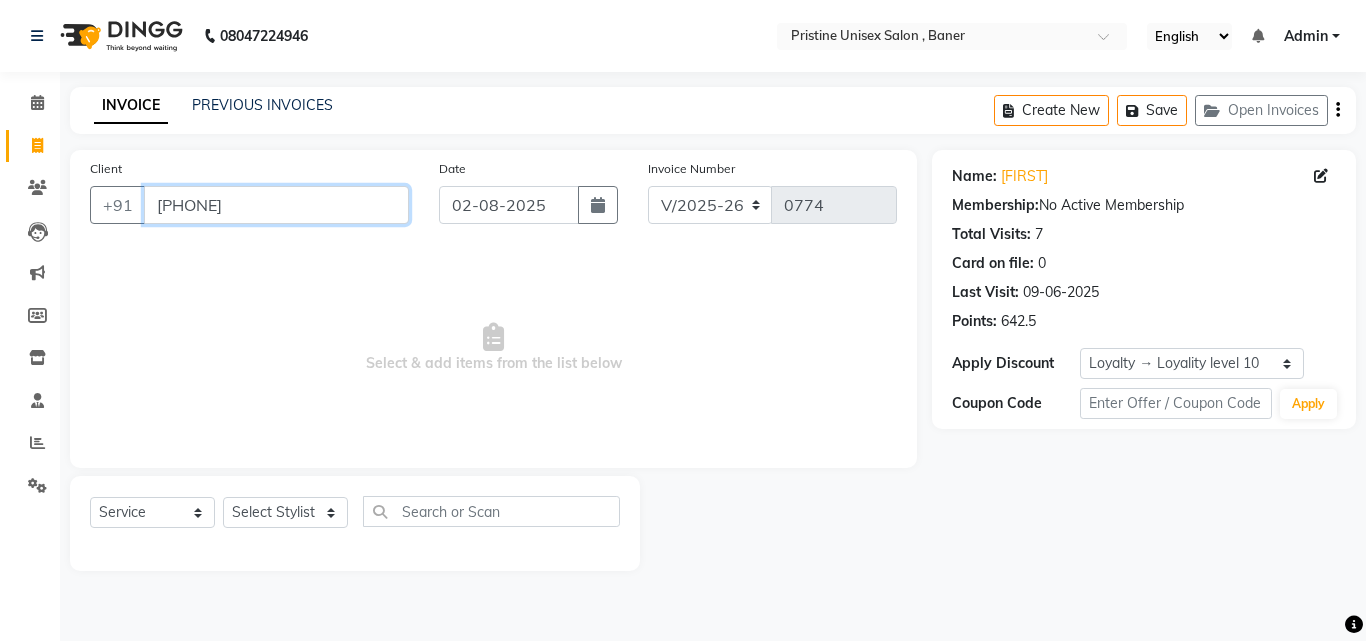 drag, startPoint x: 318, startPoint y: 200, endPoint x: 89, endPoint y: 212, distance: 229.3142 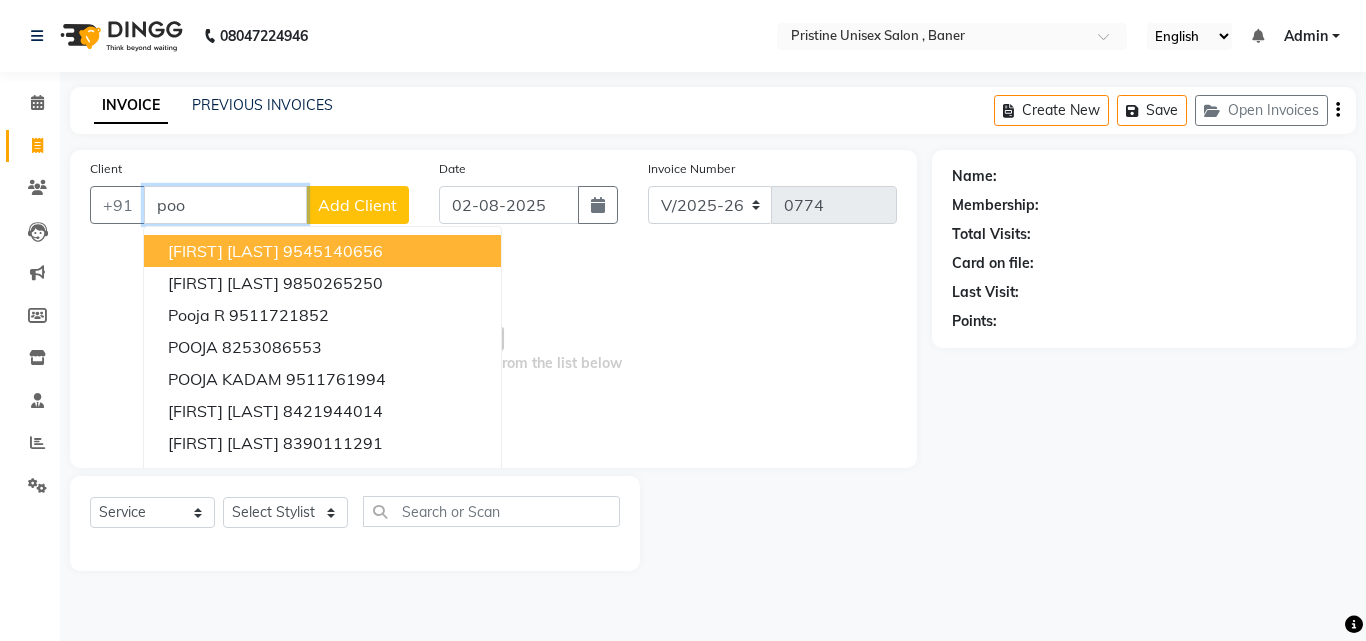 click on "poo" at bounding box center [225, 205] 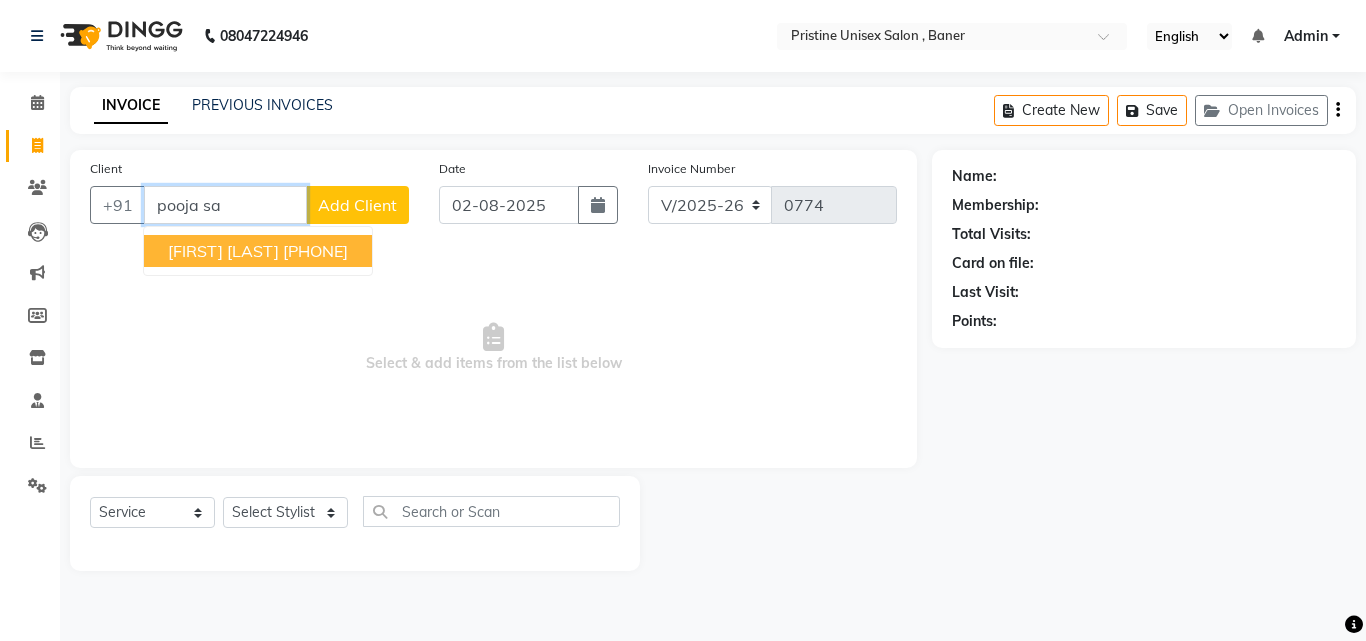 click on "[FIRST] [LAST]" at bounding box center (223, 251) 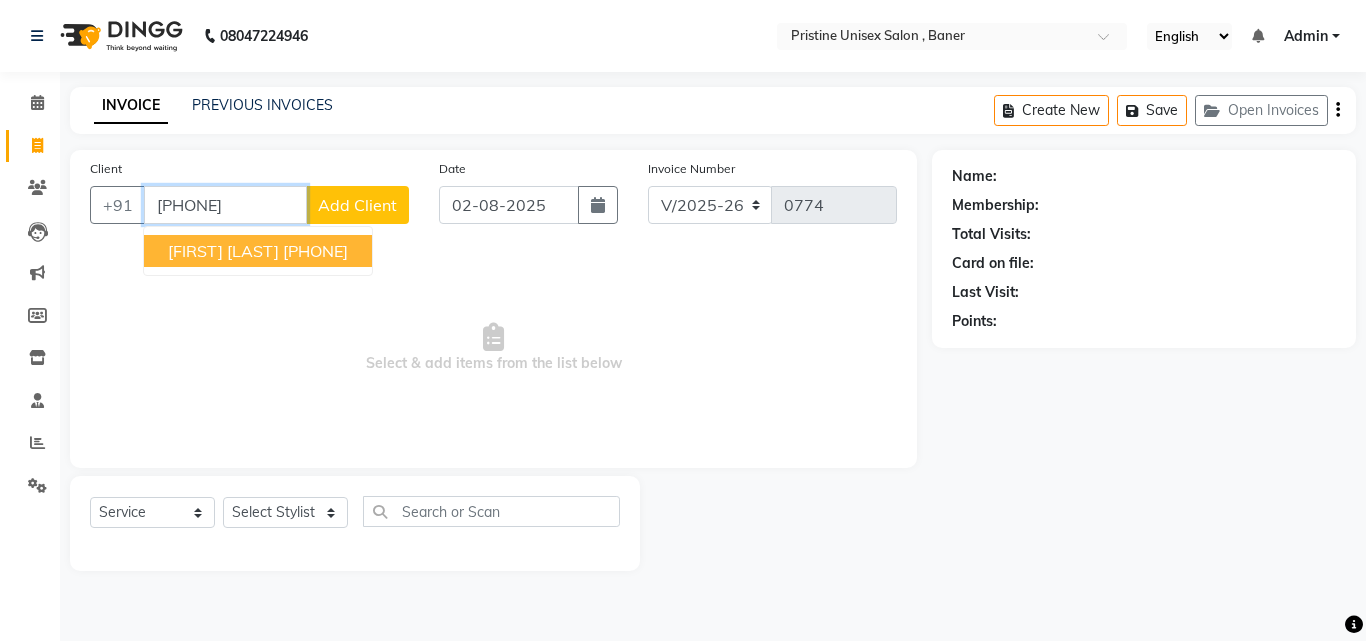 type on "[PHONE]" 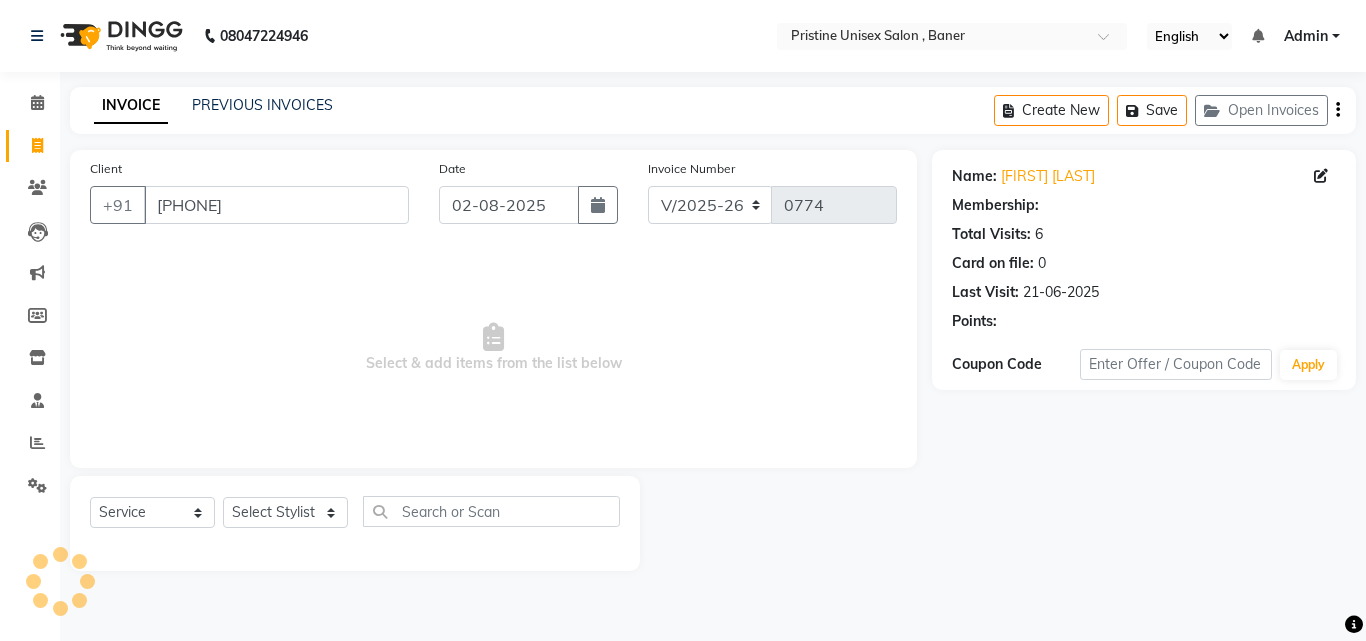 select on "1: Object" 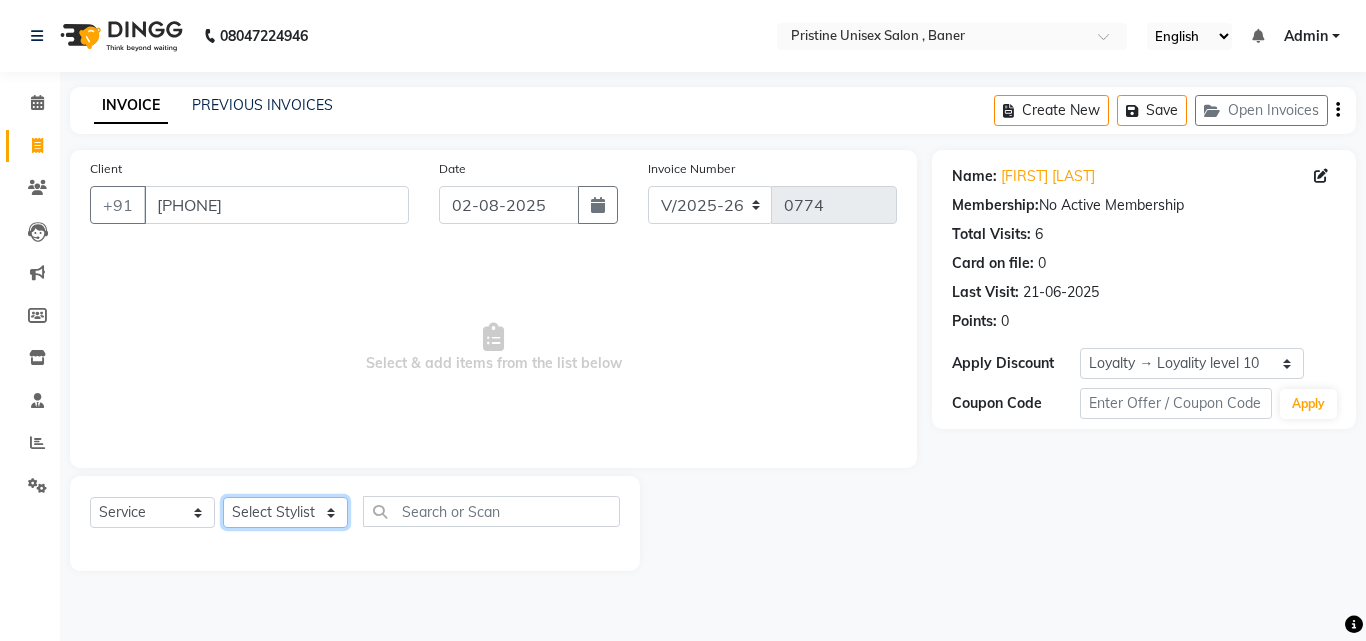 click on "Select Stylist ABHISHEKH Jaya Shinde Karan  Mahesh Rasal Mohd Monish Ahmed monika  NAAZ NIlesh pooja jaison Pooja Mam purva Sanket Sujata  Surekha Vandana  Chavan Vrsha jare" 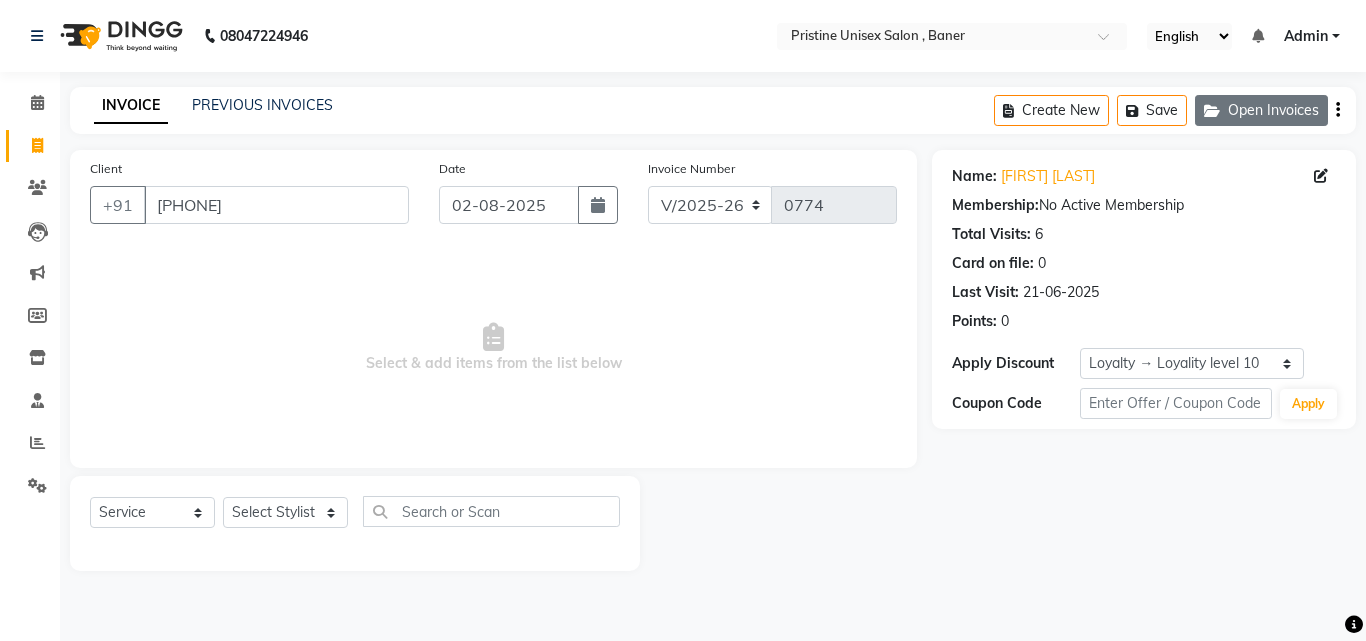 click on "Open Invoices" 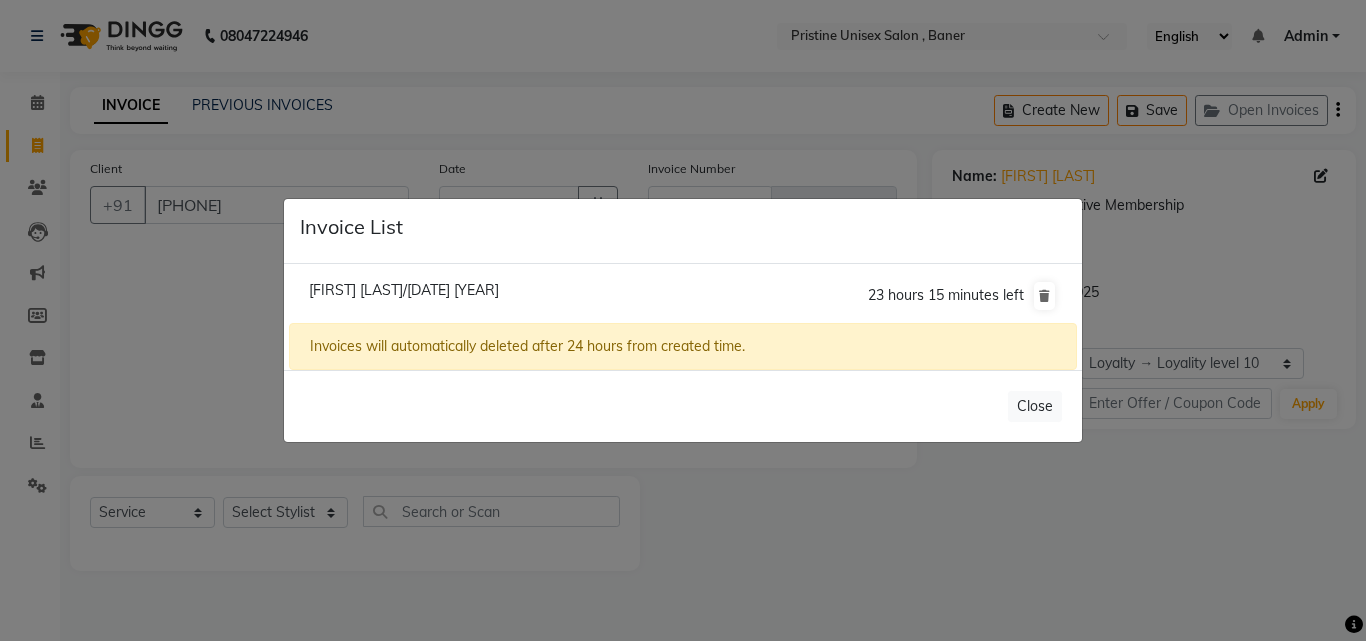 click on "Pooja Sarwade/02 August 2025" 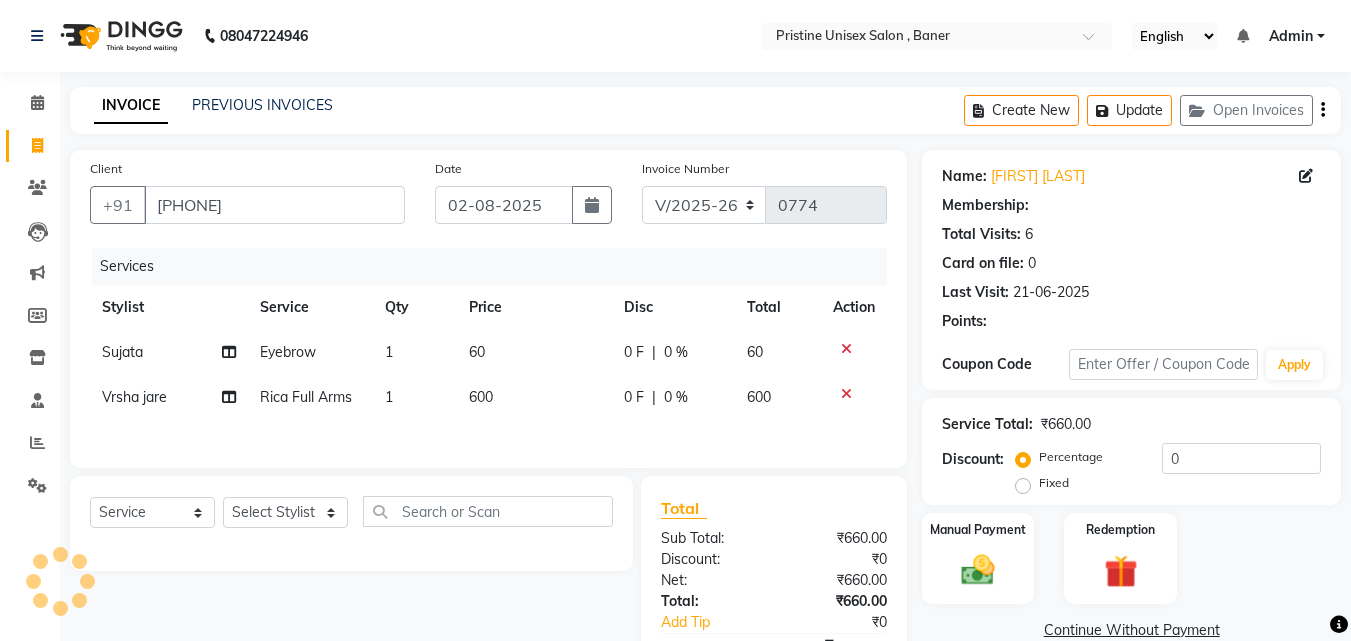 select on "1: Object" 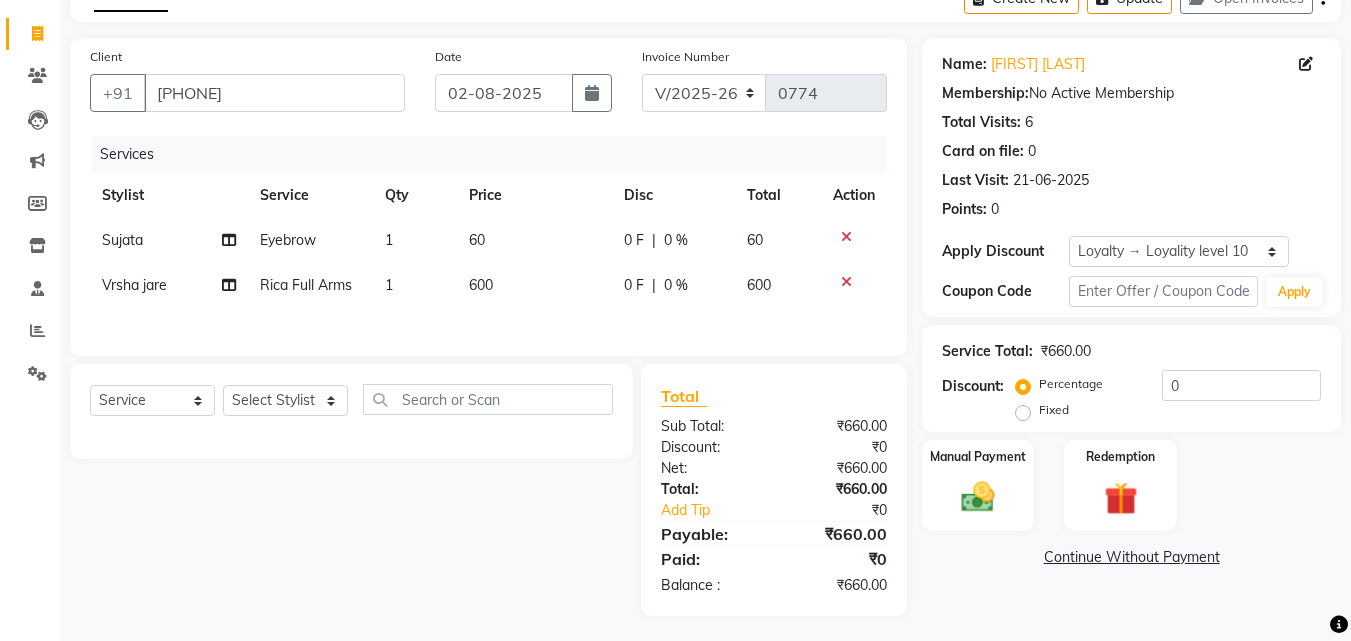 scroll, scrollTop: 120, scrollLeft: 0, axis: vertical 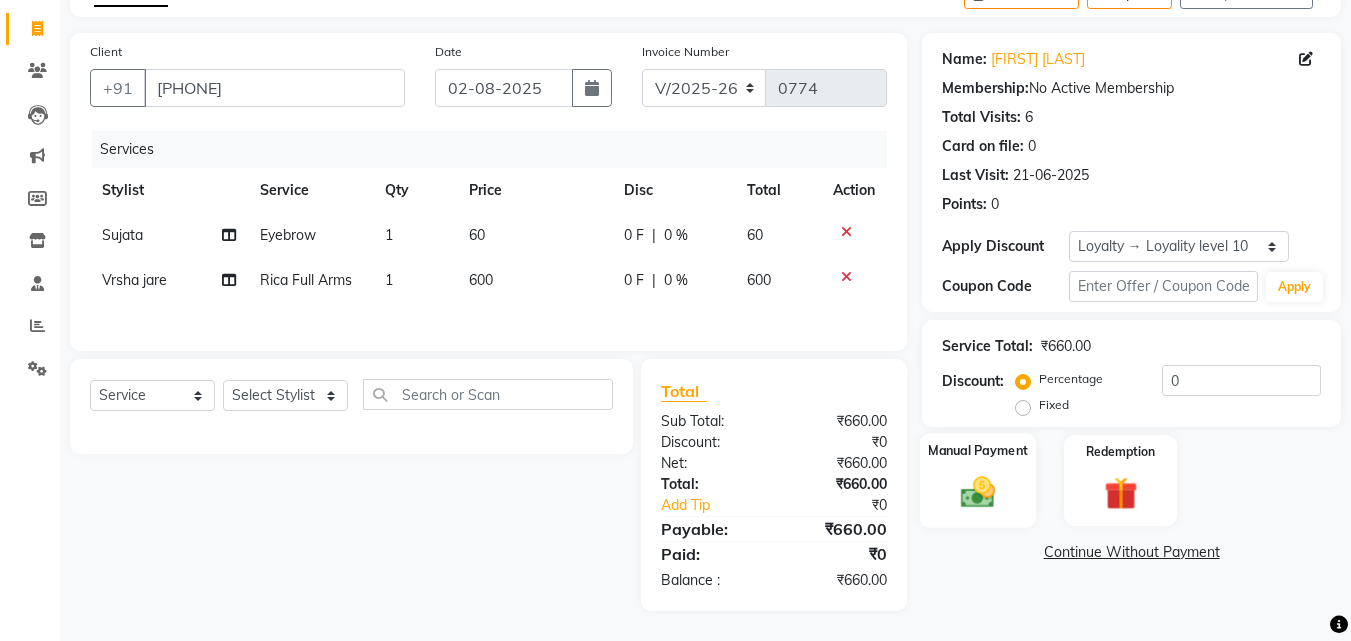 click on "Manual Payment" 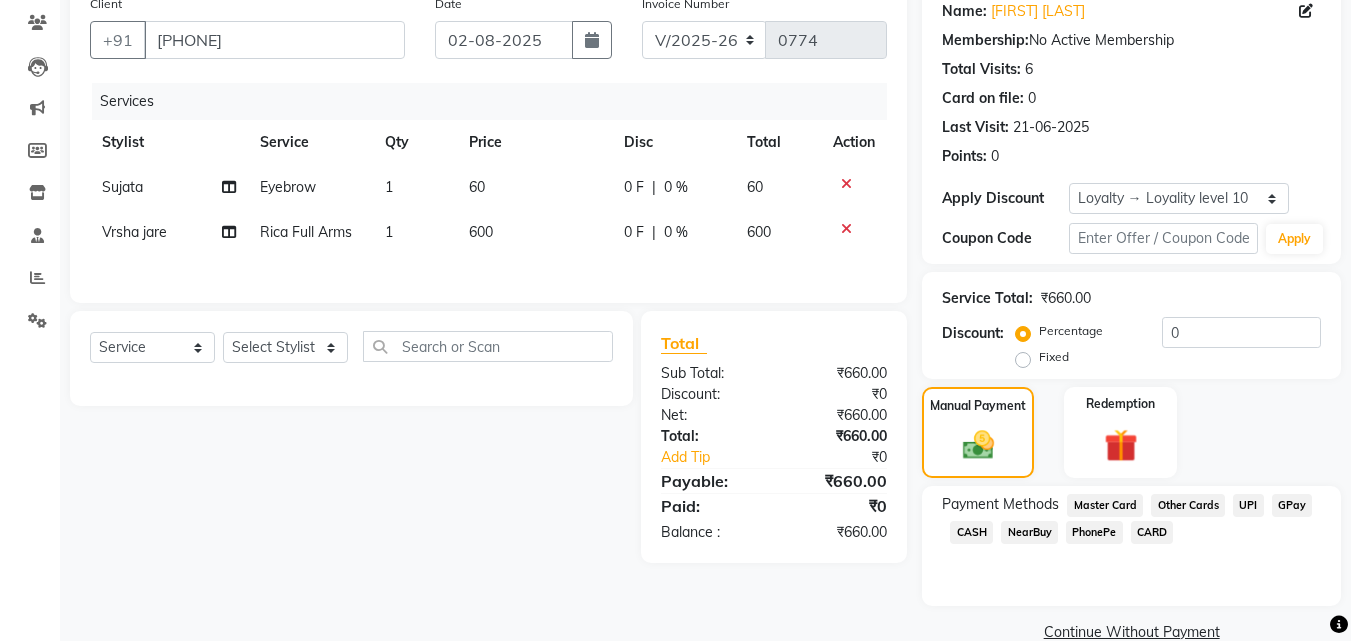 scroll, scrollTop: 201, scrollLeft: 0, axis: vertical 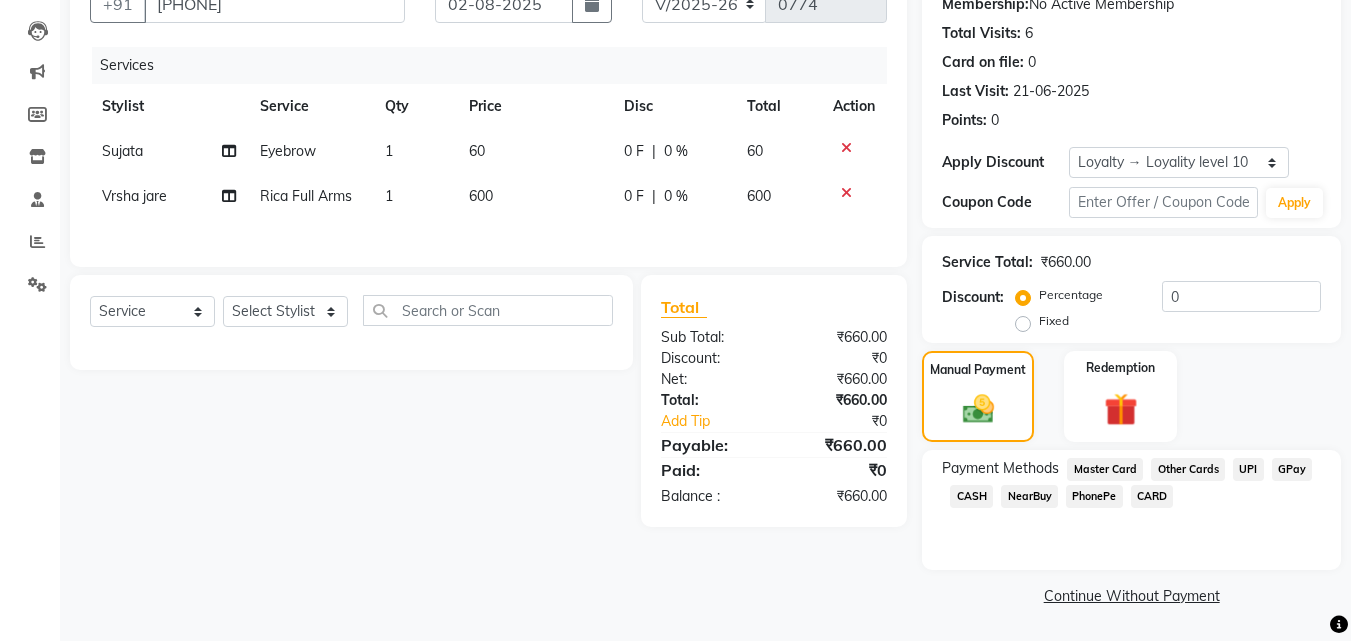 click on "GPay" 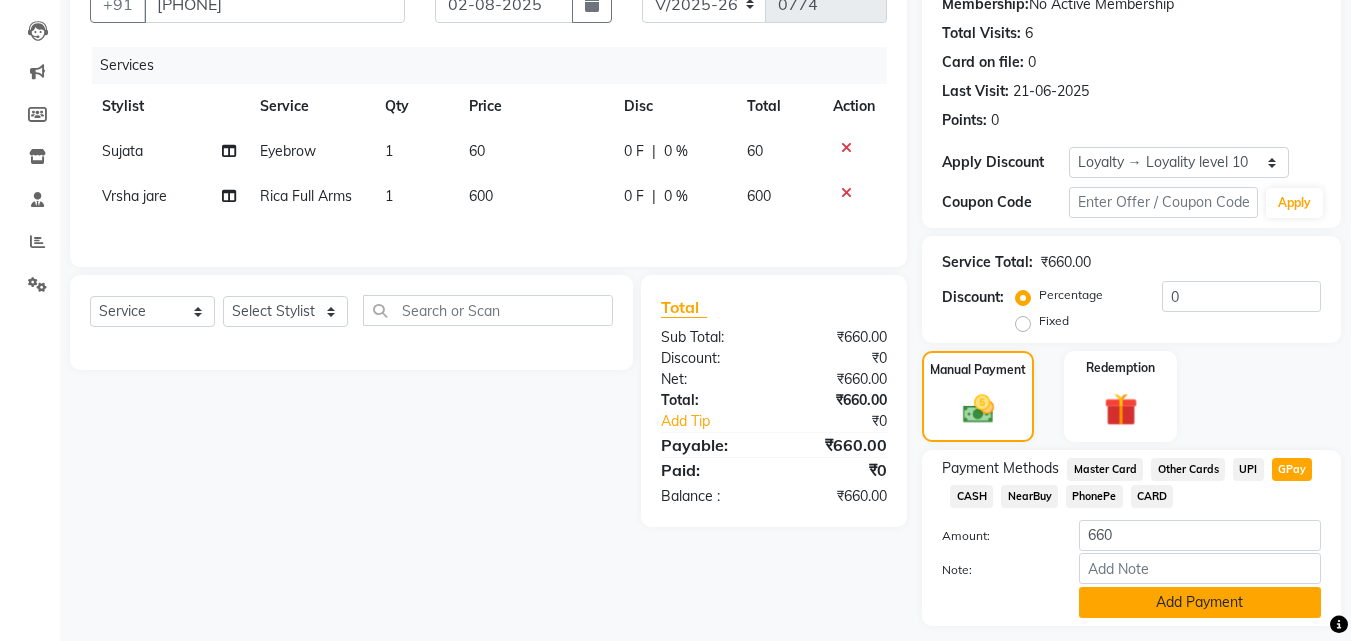 click on "Add Payment" 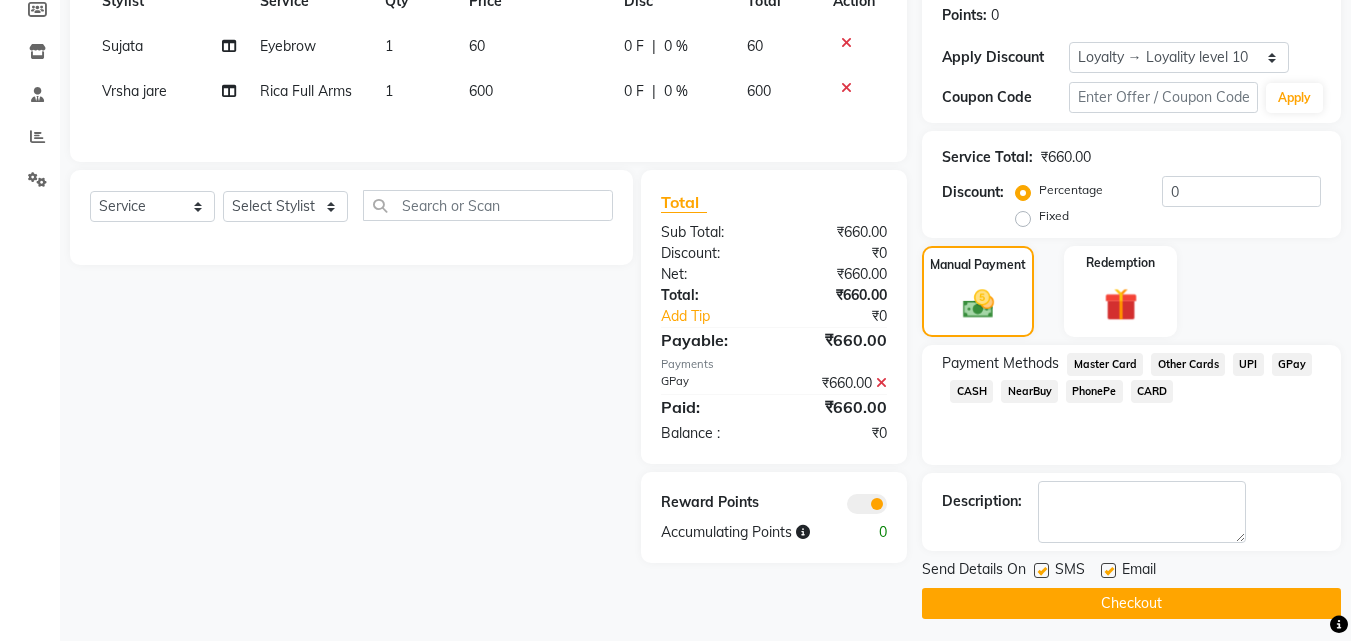 scroll, scrollTop: 314, scrollLeft: 0, axis: vertical 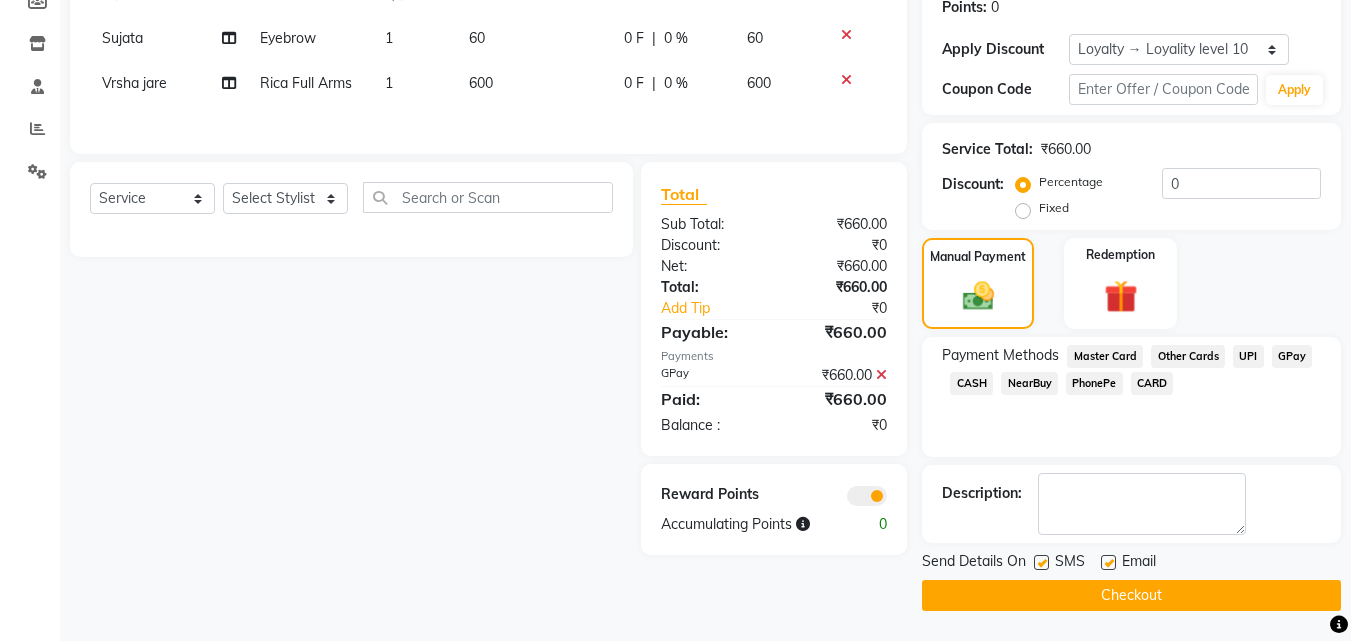 click on "Checkout" 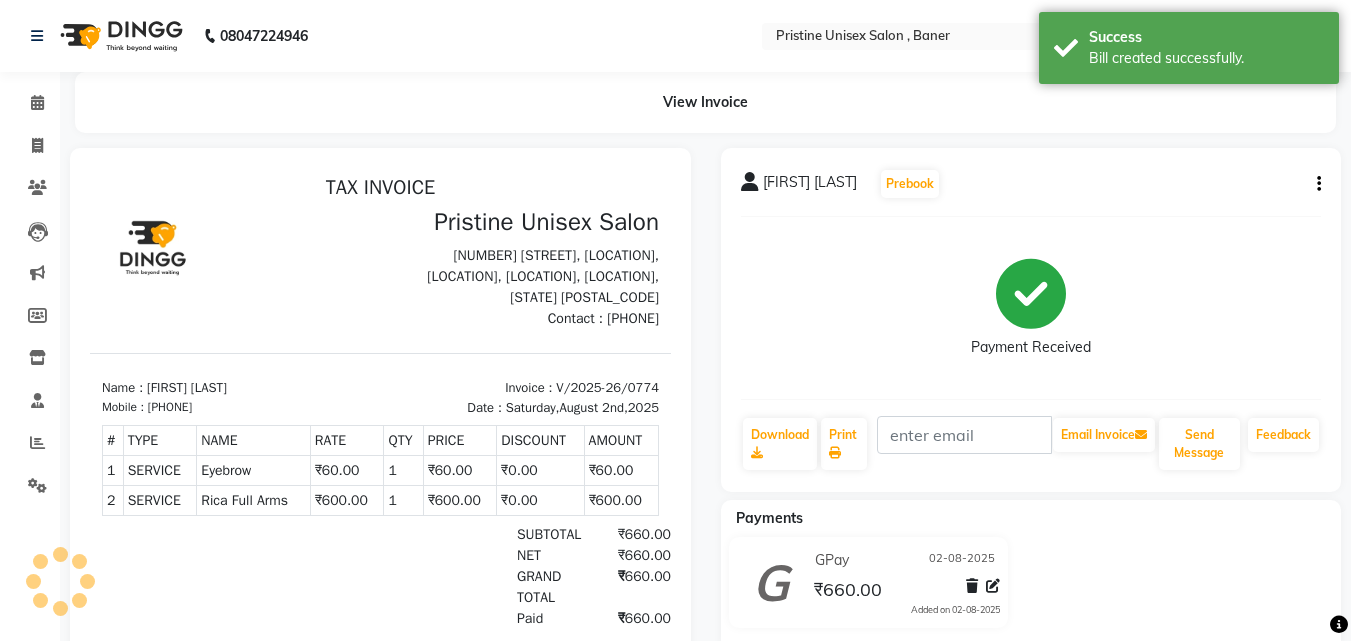 scroll, scrollTop: 0, scrollLeft: 0, axis: both 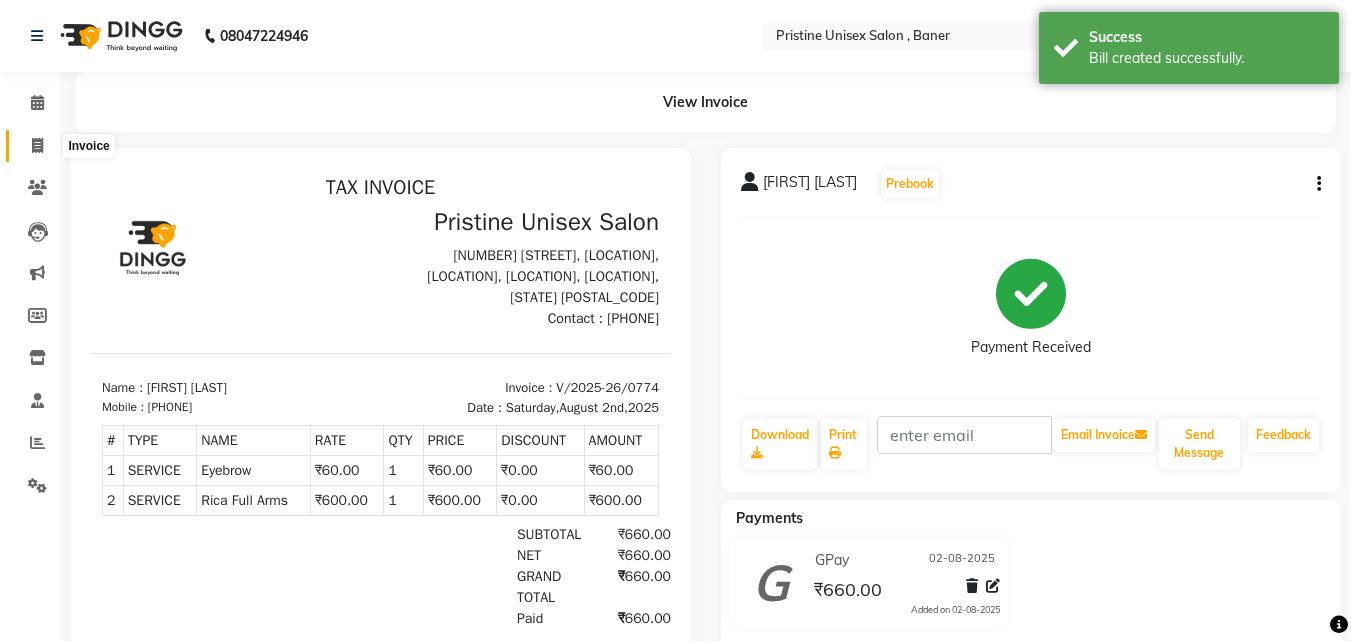 click 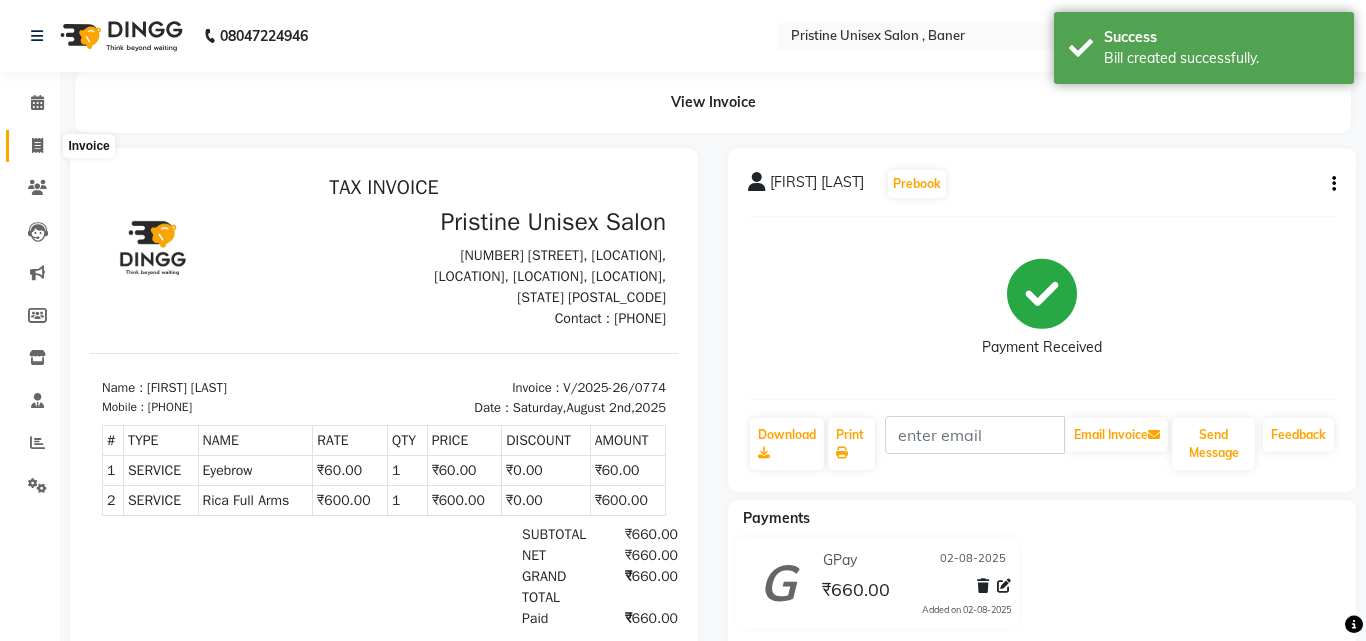 select on "service" 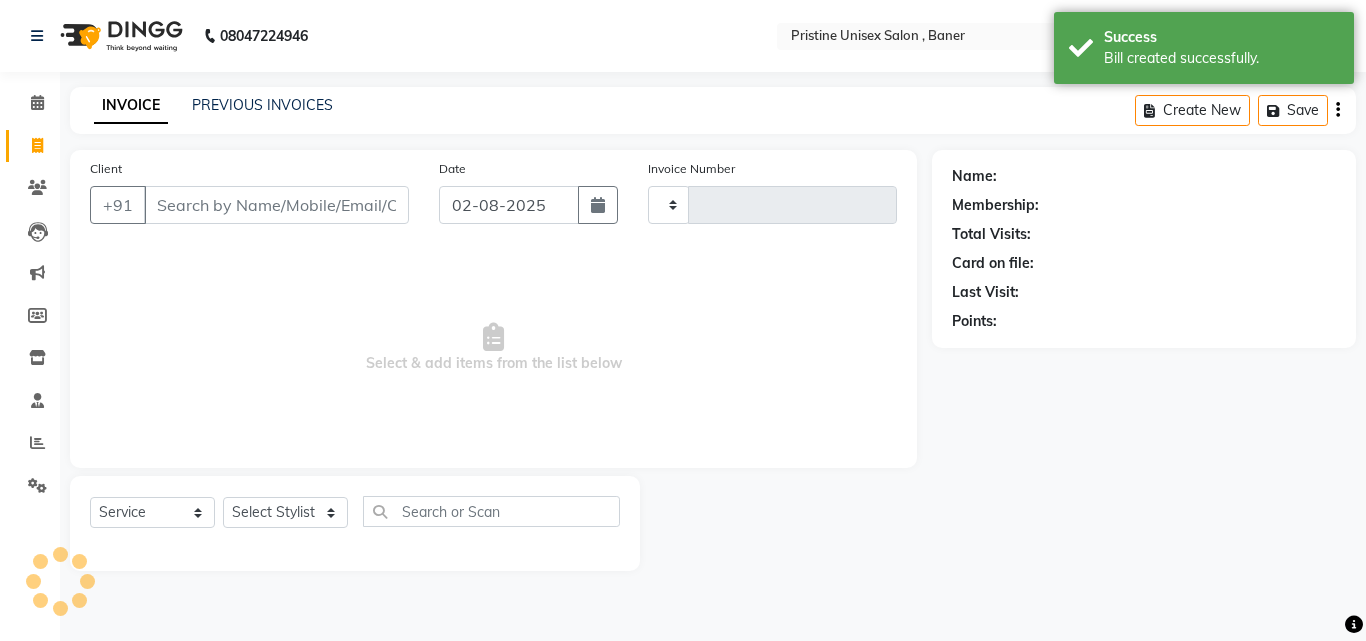 type on "0775" 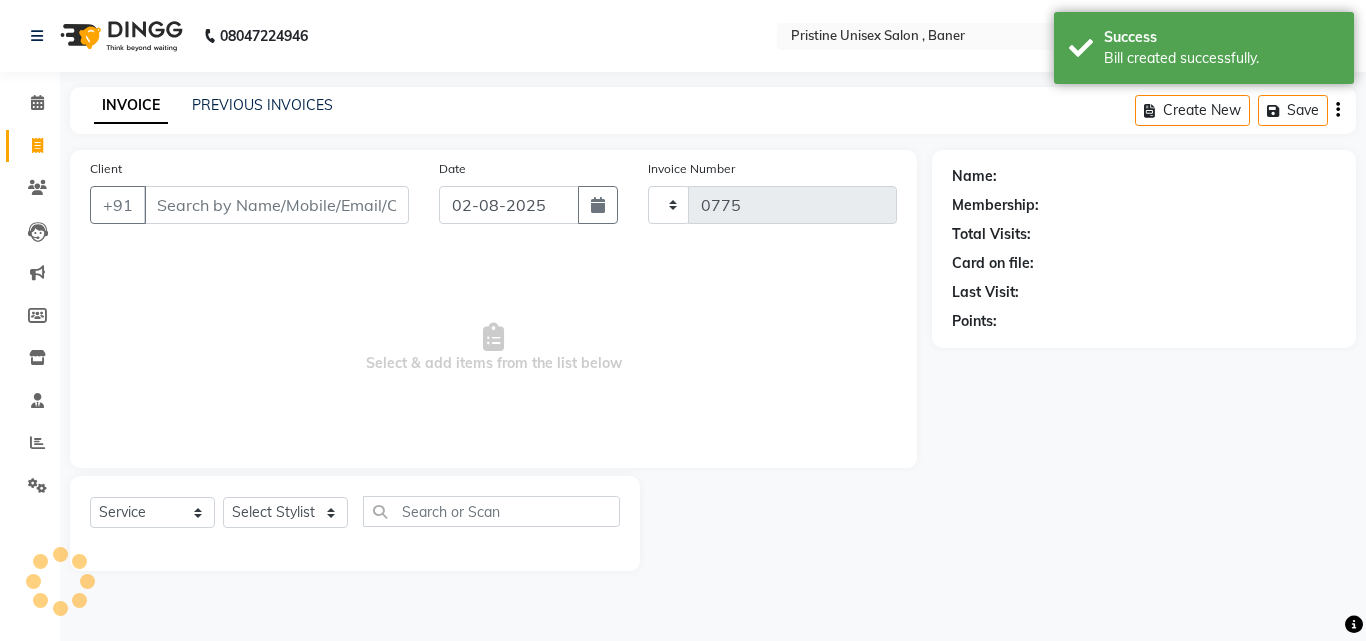 select on "6610" 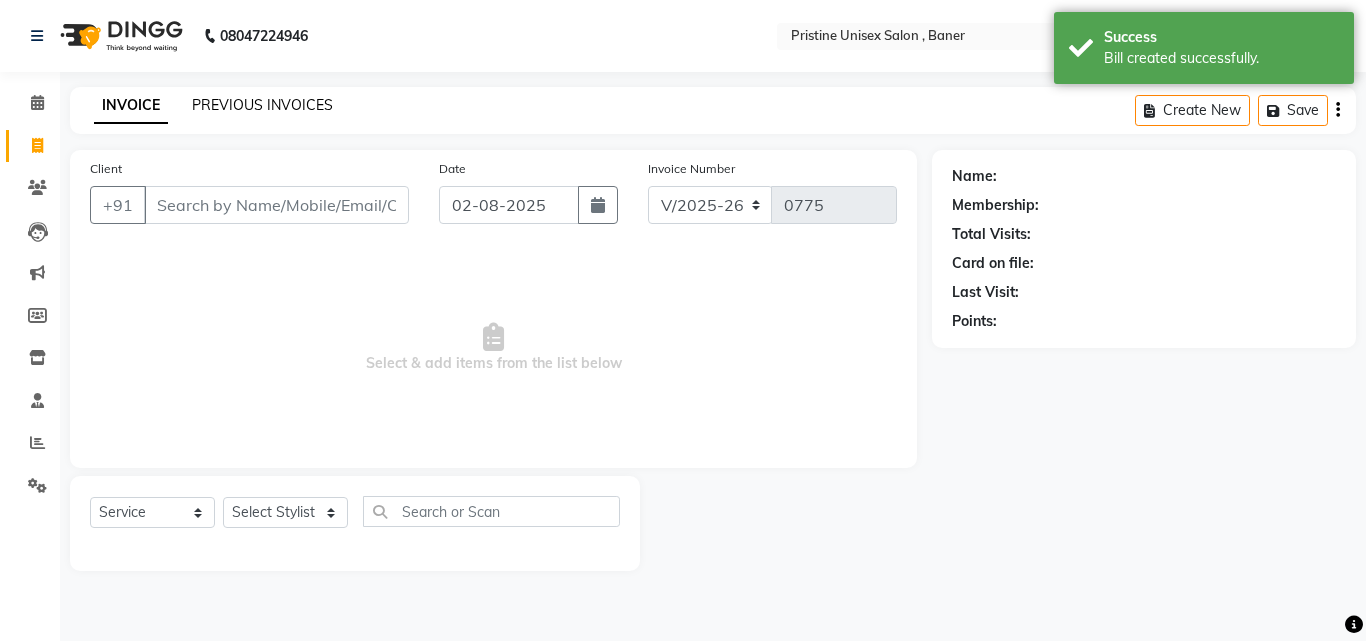 click on "PREVIOUS INVOICES" 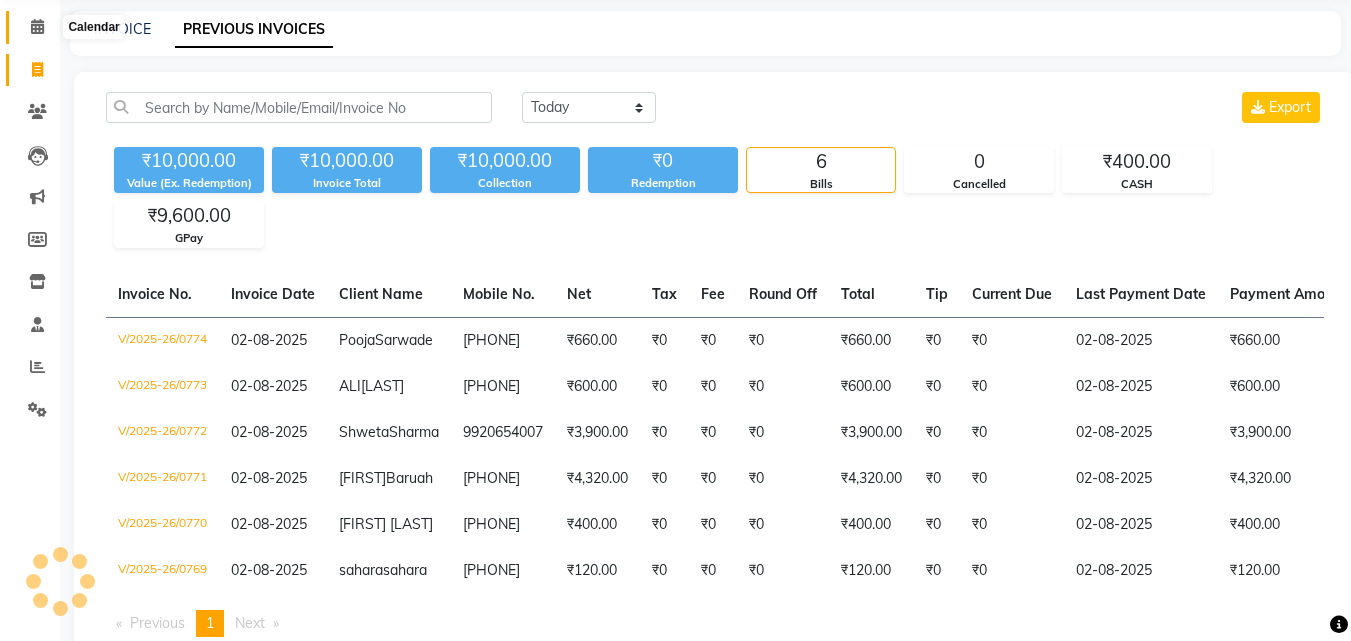 scroll, scrollTop: 0, scrollLeft: 0, axis: both 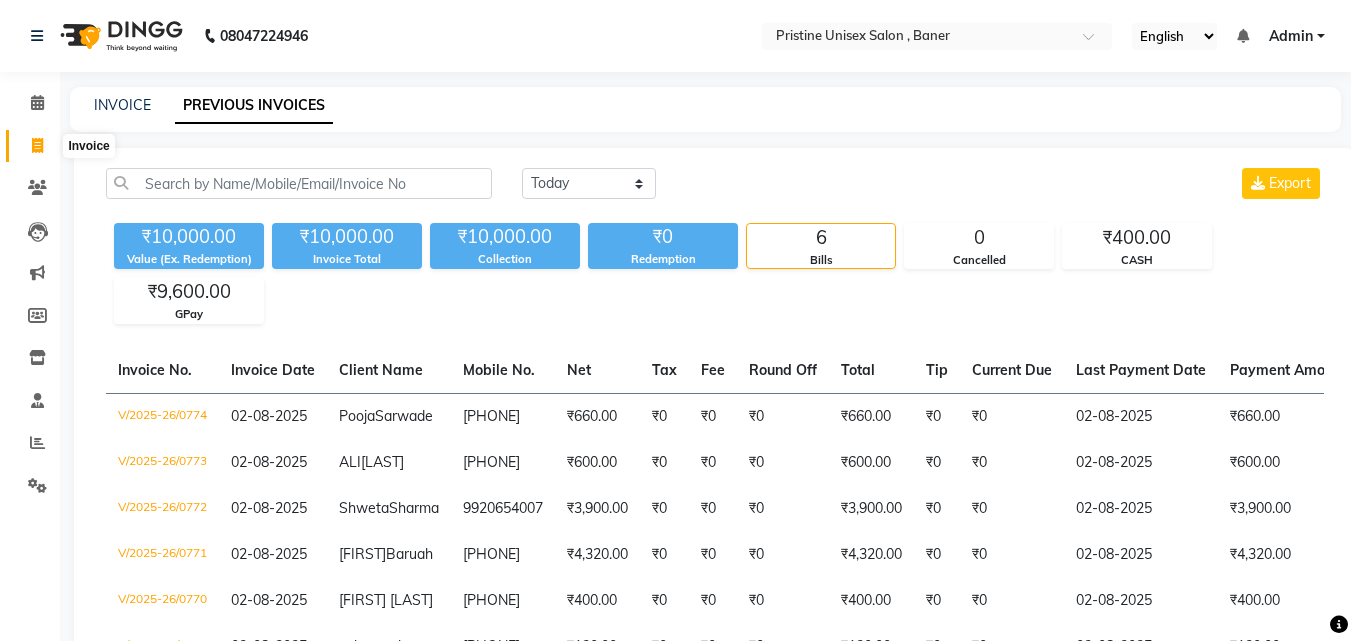 click 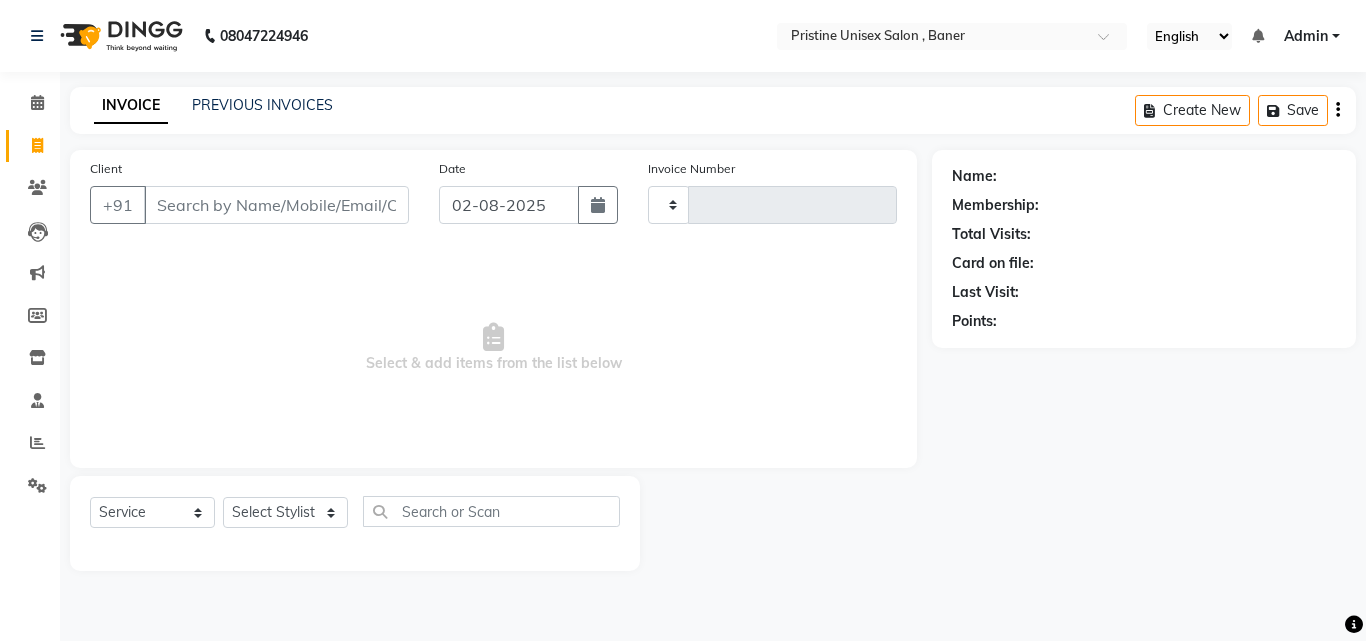 type on "0775" 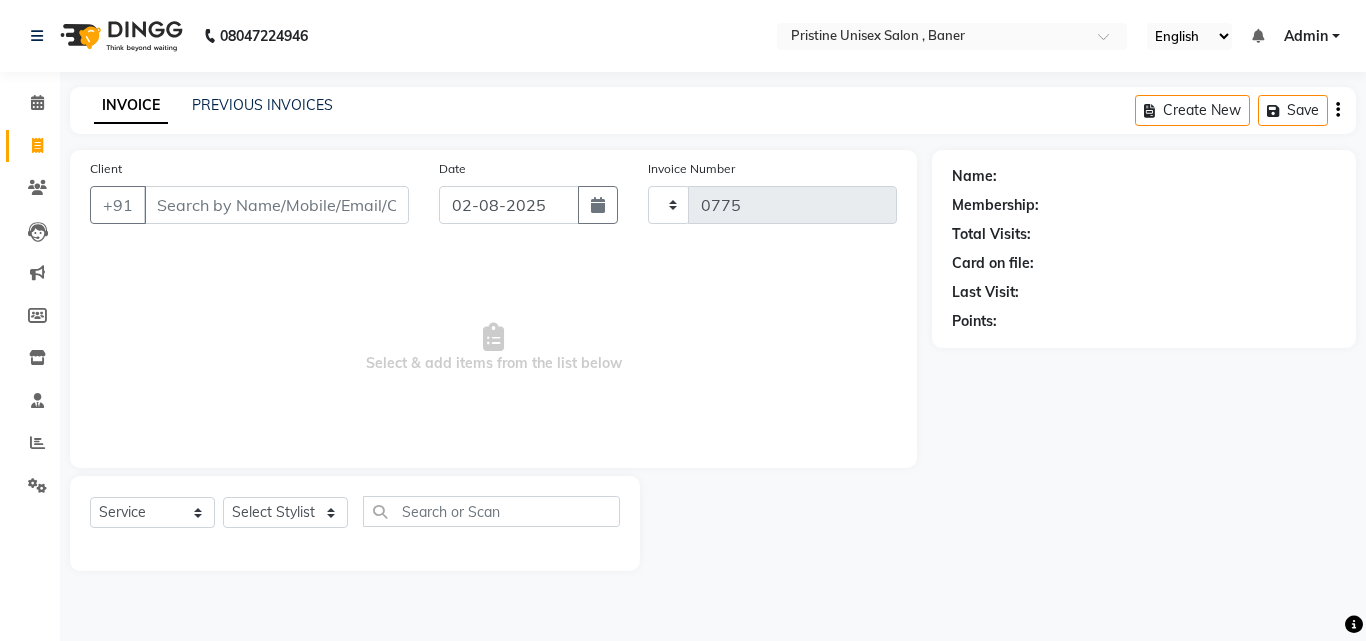 select on "6610" 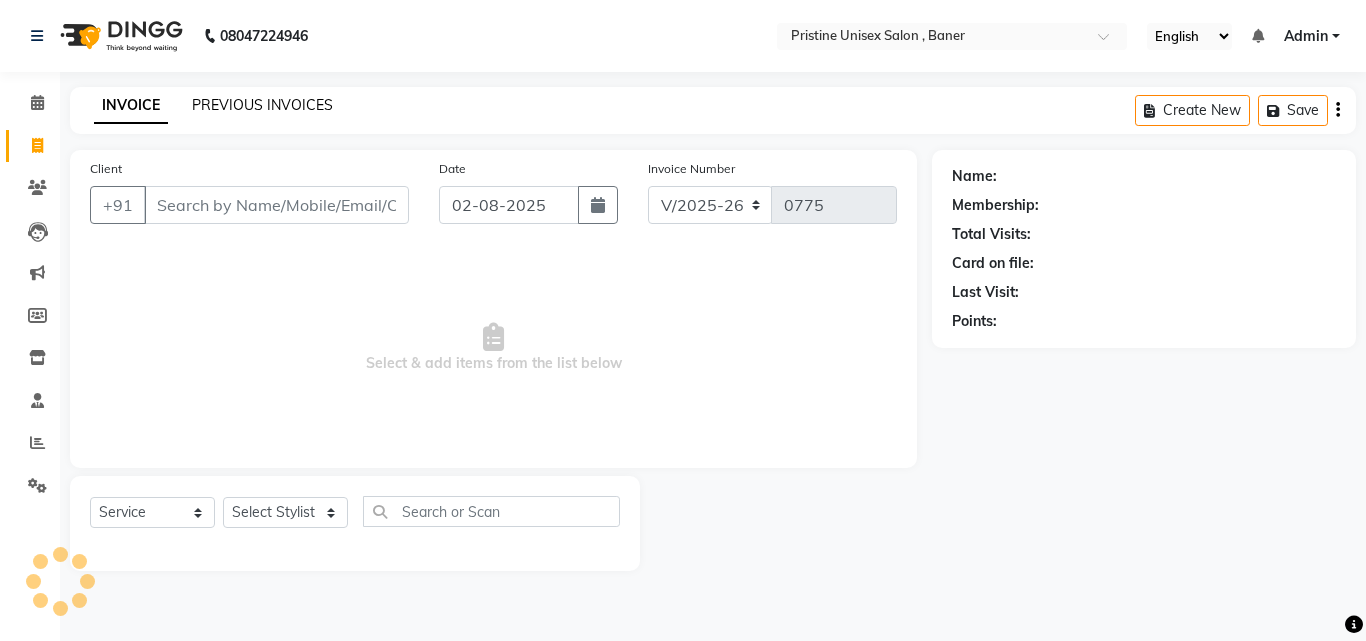 click on "PREVIOUS INVOICES" 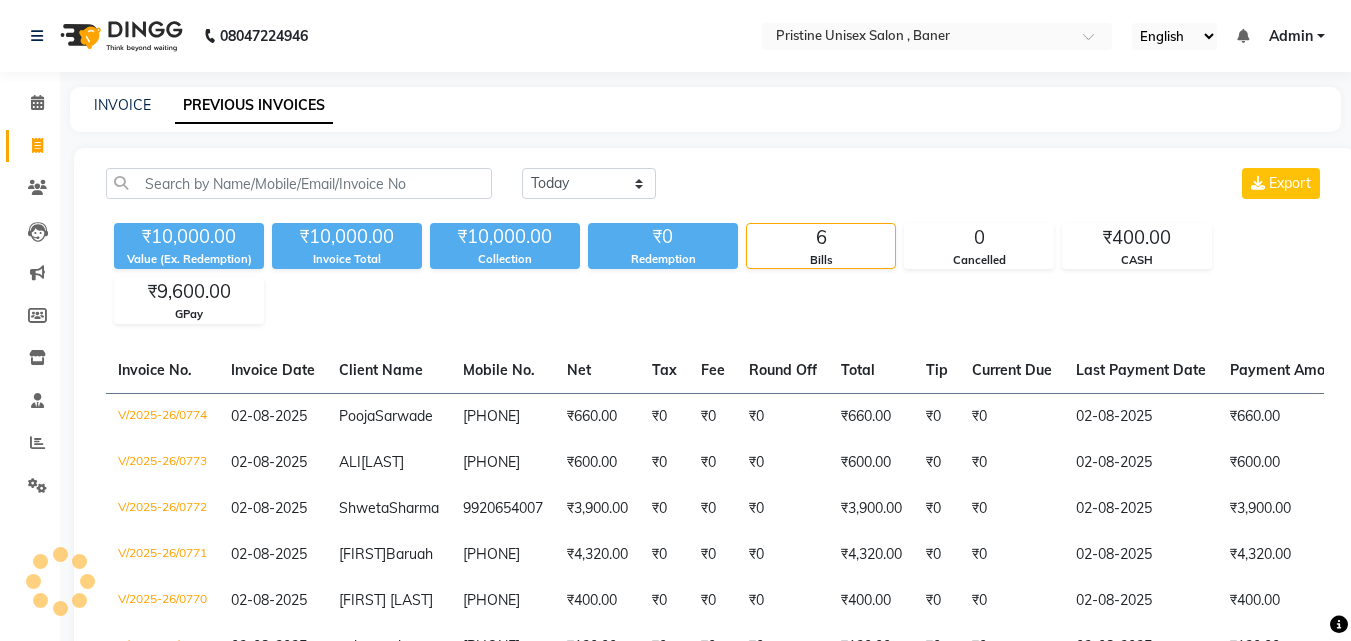 click on "INVOICE PREVIOUS INVOICES" 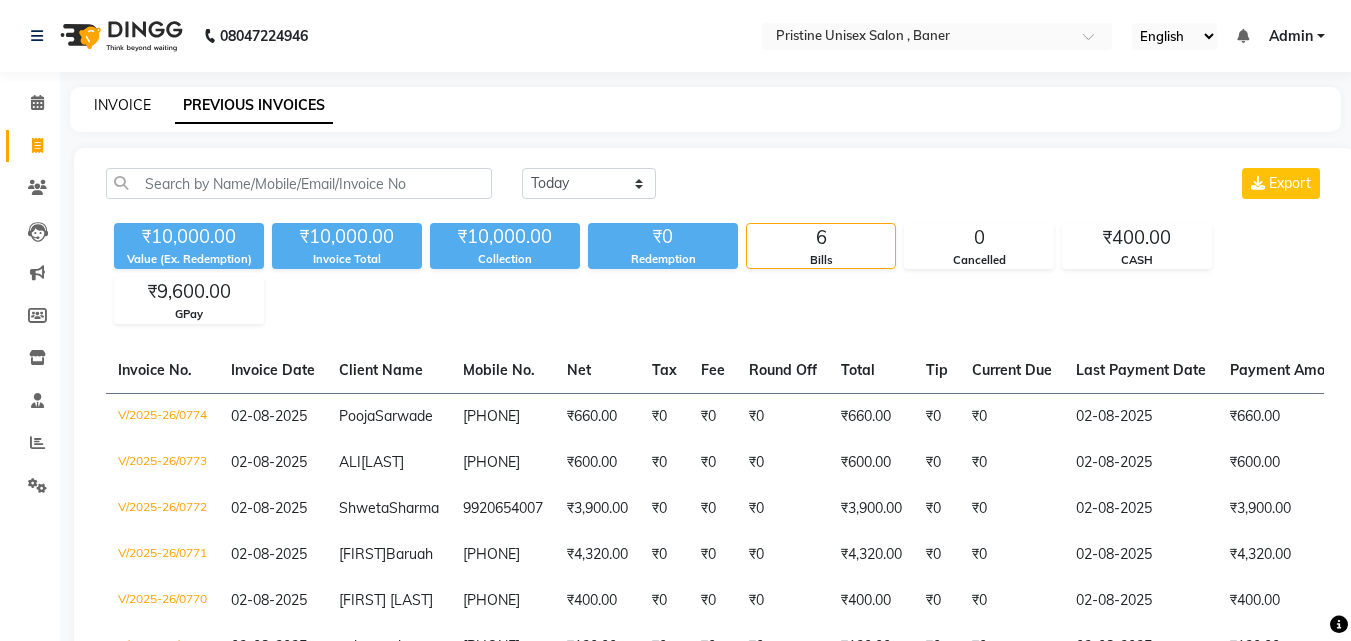 click on "INVOICE" 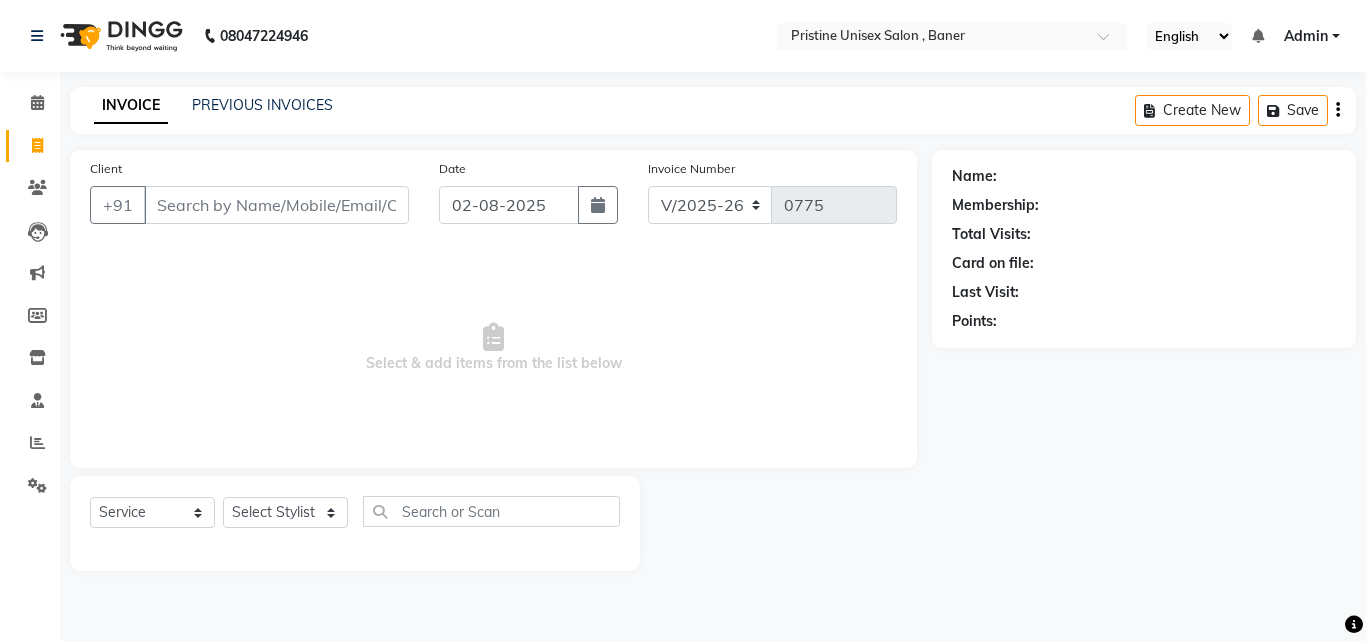 click on "Client" at bounding box center [276, 205] 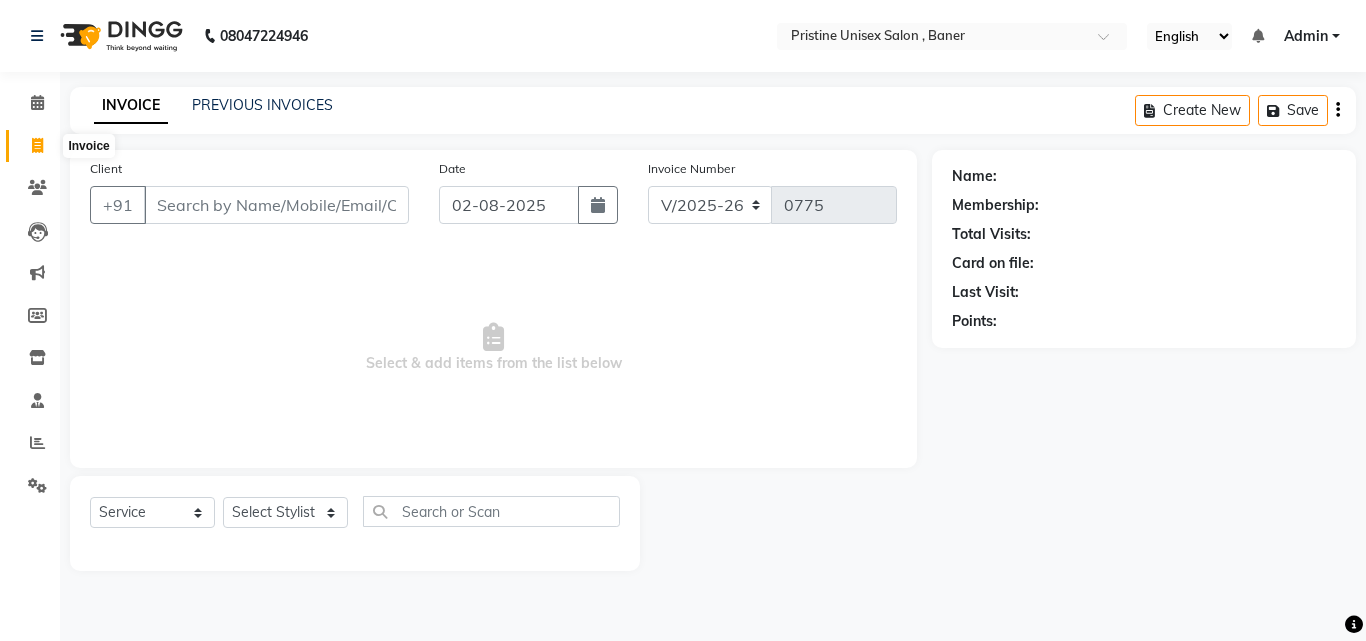 click 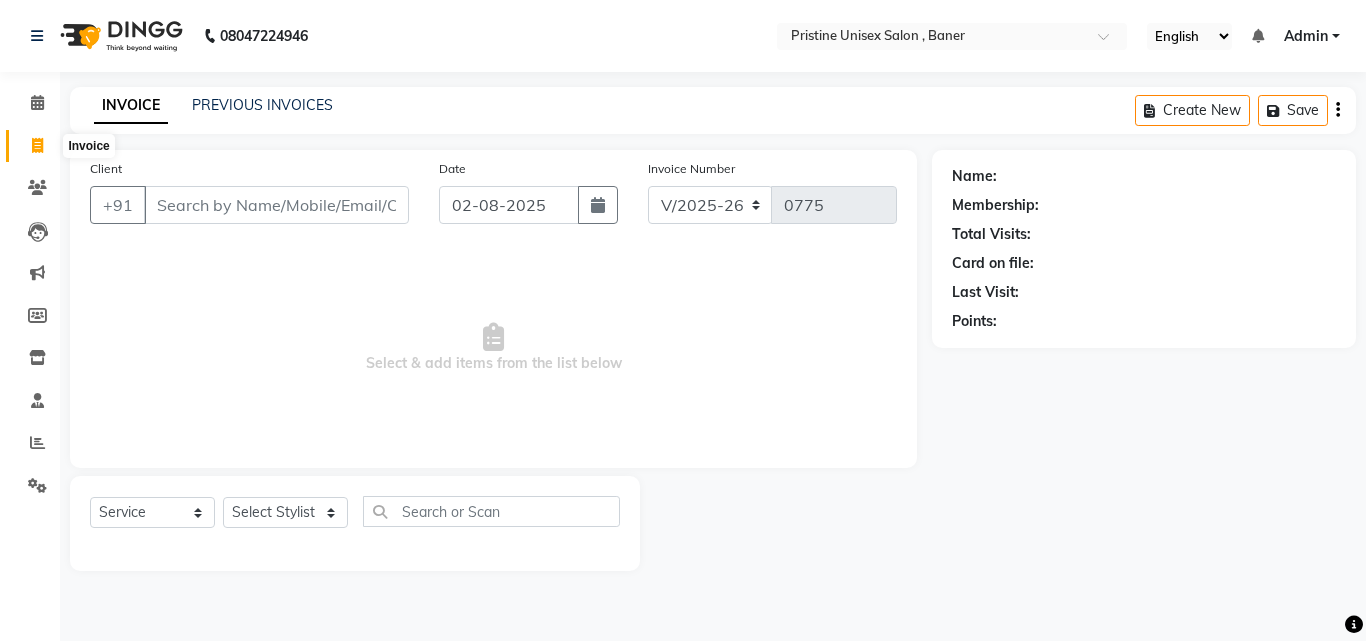 select on "service" 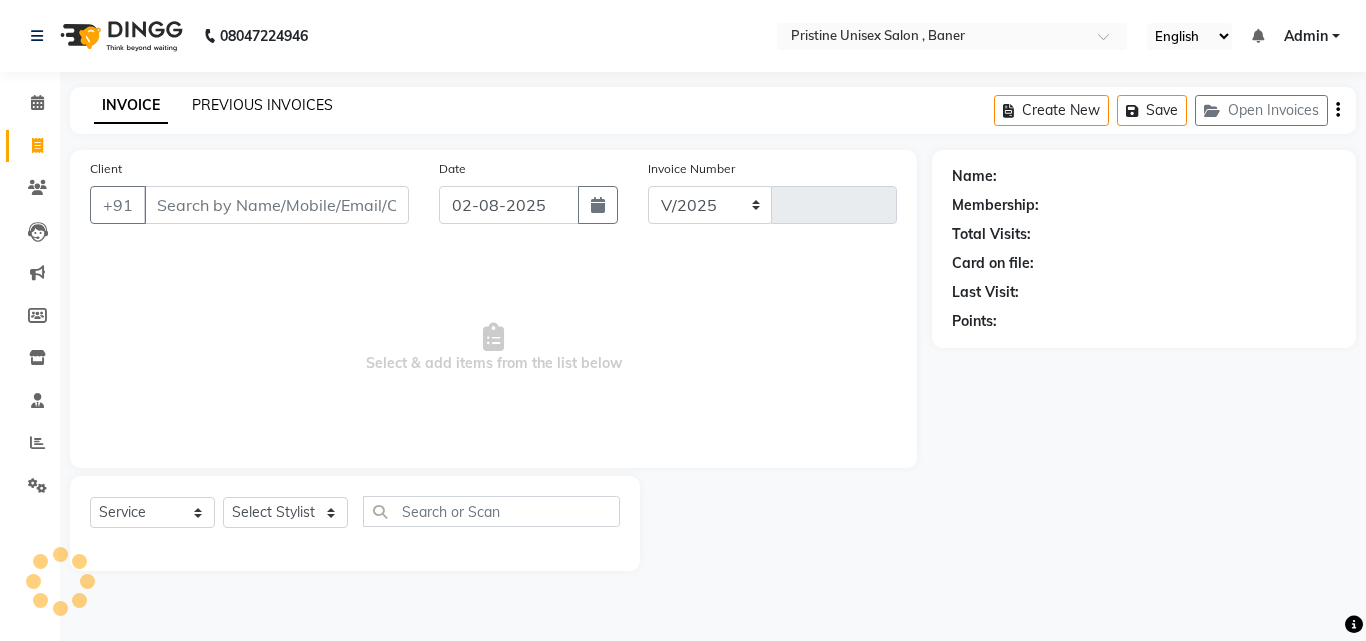 select on "6610" 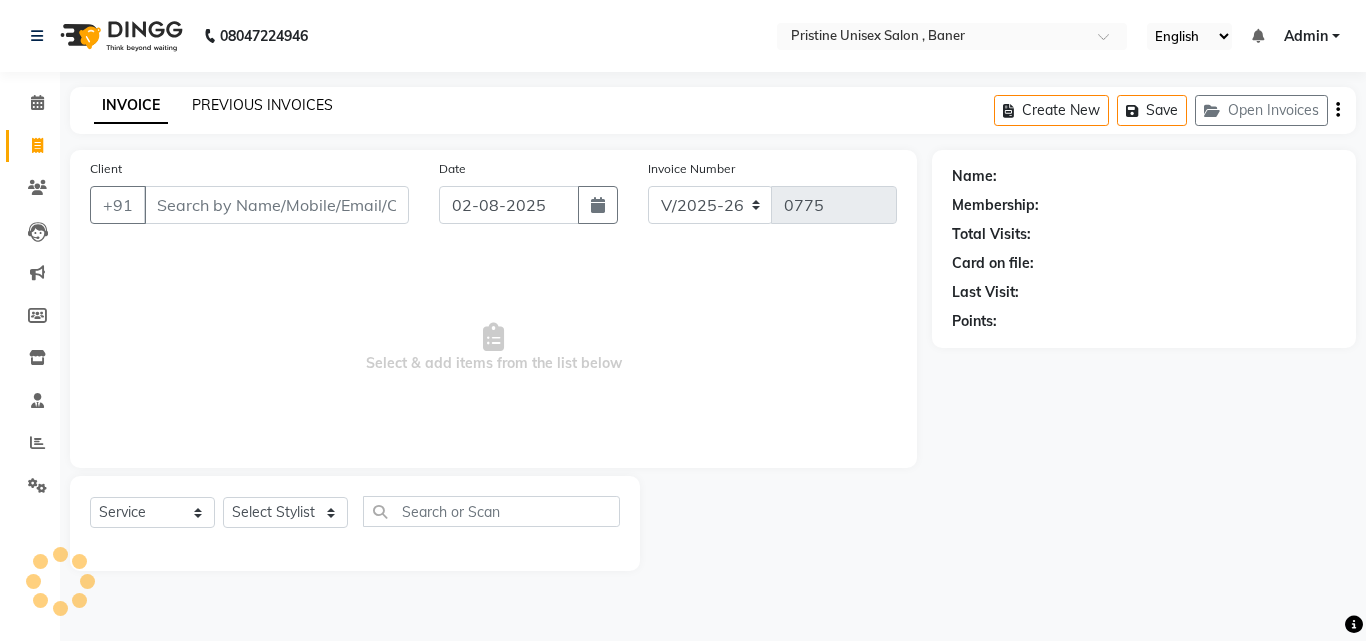 click on "PREVIOUS INVOICES" 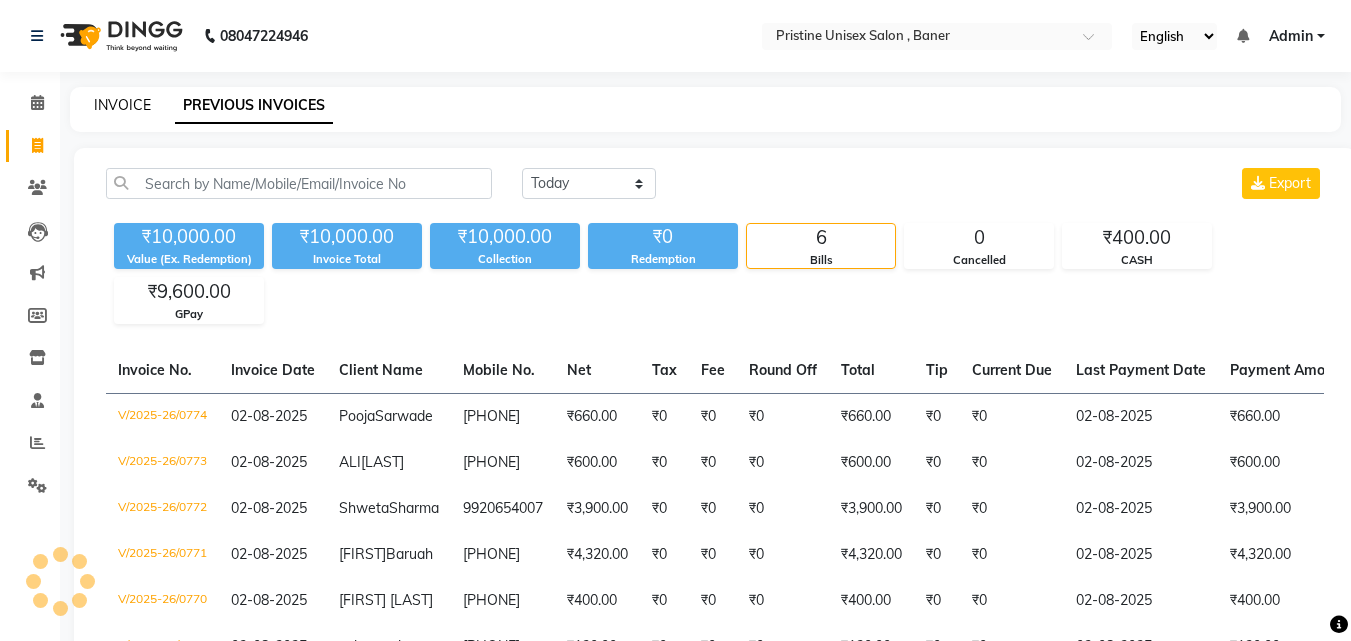click on "INVOICE" 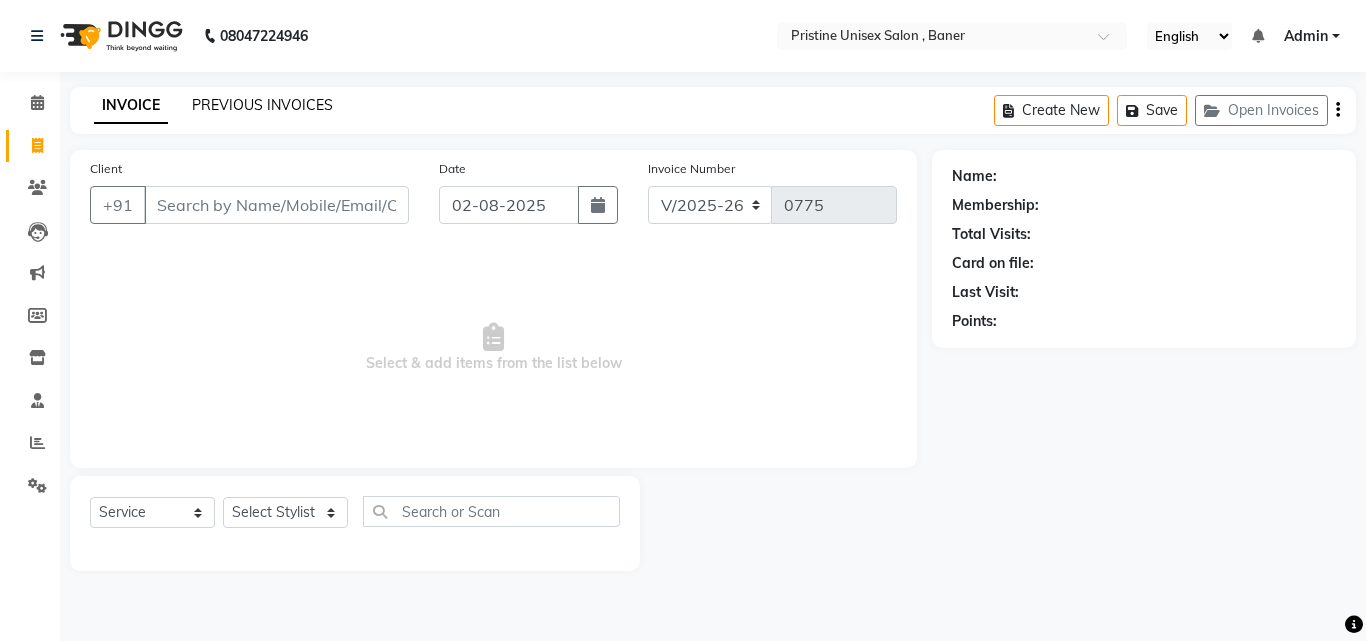 click on "PREVIOUS INVOICES" 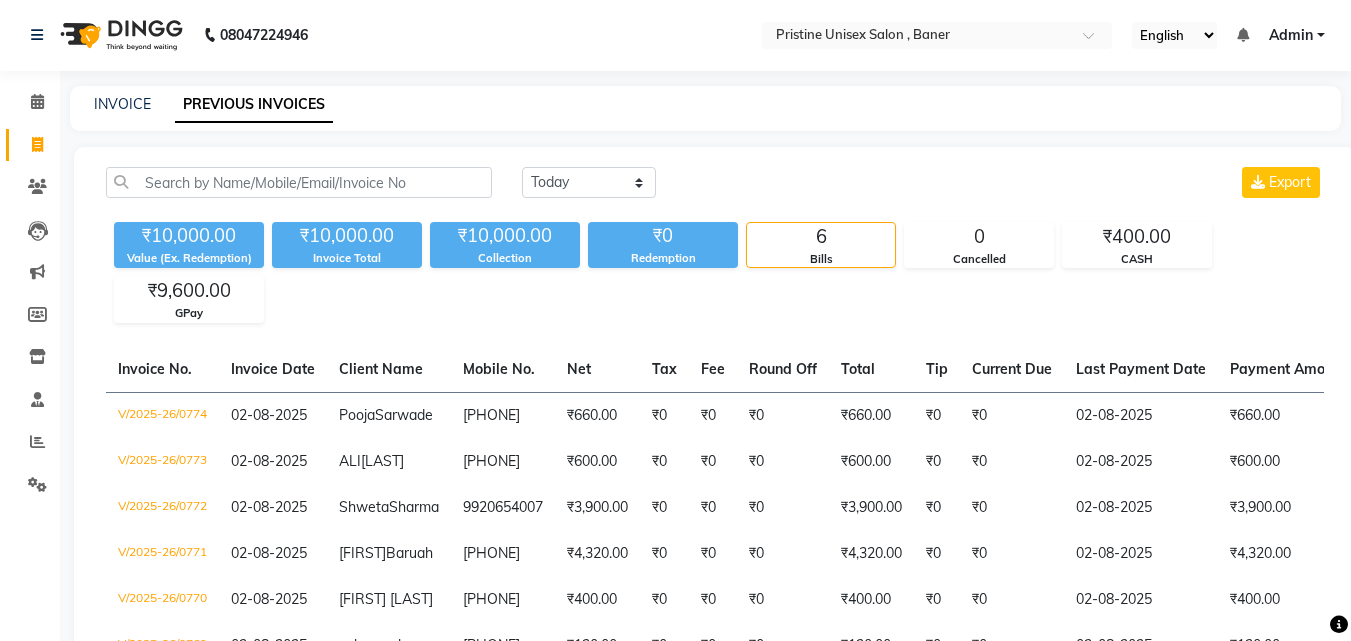 scroll, scrollTop: 0, scrollLeft: 0, axis: both 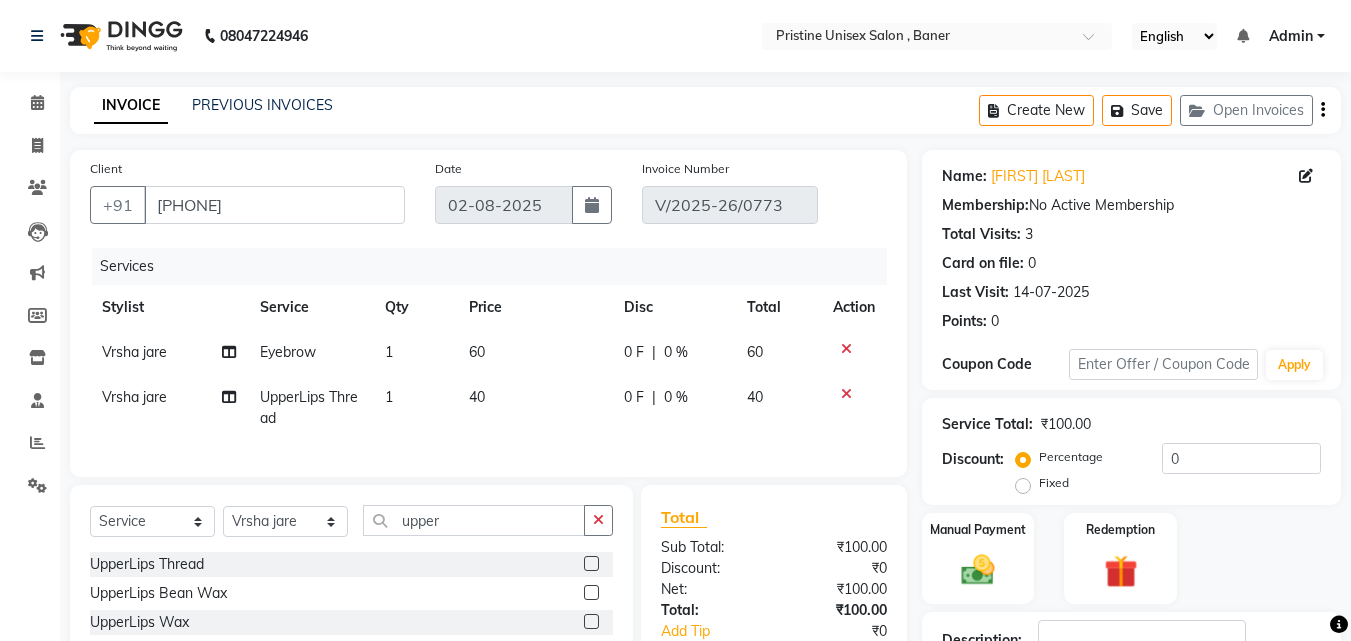 select on "service" 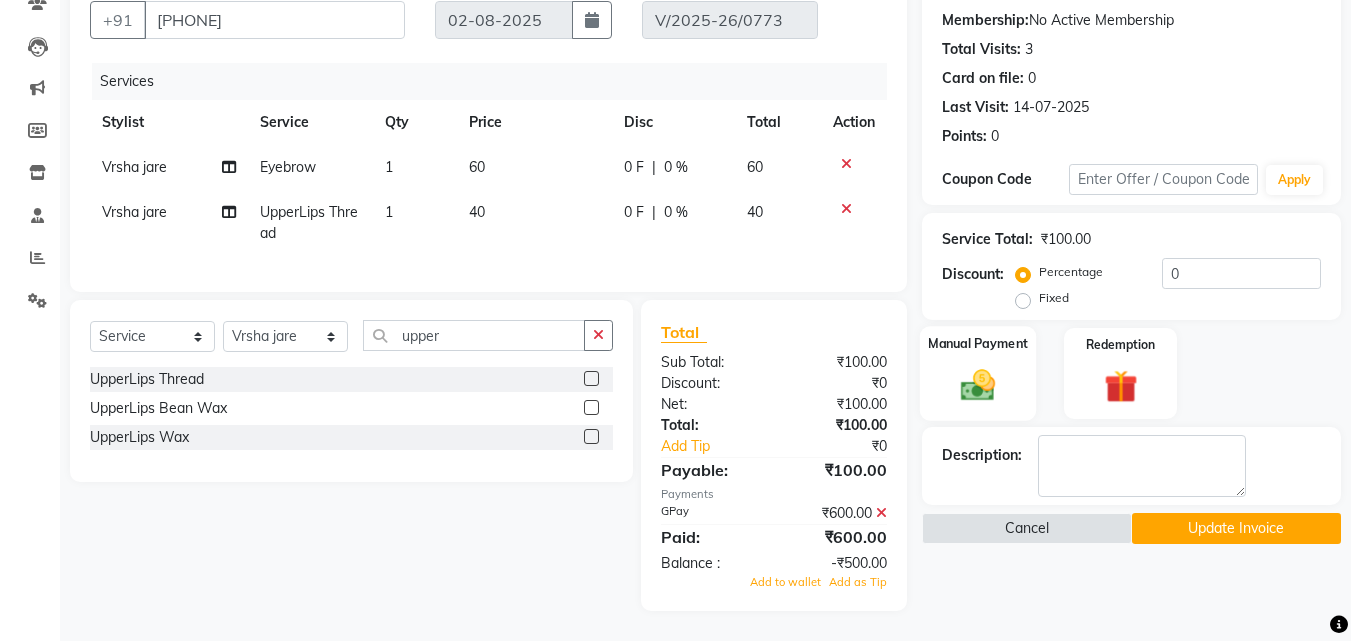 scroll, scrollTop: 200, scrollLeft: 0, axis: vertical 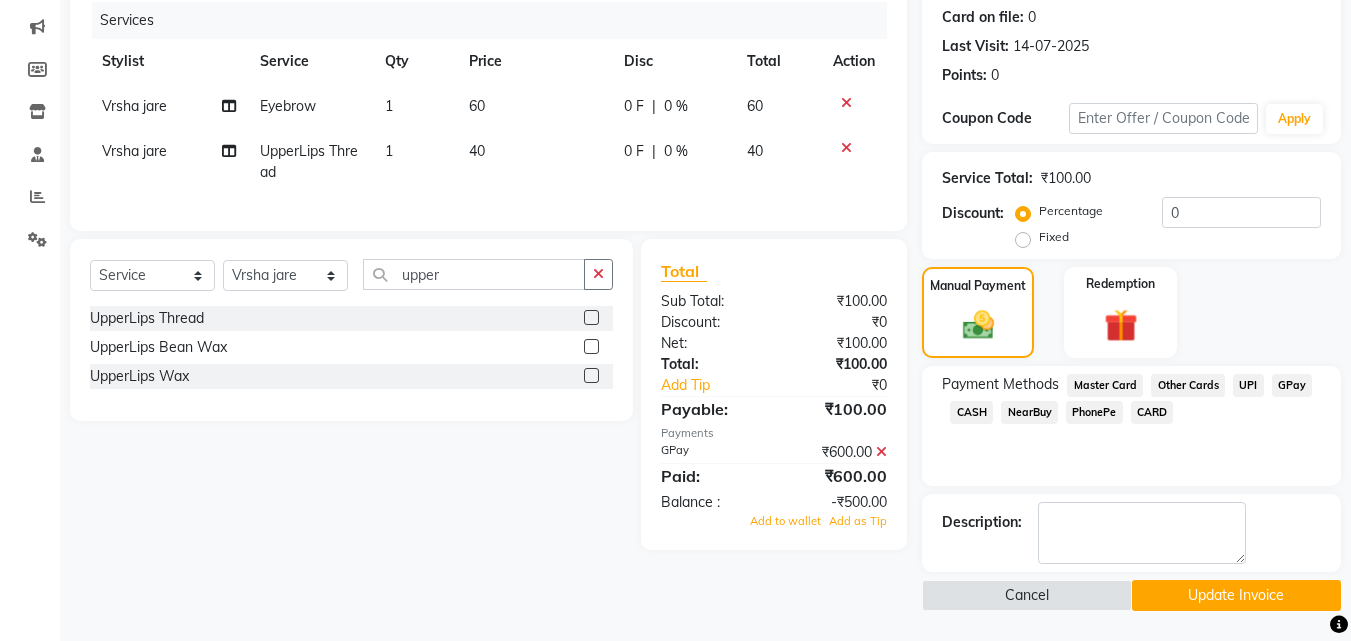 click on "GPay" 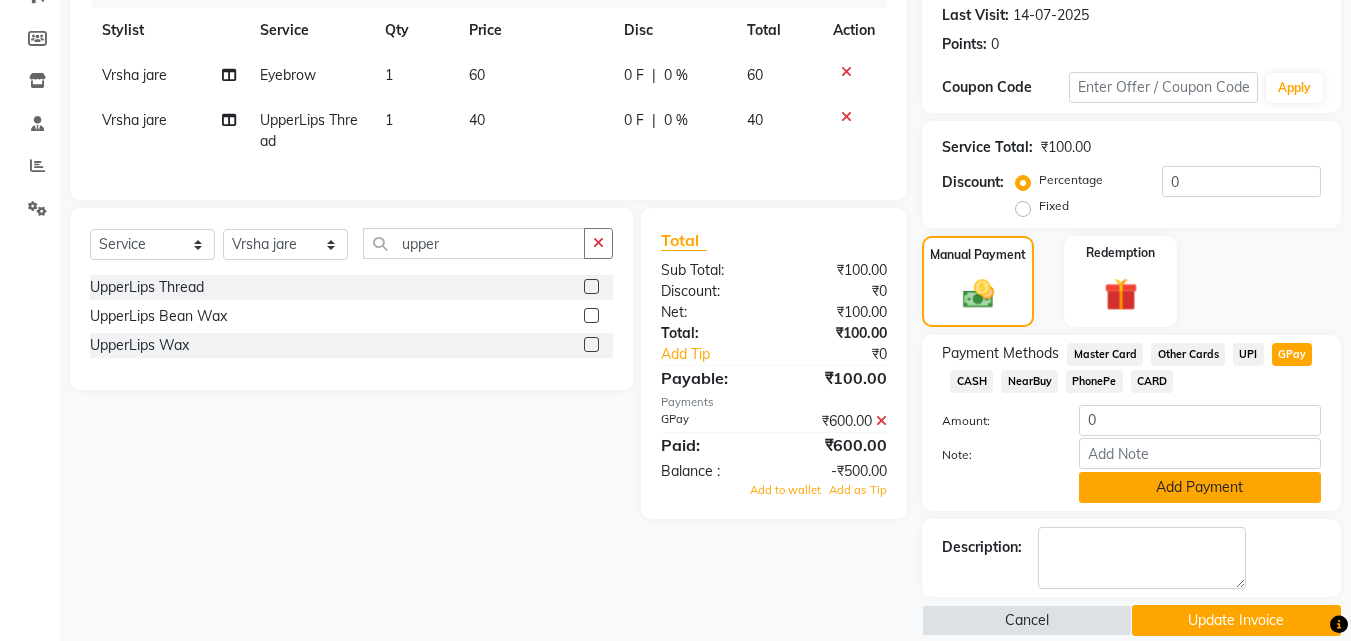 scroll, scrollTop: 302, scrollLeft: 0, axis: vertical 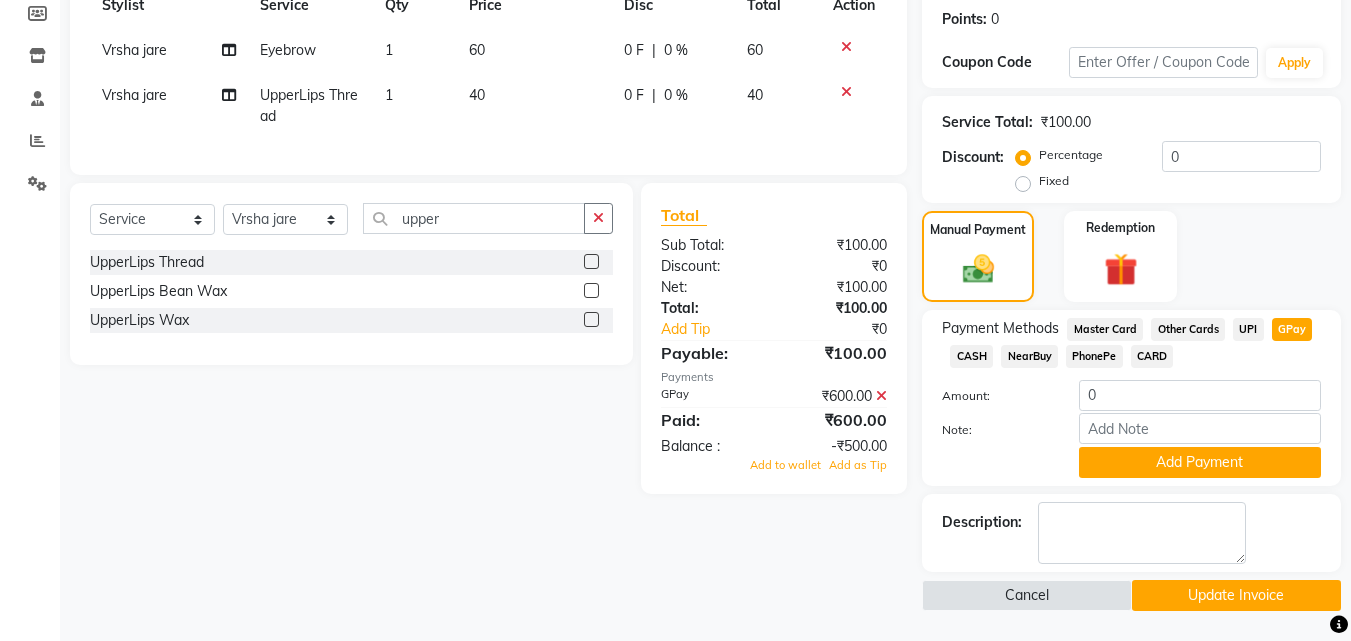 click 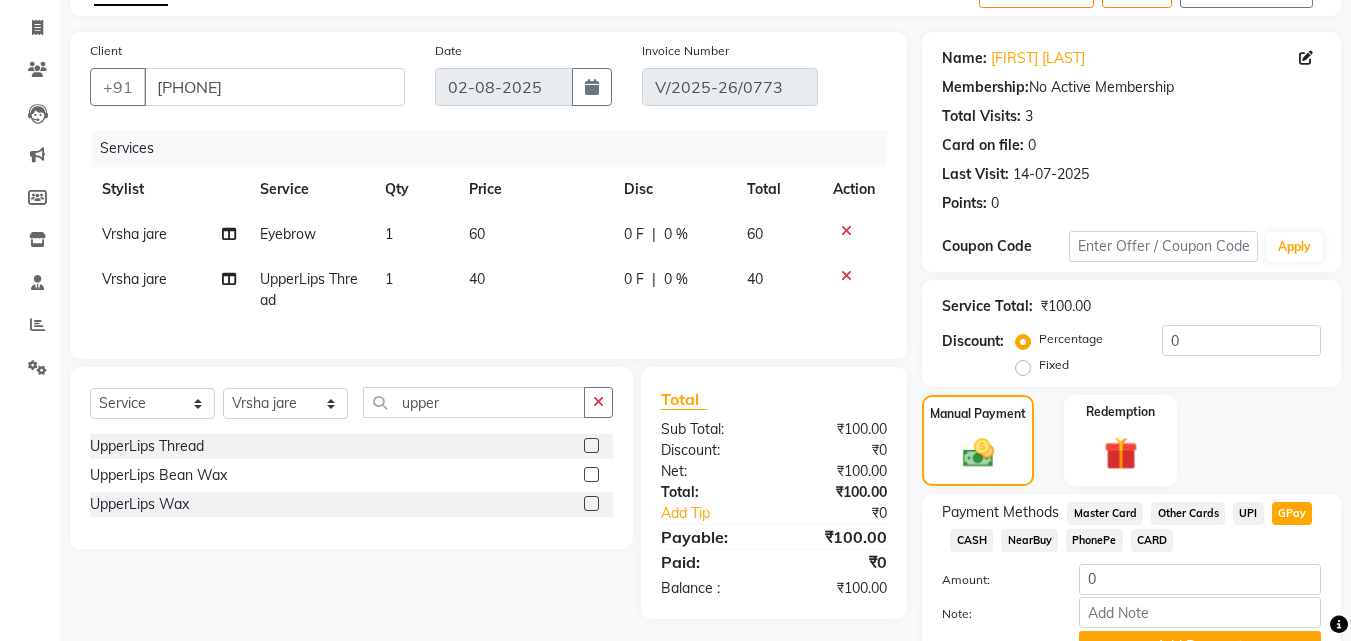 scroll, scrollTop: 218, scrollLeft: 0, axis: vertical 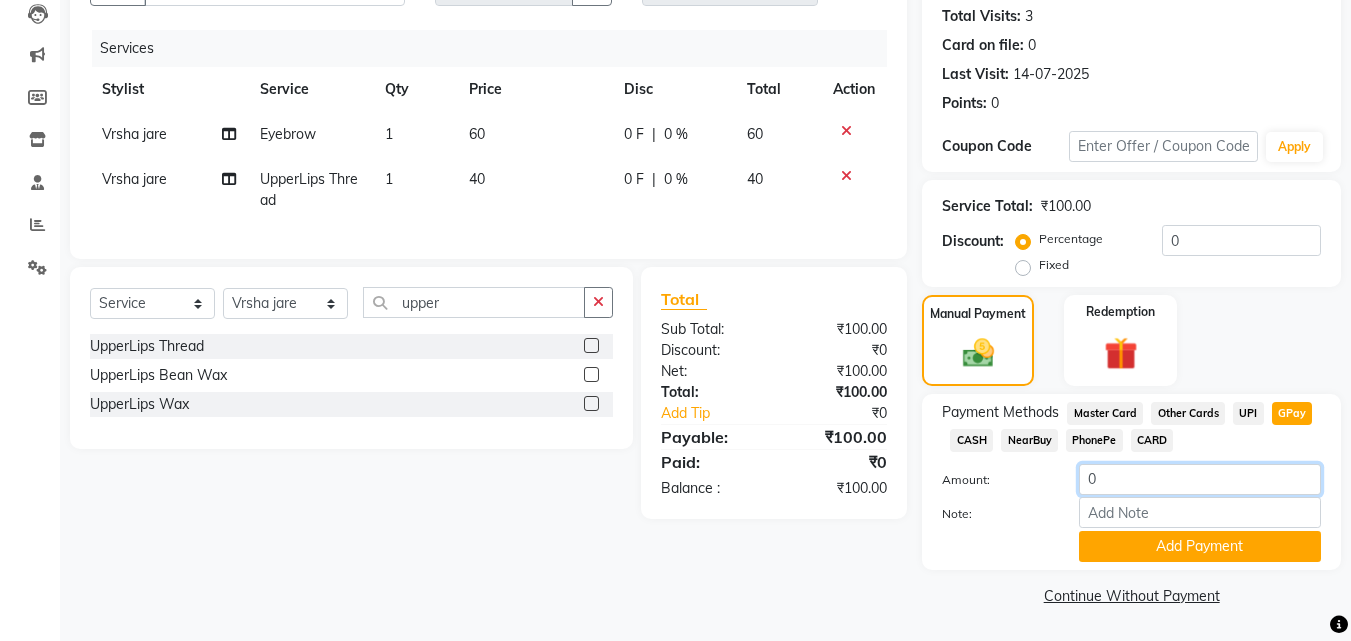 drag, startPoint x: 1177, startPoint y: 490, endPoint x: 1025, endPoint y: 496, distance: 152.11838 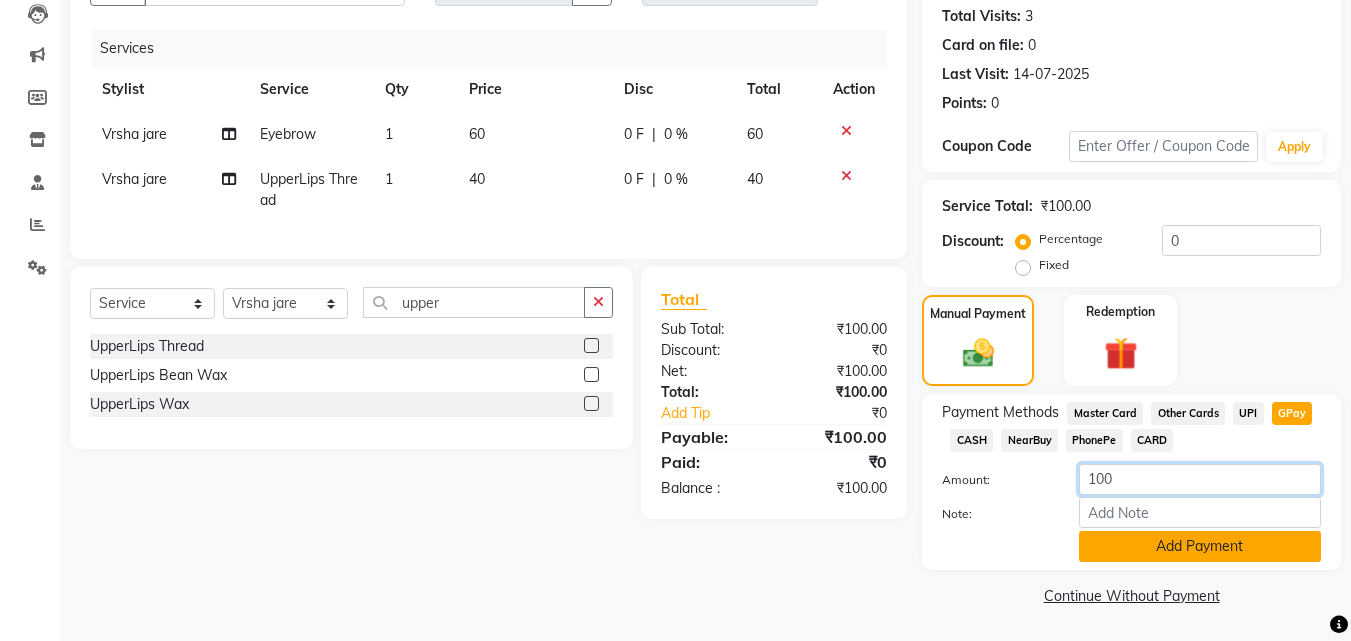 type on "100" 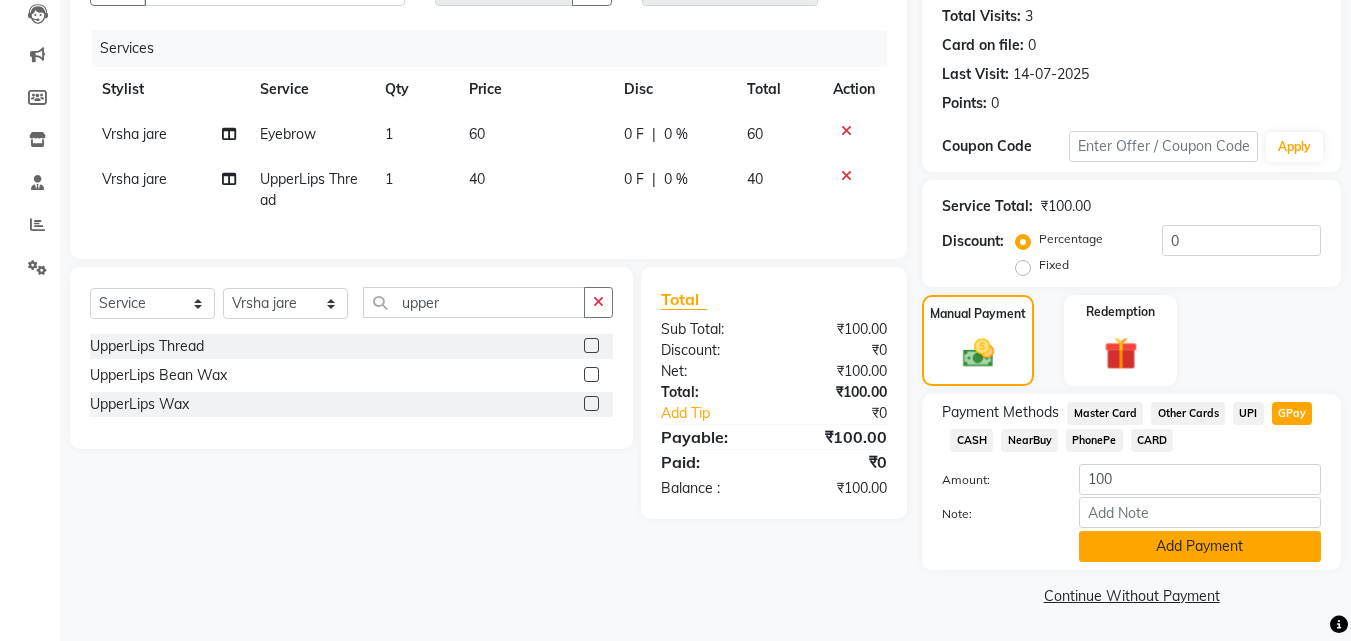 click on "Add Payment" 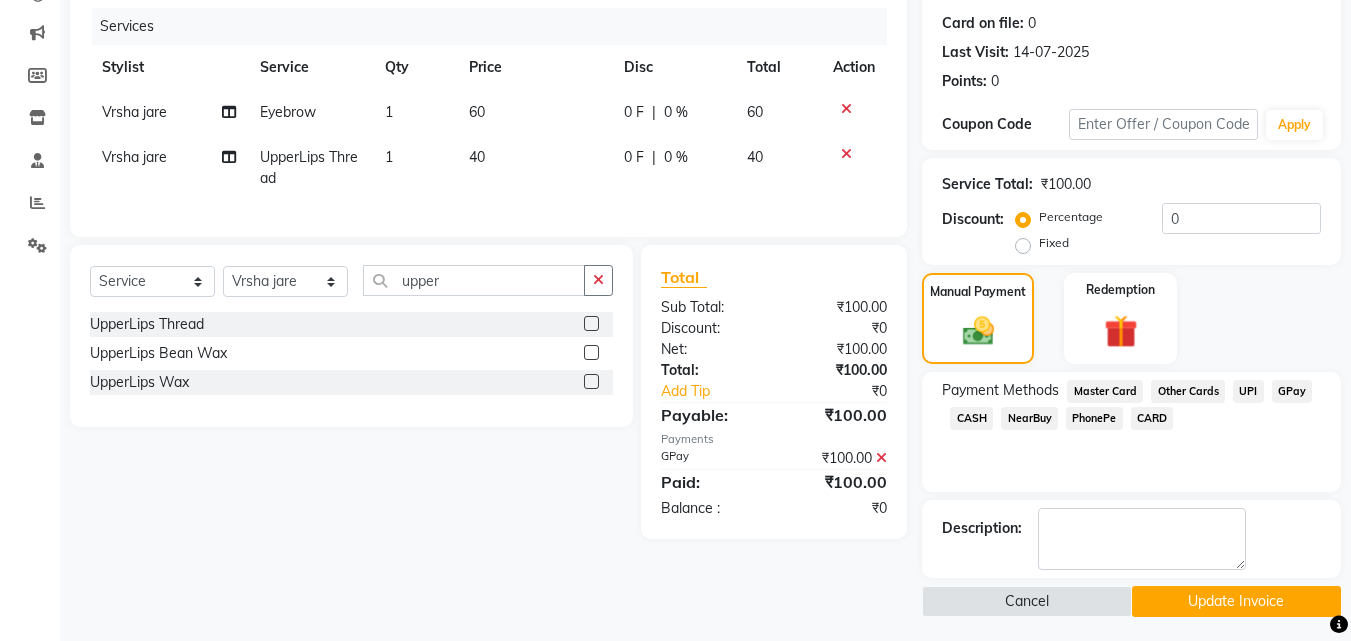 scroll, scrollTop: 246, scrollLeft: 0, axis: vertical 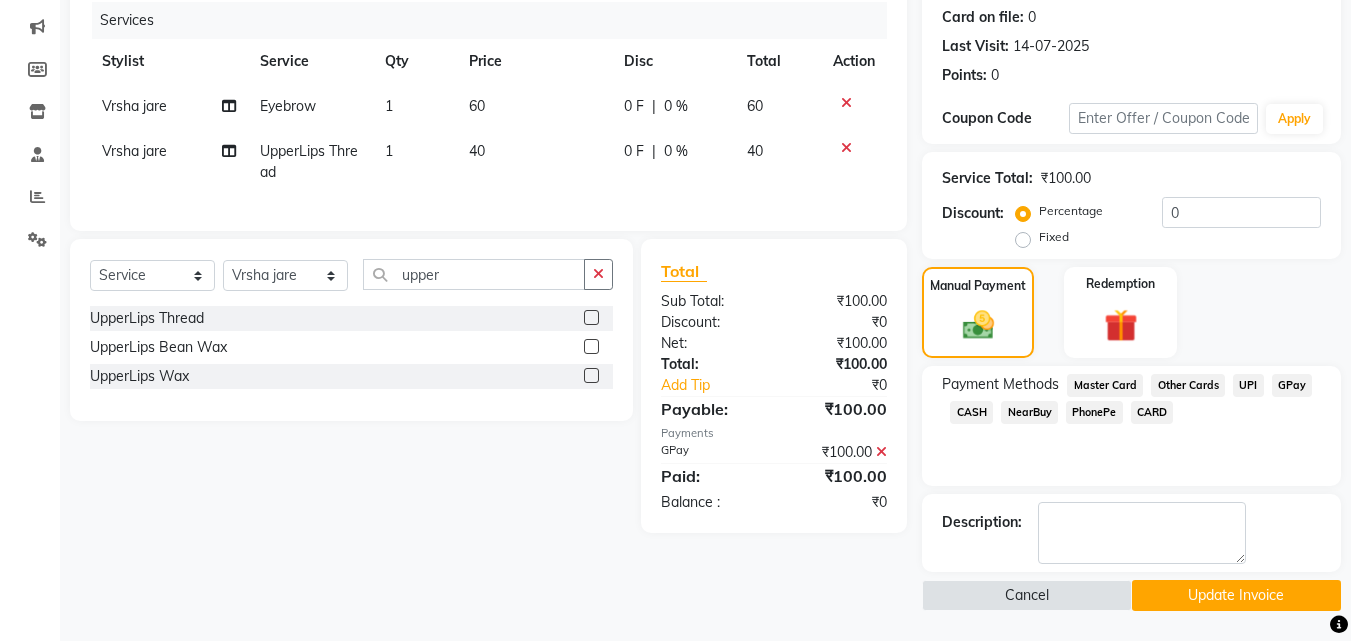 click on "Update Invoice" 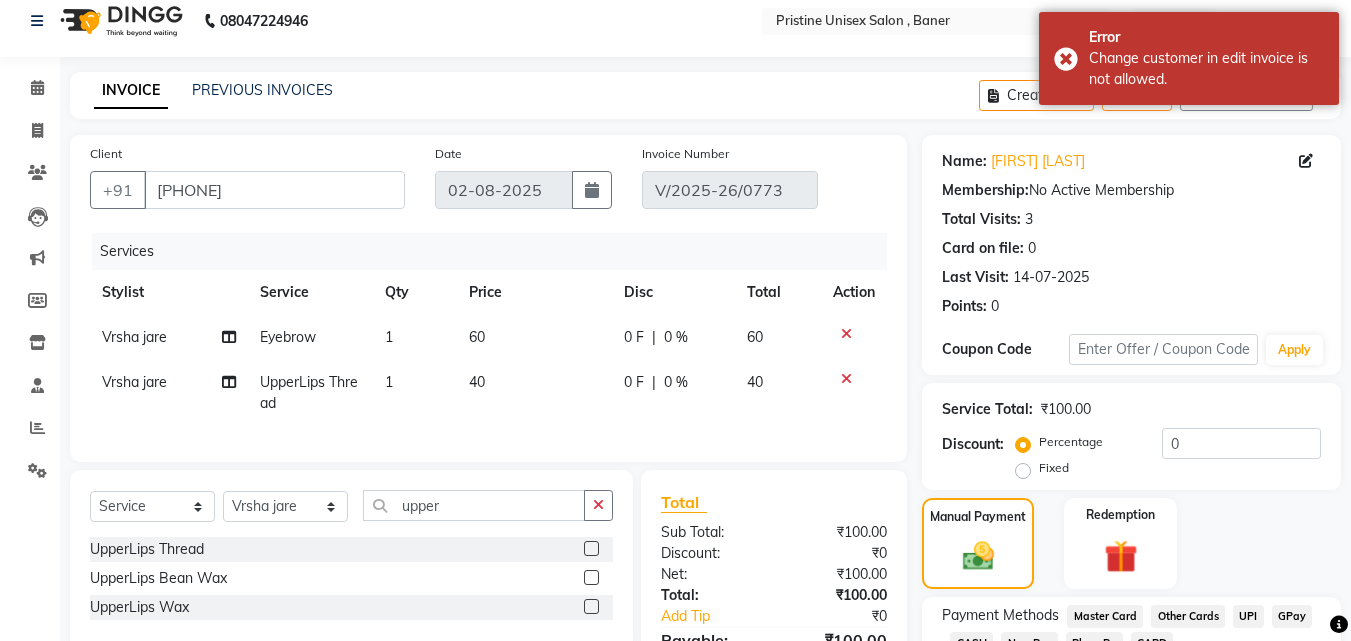 scroll, scrollTop: 0, scrollLeft: 0, axis: both 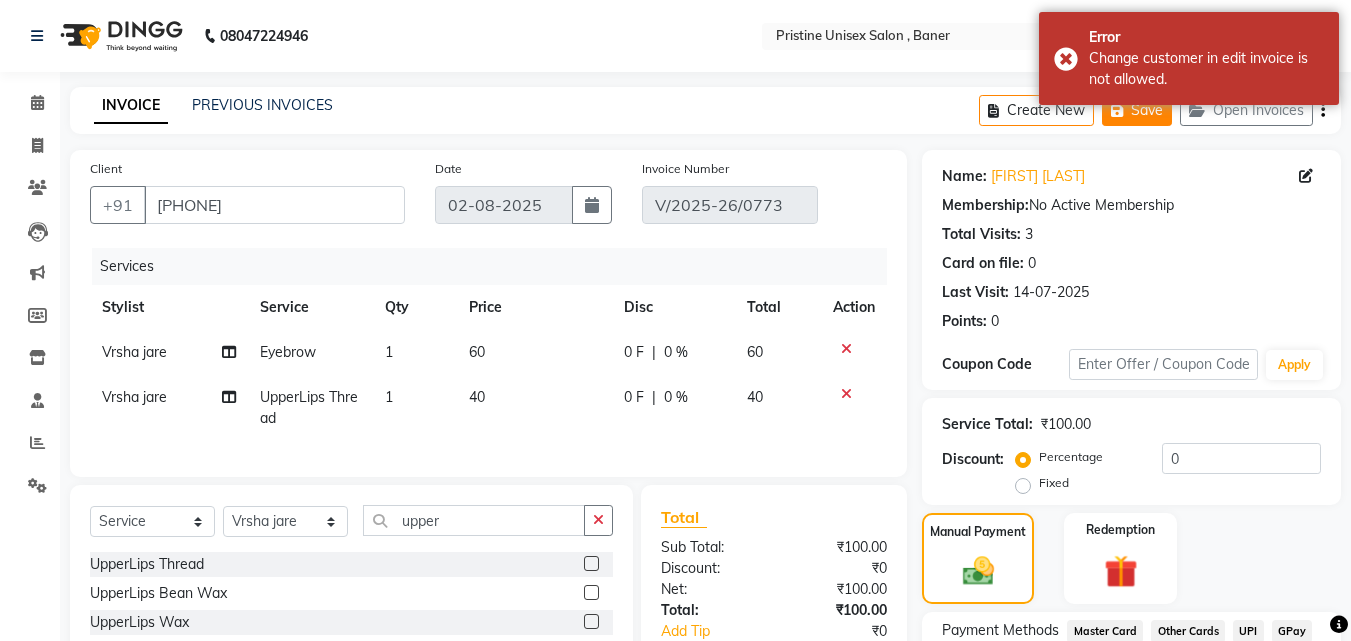 click on "Save" 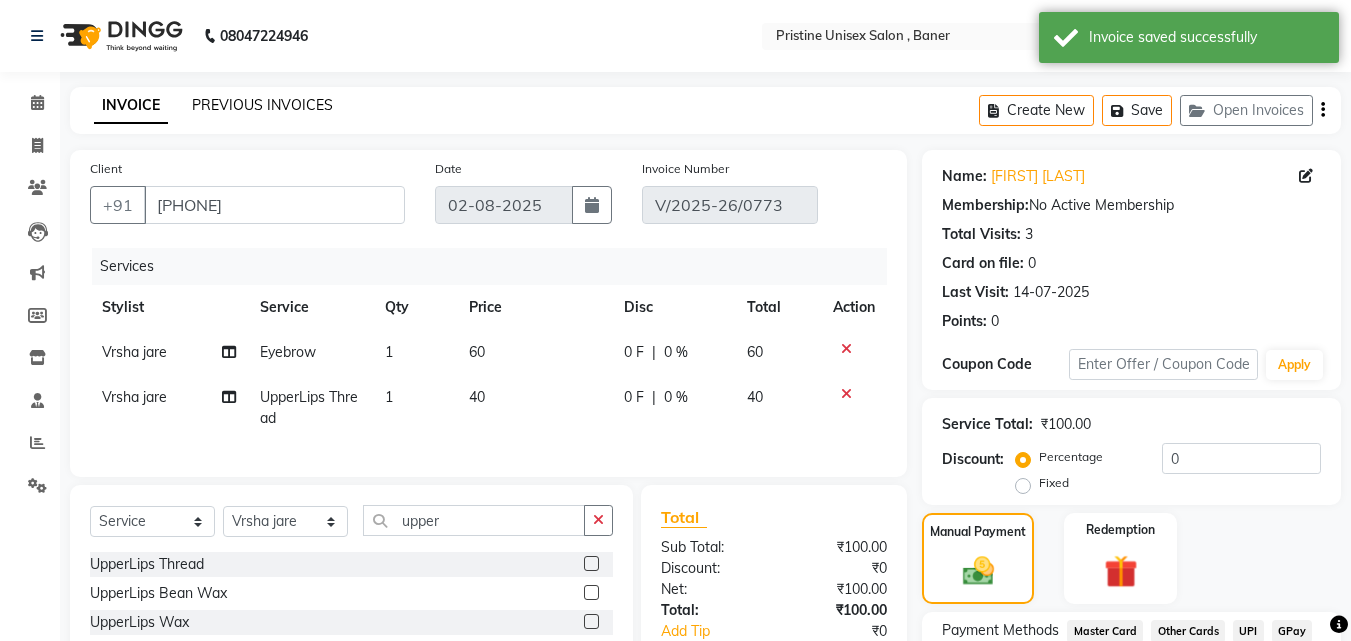 click on "PREVIOUS INVOICES" 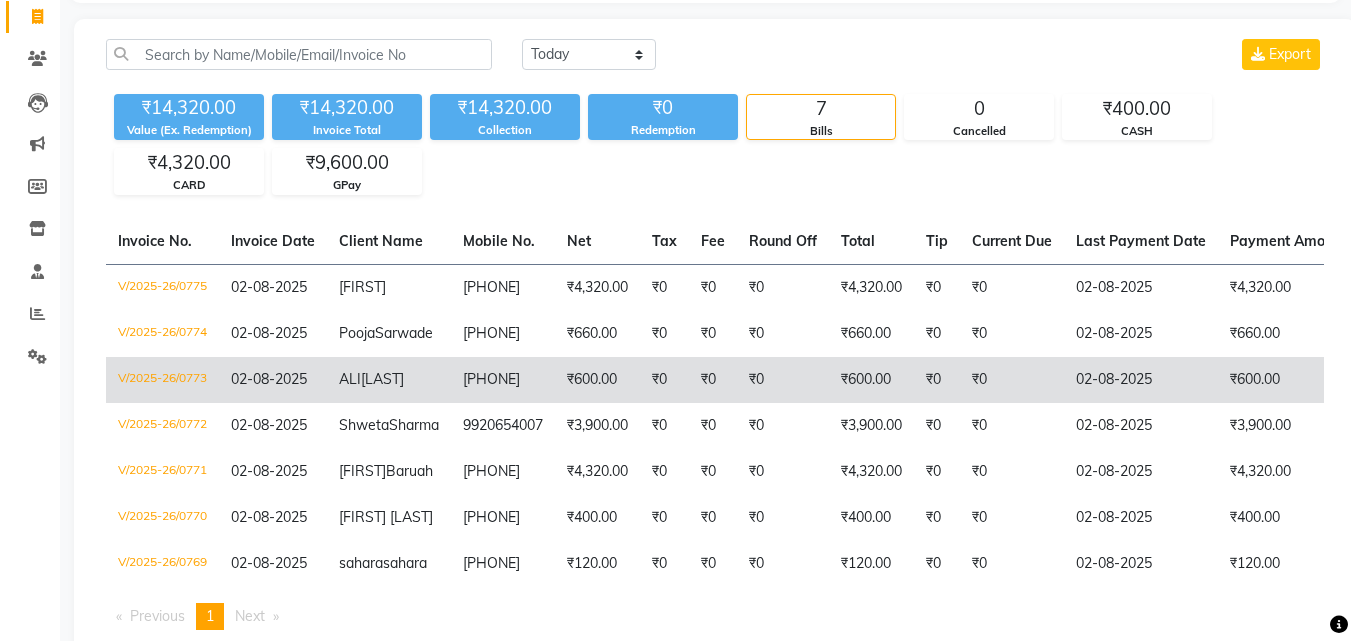 scroll, scrollTop: 0, scrollLeft: 0, axis: both 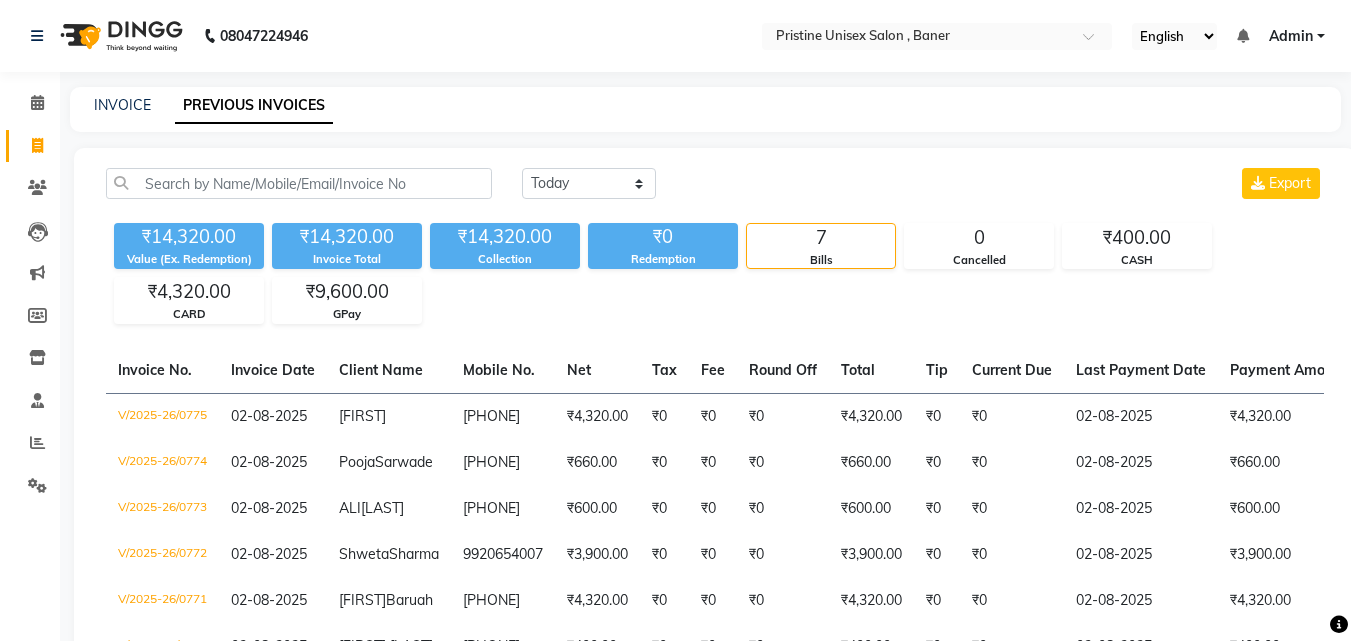click on "INVOICE PREVIOUS INVOICES" 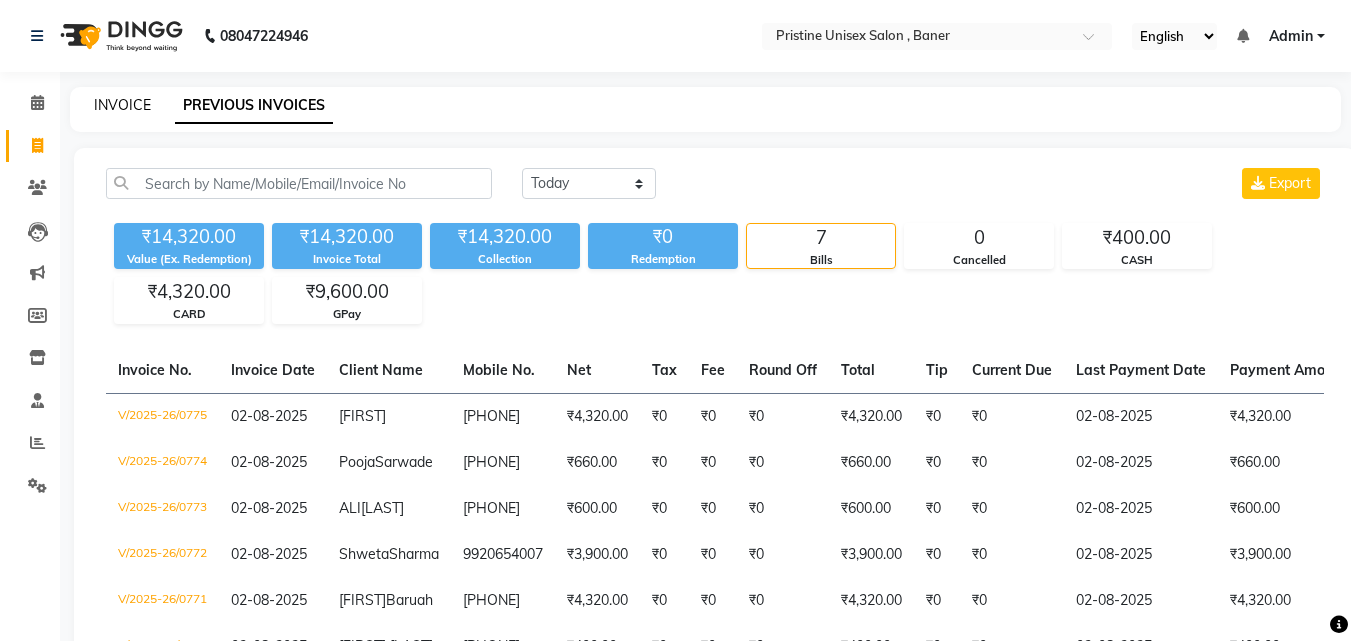click on "INVOICE" 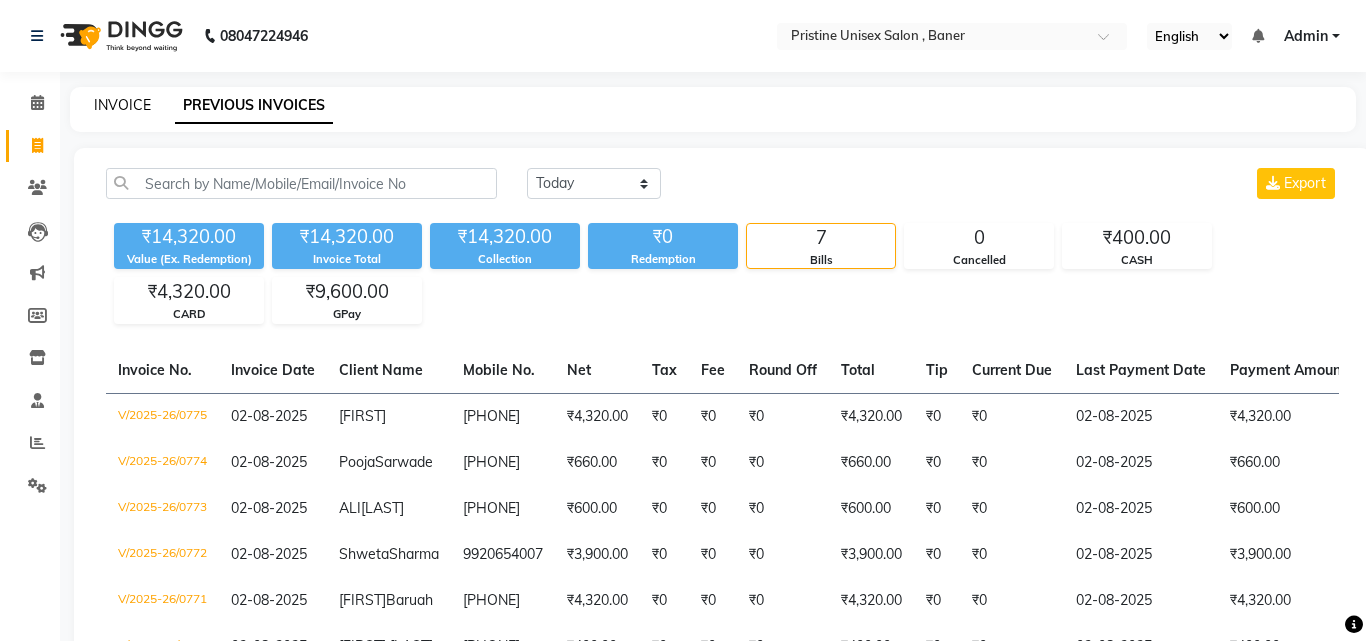 select on "6610" 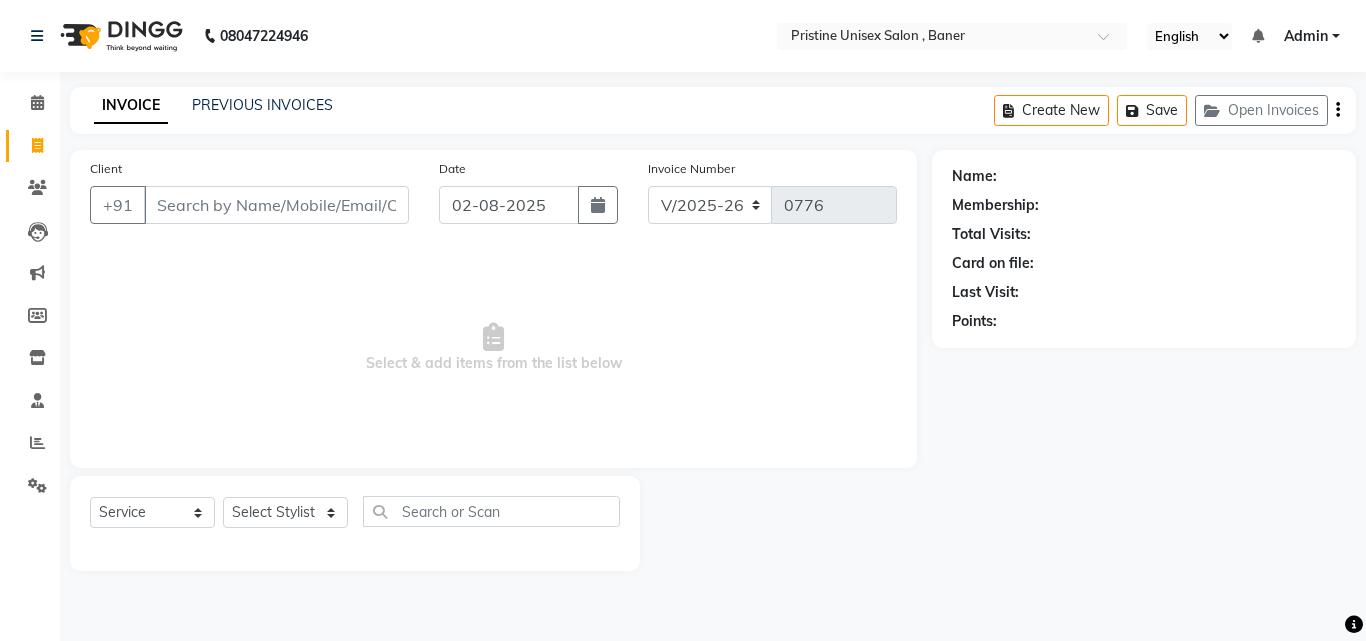 click on "Client" at bounding box center (276, 205) 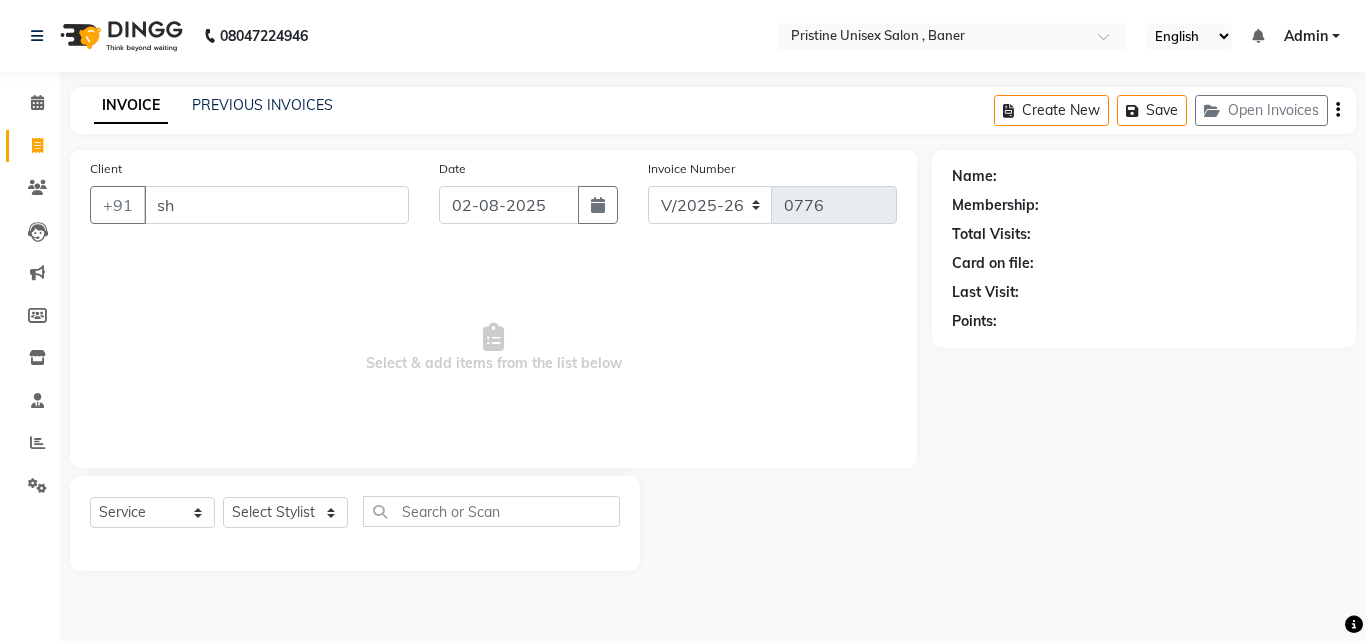 type on "s" 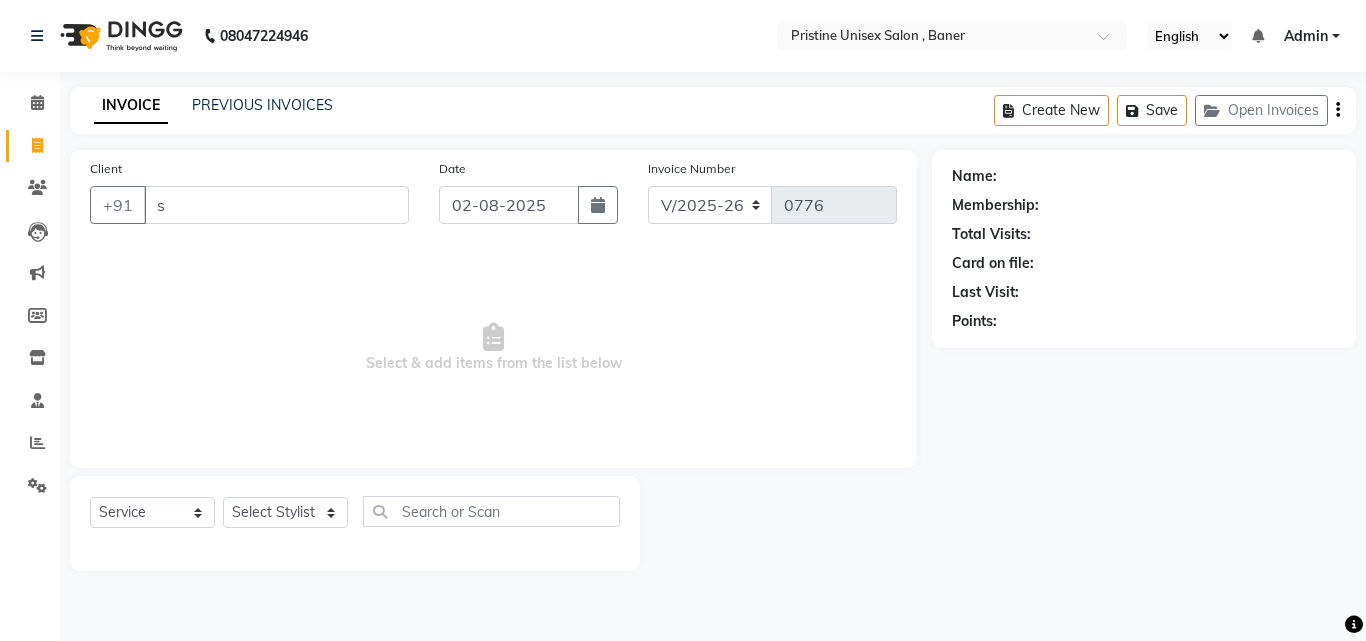 type 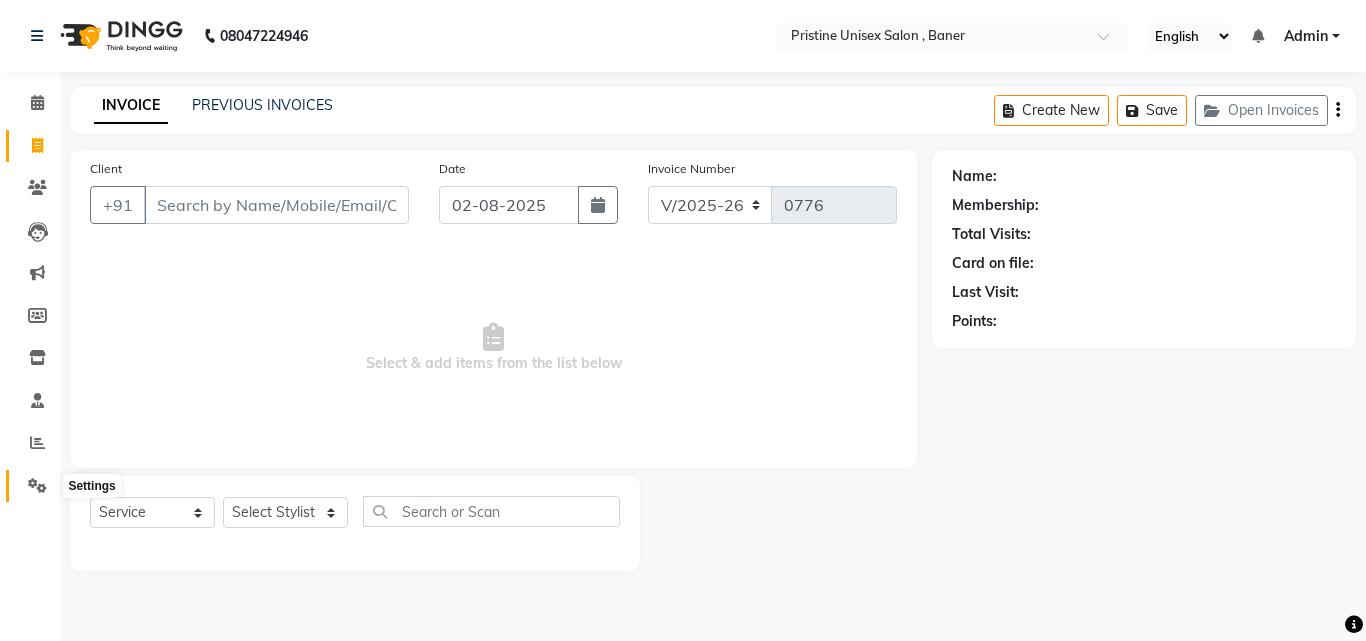 click 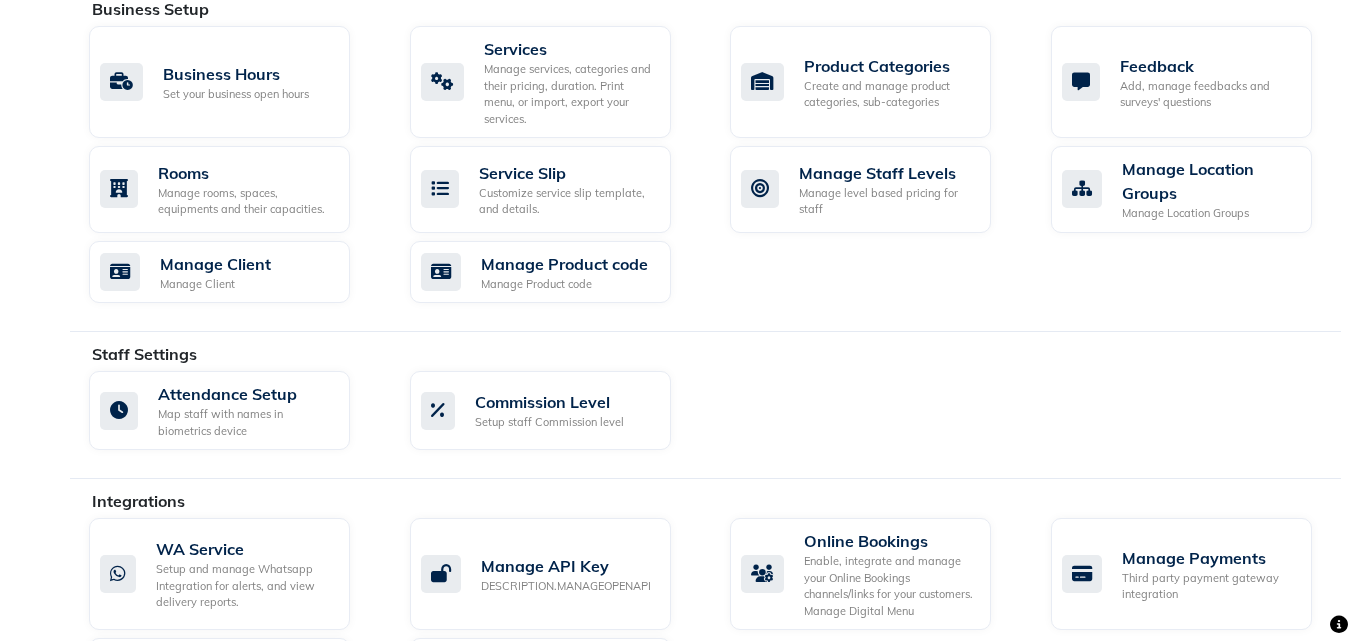 scroll, scrollTop: 1051, scrollLeft: 0, axis: vertical 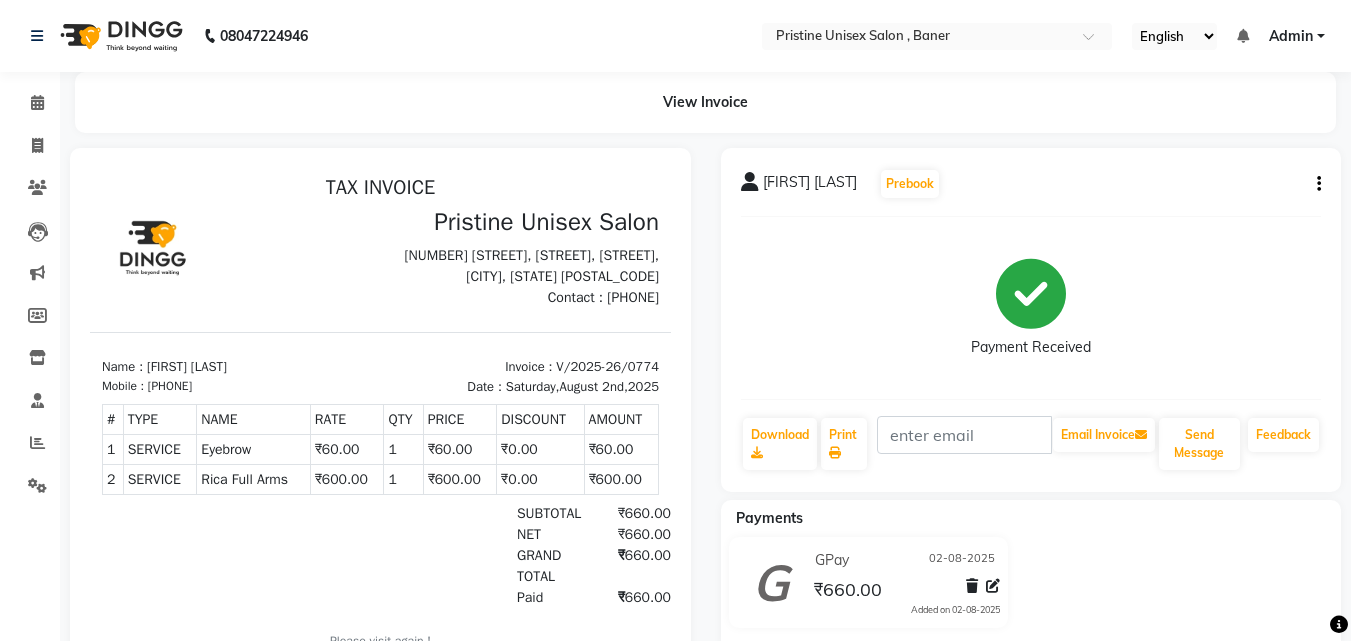 click 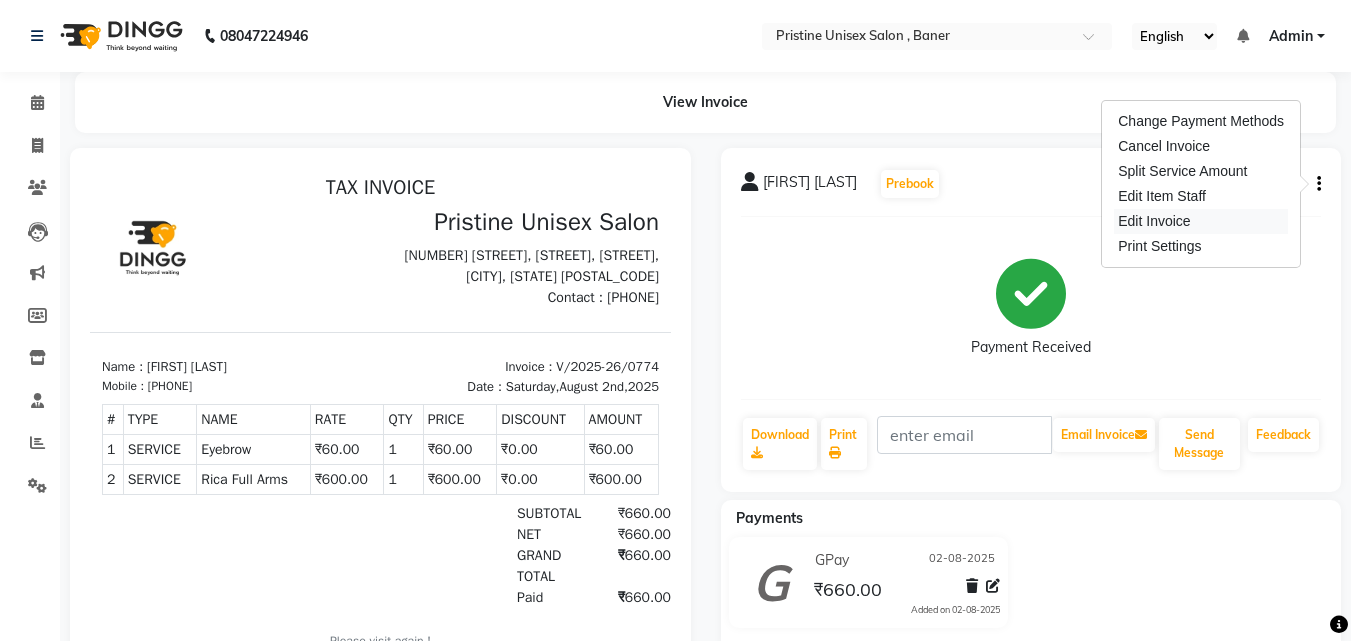 click on "Edit Invoice" at bounding box center (1201, 221) 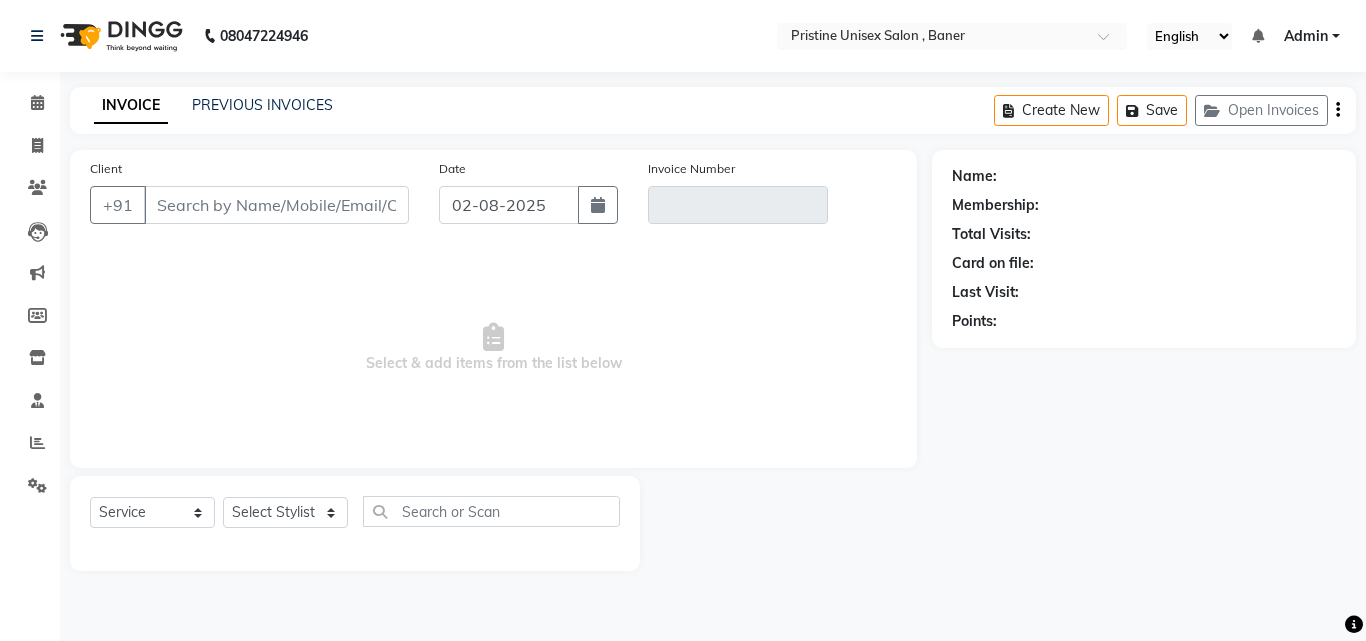 type on "[PHONE]" 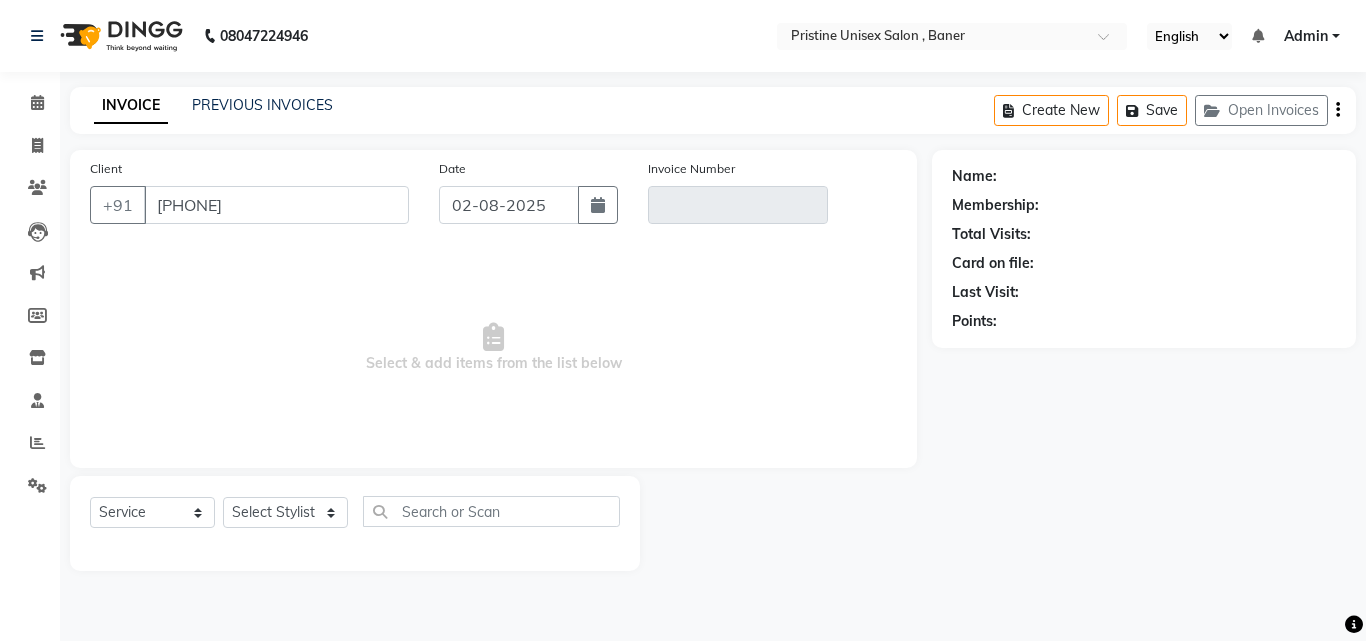type on "V/2025-26/0774" 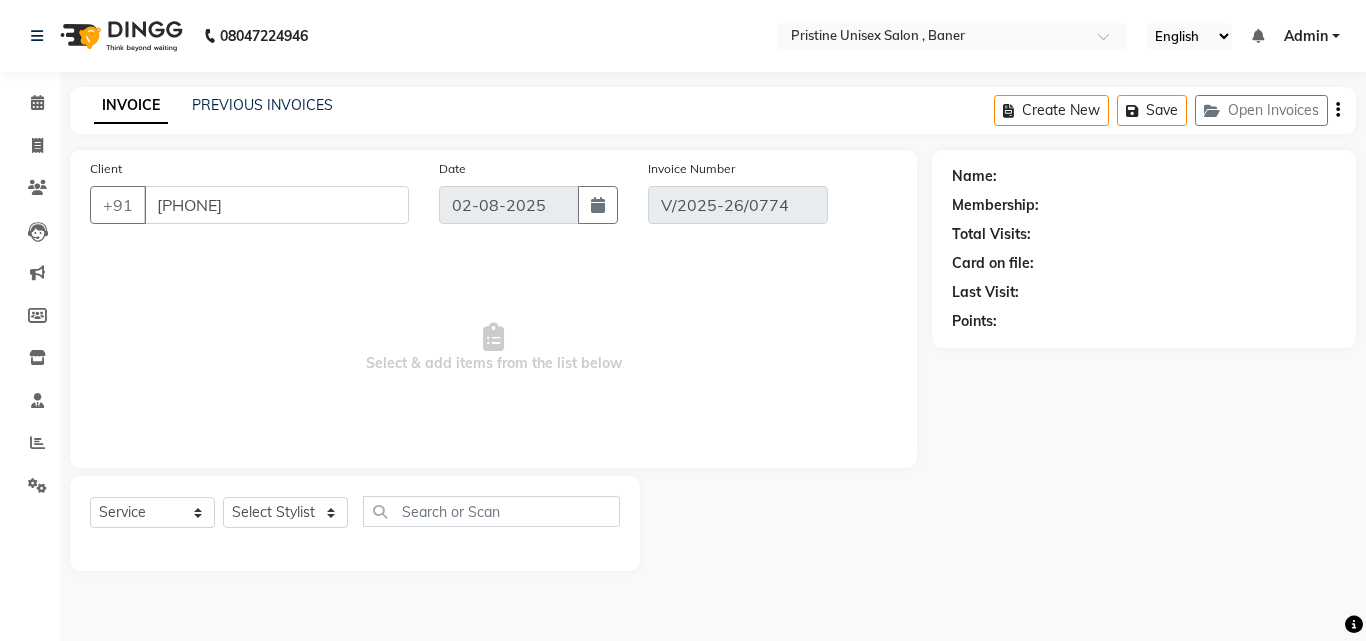 select on "select" 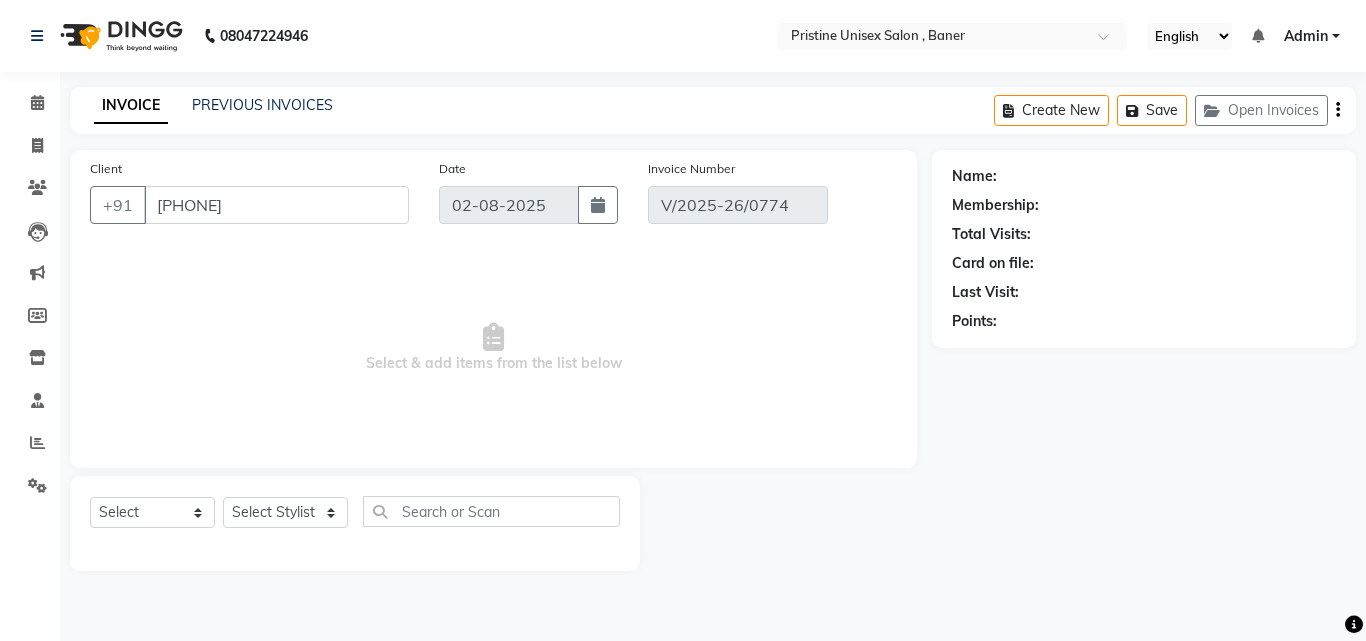 select on "1: Object" 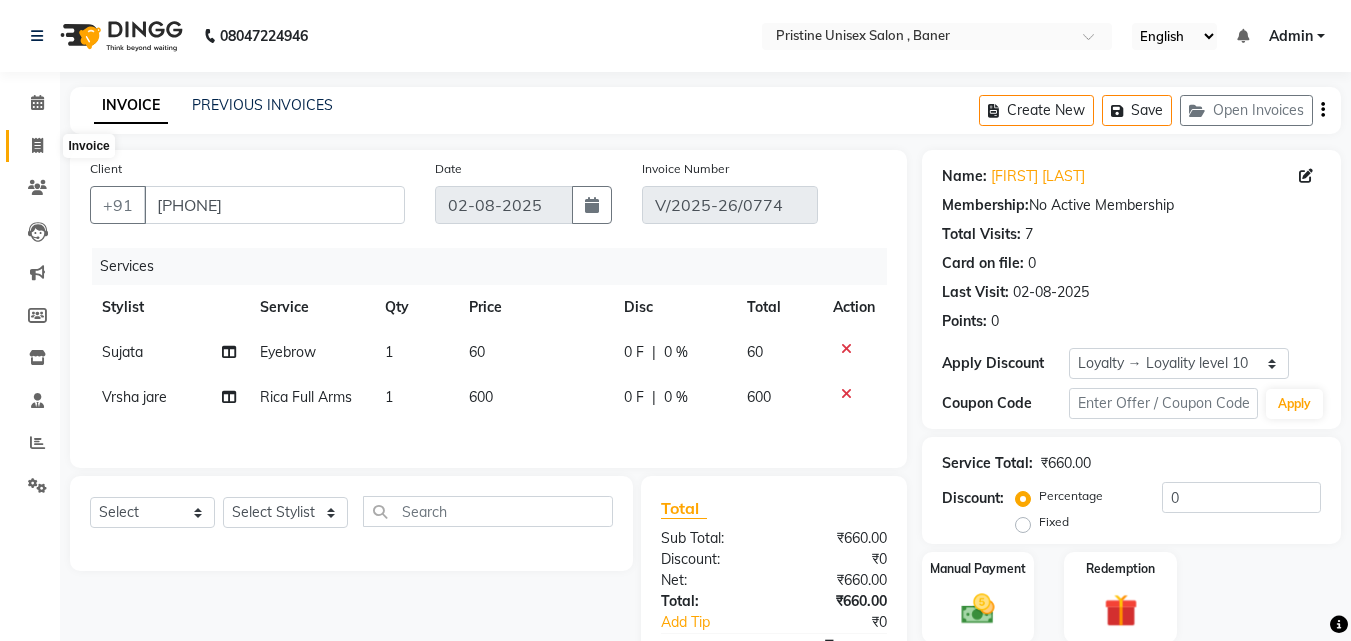 click 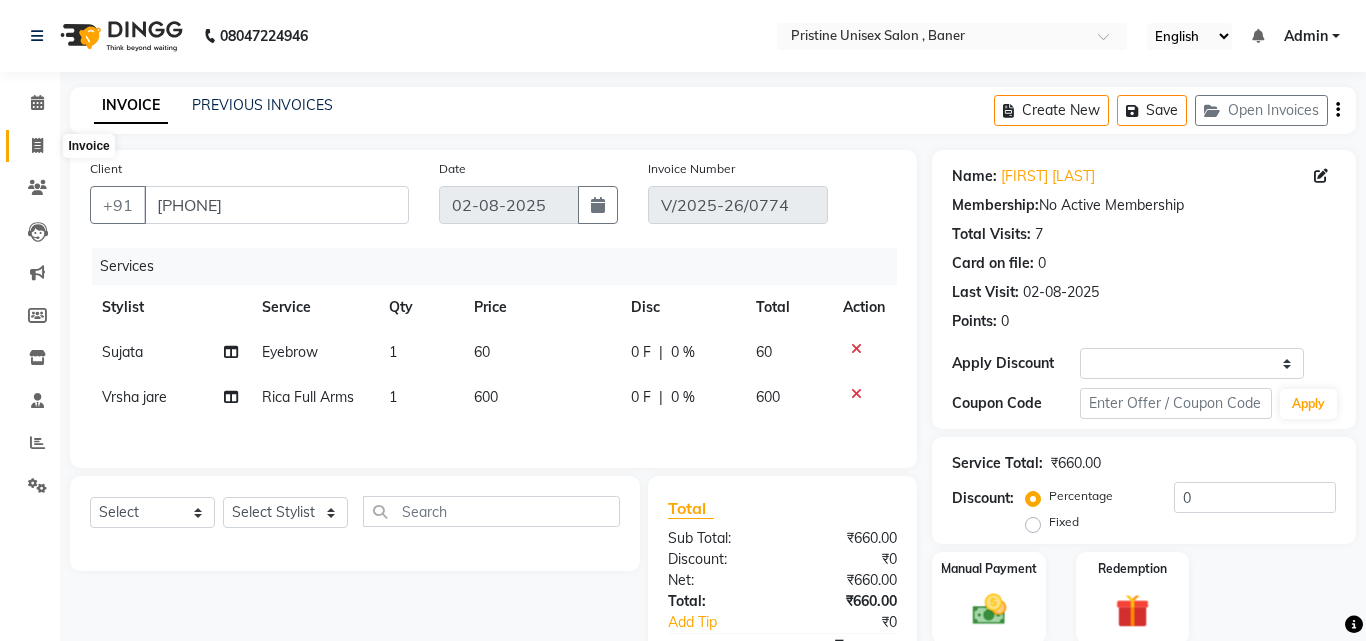 select on "6610" 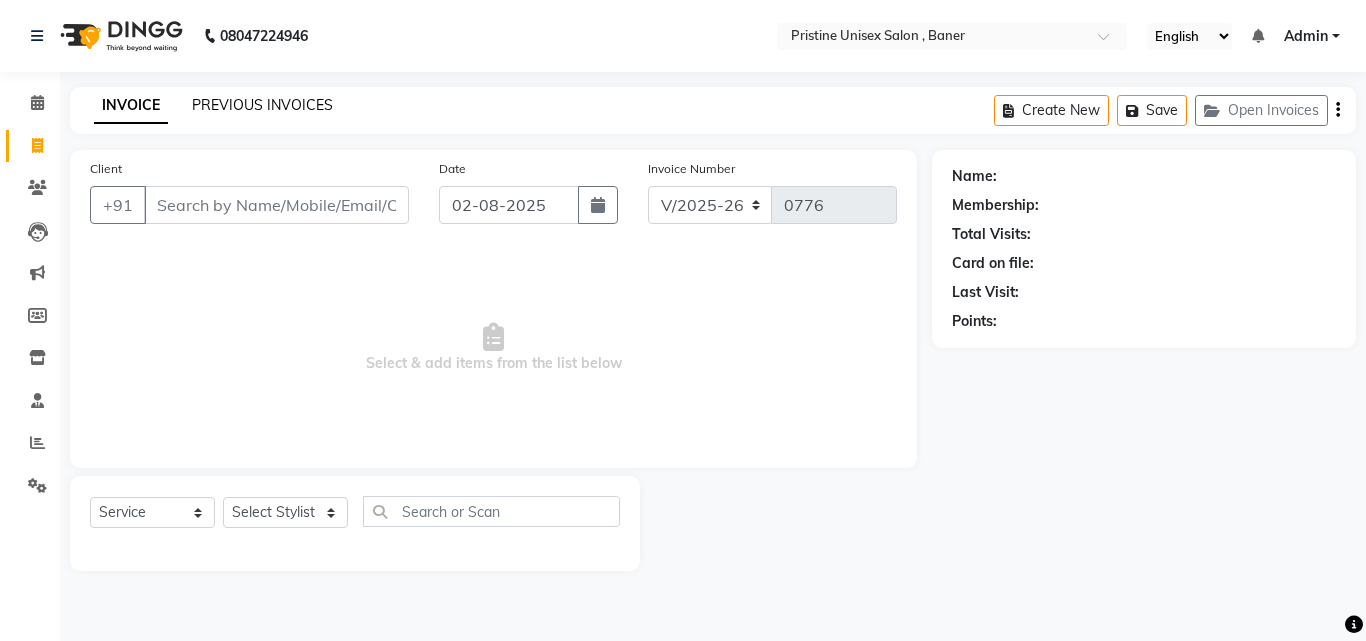 click on "PREVIOUS INVOICES" 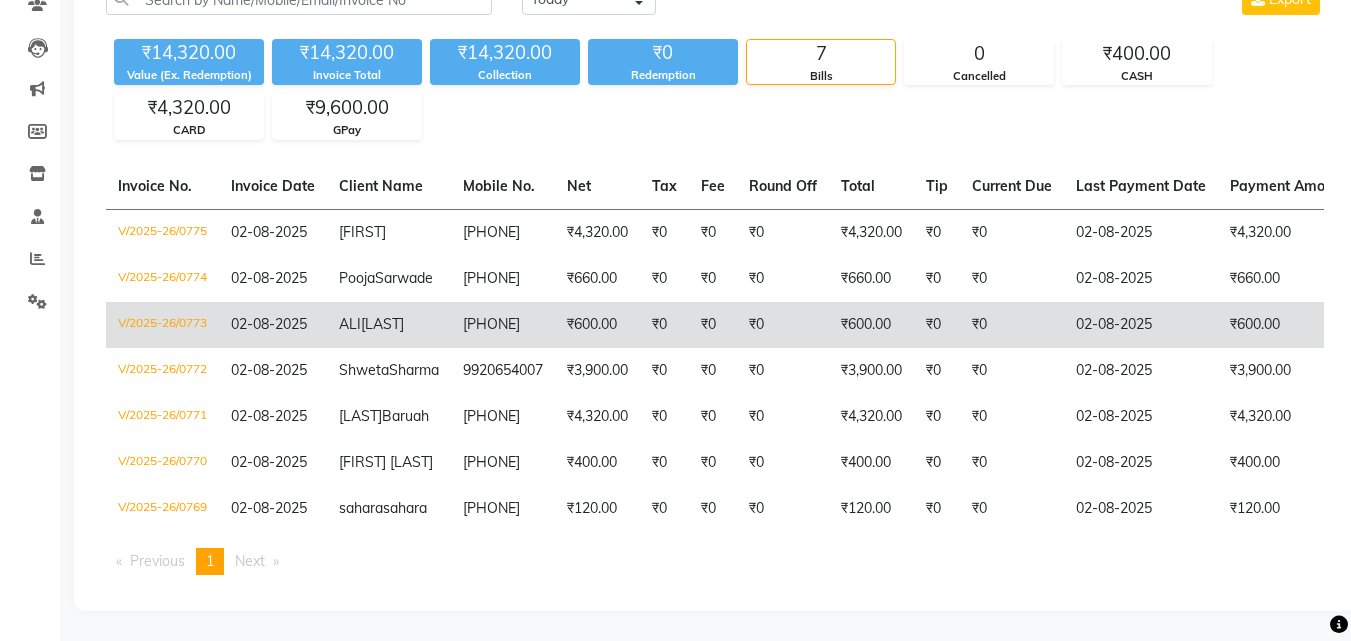 scroll, scrollTop: 319, scrollLeft: 0, axis: vertical 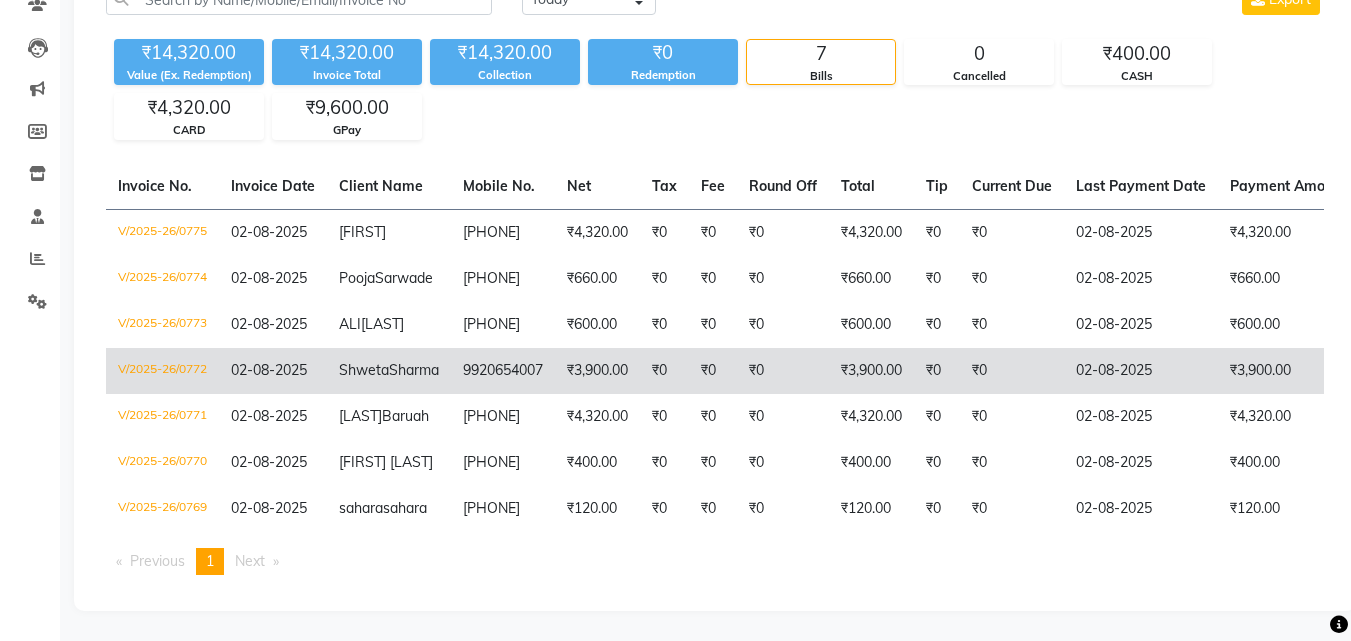 click on "Shweta" 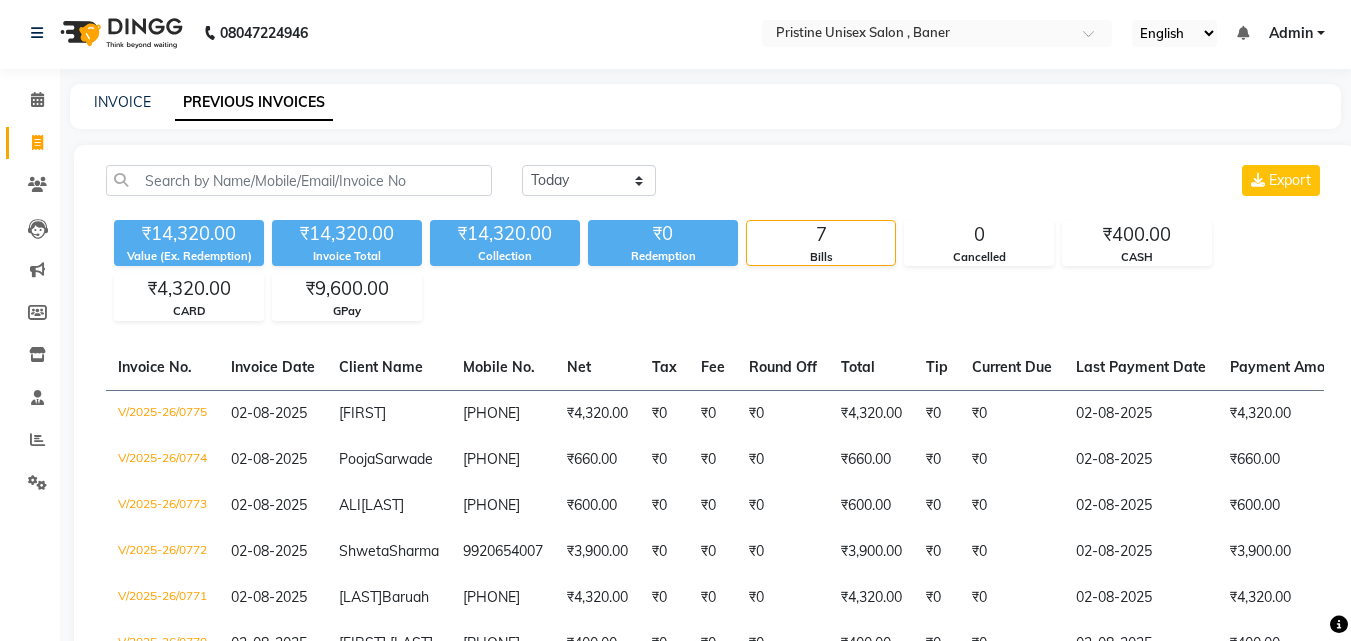 scroll, scrollTop: 0, scrollLeft: 0, axis: both 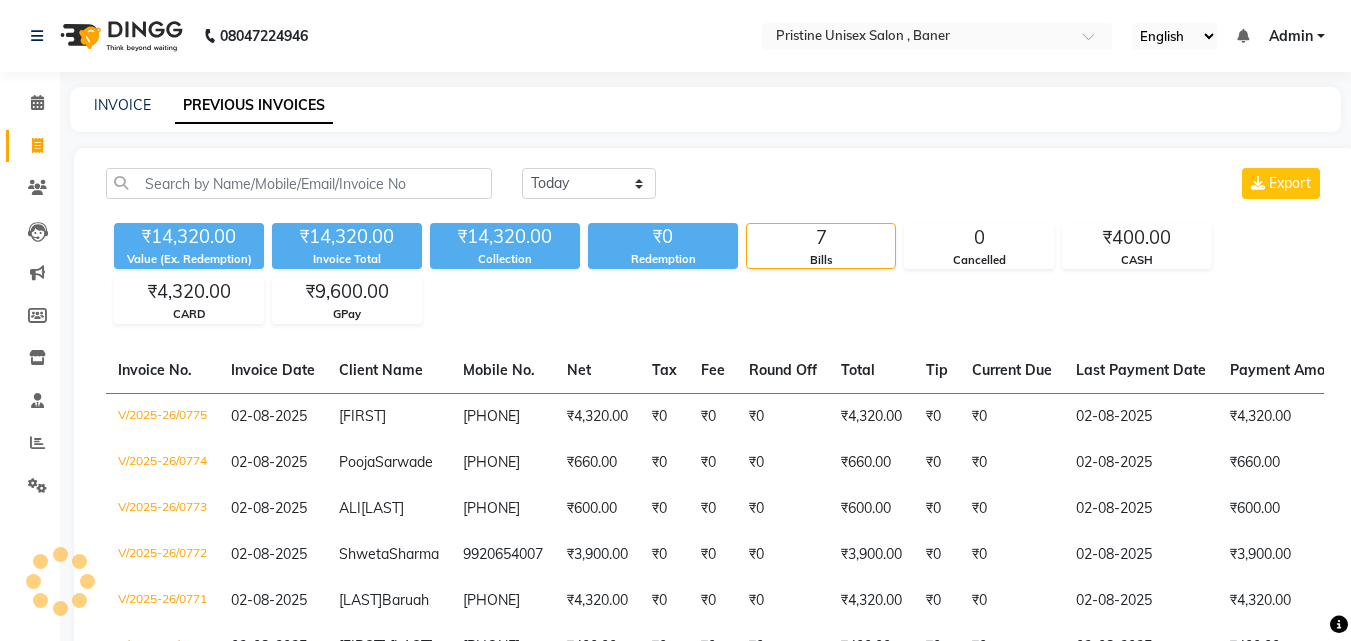 click on "PREVIOUS INVOICES" 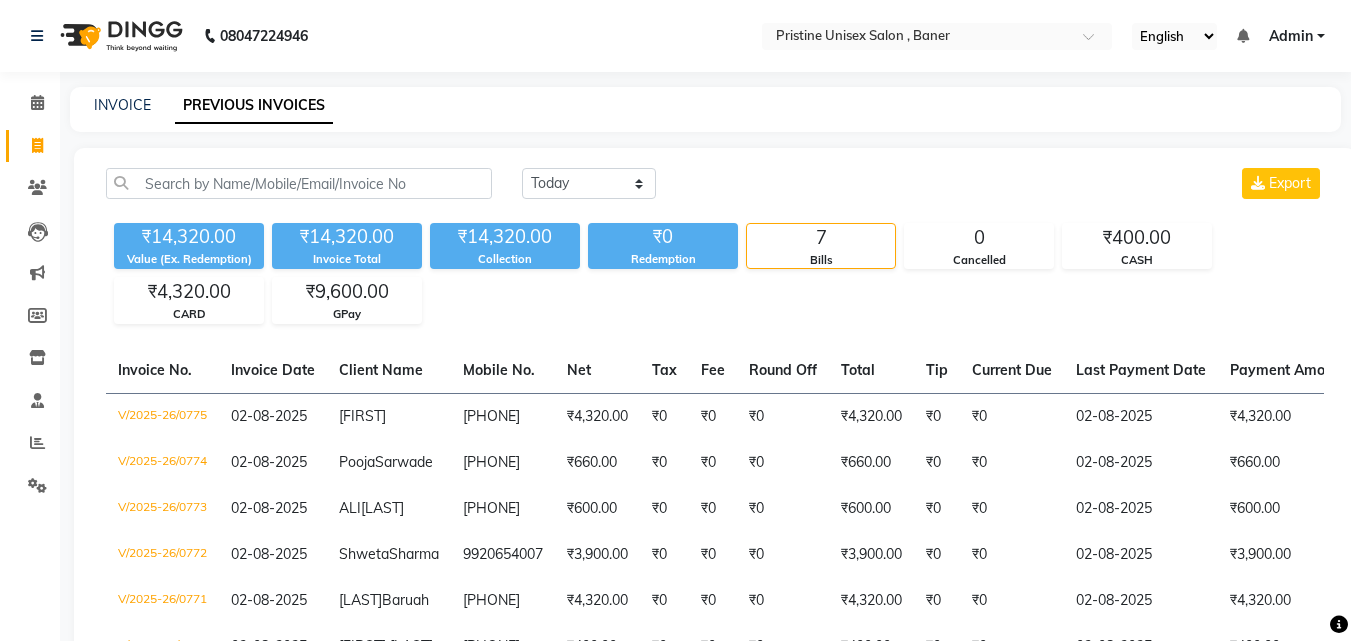 click on "PREVIOUS INVOICES" 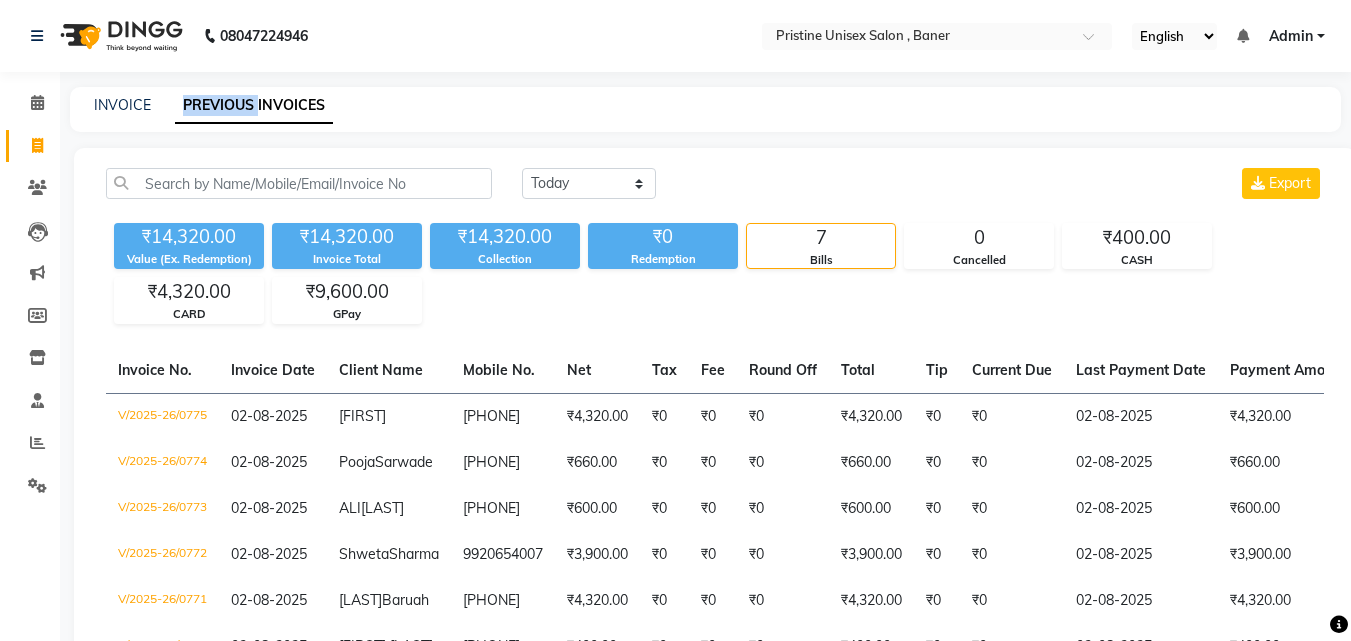 click on "PREVIOUS INVOICES" 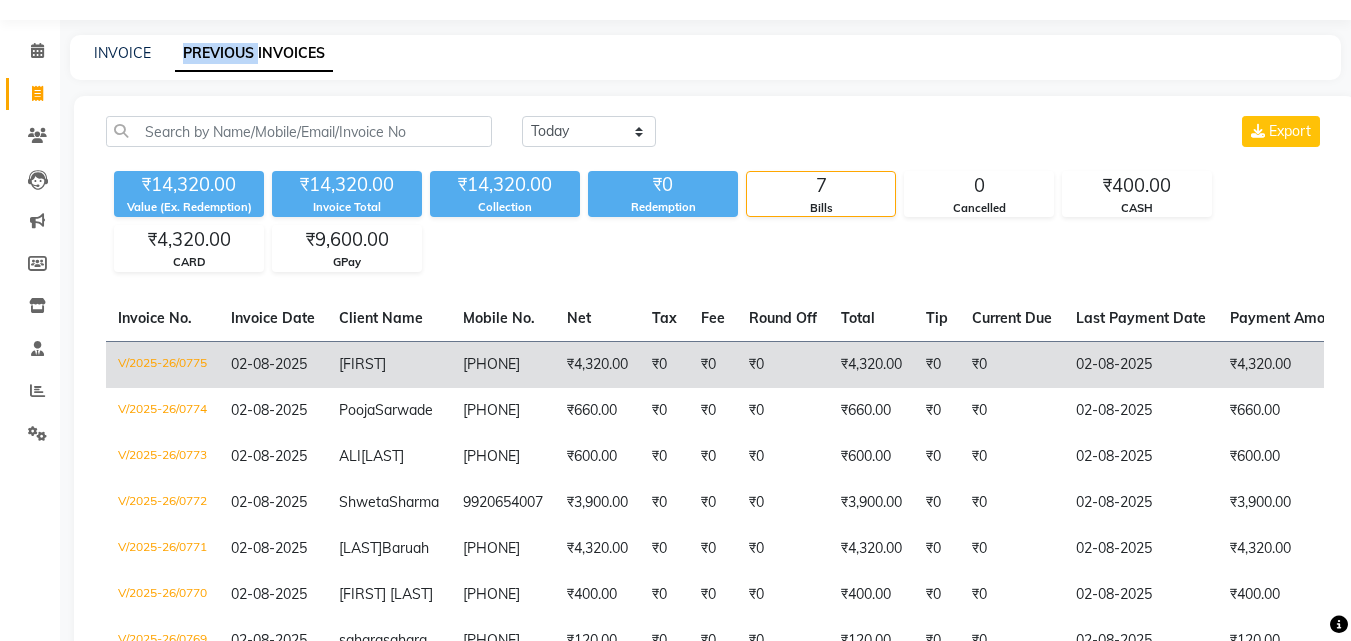 scroll, scrollTop: 100, scrollLeft: 0, axis: vertical 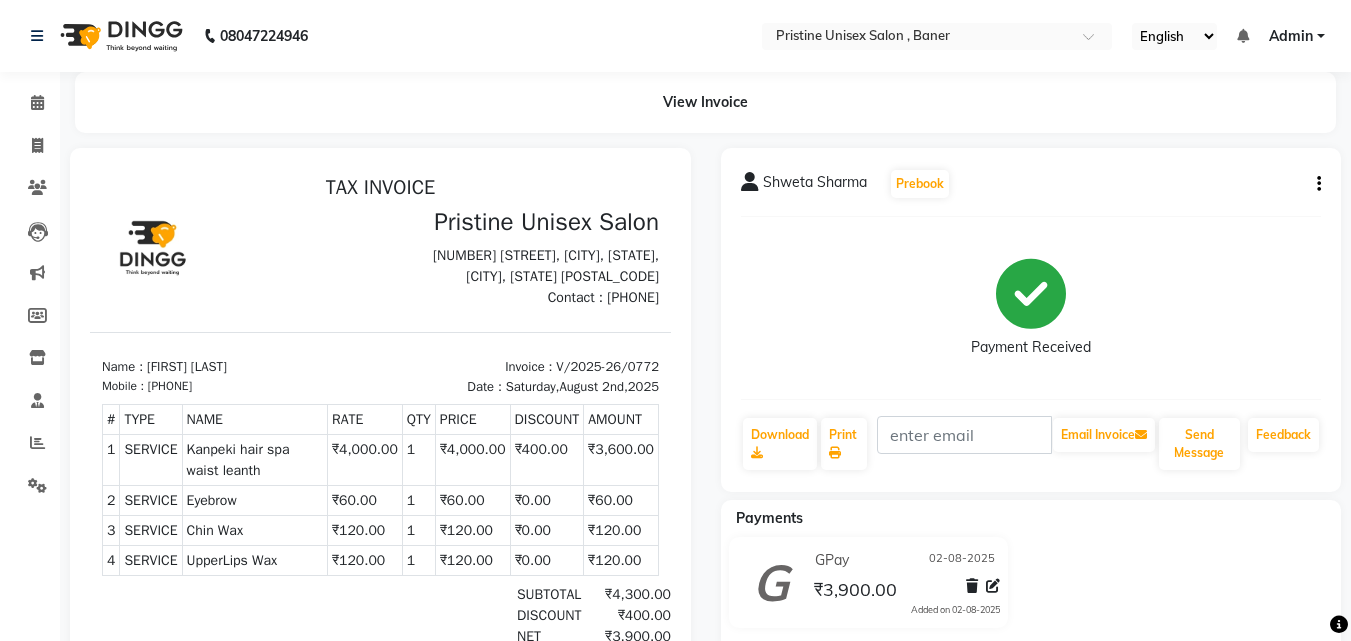 click 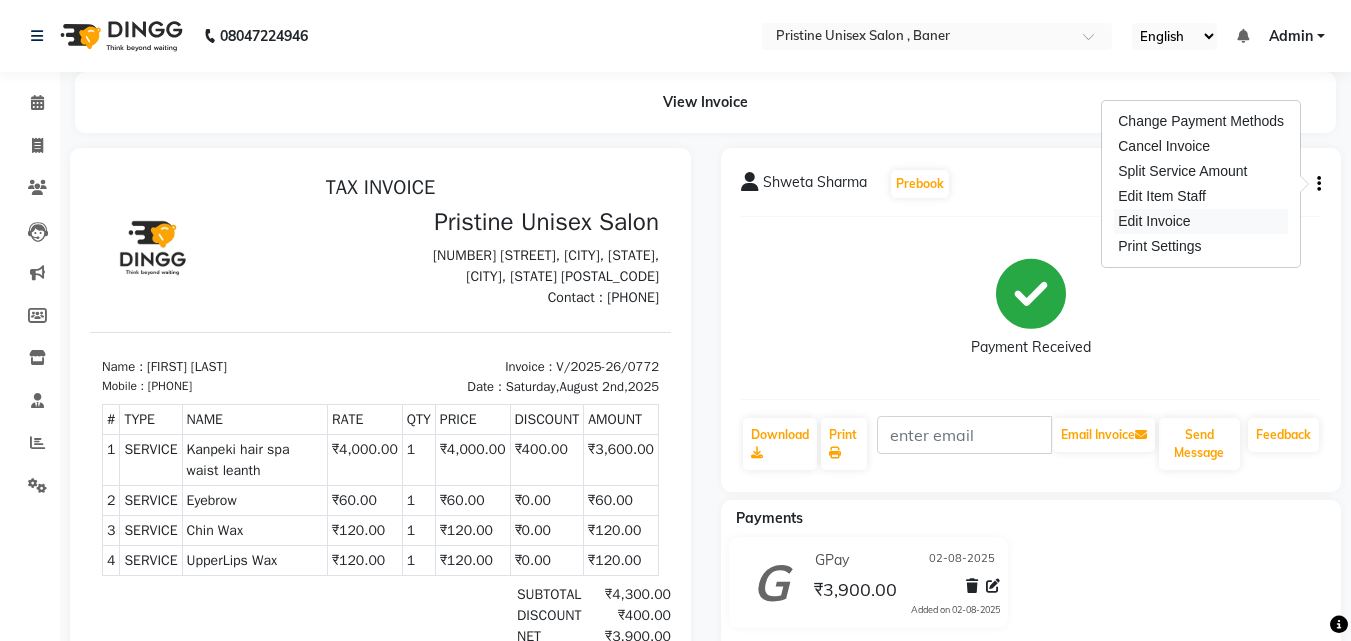 click on "Edit Invoice" at bounding box center (1201, 221) 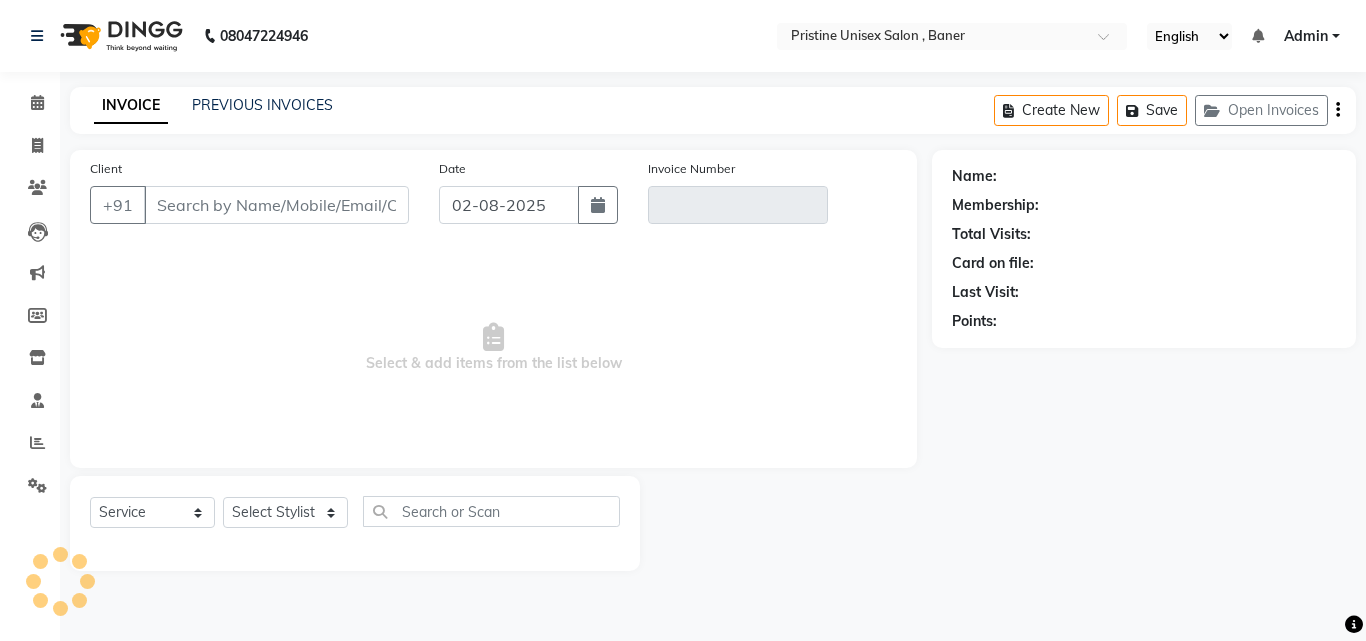 type on "9920654007" 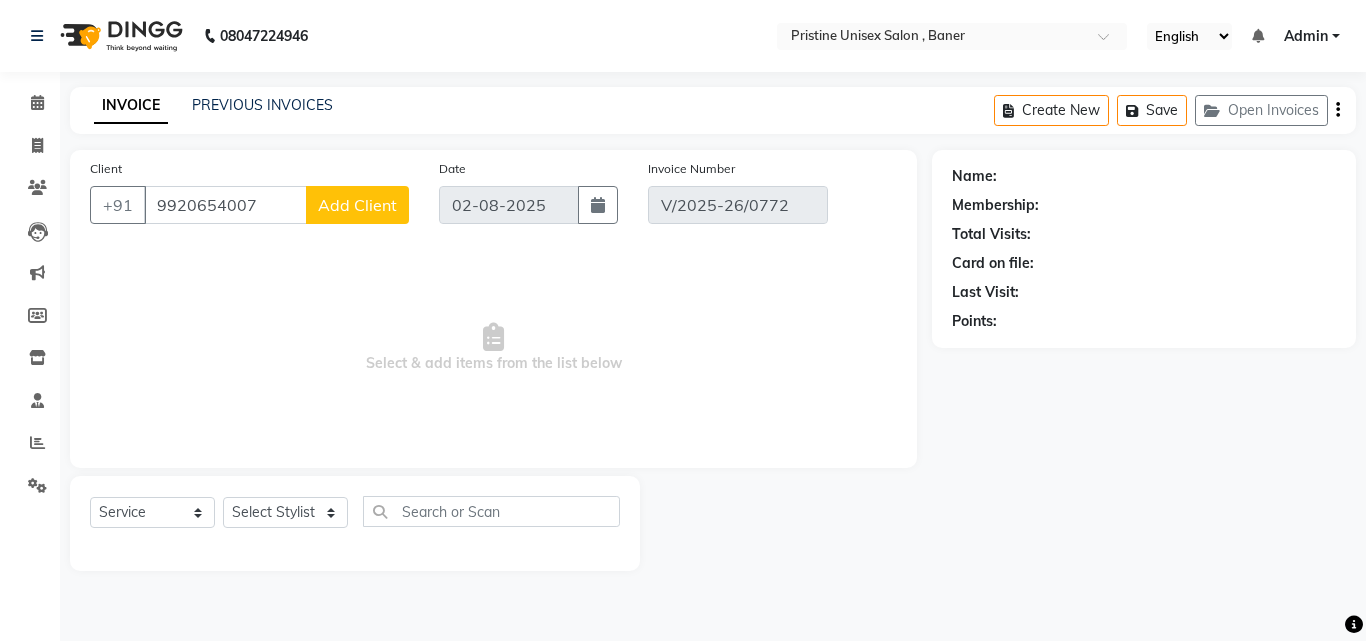 click on "Select & add items from the list below" at bounding box center [493, 348] 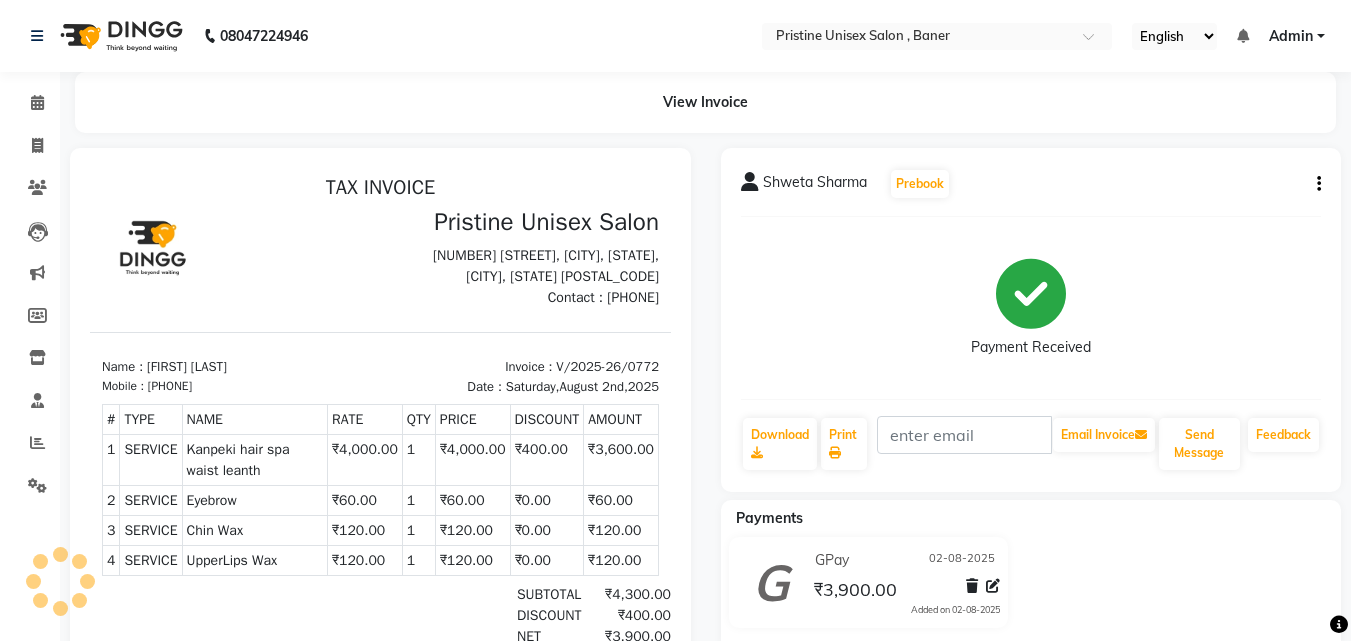 scroll, scrollTop: 0, scrollLeft: 0, axis: both 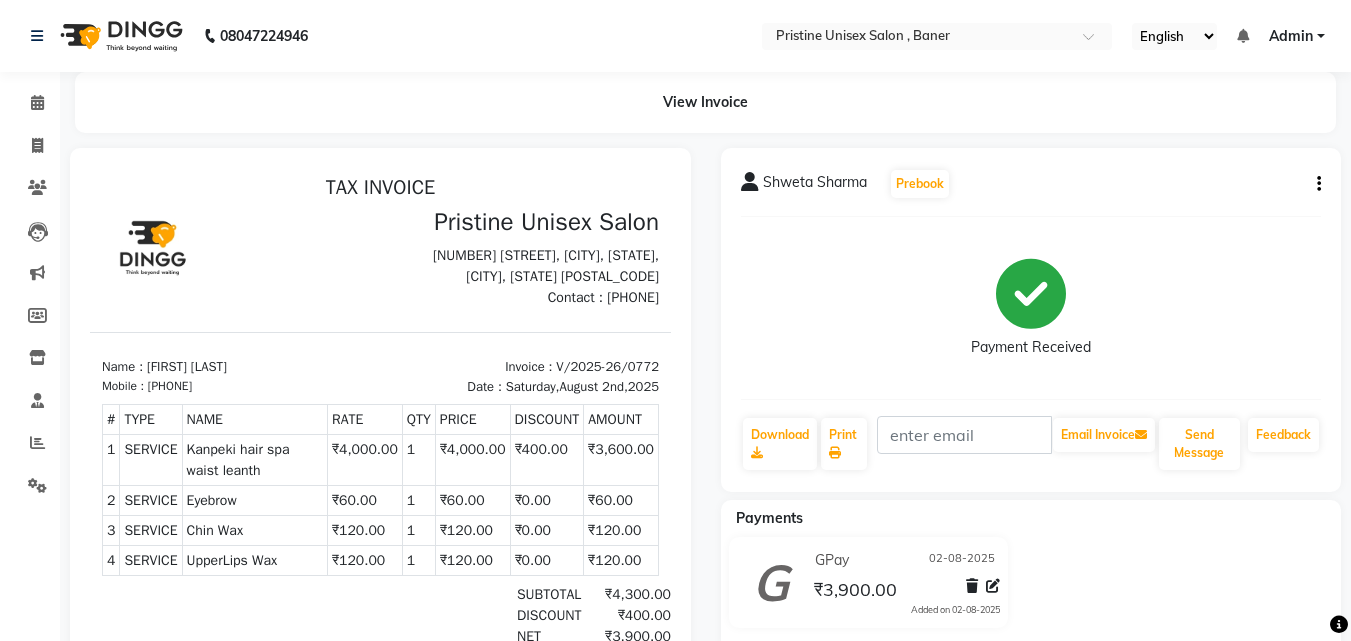 click 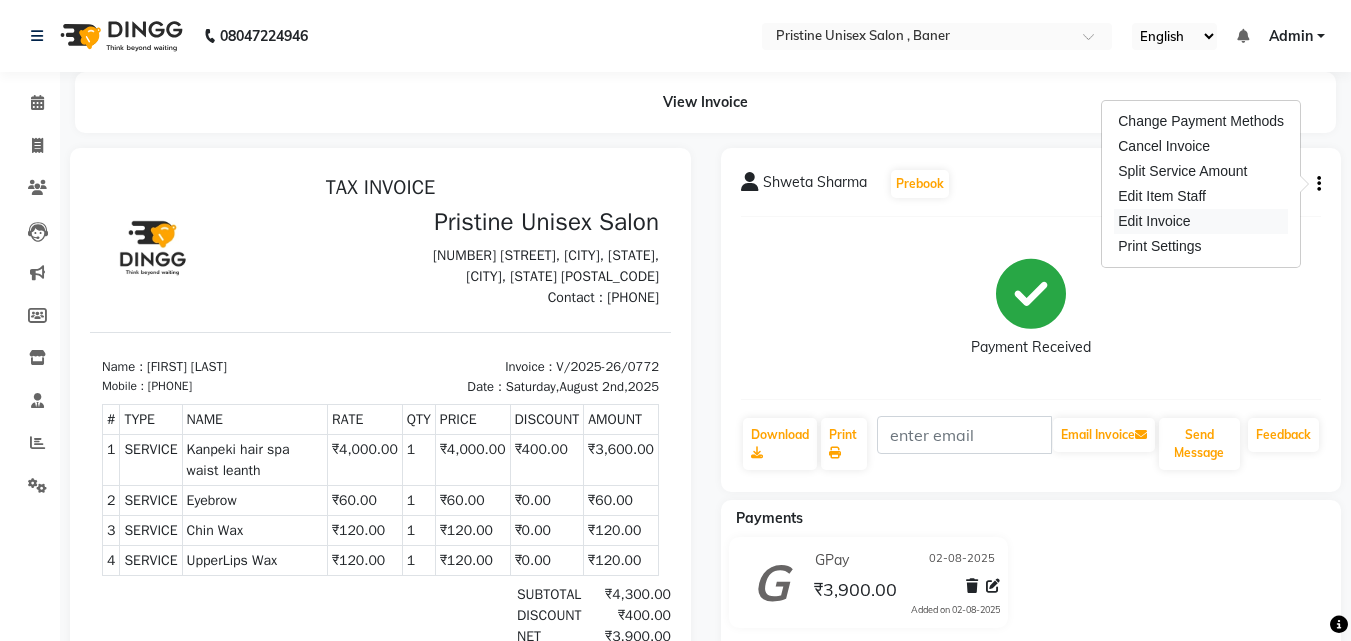 click on "Edit Invoice" at bounding box center (1201, 221) 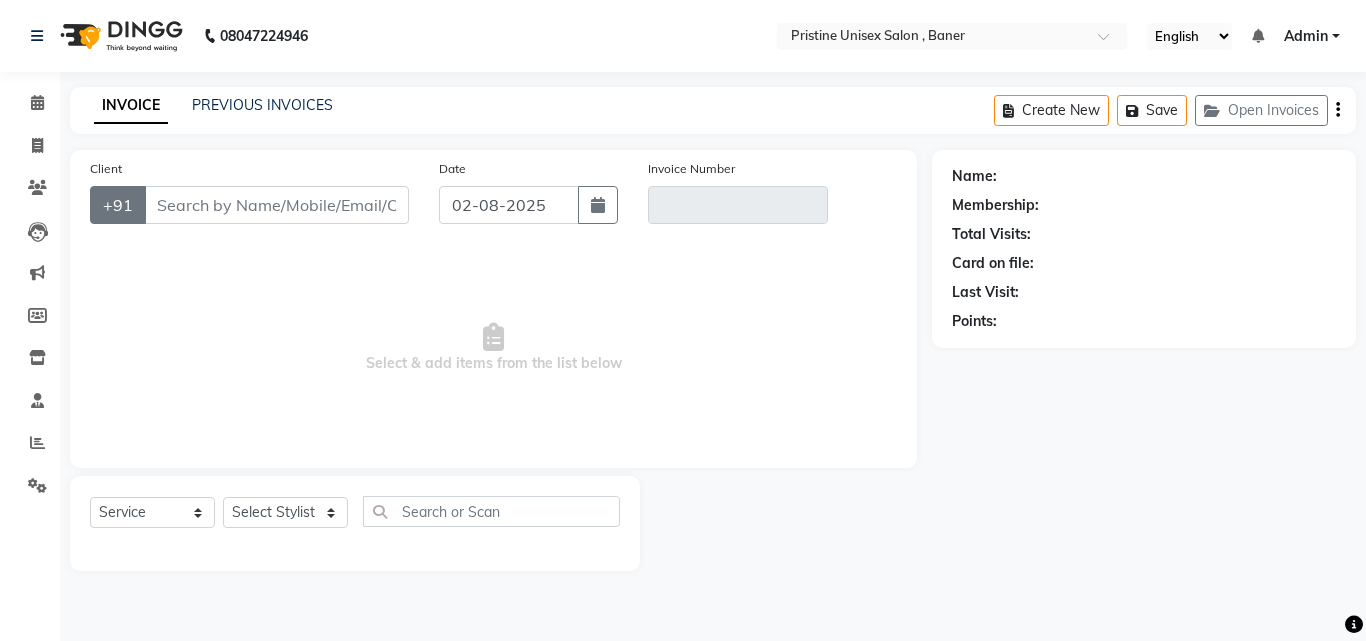 type on "9920654007" 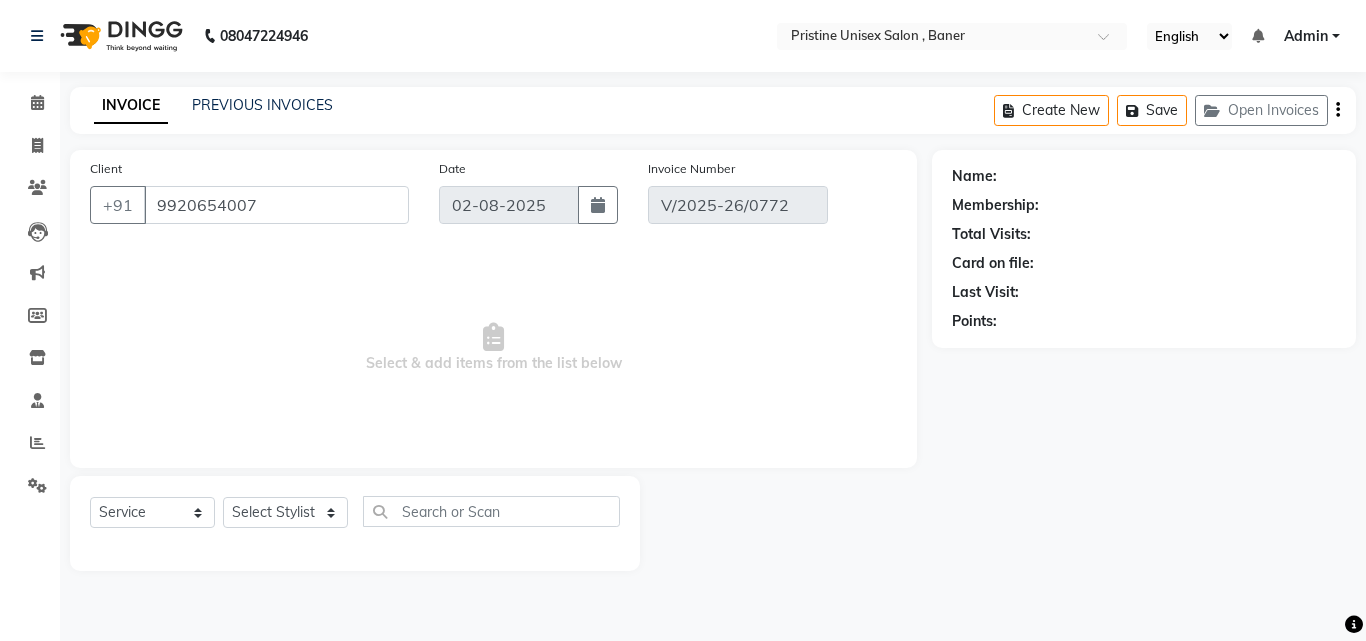 select on "select" 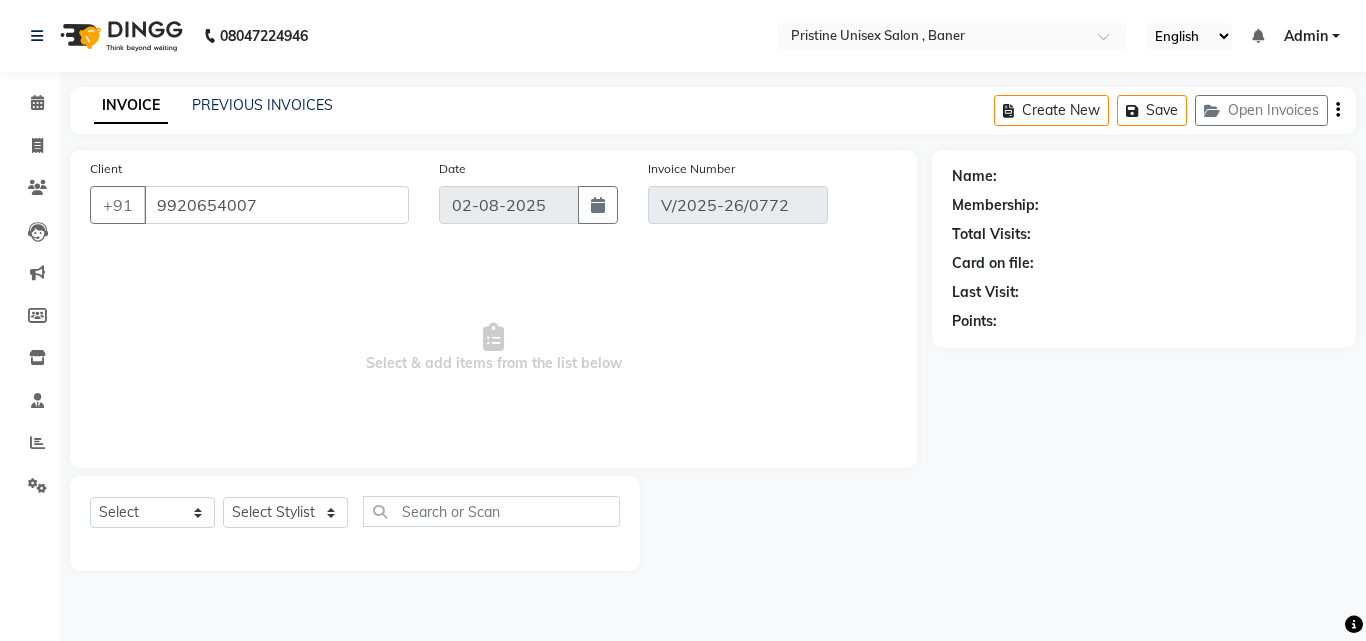 select on "1: Object" 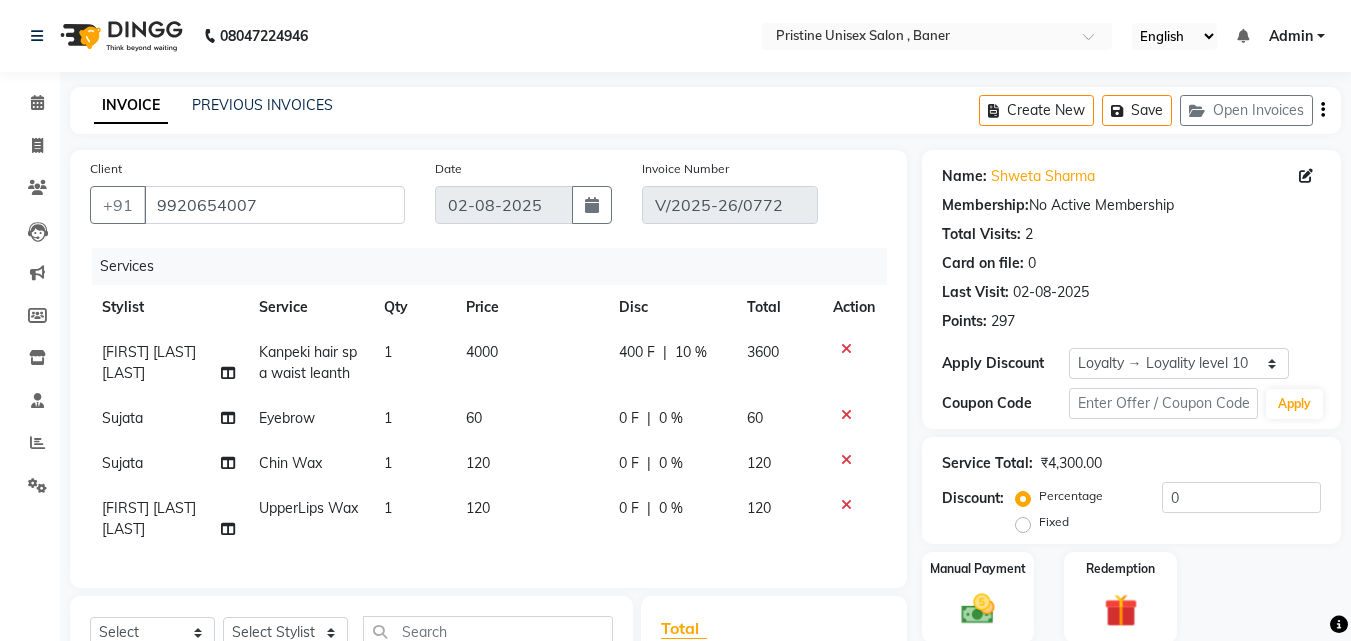 click on "[FIRST] [FIRST] [LAST]" 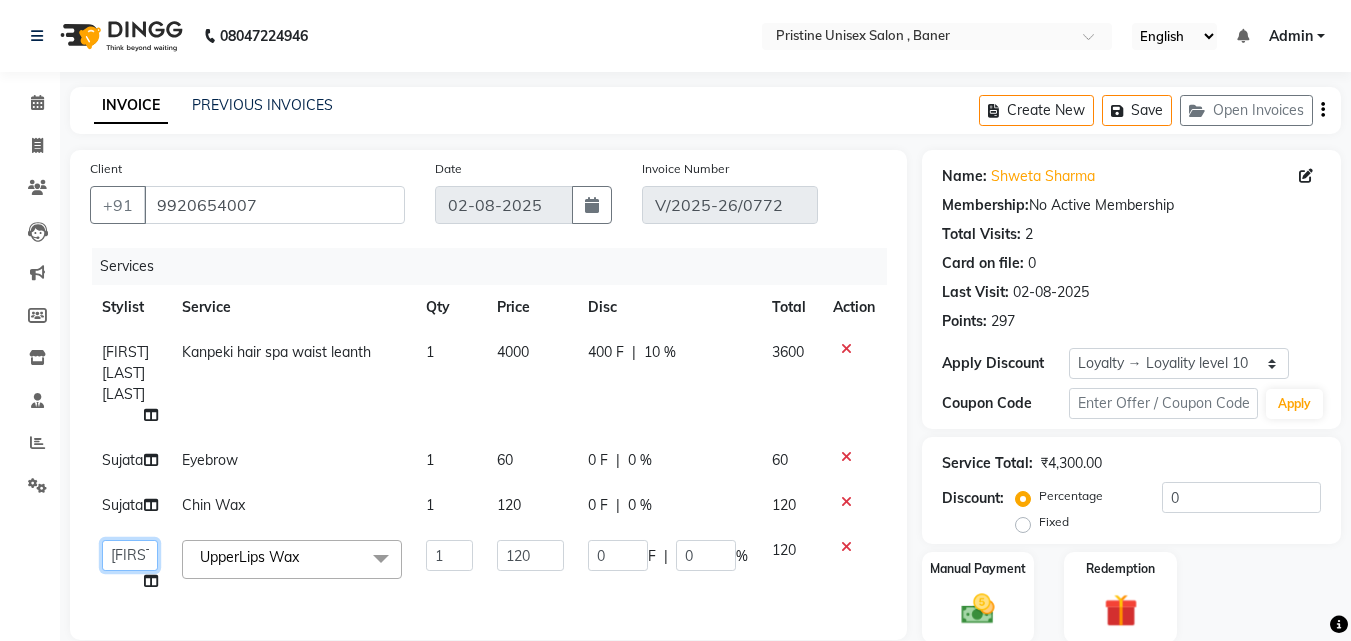 click on "ABHISHEKH   Jaya Shinde   Karan    Mahesh Rasal   Mohd Monish Ahmed   monika    NAAZ   NIlesh   pooja jaison   Pooja Mam   purva   Sanket   Sujata    Surekha   Vandana  Chavan   Vrsha jare" 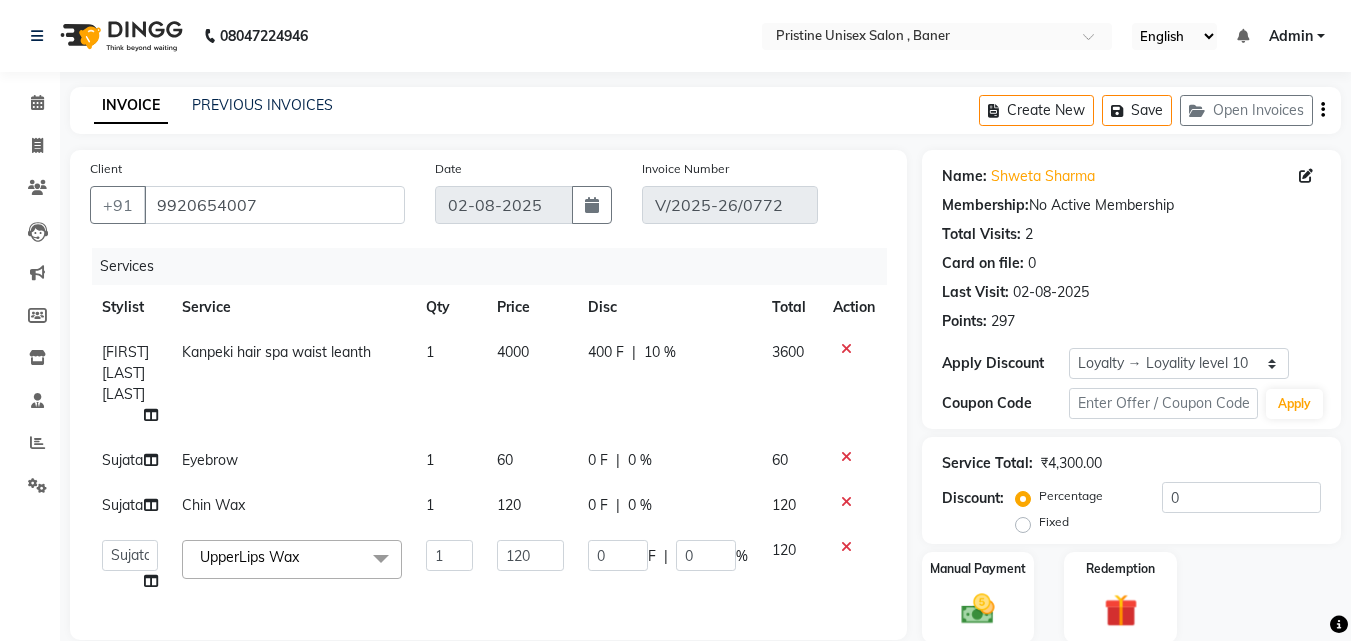 select on "50947" 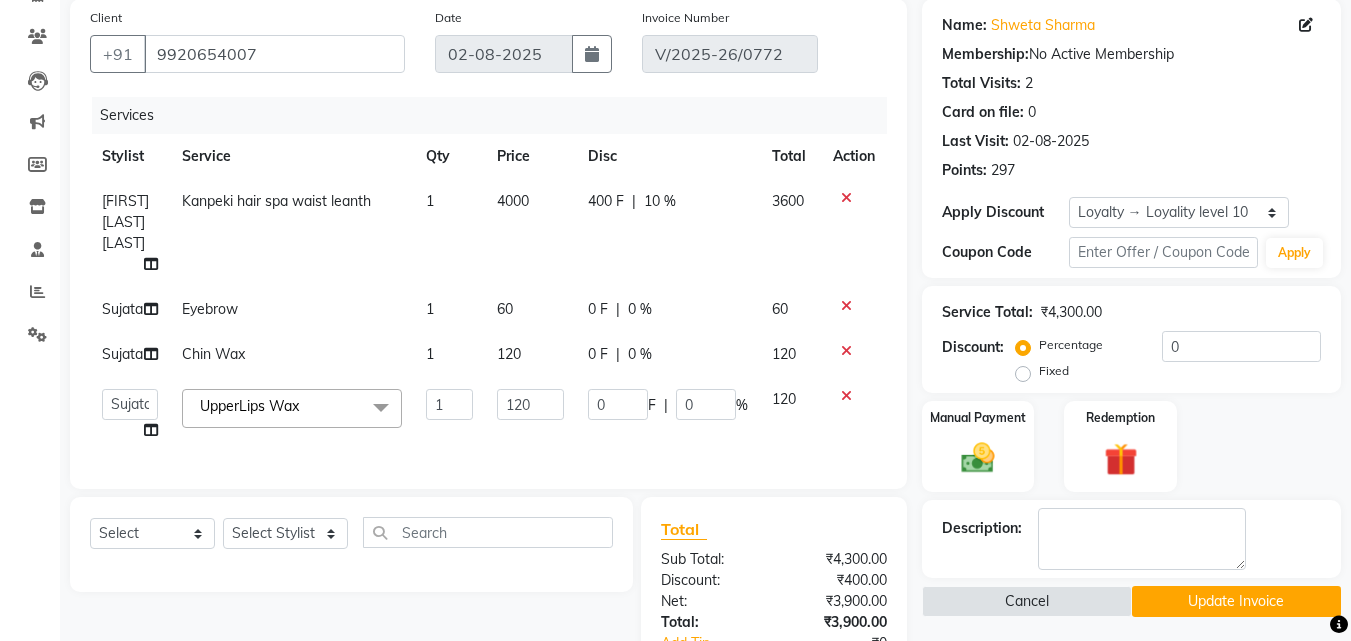 scroll, scrollTop: 200, scrollLeft: 0, axis: vertical 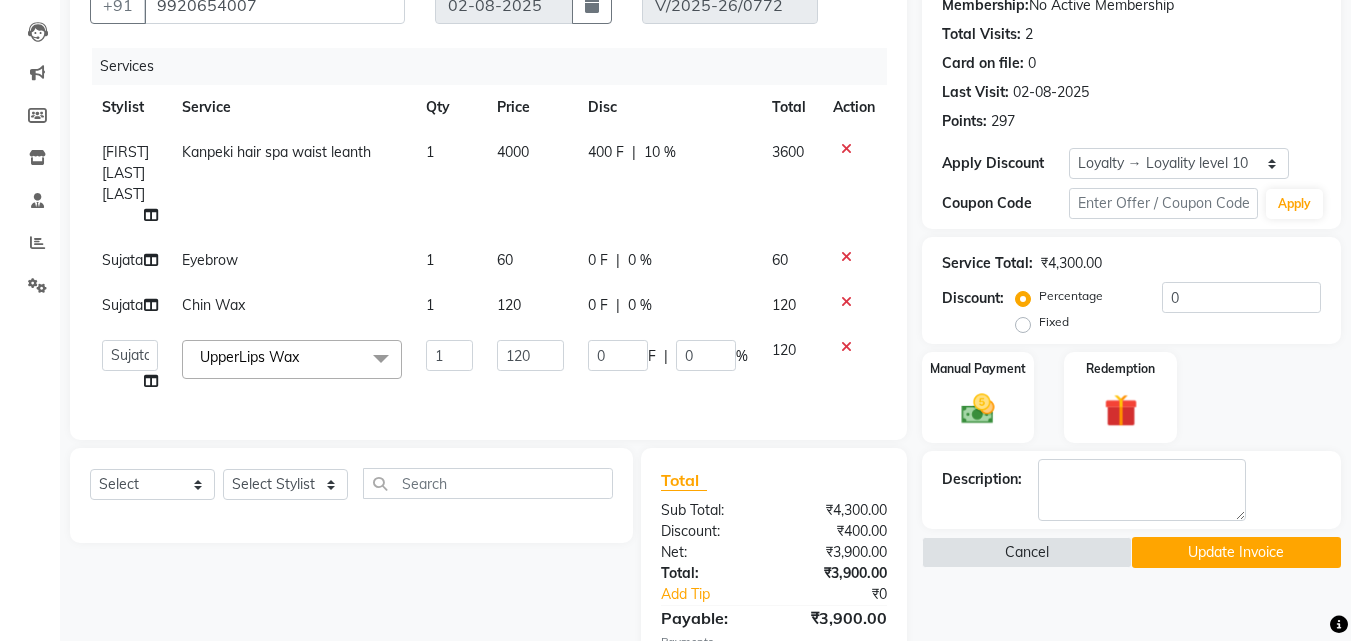 click on "Update Invoice" 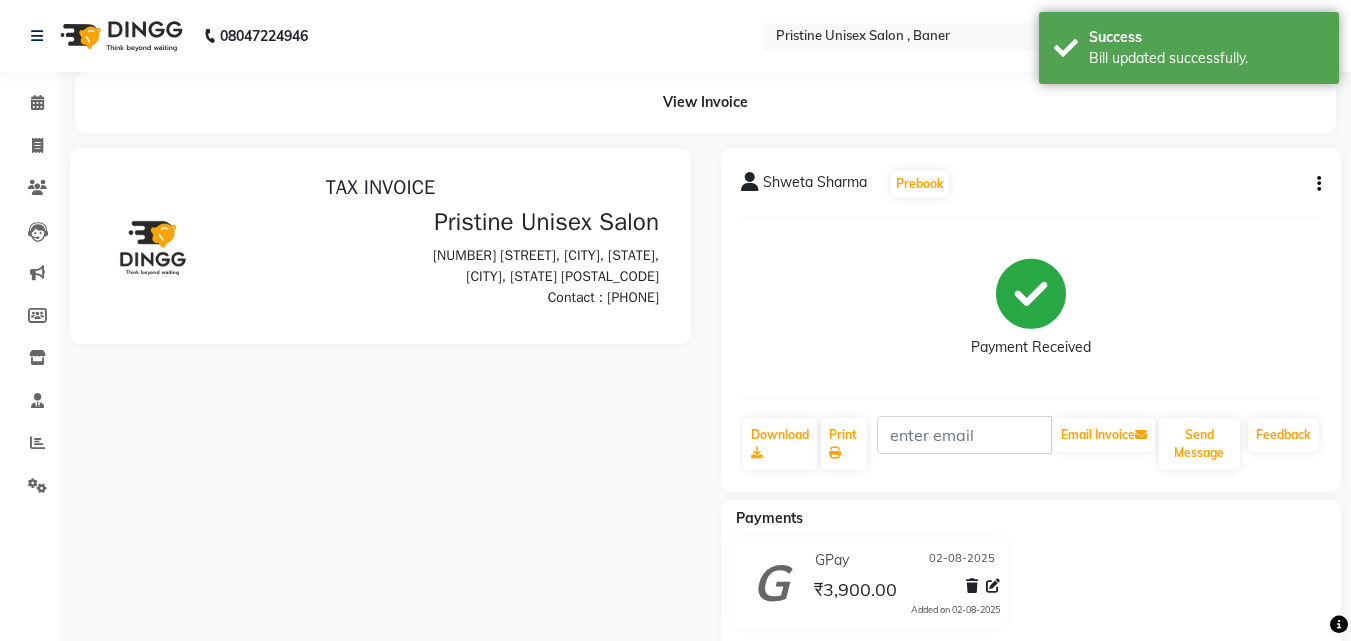 scroll, scrollTop: 0, scrollLeft: 0, axis: both 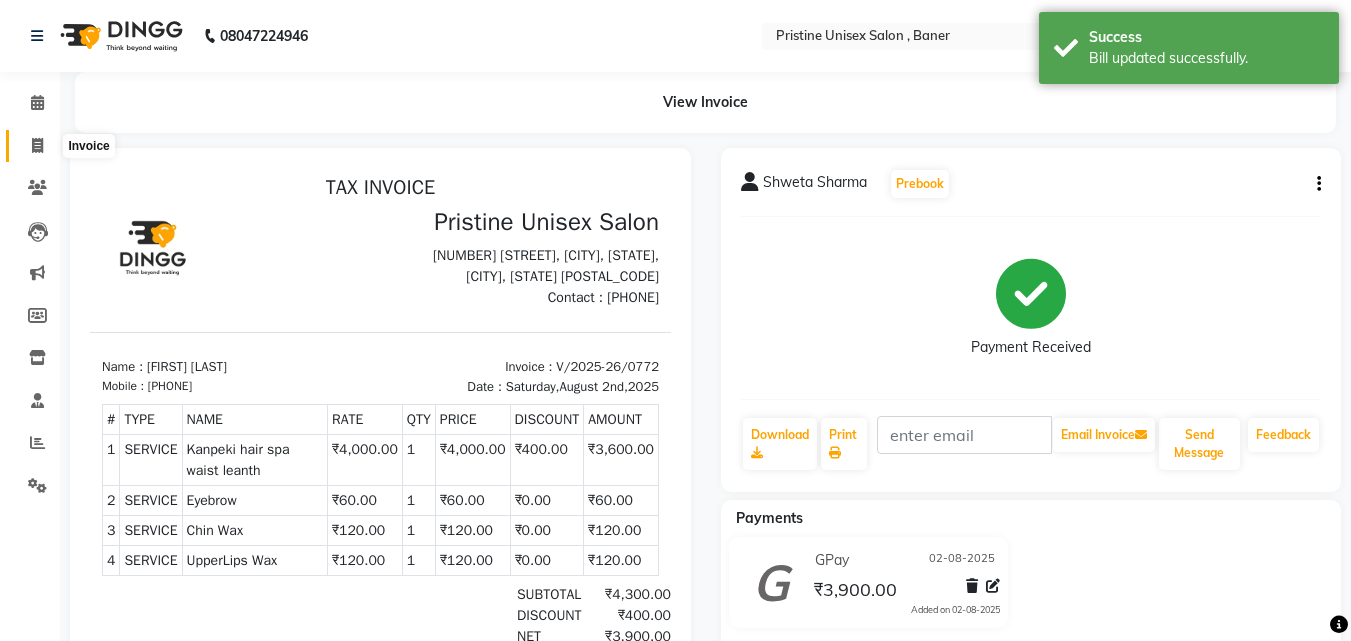 click 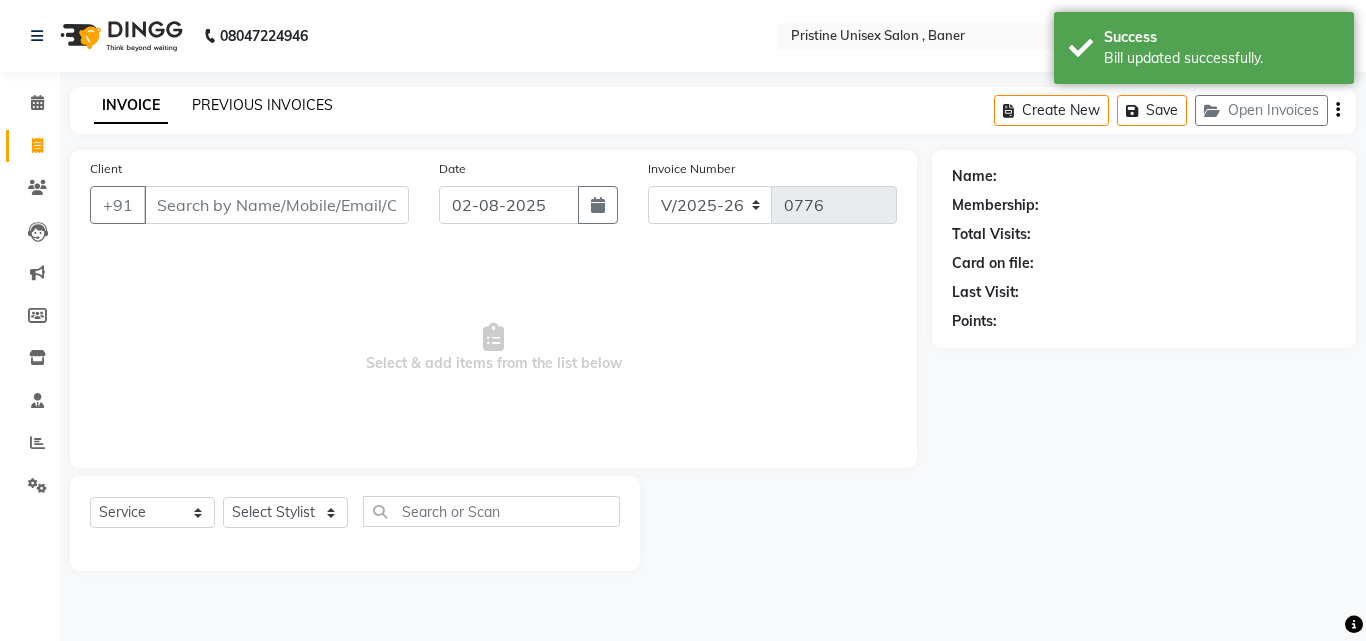 click on "PREVIOUS INVOICES" 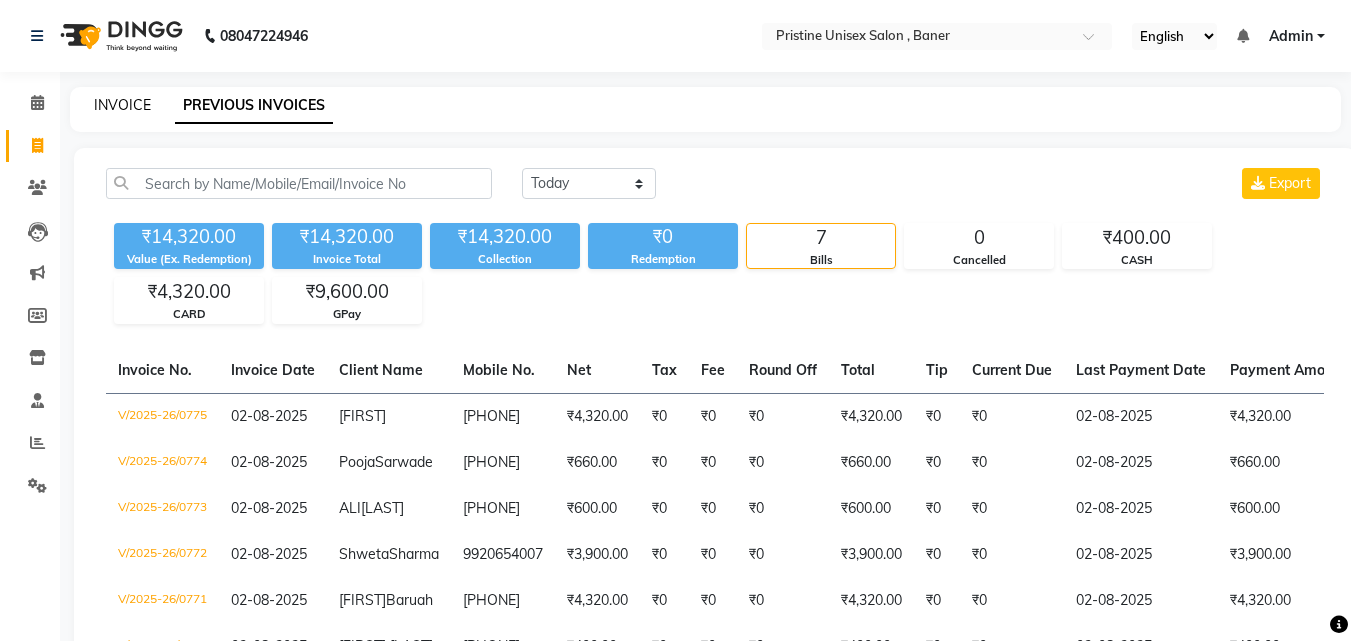 click on "INVOICE" 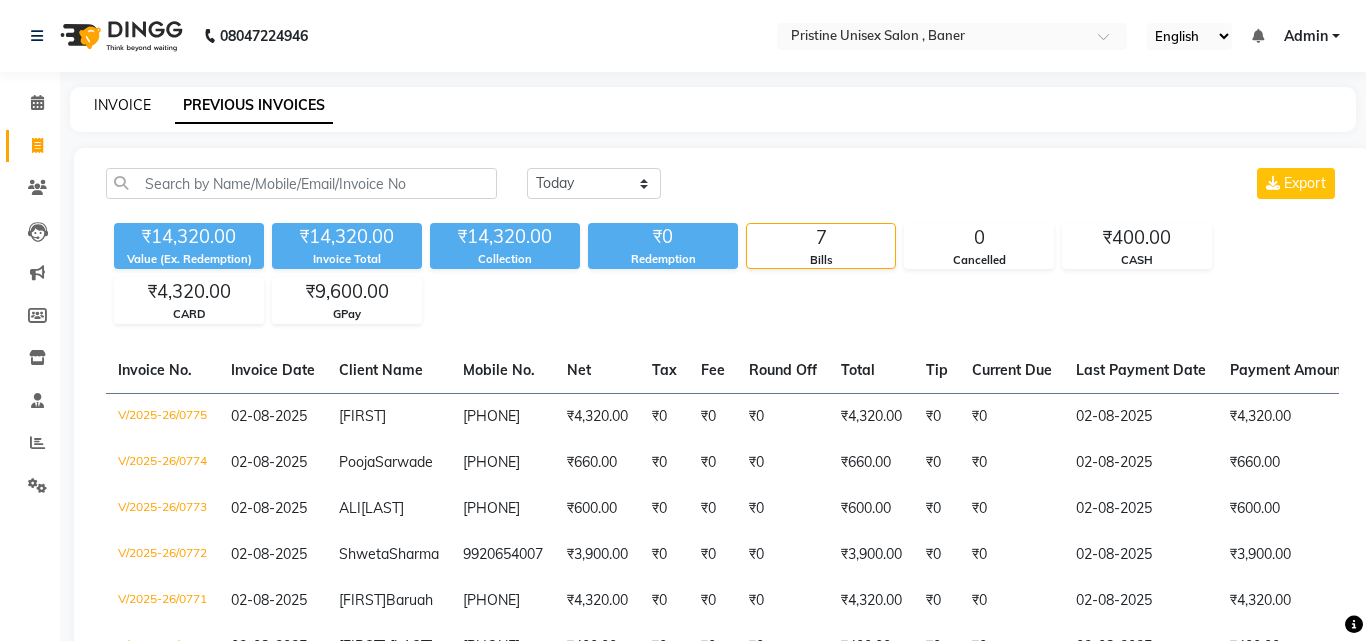 select on "service" 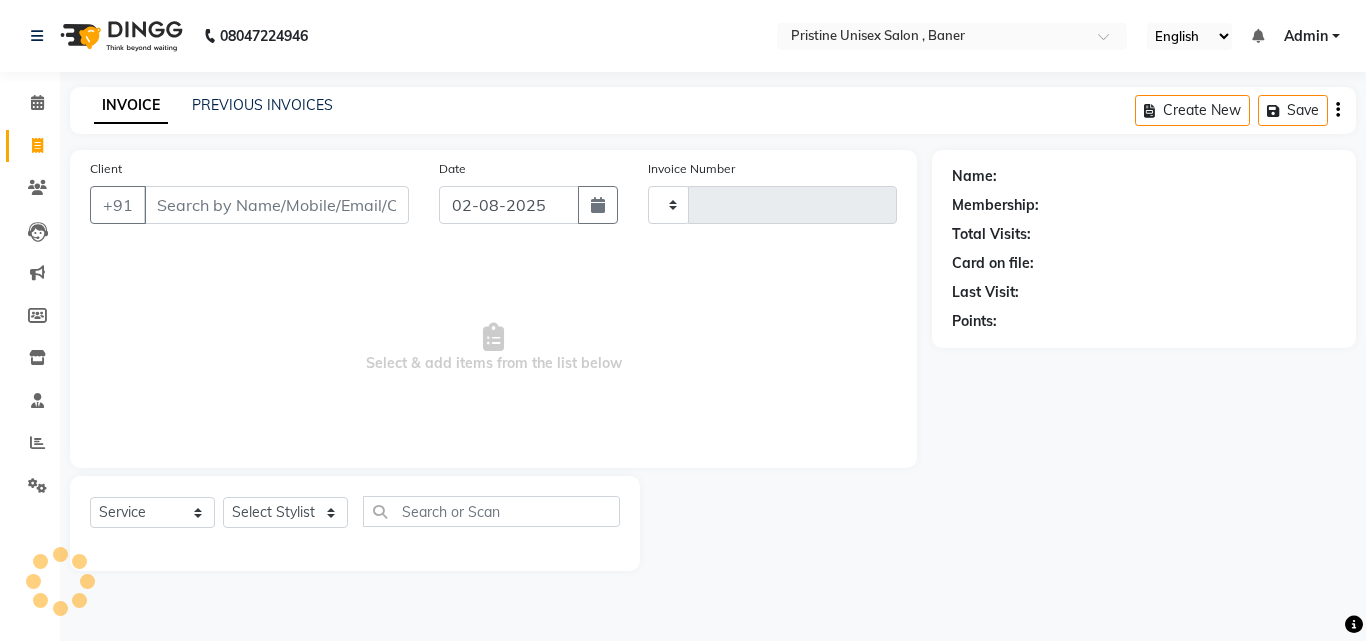 type on "0776" 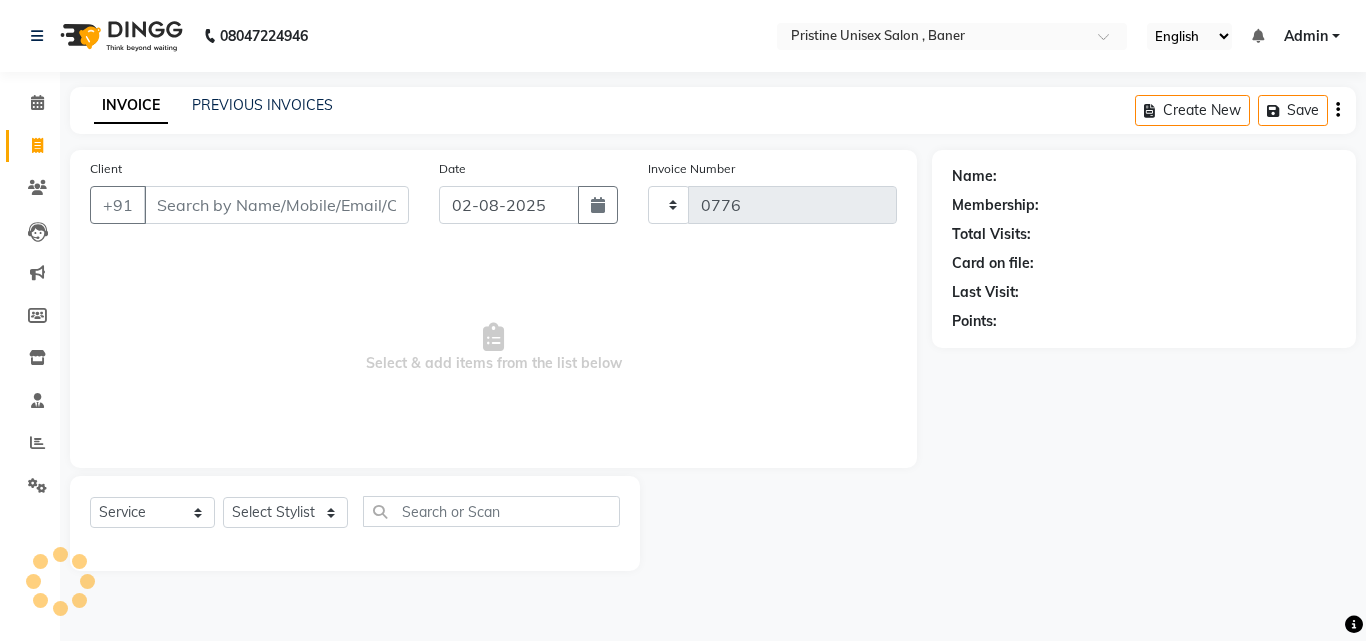 select on "6610" 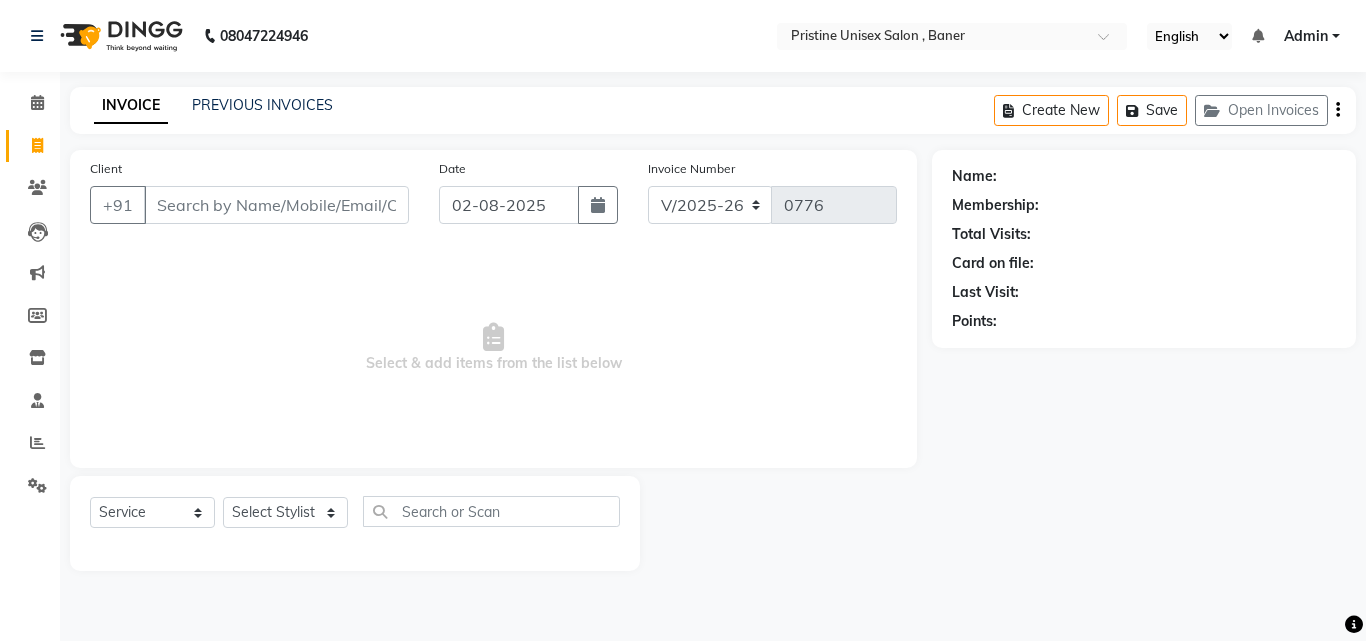 click on "PREVIOUS INVOICES" 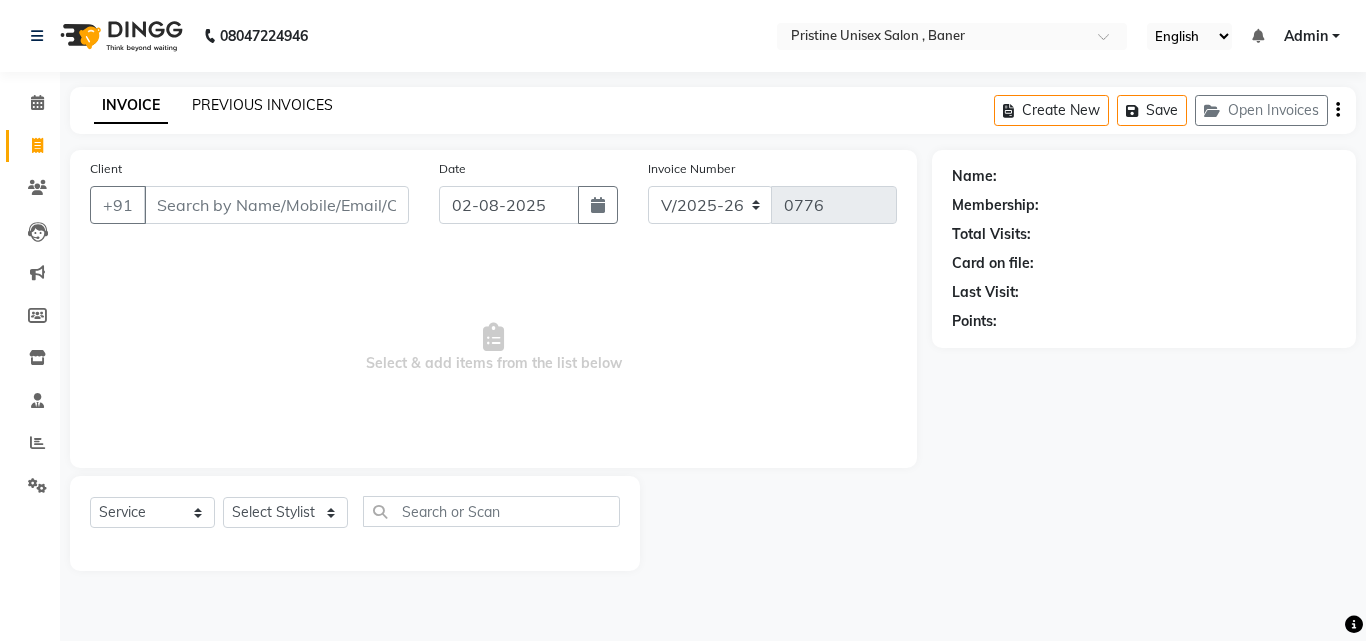 click on "PREVIOUS INVOICES" 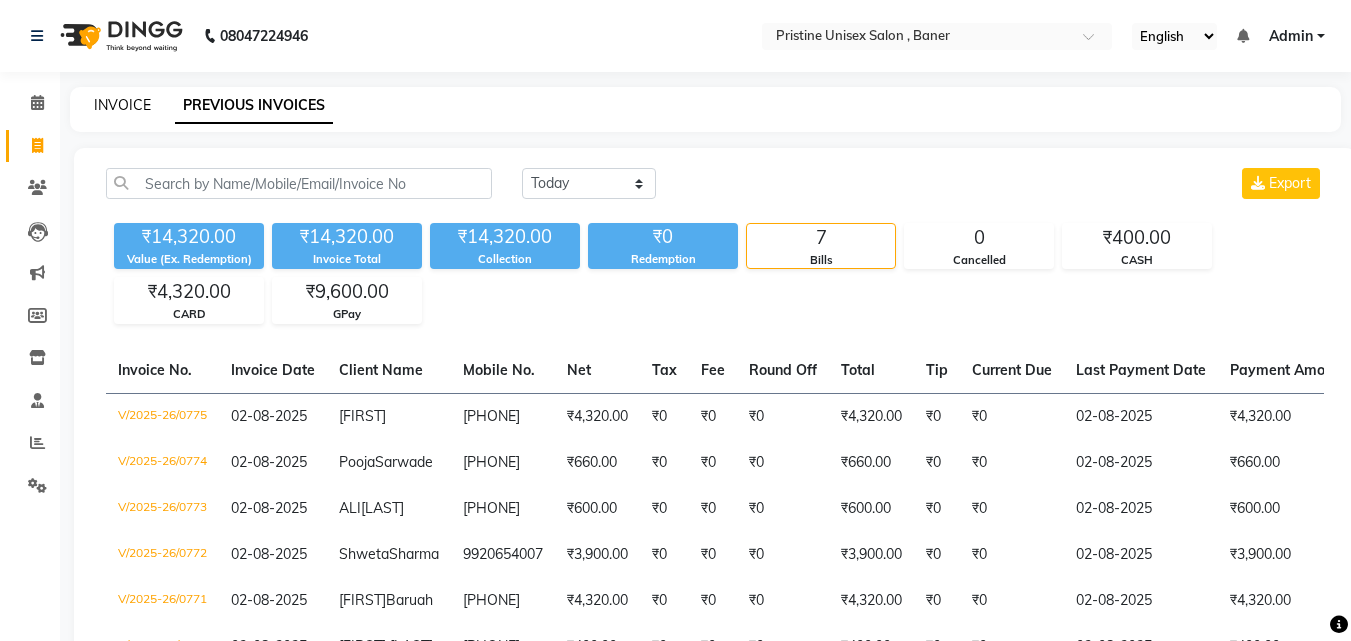 click on "INVOICE" 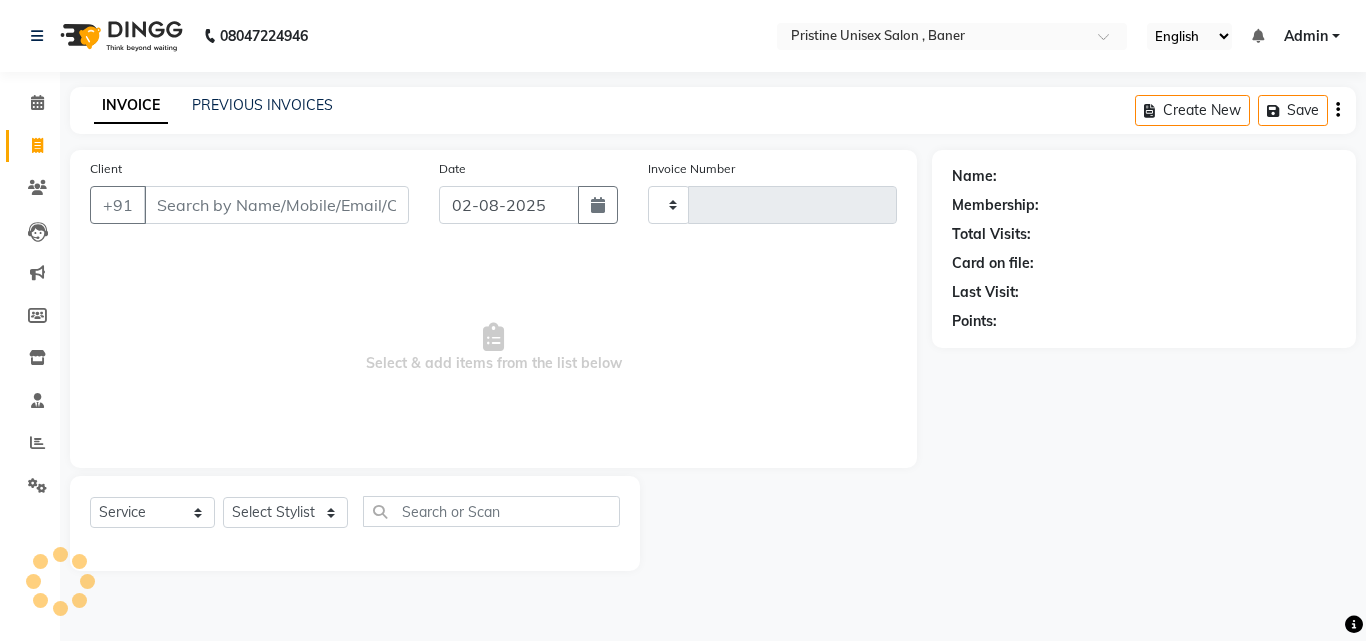 type on "0776" 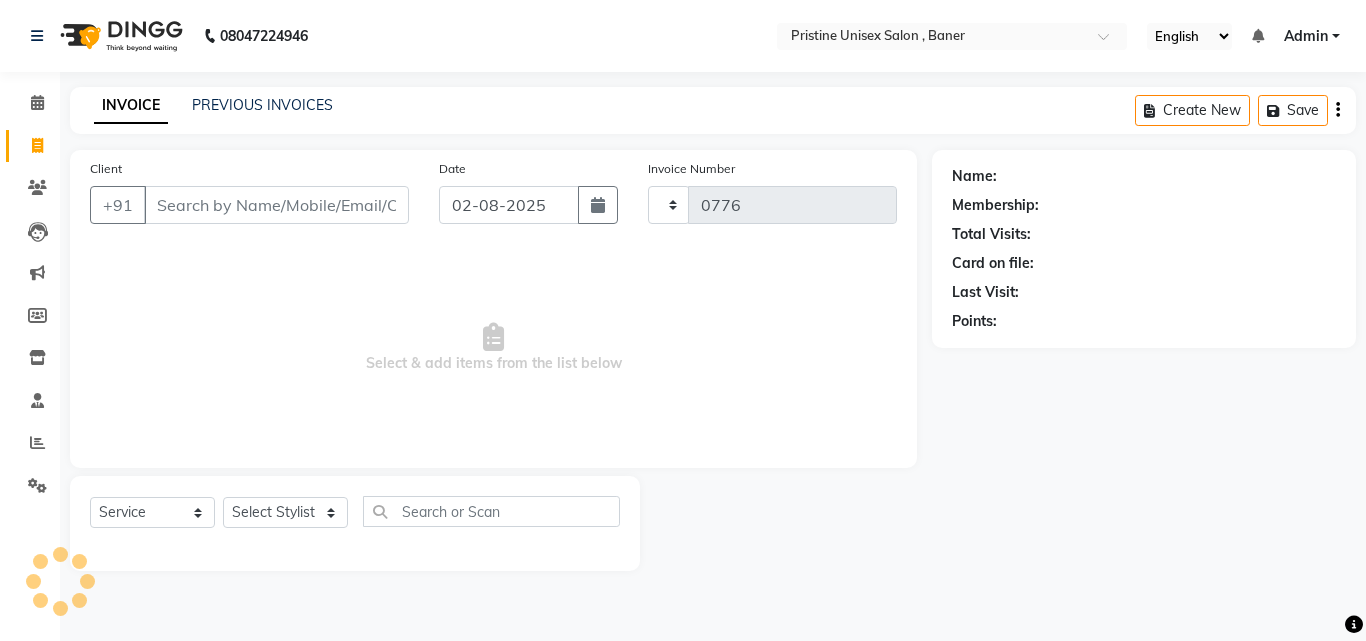 select on "6610" 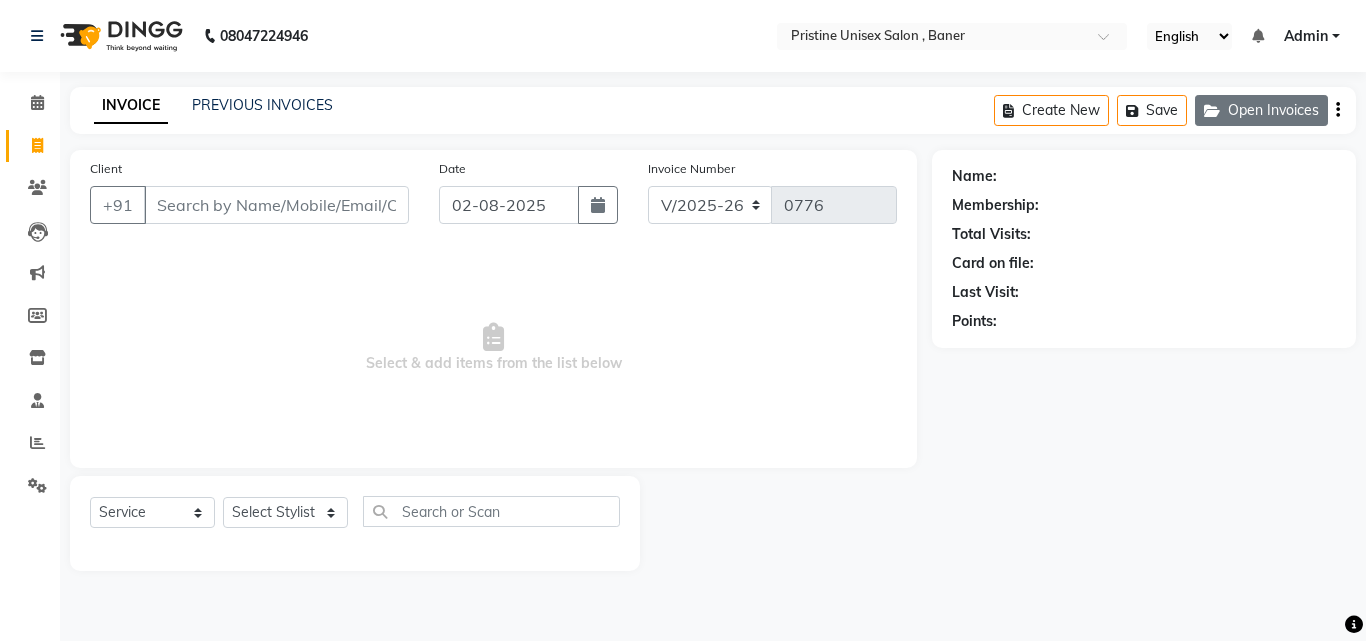 click on "Open Invoices" 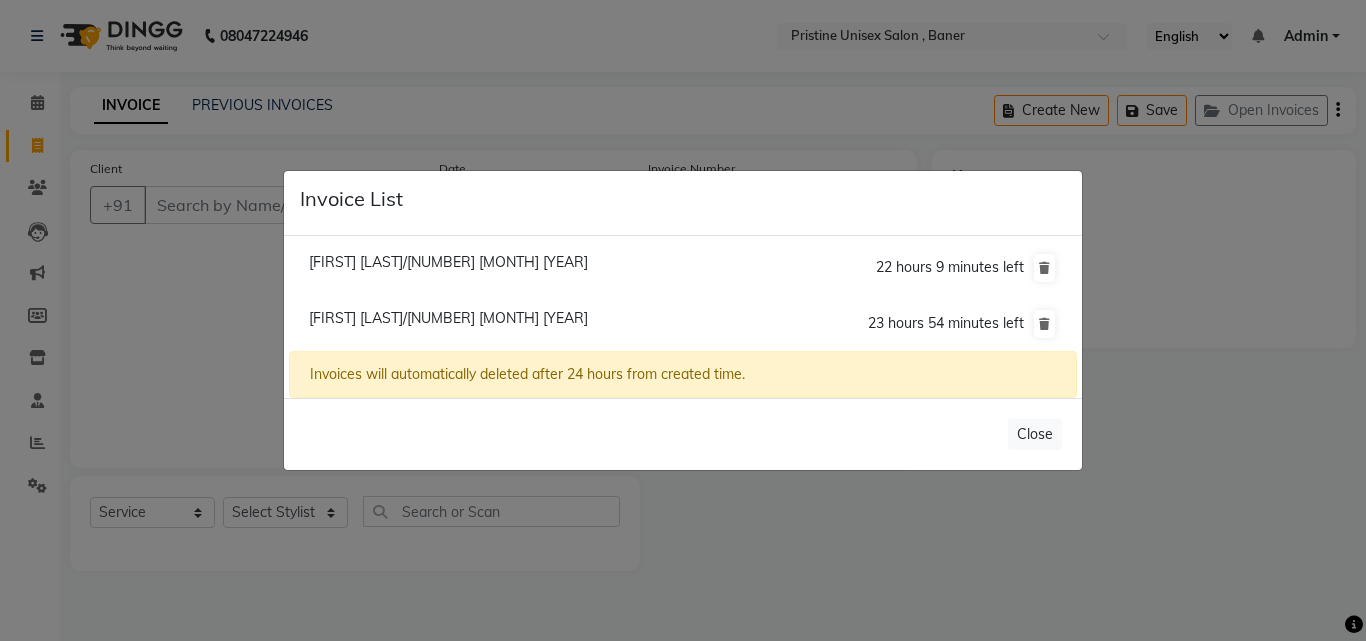 click on "Pratiksha Mahalle/02 August 2025" 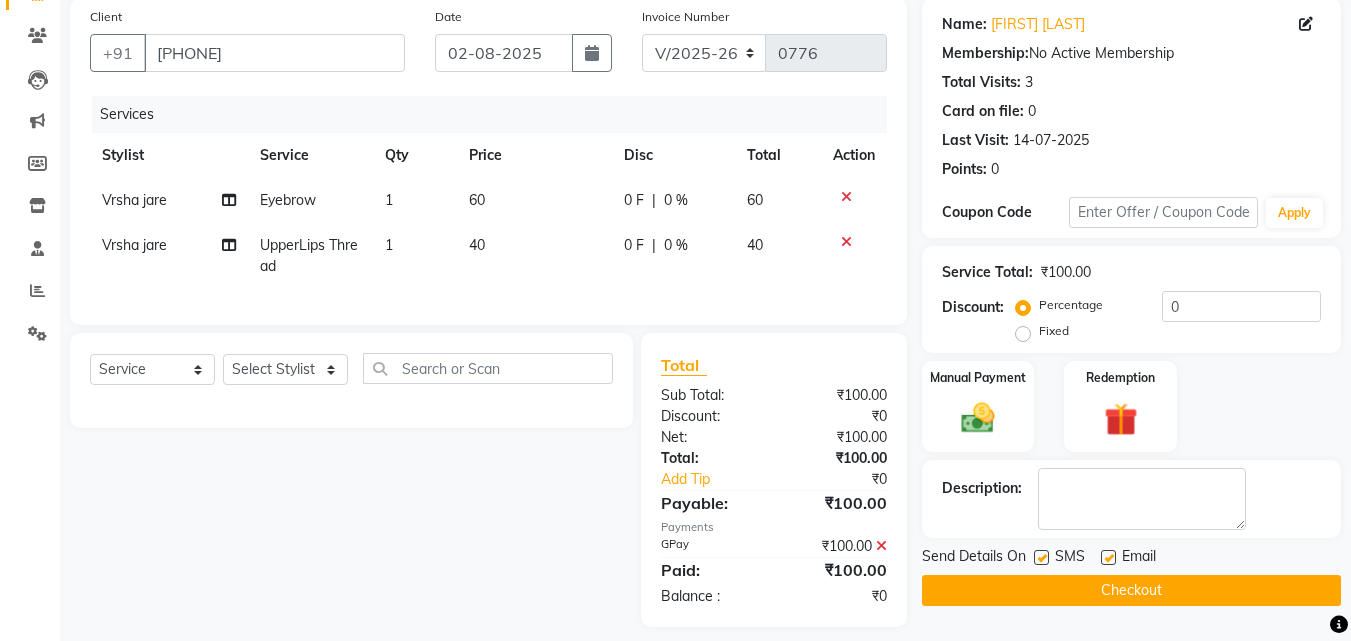 scroll, scrollTop: 183, scrollLeft: 0, axis: vertical 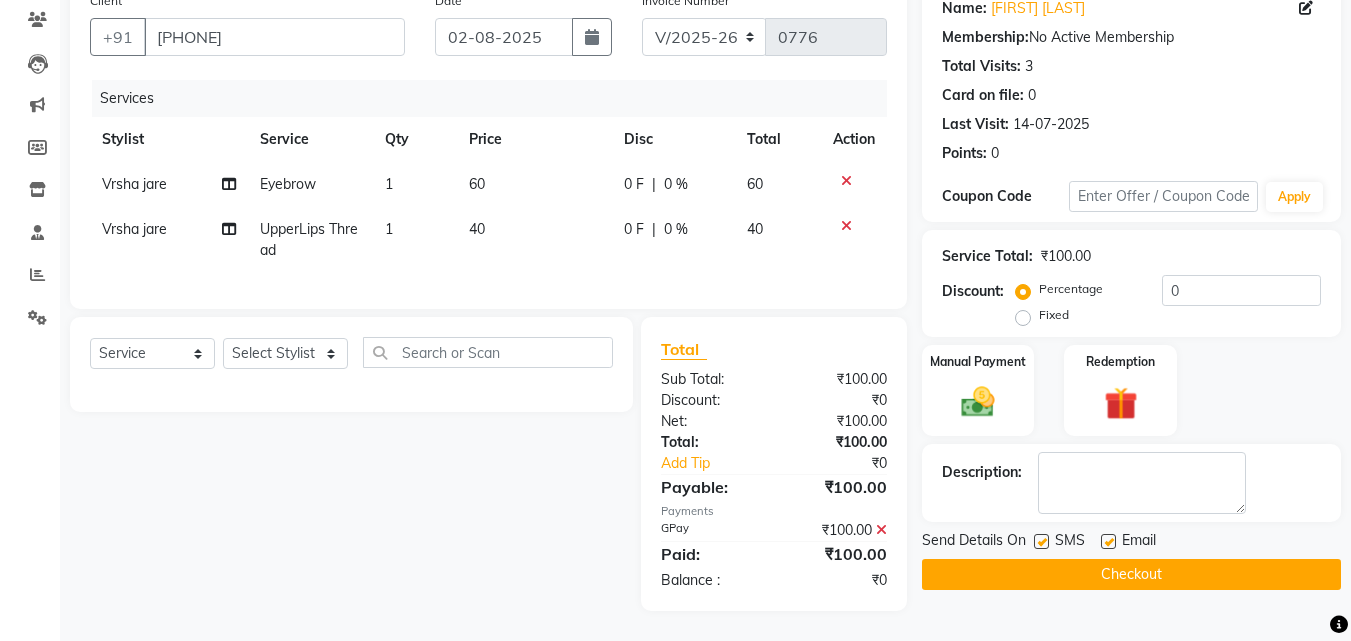 click on "Checkout" 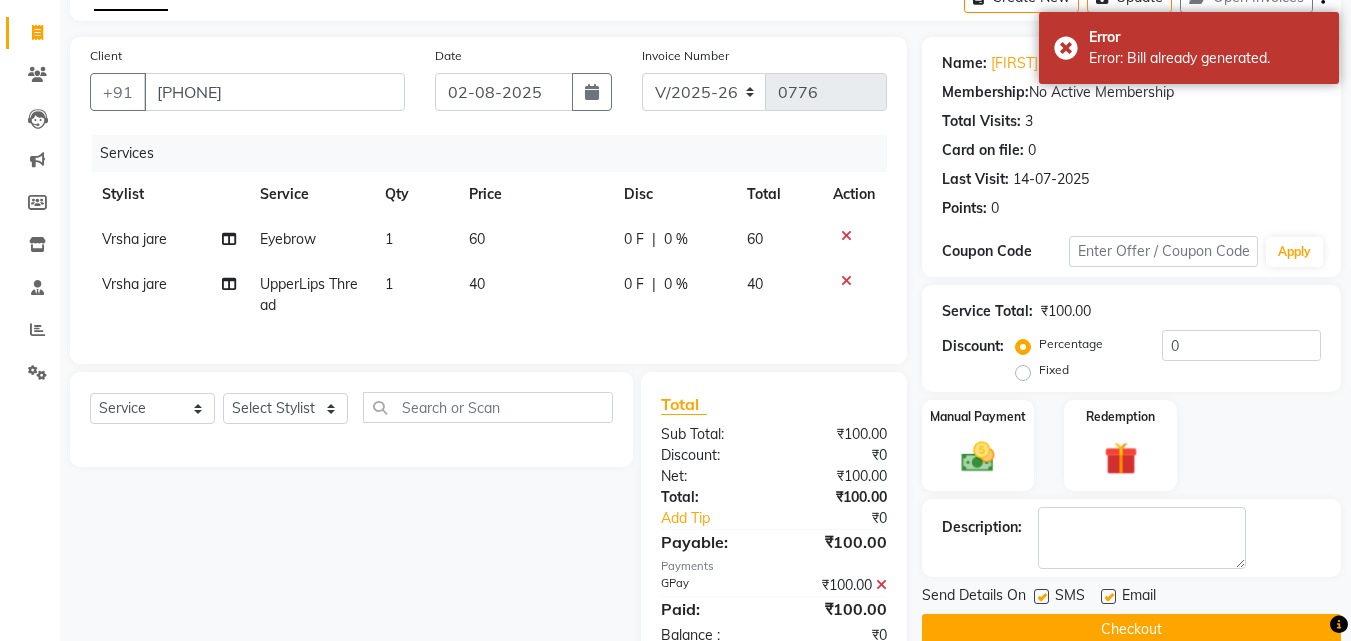 scroll, scrollTop: 0, scrollLeft: 0, axis: both 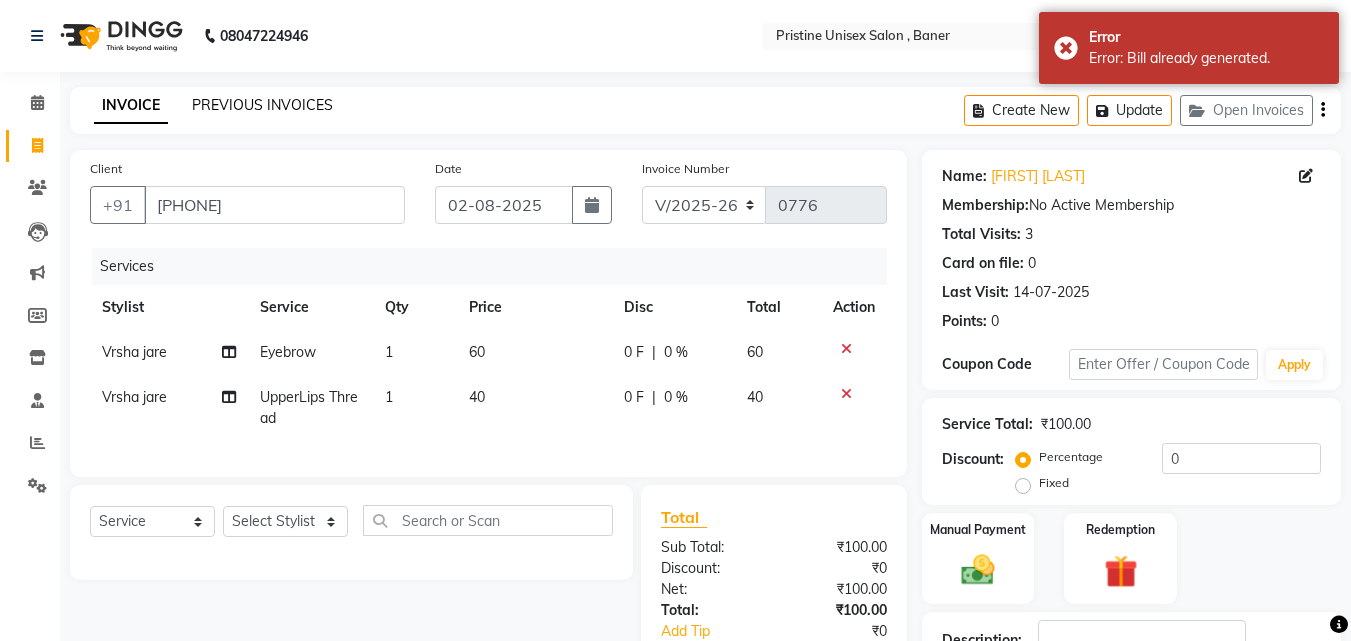 click on "PREVIOUS INVOICES" 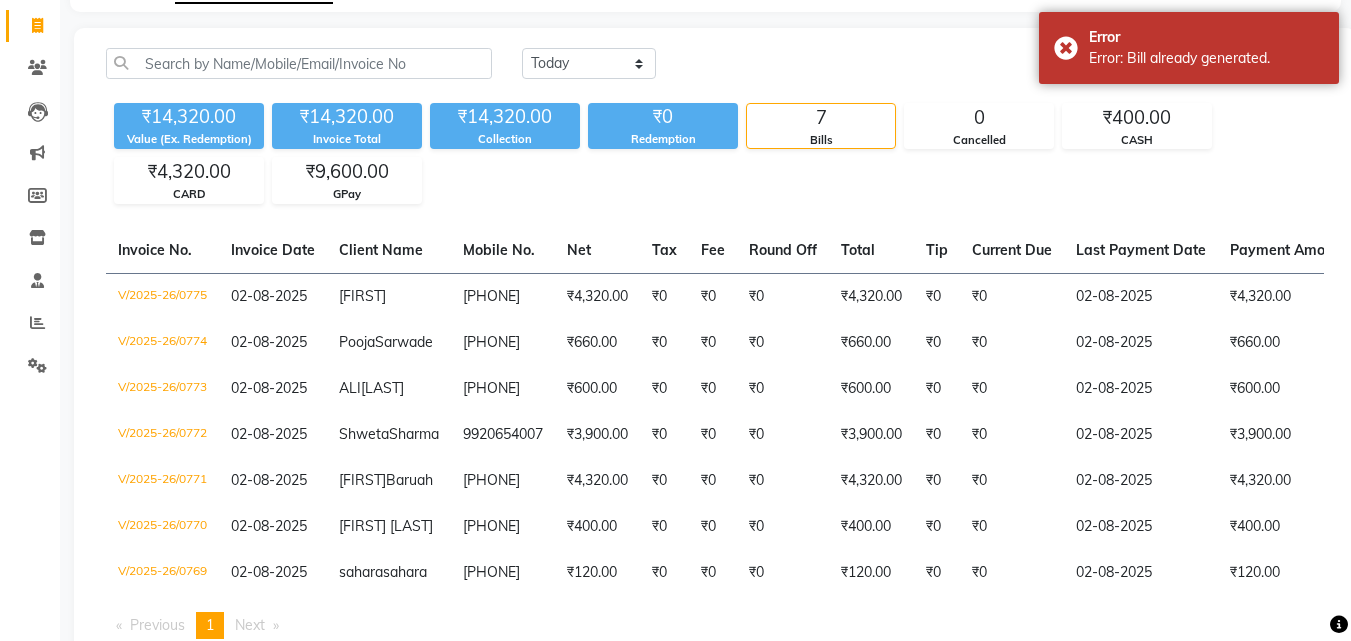 scroll, scrollTop: 119, scrollLeft: 0, axis: vertical 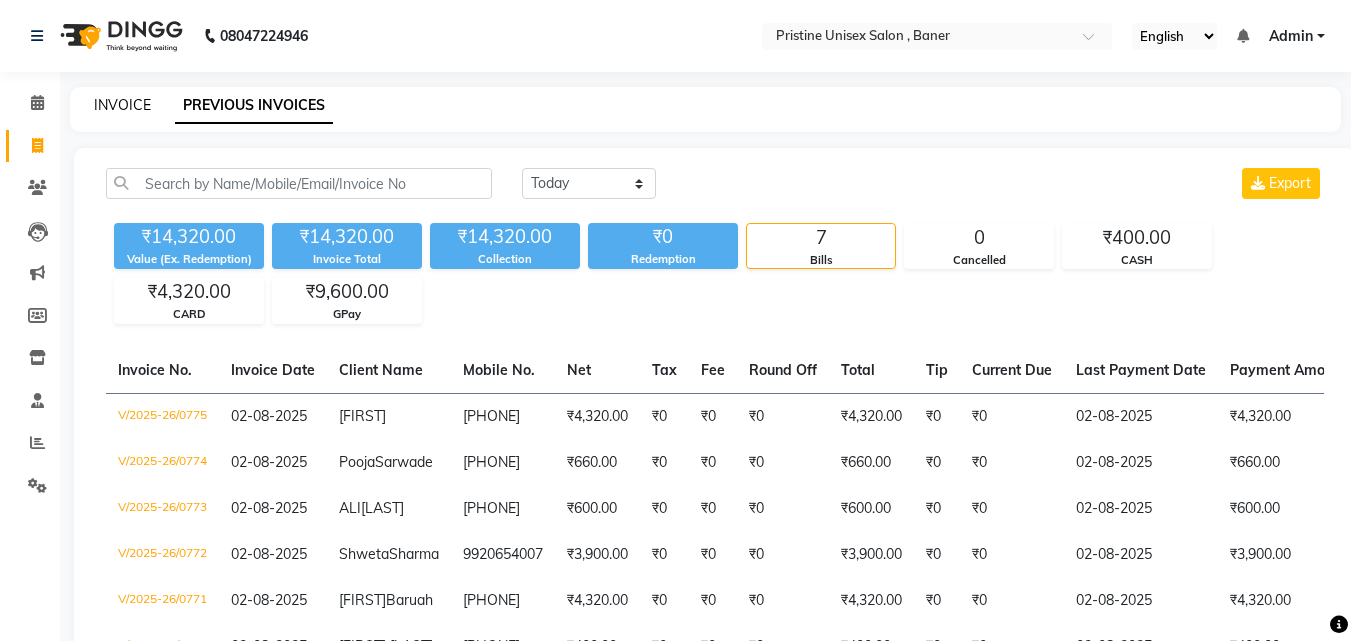 click on "INVOICE" 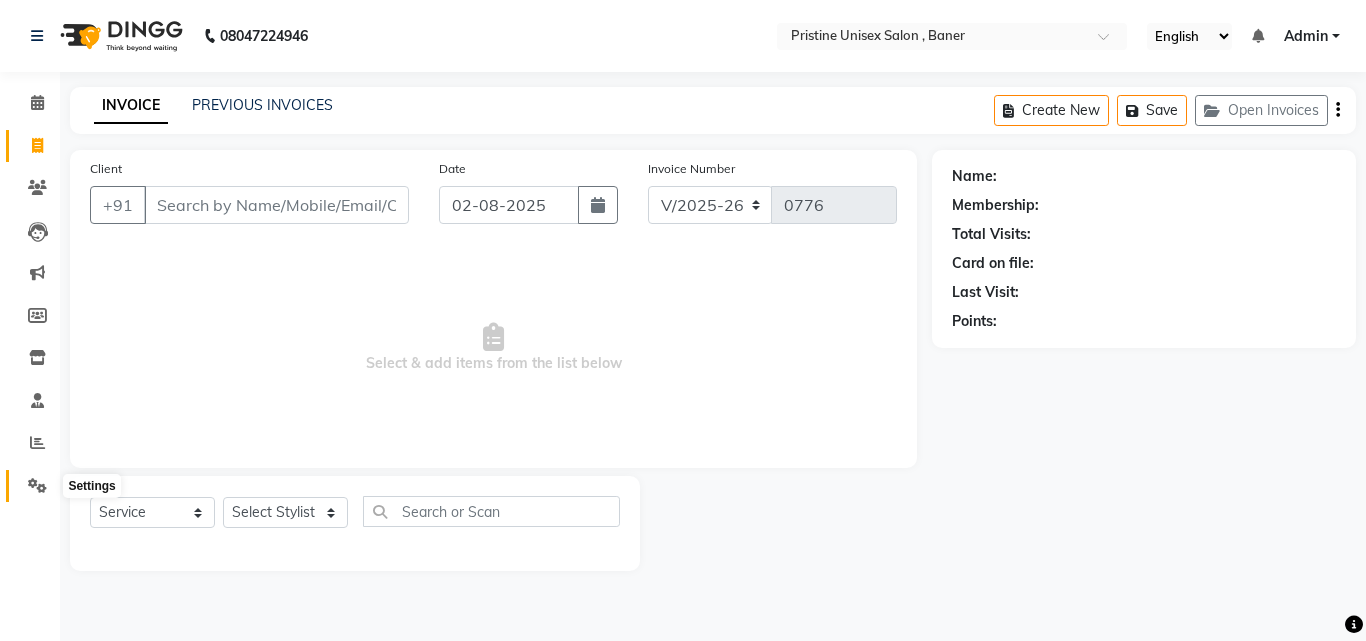click 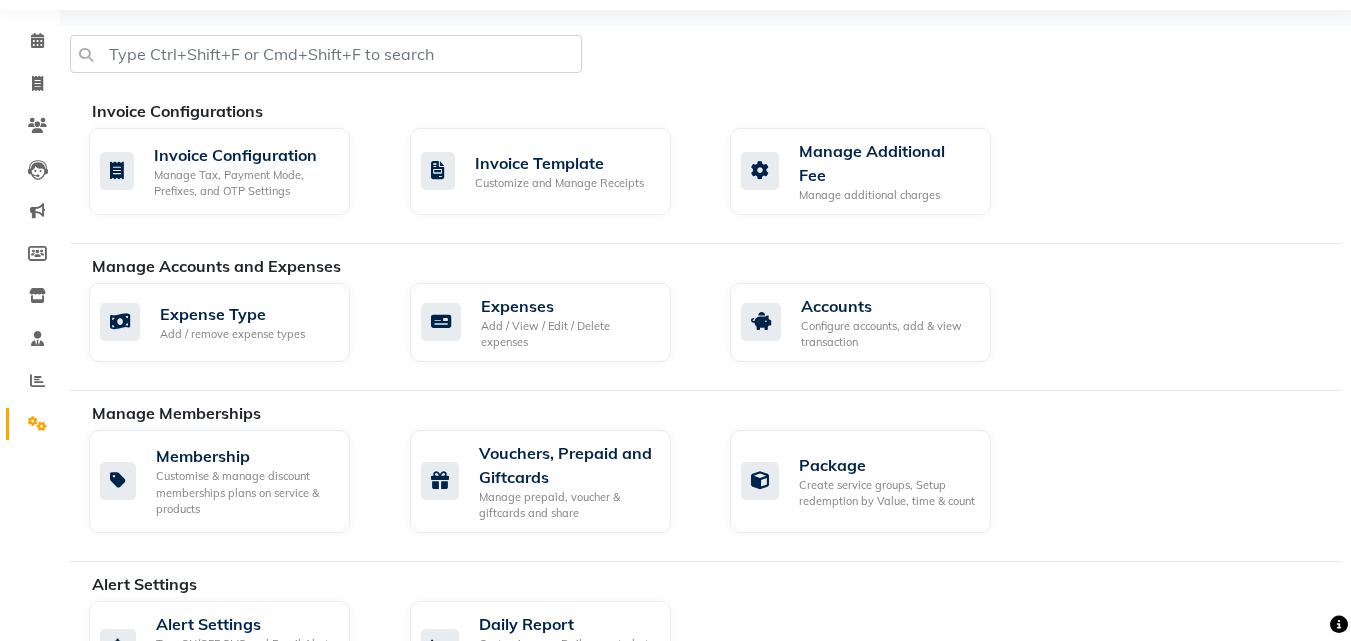 scroll, scrollTop: 0, scrollLeft: 0, axis: both 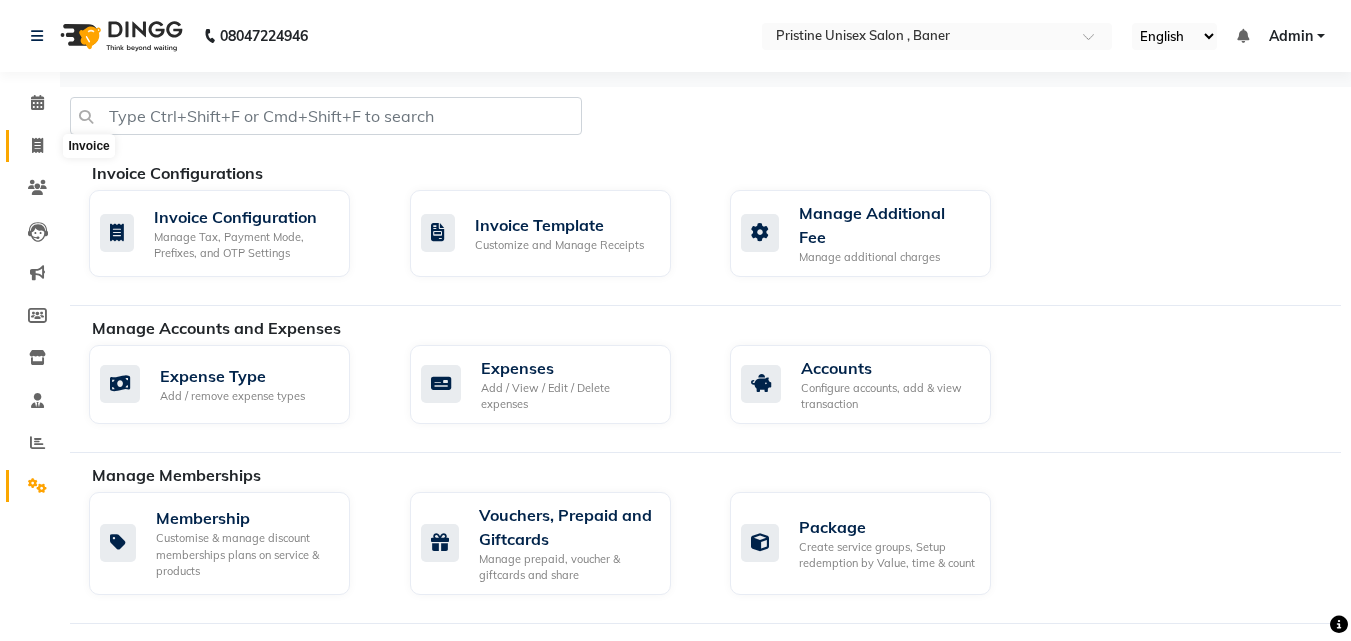 click 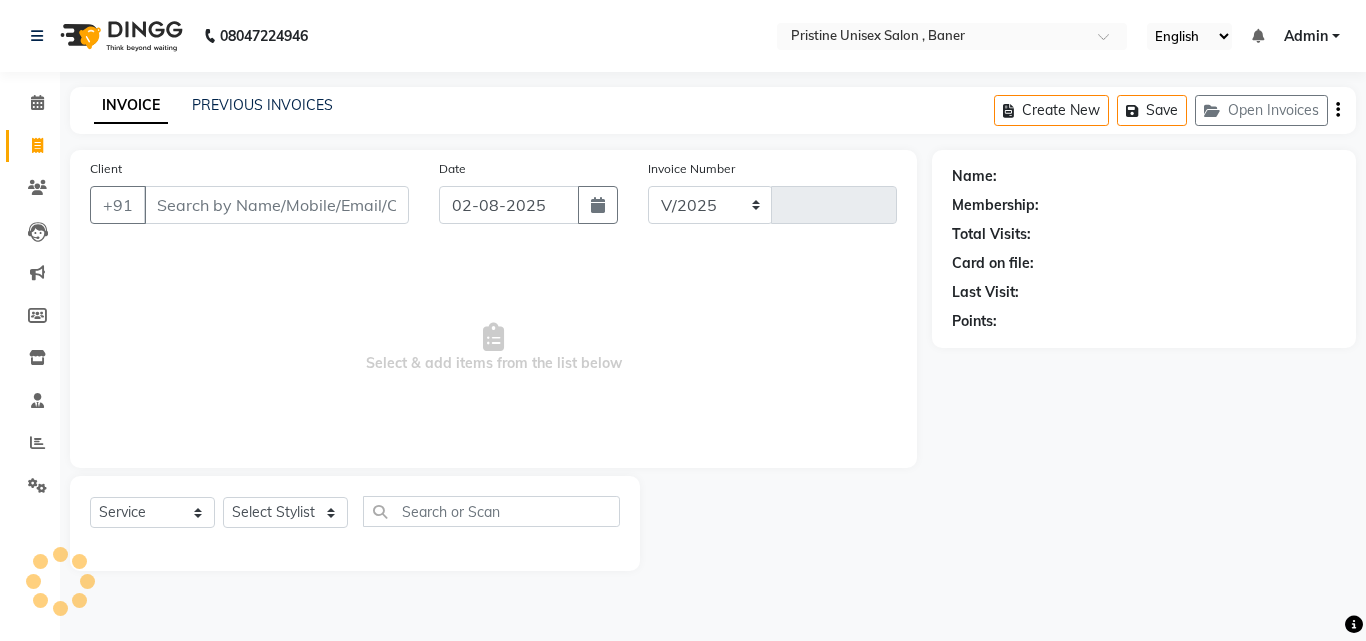 select on "6610" 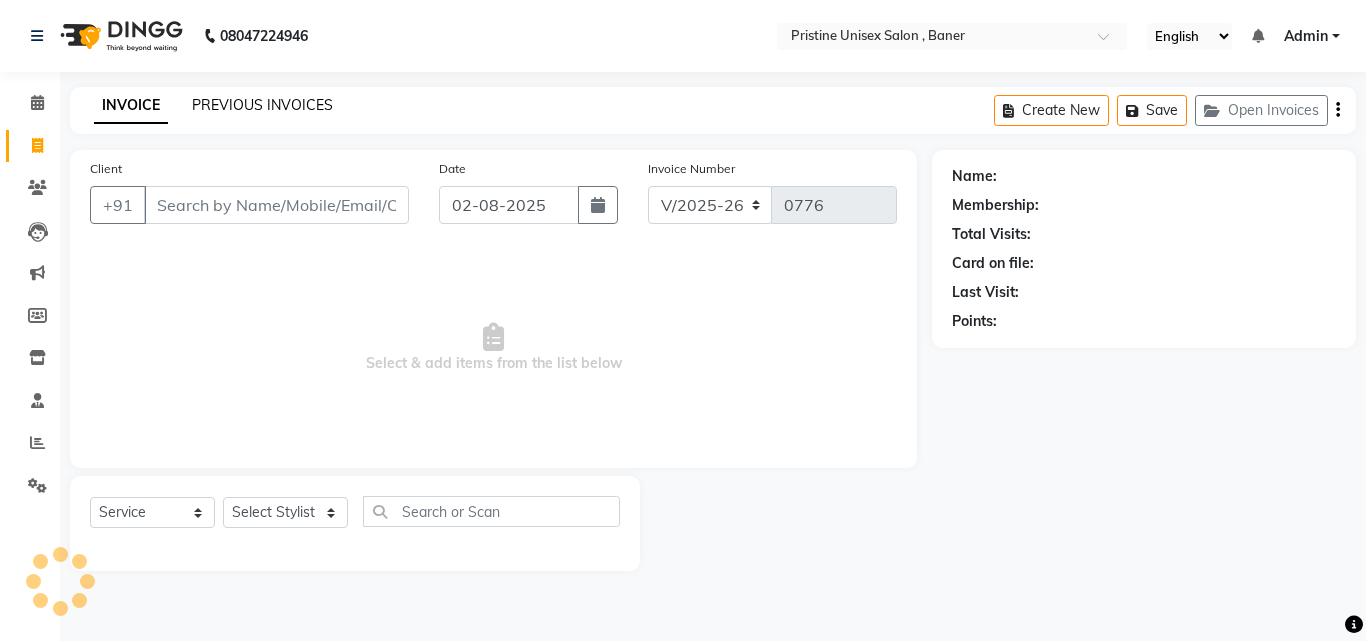 click on "PREVIOUS INVOICES" 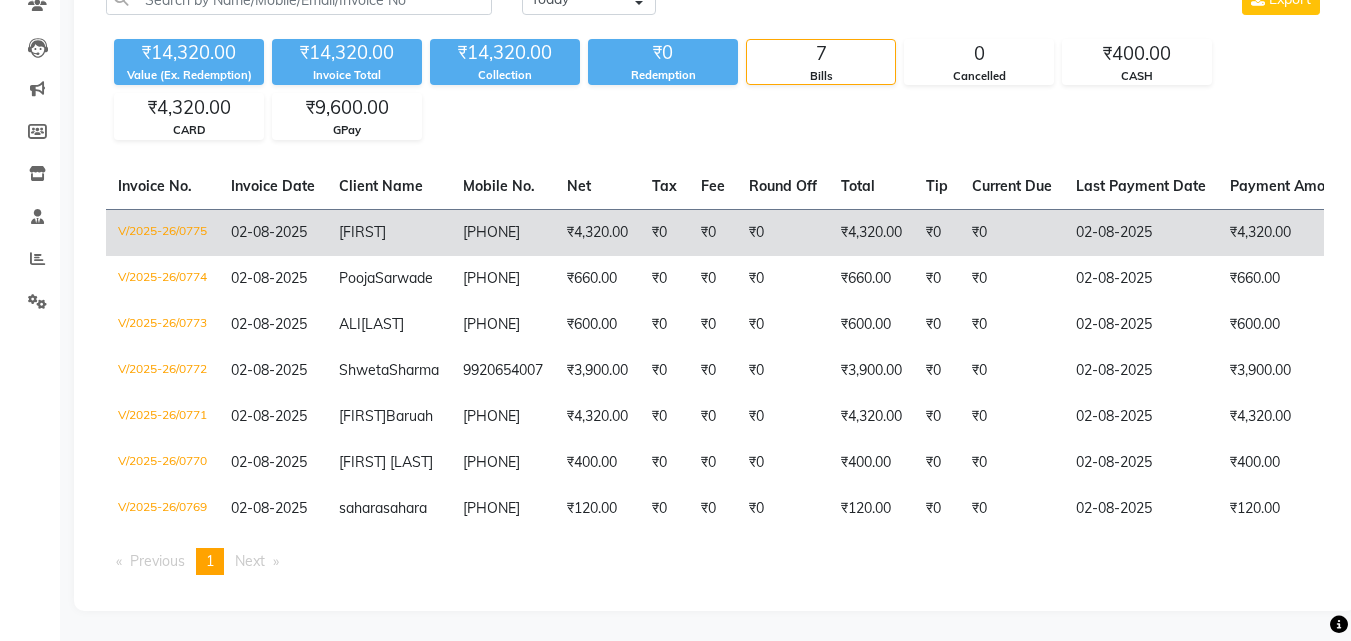 scroll, scrollTop: 300, scrollLeft: 0, axis: vertical 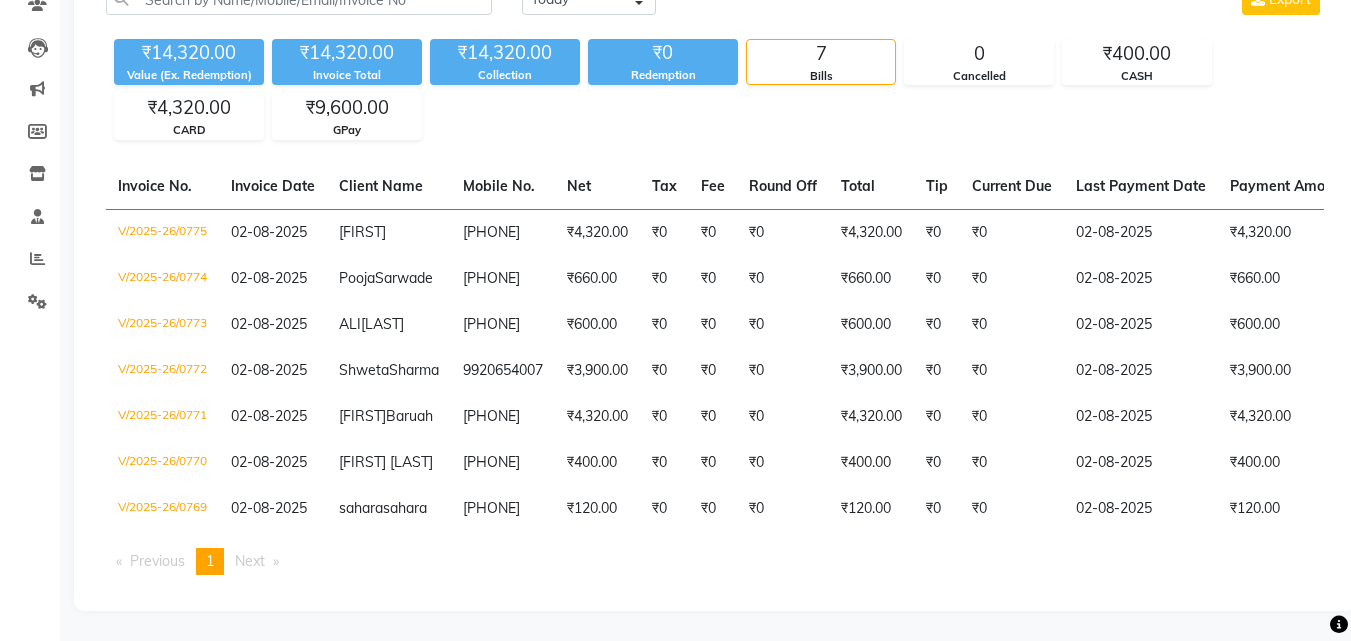 click on "Invoice No.   Invoice Date   Client Name   Mobile No.   Net   Tax   Fee   Round Off   Total   Tip   Current Due   Last Payment Date   Payment Amount   Payment Methods   Cancel Reason   Status   V/2025-26/0775  02-08-2025 [FIRST]   [PHONE] ₹4,320.00 ₹0  ₹0  ₹0 ₹4,320.00 ₹0 ₹0 02-08-2025 ₹4,320.00  CARD - PAID  V/2025-26/0774  02-08-2025 [FIRST]  [LAST] [PHONE] ₹660.00 ₹0  ₹0  ₹0 ₹660.00 ₹0 ₹0 02-08-2025 ₹660.00  GPay - PAID  V/2025-26/0773  02-08-2025 [FIRST]  [LAST] [PHONE] ₹600.00 ₹0  ₹0  ₹0 ₹600.00 ₹0 ₹0 02-08-2025 ₹600.00  GPay - PAID  V/2025-26/0772  02-08-2025 [FIRST]  [LAST] [PHONE] ₹3,900.00 ₹0  ₹0  ₹0 ₹3,900.00 ₹0 ₹0 02-08-2025 ₹3,900.00  GPay - PAID  V/2025-26/0771  02-08-2025 [FIRST]  [LAST] [PHONE] ₹4,320.00 ₹0  ₹0  ₹0 ₹4,320.00 ₹0 ₹0 02-08-2025 ₹4,320.00  GPay - PAID  V/2025-26/0770  02-08-2025 [FIRST] [LAST]   [PHONE] ₹400.00 ₹0  ₹0  ₹0 ₹400.00 ₹0 ₹0 02-08-2025 ₹400.00  CASH - PAID ₹0" 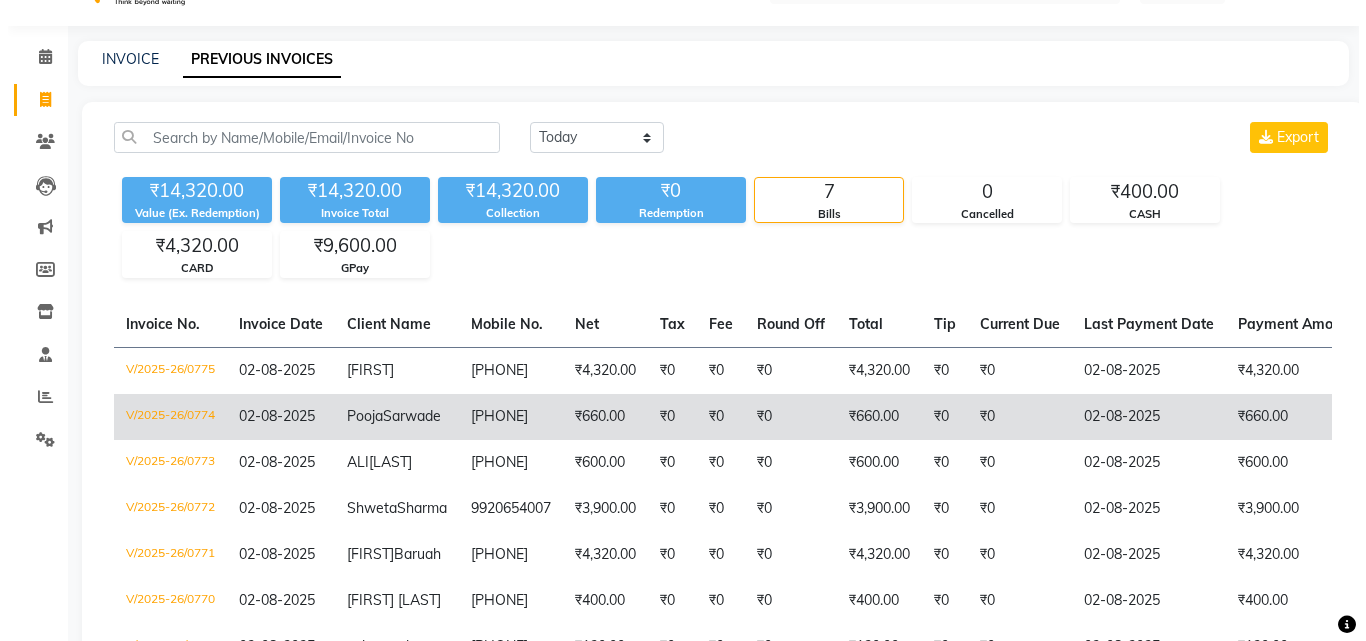 scroll, scrollTop: 0, scrollLeft: 0, axis: both 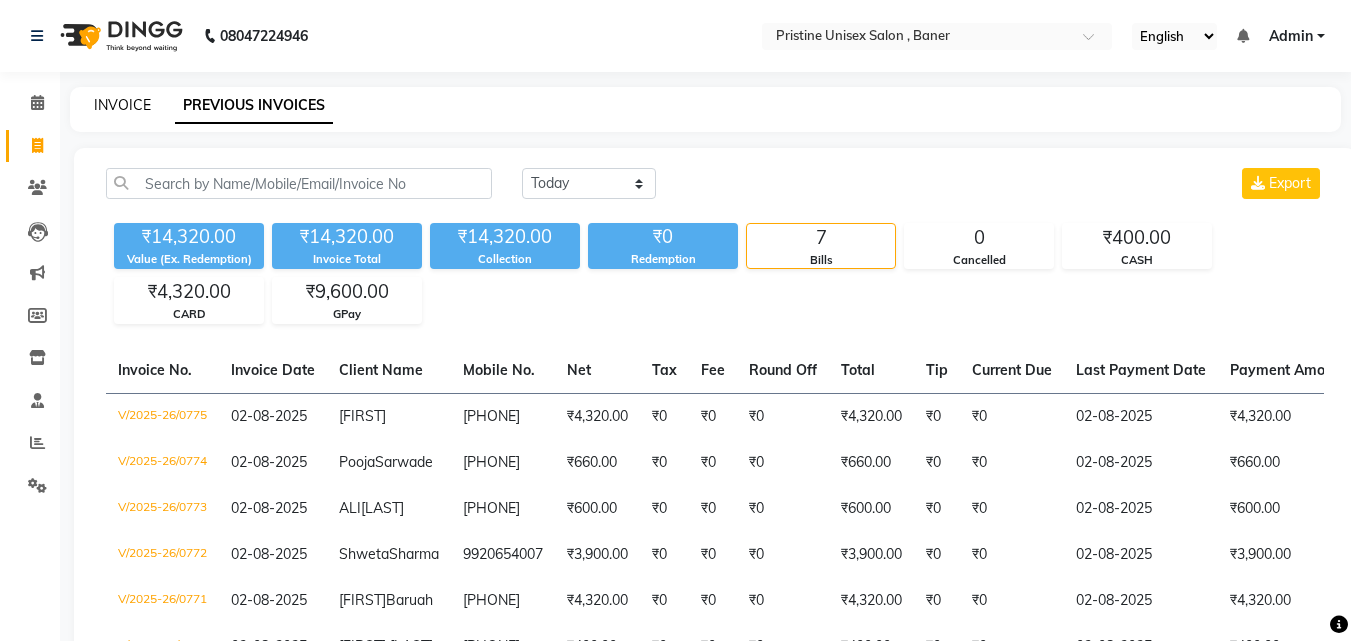 click on "INVOICE" 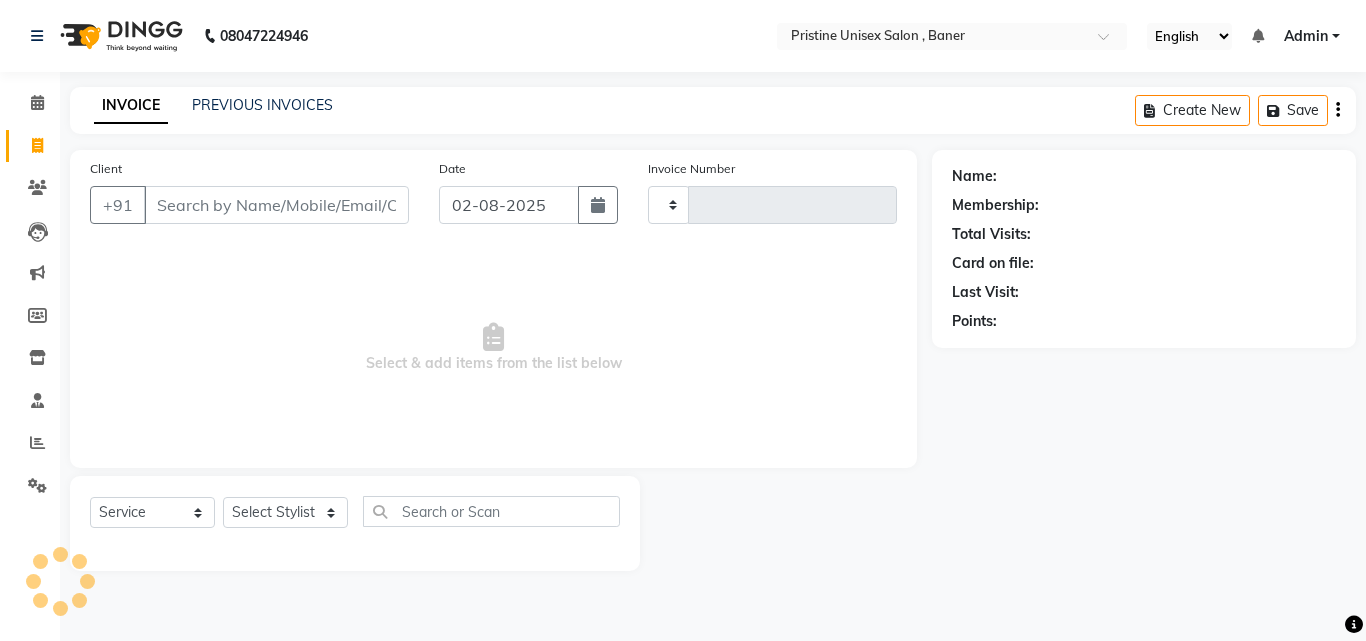 type on "0776" 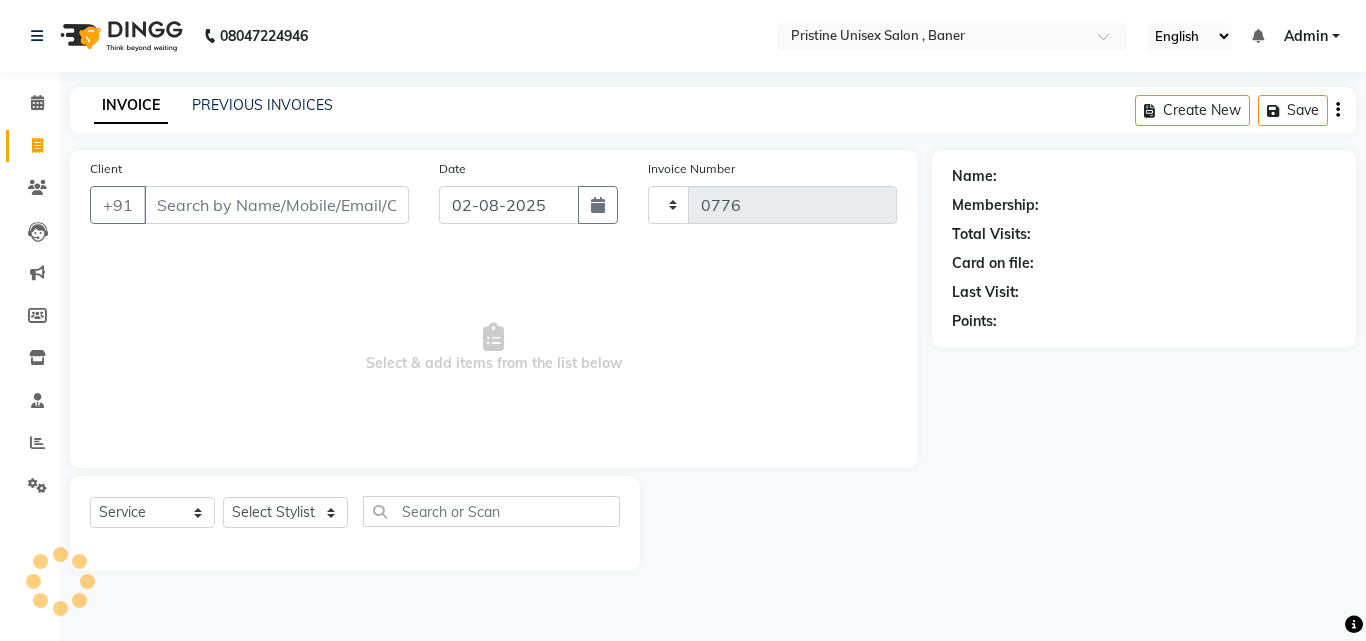 select on "6610" 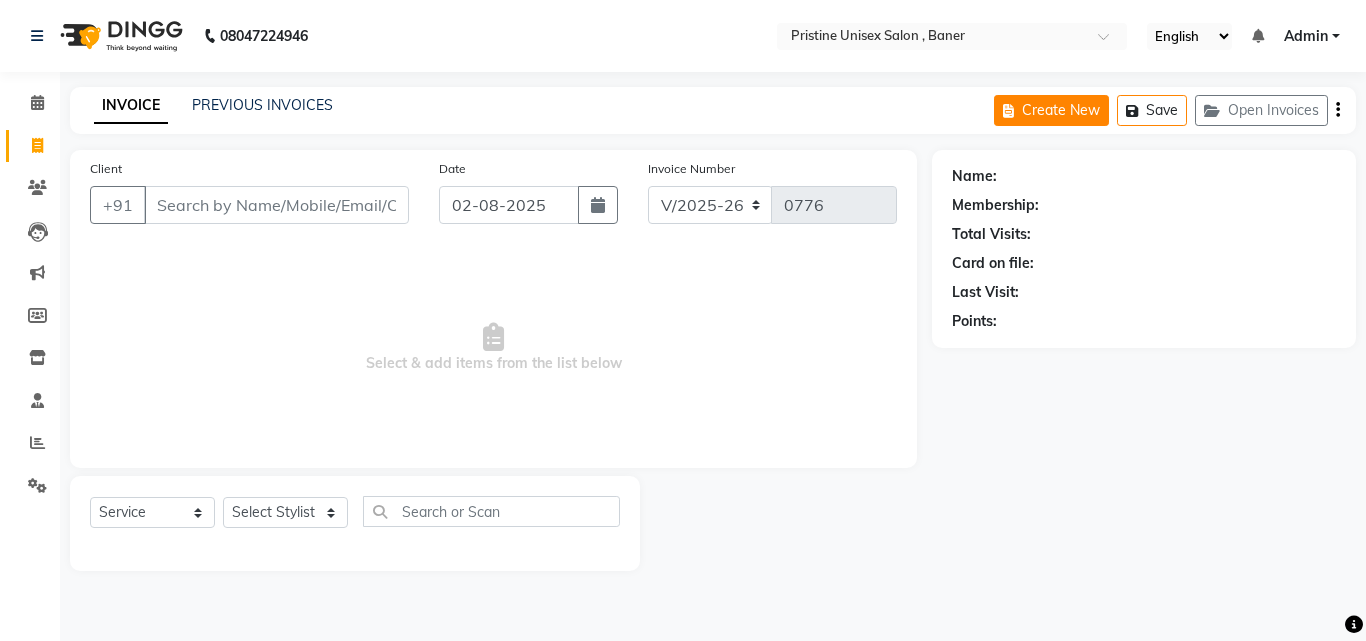 click on "Create New" 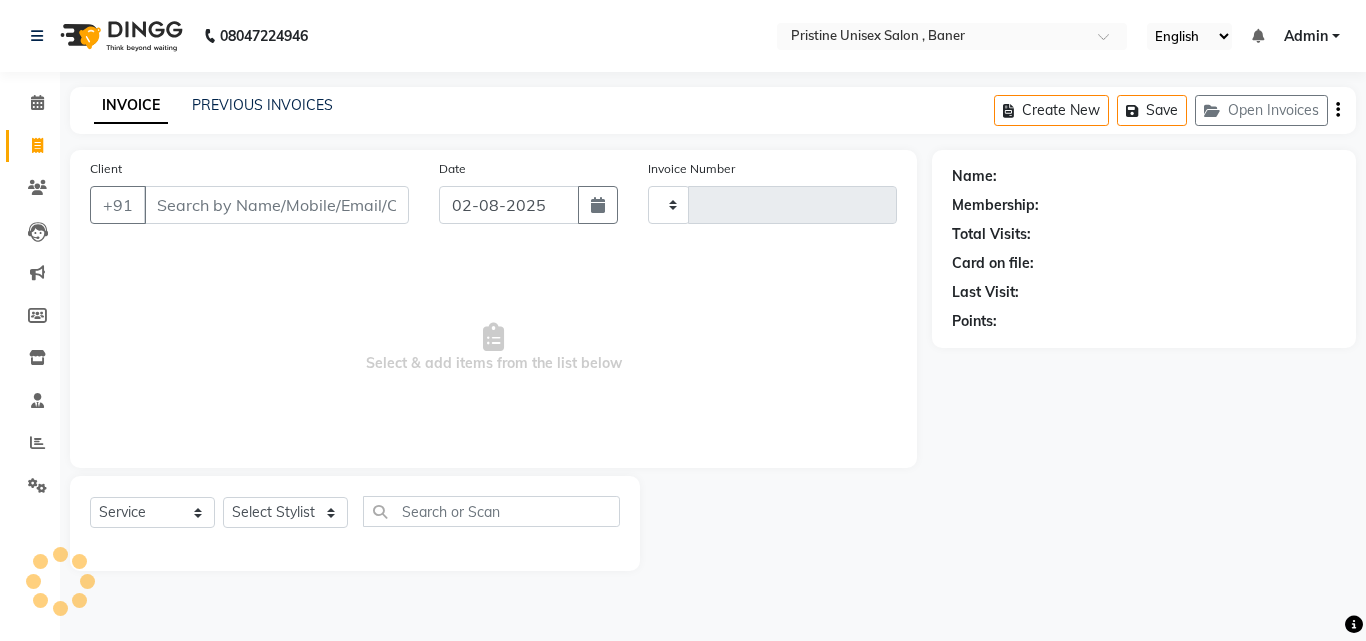 click on "Client" at bounding box center (276, 205) 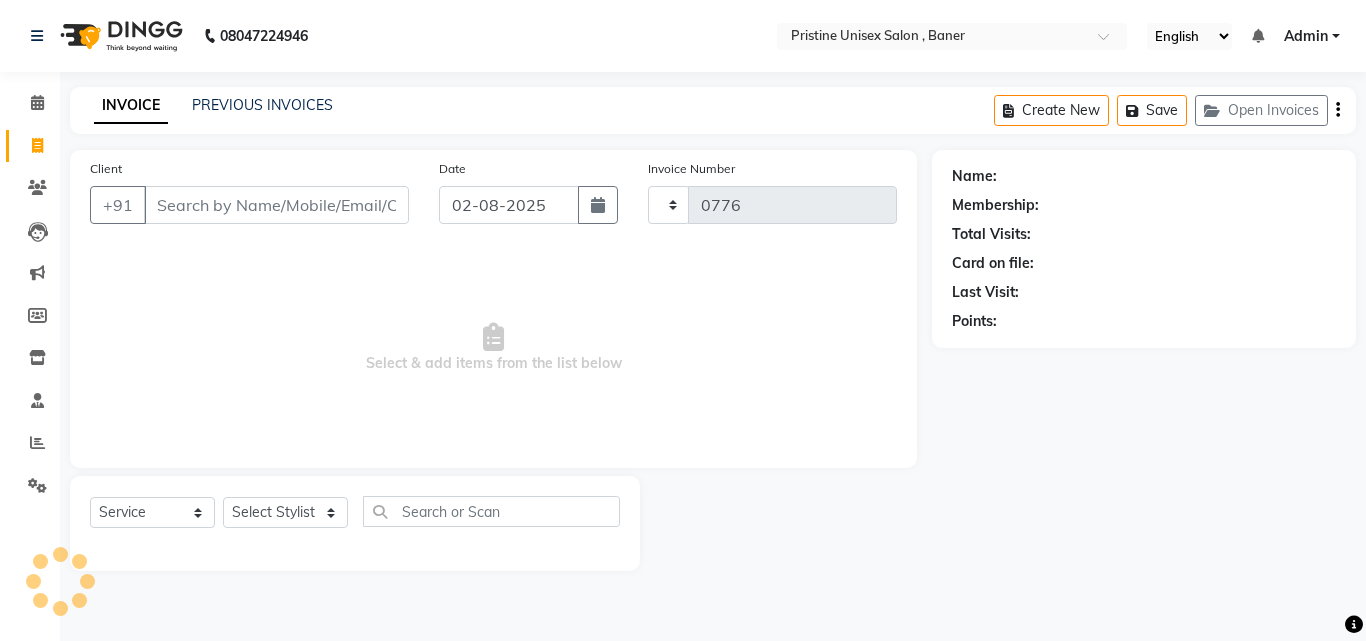 select on "6610" 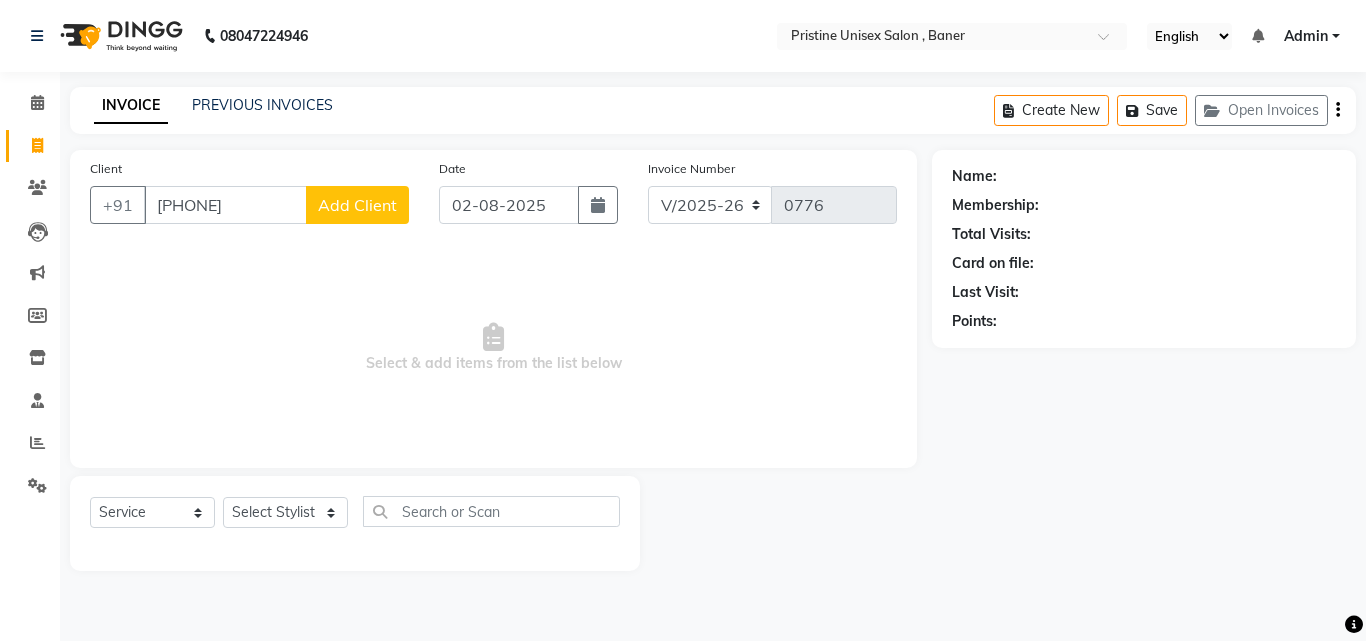 type on "[PHONE]" 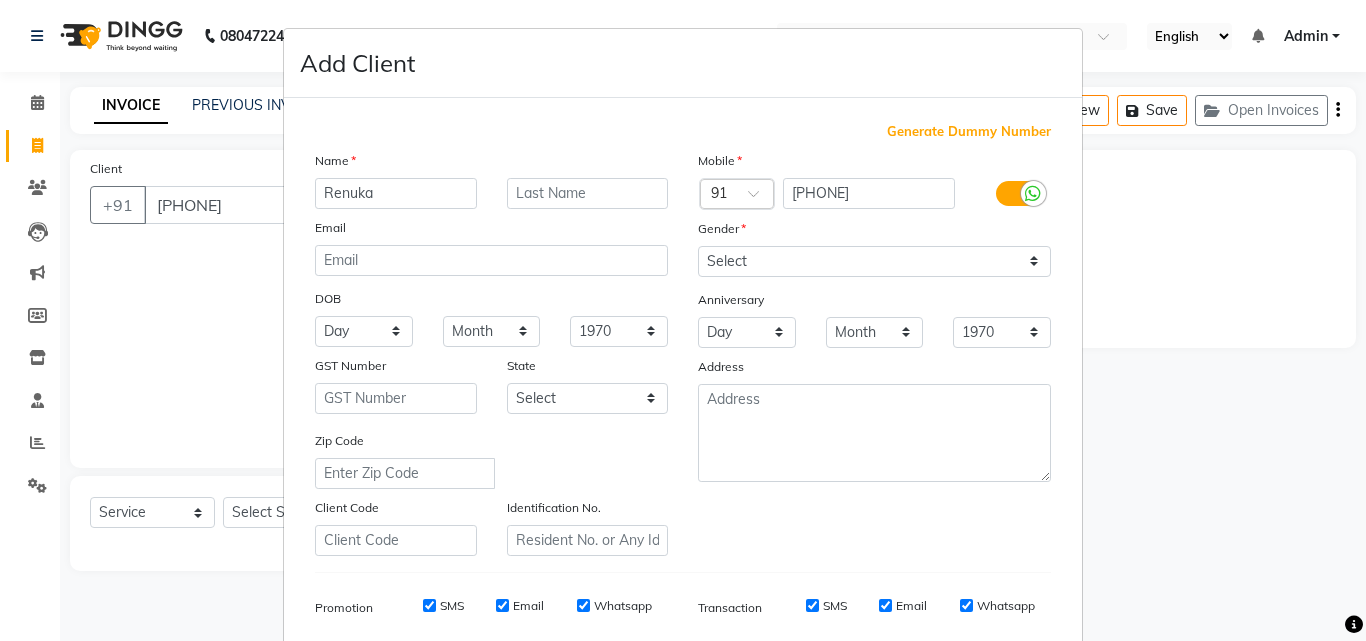 type on "Renuka" 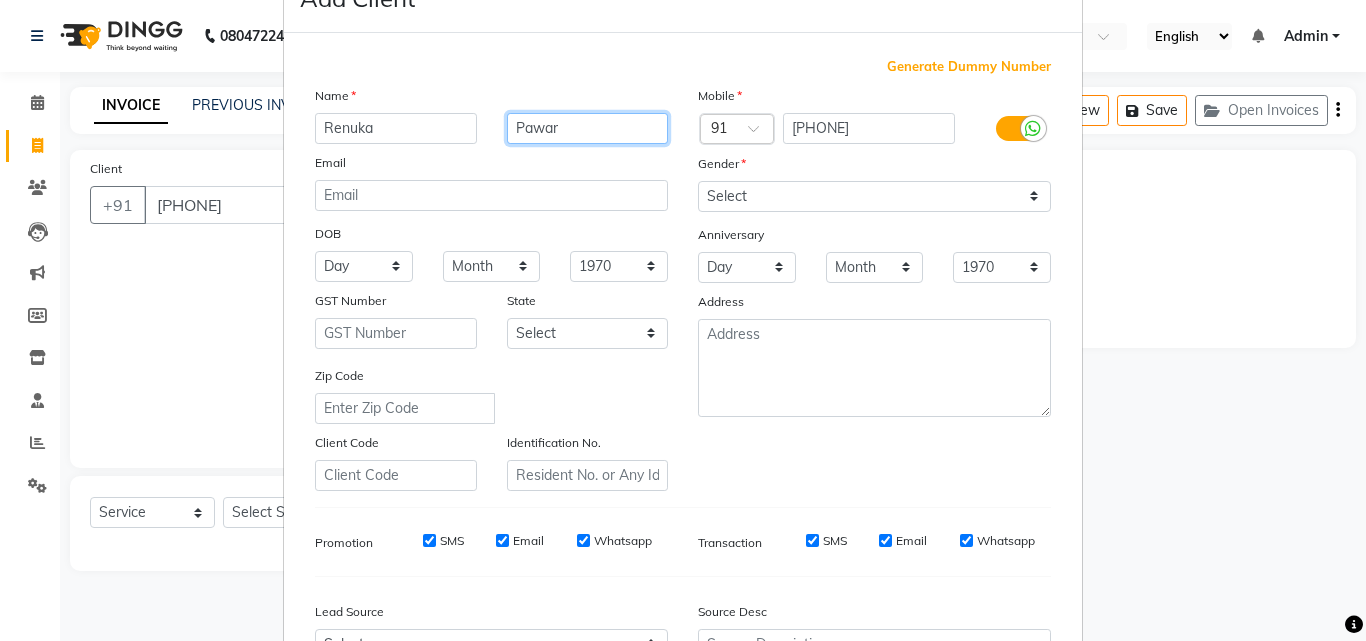 scroll, scrollTop: 100, scrollLeft: 0, axis: vertical 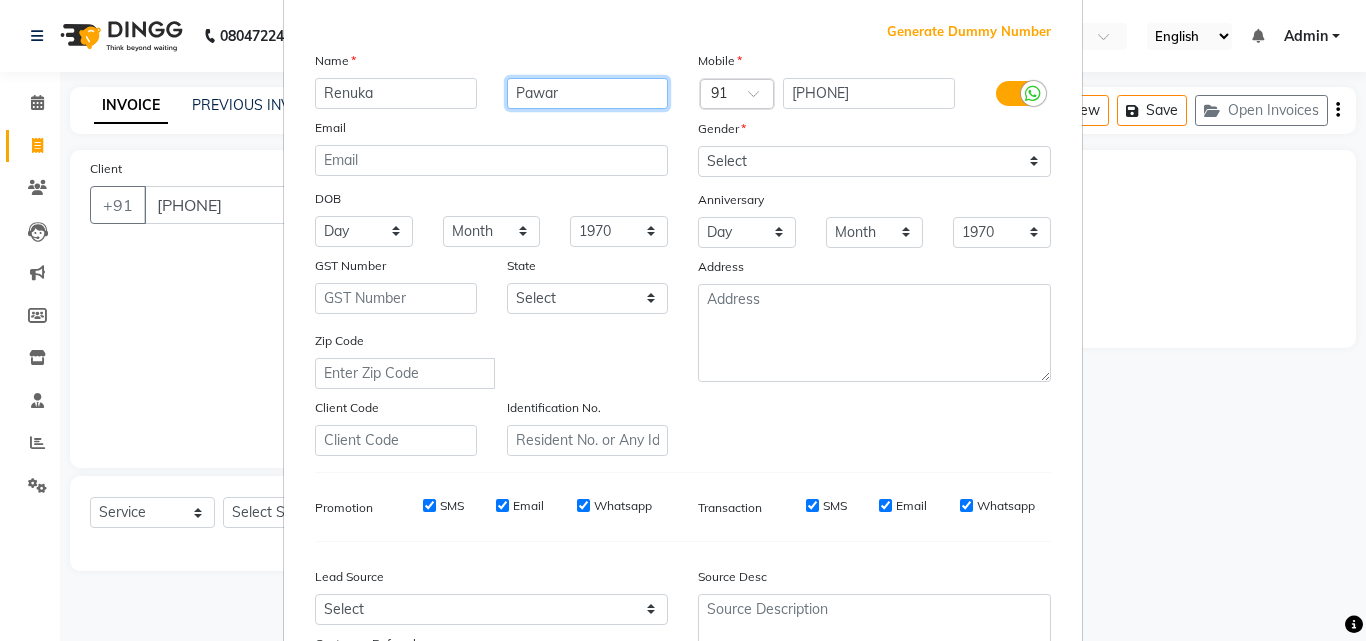 type on "Pawar" 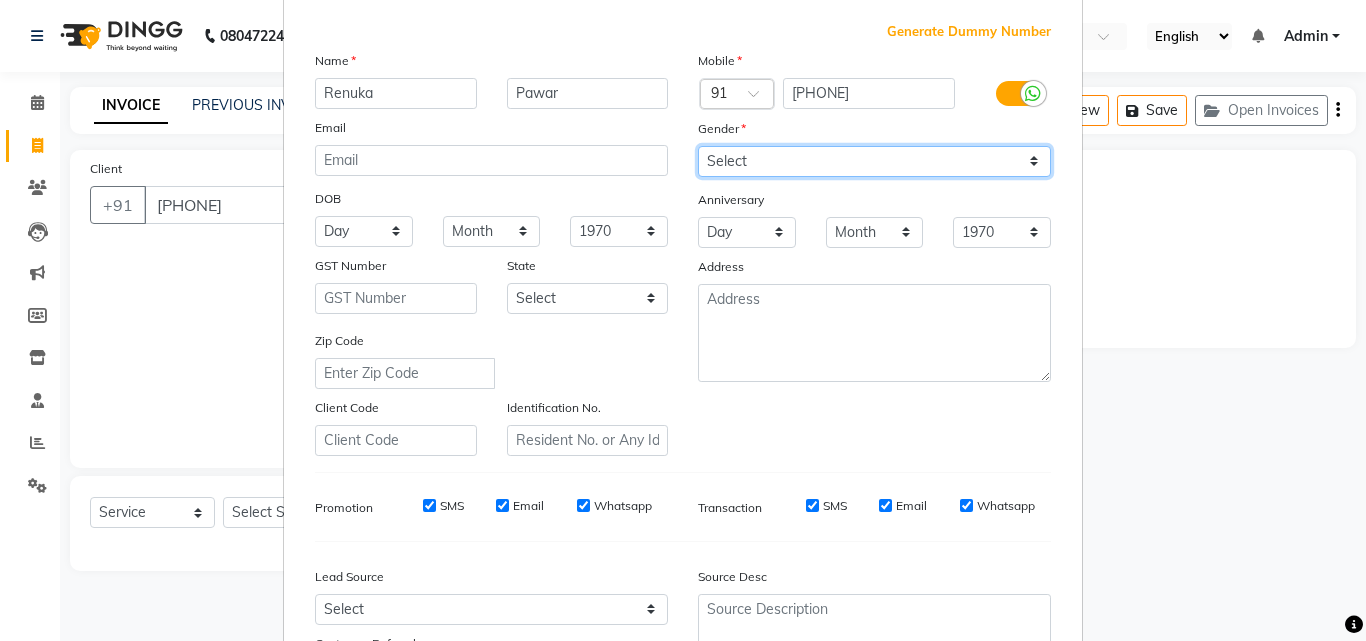 click on "Select Male Female Other Prefer Not To Say" at bounding box center (874, 161) 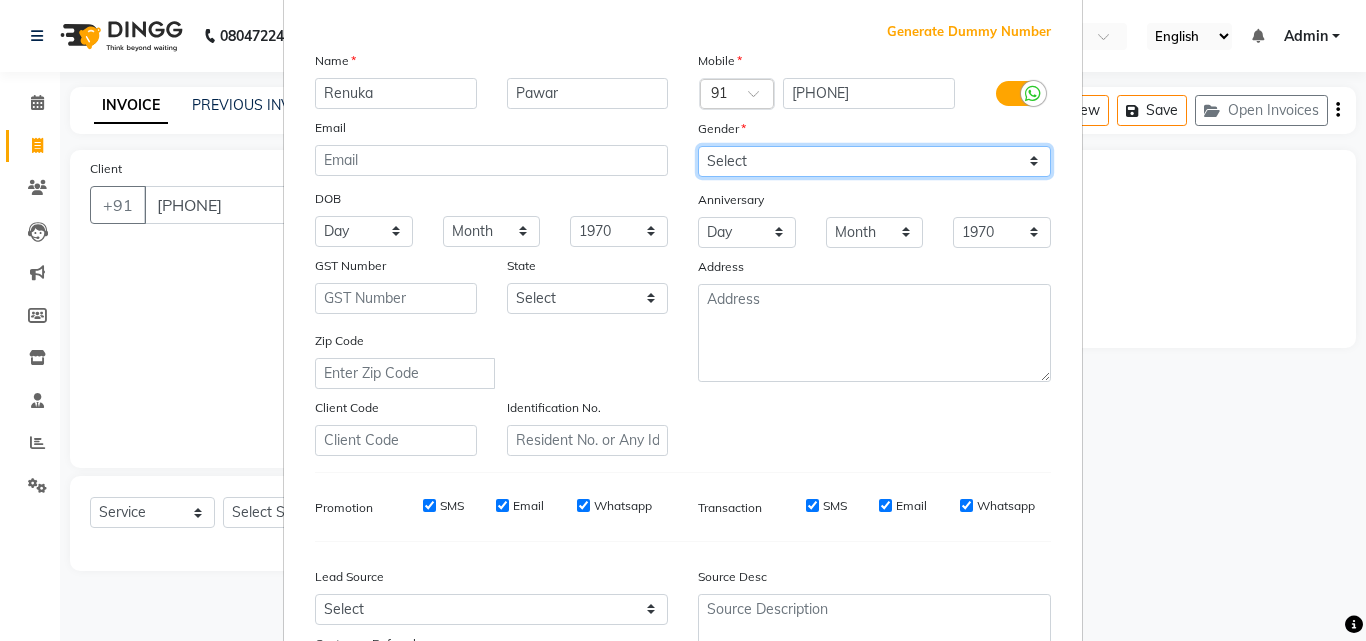 select on "female" 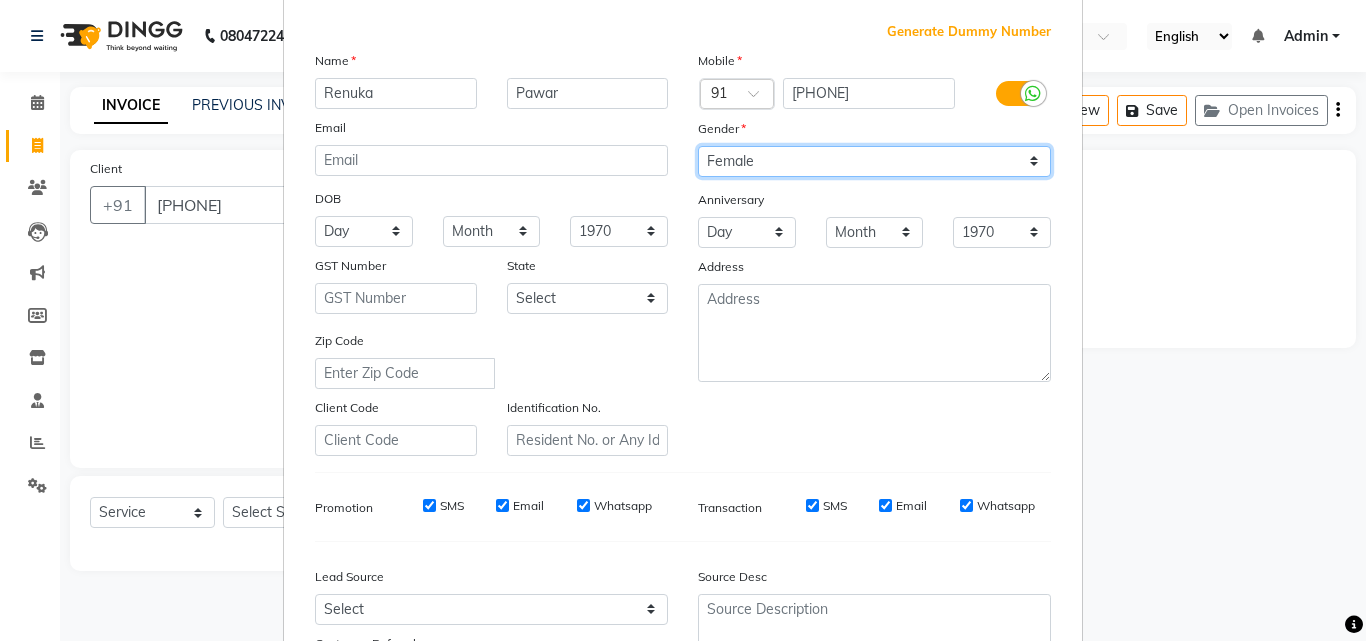 click on "Select Male Female Other Prefer Not To Say" at bounding box center (874, 161) 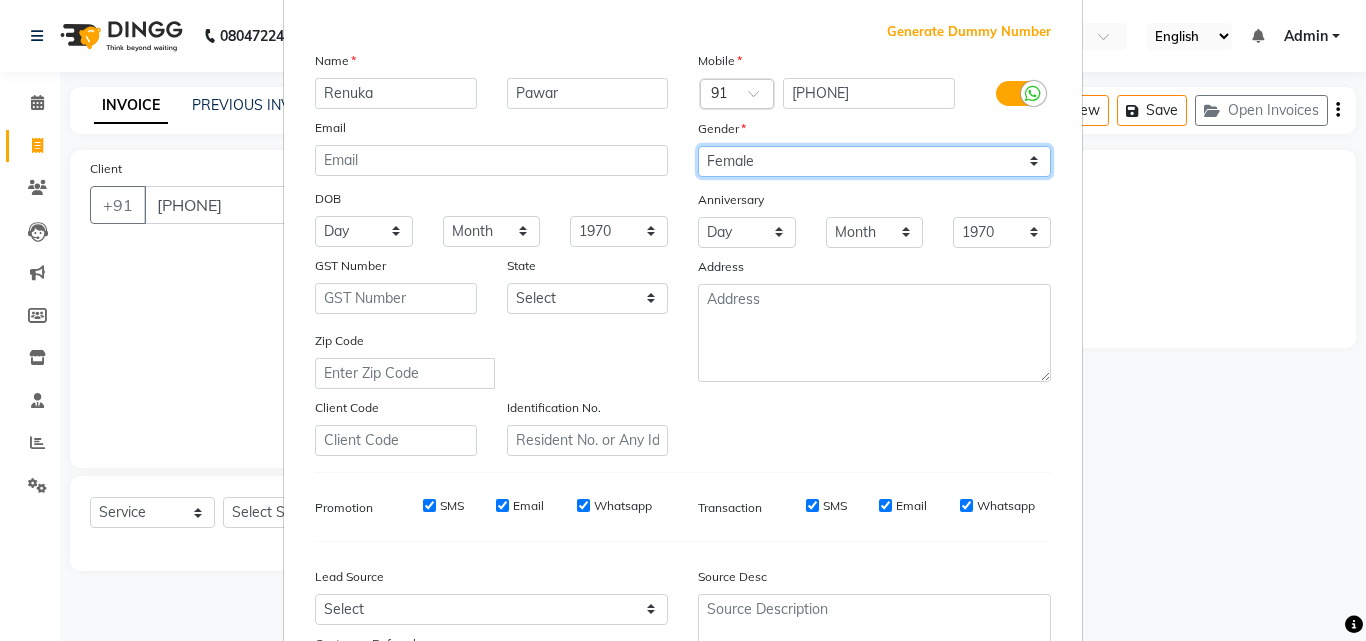 scroll, scrollTop: 282, scrollLeft: 0, axis: vertical 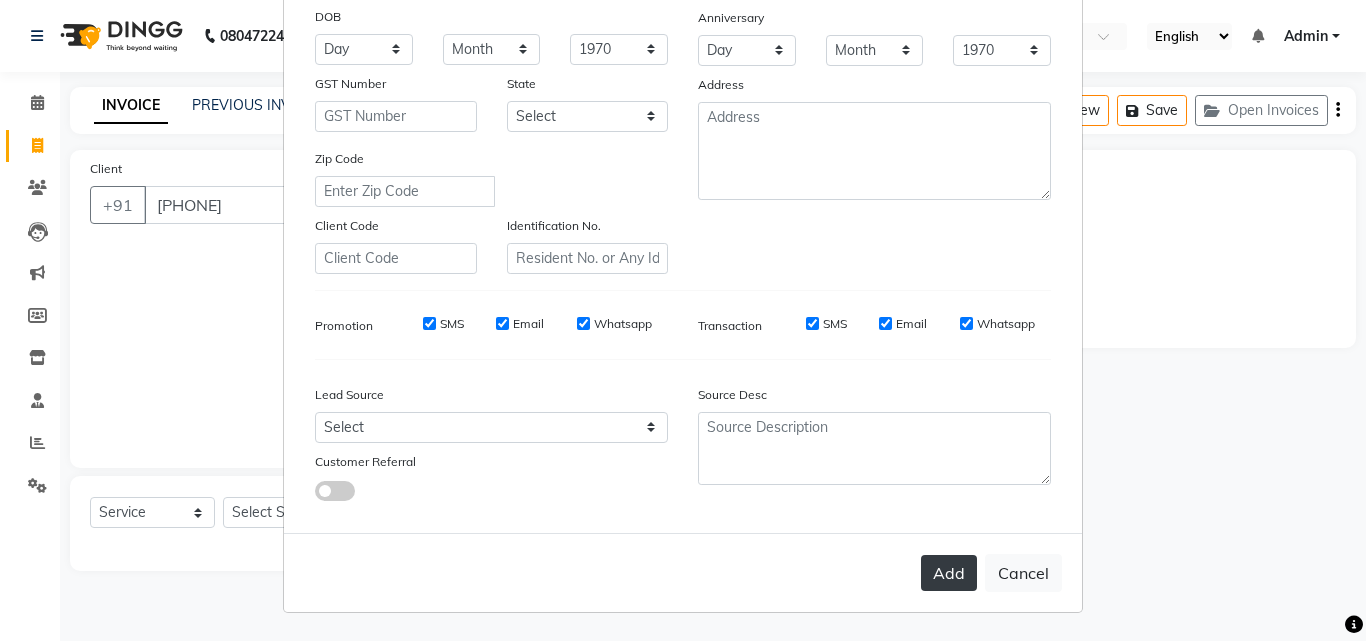 click on "Add" at bounding box center (949, 573) 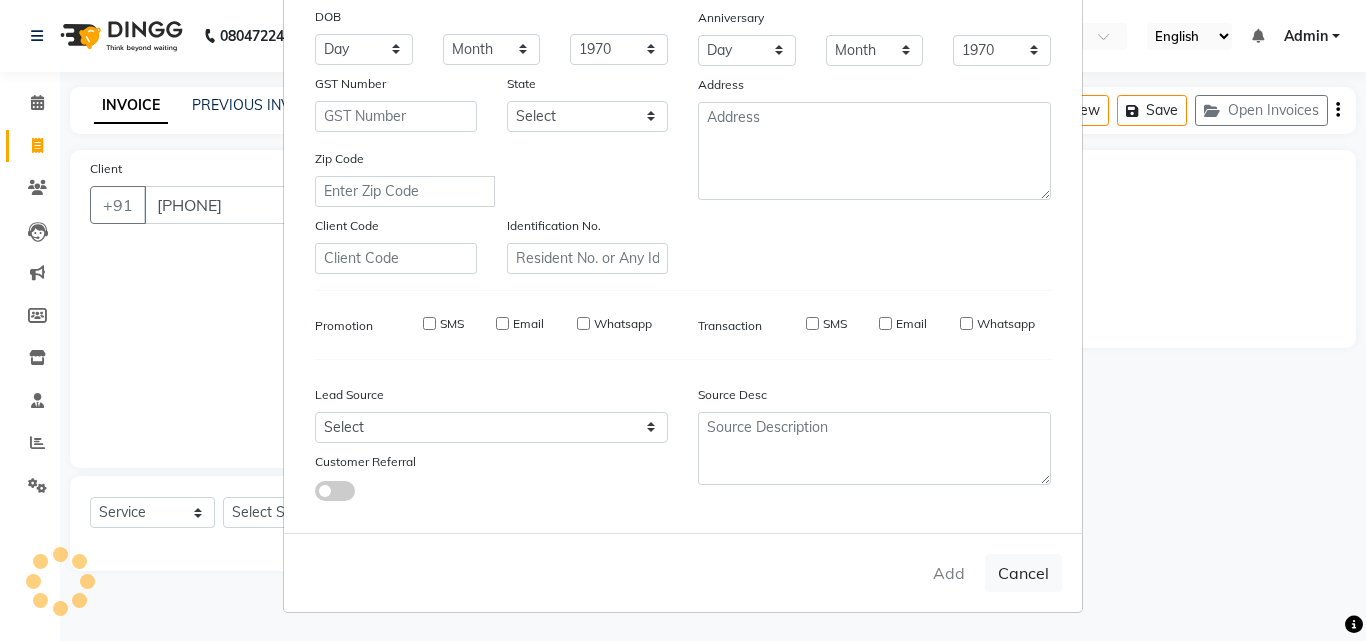 type 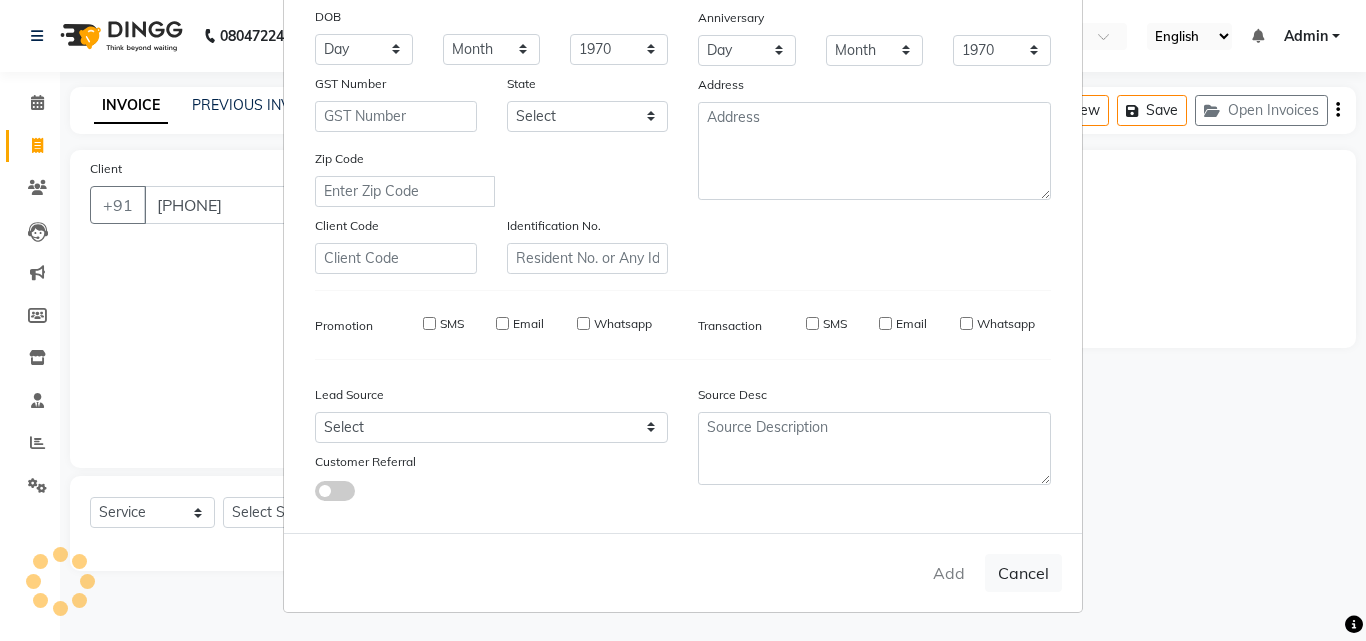 type 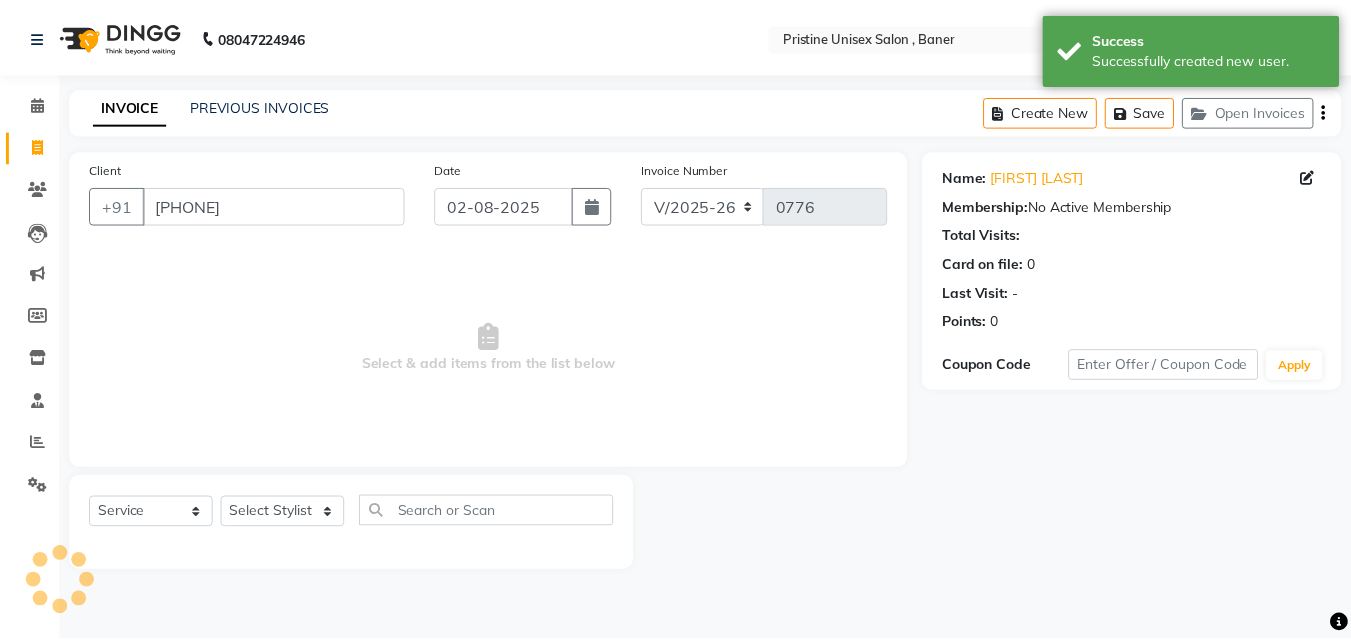 scroll, scrollTop: 0, scrollLeft: 0, axis: both 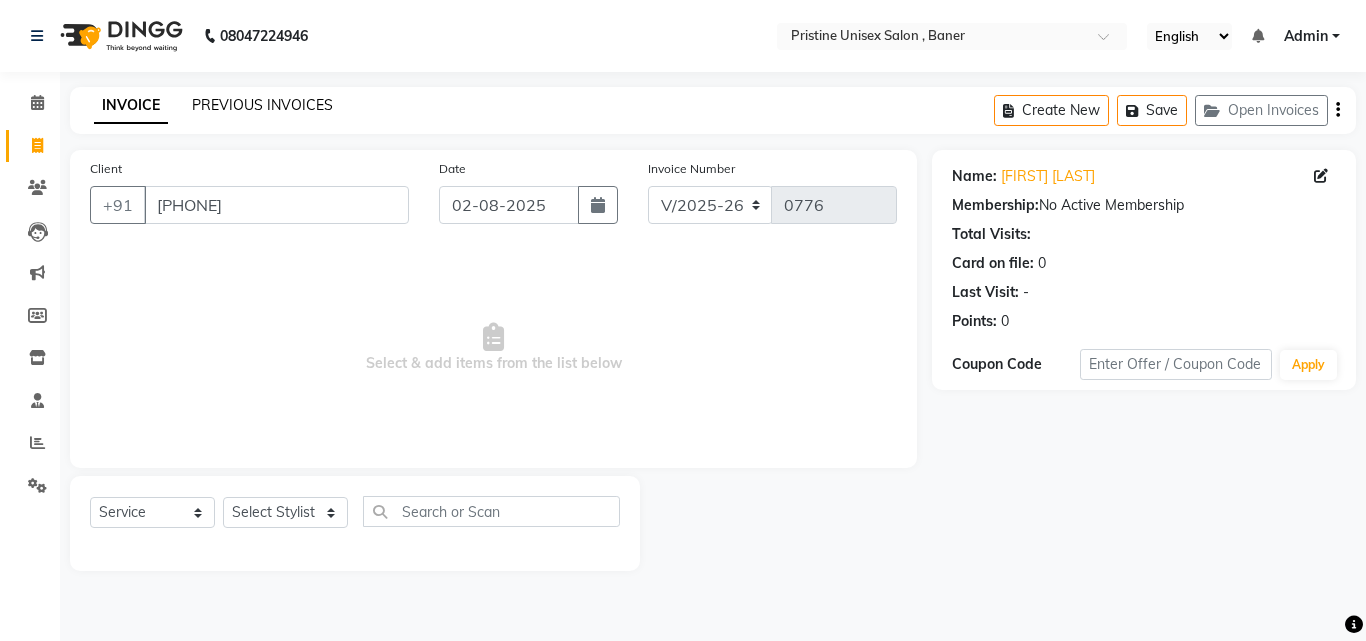 click on "PREVIOUS INVOICES" 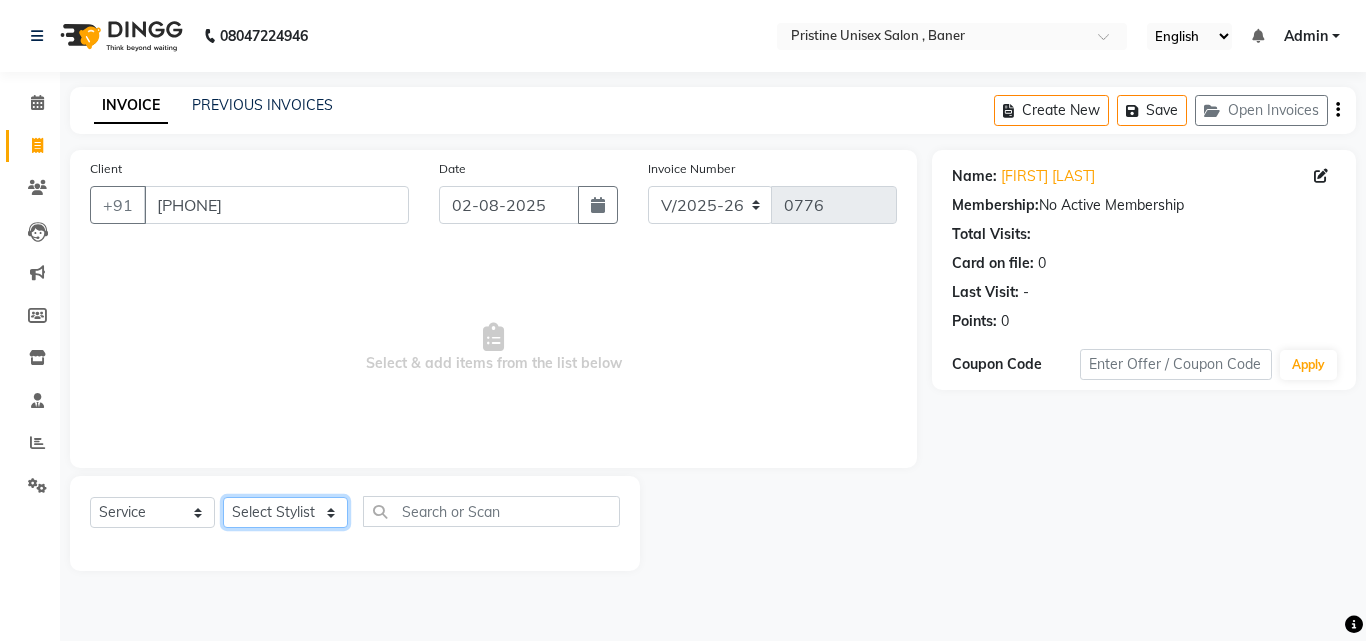 click on "Select Stylist ABHISHEKH Jaya Shinde Karan  Mahesh Rasal Mohd Monish Ahmed monika  NAAZ NIlesh pooja jaison Pooja Mam purva Sanket Sujata  Surekha Vandana  Chavan Vrsha jare" 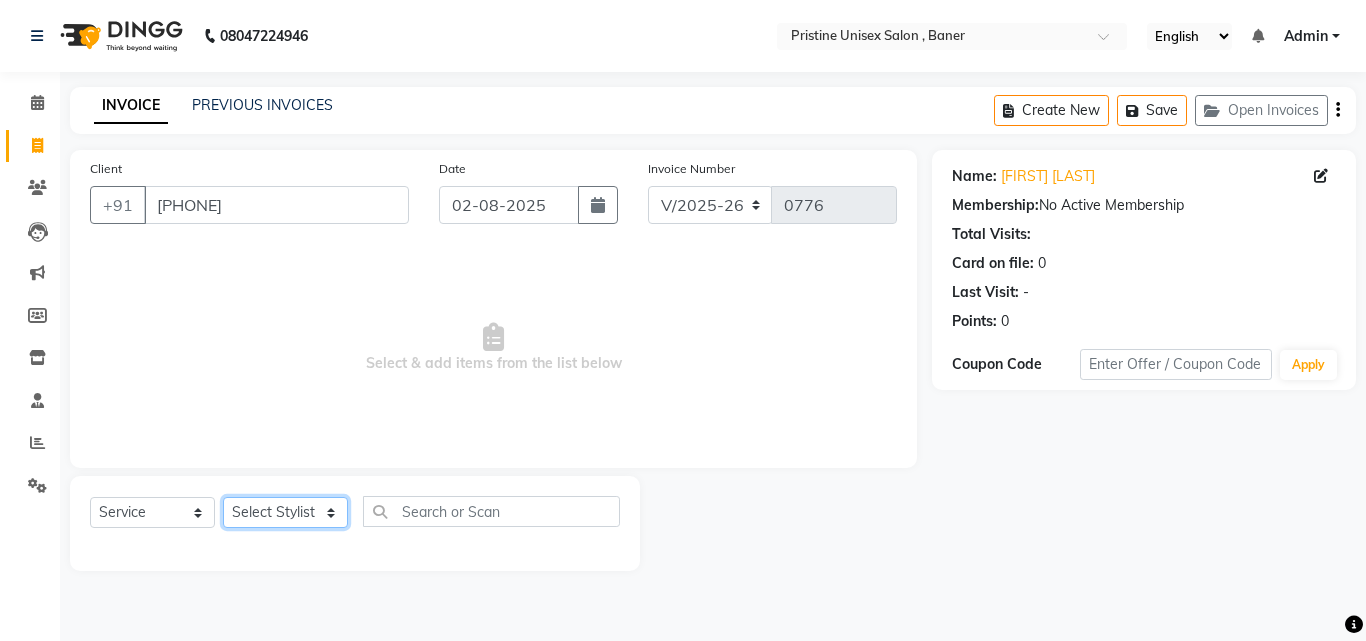 select on "86105" 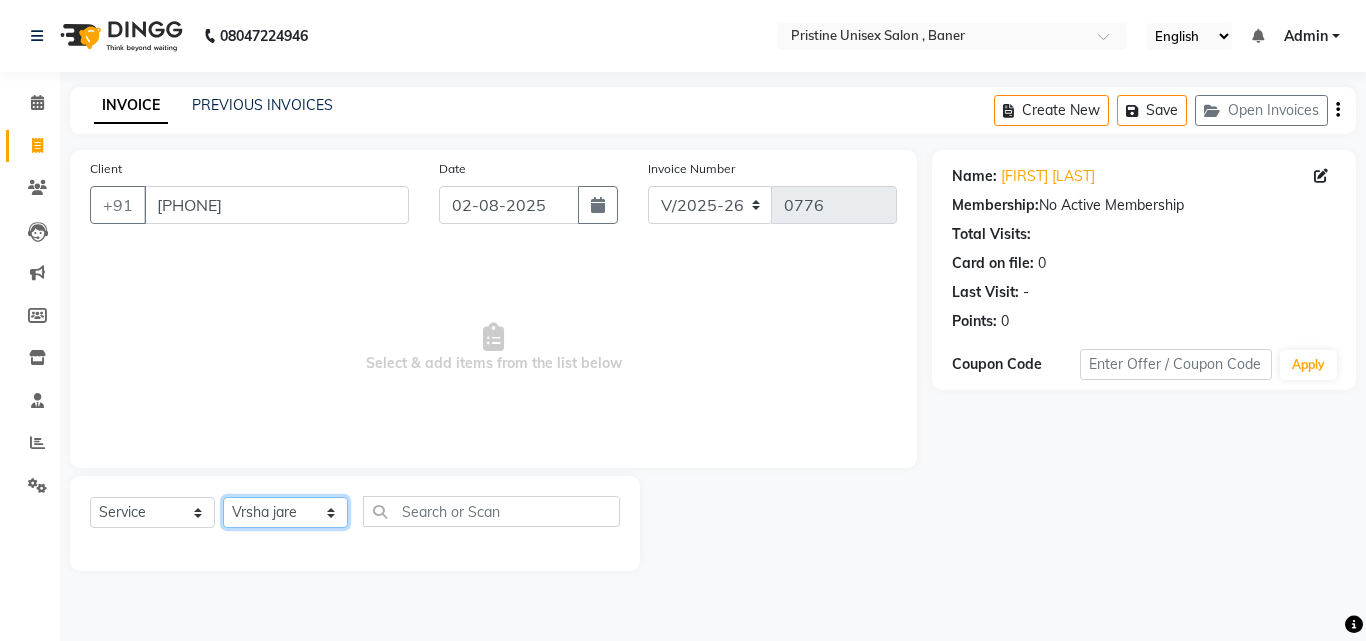 click on "Select Stylist ABHISHEKH Jaya Shinde Karan  Mahesh Rasal Mohd Monish Ahmed monika  NAAZ NIlesh pooja jaison Pooja Mam purva Sanket Sujata  Surekha Vandana  Chavan Vrsha jare" 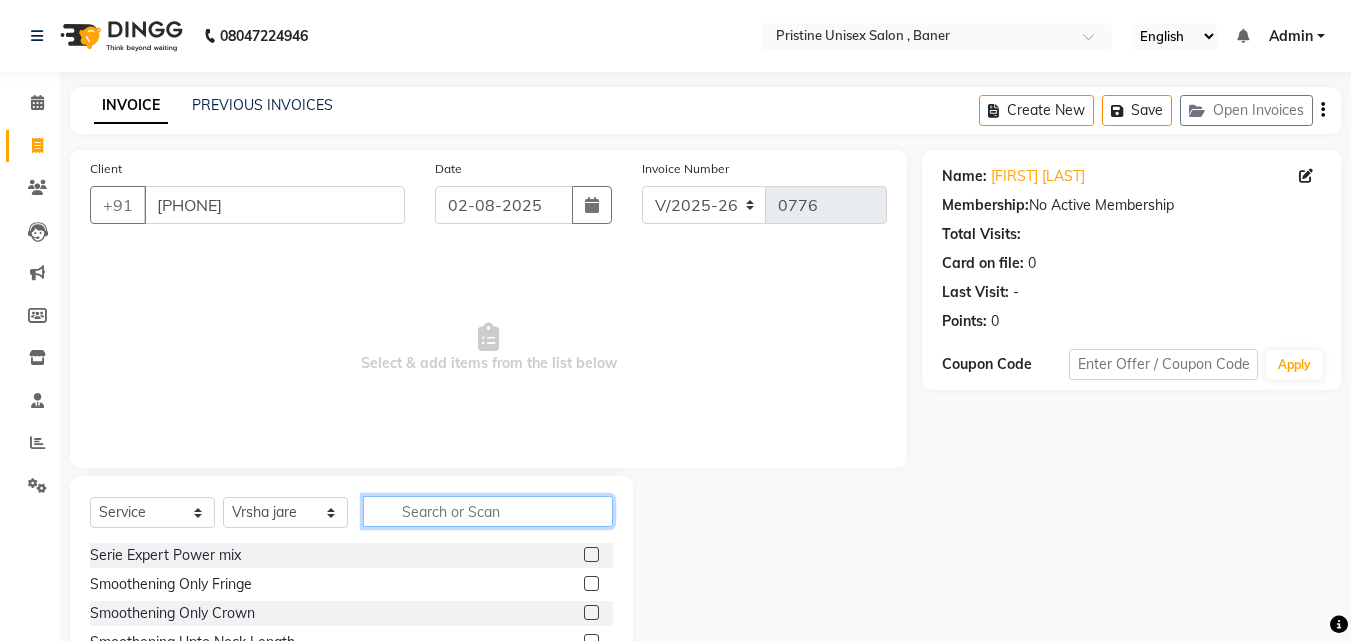 click 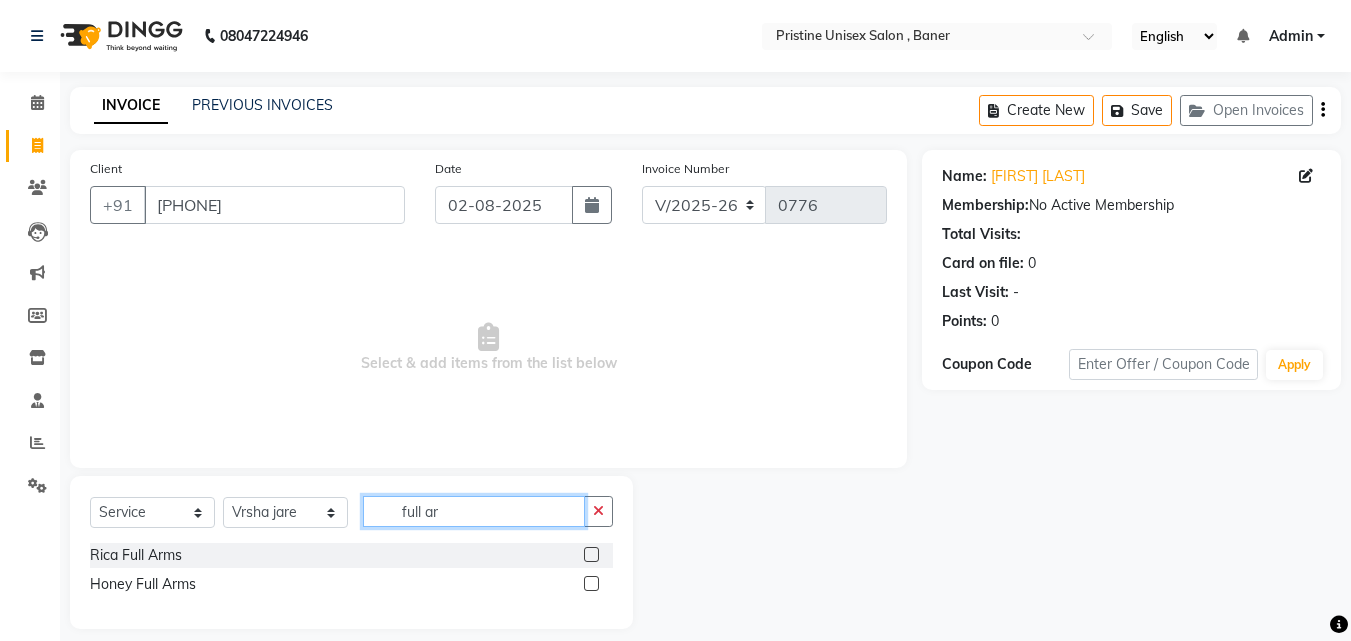 type on "full ar" 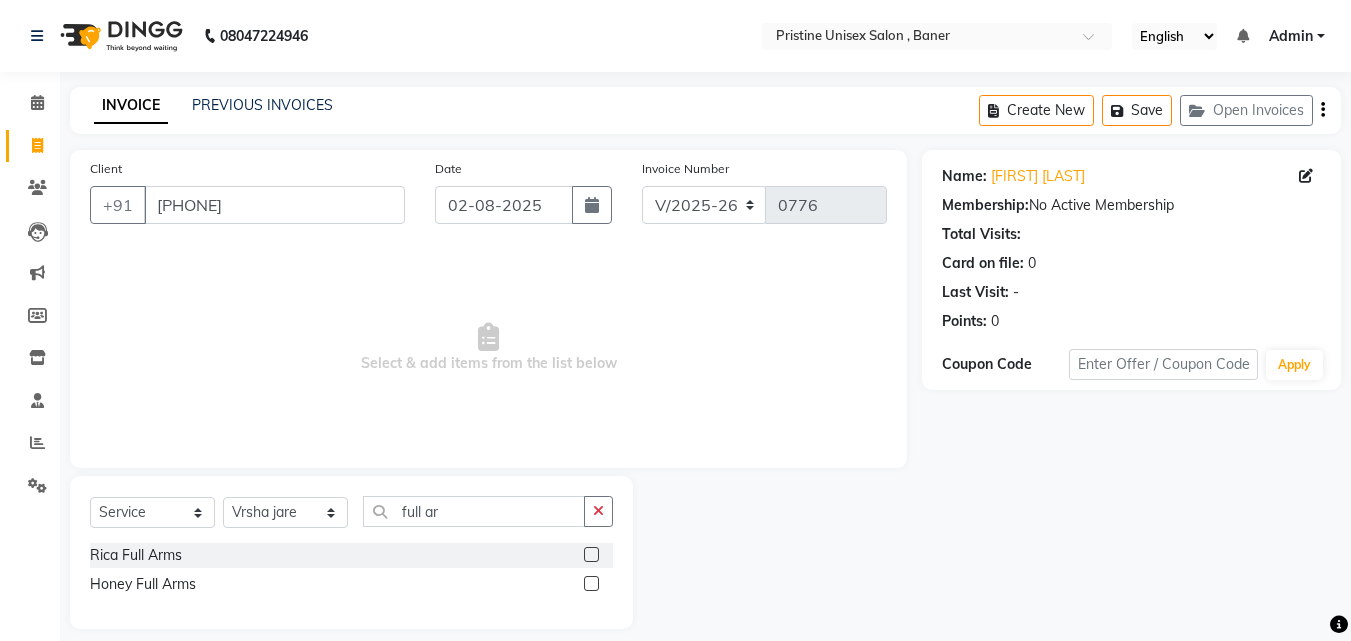 click 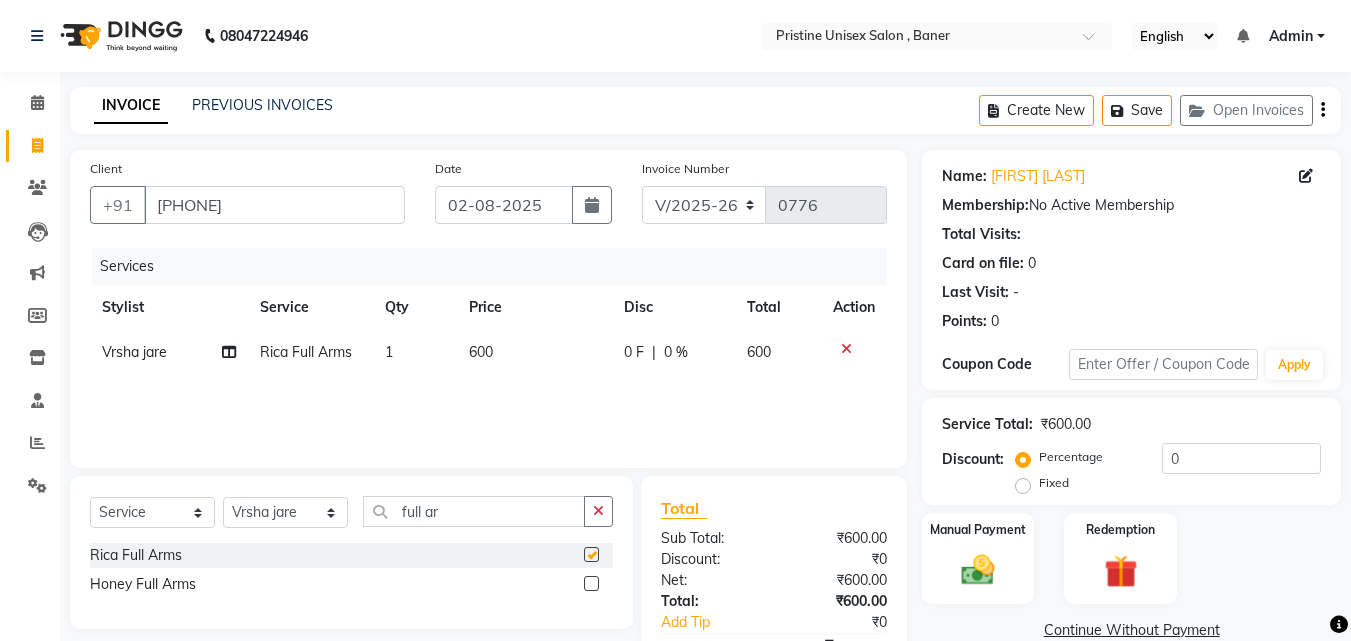 checkbox on "false" 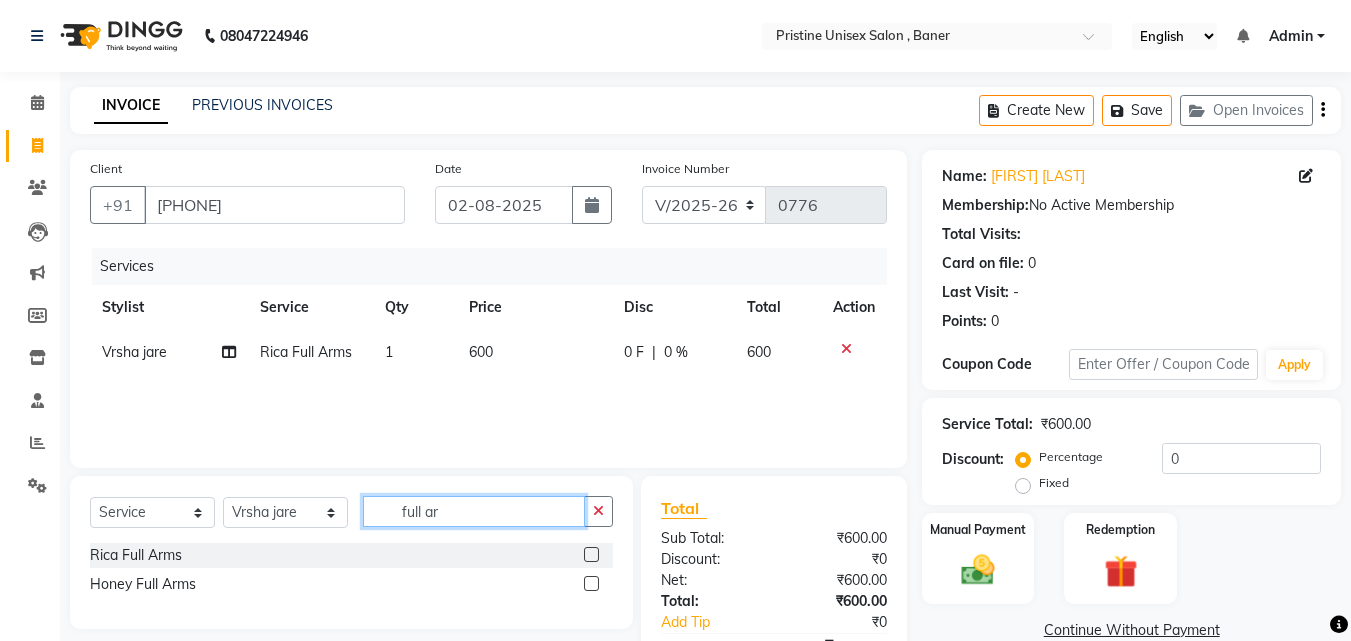 drag, startPoint x: 510, startPoint y: 512, endPoint x: 420, endPoint y: 513, distance: 90.005554 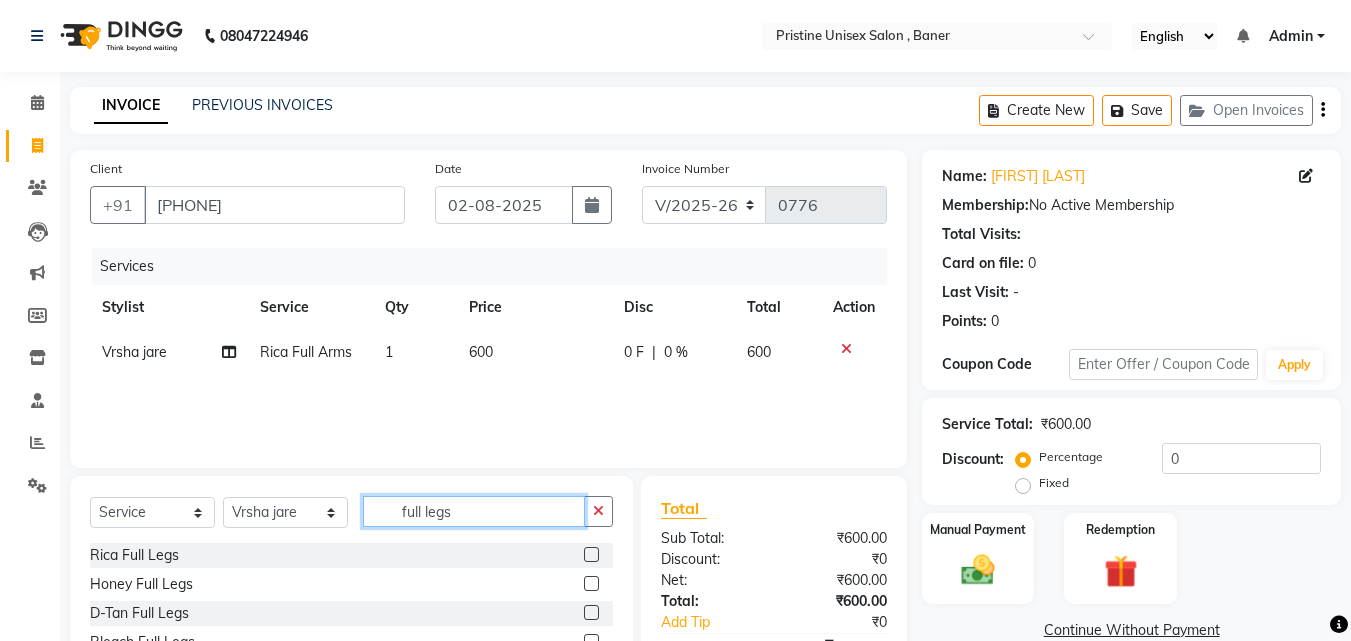 type on "full legs" 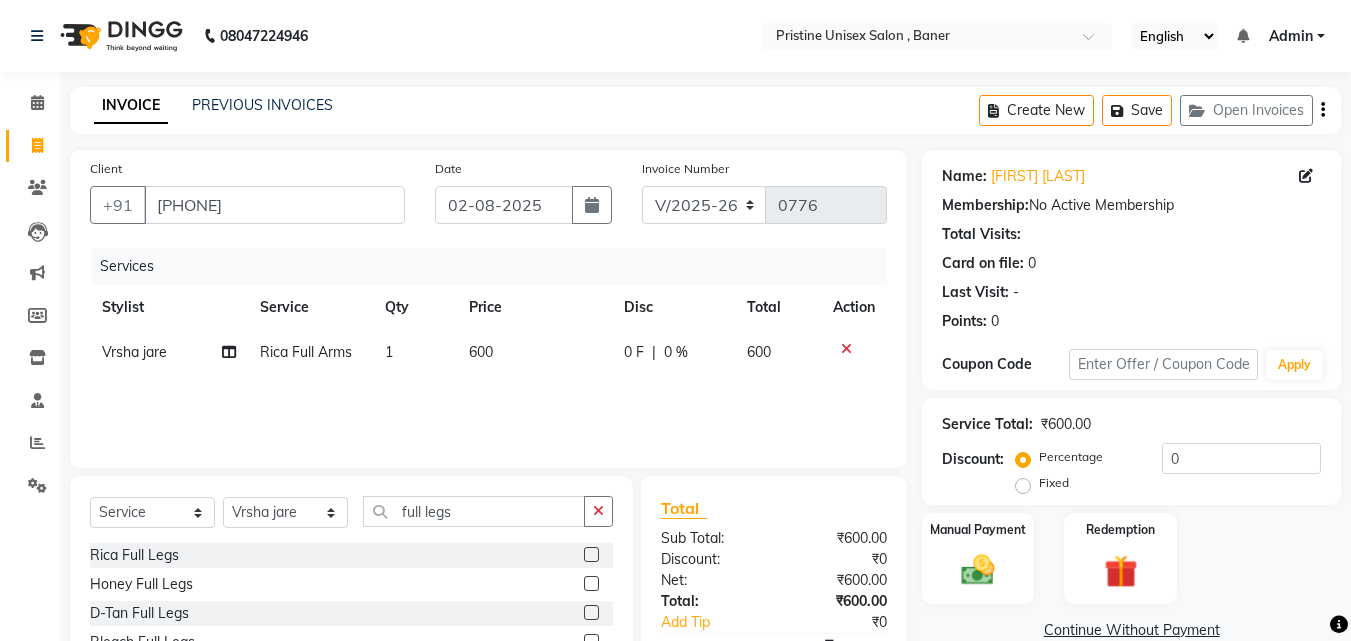 click 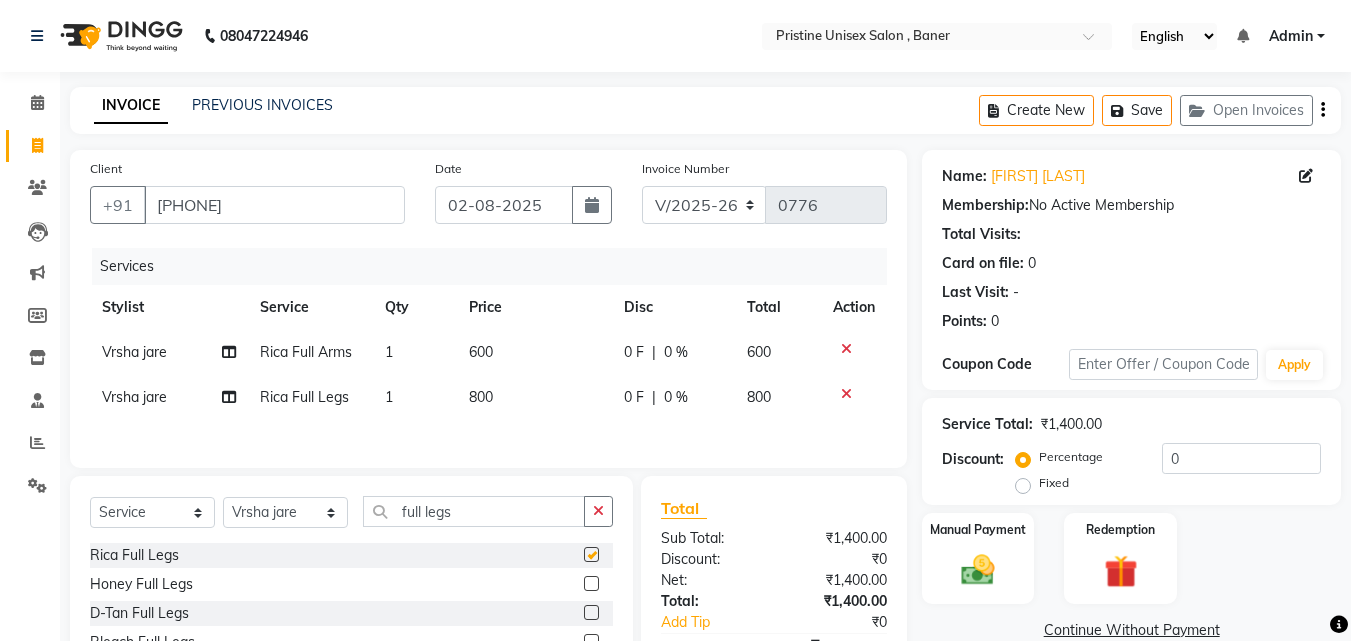 checkbox on "false" 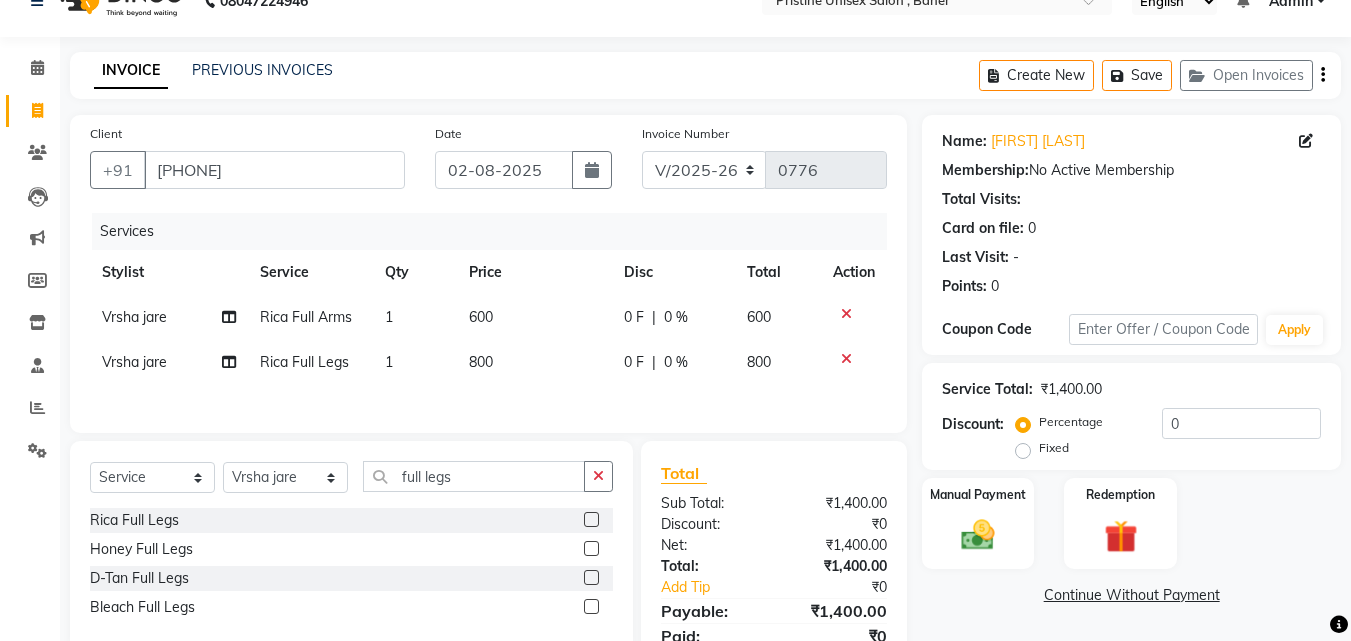 scroll, scrollTop: 120, scrollLeft: 0, axis: vertical 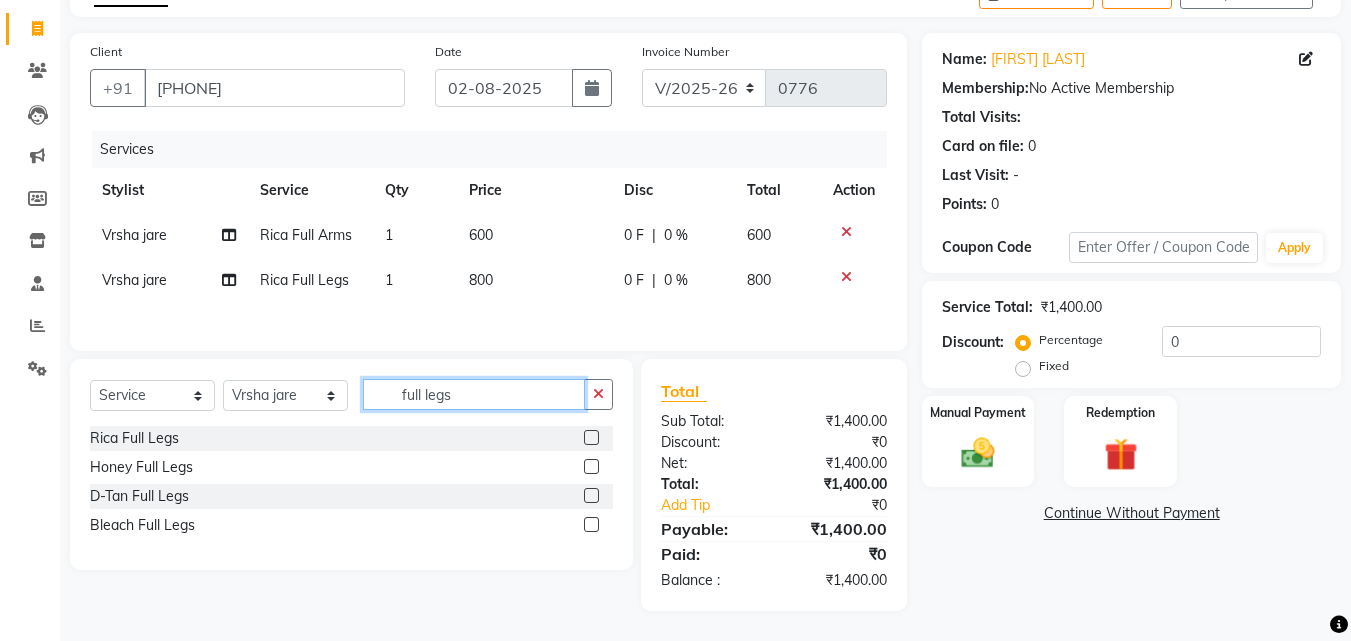 drag, startPoint x: 530, startPoint y: 397, endPoint x: 392, endPoint y: 389, distance: 138.23169 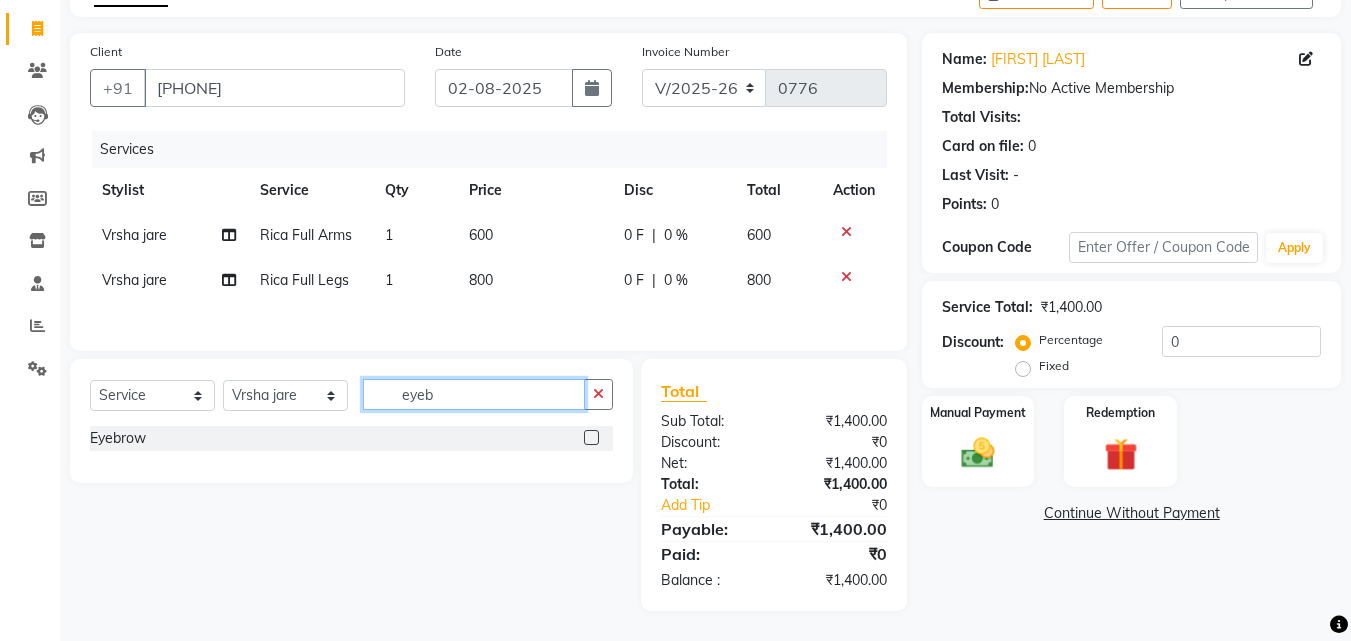 type on "eyeb" 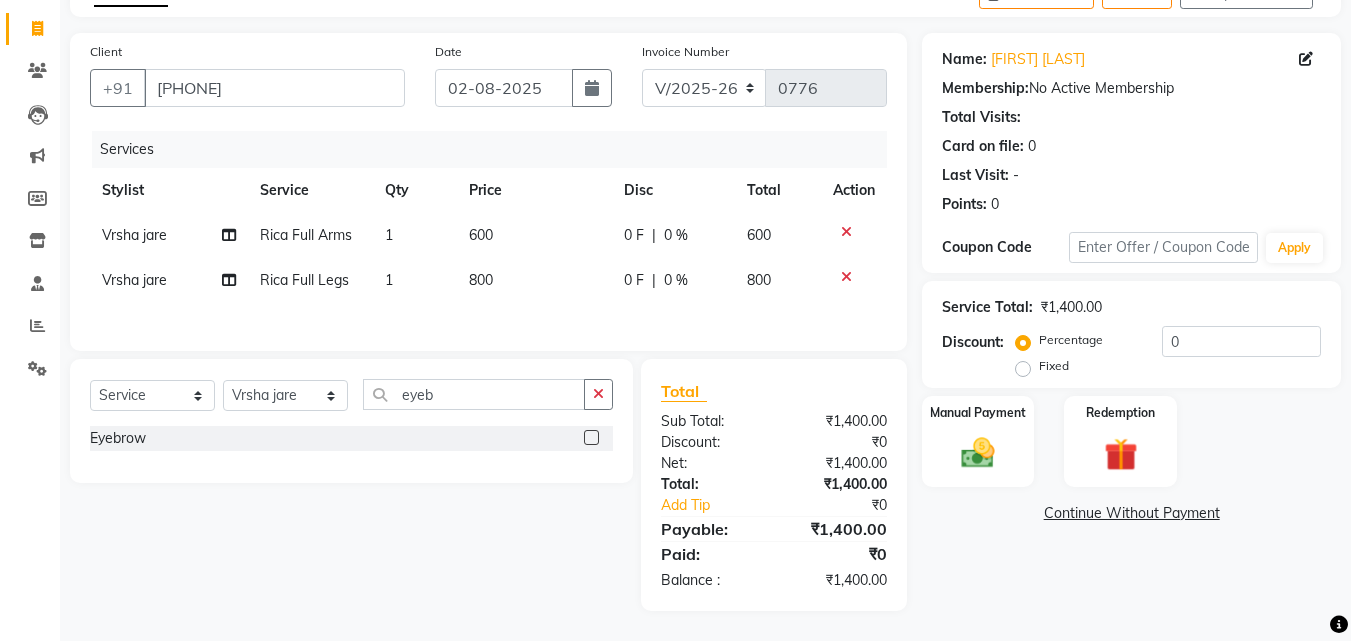 click 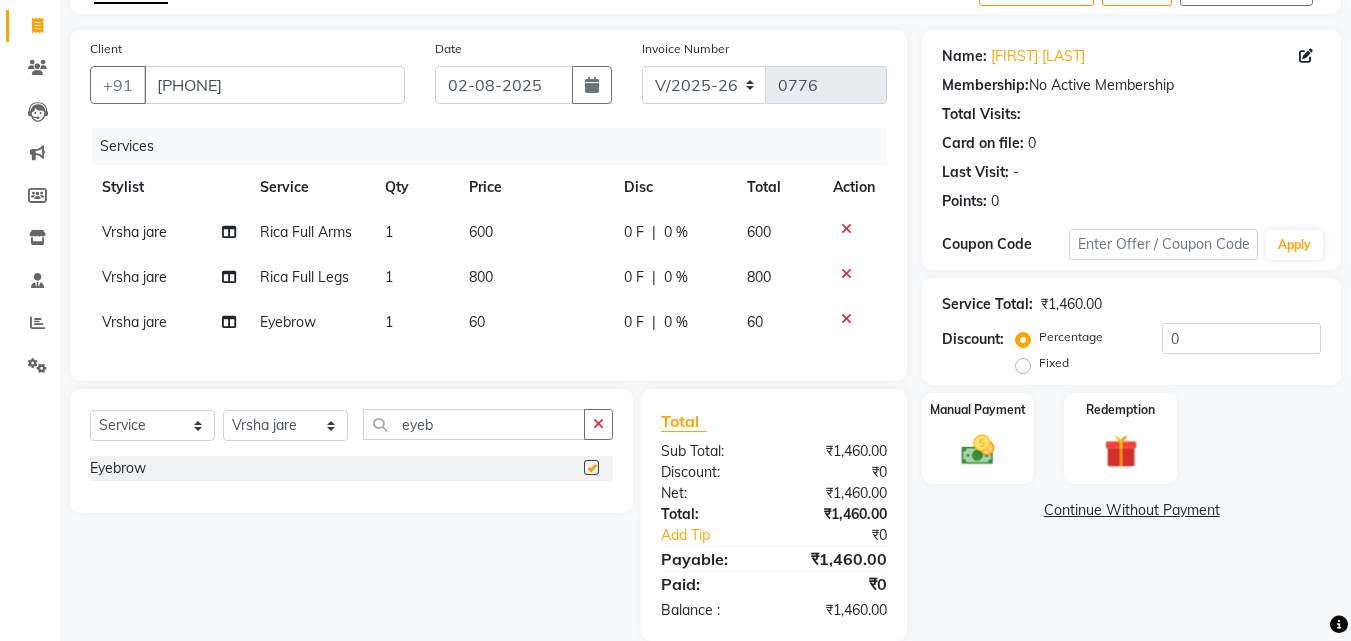 checkbox on "false" 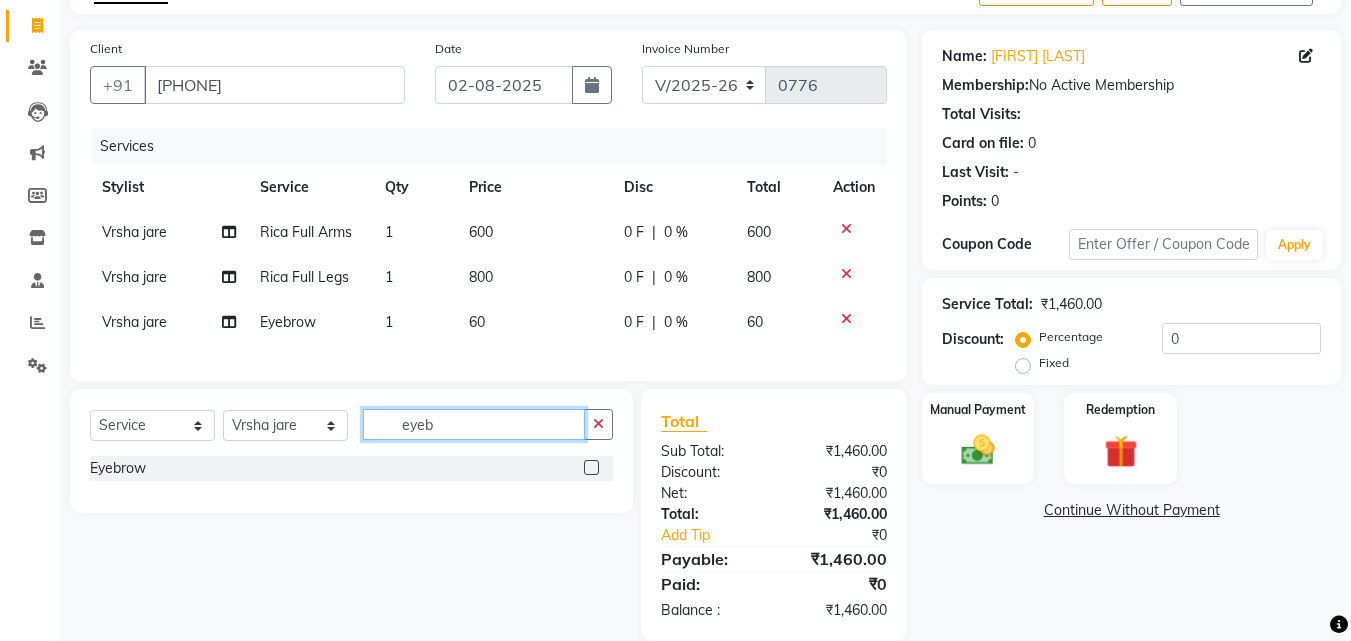 drag, startPoint x: 496, startPoint y: 427, endPoint x: 397, endPoint y: 443, distance: 100.28459 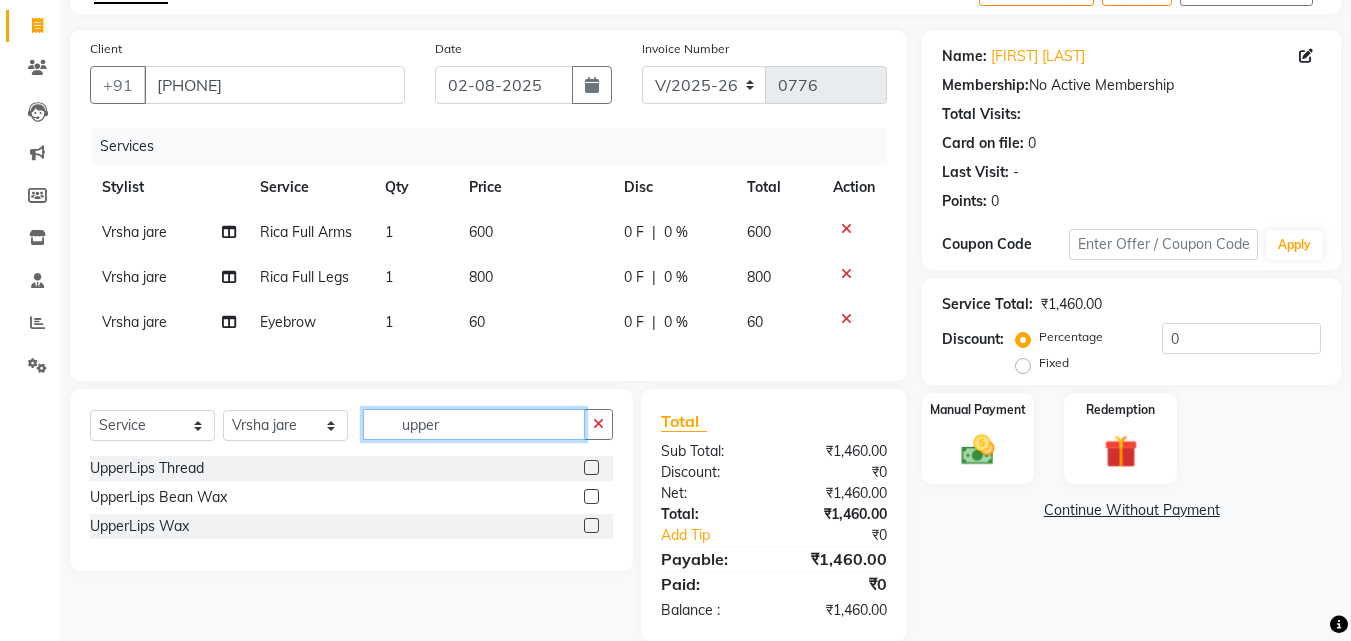 type on "upper" 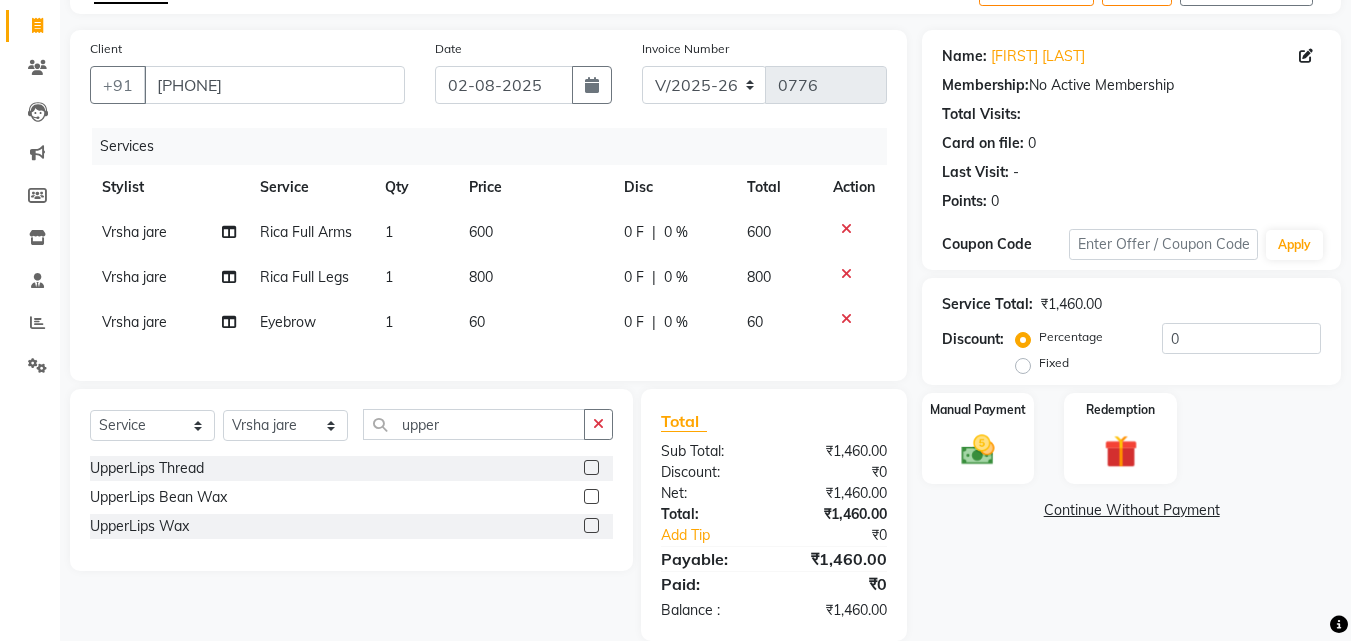 click 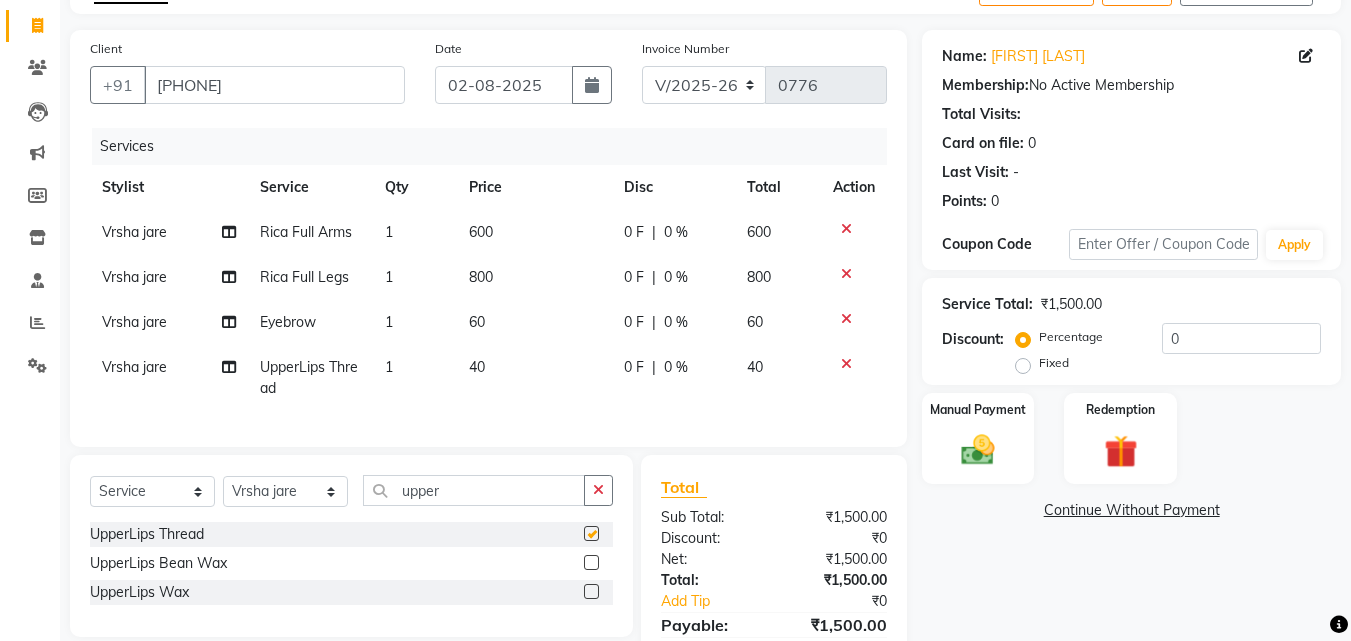 checkbox on "false" 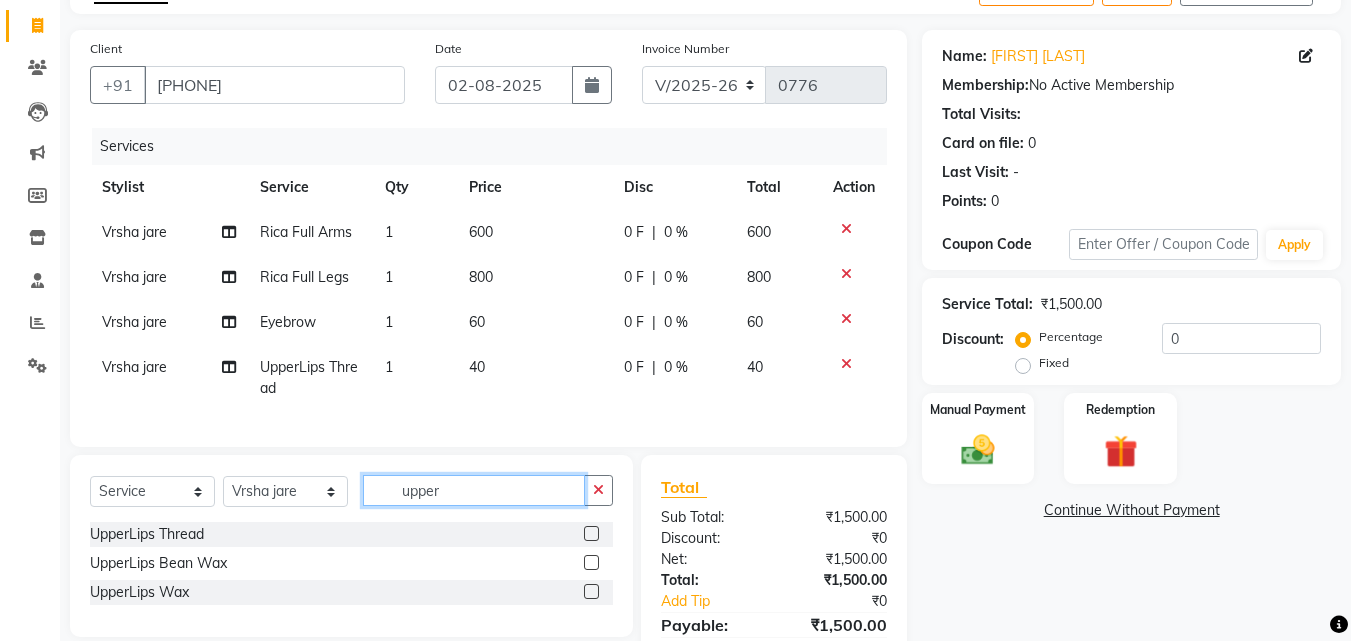 drag, startPoint x: 474, startPoint y: 508, endPoint x: 368, endPoint y: 515, distance: 106.23088 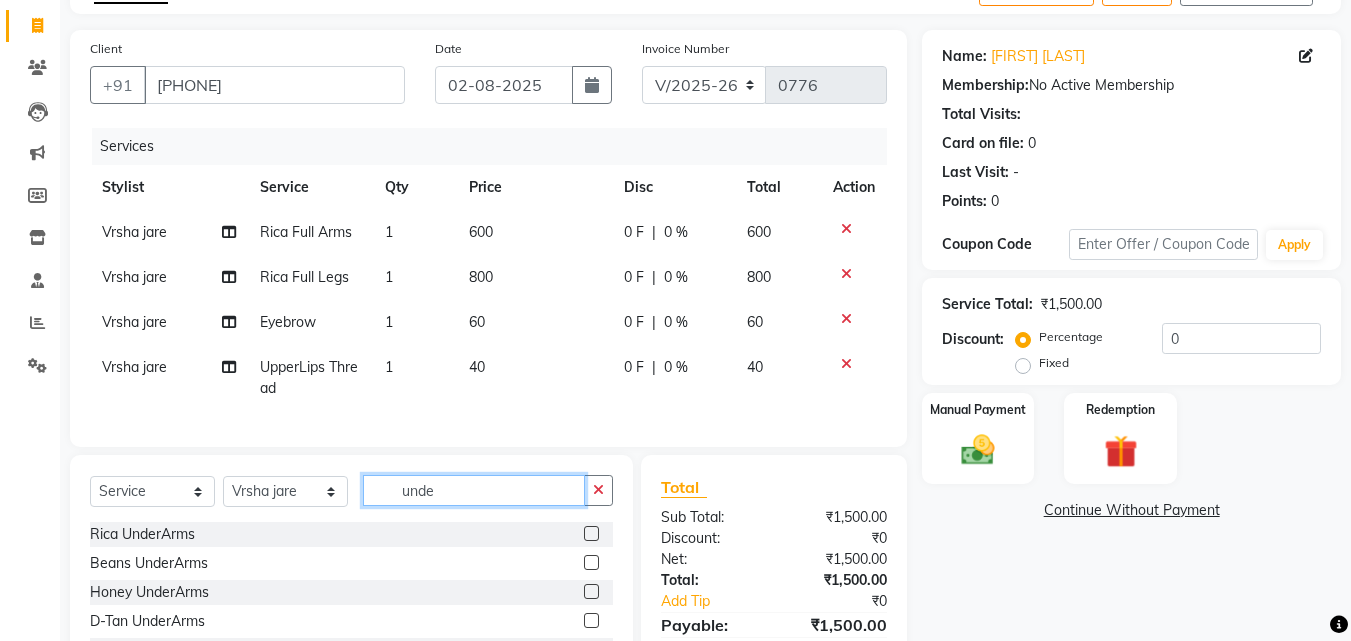 type on "unde" 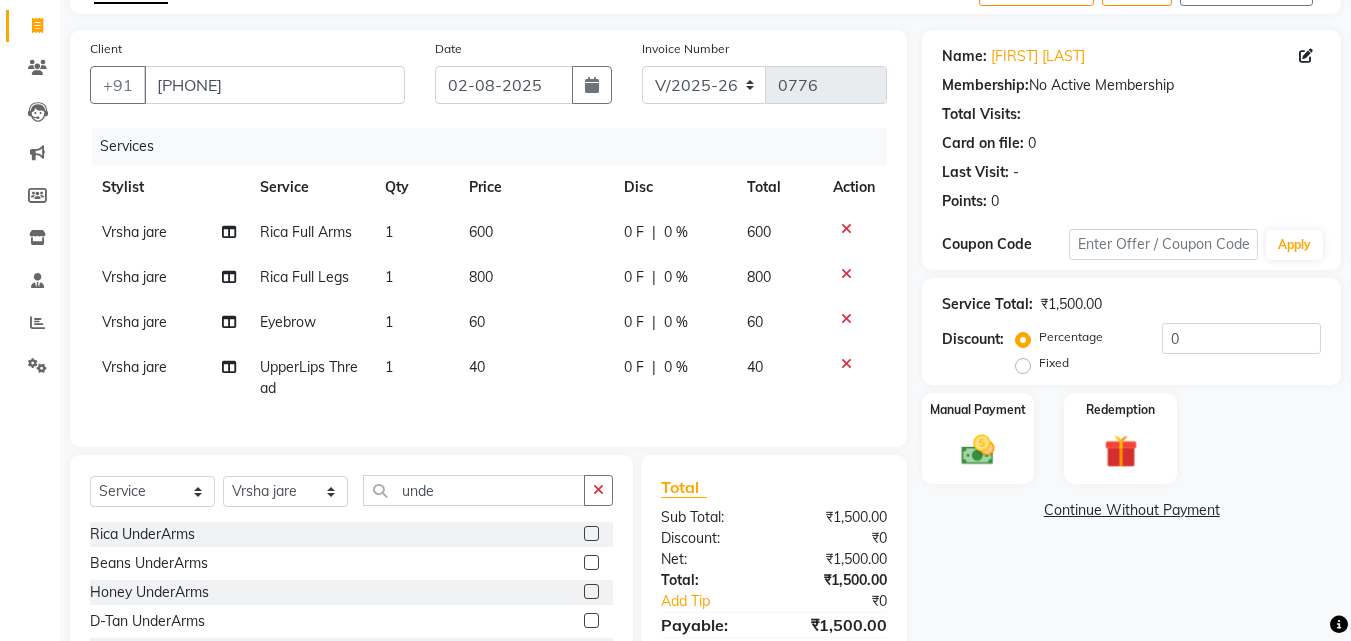 click 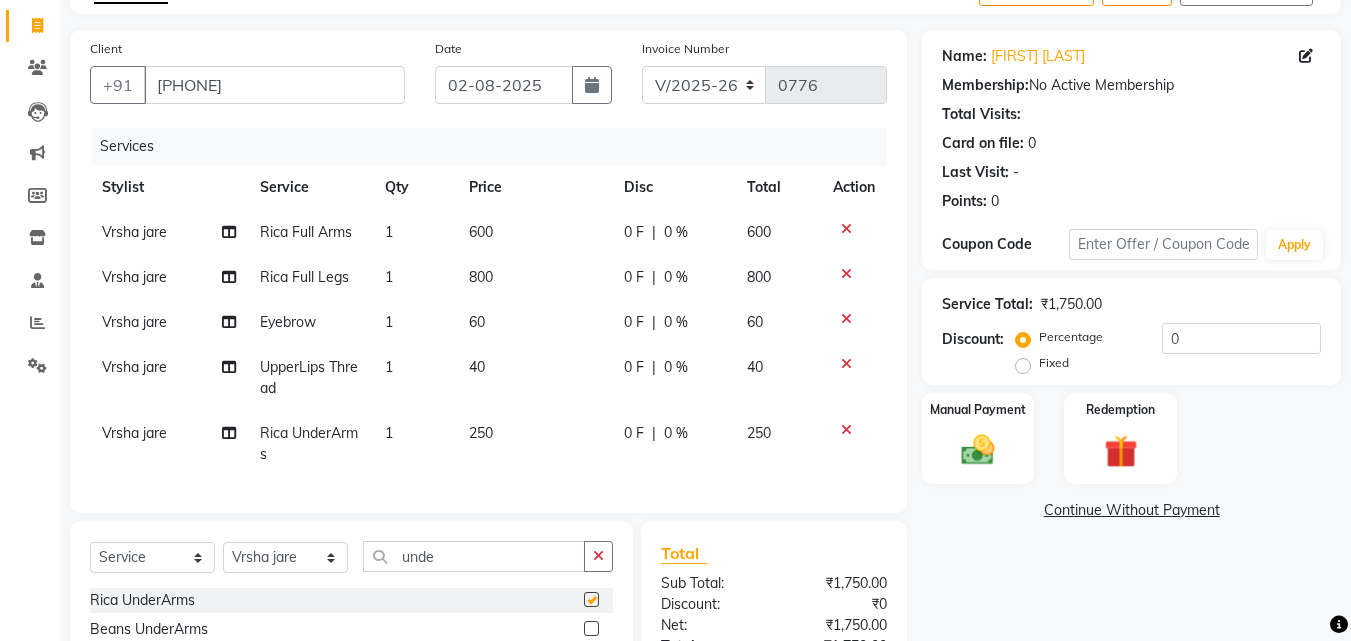 checkbox on "false" 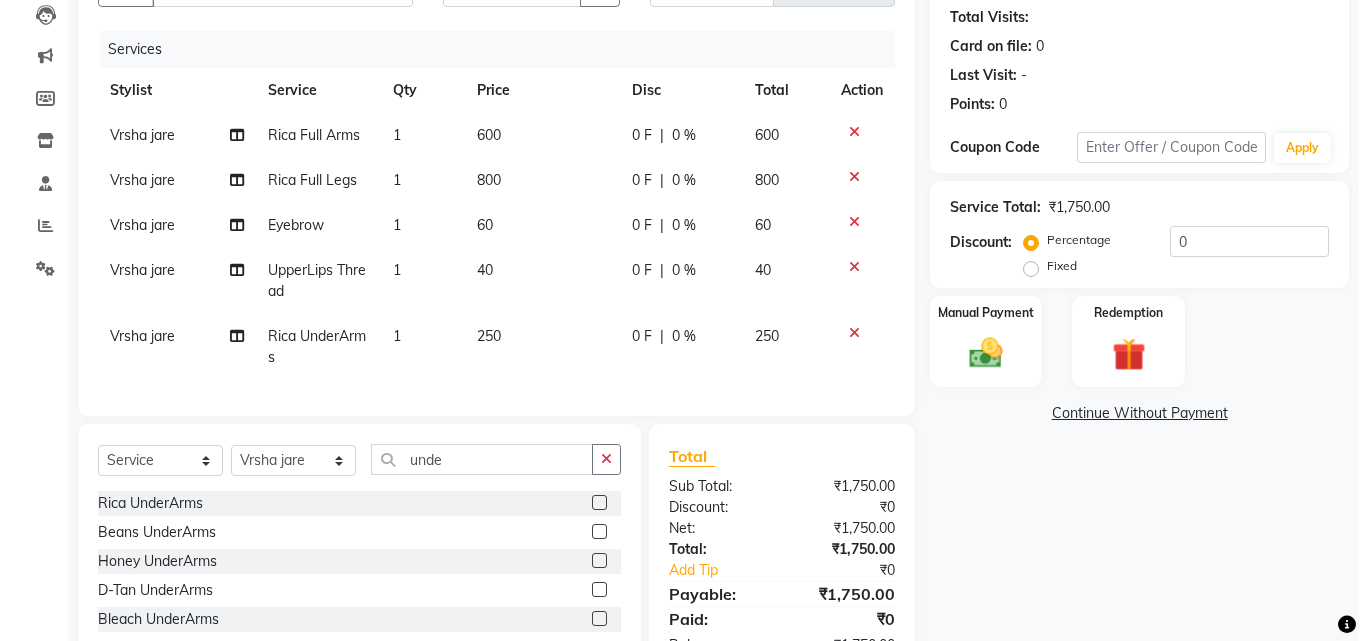 scroll, scrollTop: 0, scrollLeft: 0, axis: both 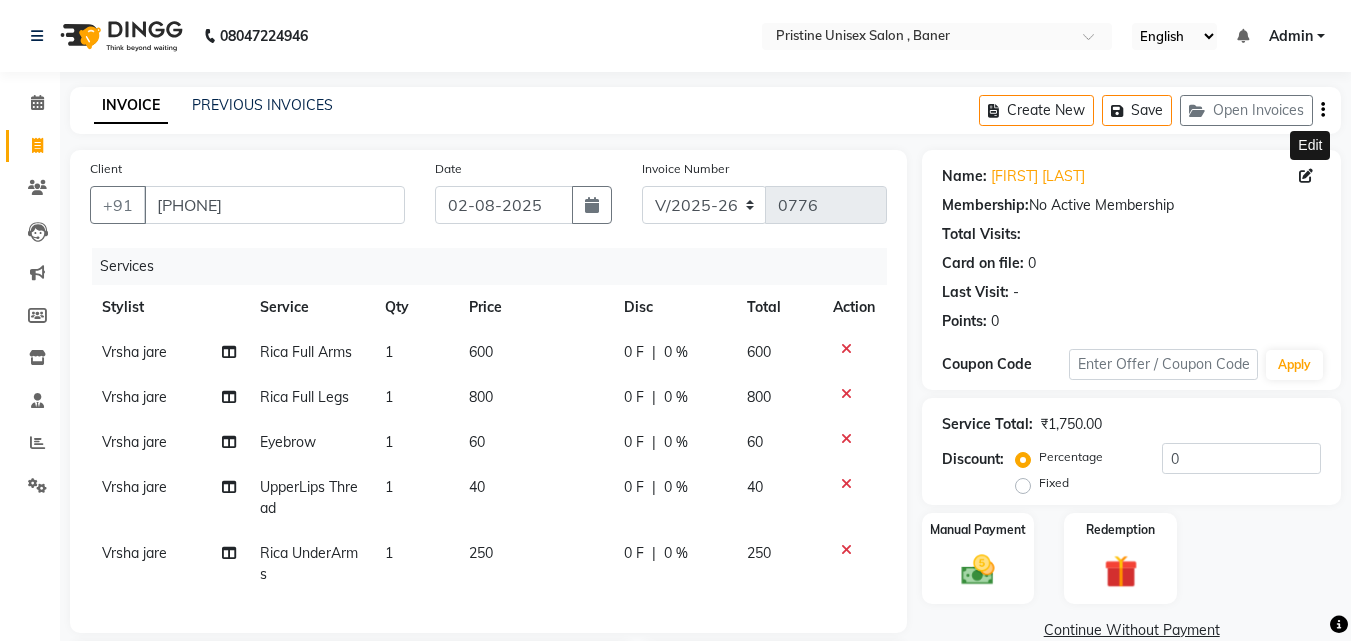 click 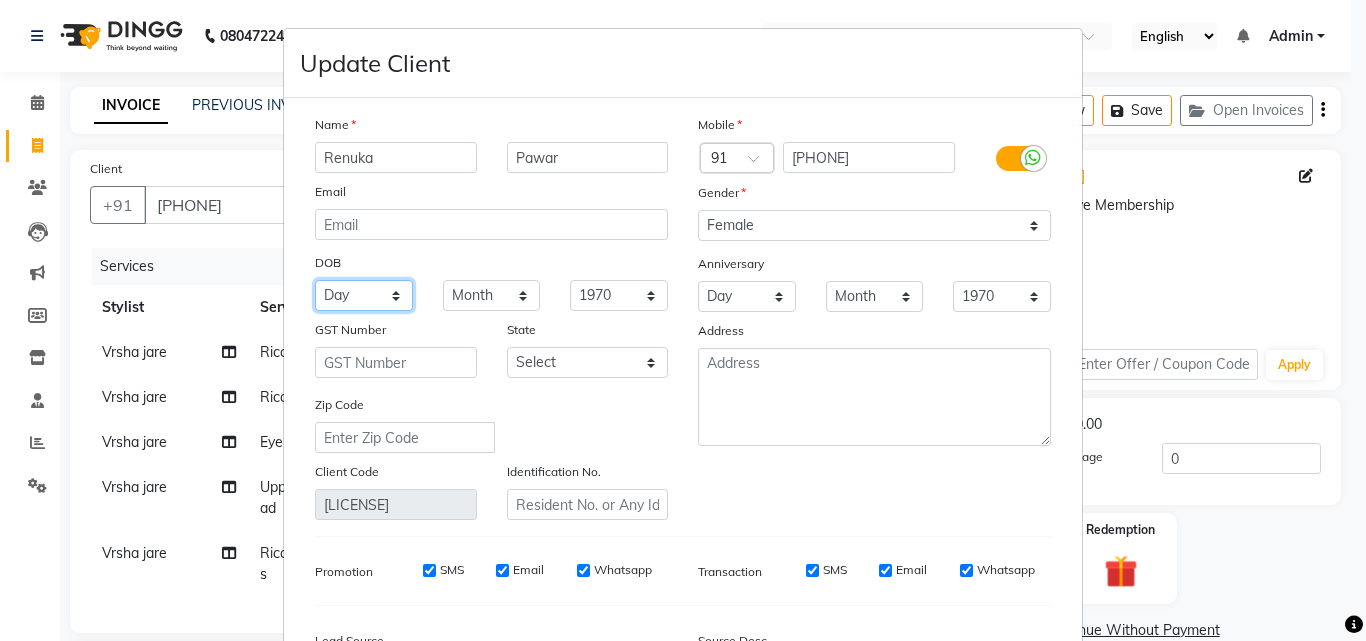click on "Day 01 02 03 04 05 06 07 08 09 10 11 12 13 14 15 16 17 18 19 20 21 22 23 24 25 26 27 28 29 30 31" at bounding box center [364, 295] 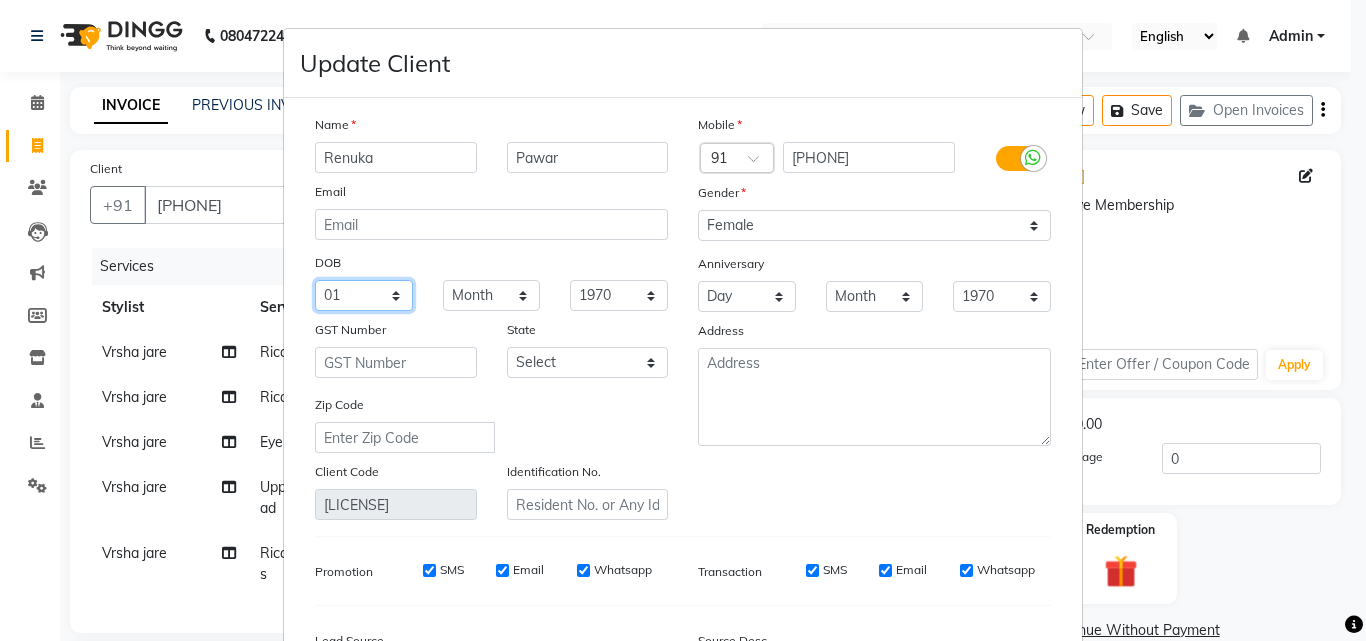 click on "Day 01 02 03 04 05 06 07 08 09 10 11 12 13 14 15 16 17 18 19 20 21 22 23 24 25 26 27 28 29 30 31" at bounding box center [364, 295] 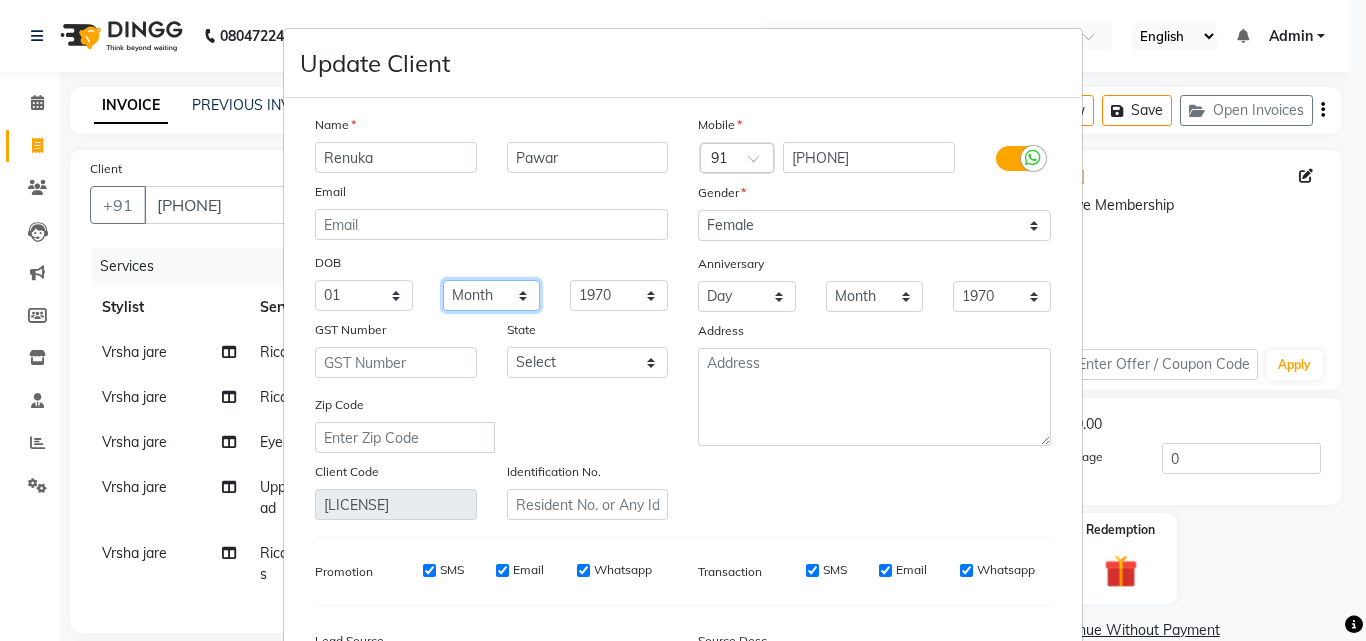 click on "Month January February March April May June July August September October November December" at bounding box center [492, 295] 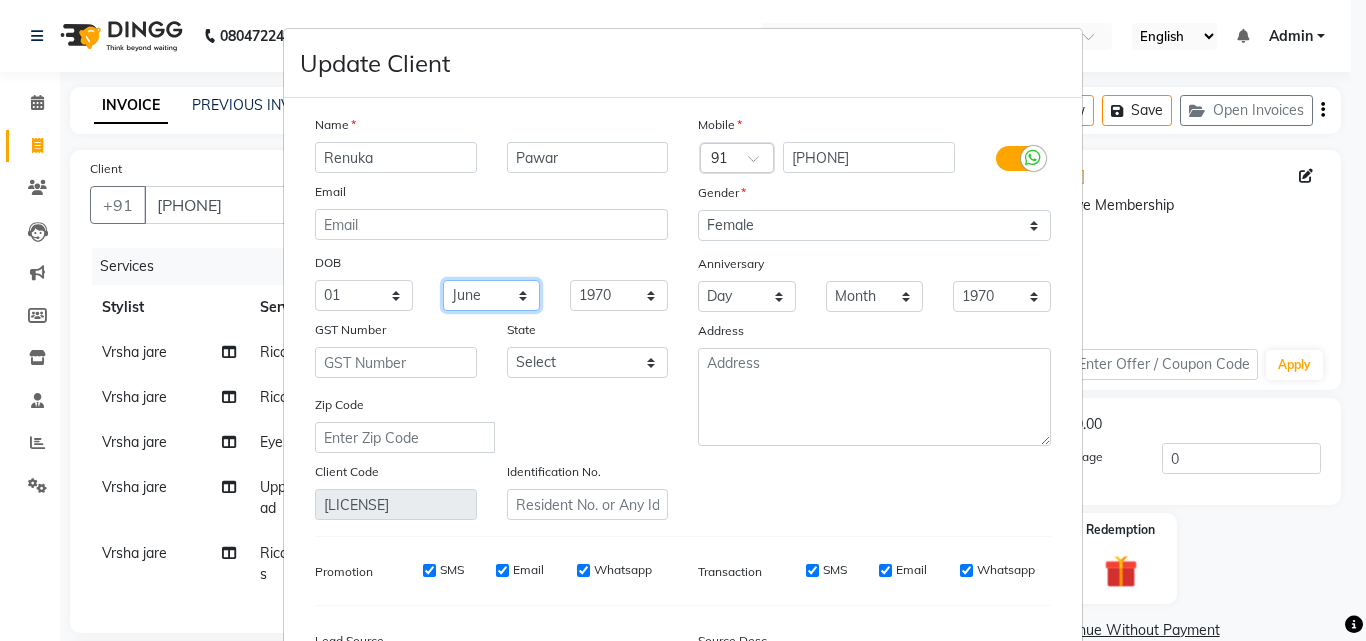 click on "Month January February March April May June July August September October November December" at bounding box center (492, 295) 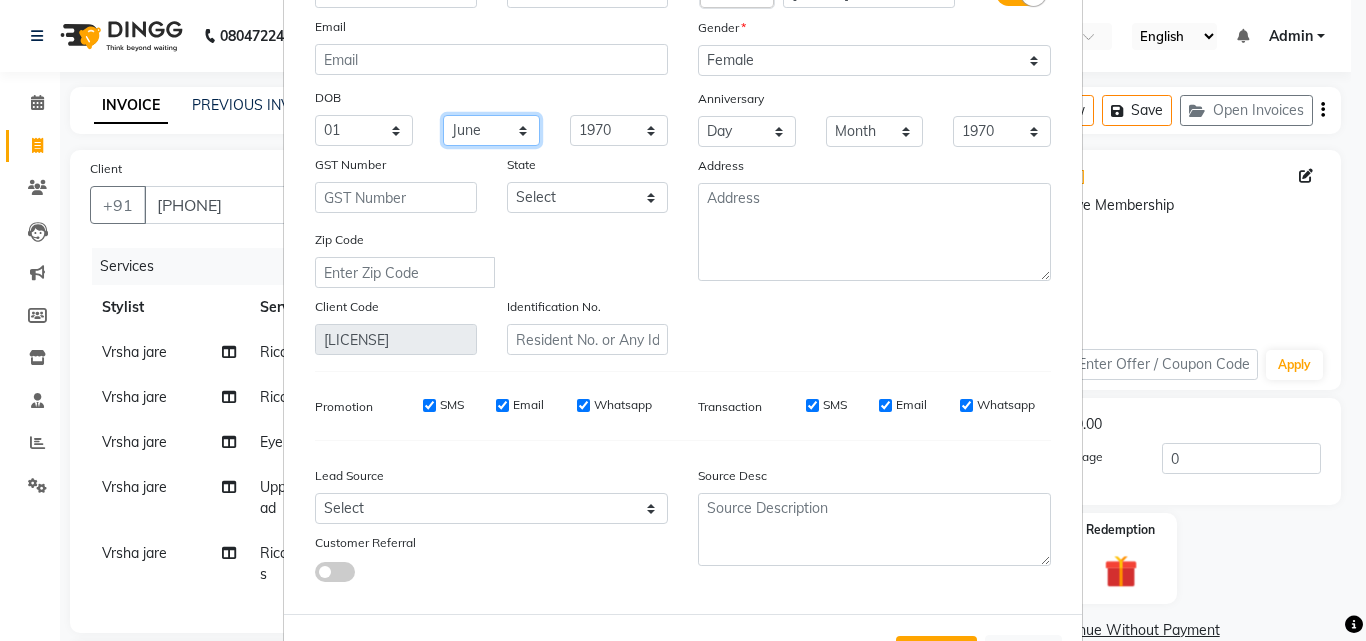 scroll, scrollTop: 246, scrollLeft: 0, axis: vertical 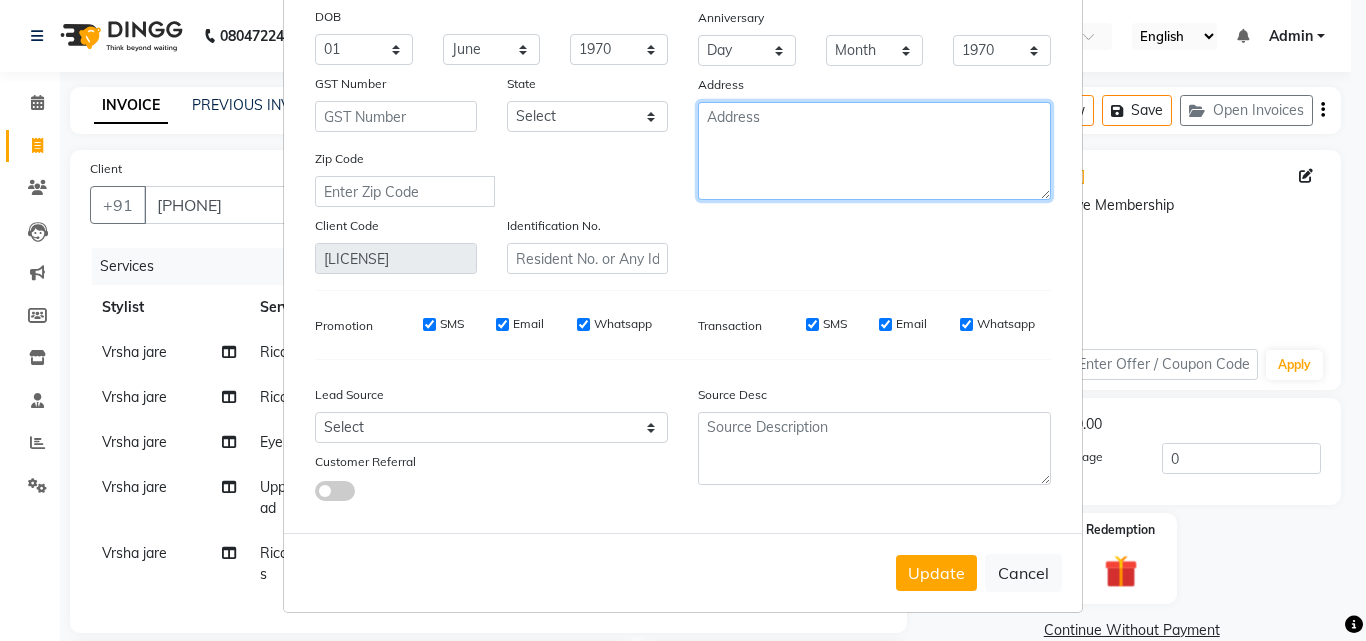 click at bounding box center [874, 151] 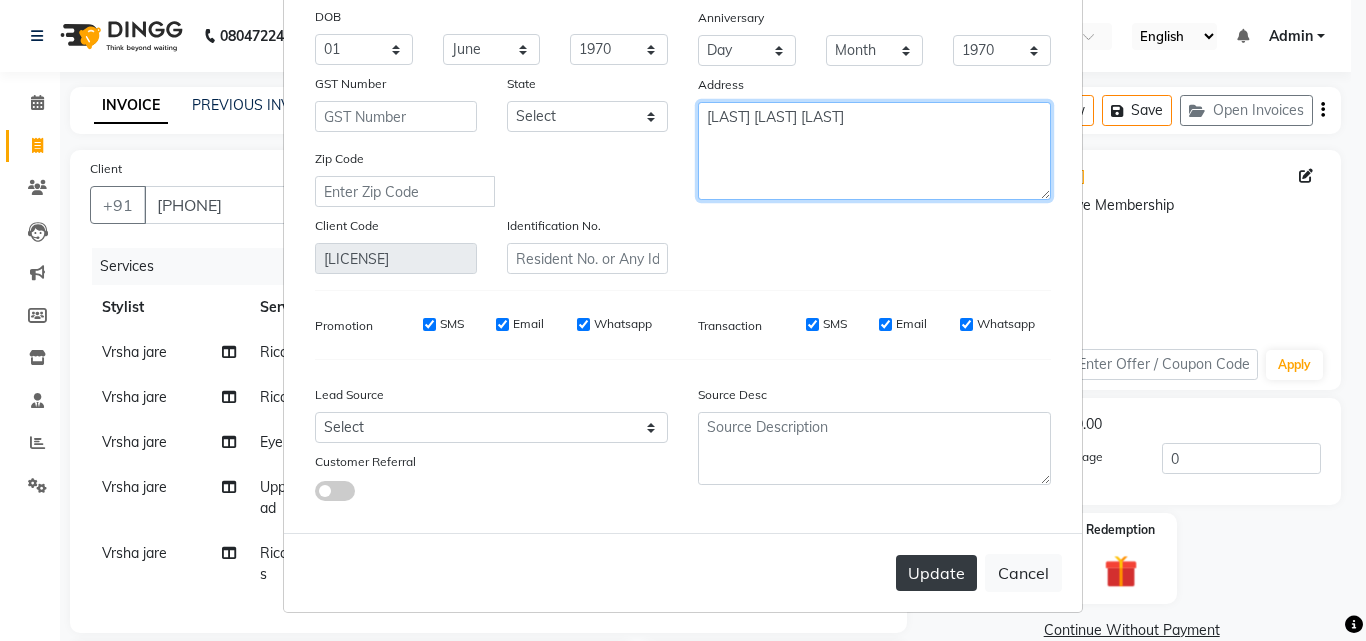 type on "Sadafuli laxman nagar" 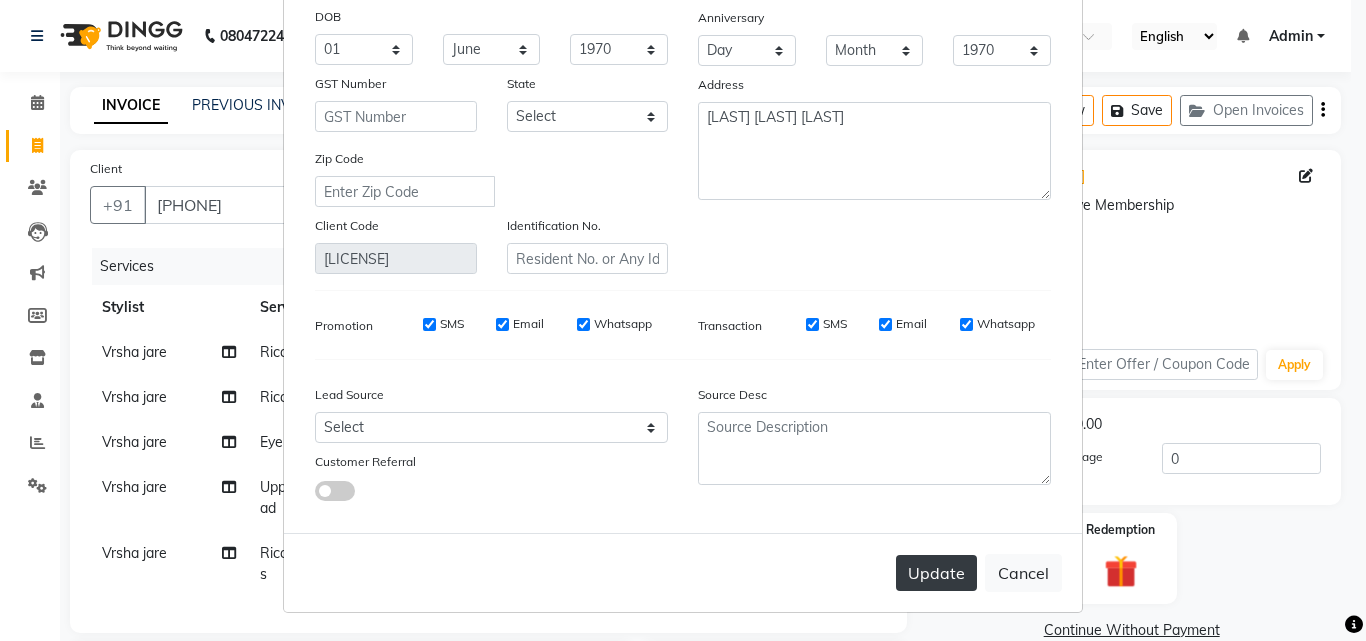 click on "Update" at bounding box center (936, 573) 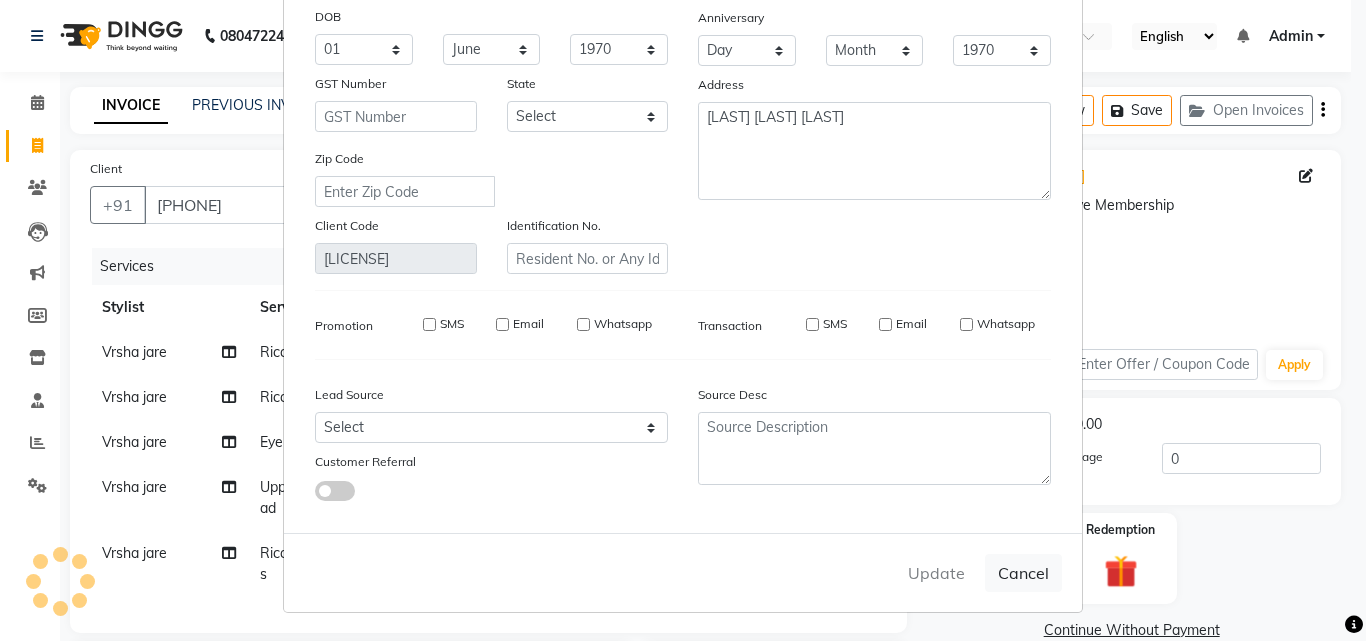 type 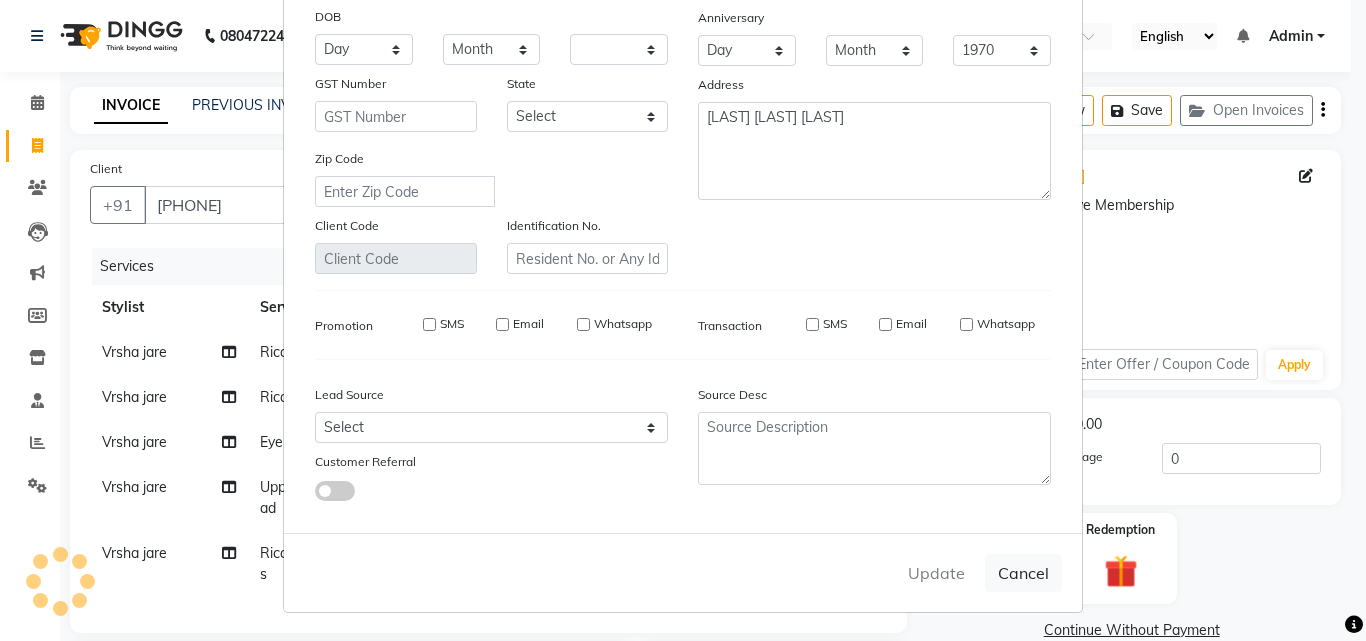 select 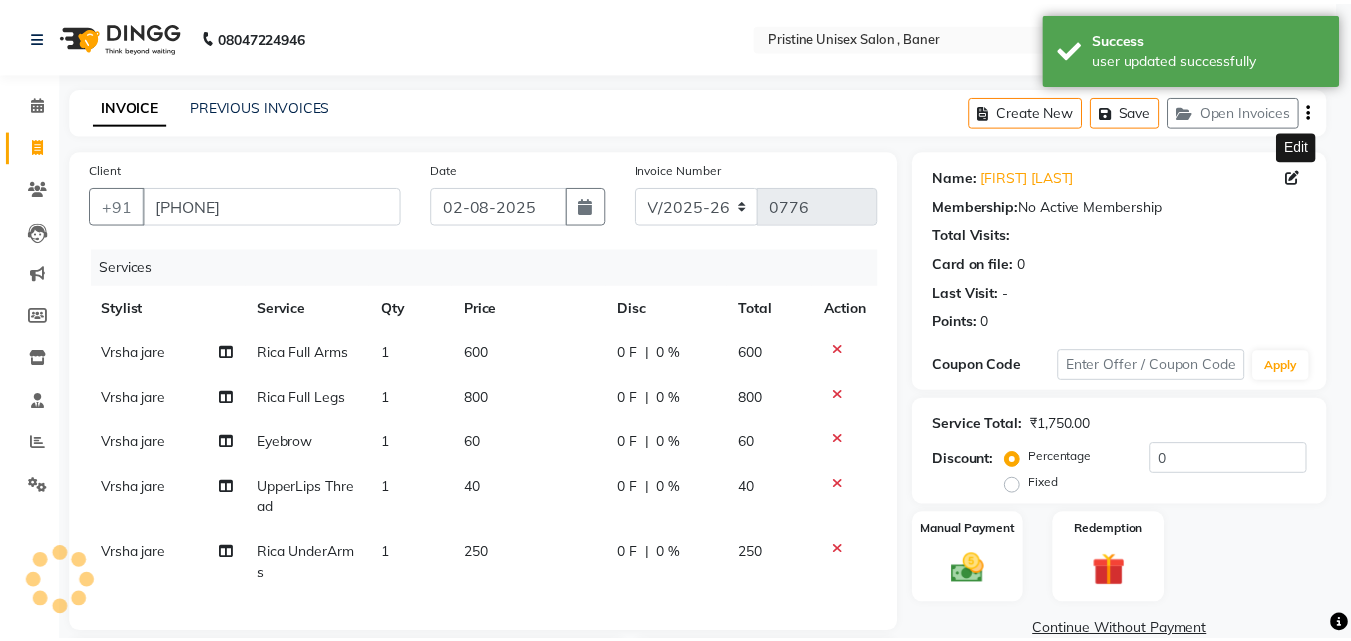 scroll, scrollTop: 146, scrollLeft: 0, axis: vertical 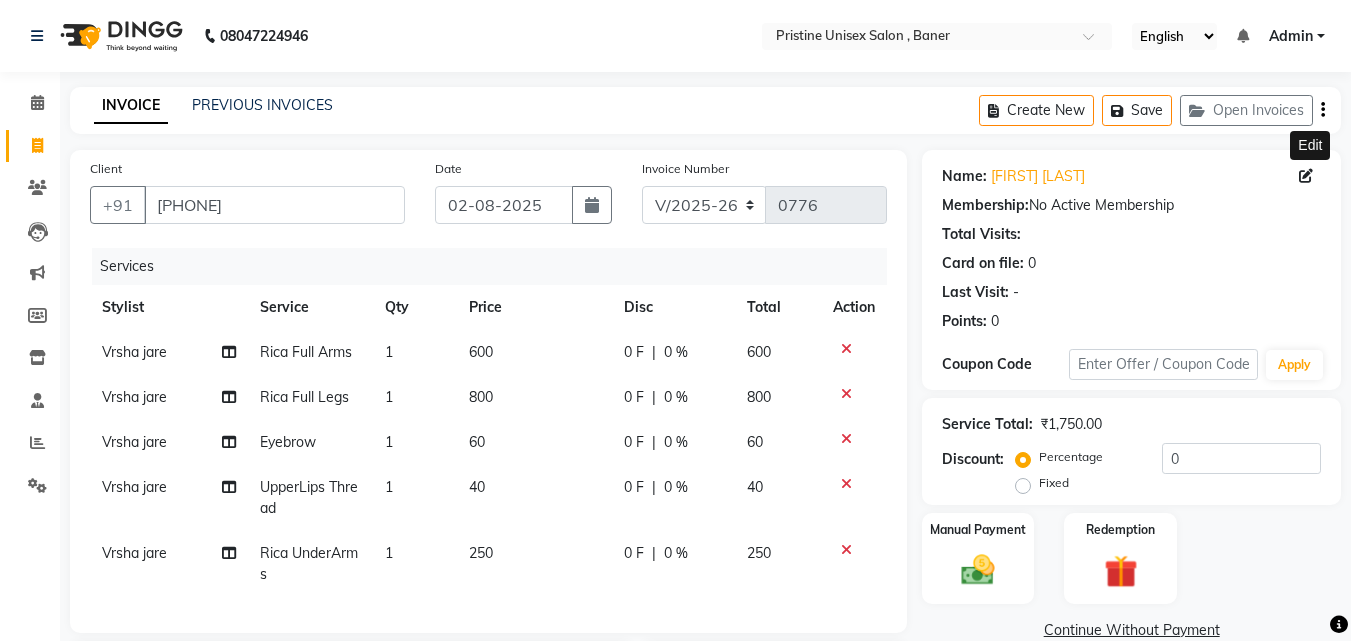 click 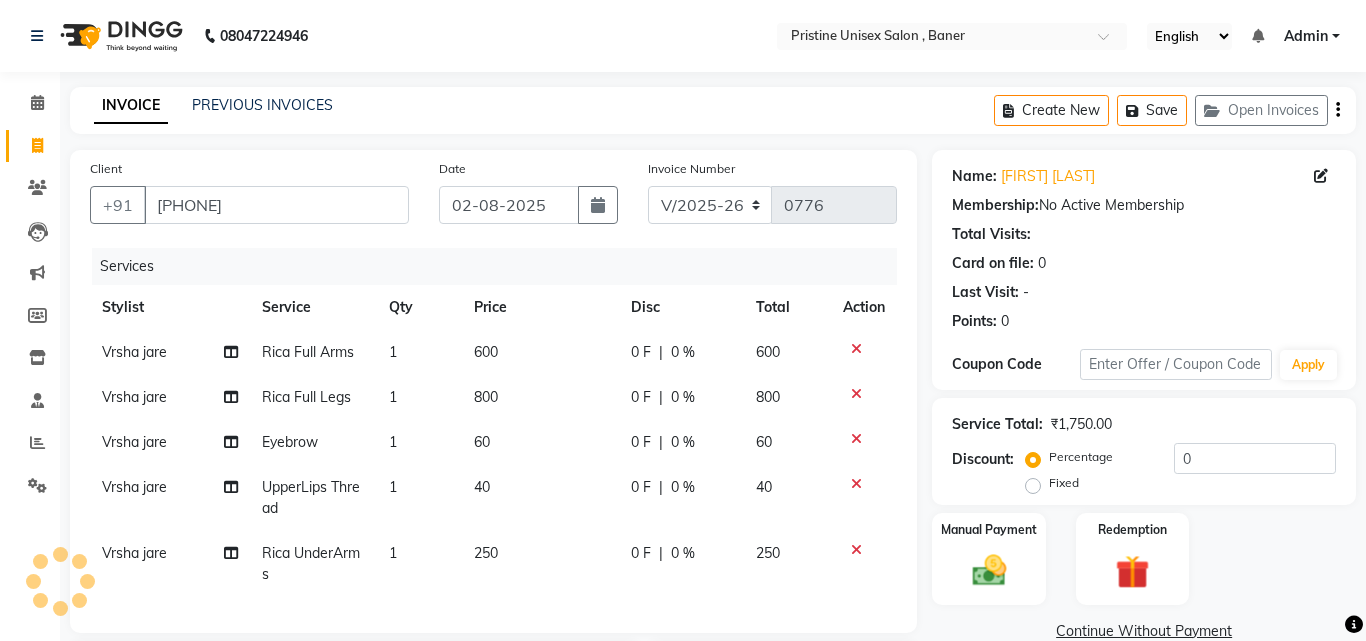 select on "01" 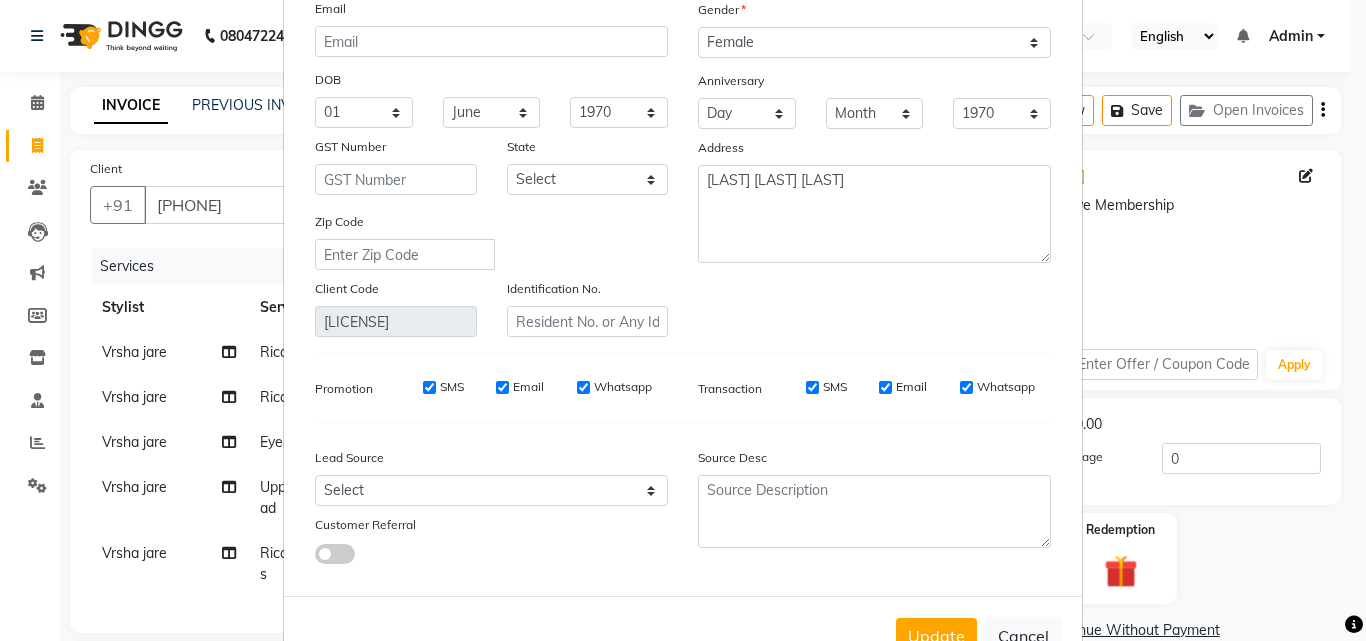 scroll, scrollTop: 246, scrollLeft: 0, axis: vertical 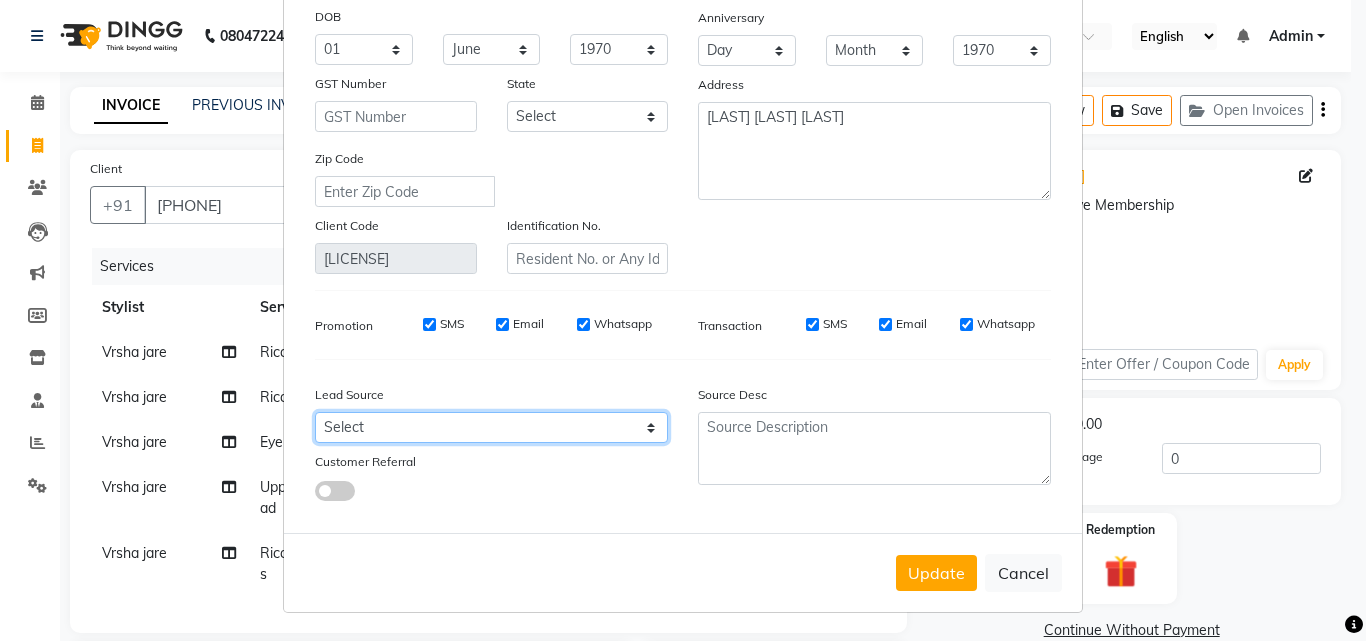 click on "Select Walk-in Referral Internet Friend Word of Mouth Advertisement Facebook JustDial Google Other" at bounding box center (491, 427) 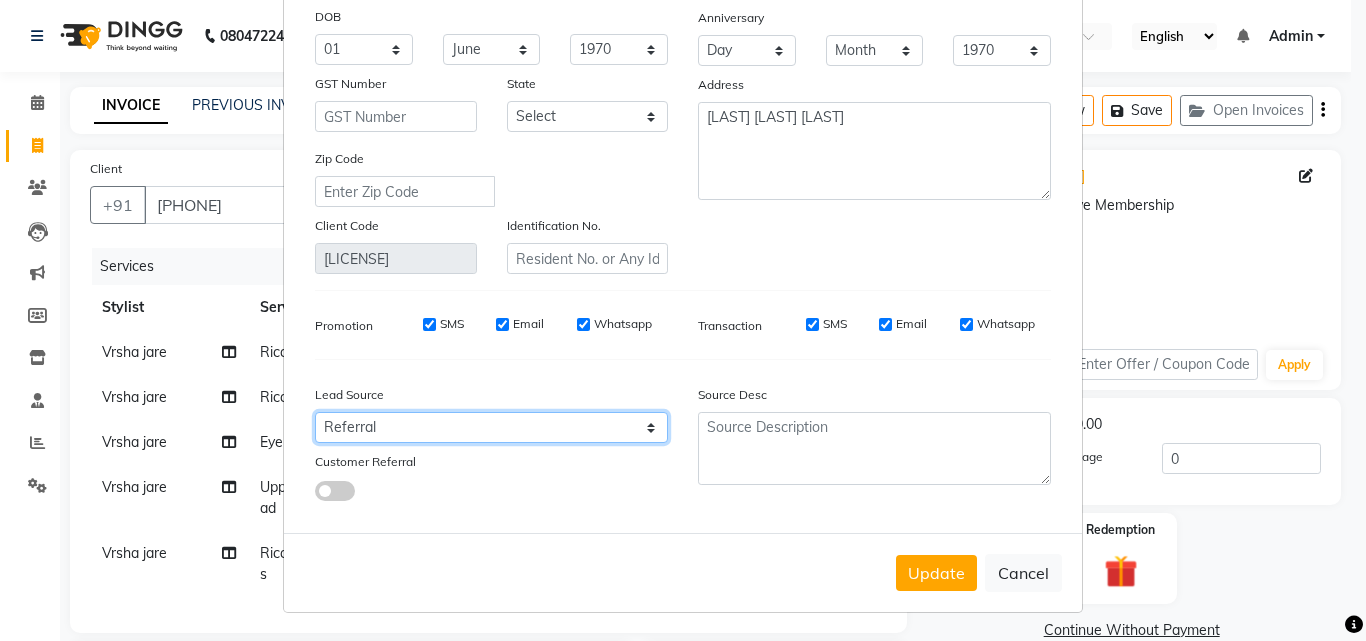 click on "Select Walk-in Referral Internet Friend Word of Mouth Advertisement Facebook JustDial Google Other" at bounding box center (491, 427) 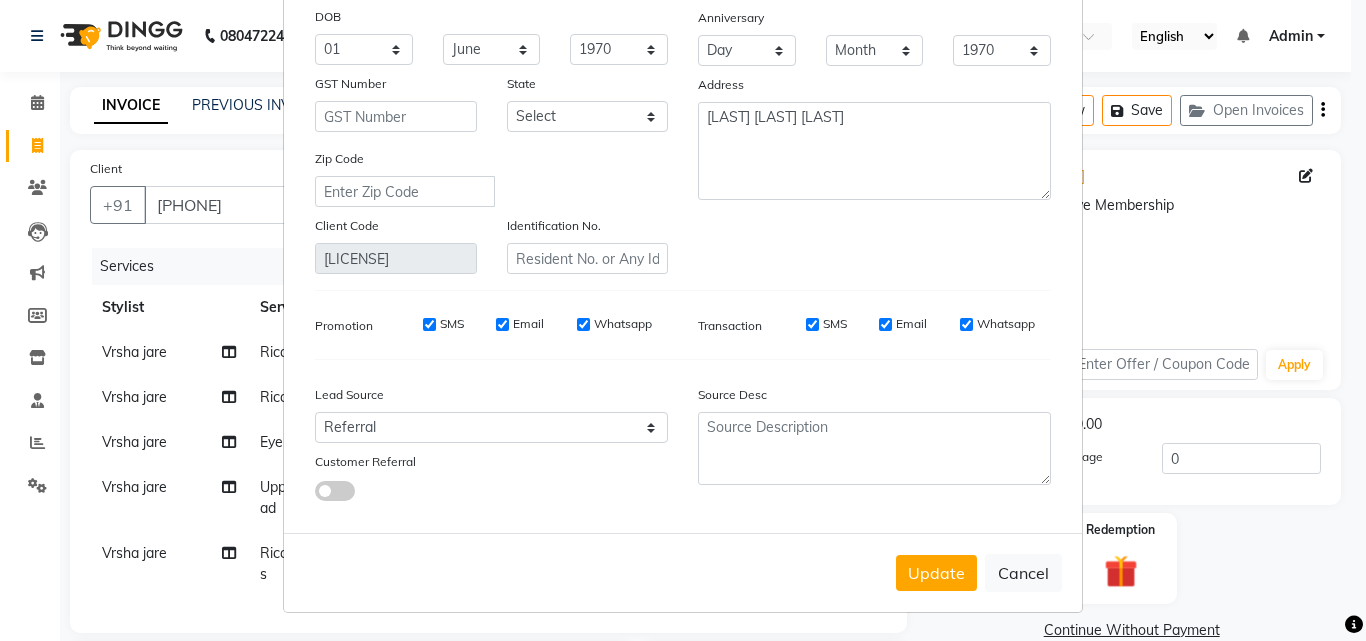 click at bounding box center [335, 491] 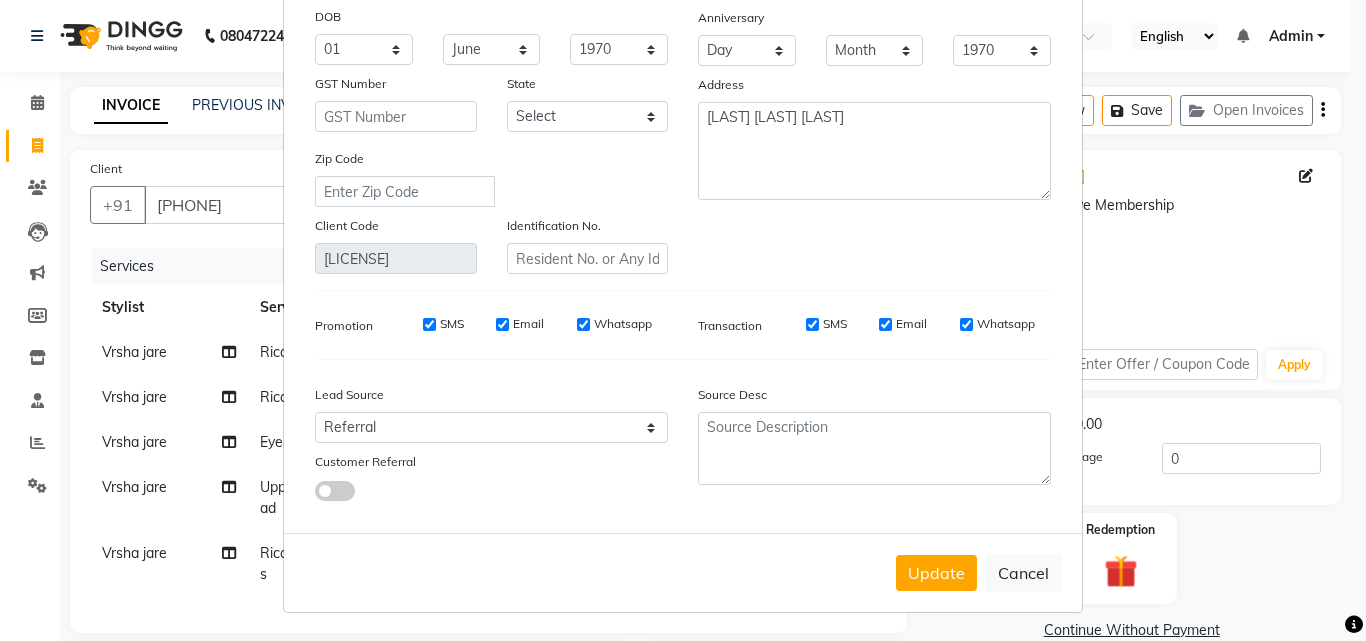 click at bounding box center [315, 494] 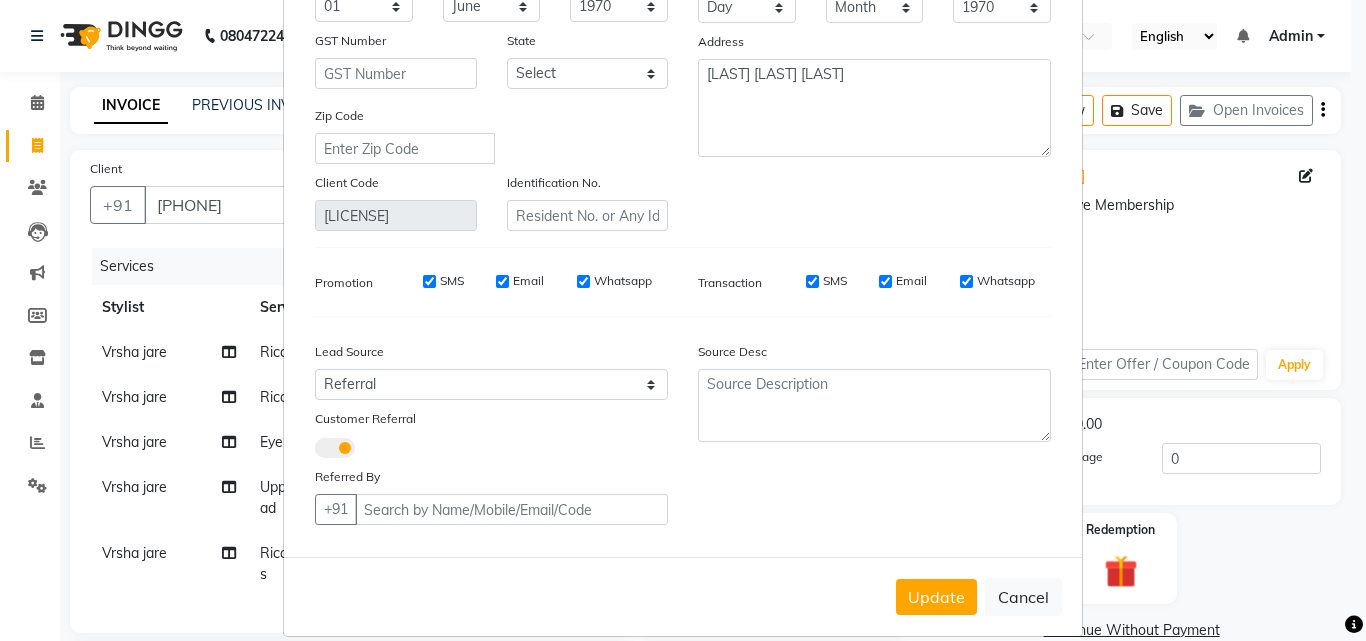 scroll, scrollTop: 313, scrollLeft: 0, axis: vertical 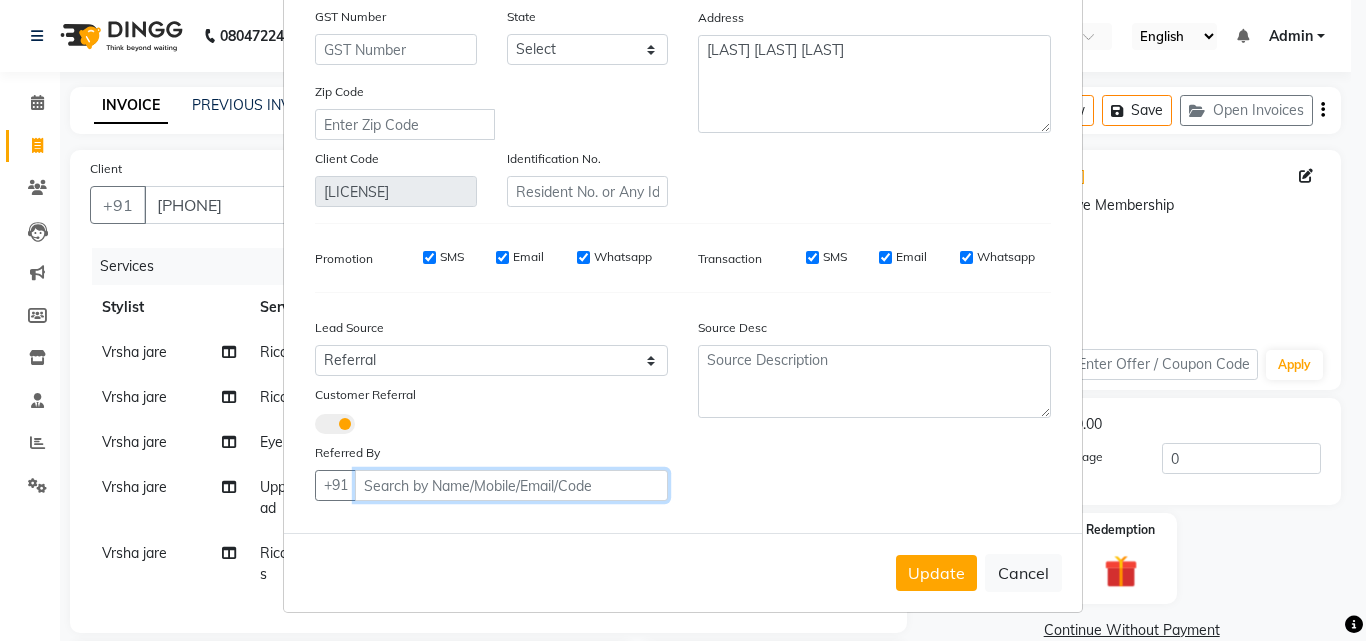 click on "Client" at bounding box center [511, 485] 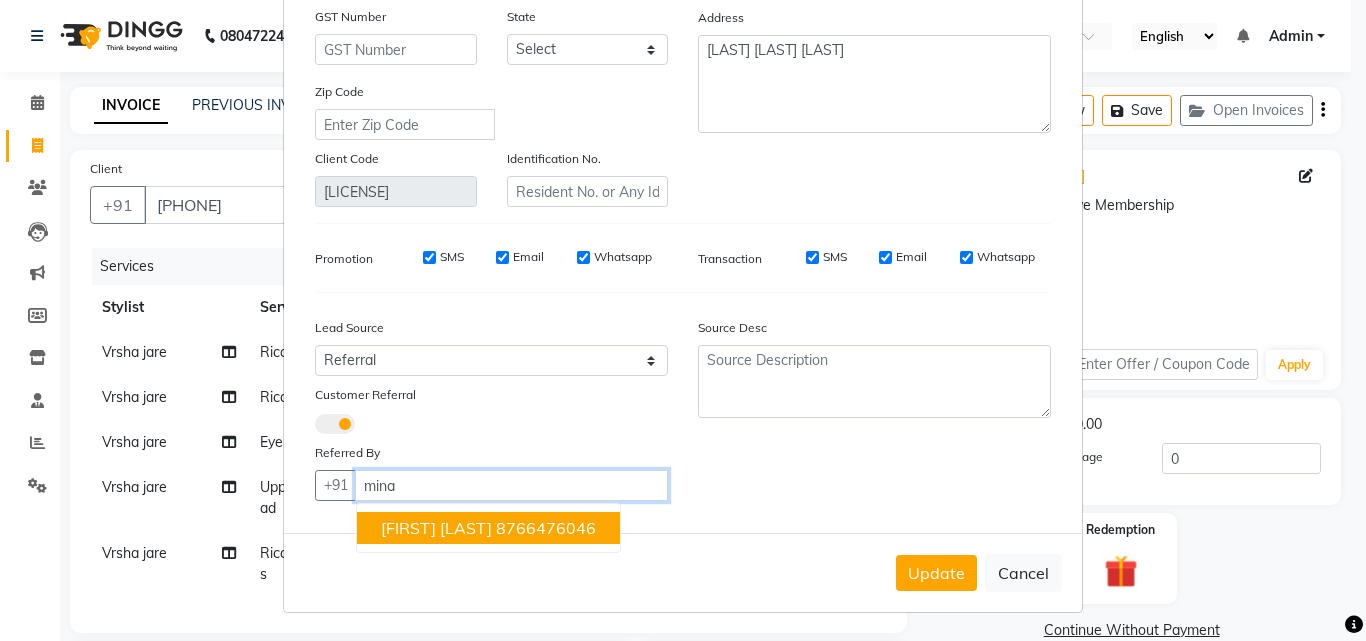 click on "Minal Pagare" at bounding box center [436, 528] 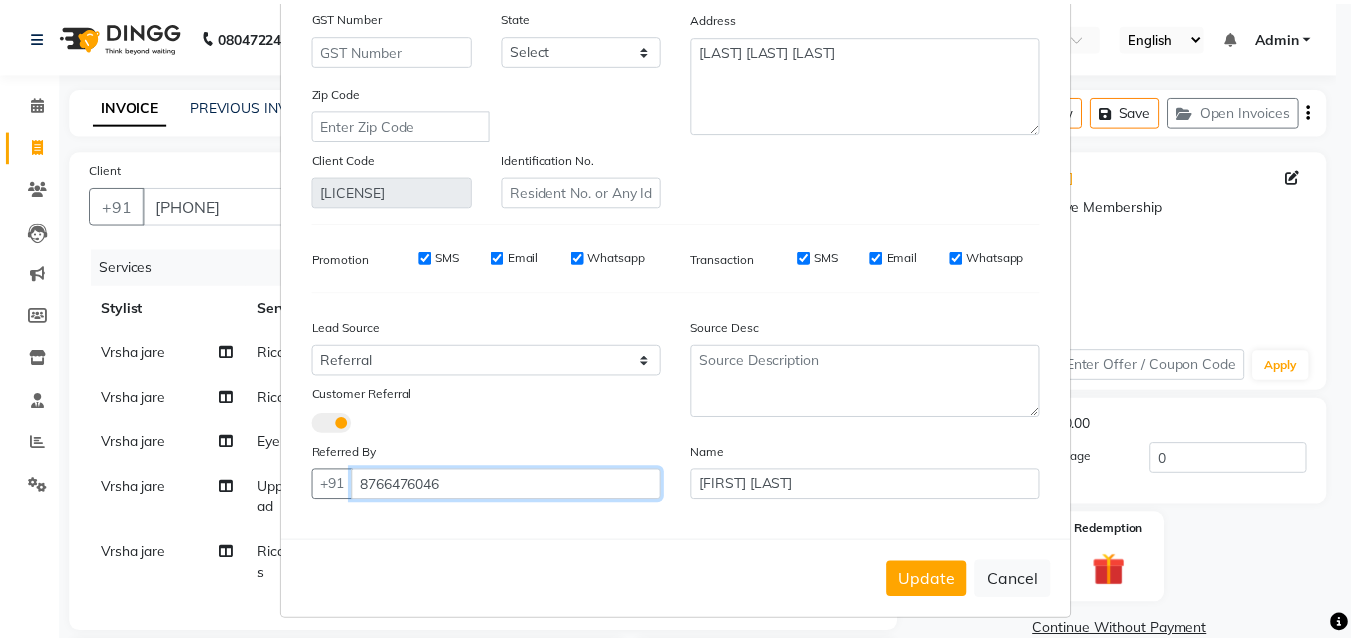 scroll, scrollTop: 321, scrollLeft: 0, axis: vertical 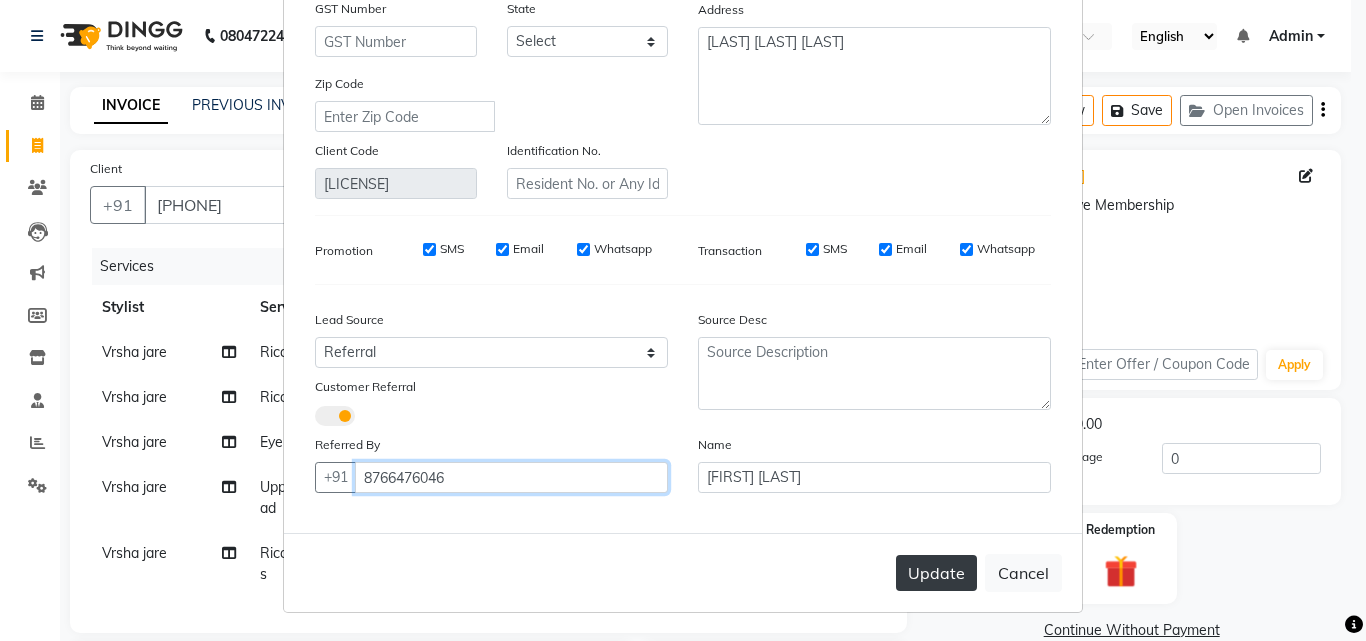 type on "8766476046" 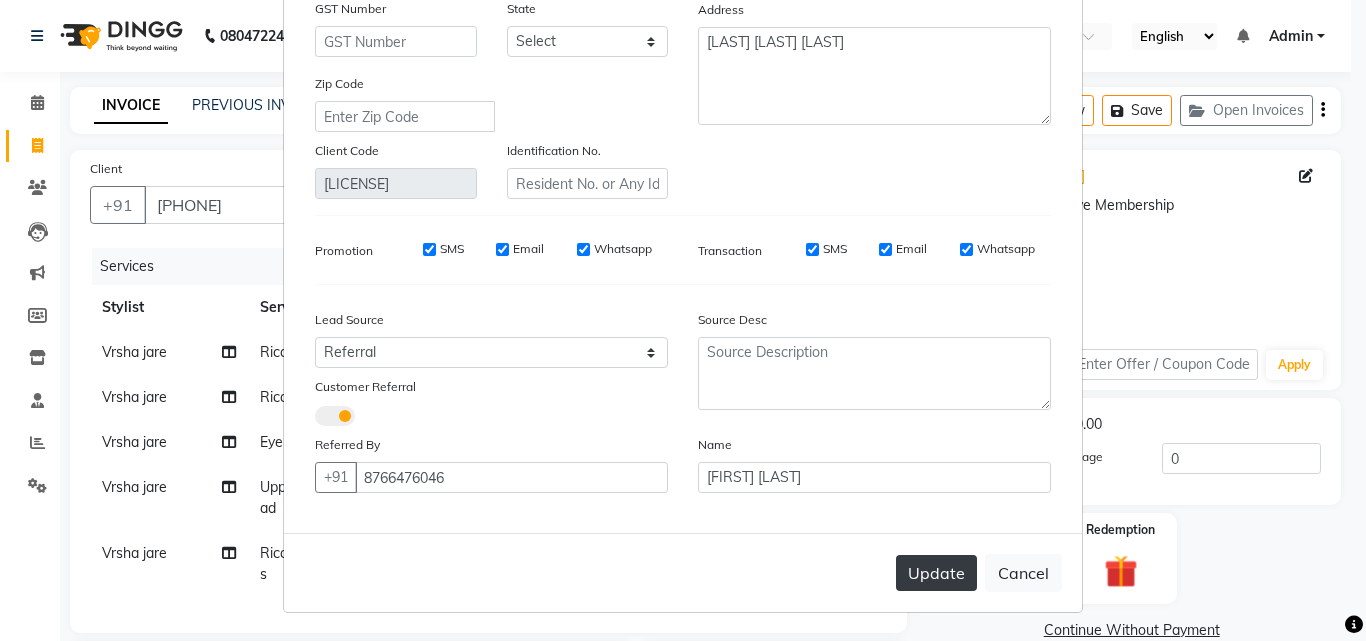 click on "Update" at bounding box center [936, 573] 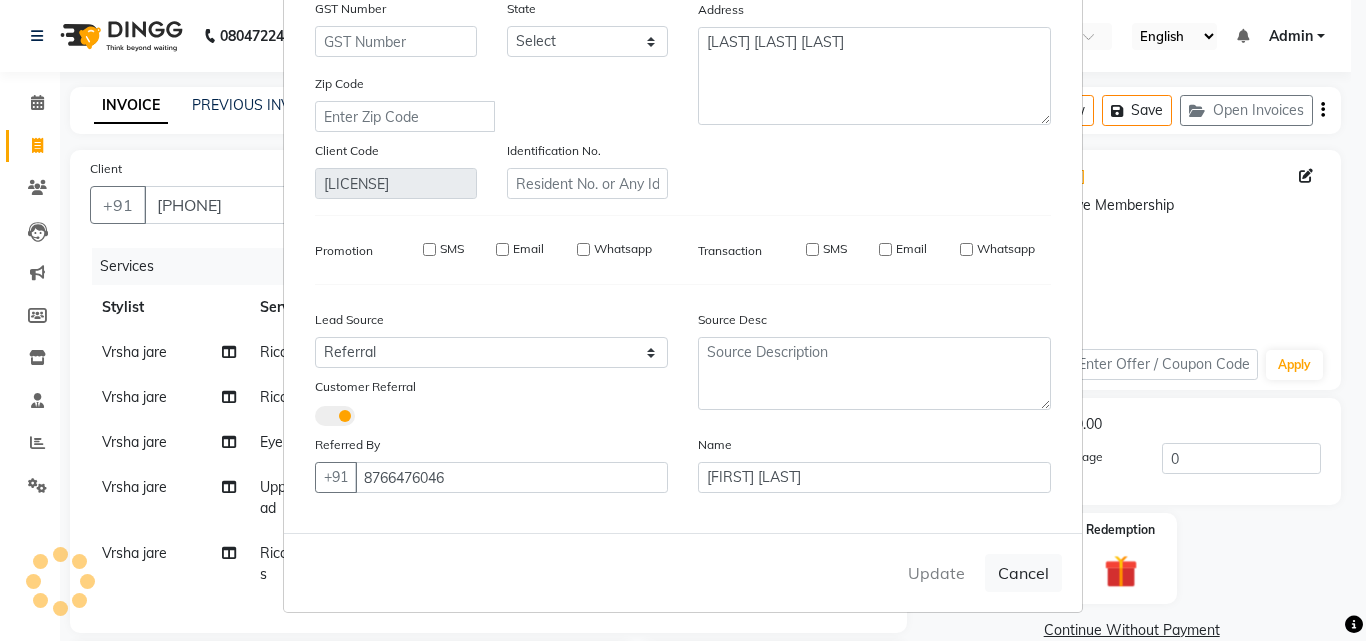 type 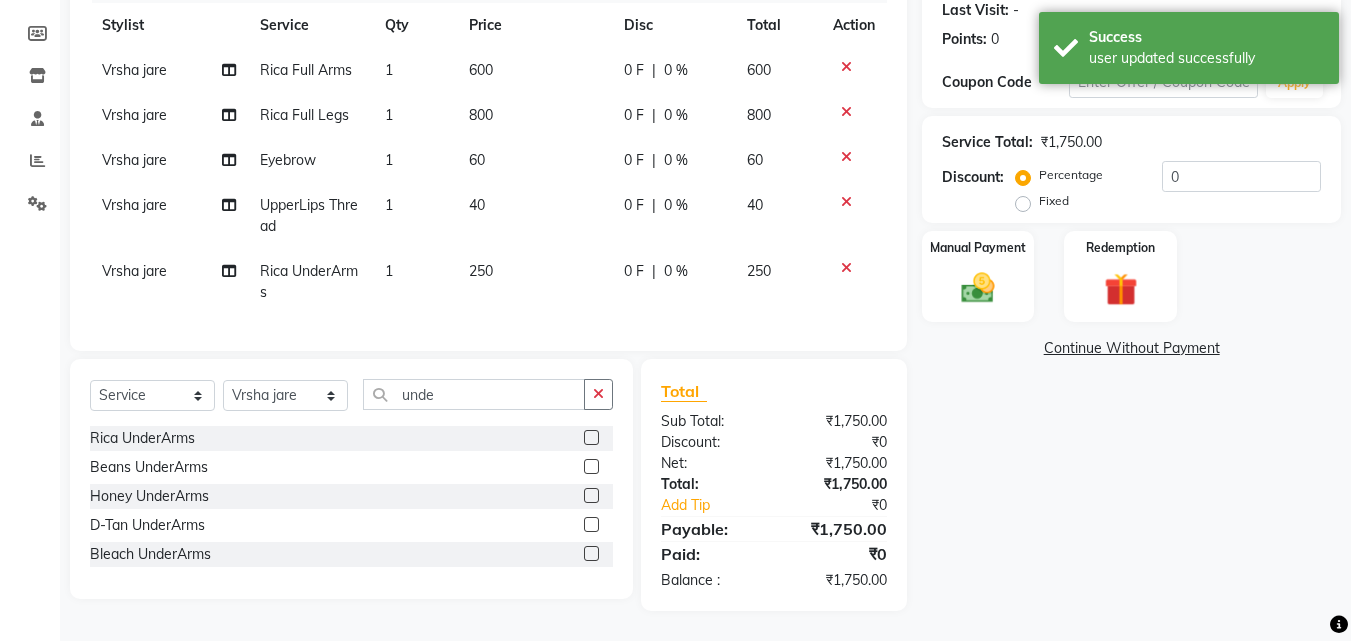 scroll, scrollTop: 297, scrollLeft: 0, axis: vertical 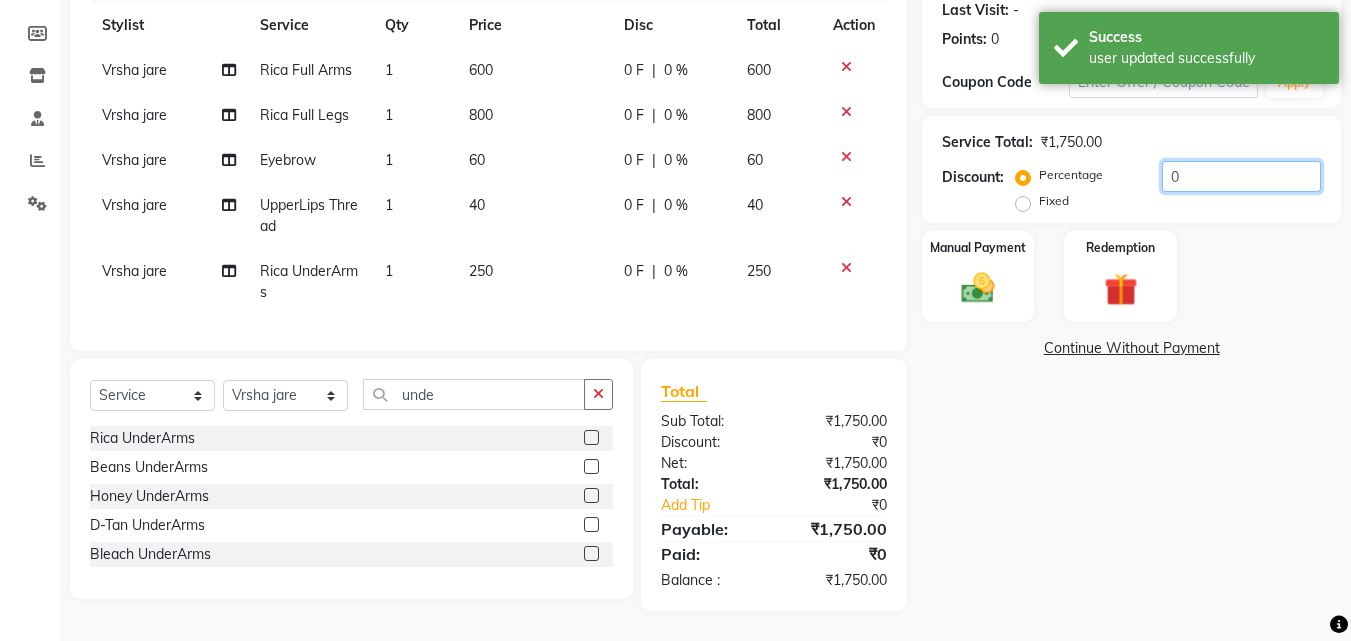 drag, startPoint x: 1206, startPoint y: 168, endPoint x: 1153, endPoint y: 155, distance: 54.571056 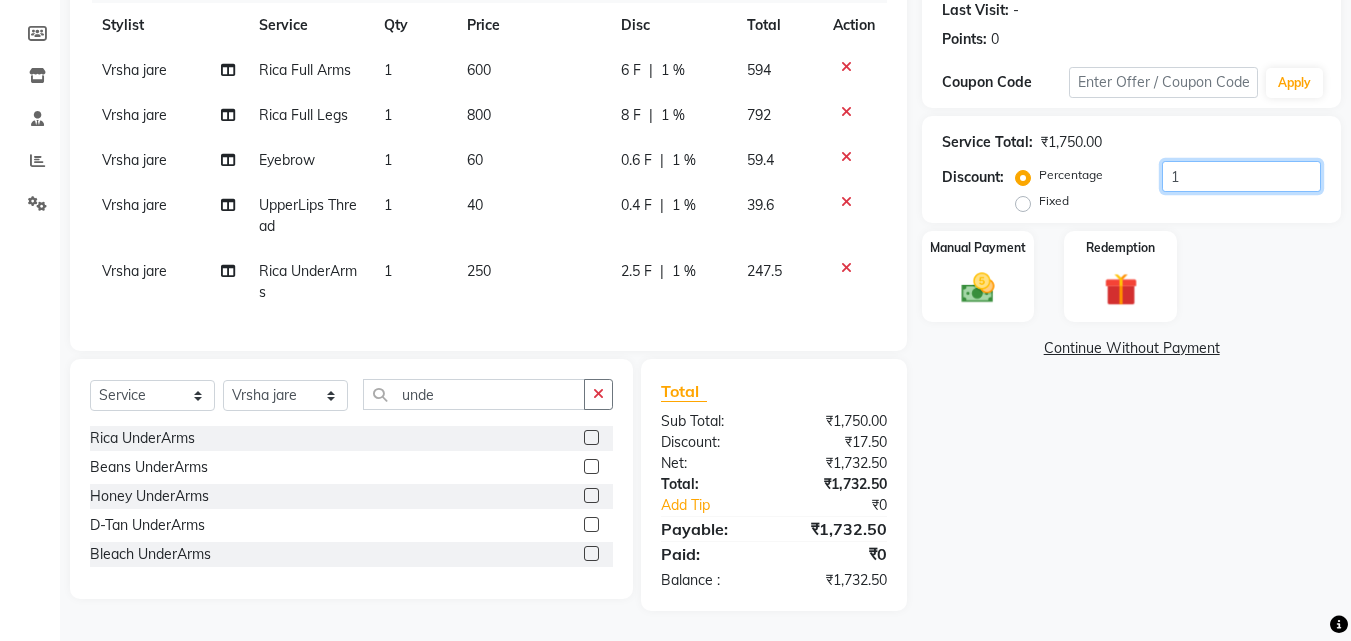 type on "10" 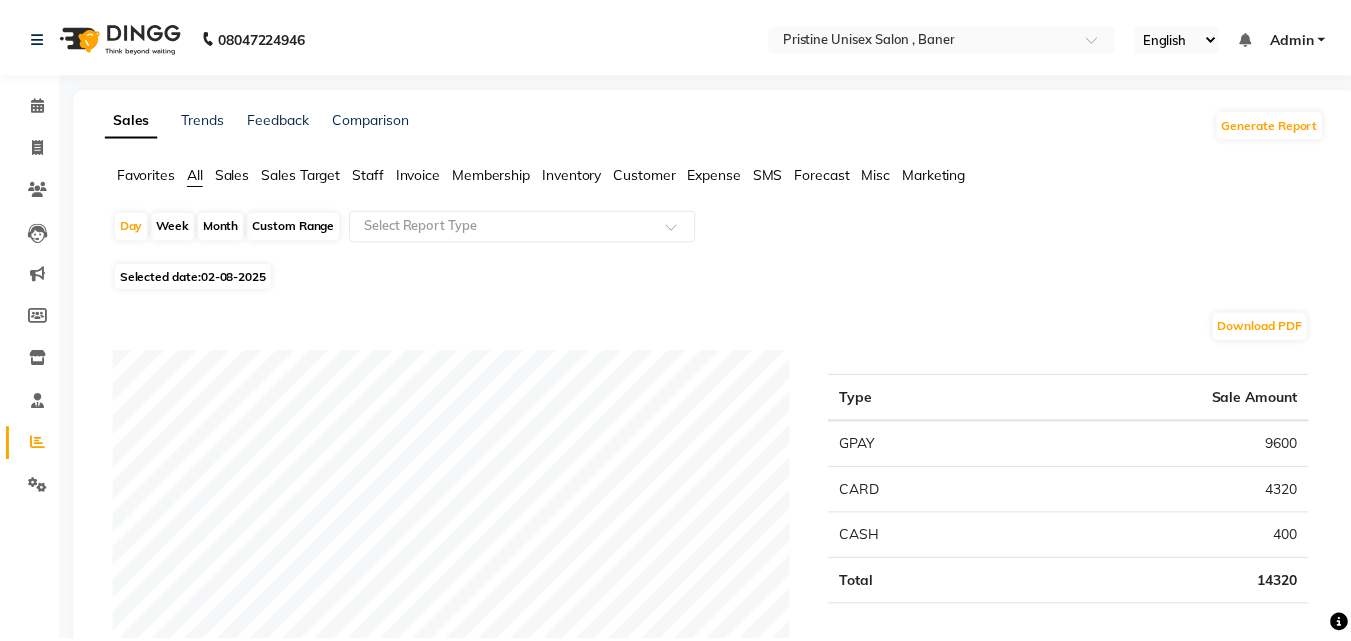 scroll, scrollTop: 0, scrollLeft: 0, axis: both 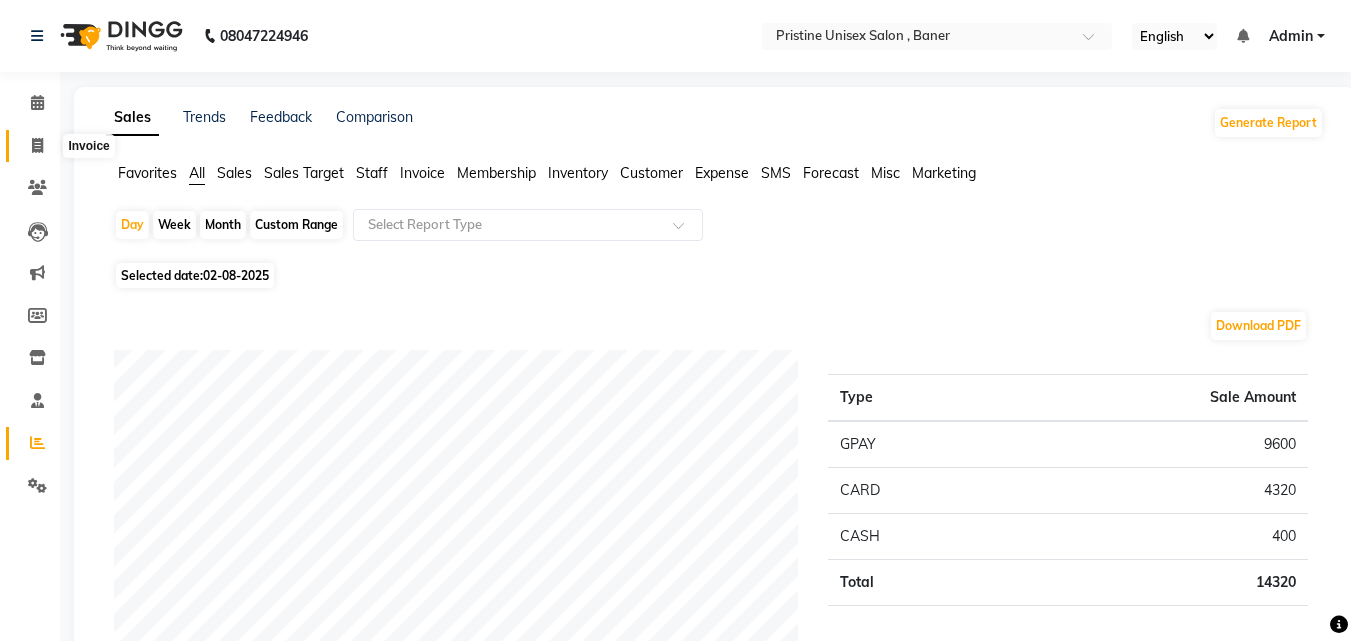 click 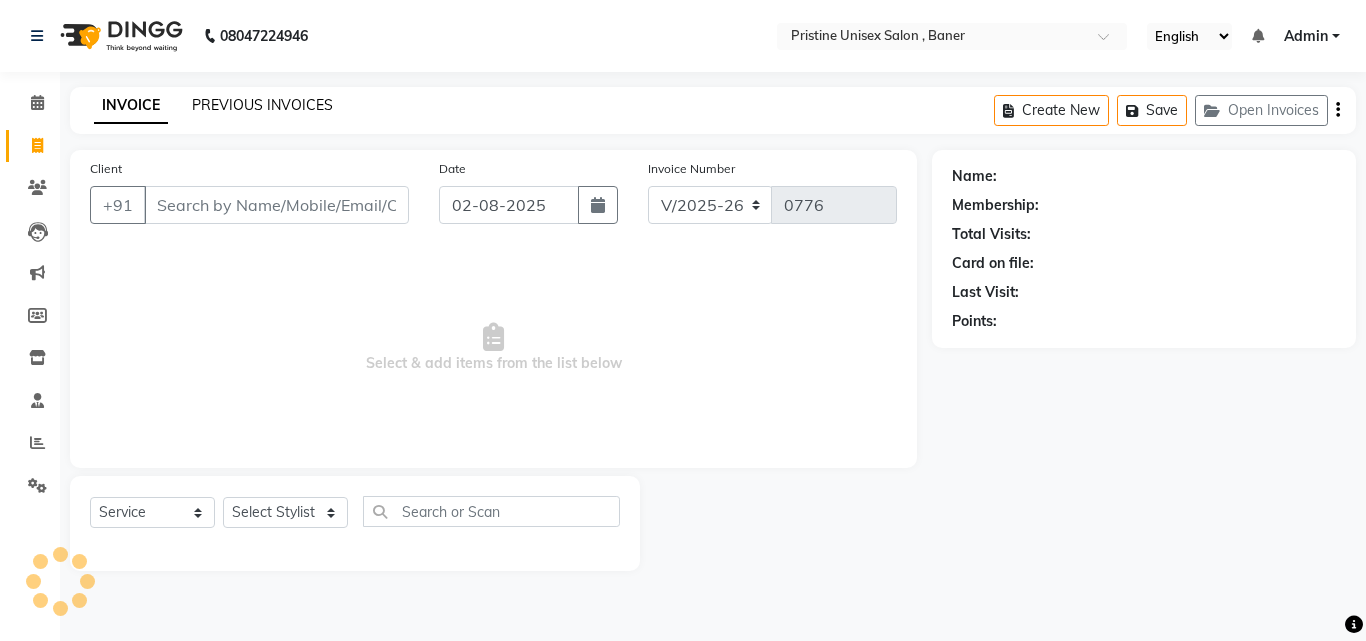 click on "PREVIOUS INVOICES" 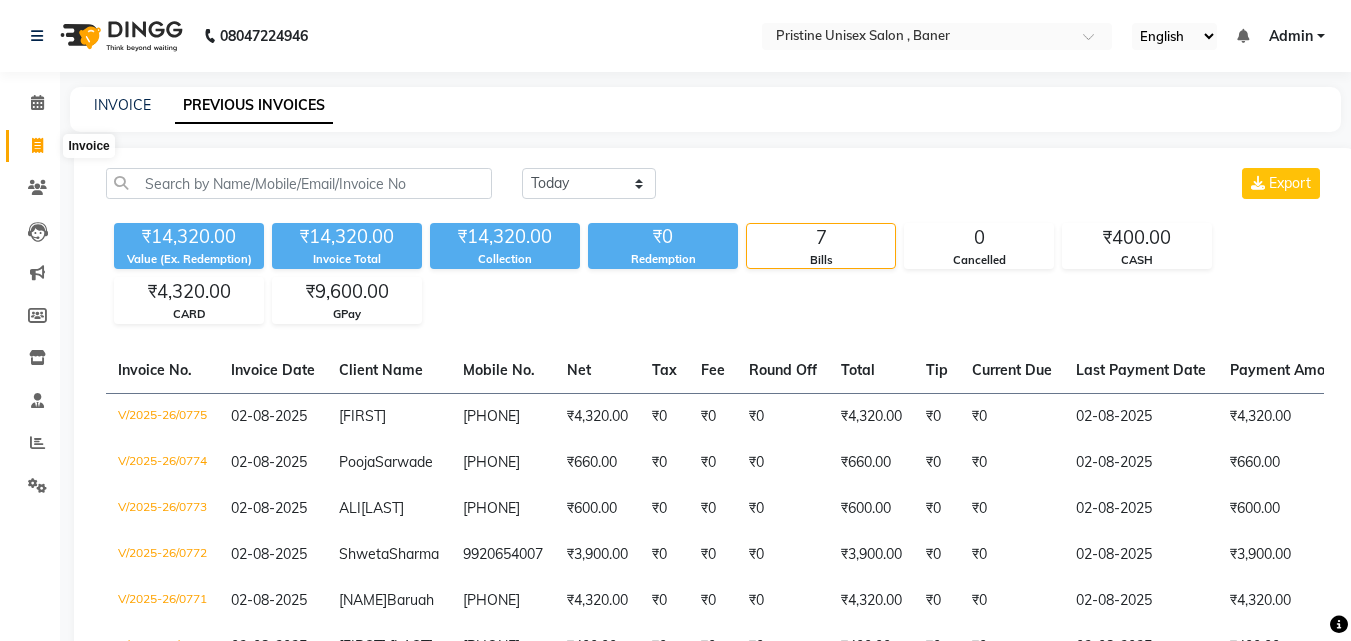 click 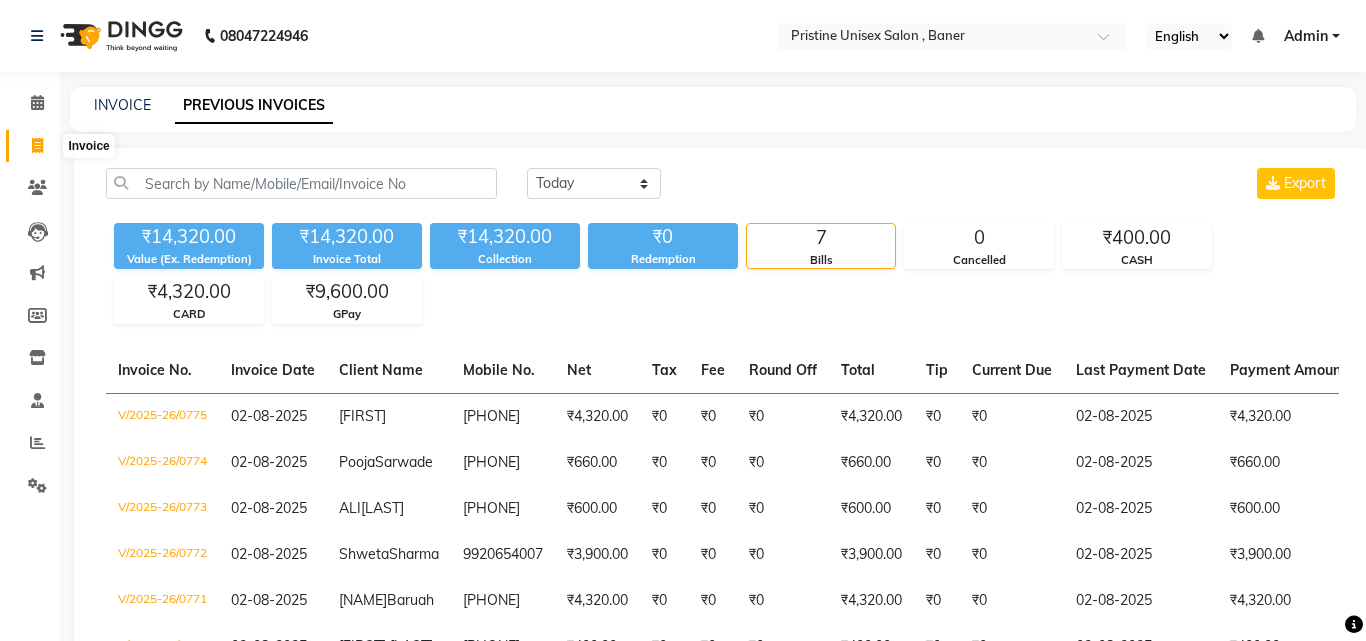 select on "6610" 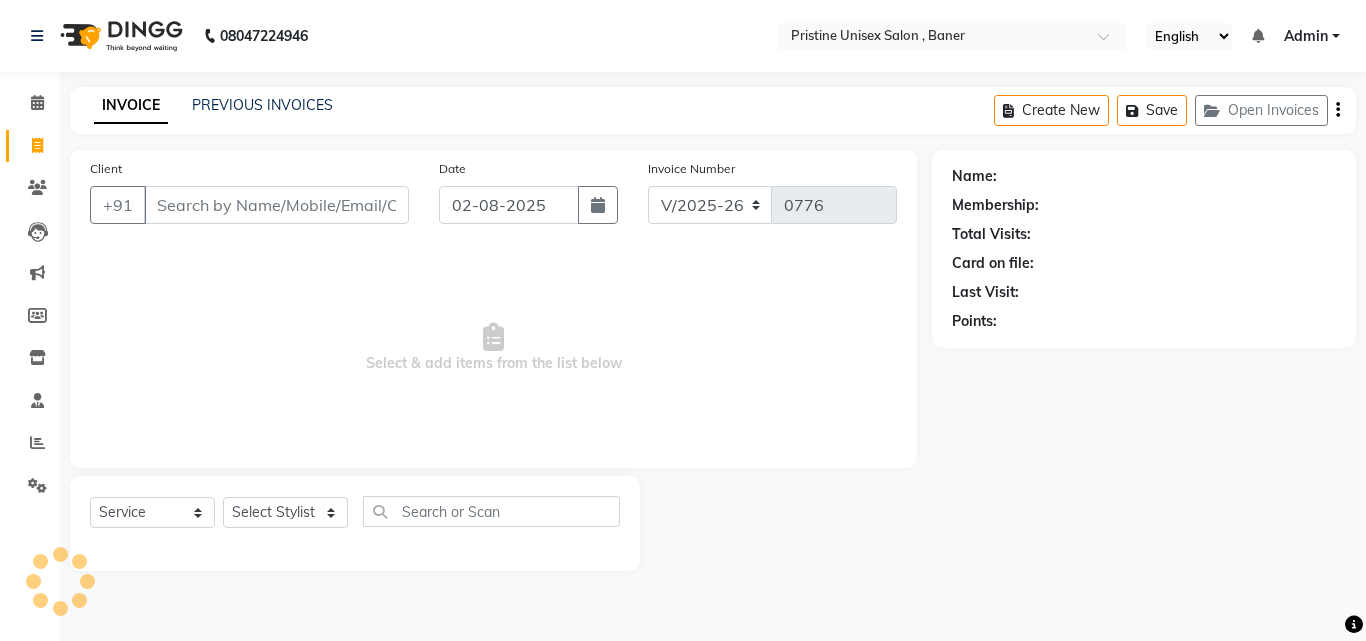 click on "Client" at bounding box center (276, 205) 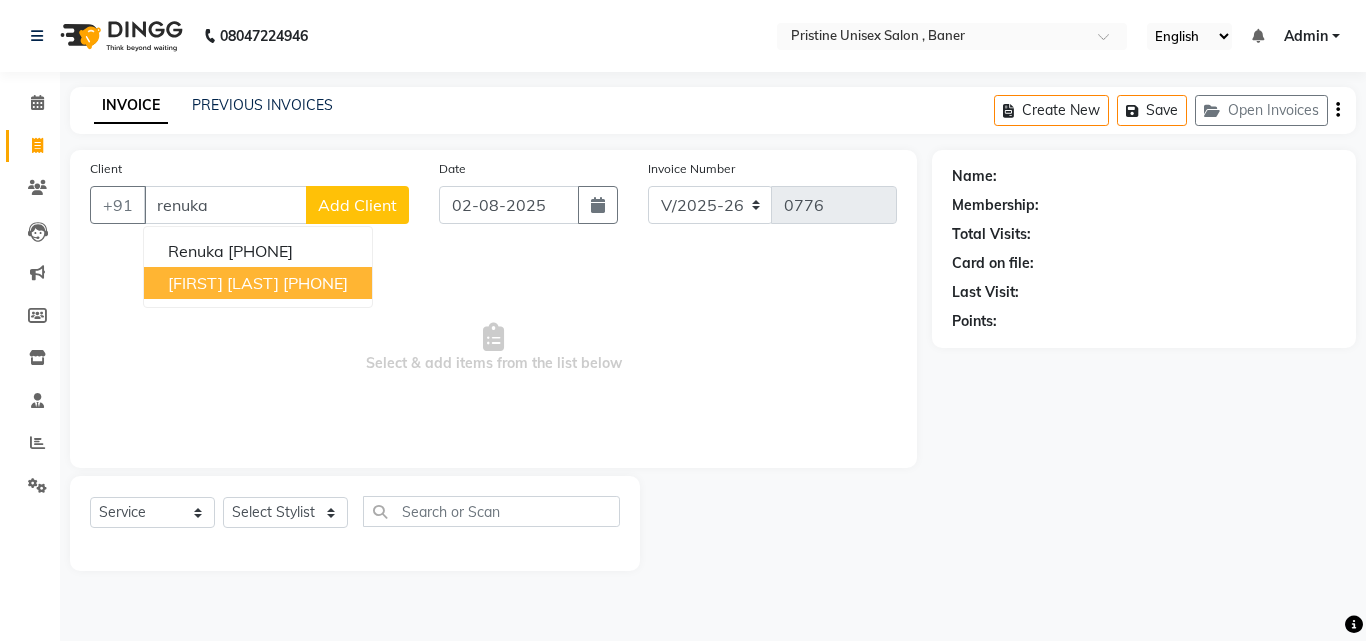 click on "[FIRST] [LAST]" at bounding box center (223, 283) 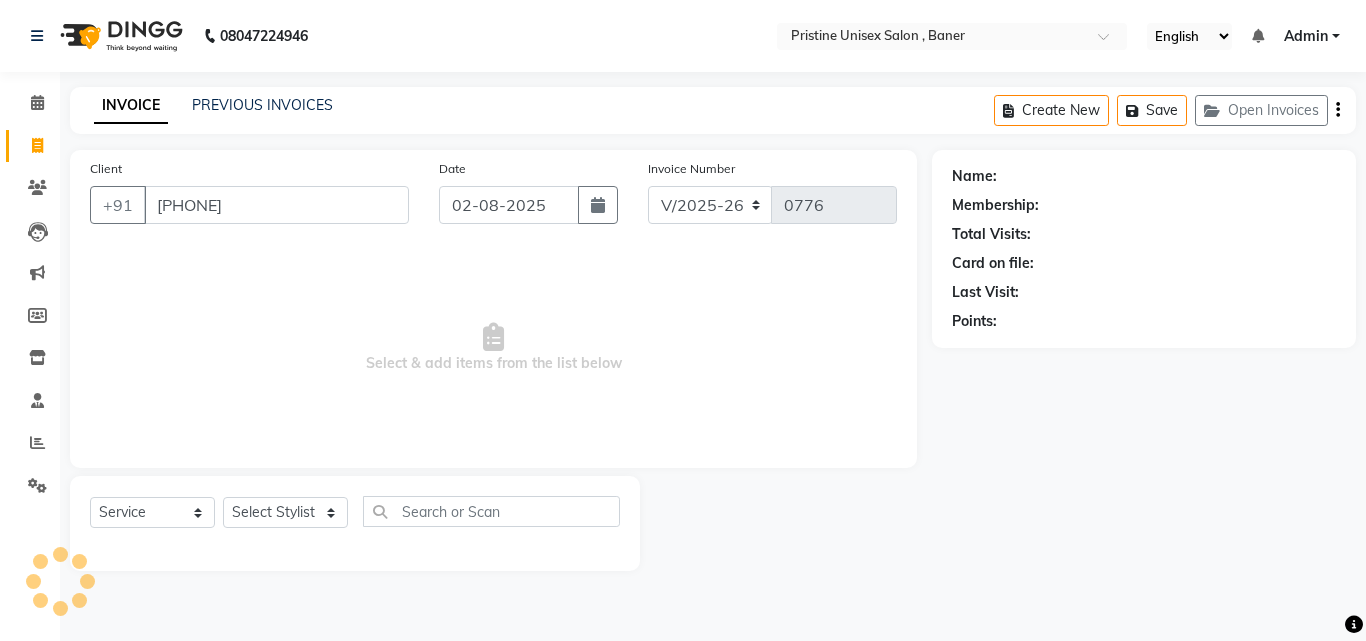 type on "[PHONE]" 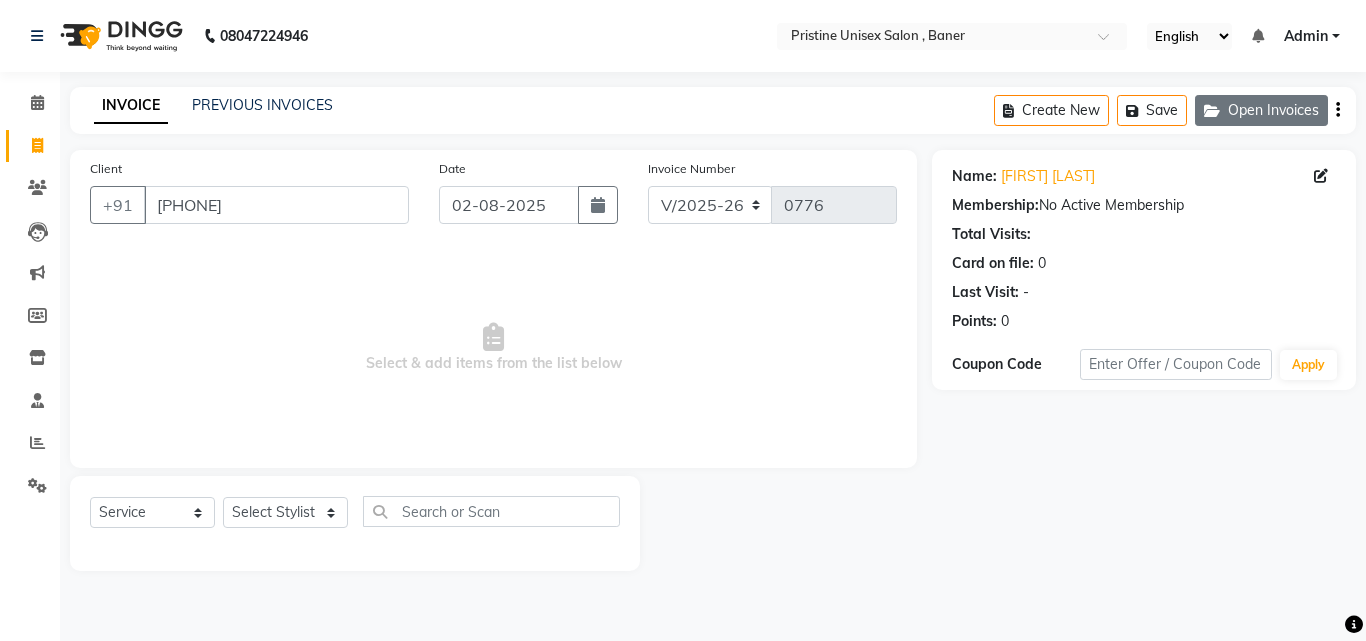 click on "Open Invoices" 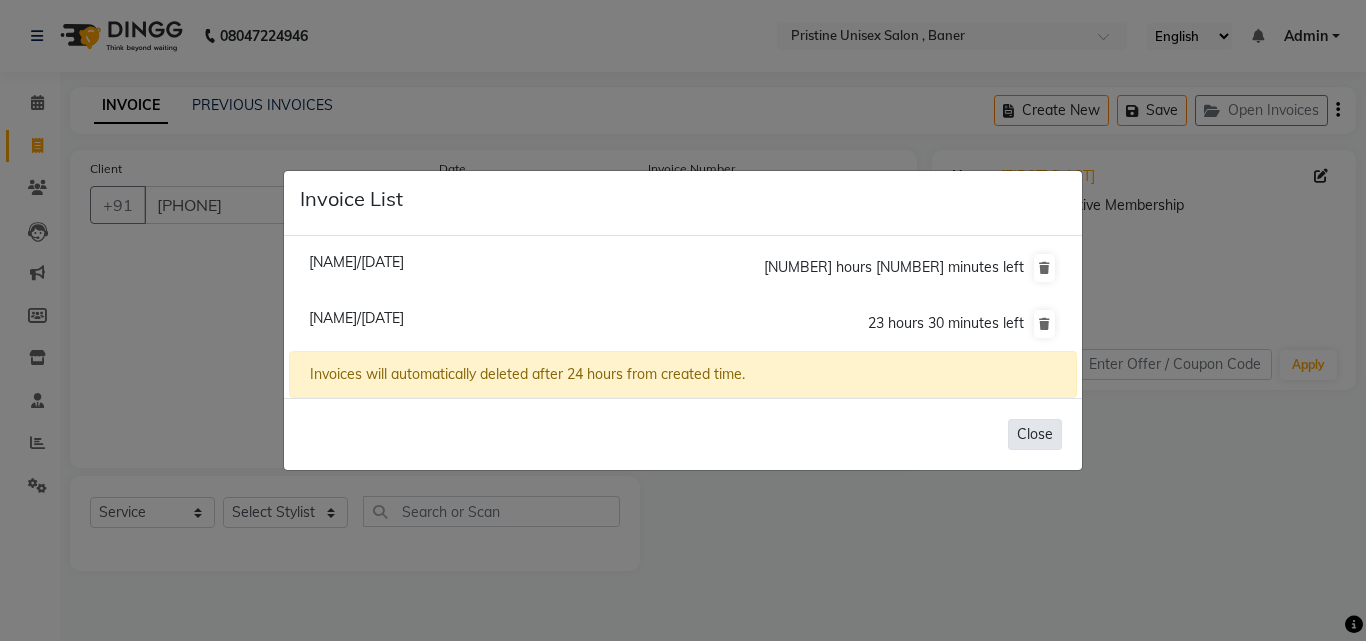 click on "Close" 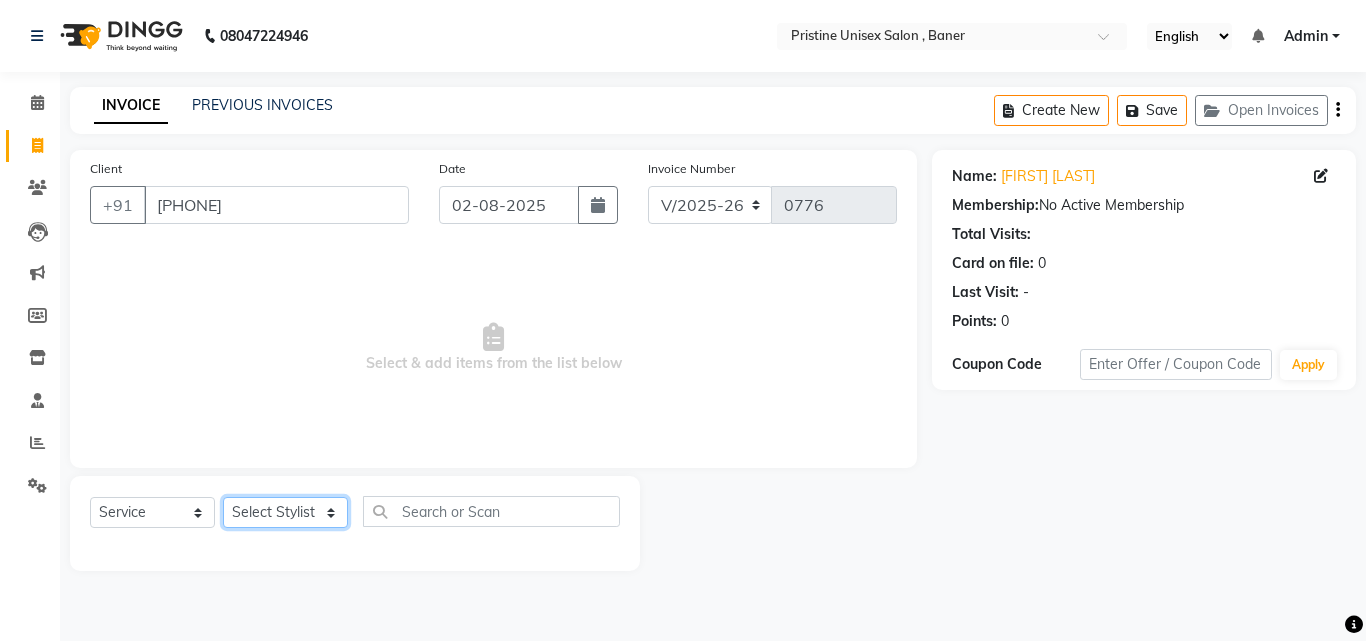 click on "Select Stylist ABHISHEKH Jaya Shinde Karan  Mahesh Rasal Mohd Monish Ahmed monika  NAAZ NIlesh pooja jaison Pooja Mam purva Sanket Sujata  Surekha Vandana  Chavan Vrsha jare" 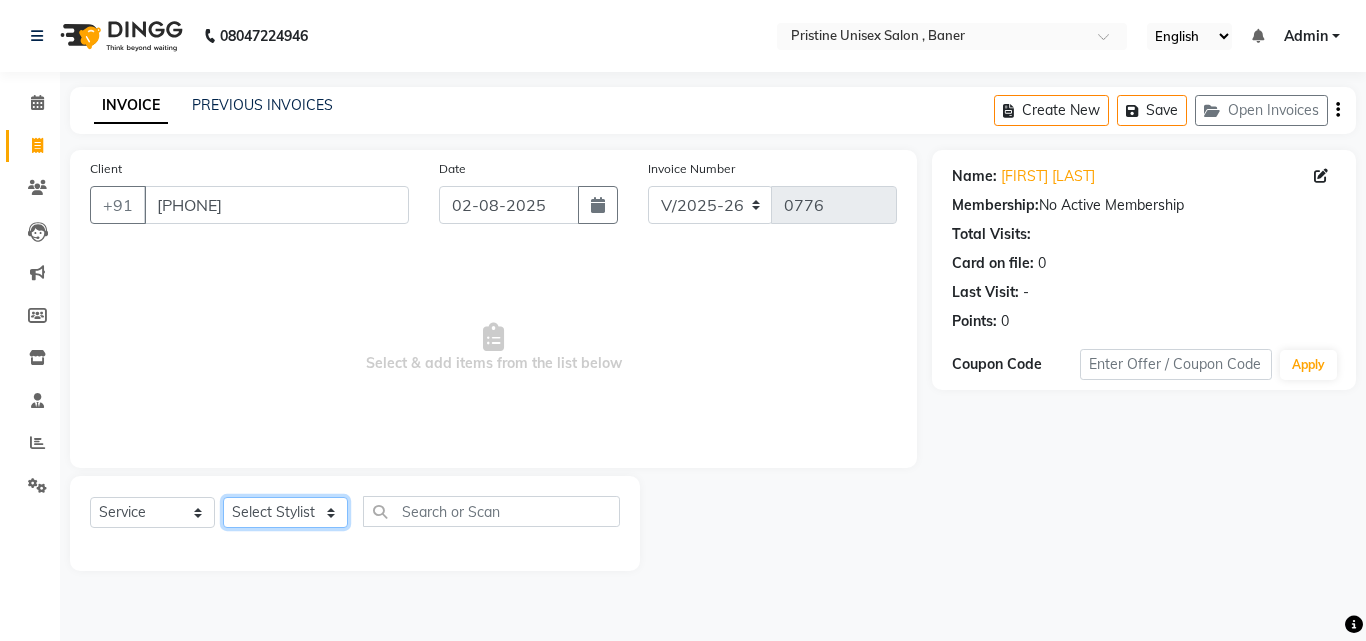 select on "86105" 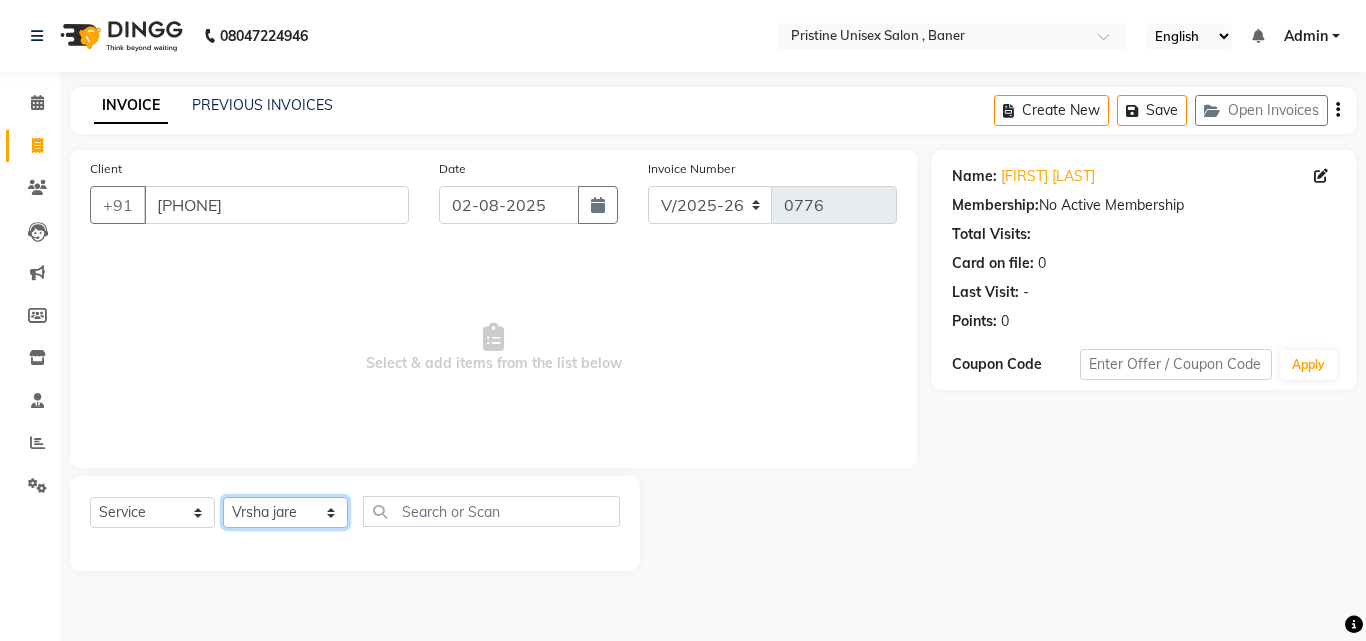click on "Select Stylist ABHISHEKH Jaya Shinde Karan  Mahesh Rasal Mohd Monish Ahmed monika  NAAZ NIlesh pooja jaison Pooja Mam purva Sanket Sujata  Surekha Vandana  Chavan Vrsha jare" 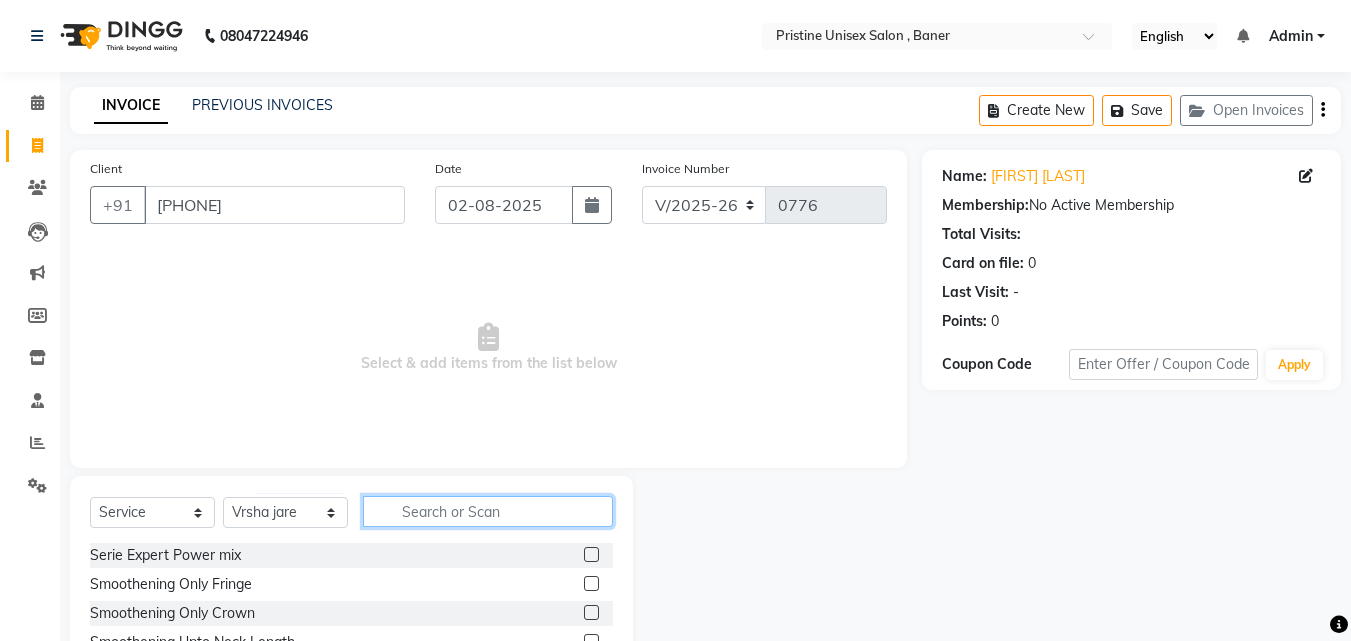 click 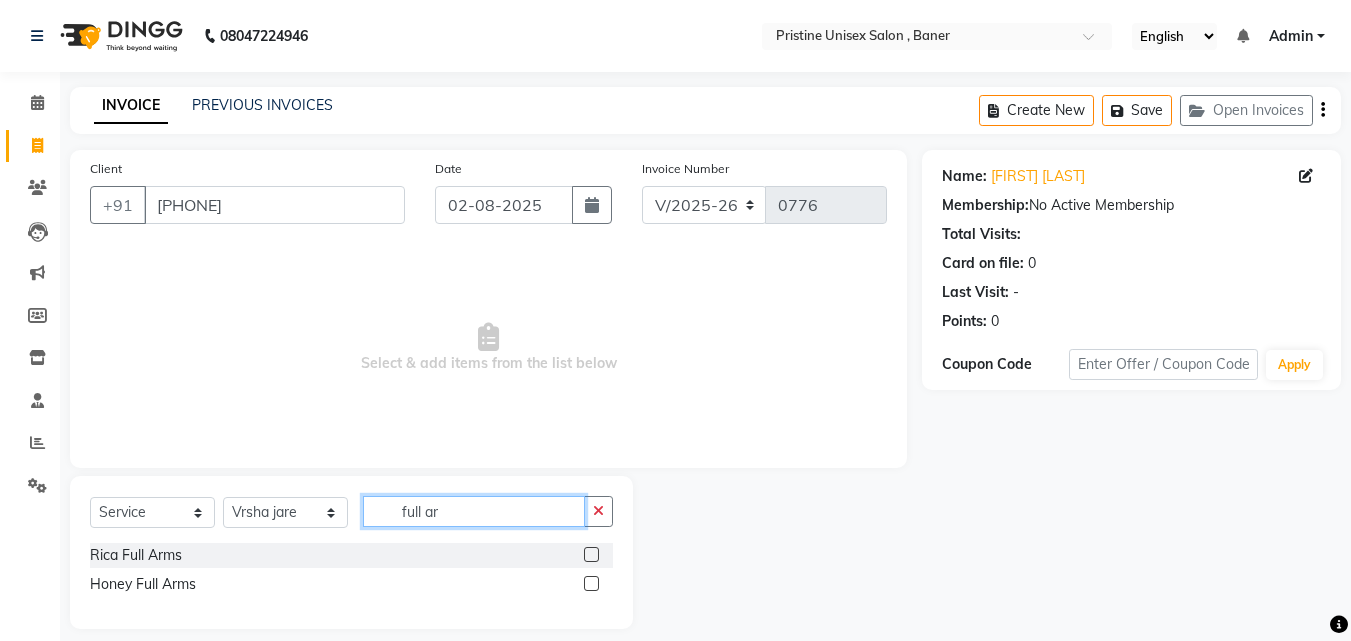 type on "full ar" 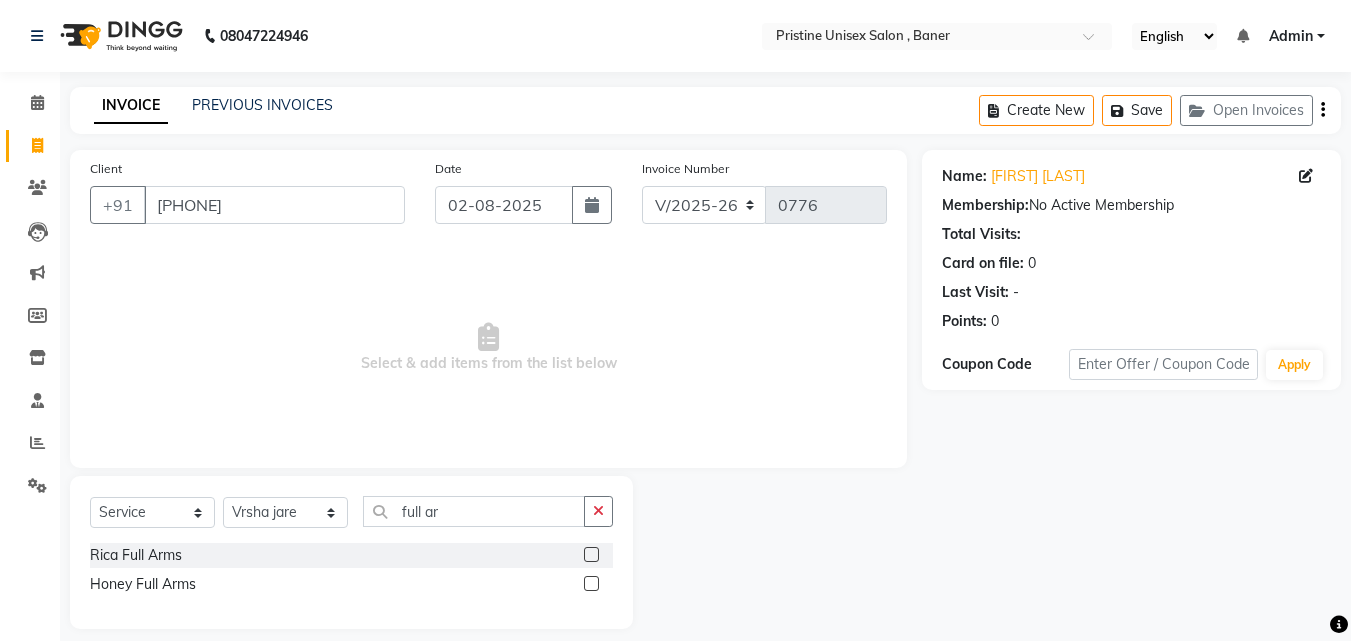 click 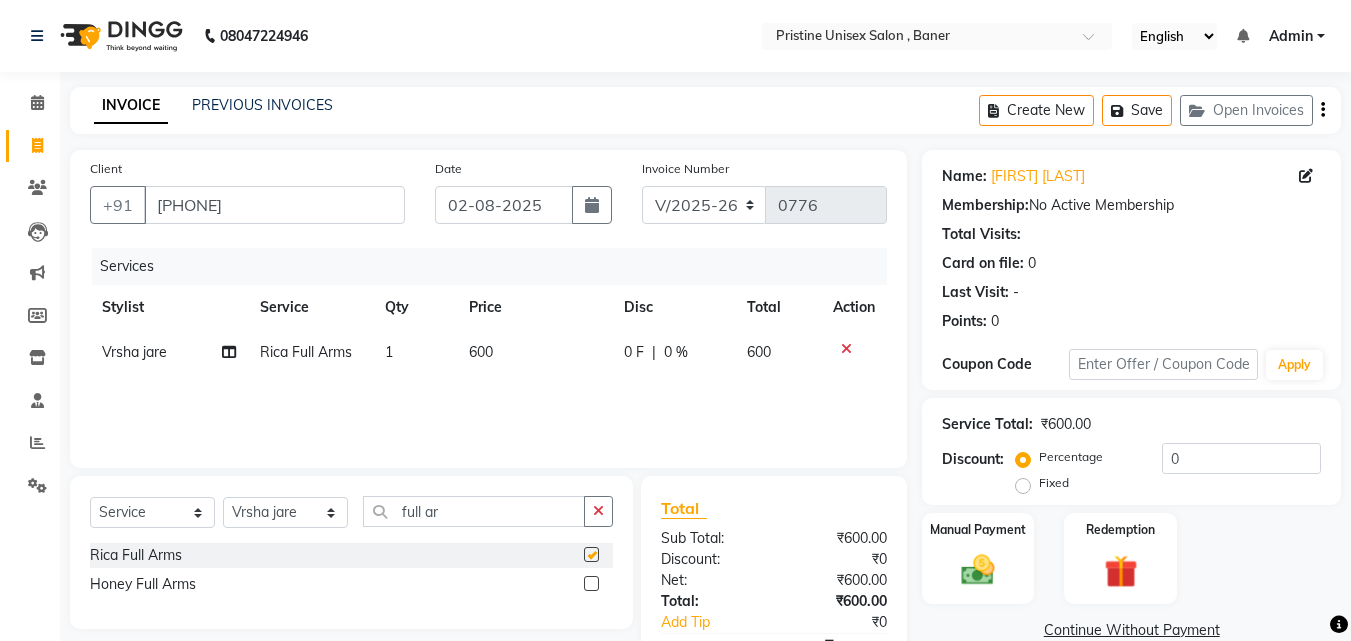 checkbox on "false" 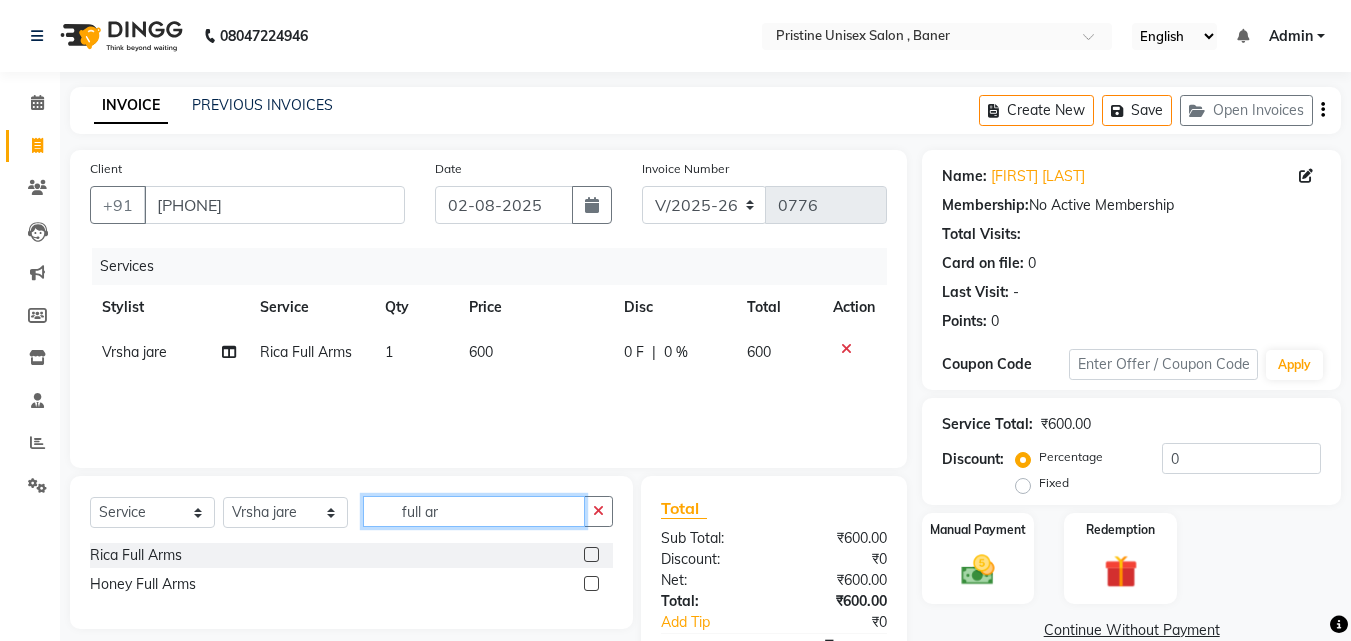 drag, startPoint x: 484, startPoint y: 511, endPoint x: 382, endPoint y: 510, distance: 102.0049 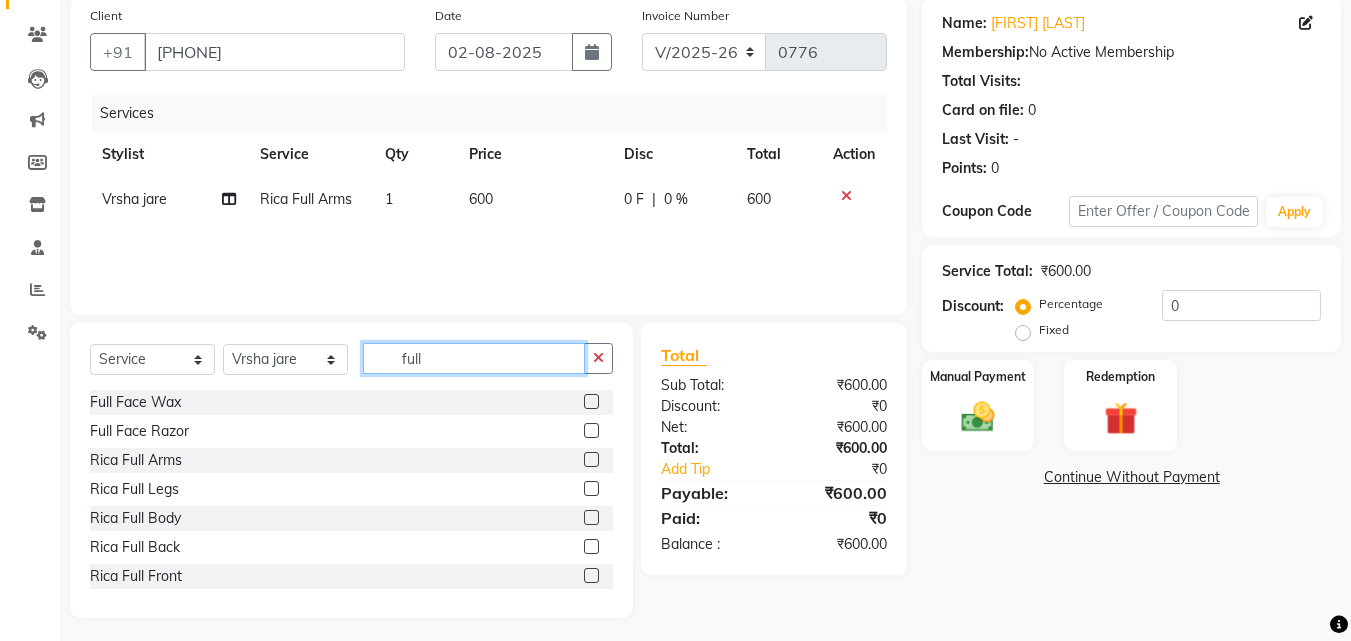 scroll, scrollTop: 160, scrollLeft: 0, axis: vertical 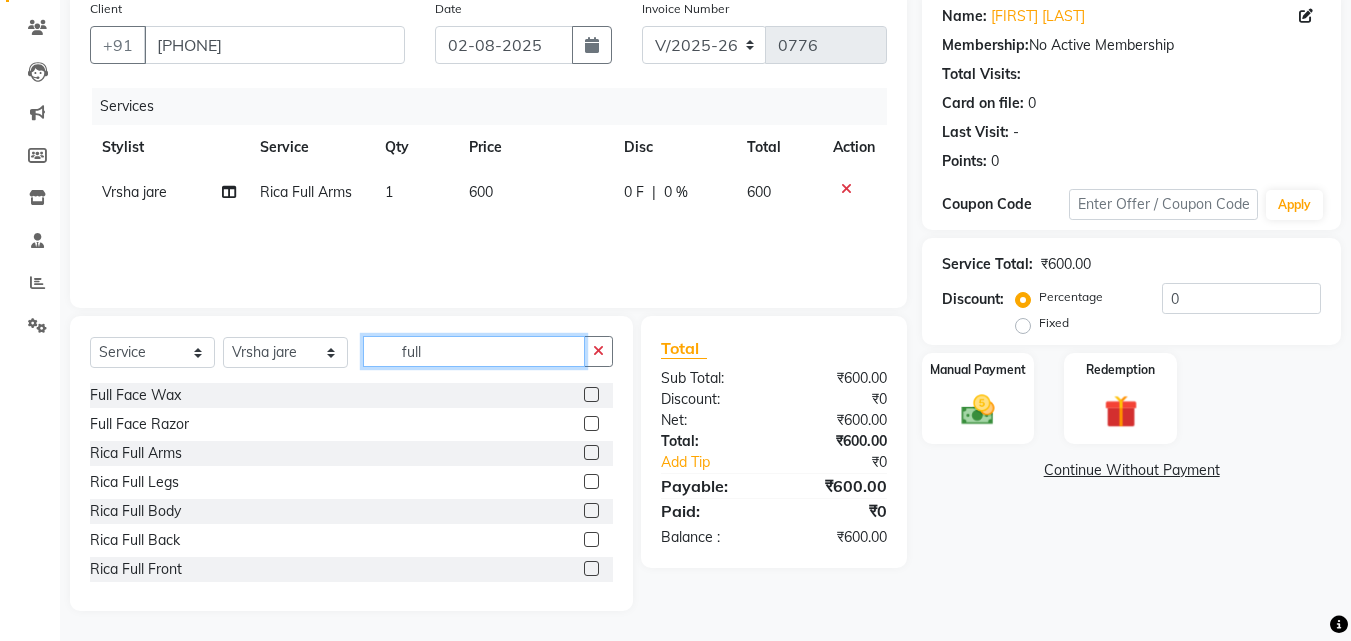 type on "full" 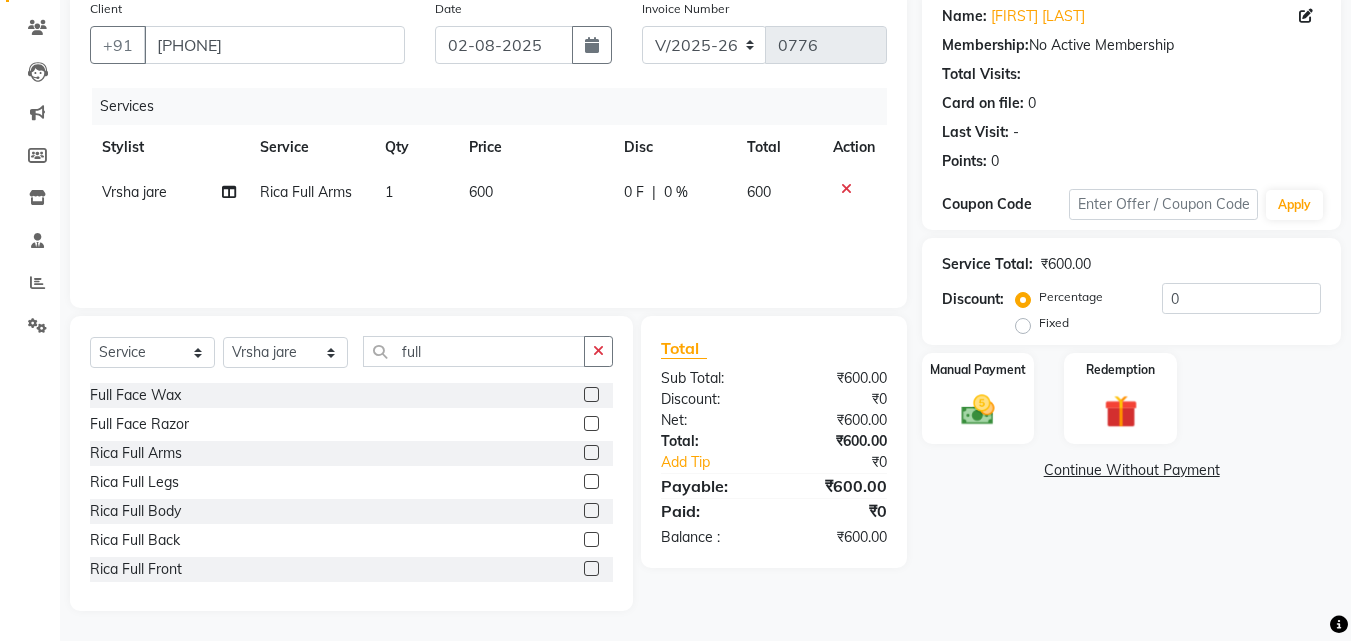 click 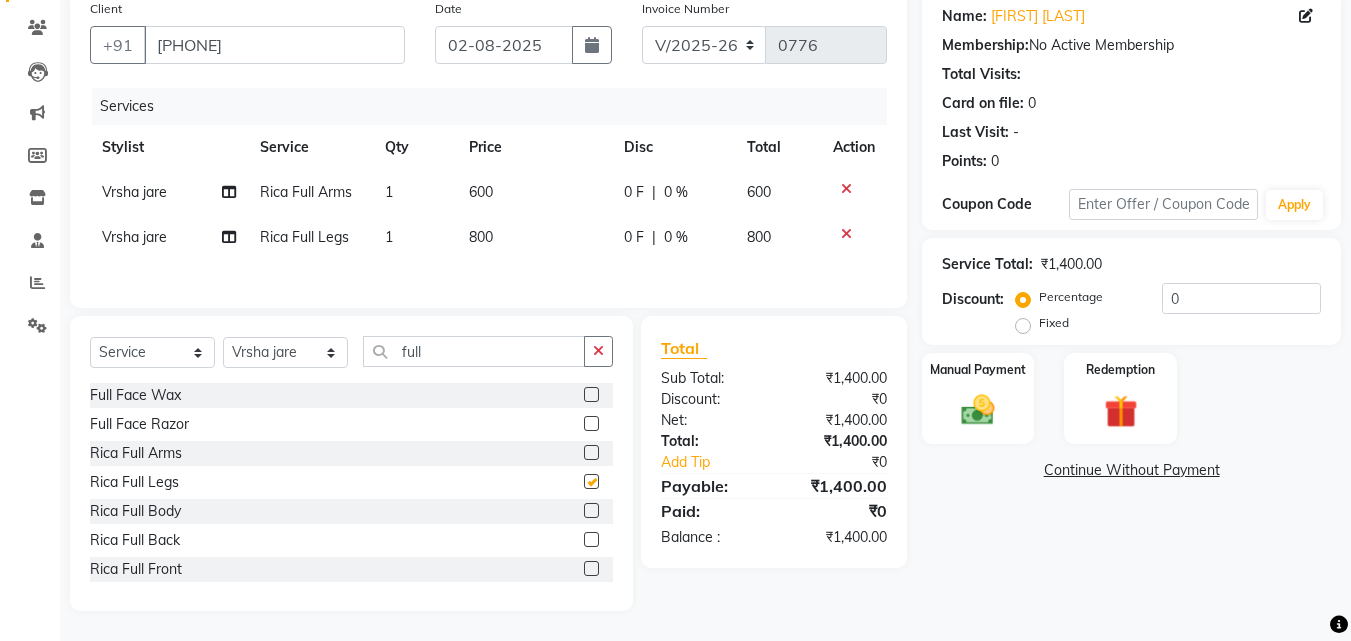 checkbox on "false" 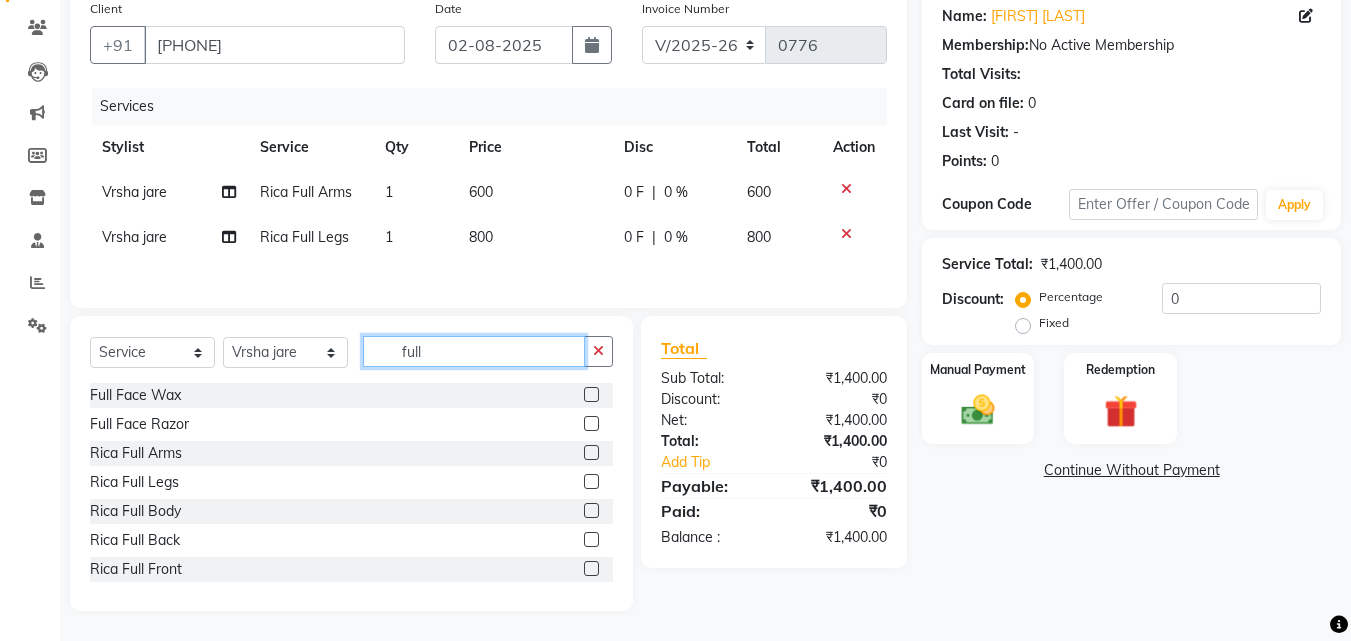 drag, startPoint x: 501, startPoint y: 355, endPoint x: 285, endPoint y: 346, distance: 216.18742 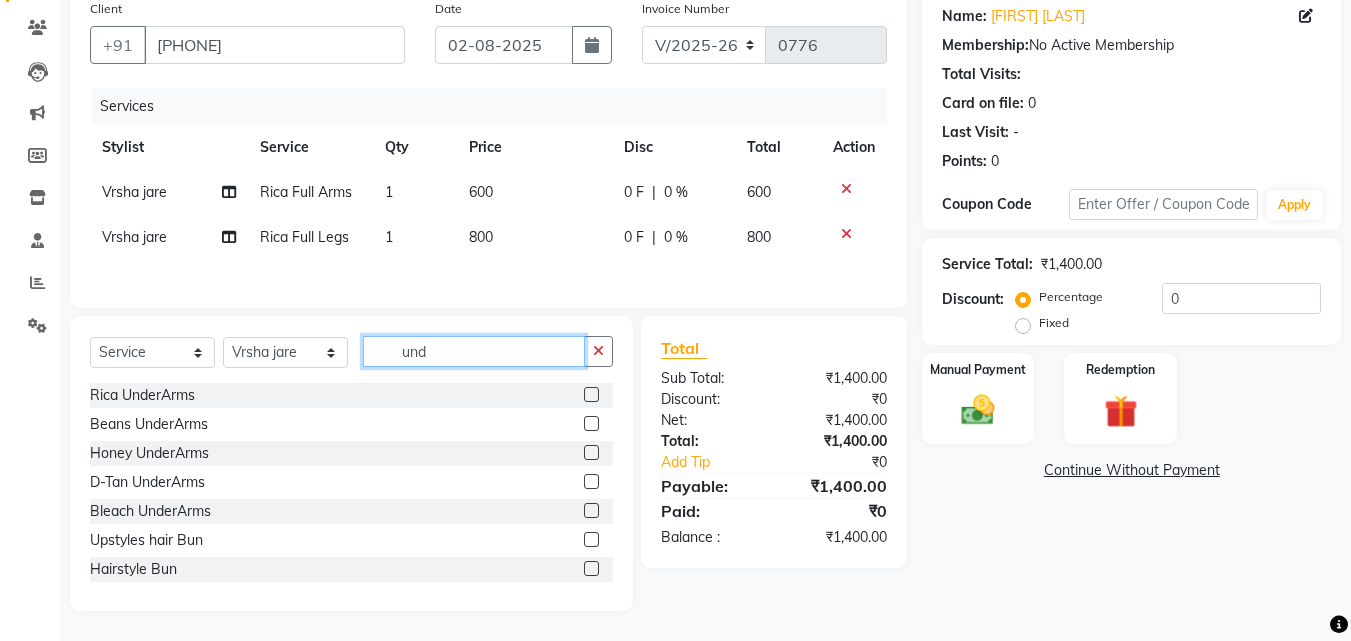 scroll, scrollTop: 120, scrollLeft: 0, axis: vertical 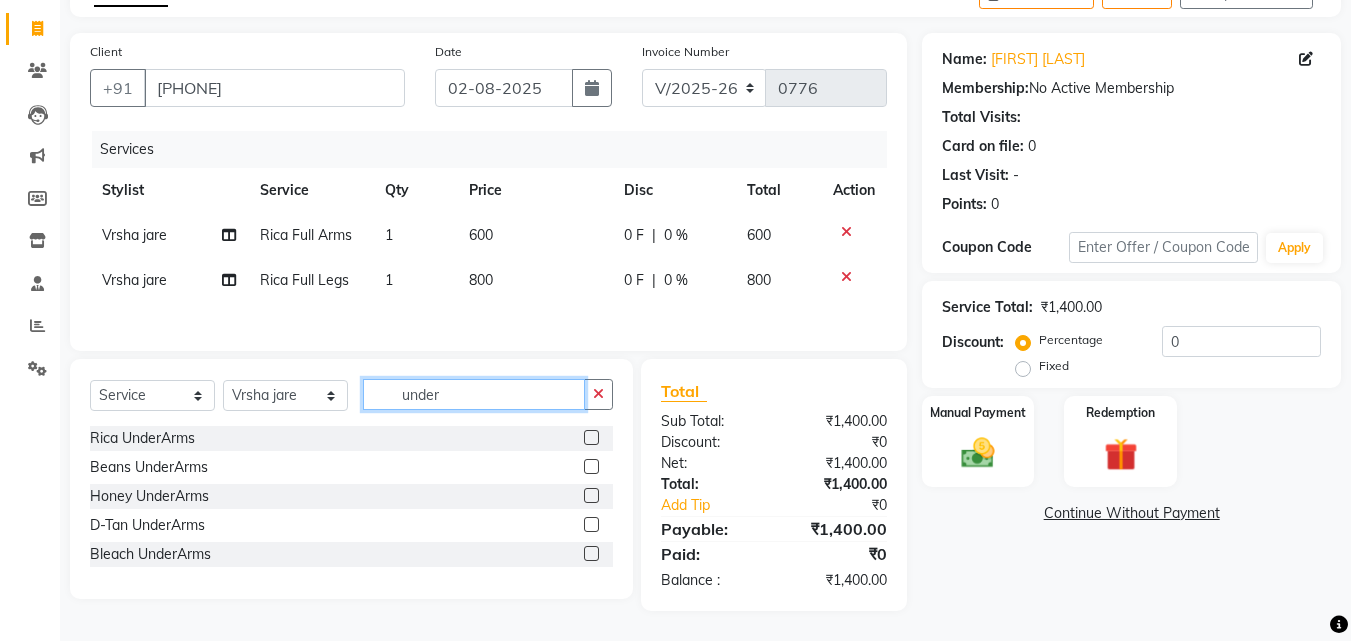 type on "under" 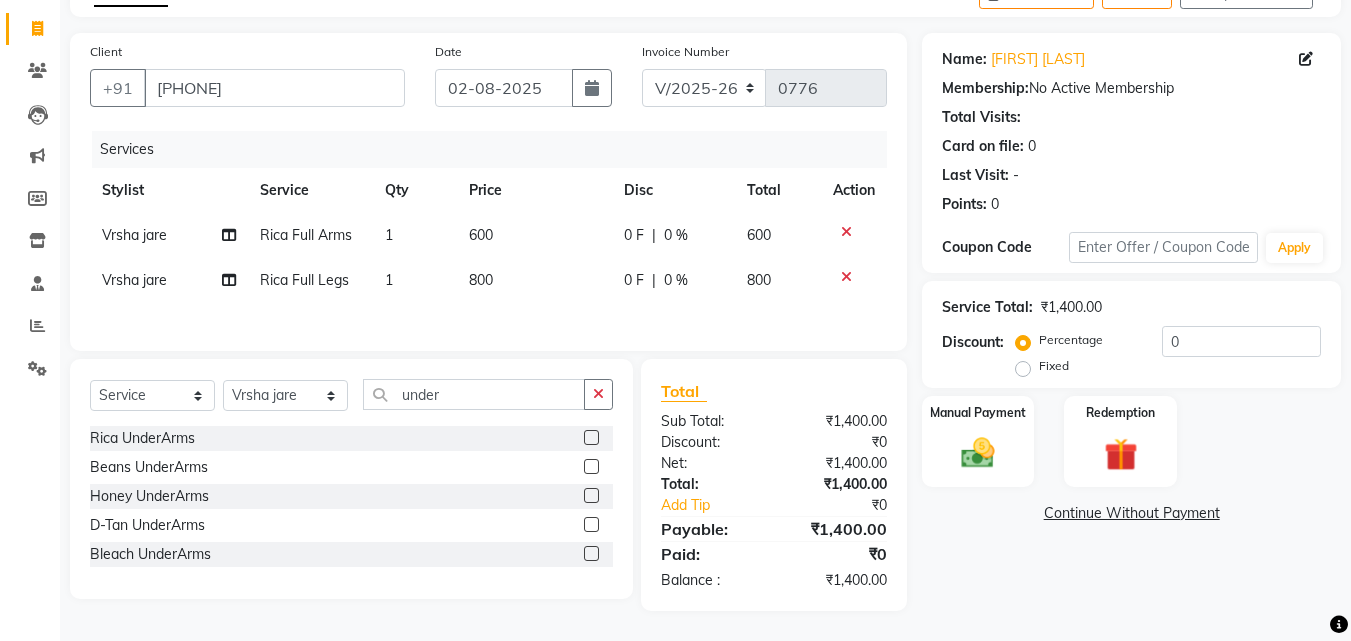 click 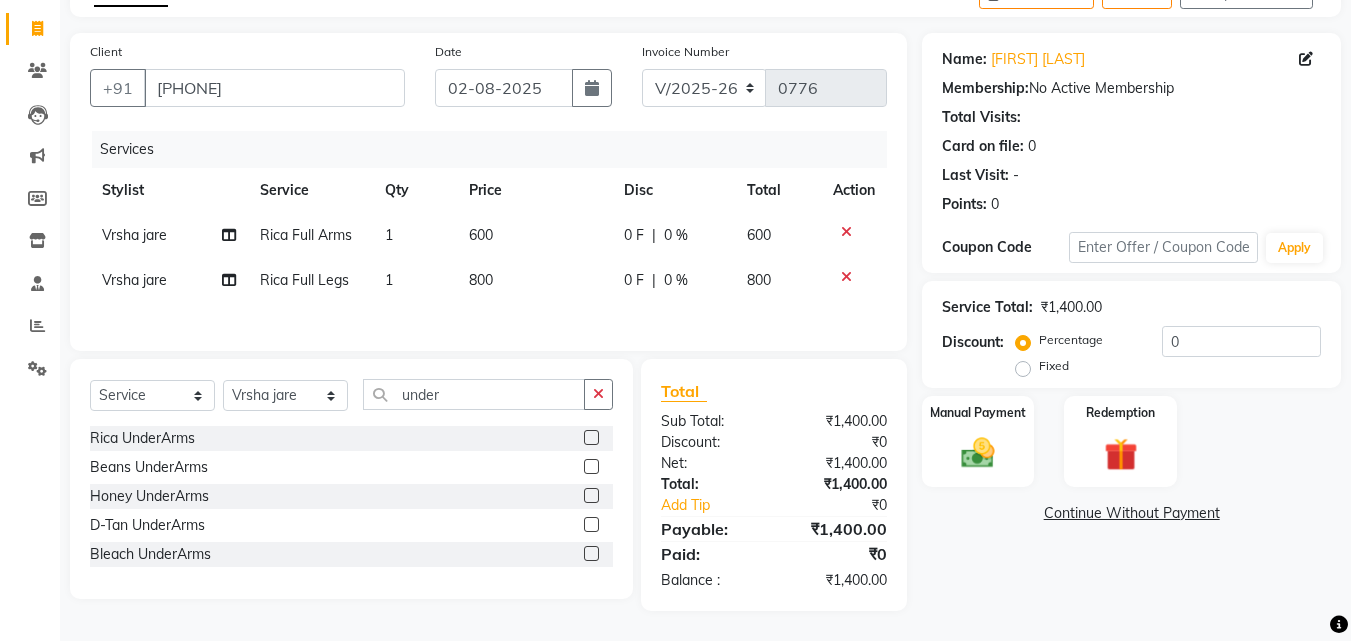click 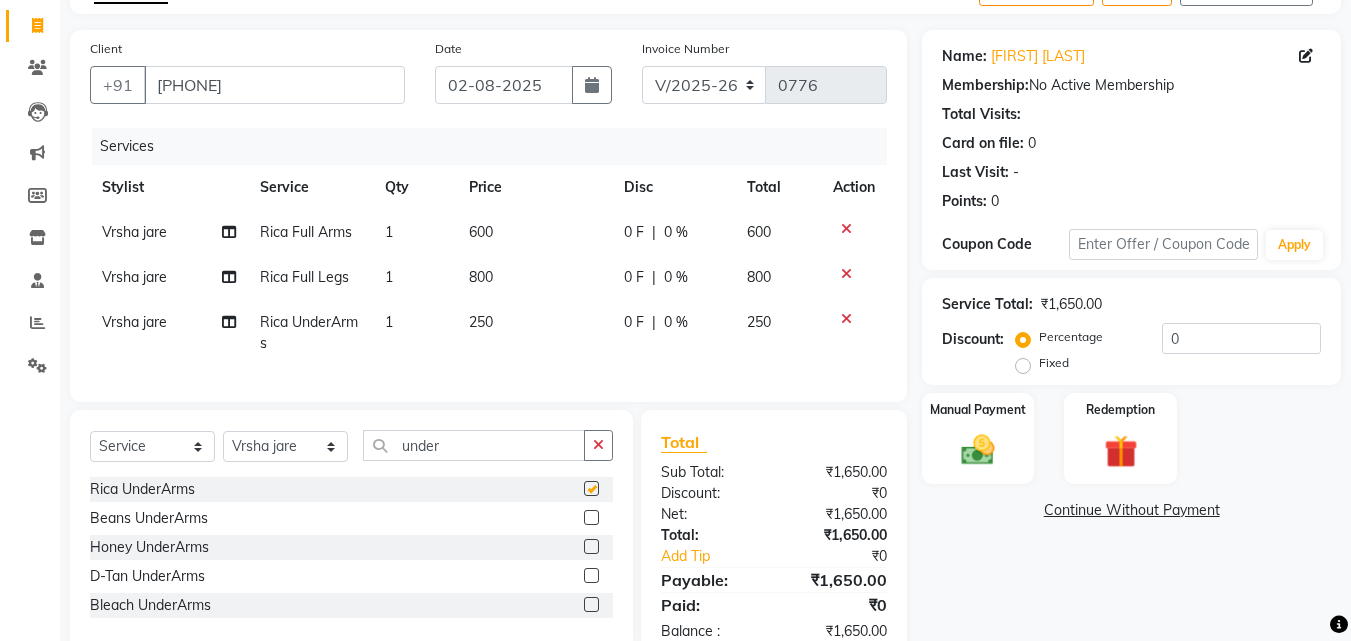 checkbox on "false" 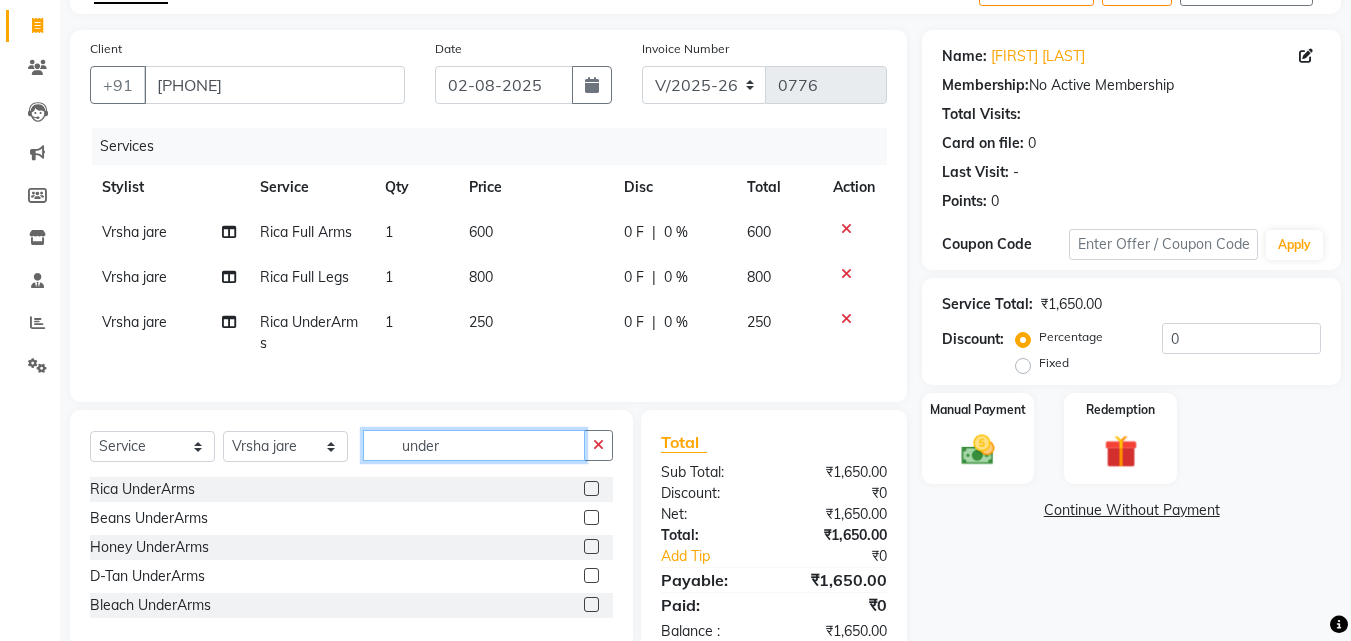 drag, startPoint x: 480, startPoint y: 465, endPoint x: 348, endPoint y: 459, distance: 132.13629 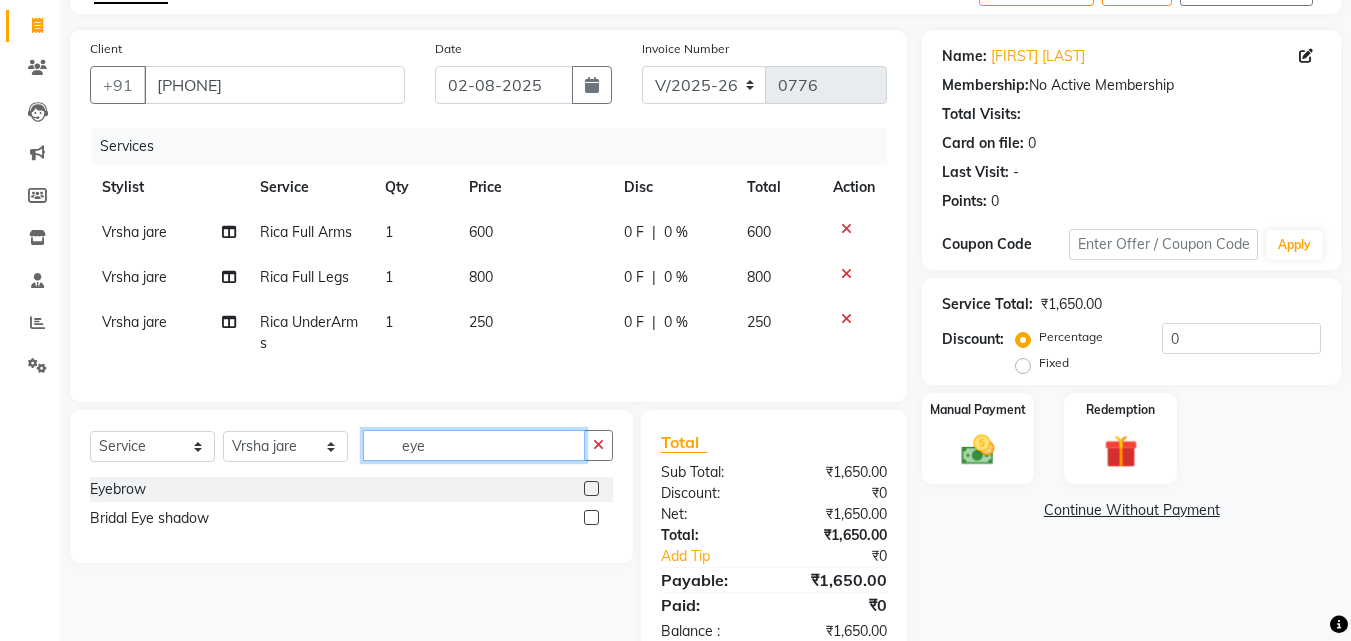 type on "eye" 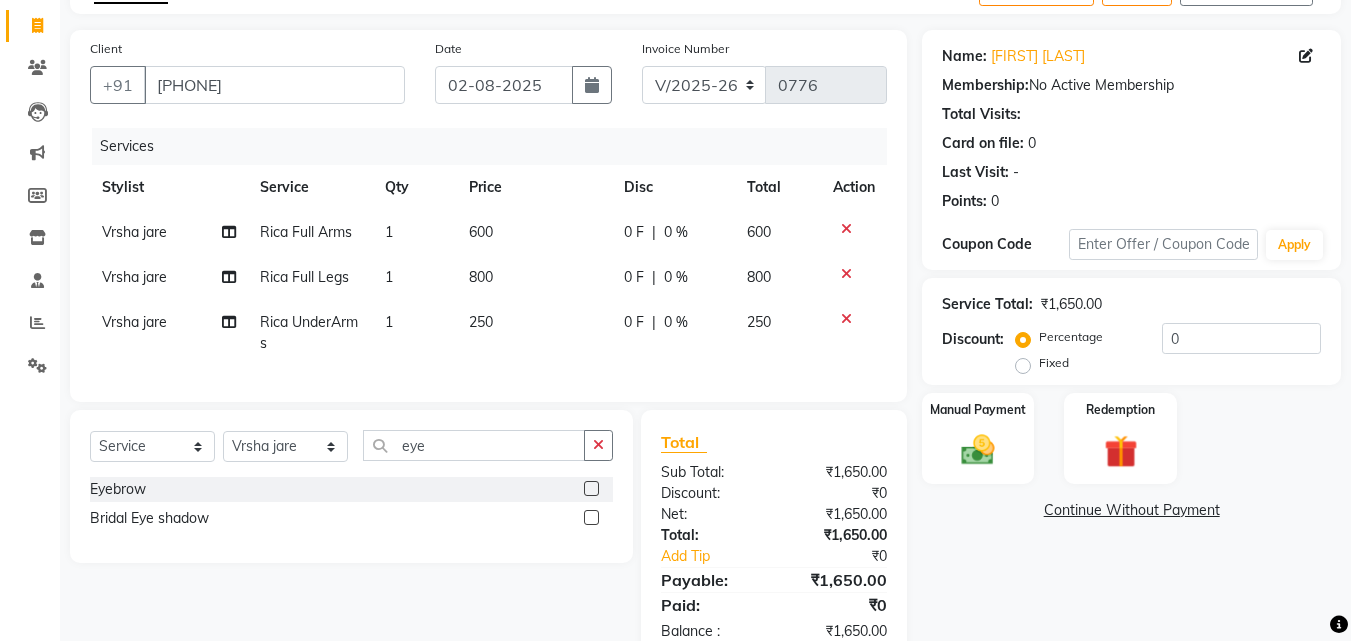 click 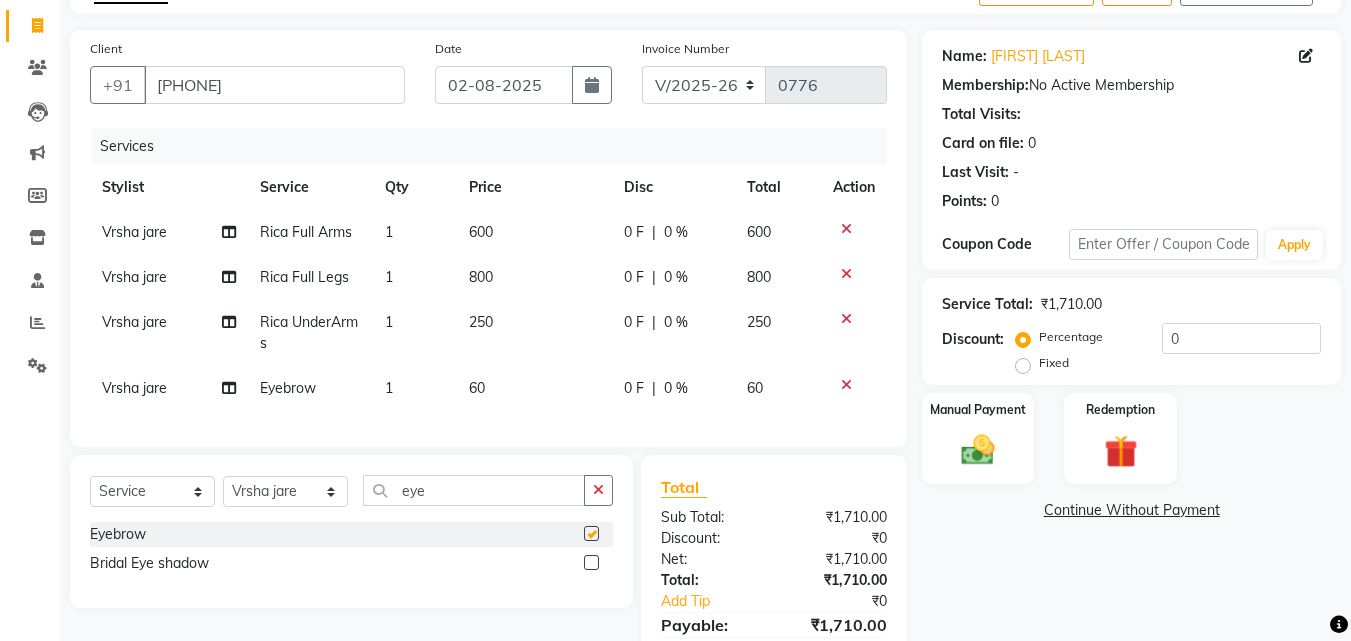 checkbox on "false" 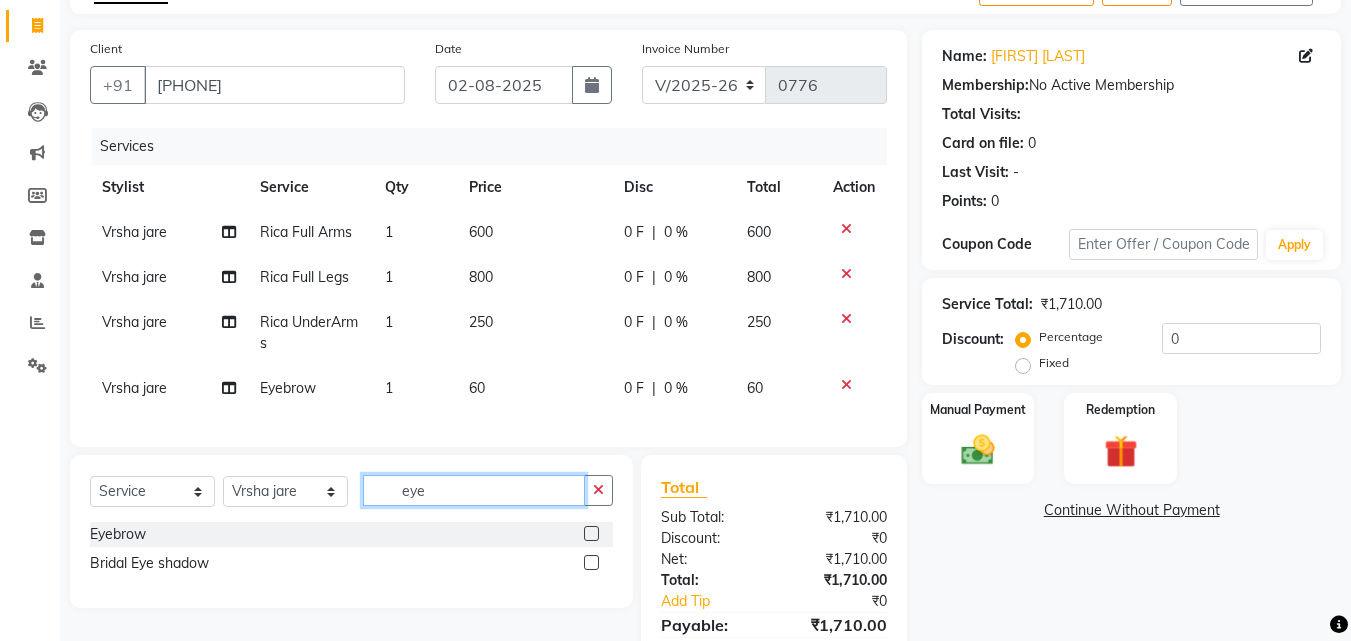 drag, startPoint x: 517, startPoint y: 504, endPoint x: 297, endPoint y: 464, distance: 223.6068 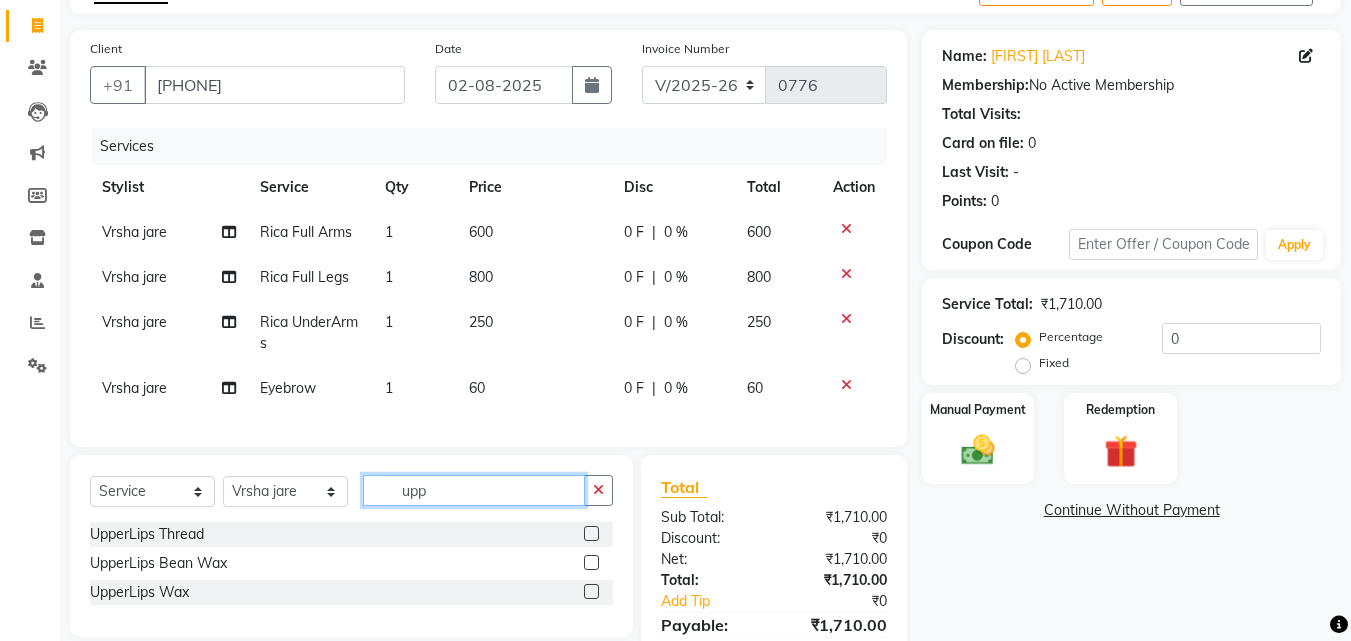 type on "upp" 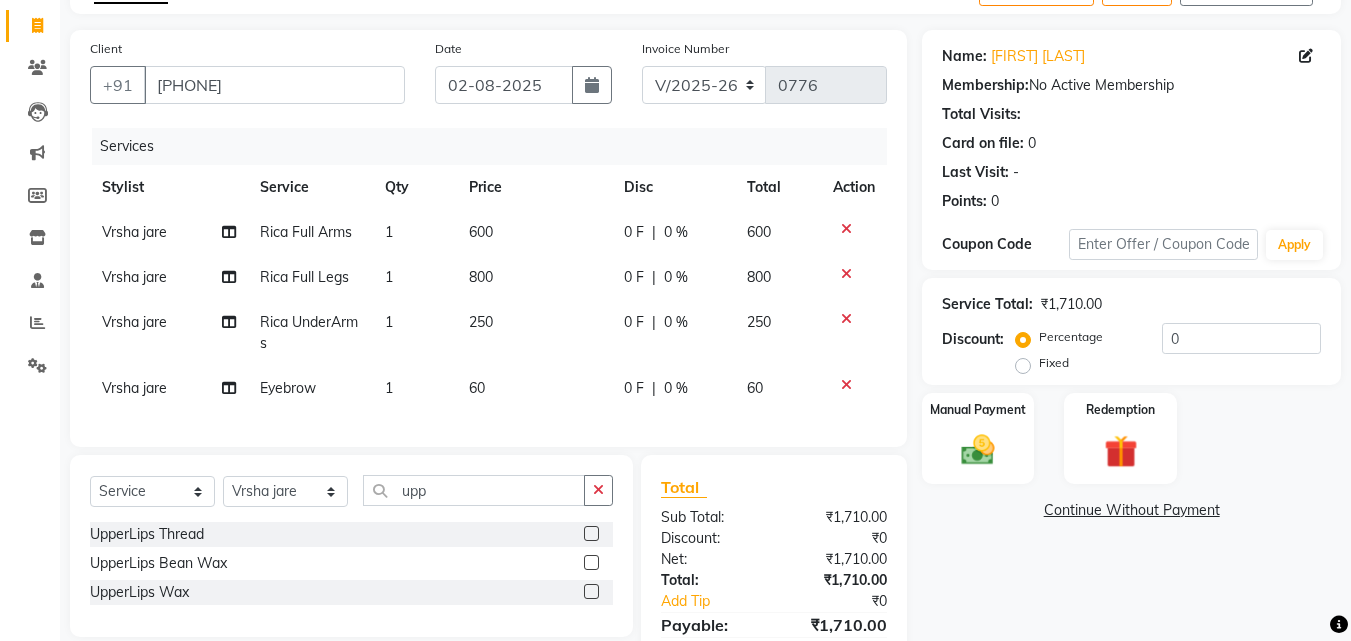 click 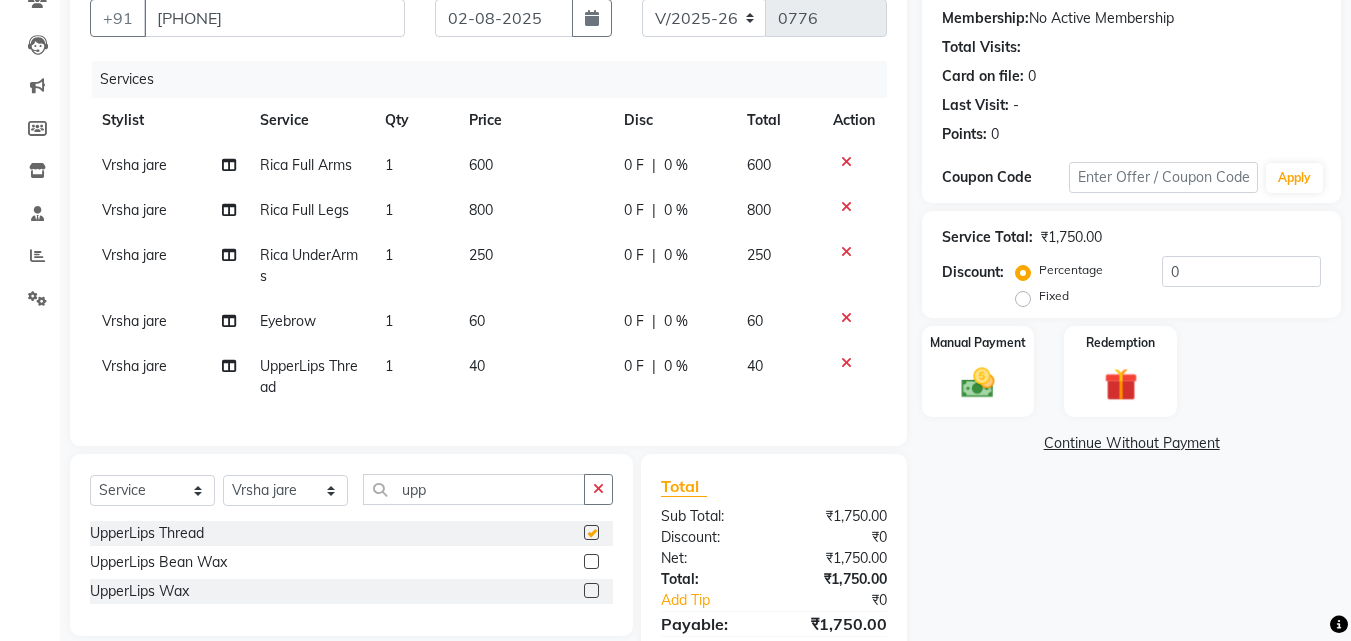 checkbox on "false" 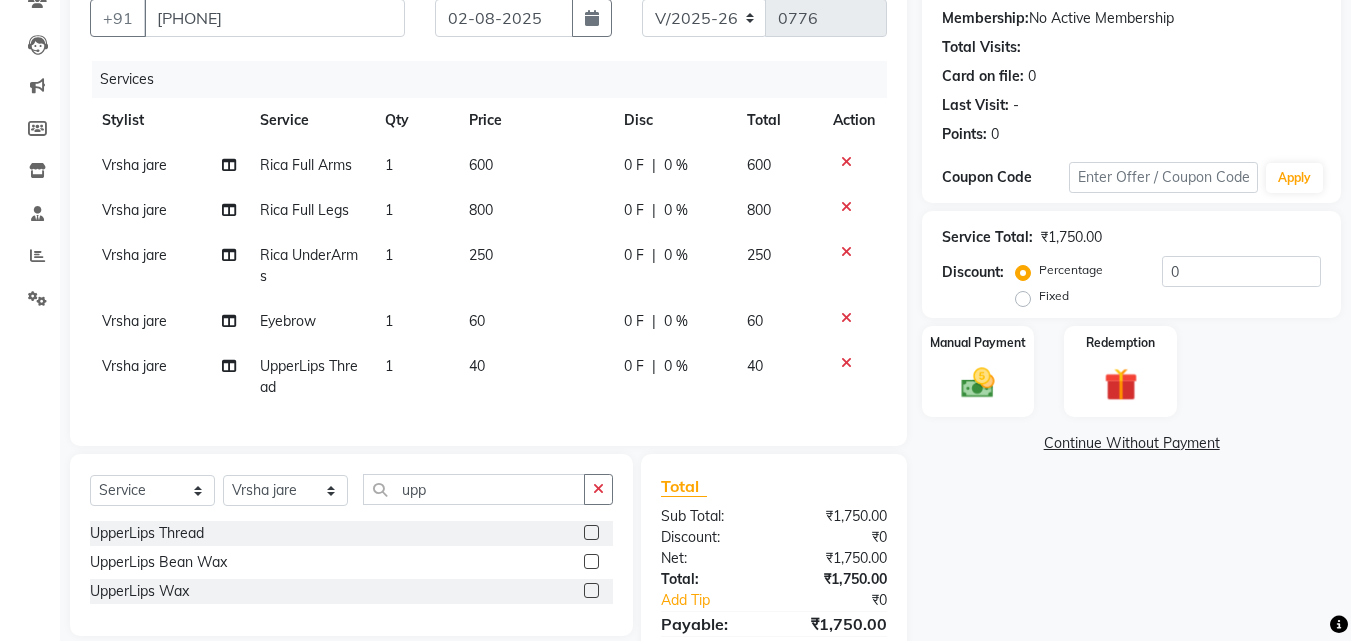 scroll, scrollTop: 297, scrollLeft: 0, axis: vertical 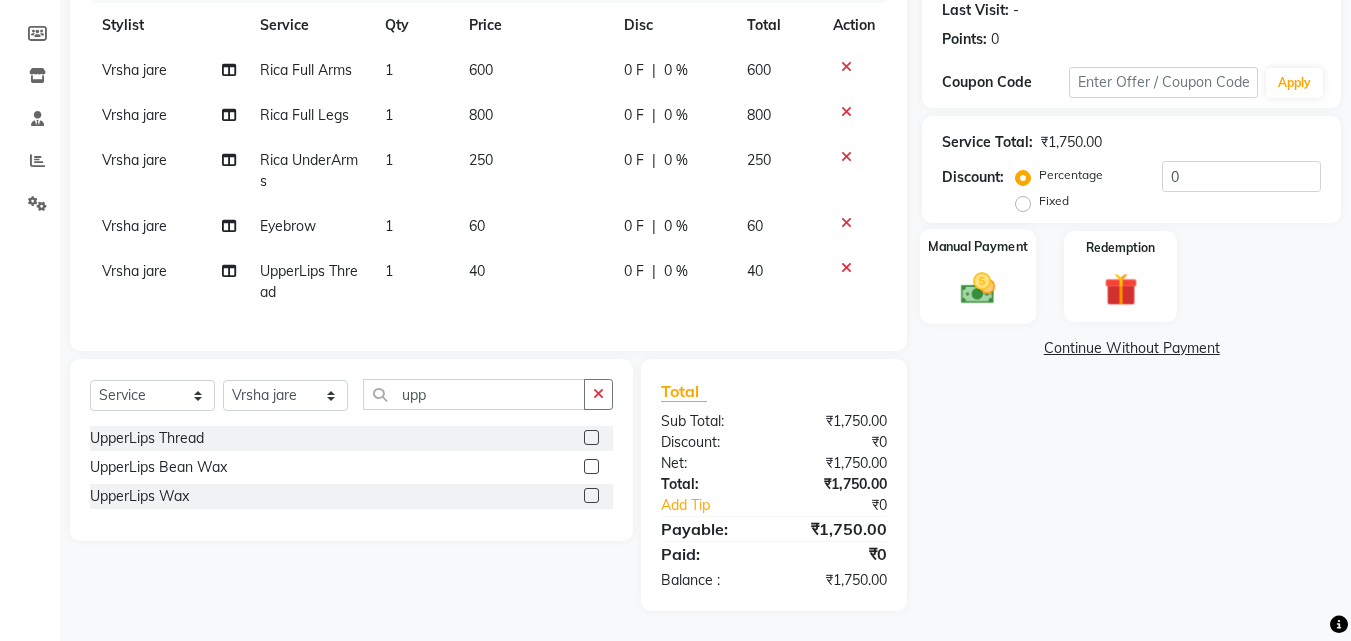 click 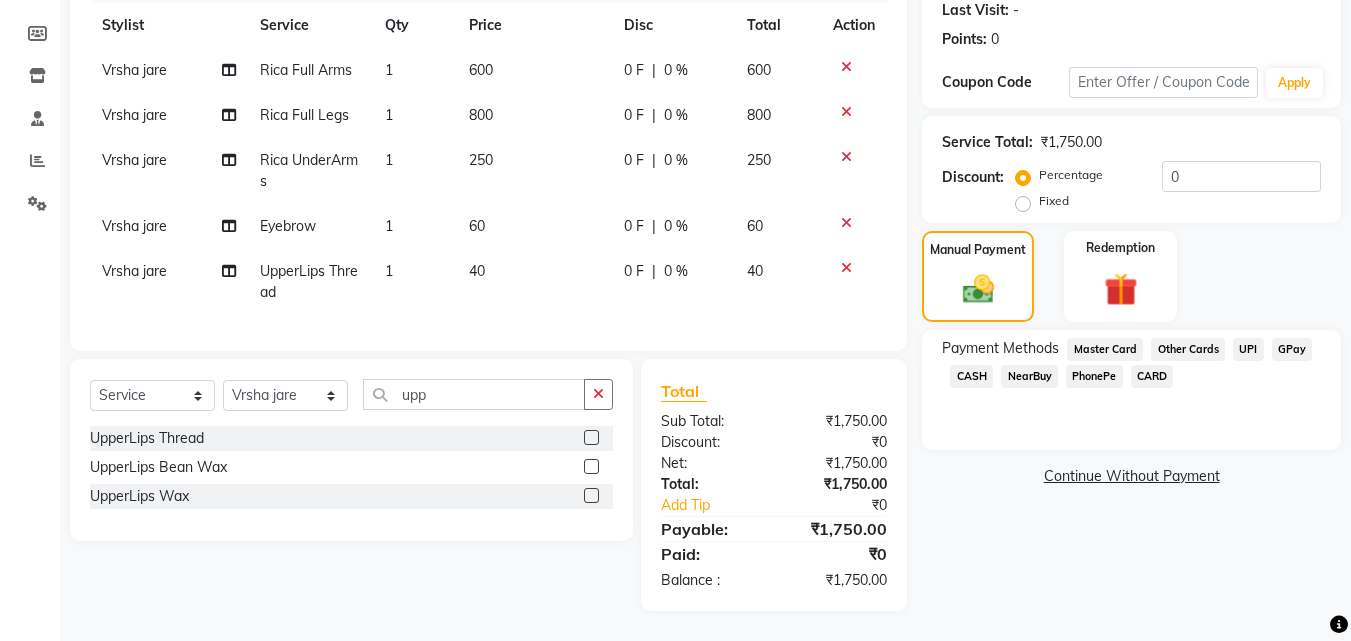 click on "GPay" 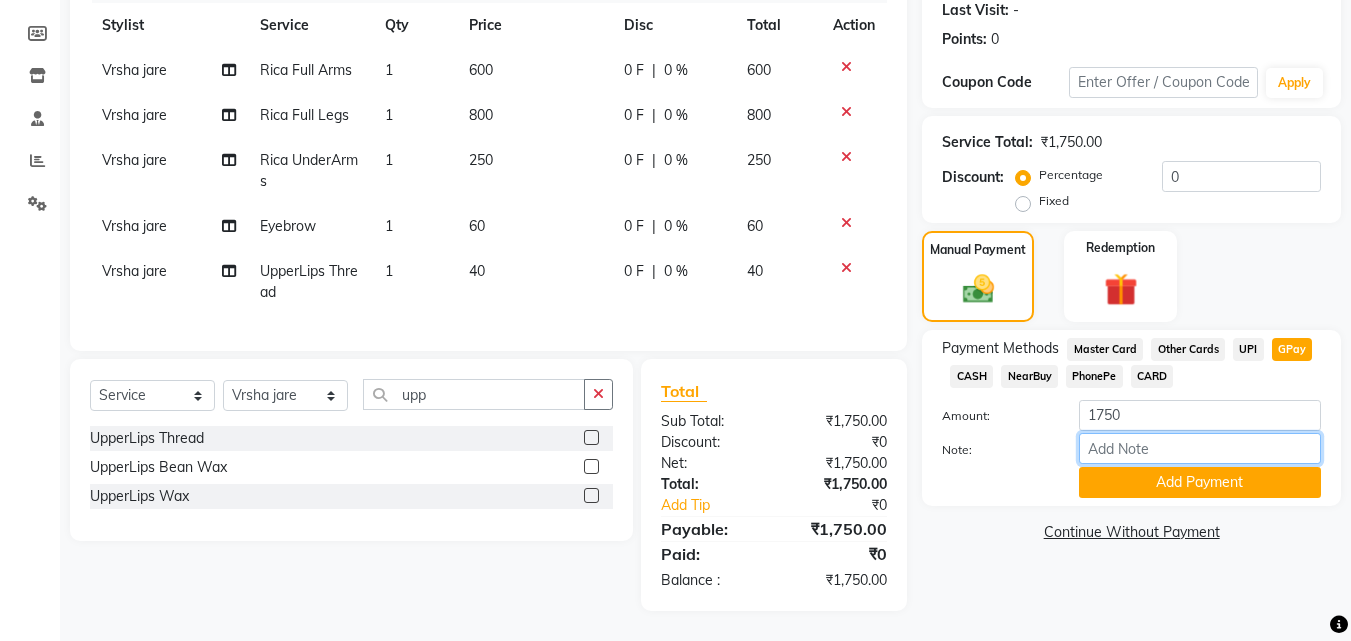 click on "Note:" at bounding box center [1200, 448] 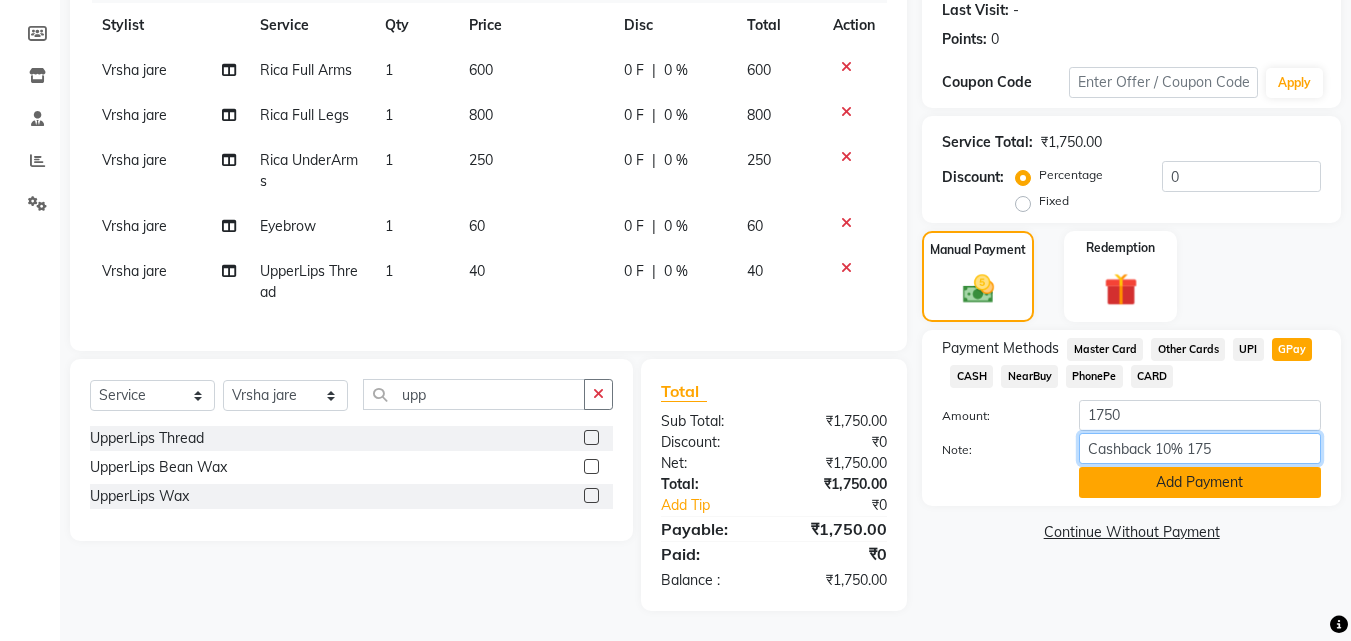 type on "Cashback 10% 175" 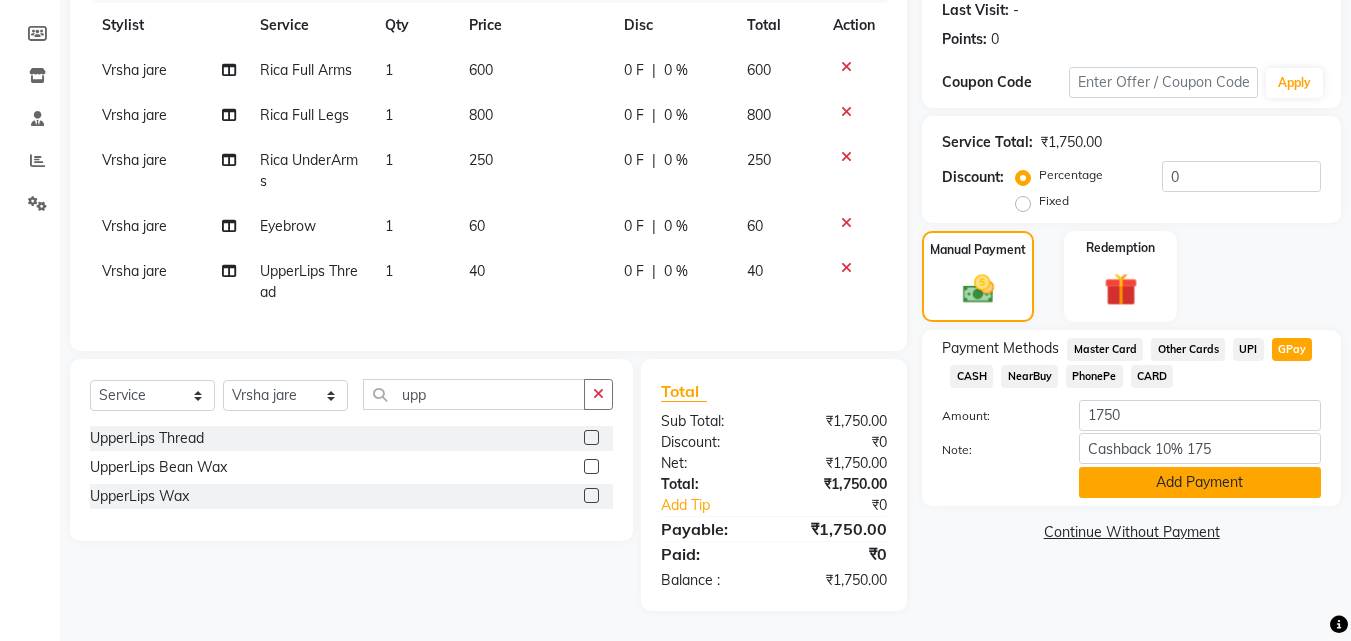 click on "Add Payment" 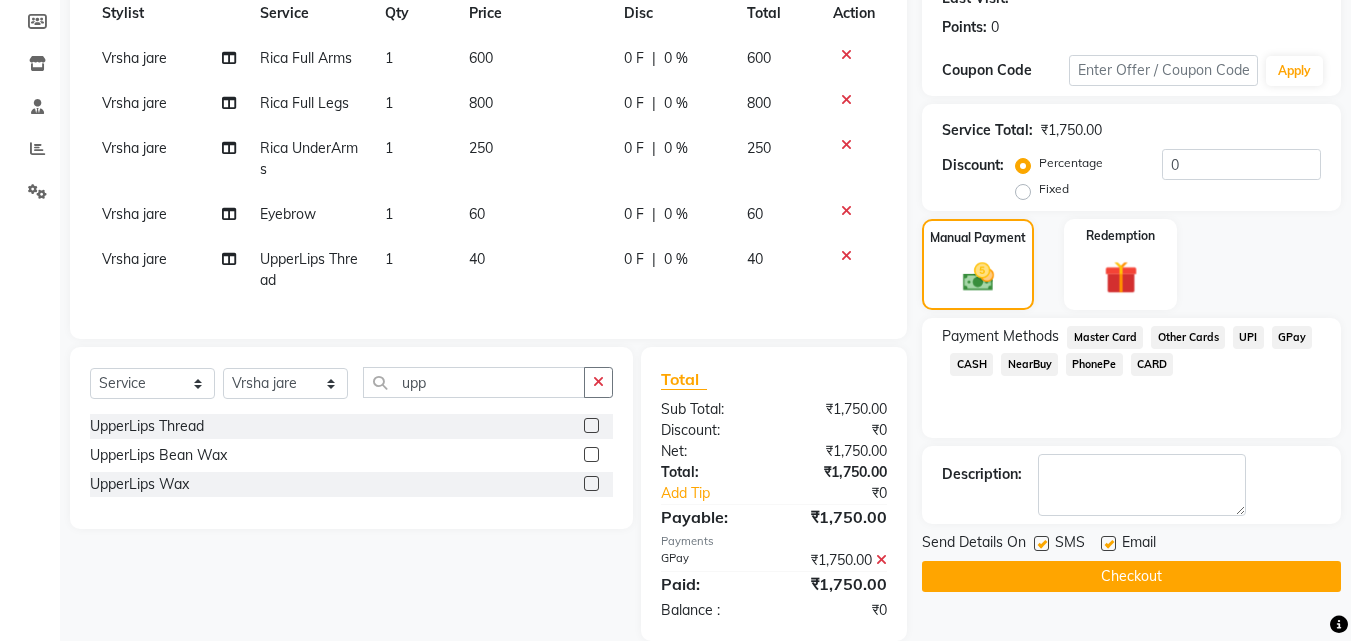 scroll, scrollTop: 339, scrollLeft: 0, axis: vertical 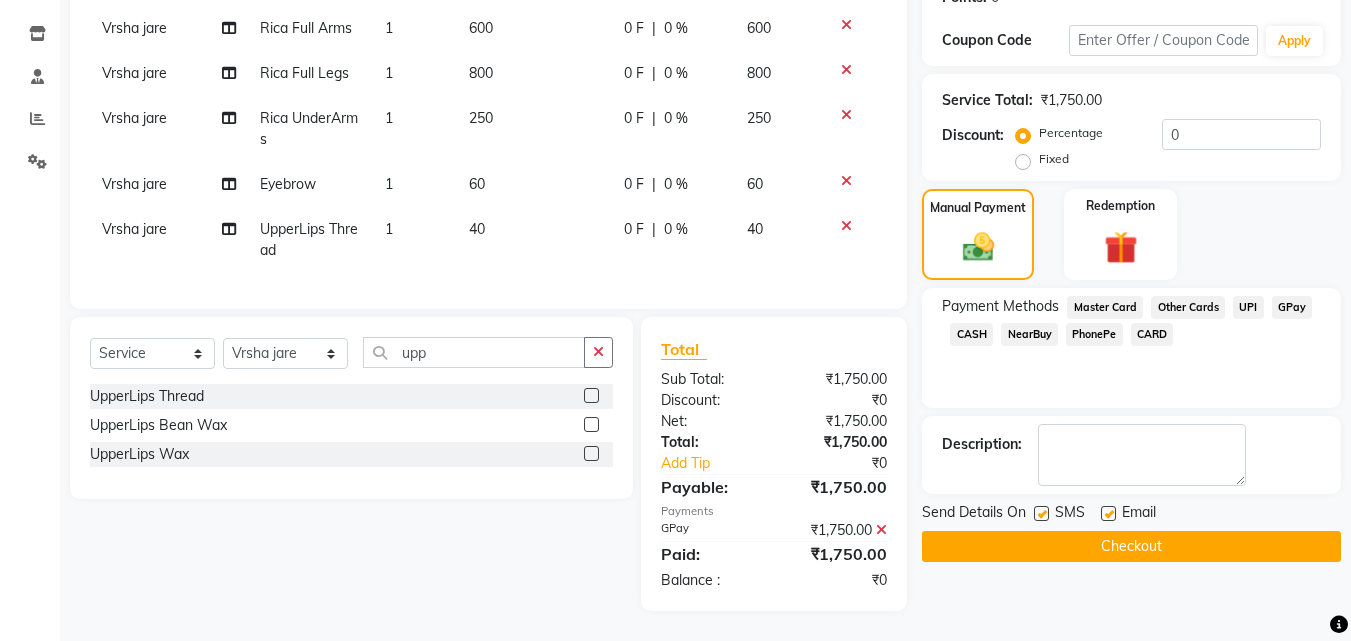 click on "Checkout" 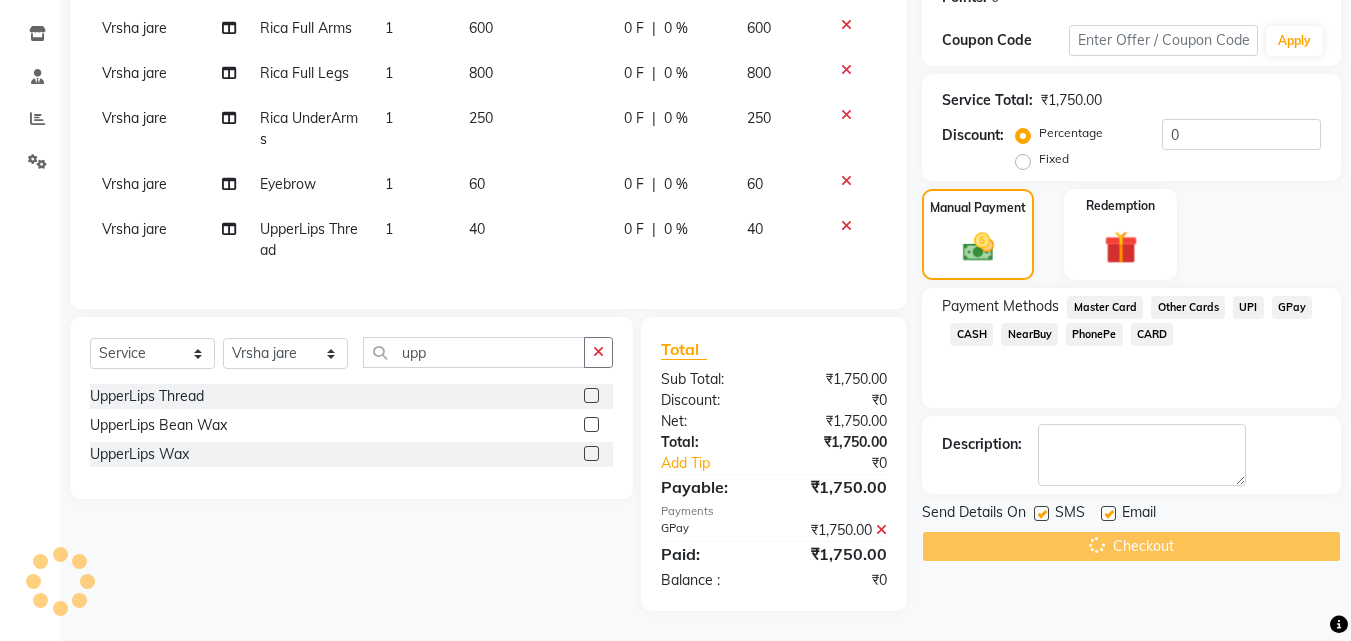 scroll, scrollTop: 274, scrollLeft: 0, axis: vertical 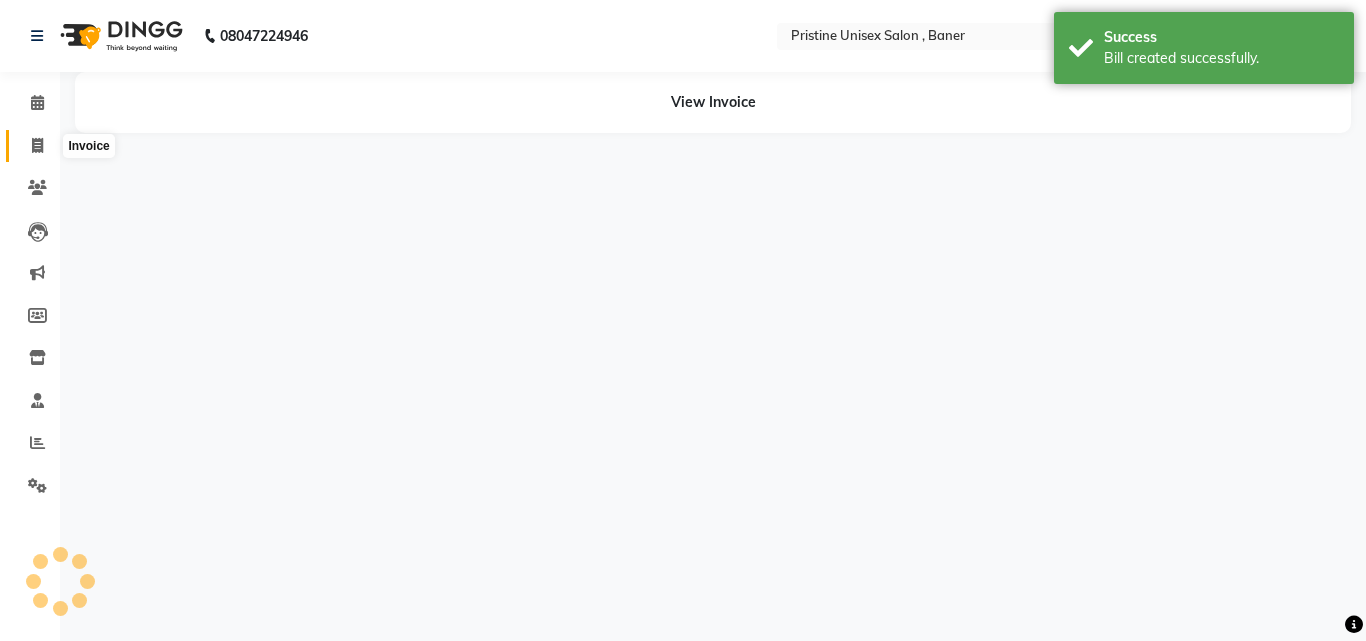 click 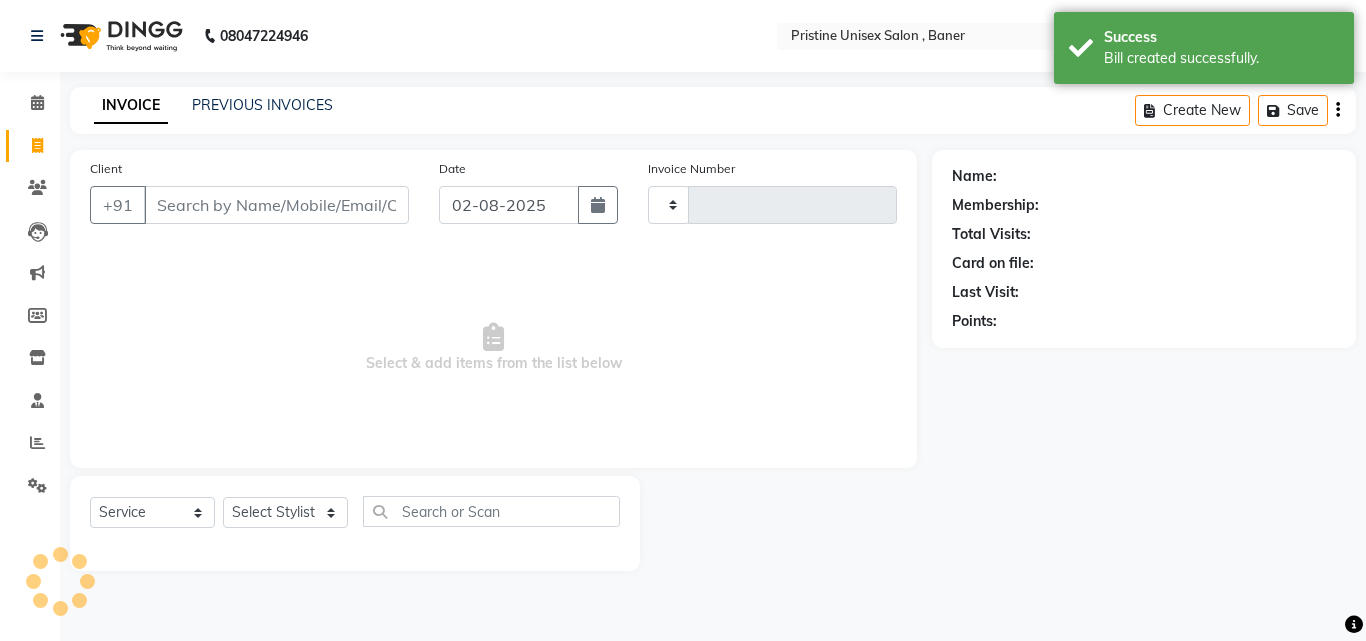 type on "0777" 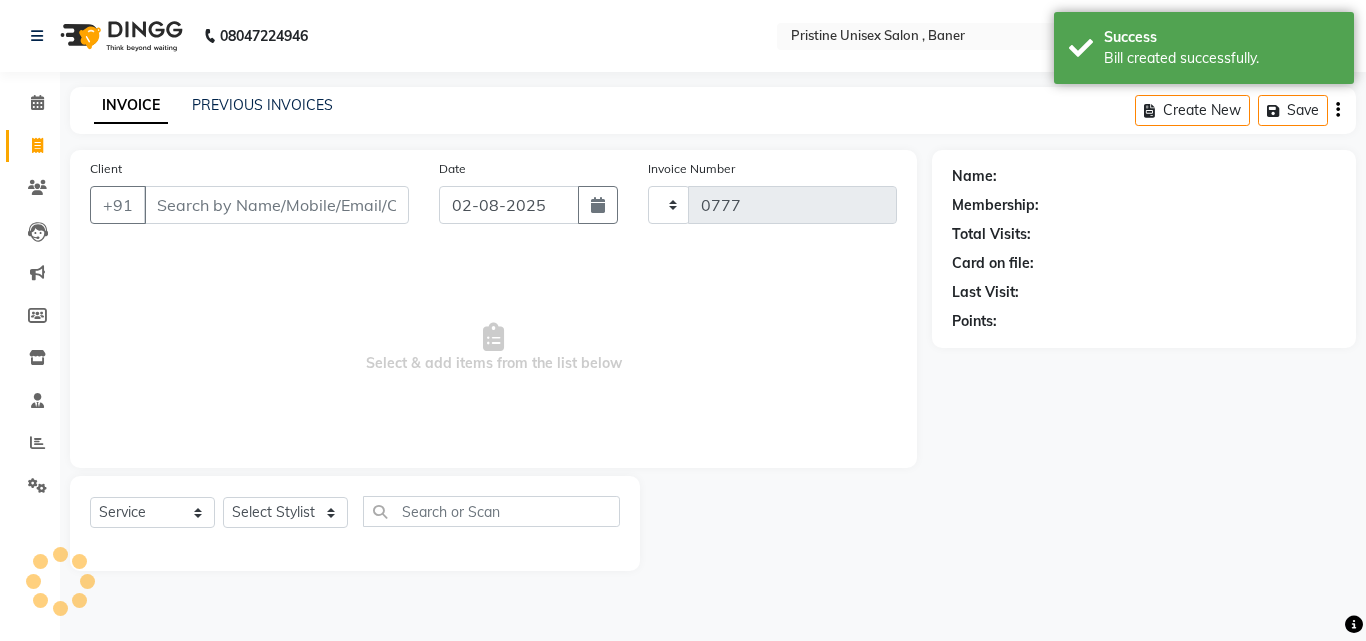 select on "6610" 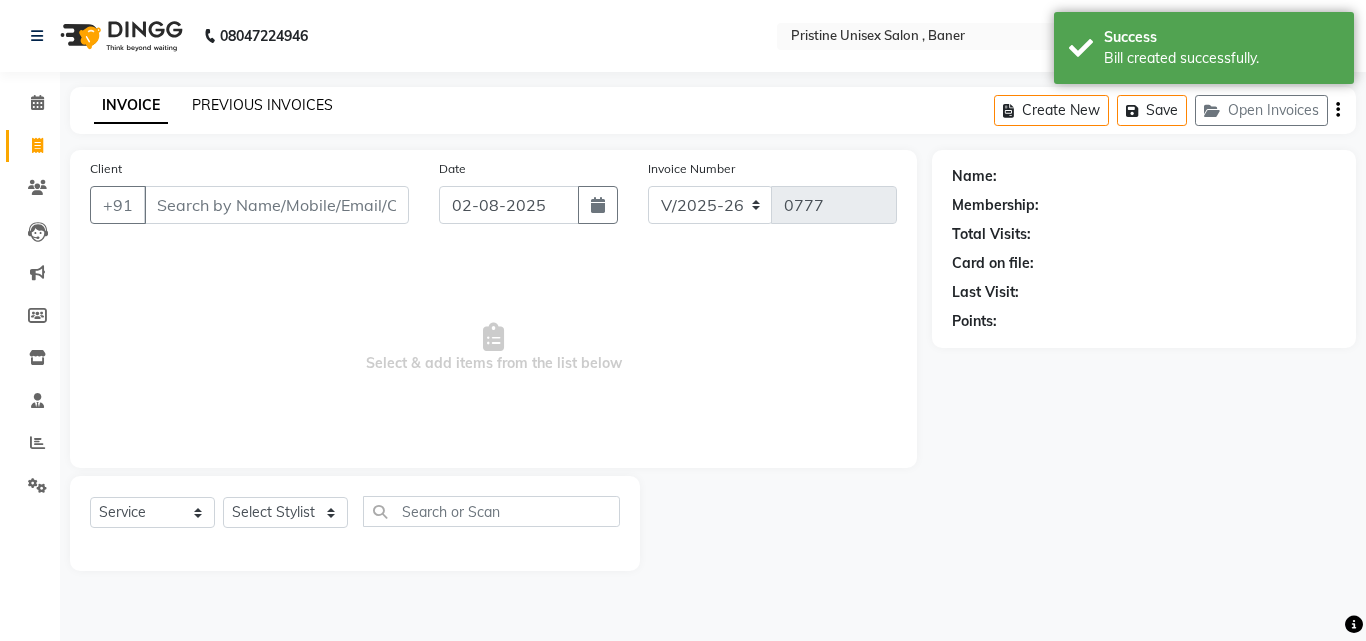 click on "PREVIOUS INVOICES" 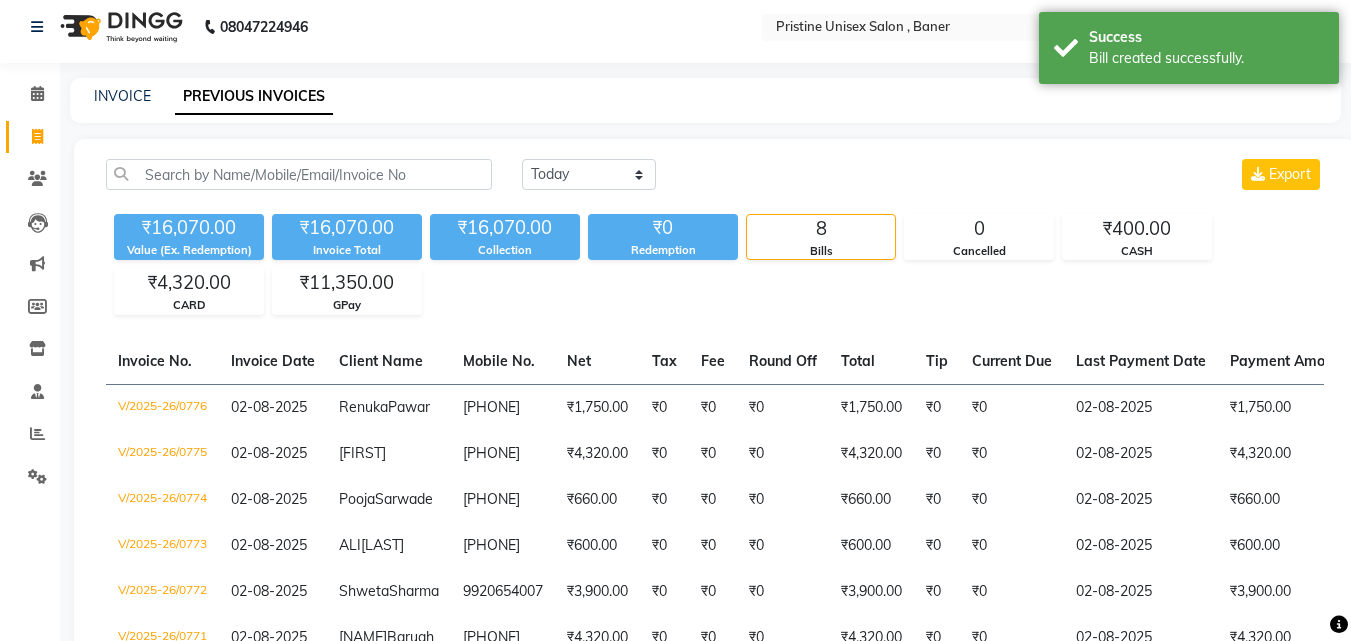 scroll, scrollTop: 0, scrollLeft: 0, axis: both 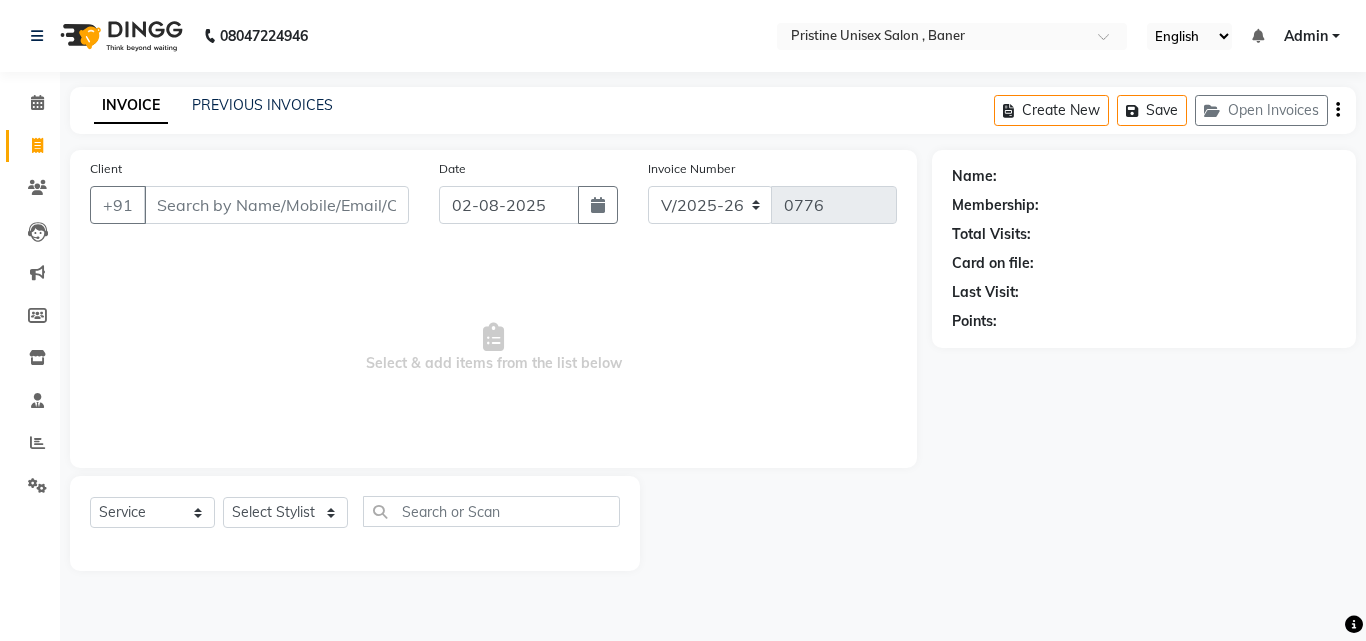 select on "6610" 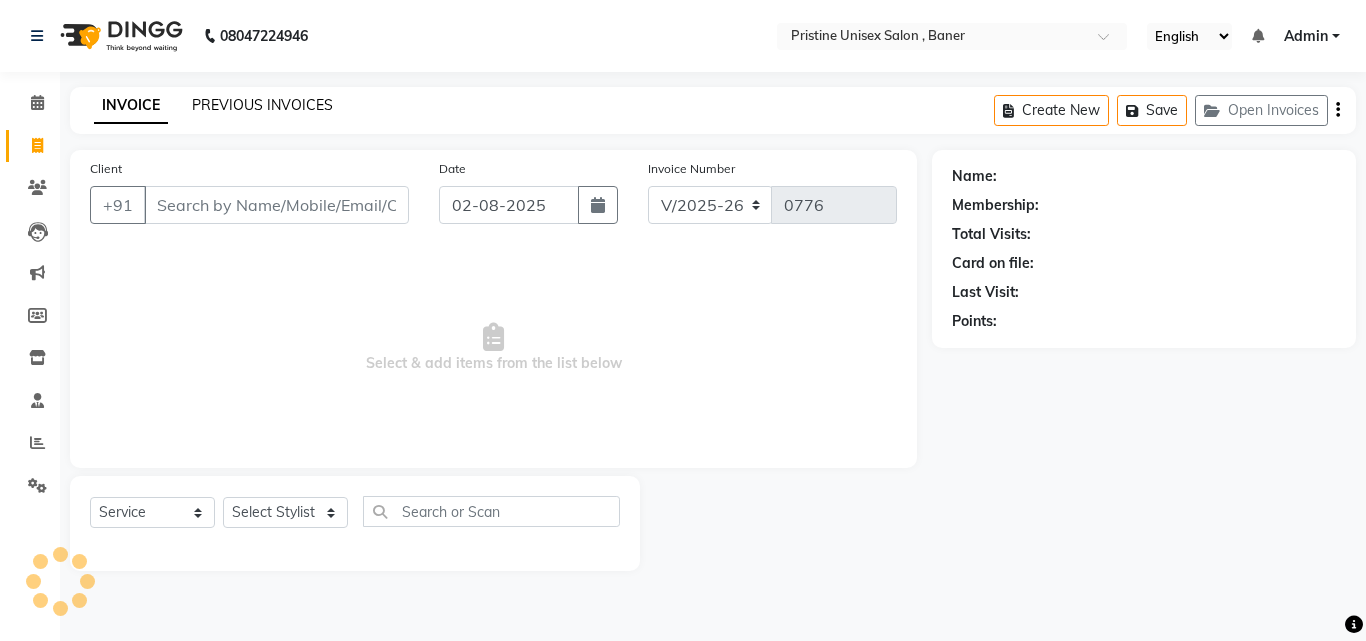 scroll, scrollTop: 0, scrollLeft: 0, axis: both 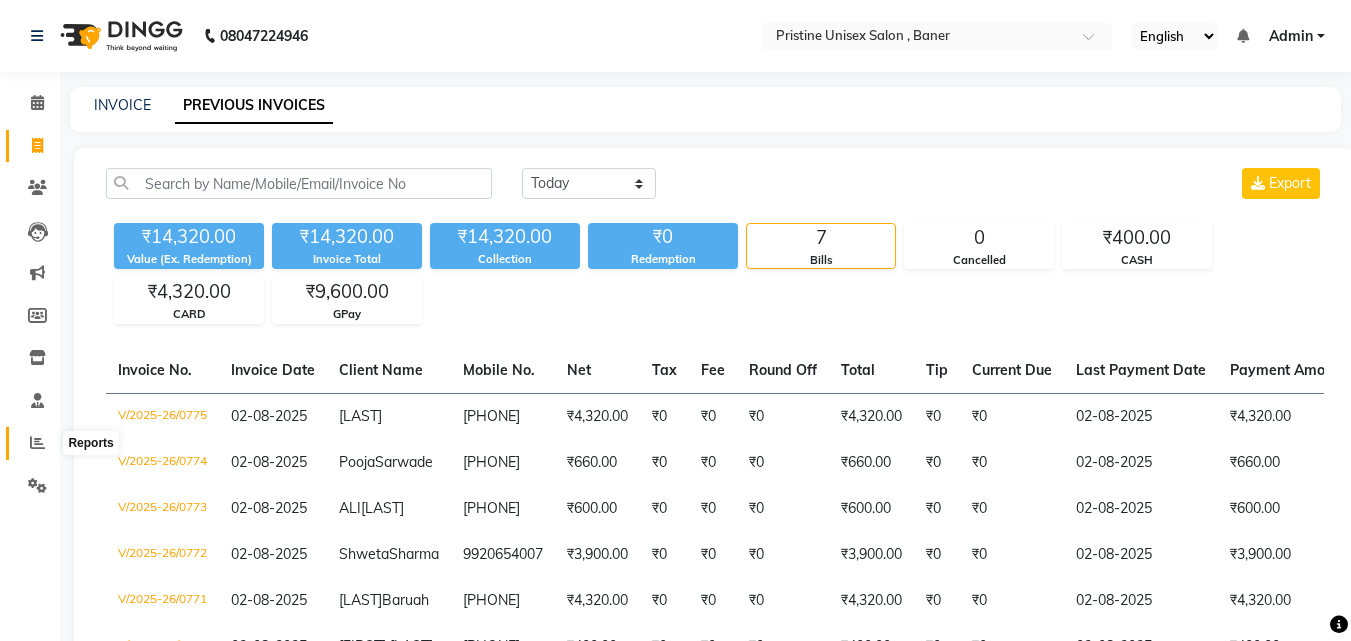 click 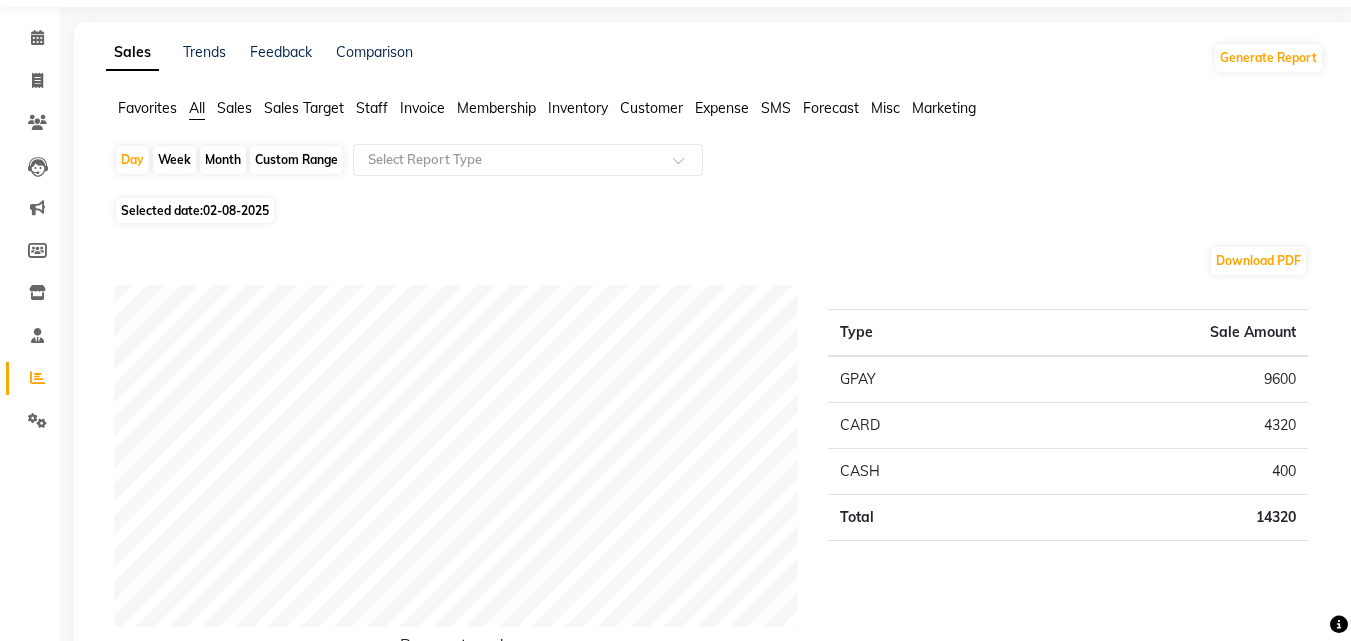scroll, scrollTop: 0, scrollLeft: 0, axis: both 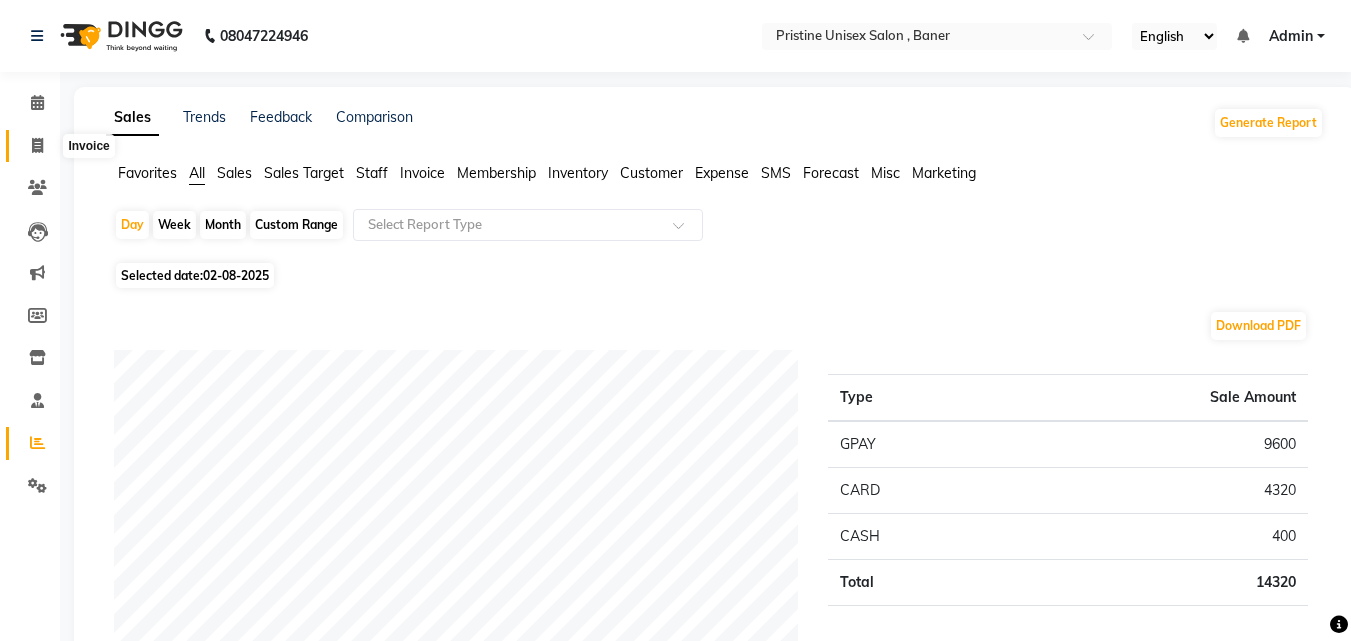 click 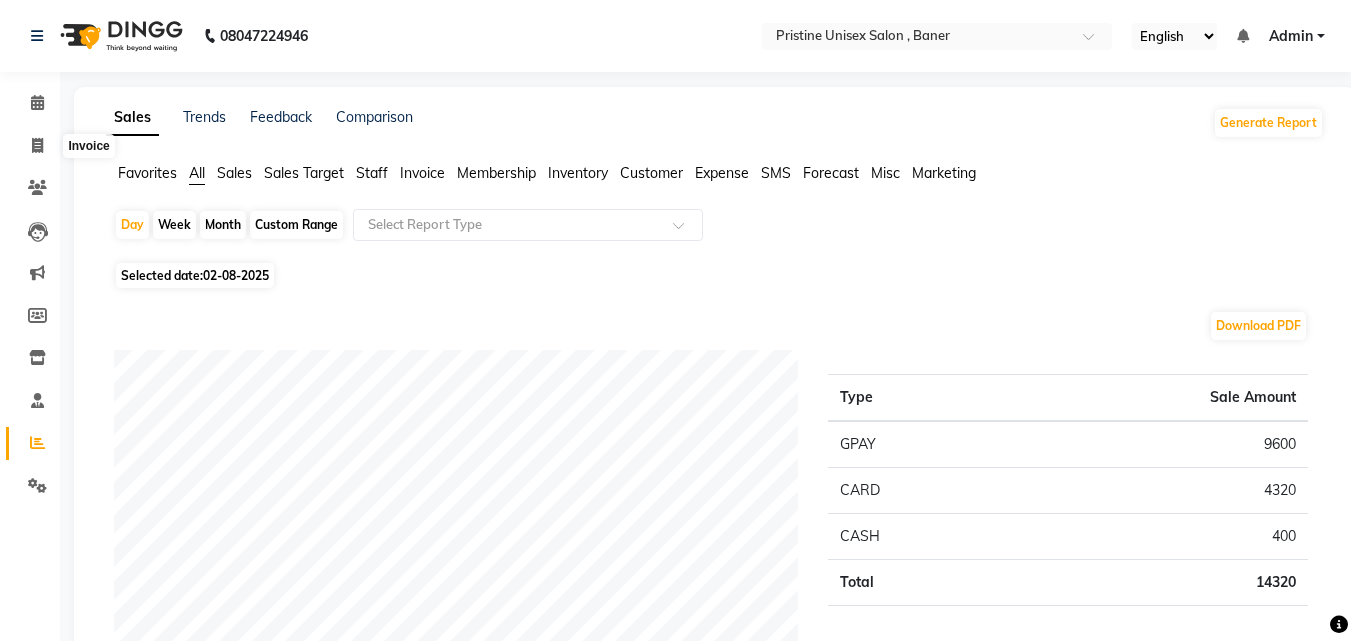 select on "service" 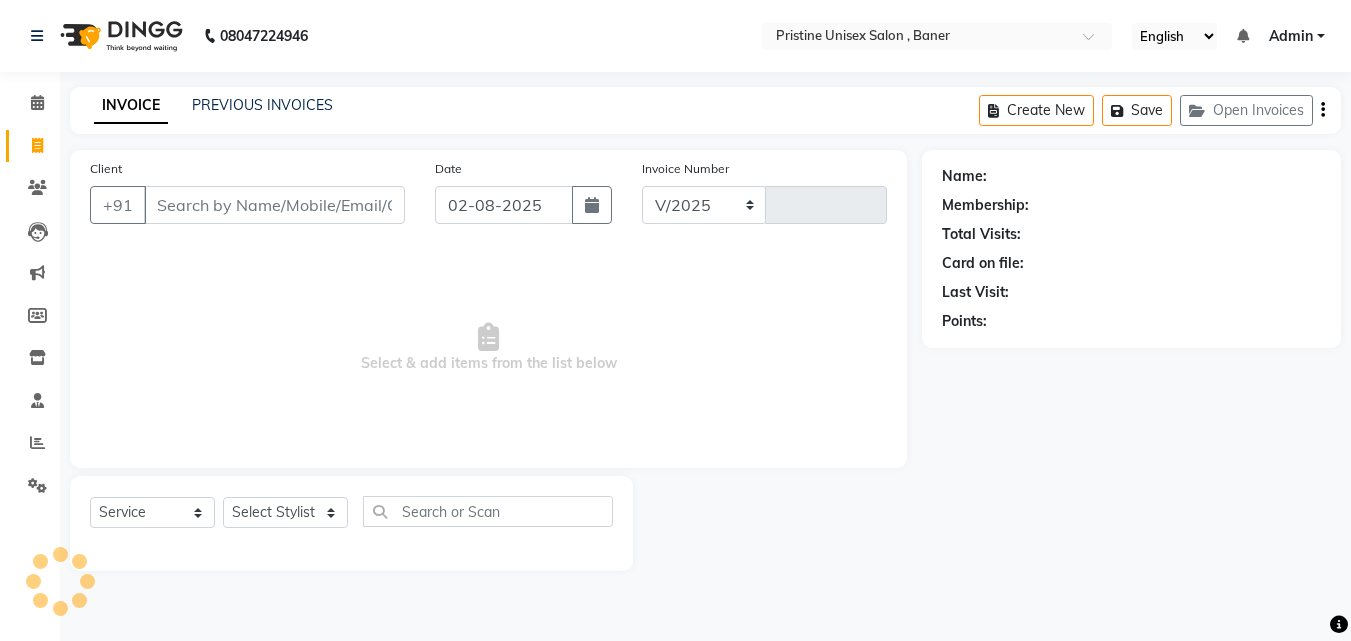select on "6610" 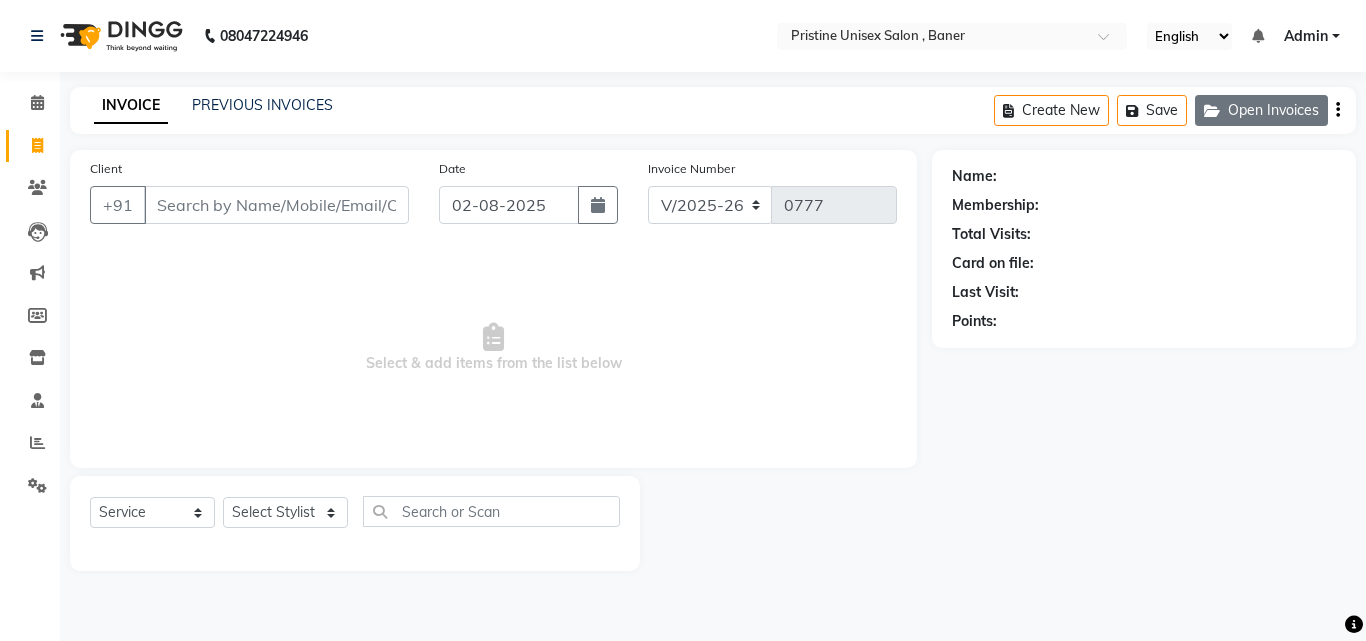 click on "Open Invoices" 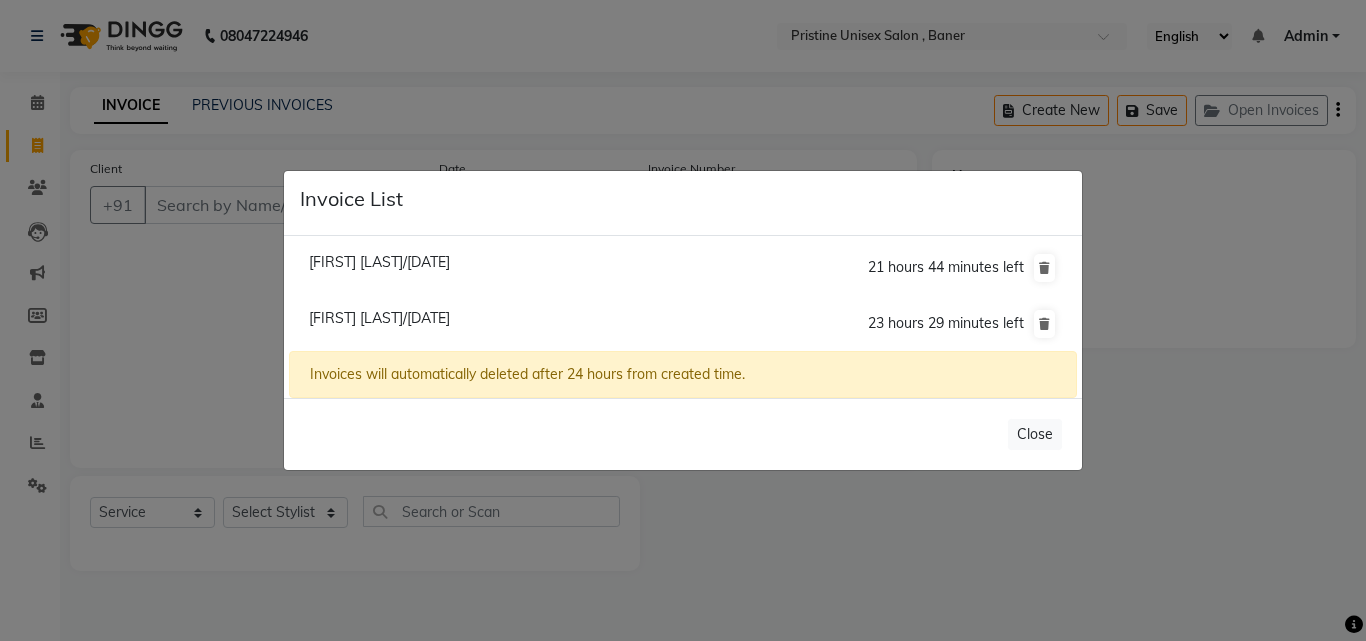 click on "[NAME]/[DATE]" 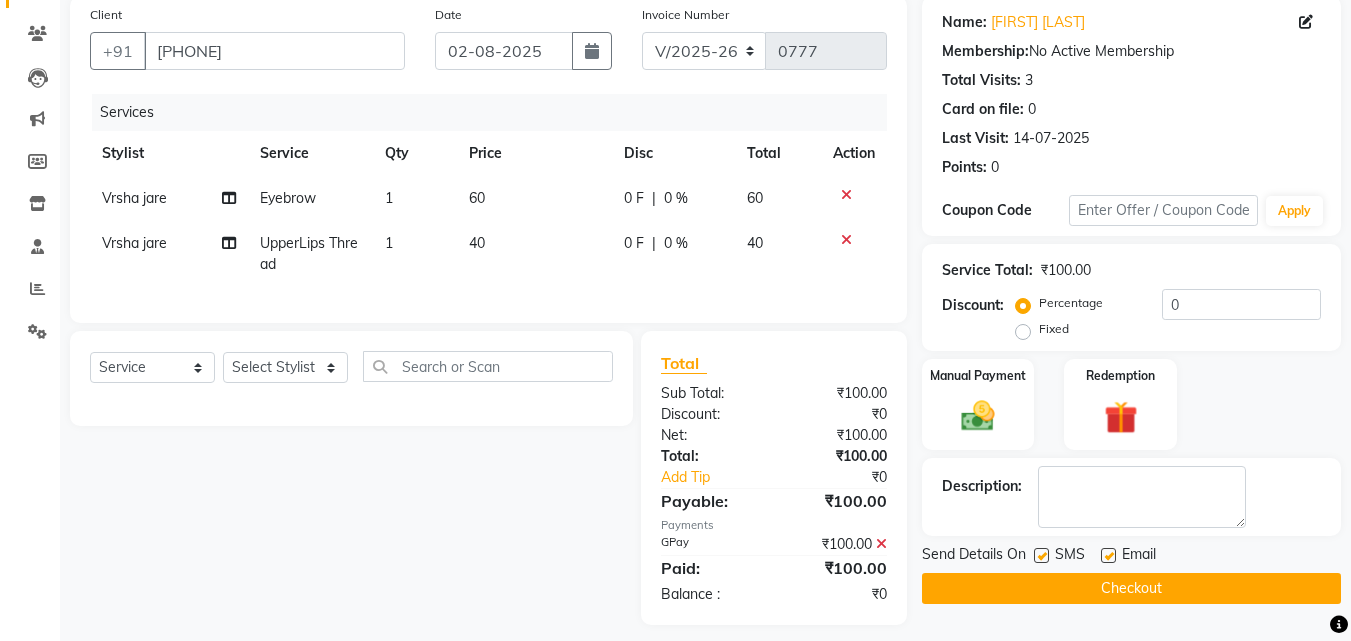 scroll, scrollTop: 183, scrollLeft: 0, axis: vertical 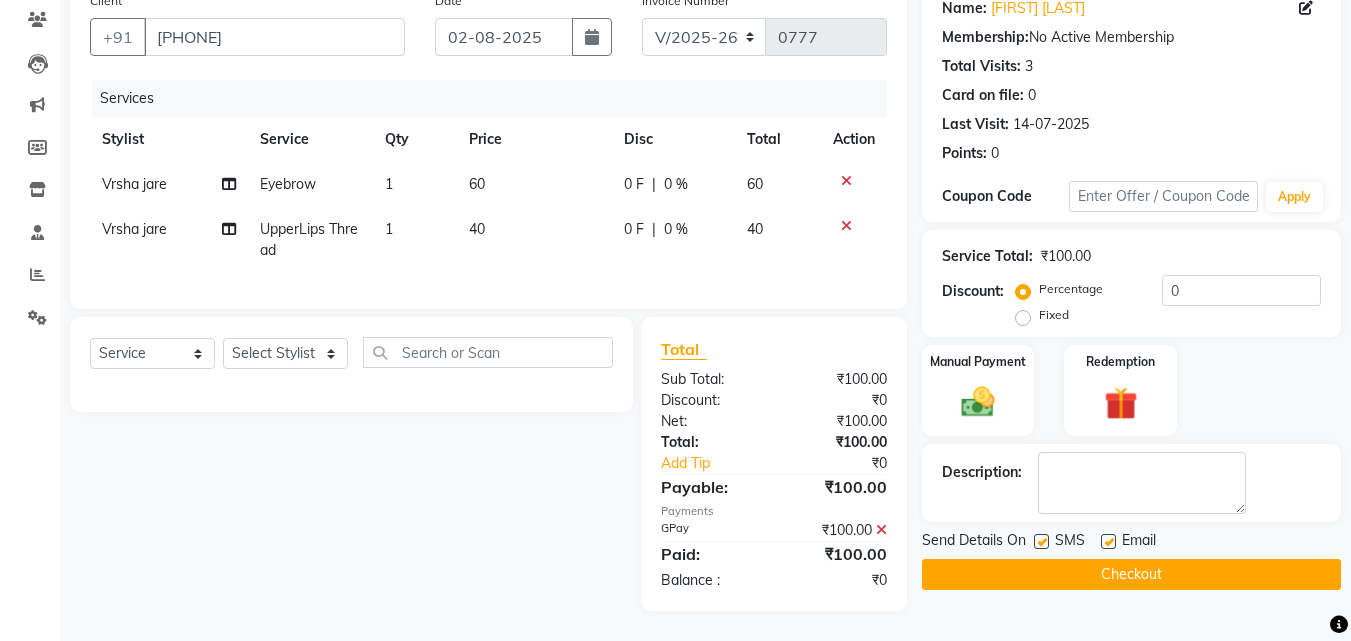 click 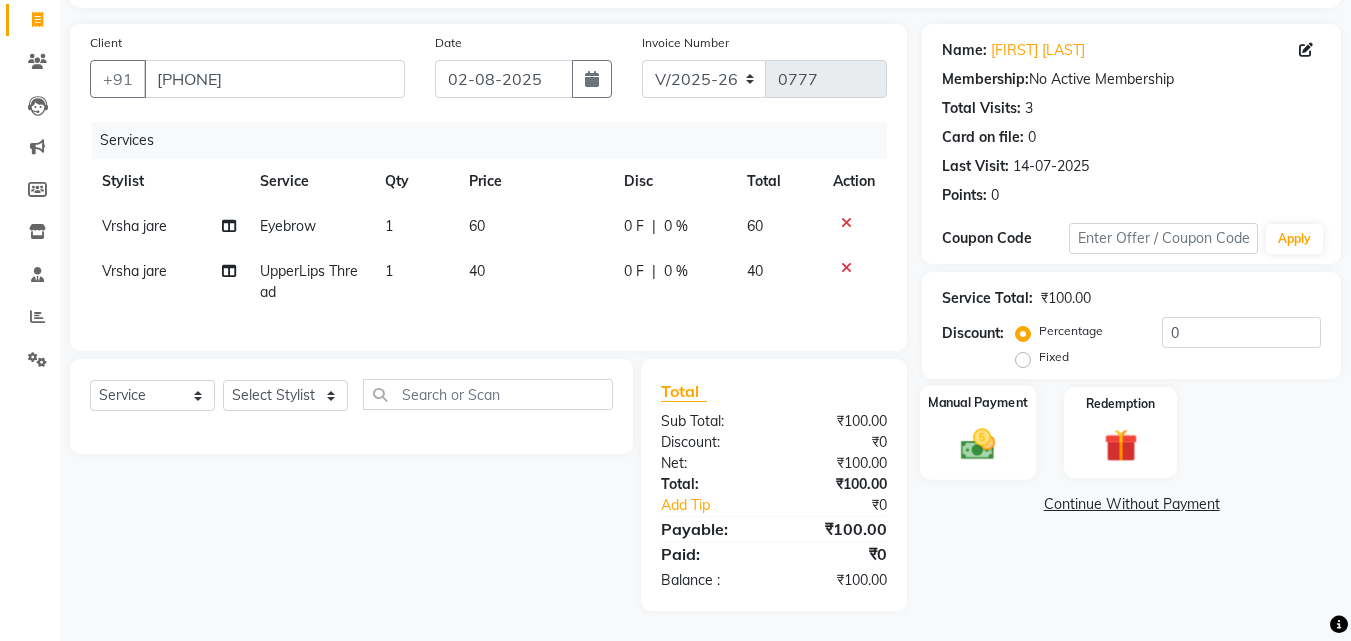 click 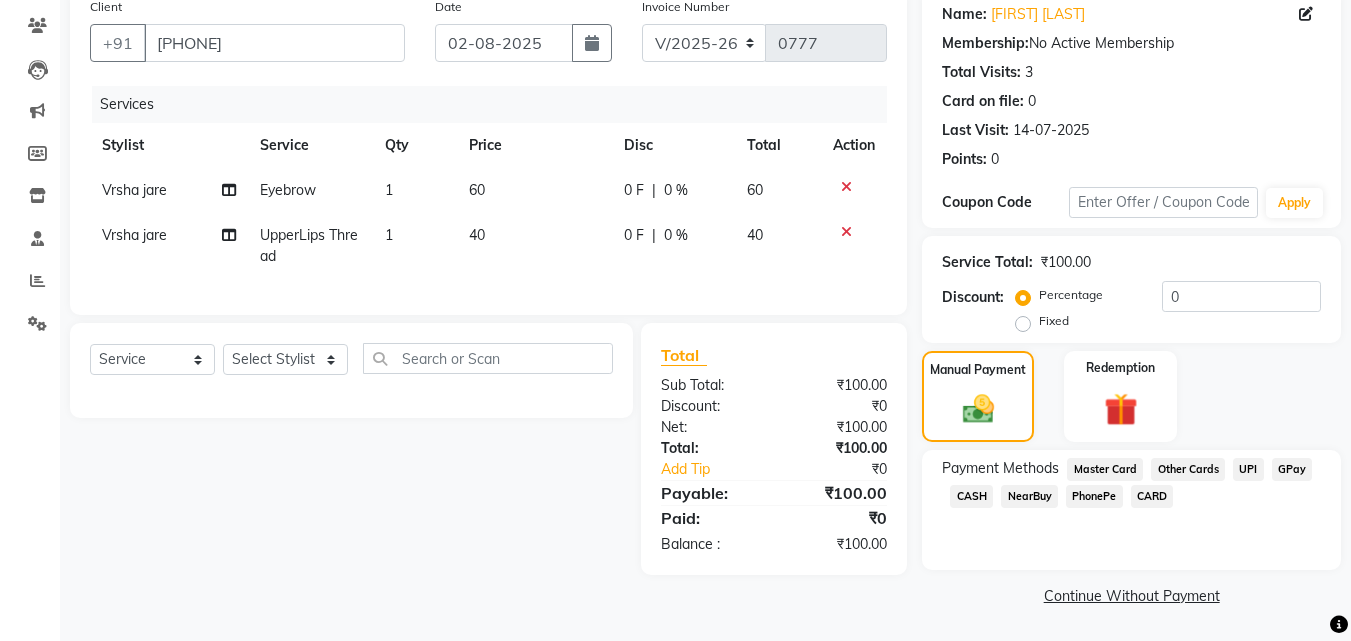 click on "GPay" 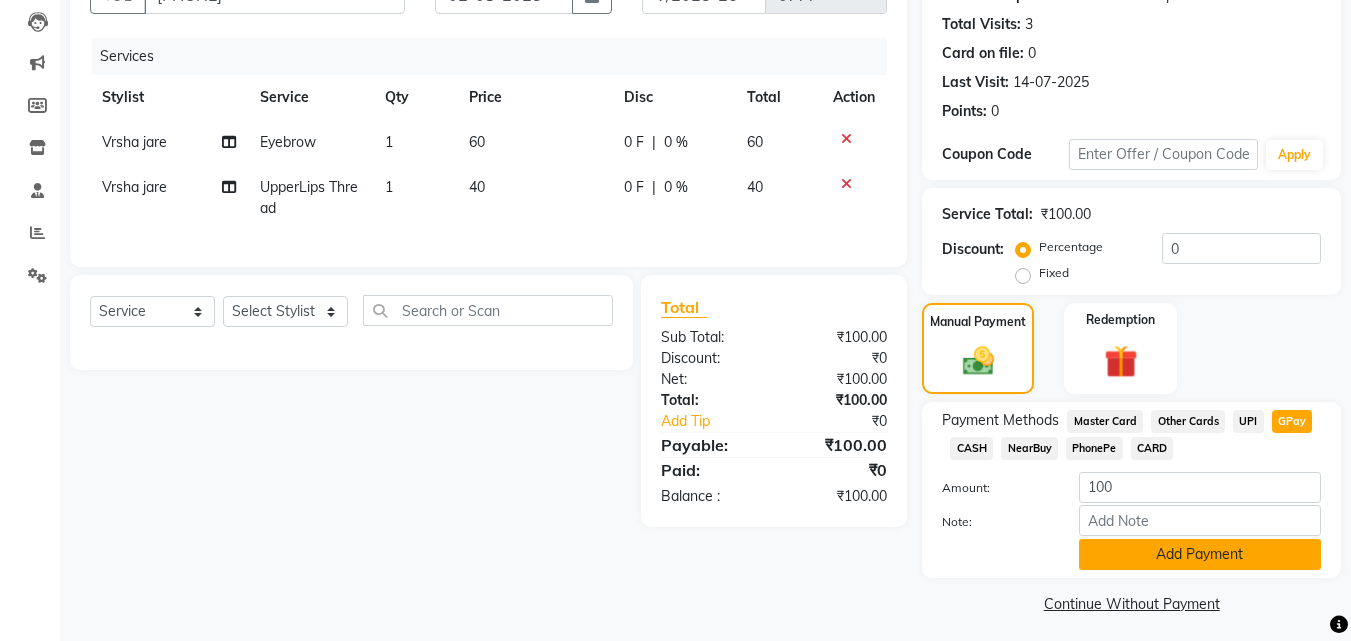 scroll, scrollTop: 218, scrollLeft: 0, axis: vertical 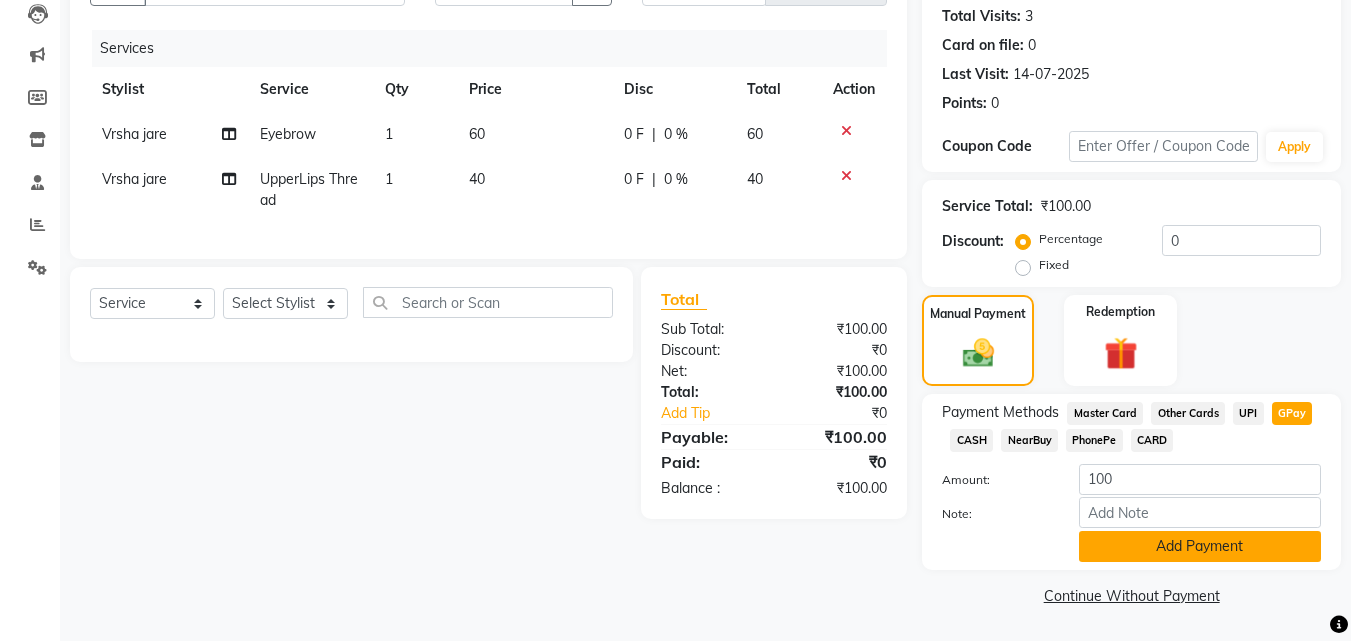 click on "Add Payment" 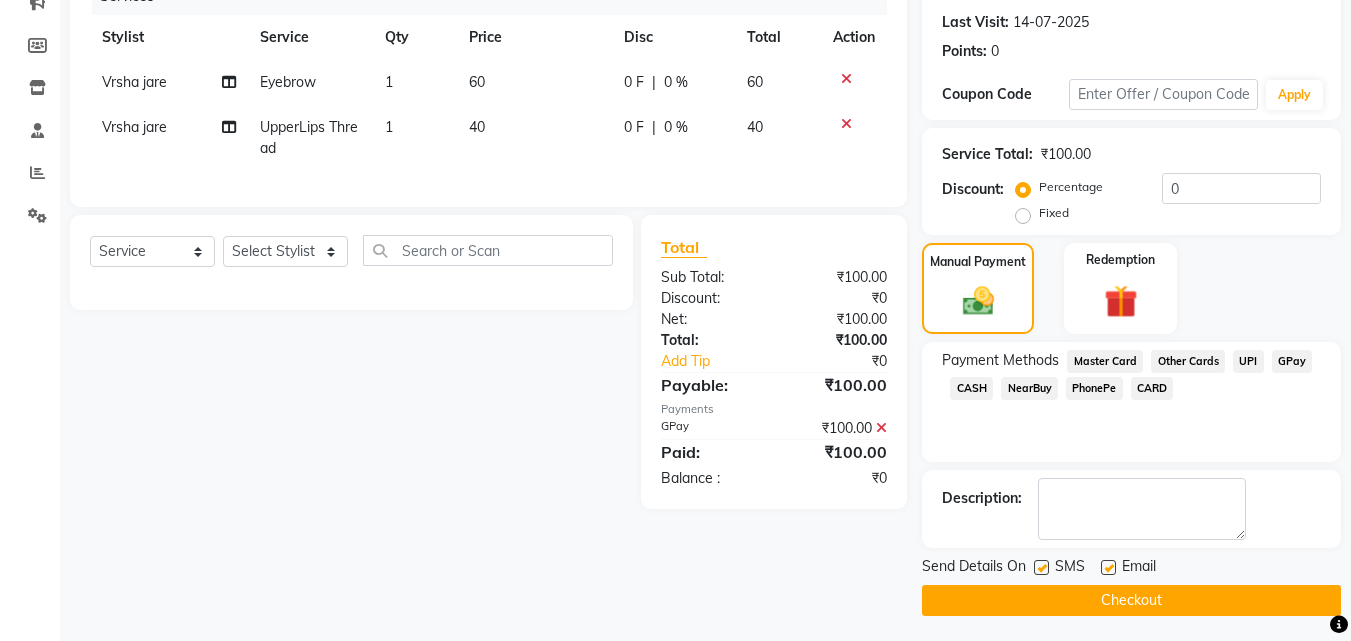 scroll, scrollTop: 275, scrollLeft: 0, axis: vertical 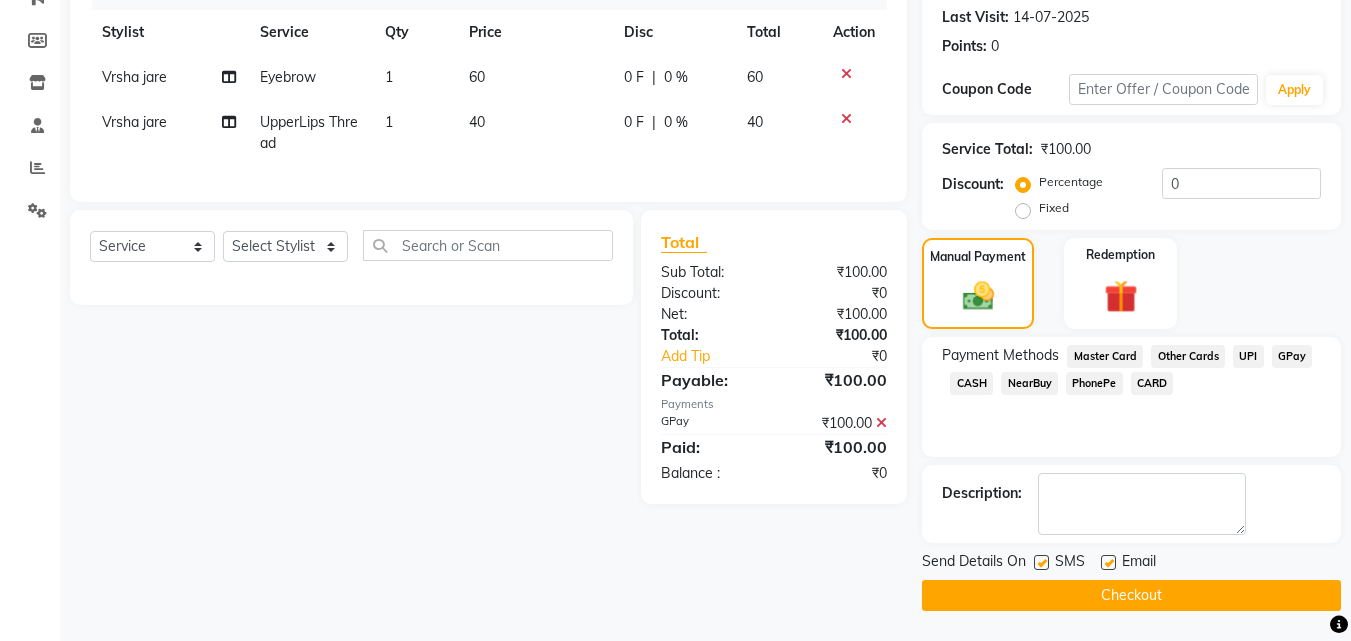 click on "Checkout" 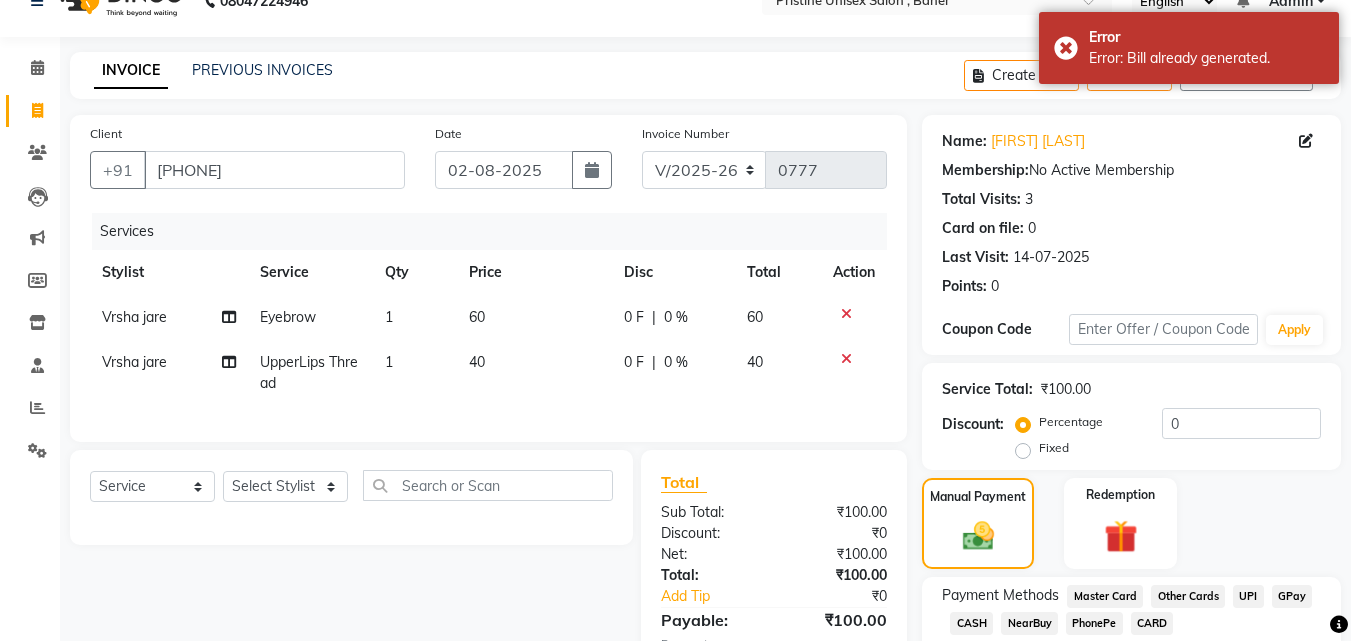 scroll, scrollTop: 0, scrollLeft: 0, axis: both 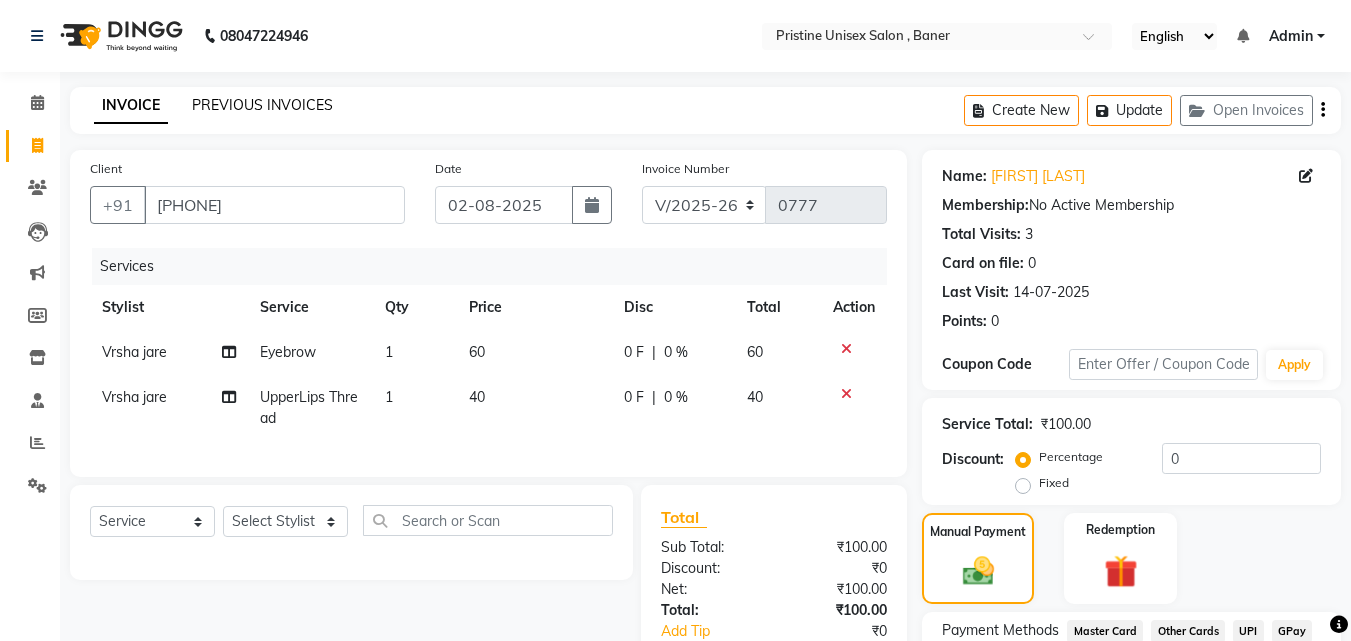 click on "PREVIOUS INVOICES" 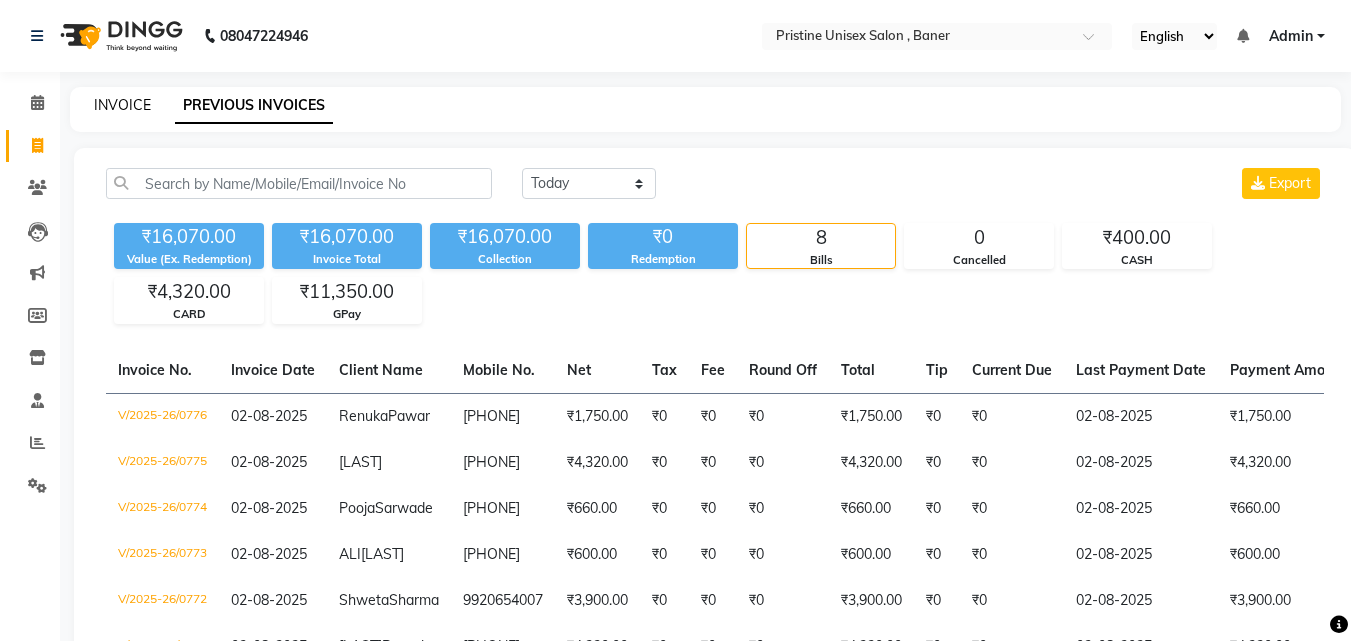 click on "INVOICE" 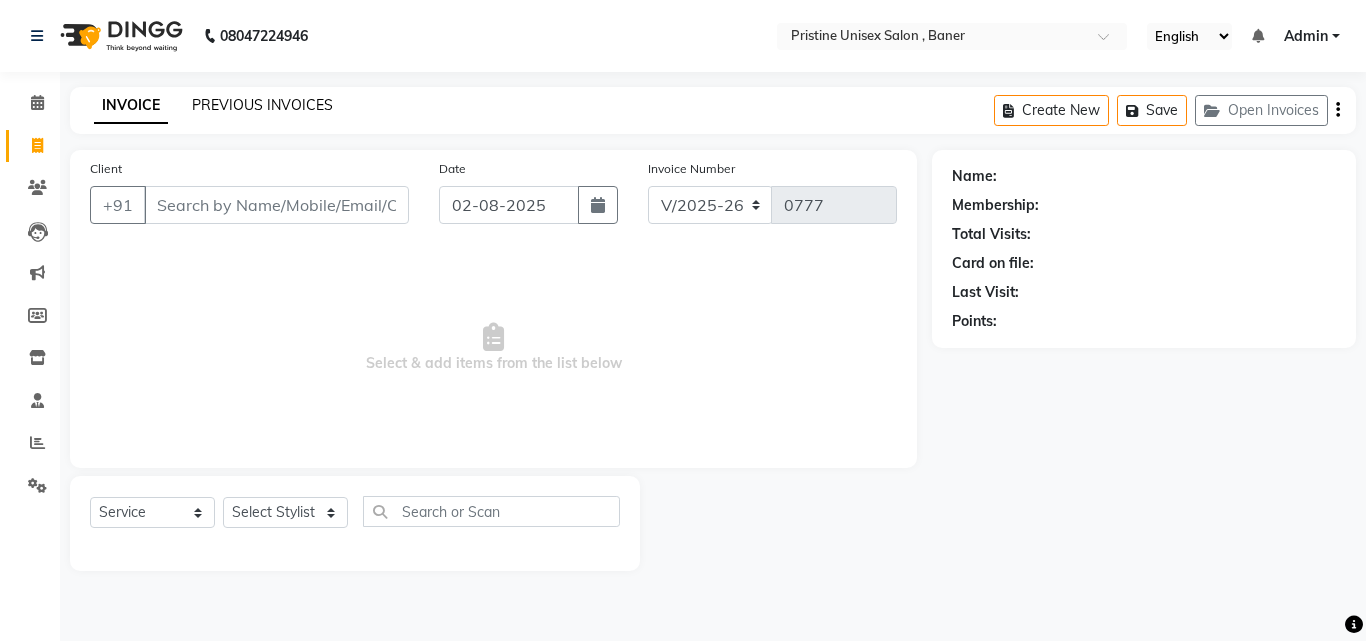 click on "PREVIOUS INVOICES" 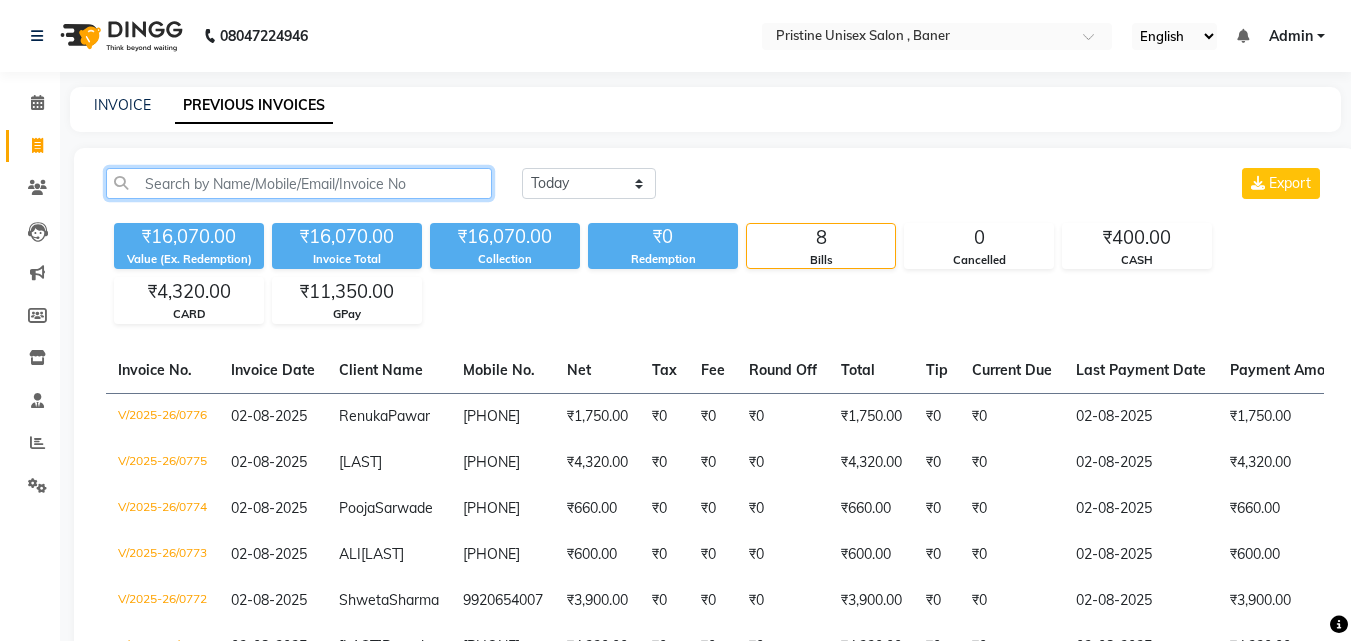 click 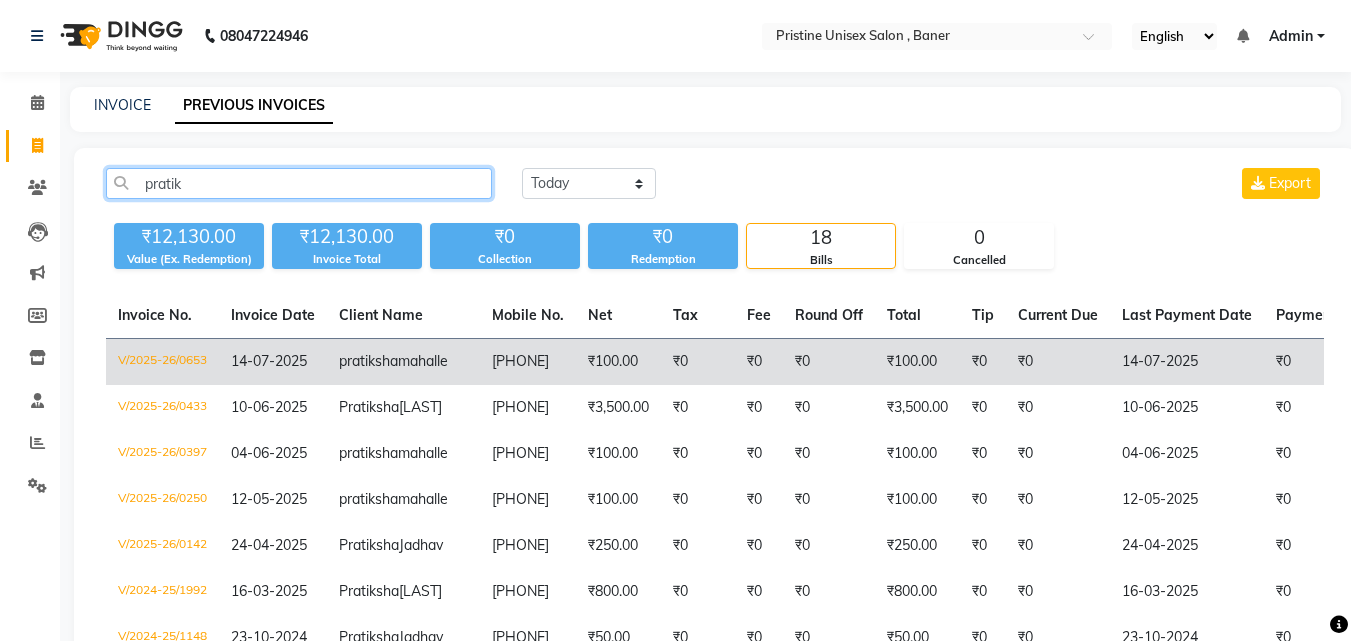 type on "pratik" 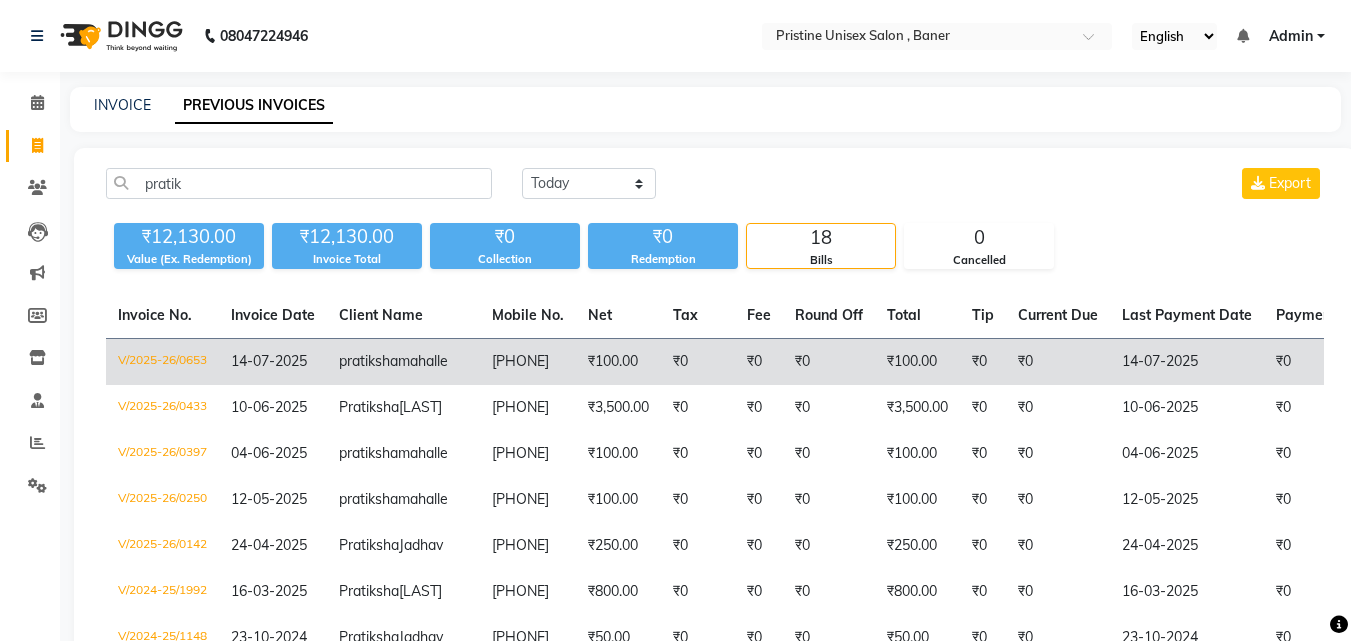 click on "pratiksha  mahalle" 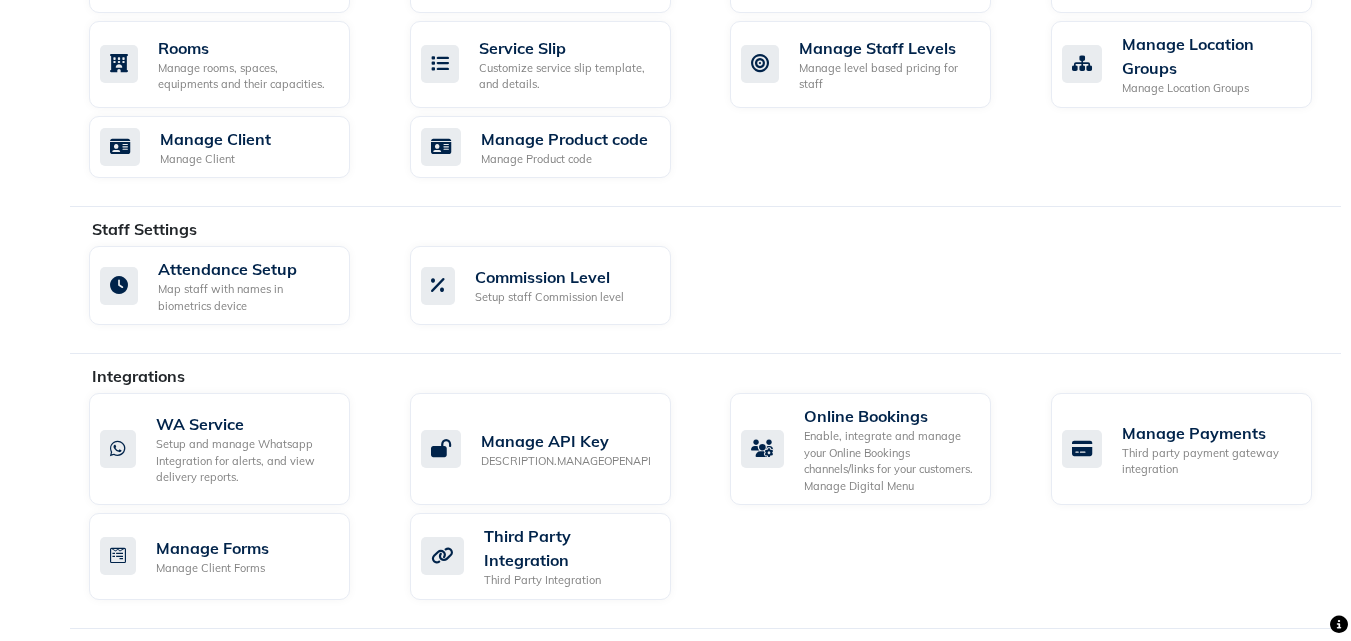 scroll, scrollTop: 1027, scrollLeft: 0, axis: vertical 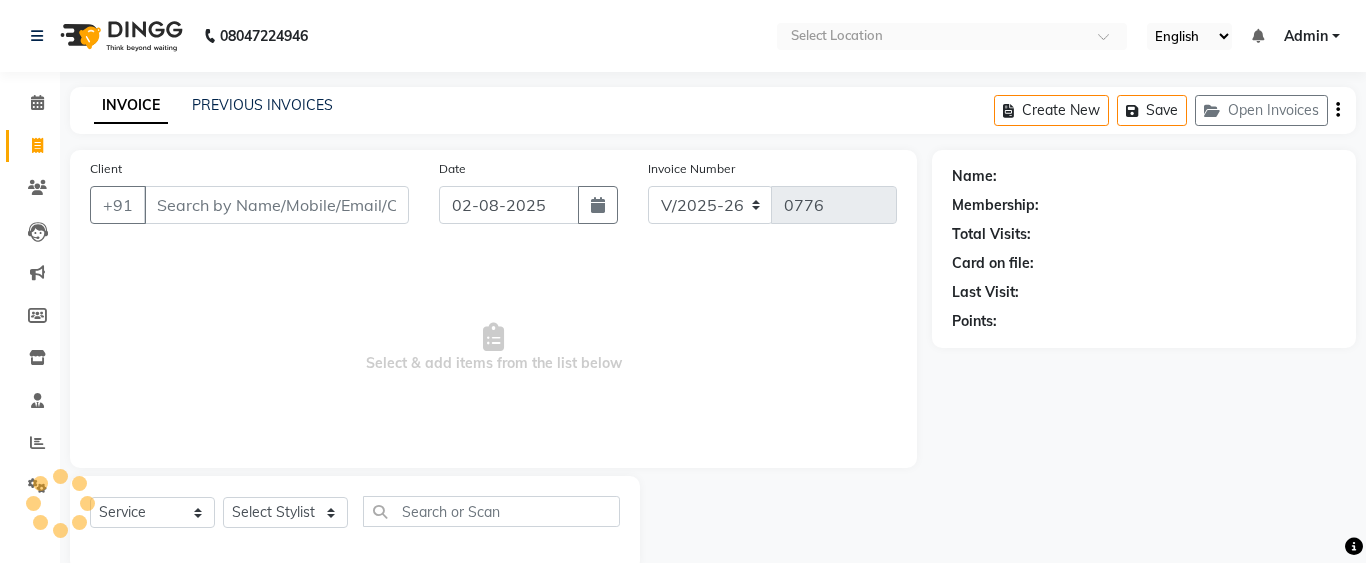 select on "6610" 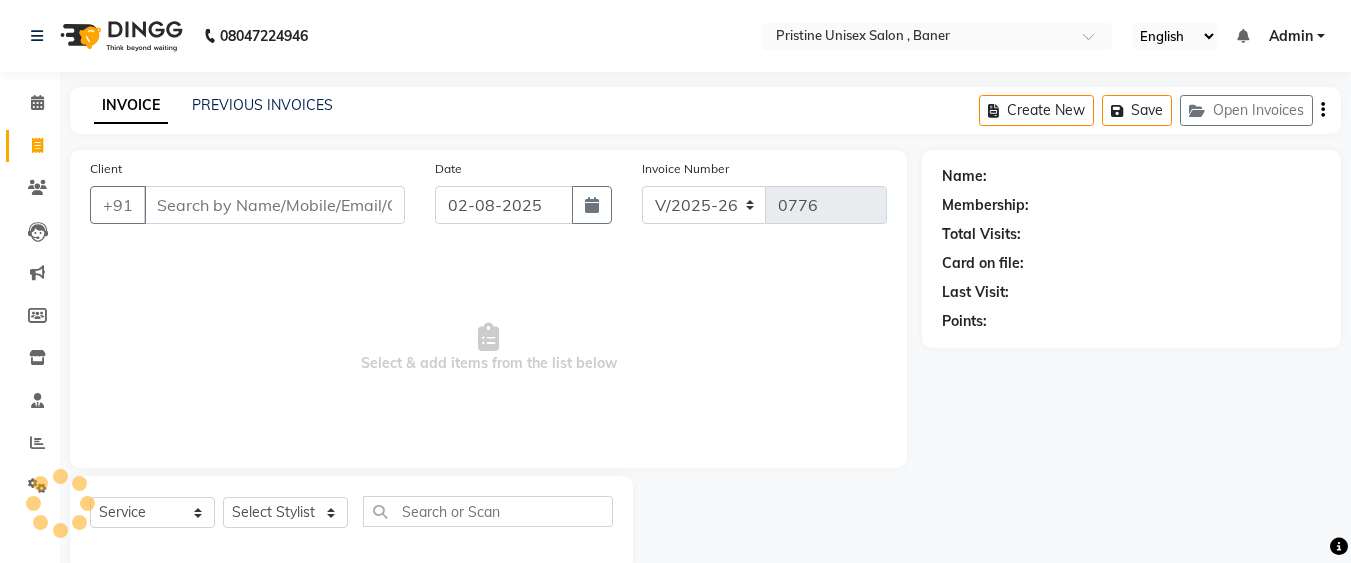 select on "6610" 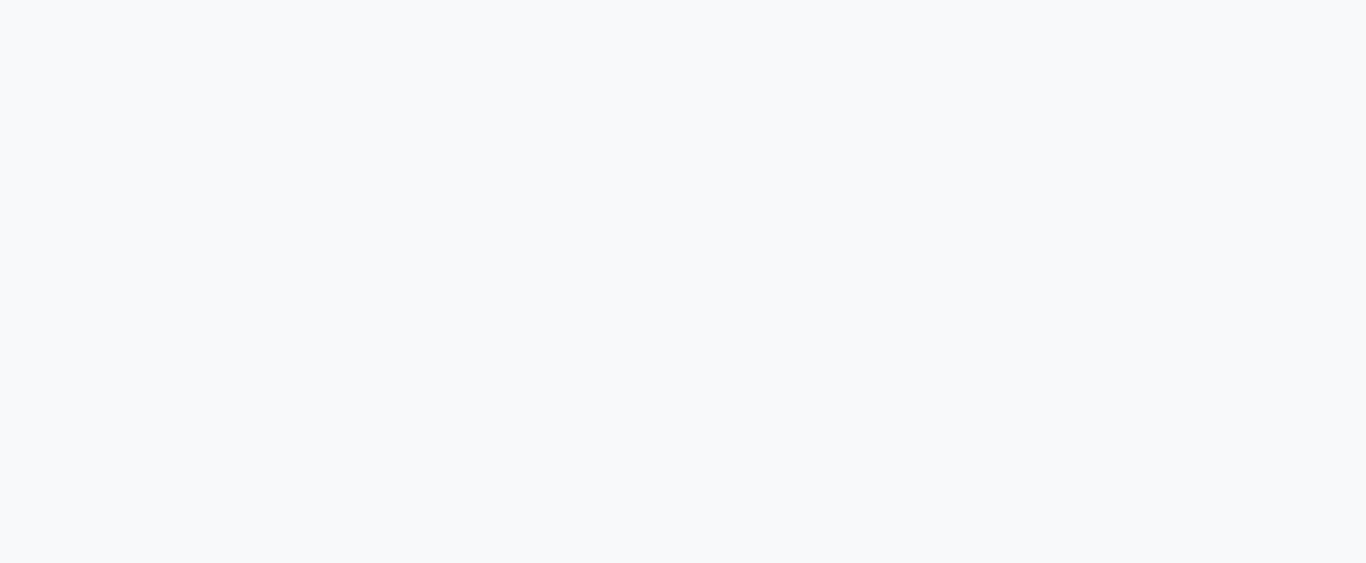 select on "6610" 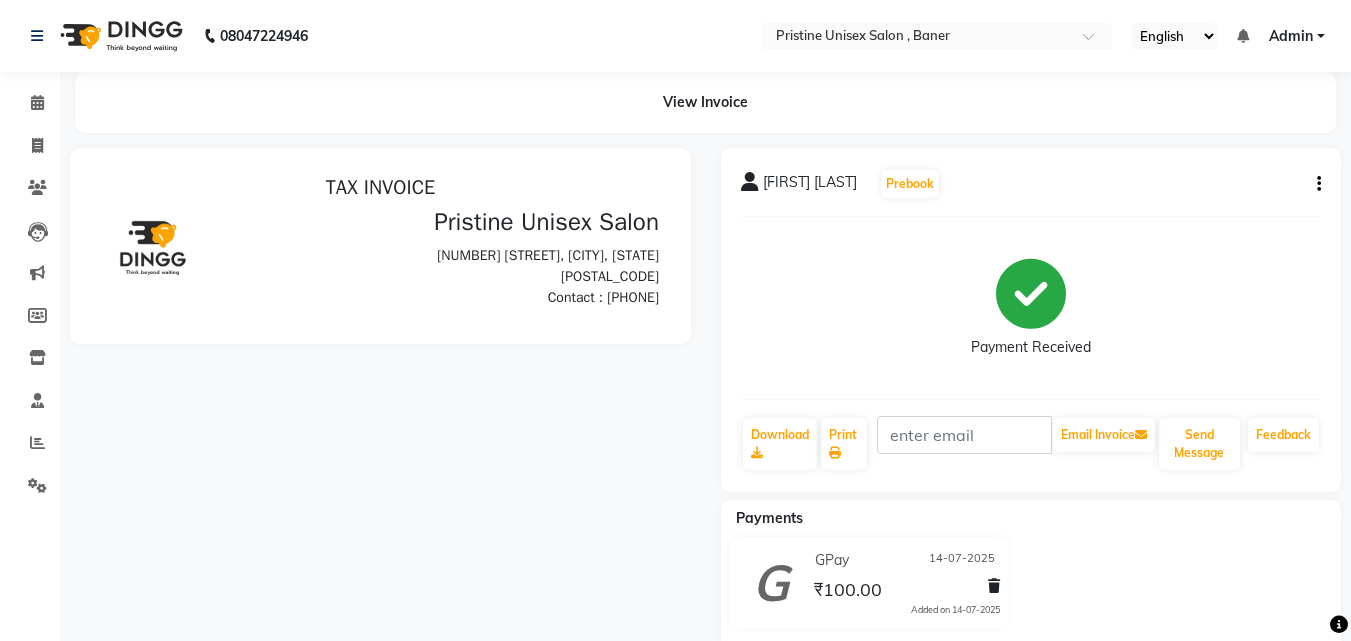 scroll, scrollTop: 0, scrollLeft: 0, axis: both 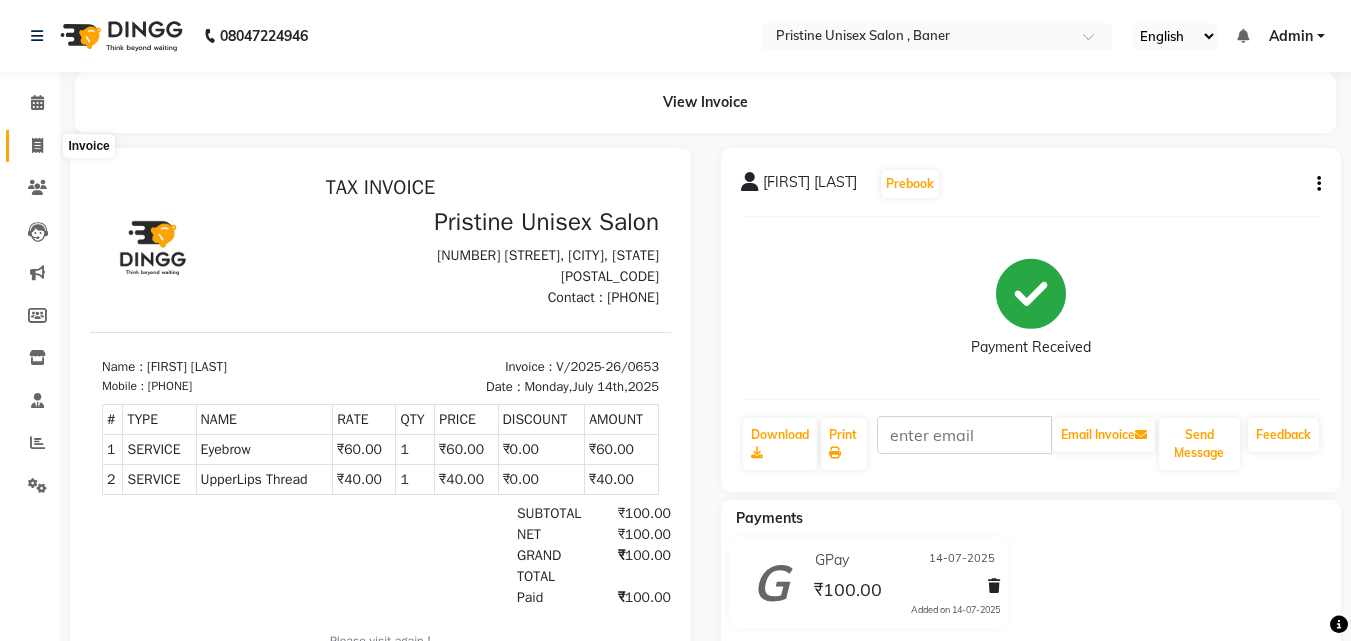 click 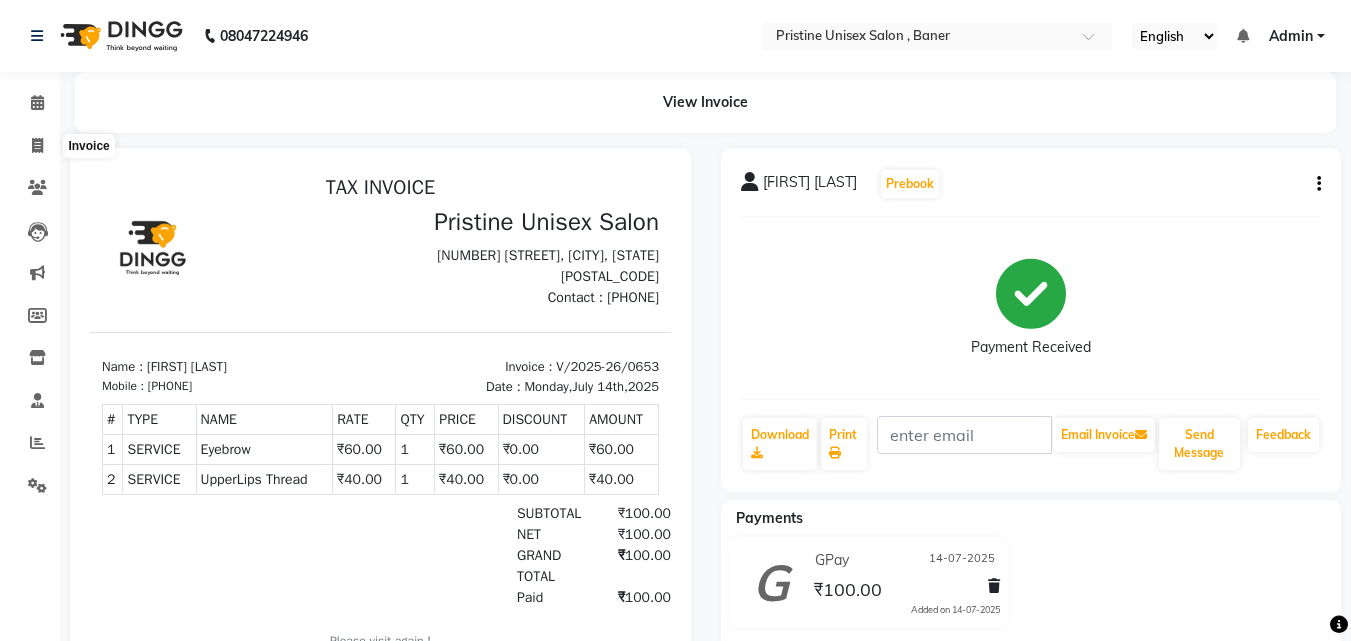 select on "6610" 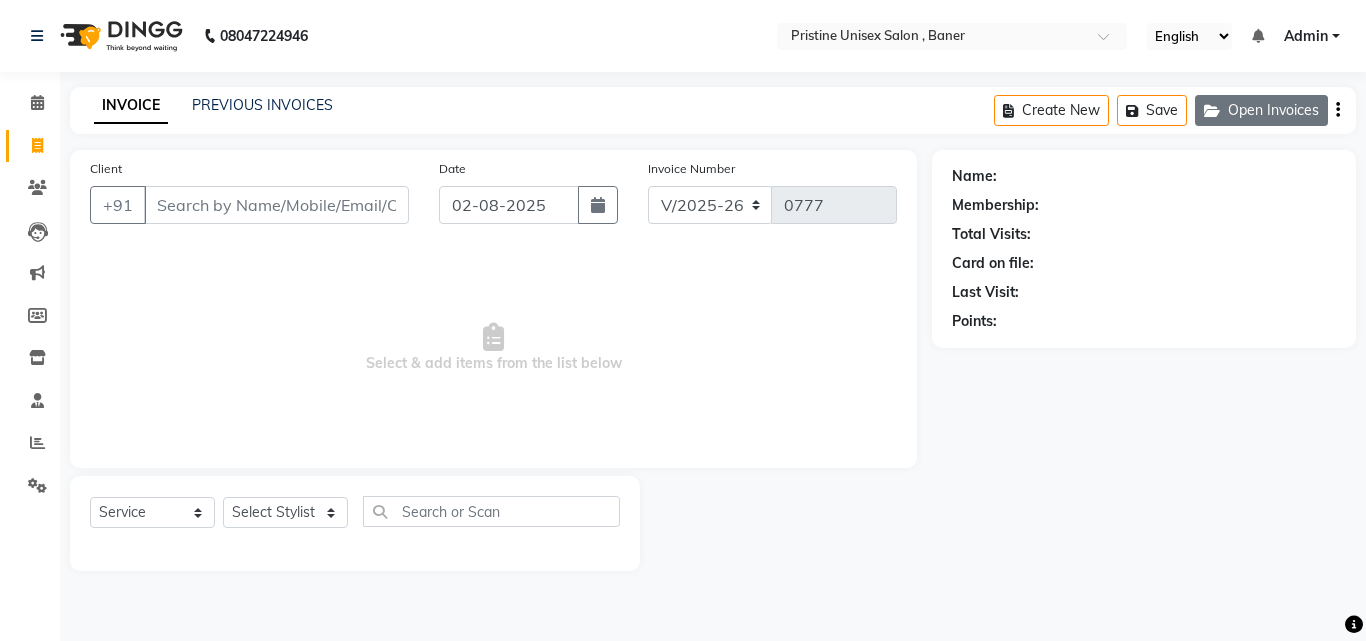 click on "Open Invoices" 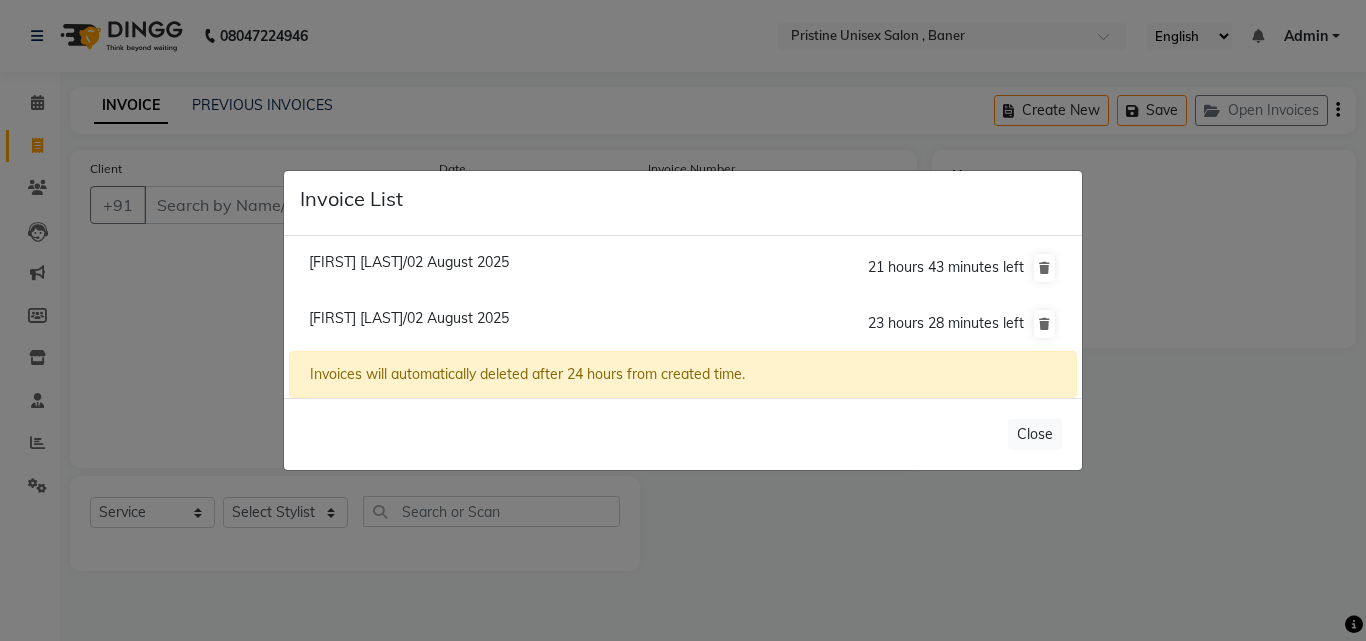 click on "[FIRST] [LAST]/02 August 2025" 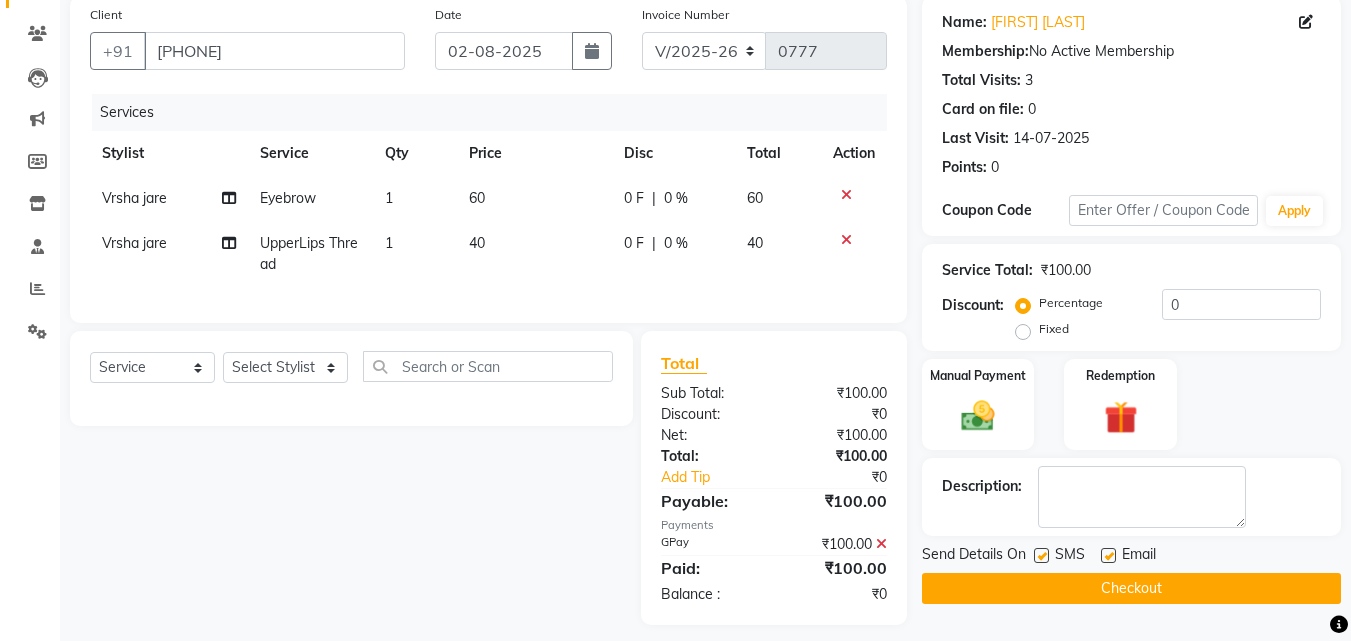 scroll, scrollTop: 183, scrollLeft: 0, axis: vertical 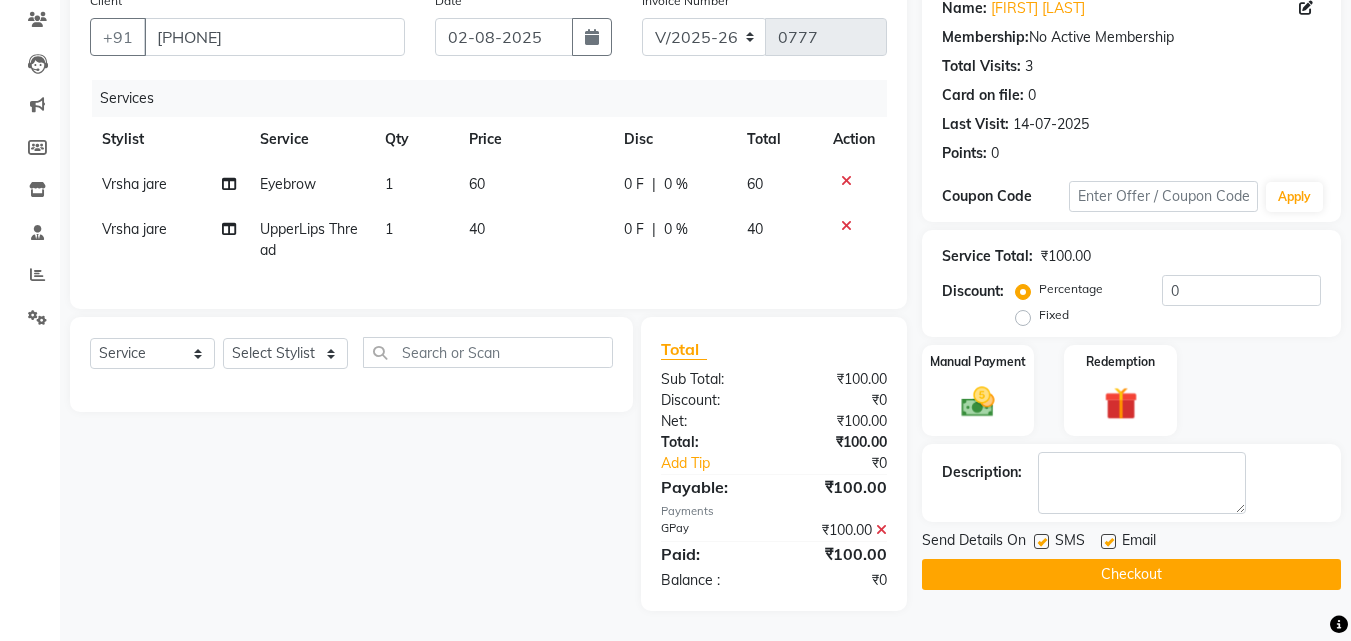 click 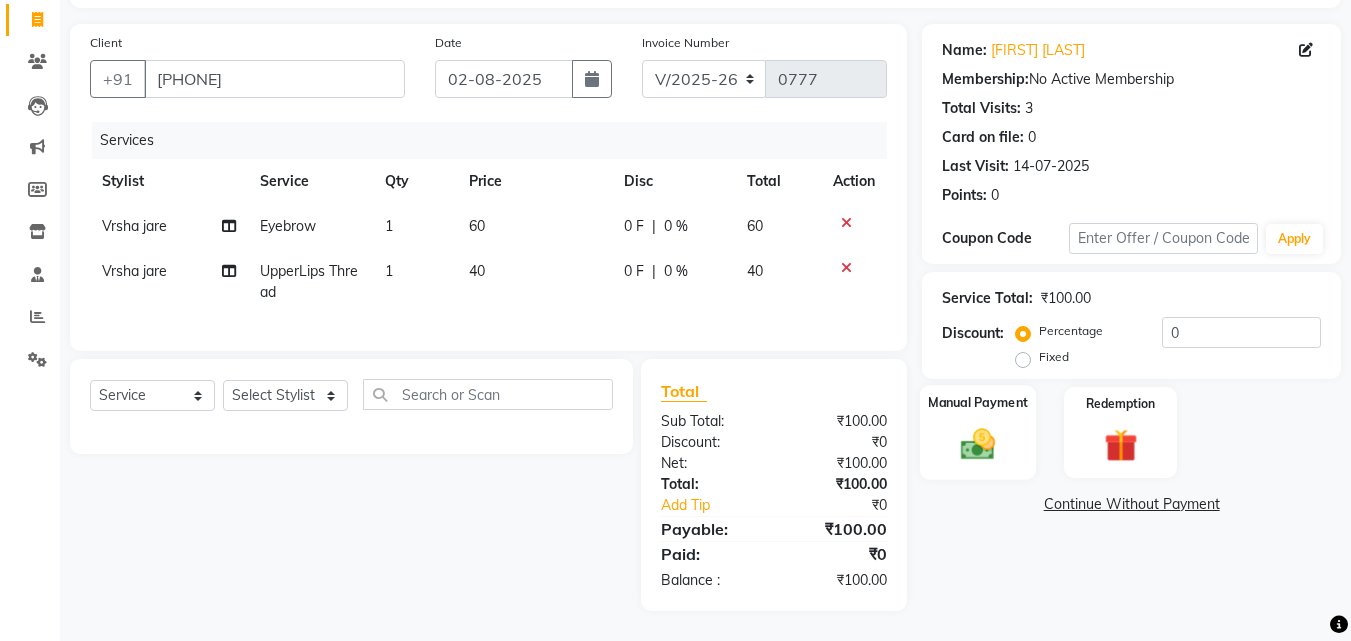 click 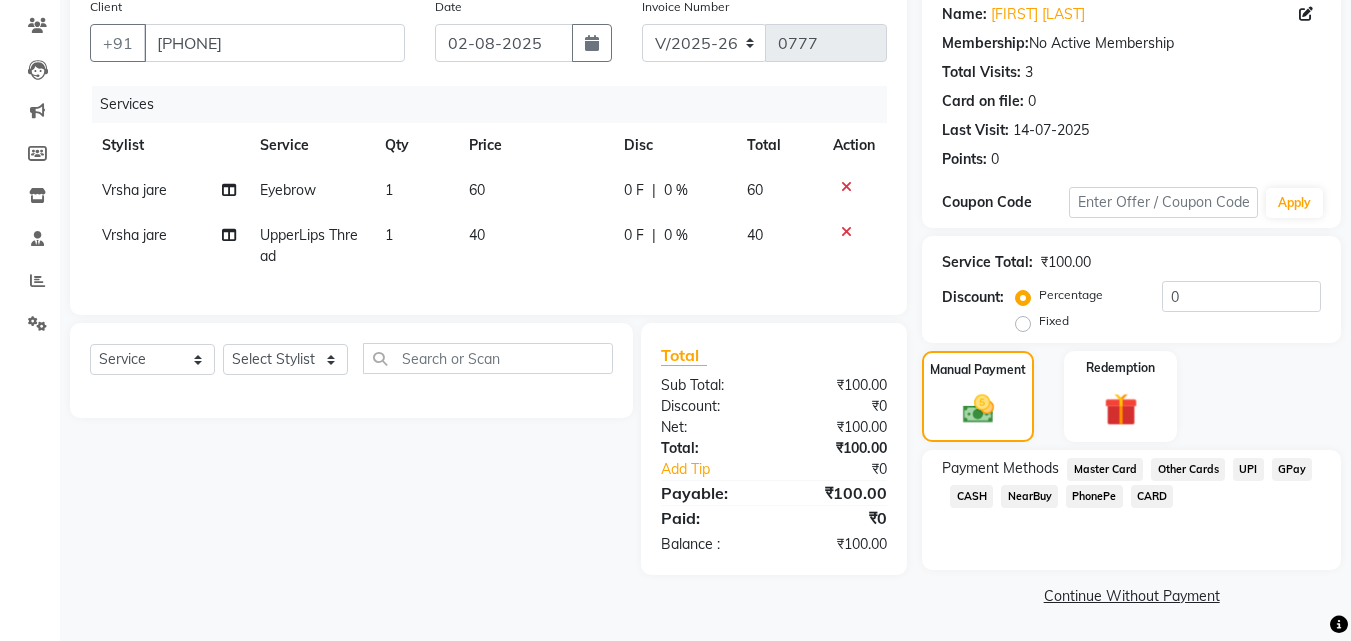 click on "GPay" 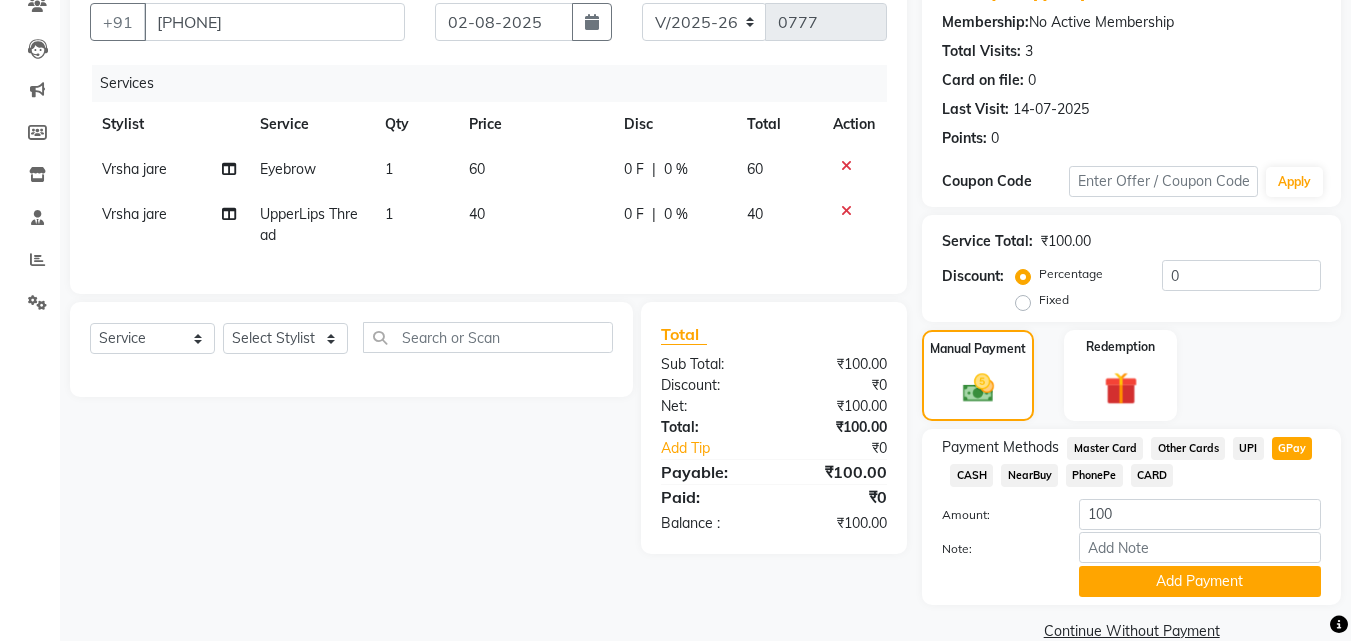 scroll, scrollTop: 218, scrollLeft: 0, axis: vertical 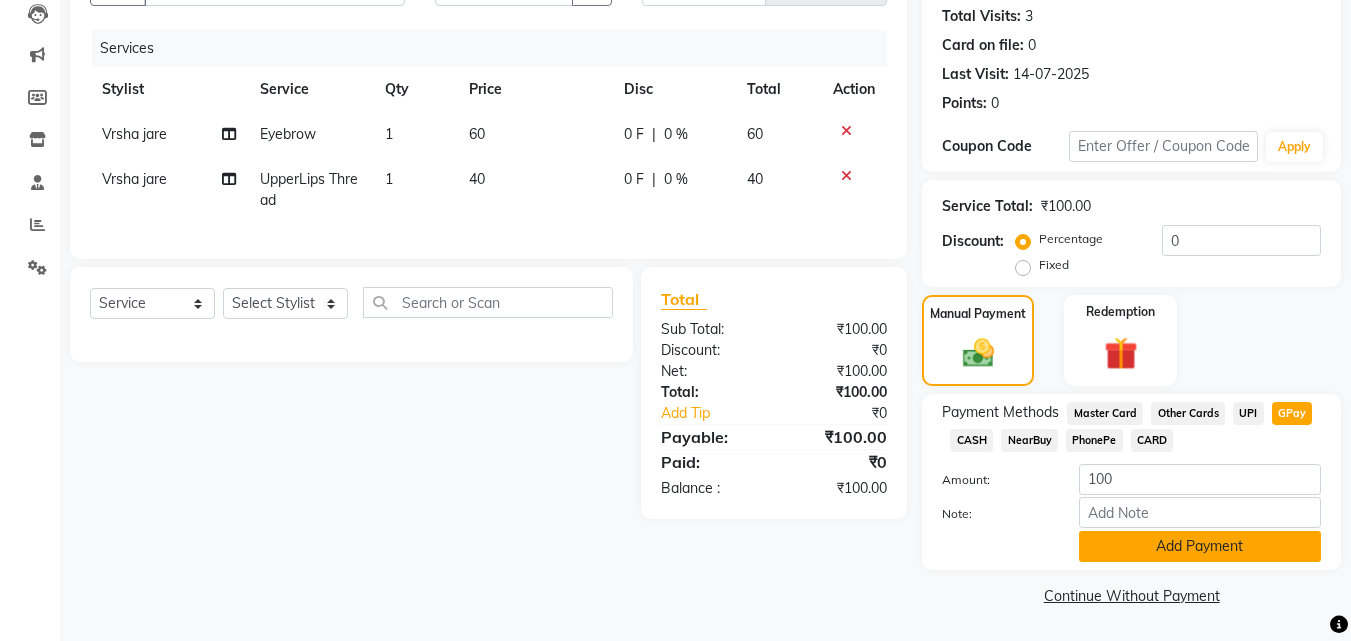 click on "Add Payment" 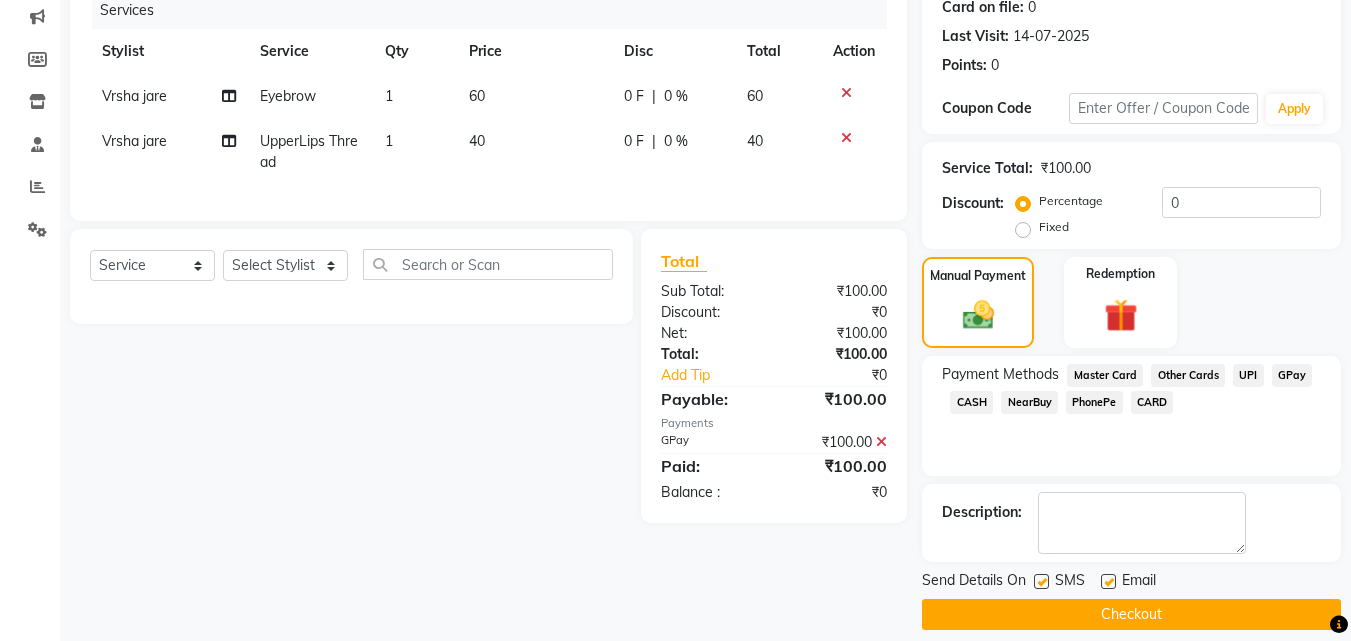 scroll, scrollTop: 275, scrollLeft: 0, axis: vertical 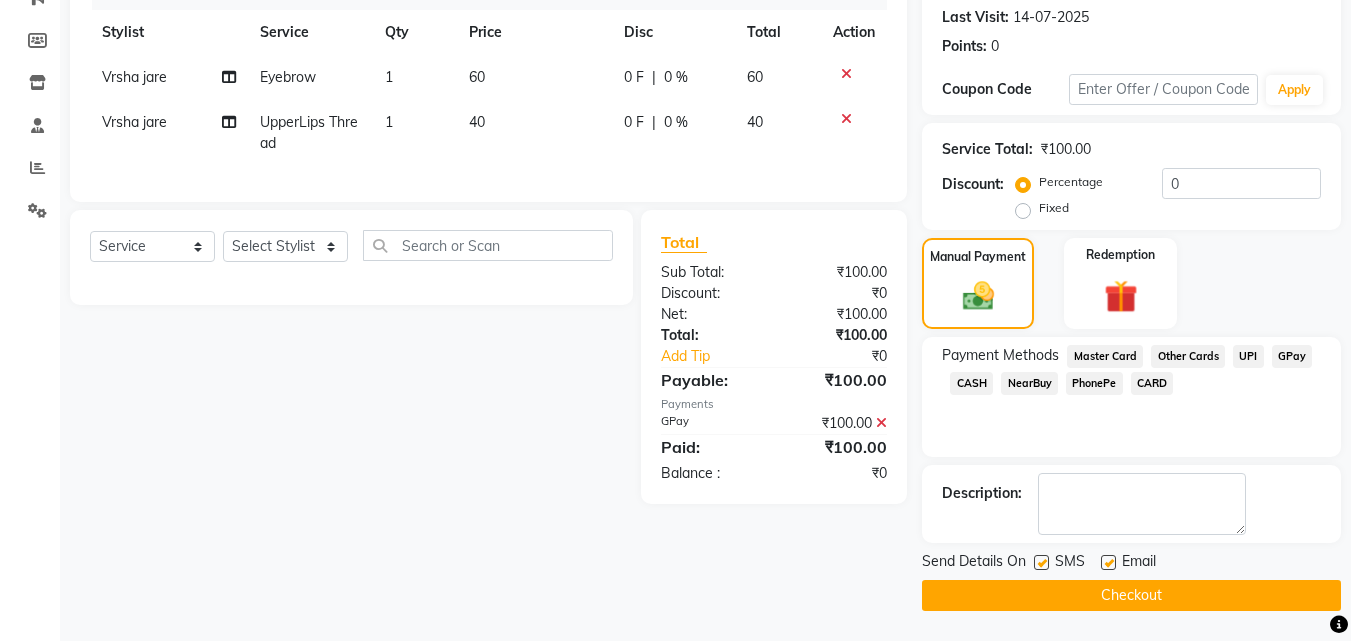 click on "Checkout" 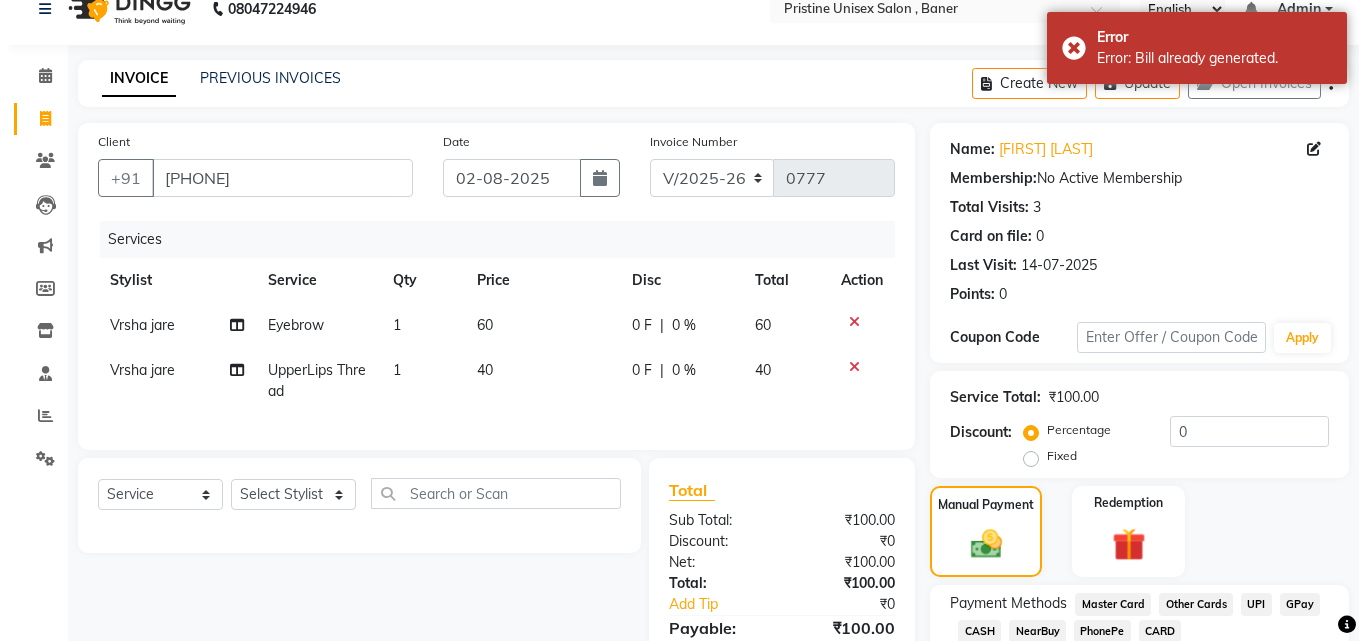 scroll, scrollTop: 0, scrollLeft: 0, axis: both 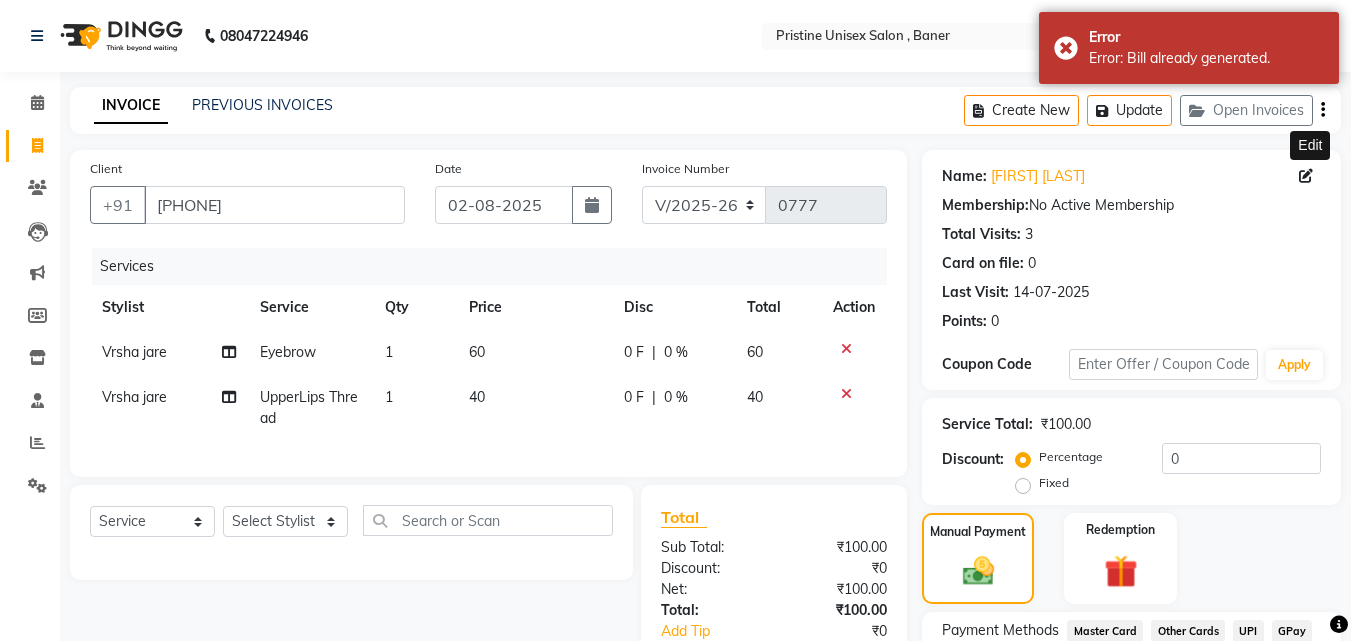 click 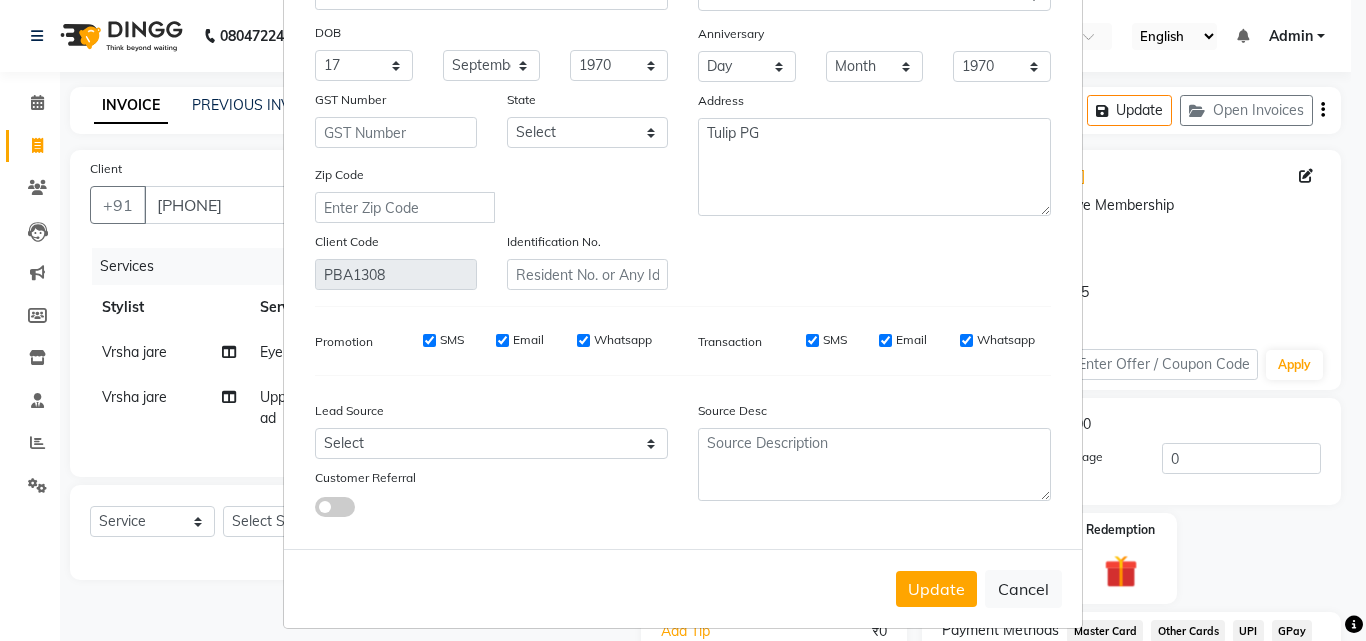 scroll, scrollTop: 246, scrollLeft: 0, axis: vertical 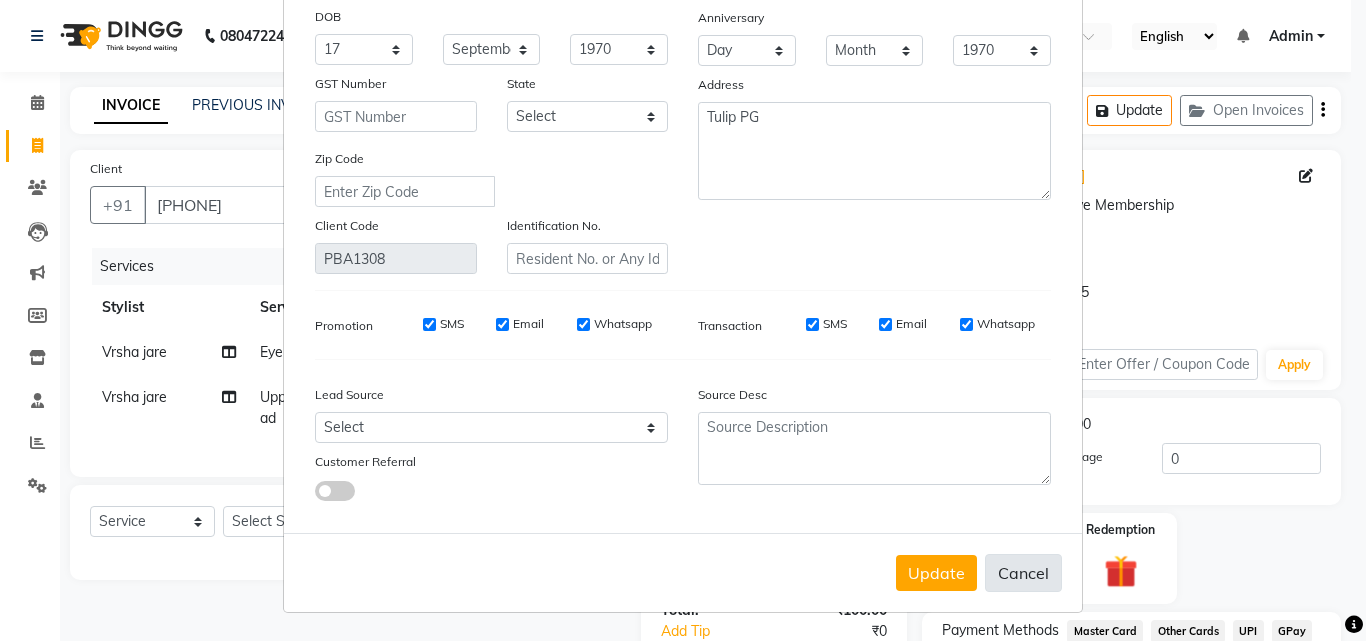 click on "Cancel" at bounding box center (1023, 573) 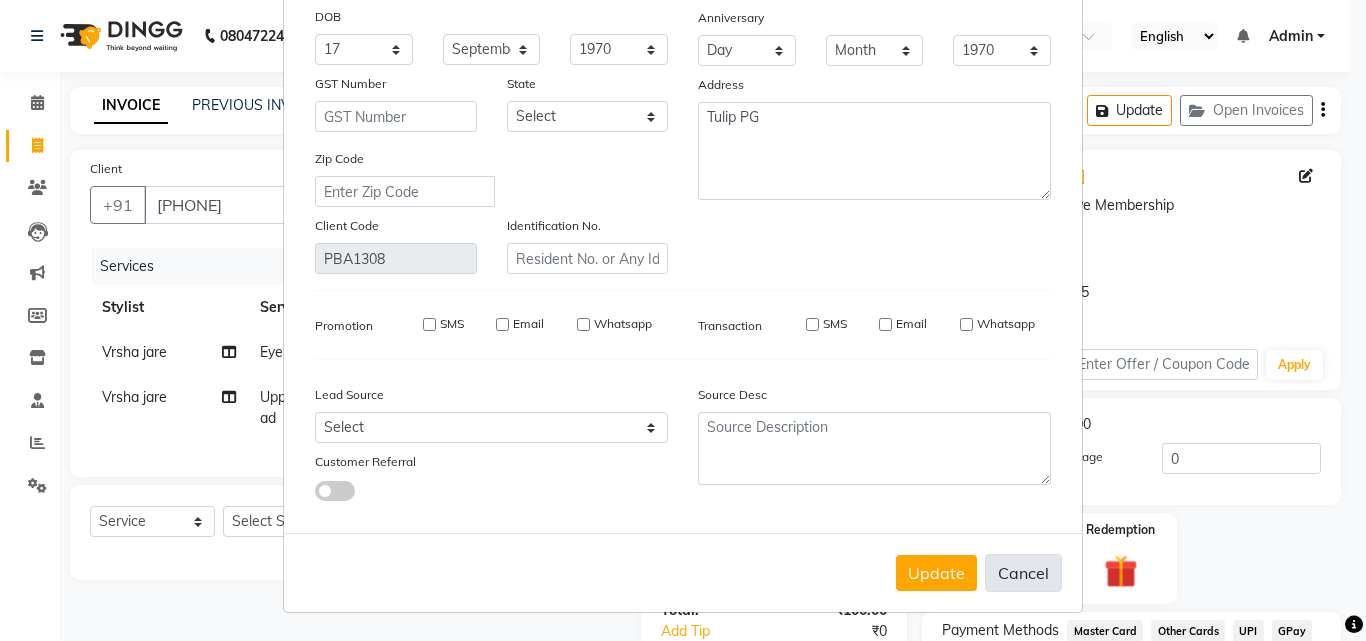 type 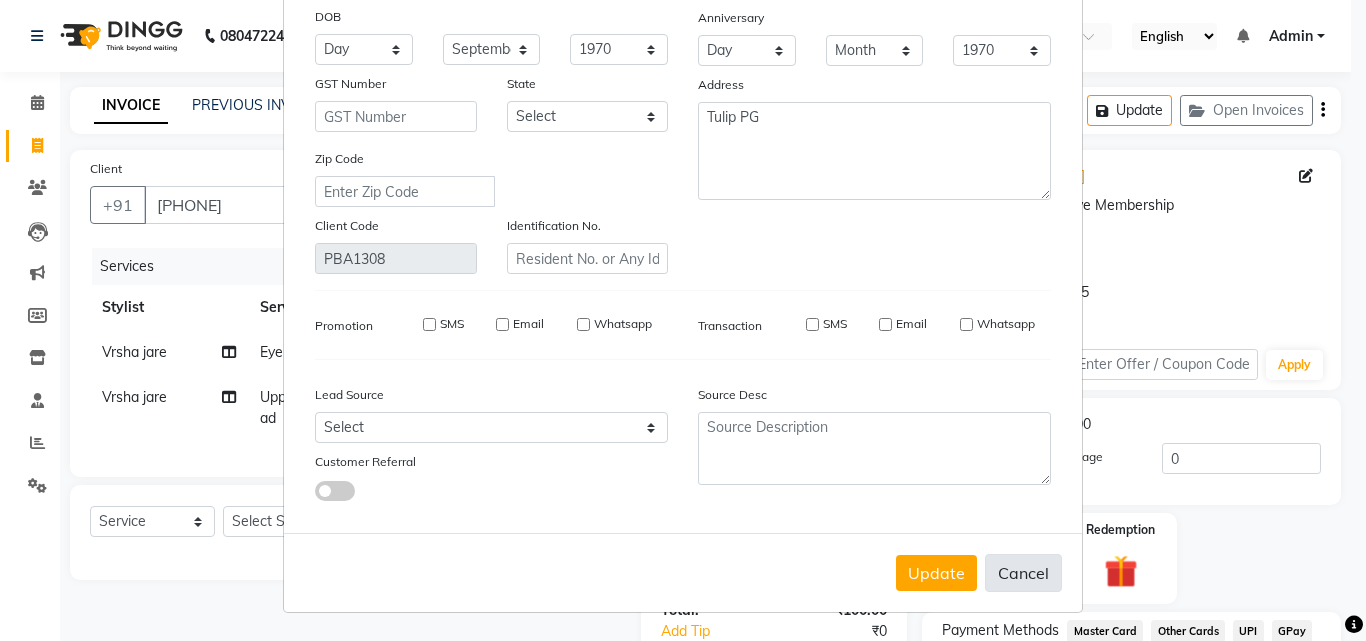 select 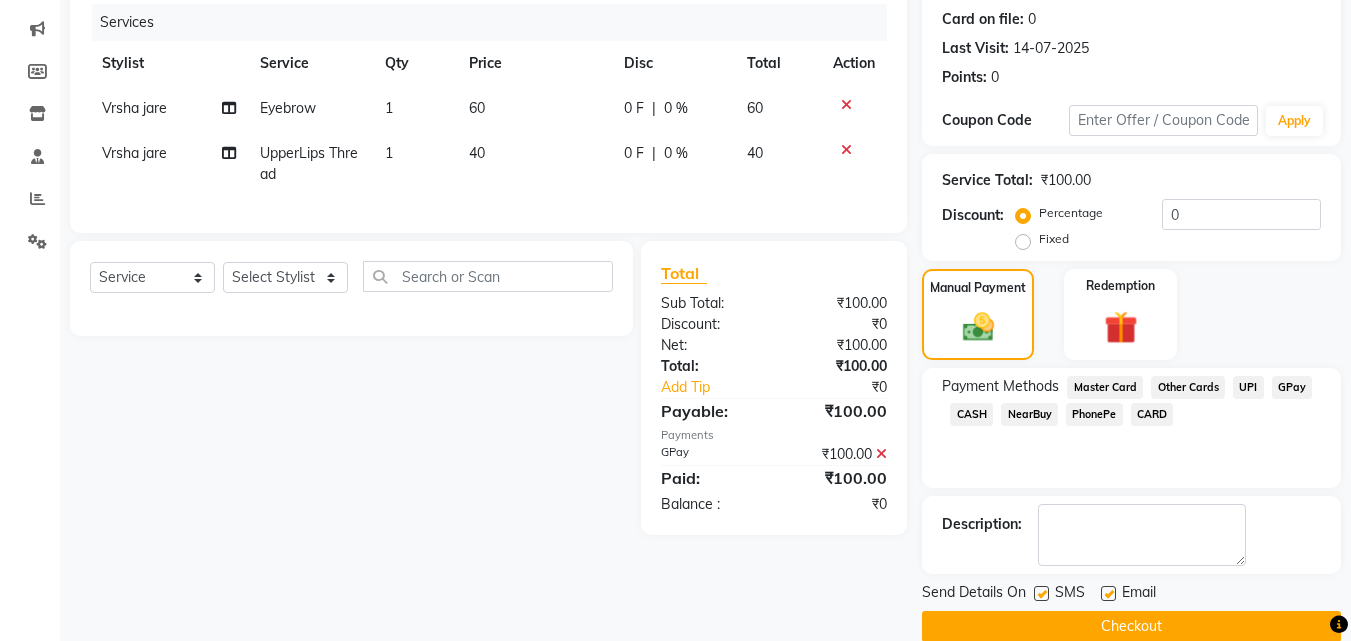 scroll, scrollTop: 275, scrollLeft: 0, axis: vertical 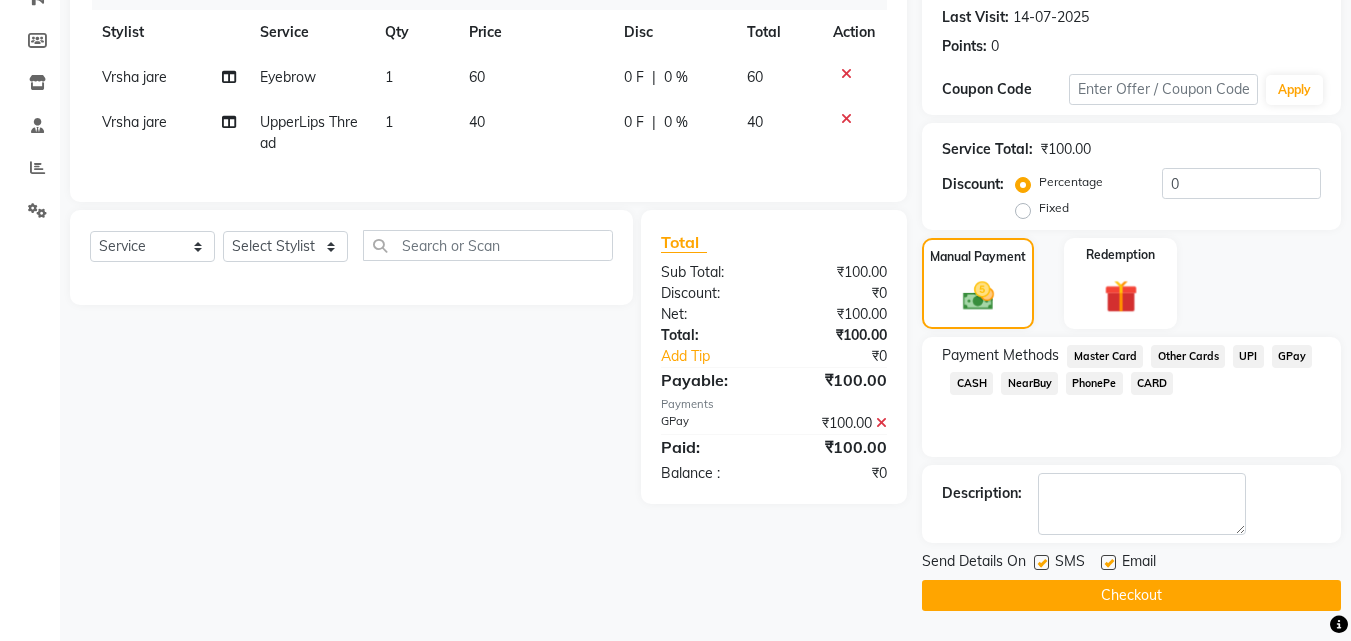 click 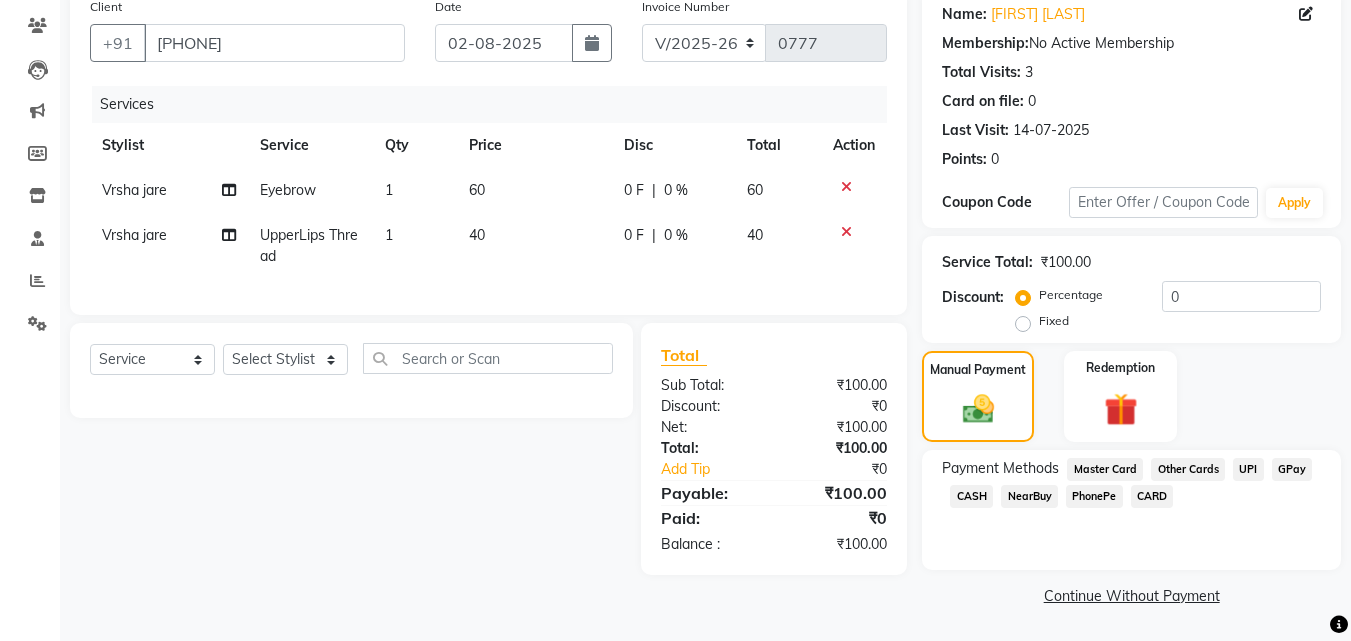click on "Continue Without Payment" 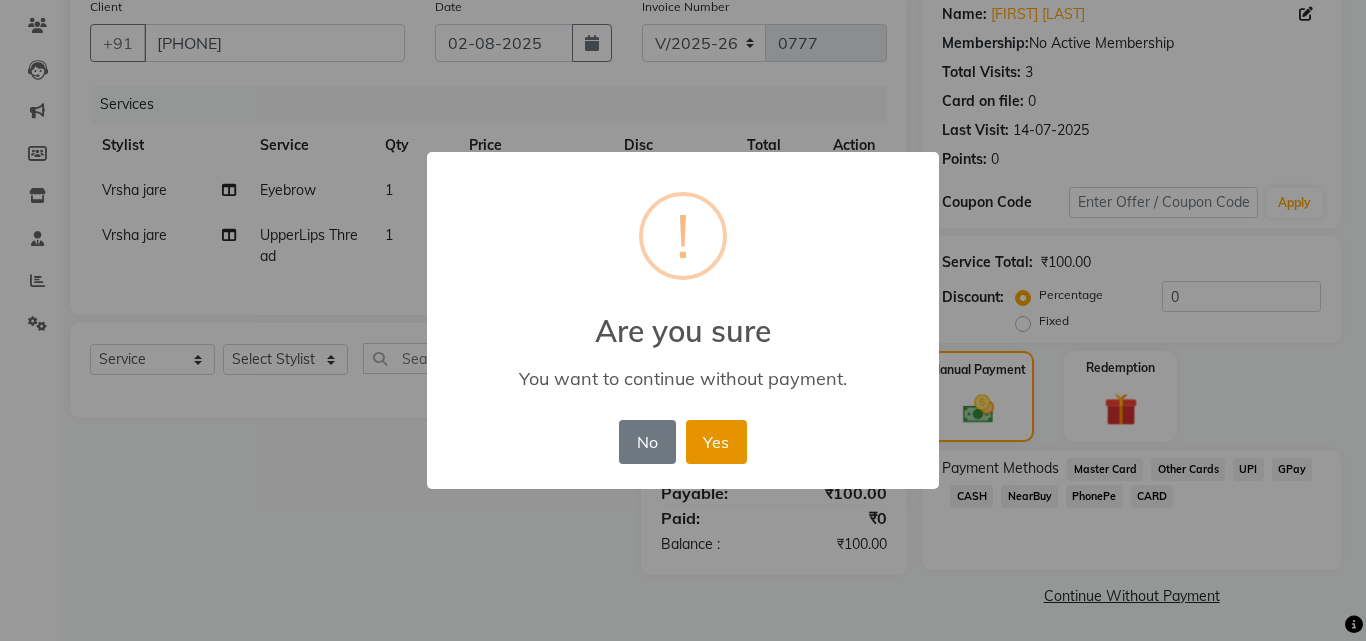 click on "Yes" at bounding box center (716, 442) 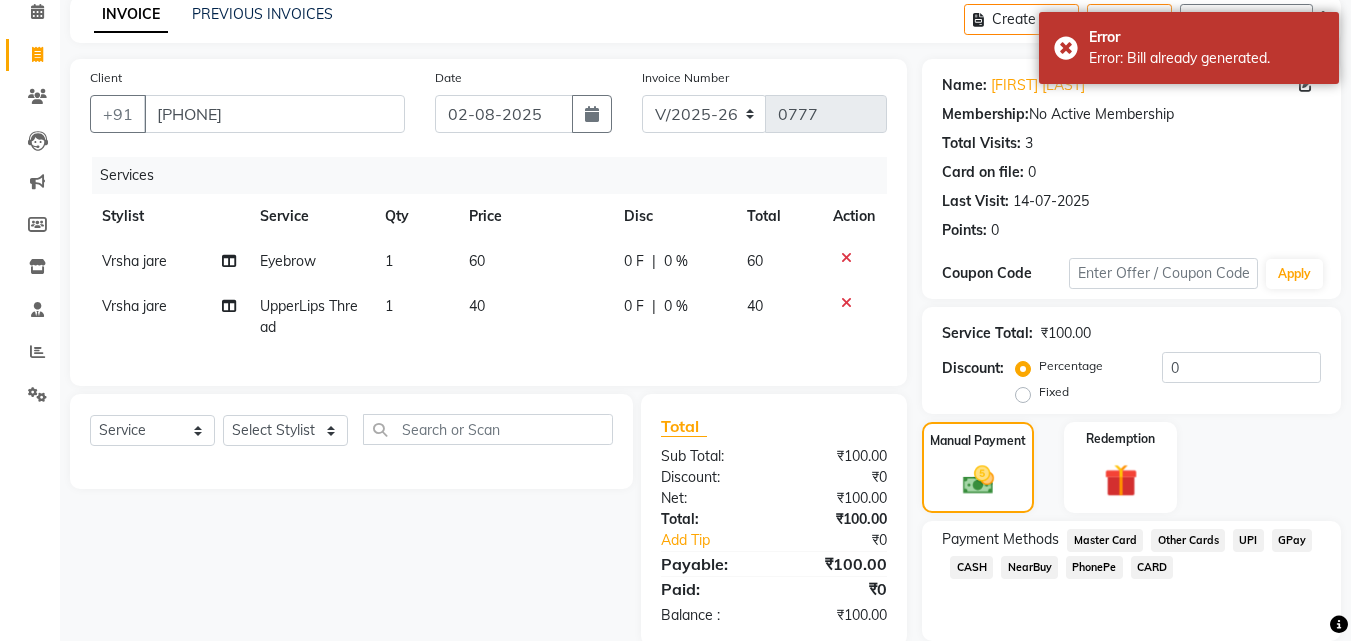 scroll, scrollTop: 0, scrollLeft: 0, axis: both 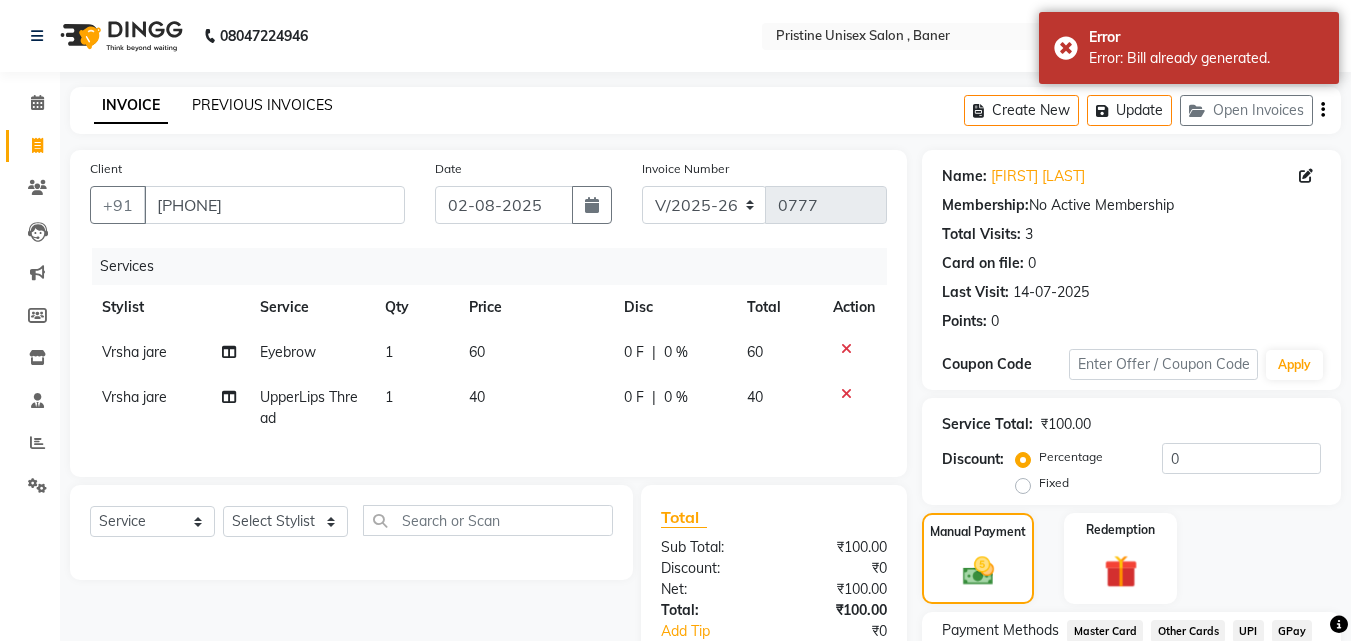 click on "PREVIOUS INVOICES" 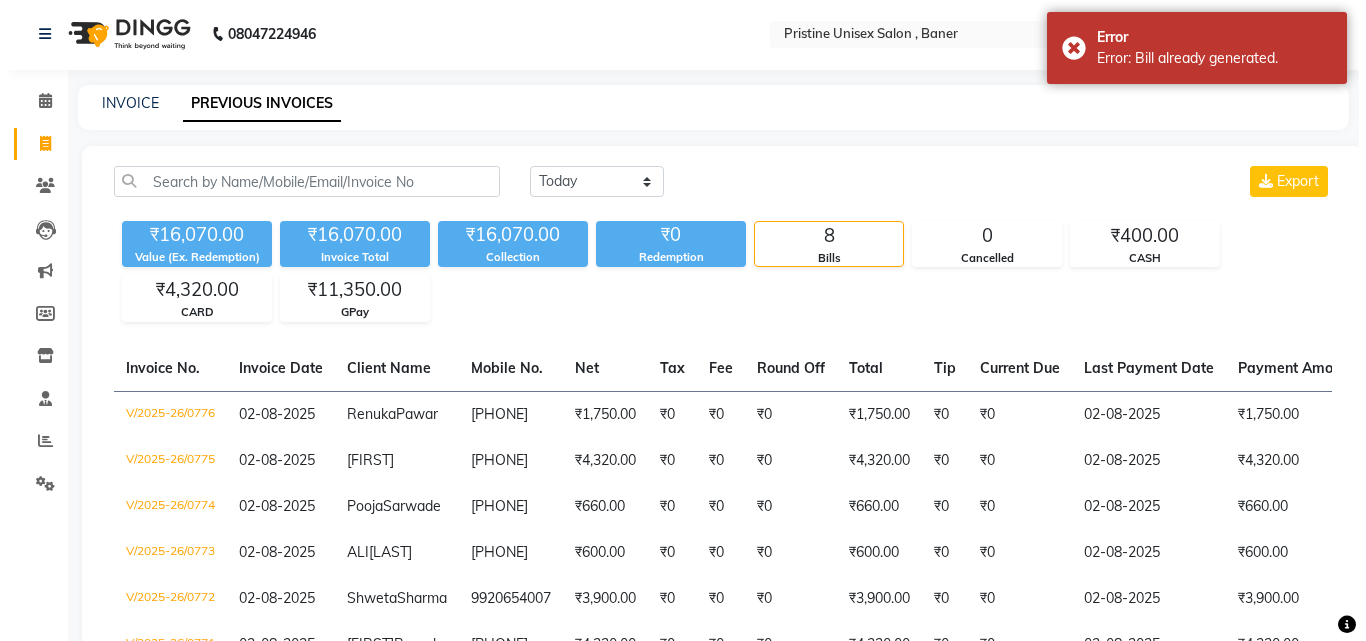 scroll, scrollTop: 0, scrollLeft: 0, axis: both 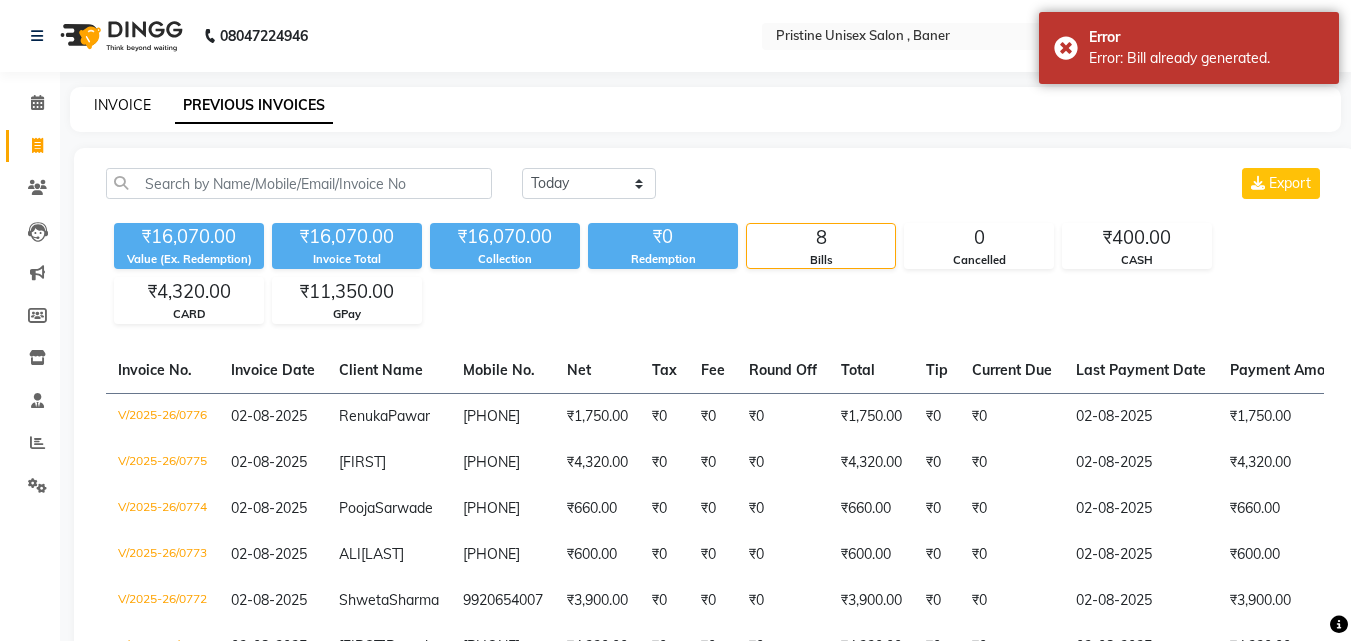 click on "INVOICE" 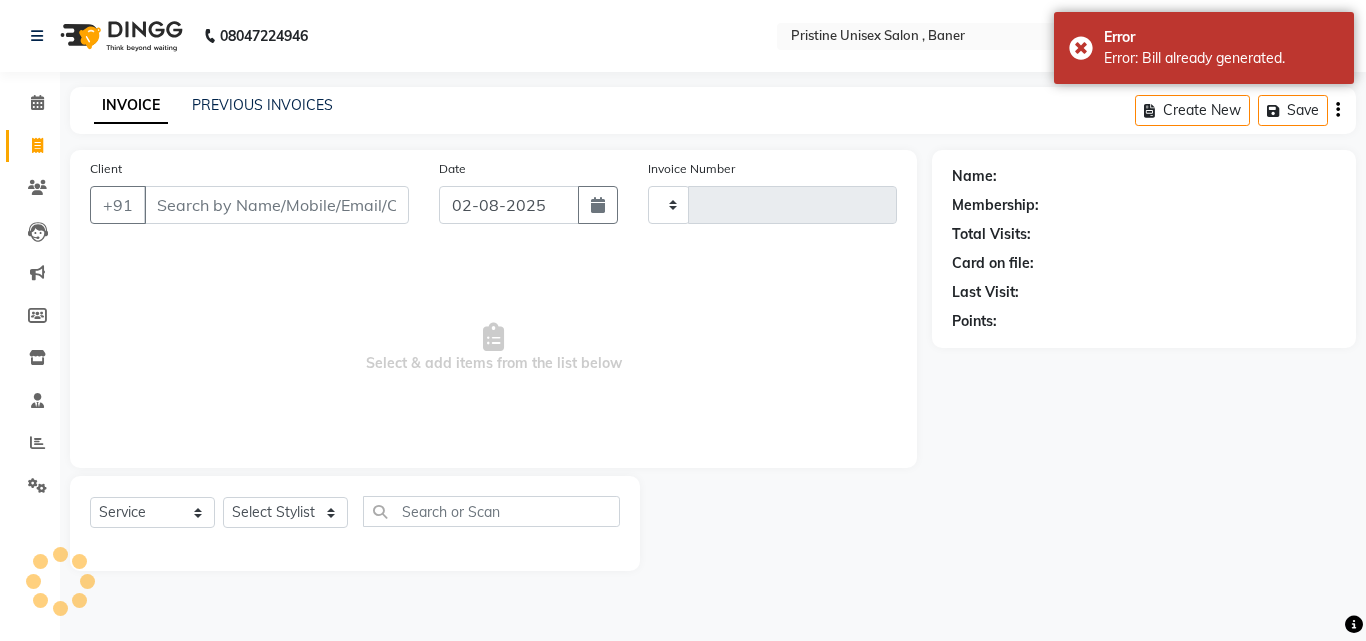 type on "0777" 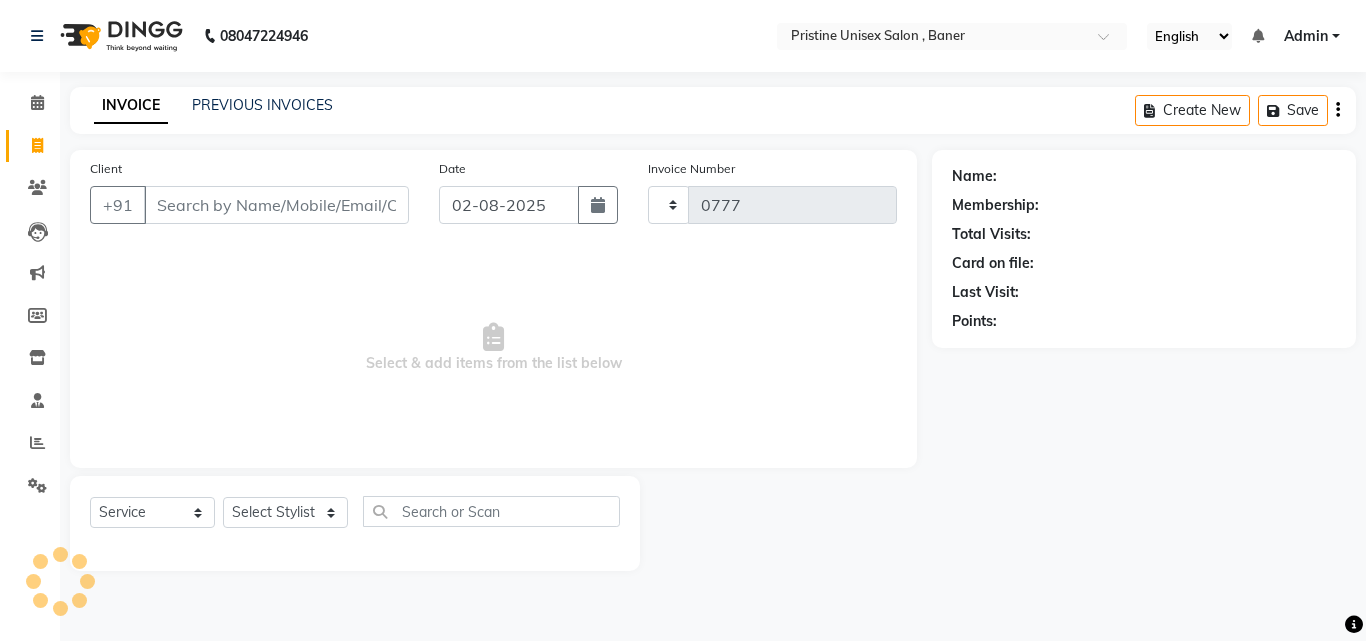 select on "6610" 